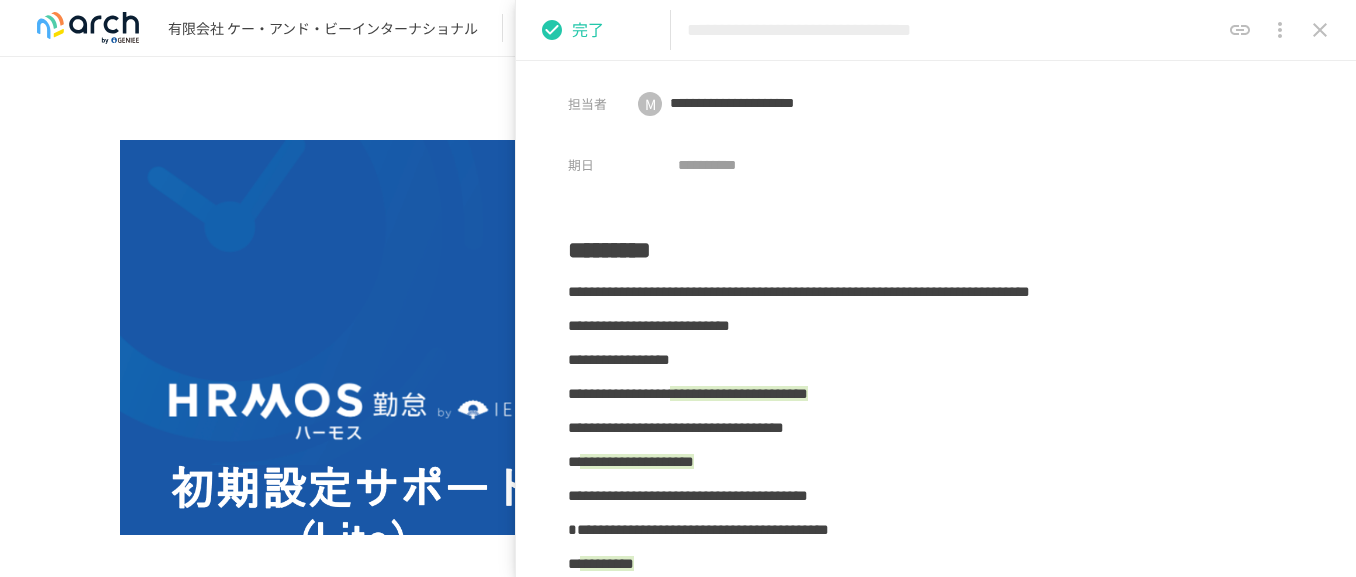 scroll, scrollTop: 0, scrollLeft: 0, axis: both 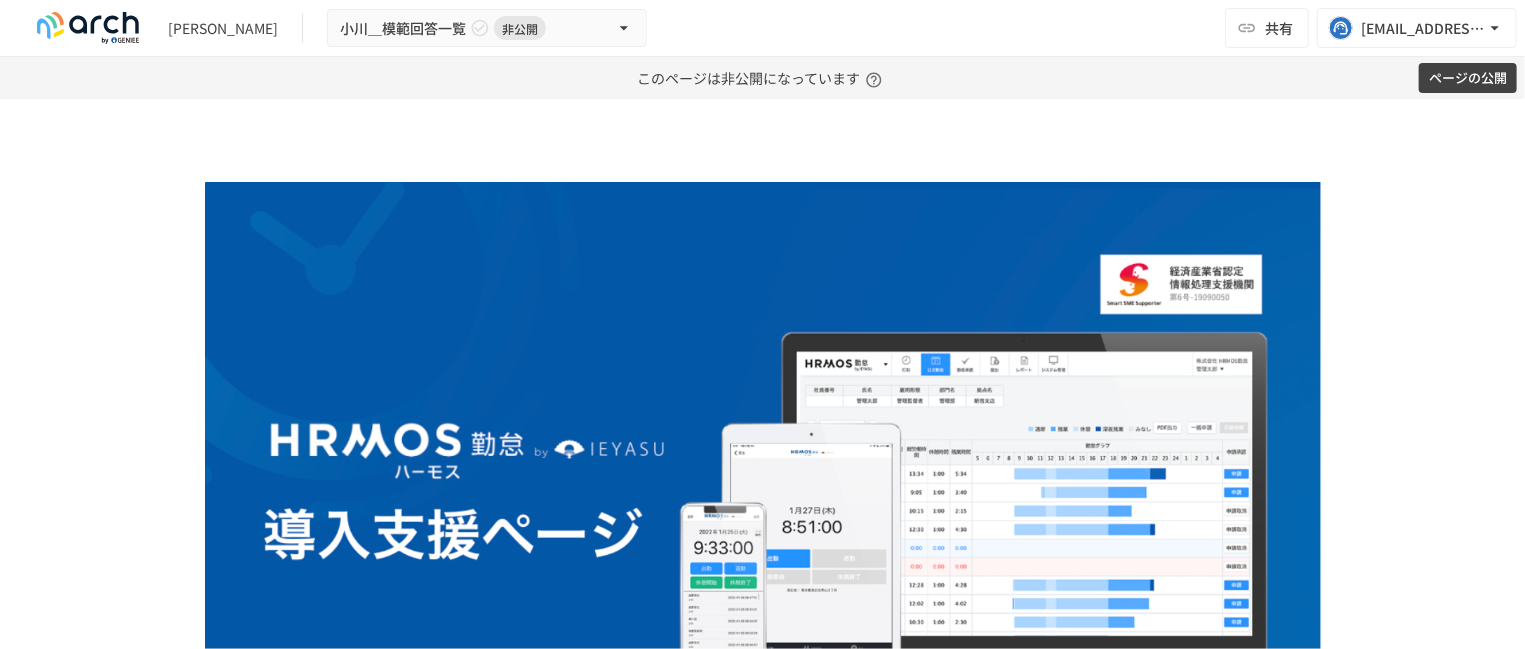 click on "**********" at bounding box center [763, 9880] 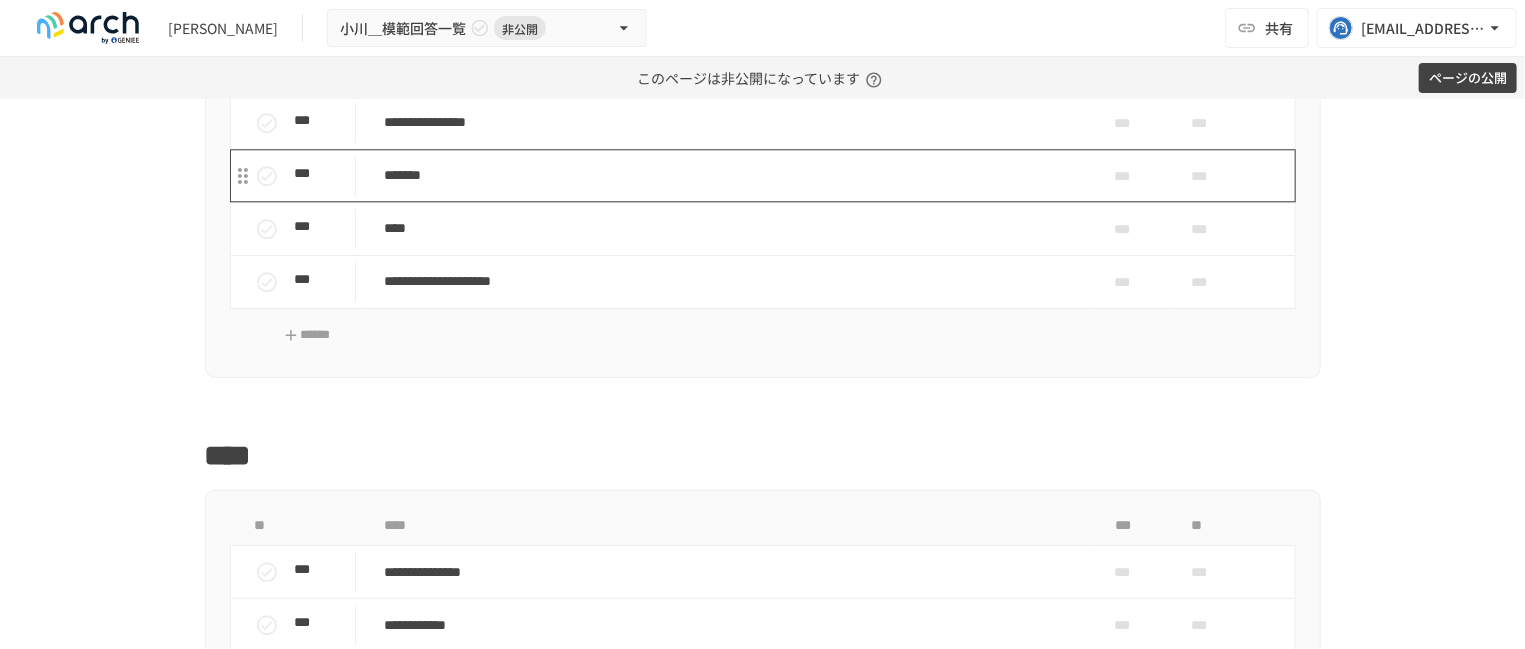 click on "*******" at bounding box center (732, 175) 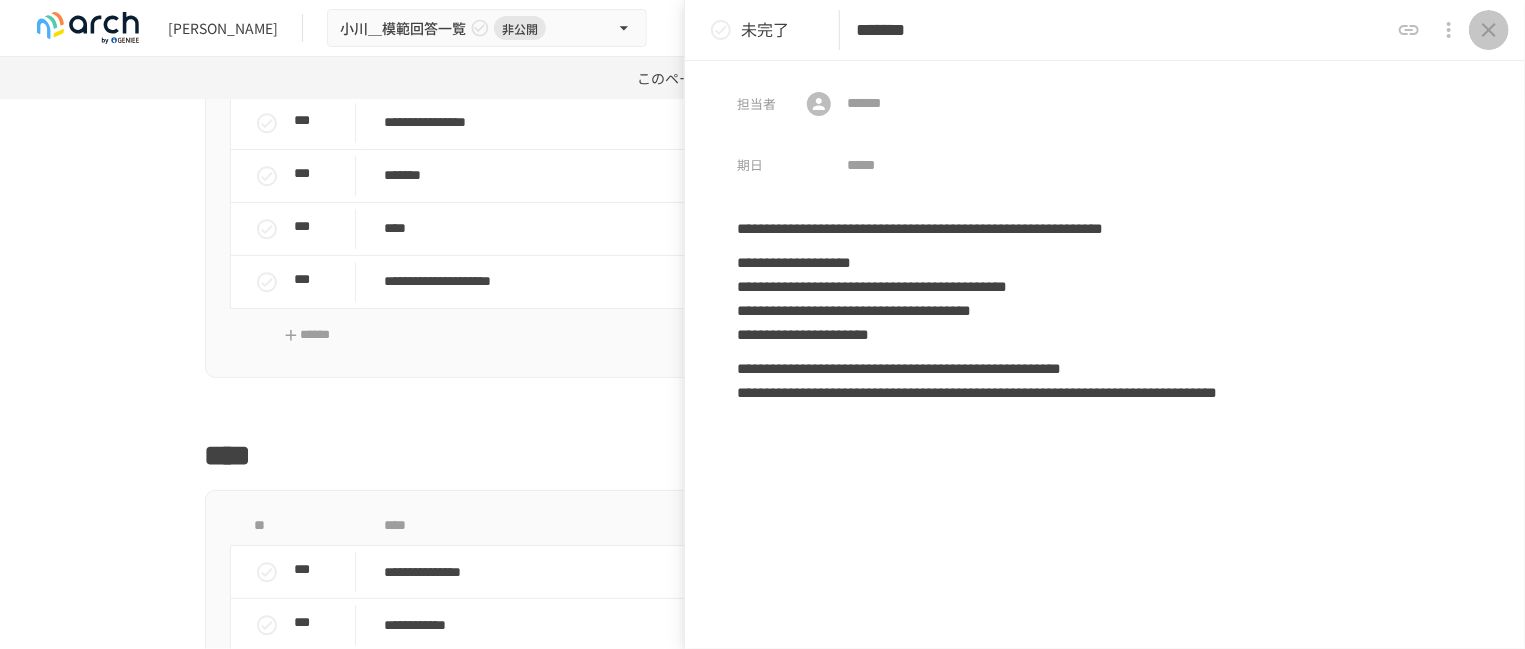 click 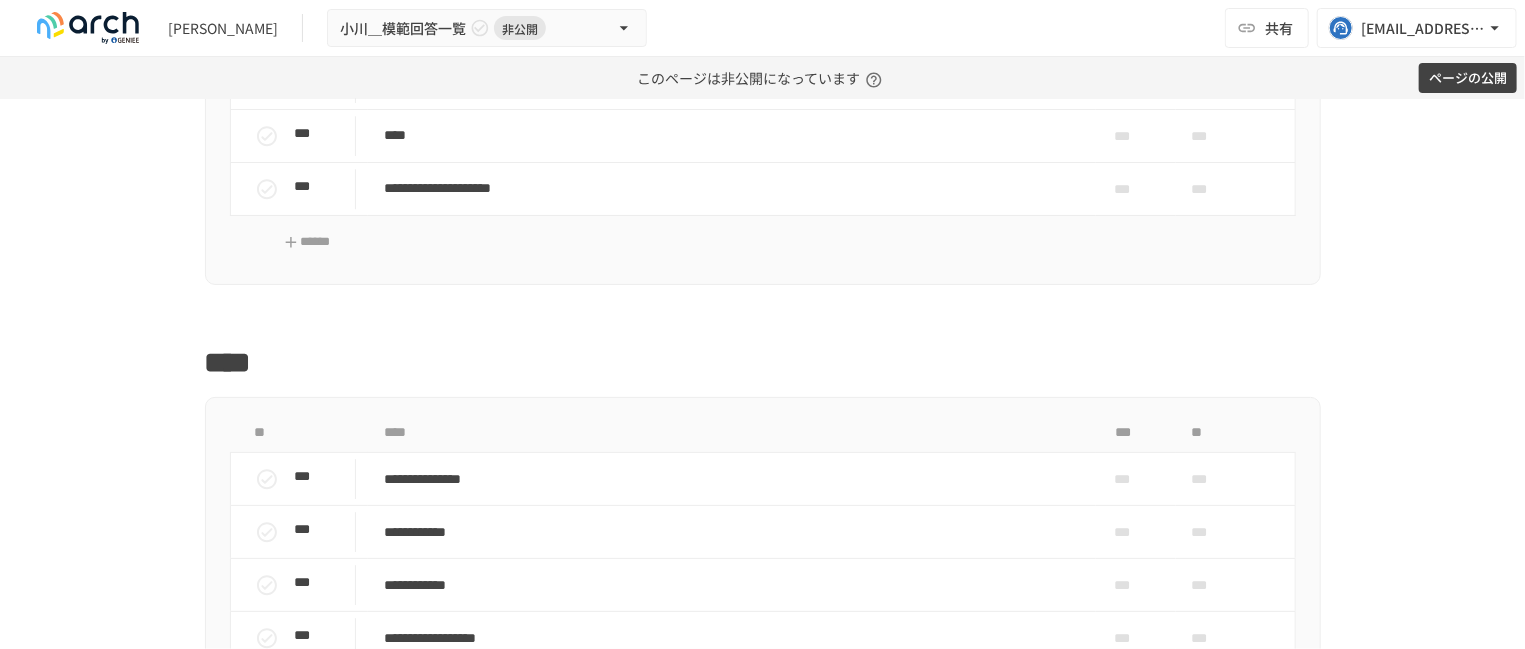 scroll, scrollTop: 2793, scrollLeft: 0, axis: vertical 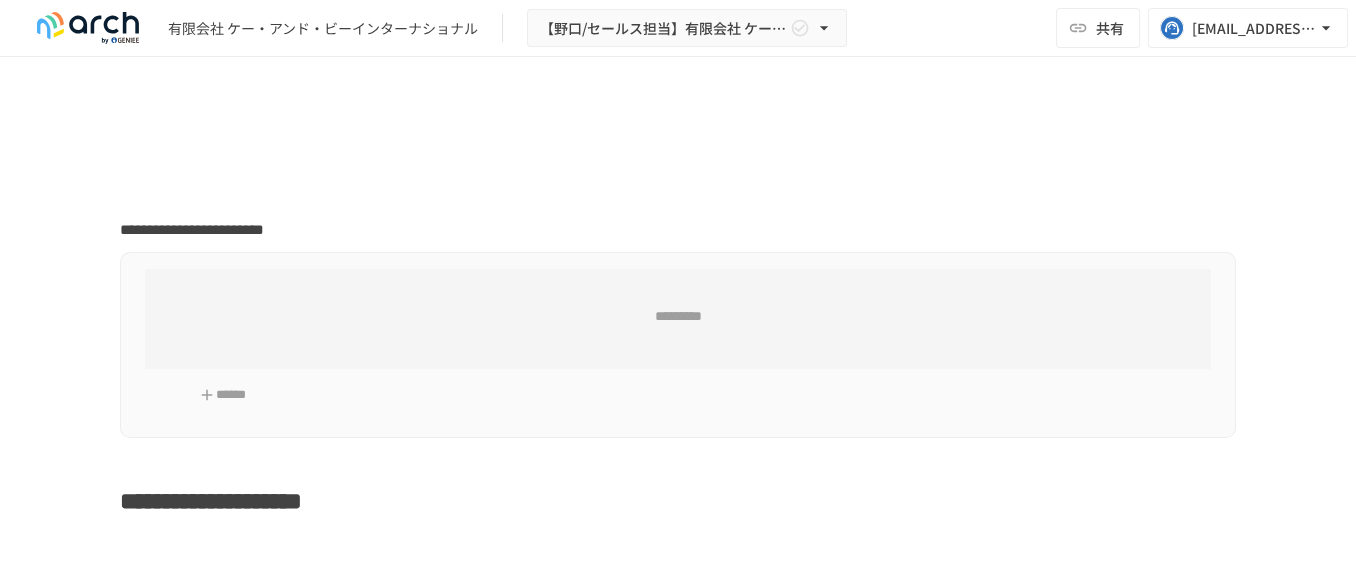 type on "**********" 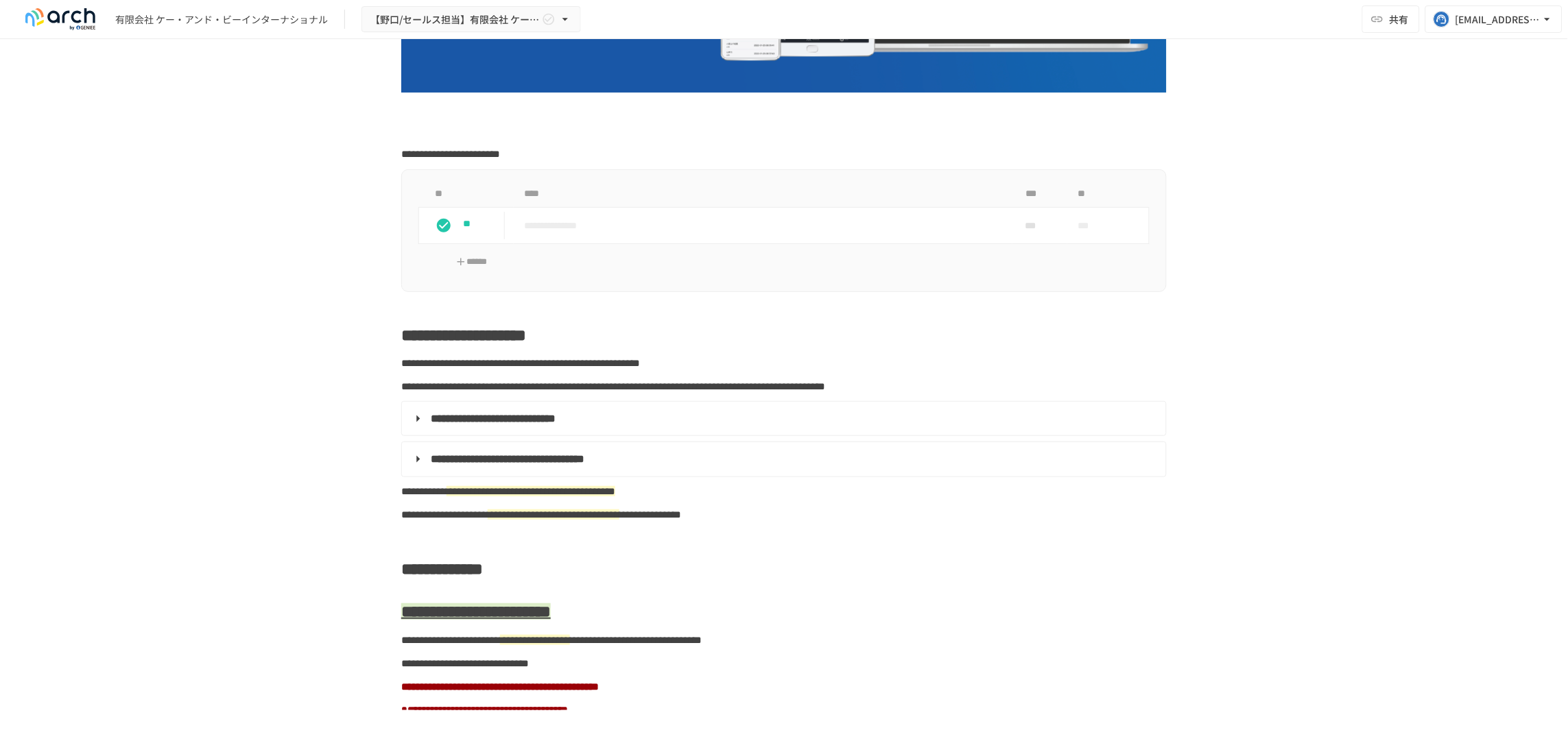 scroll, scrollTop: 380, scrollLeft: 0, axis: vertical 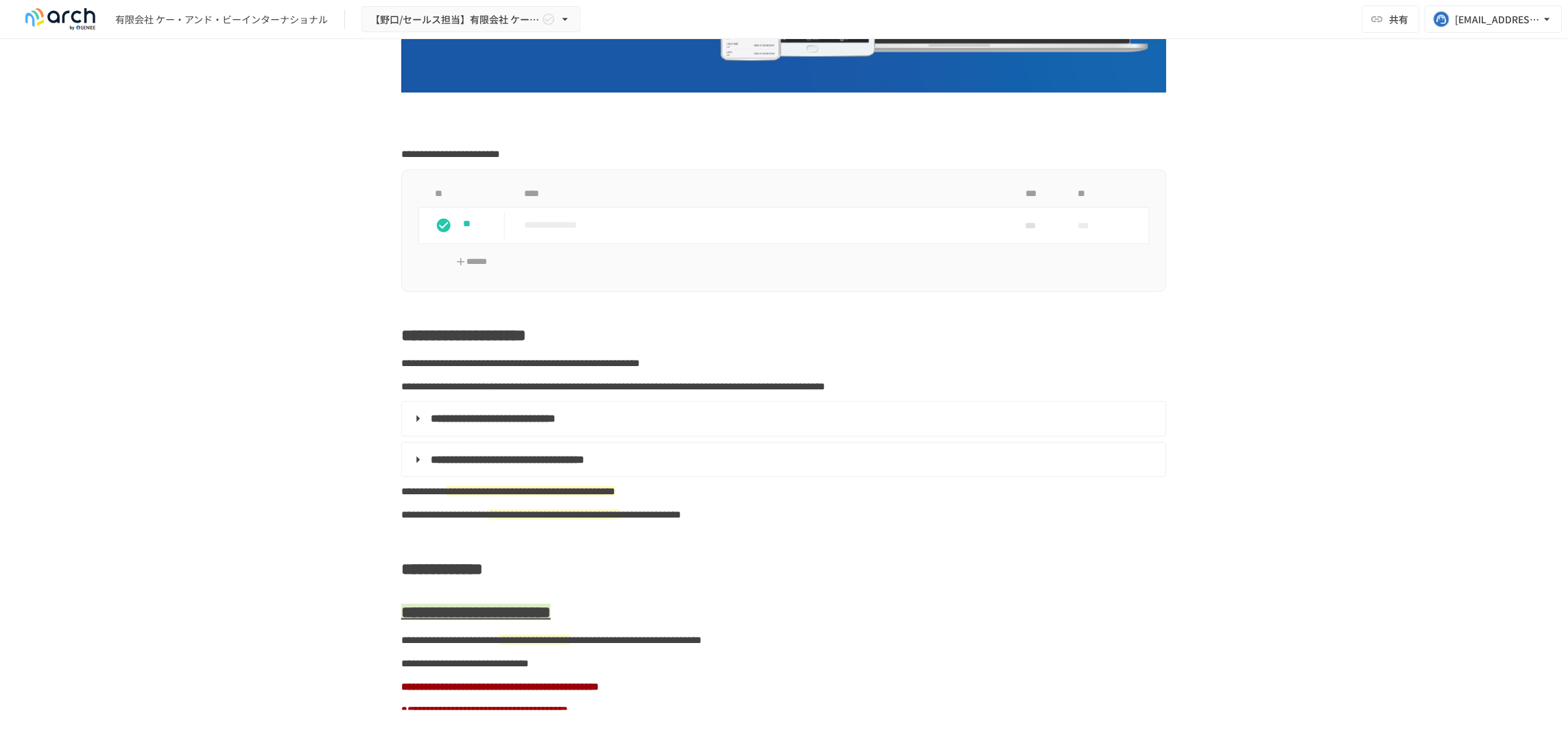 drag, startPoint x: 1274, startPoint y: 2, endPoint x: 1173, endPoint y: 355, distance: 367.16481 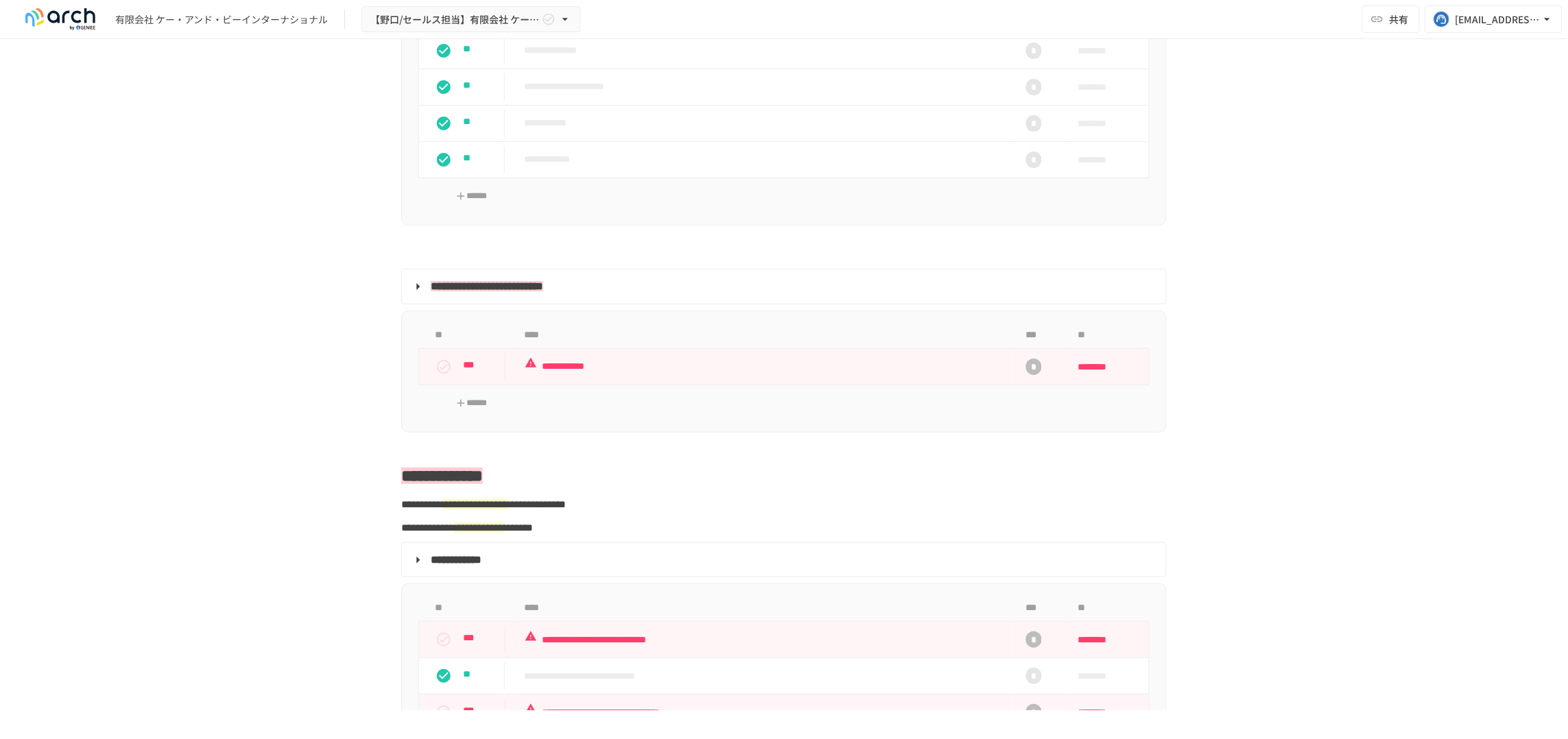 scroll, scrollTop: 1580, scrollLeft: 0, axis: vertical 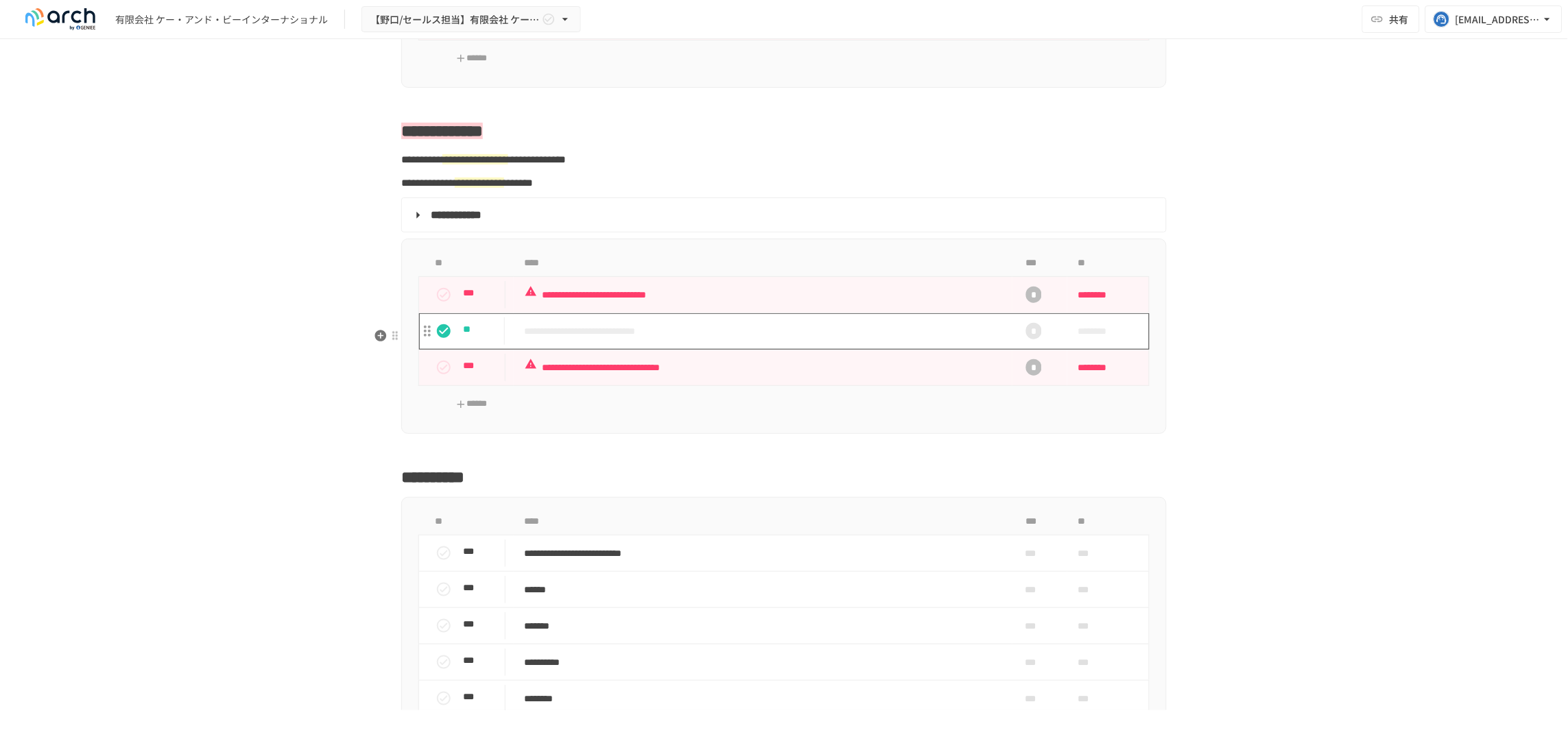 click on "**********" at bounding box center [763, 331] 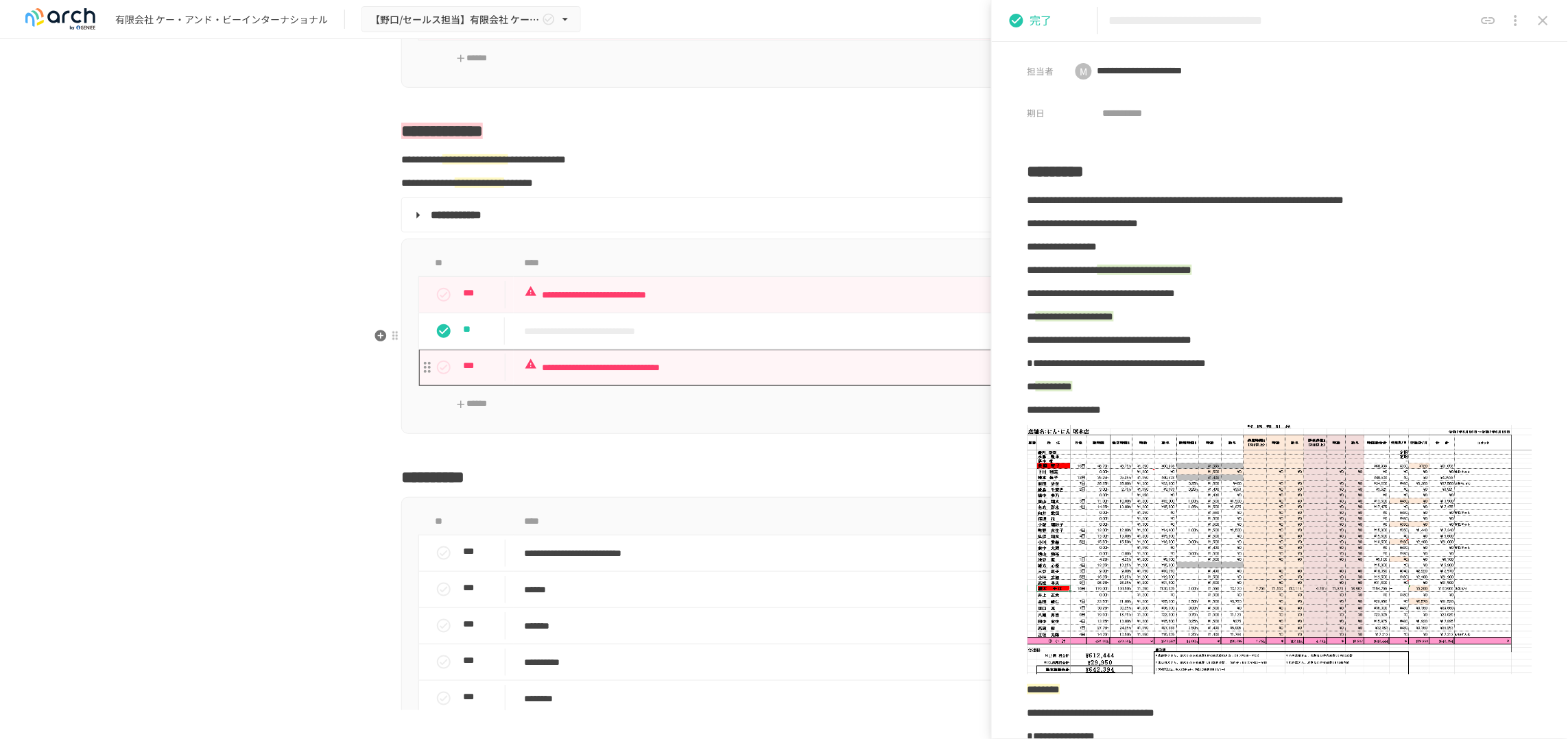 click on "**********" at bounding box center (763, 367) 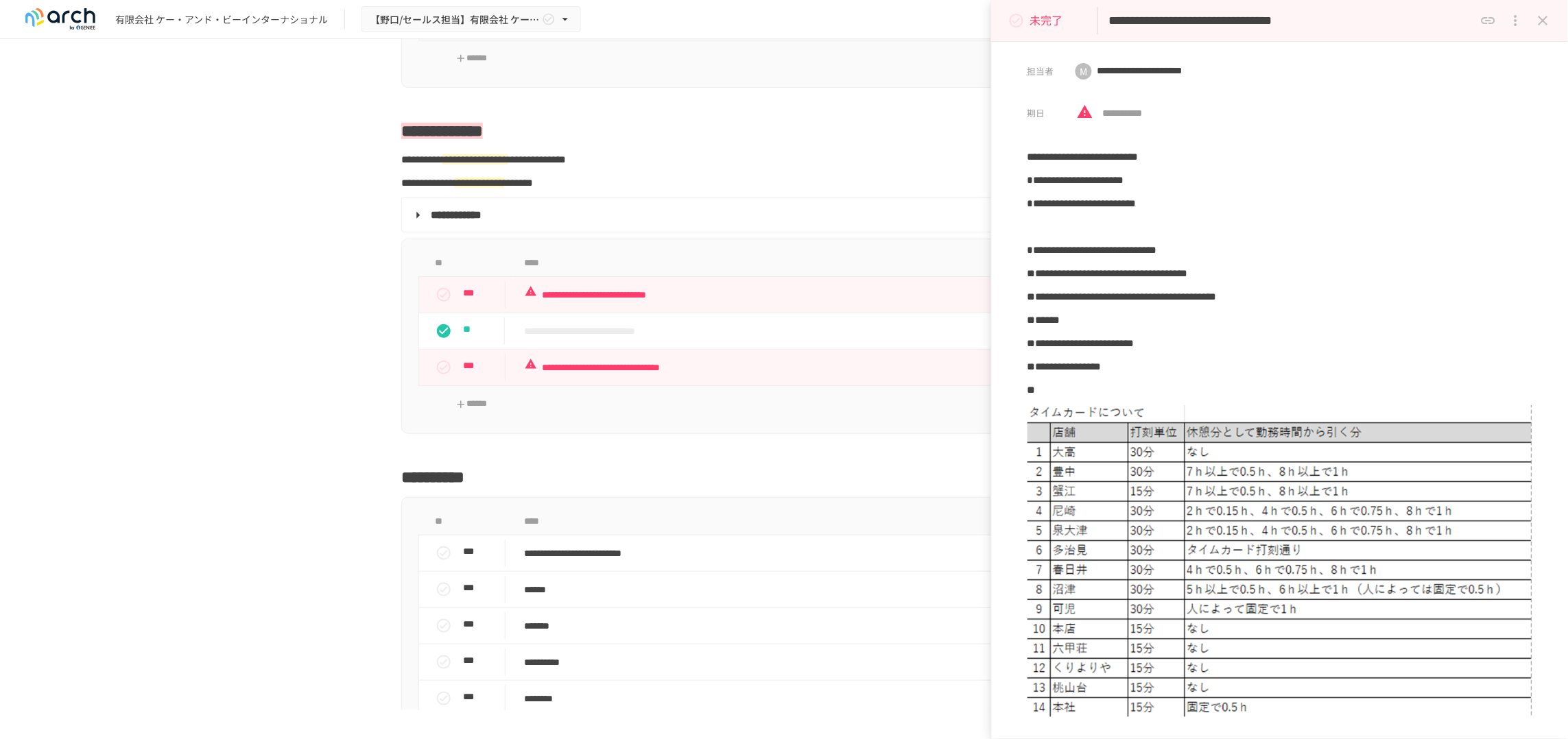 scroll, scrollTop: 0, scrollLeft: 45, axis: horizontal 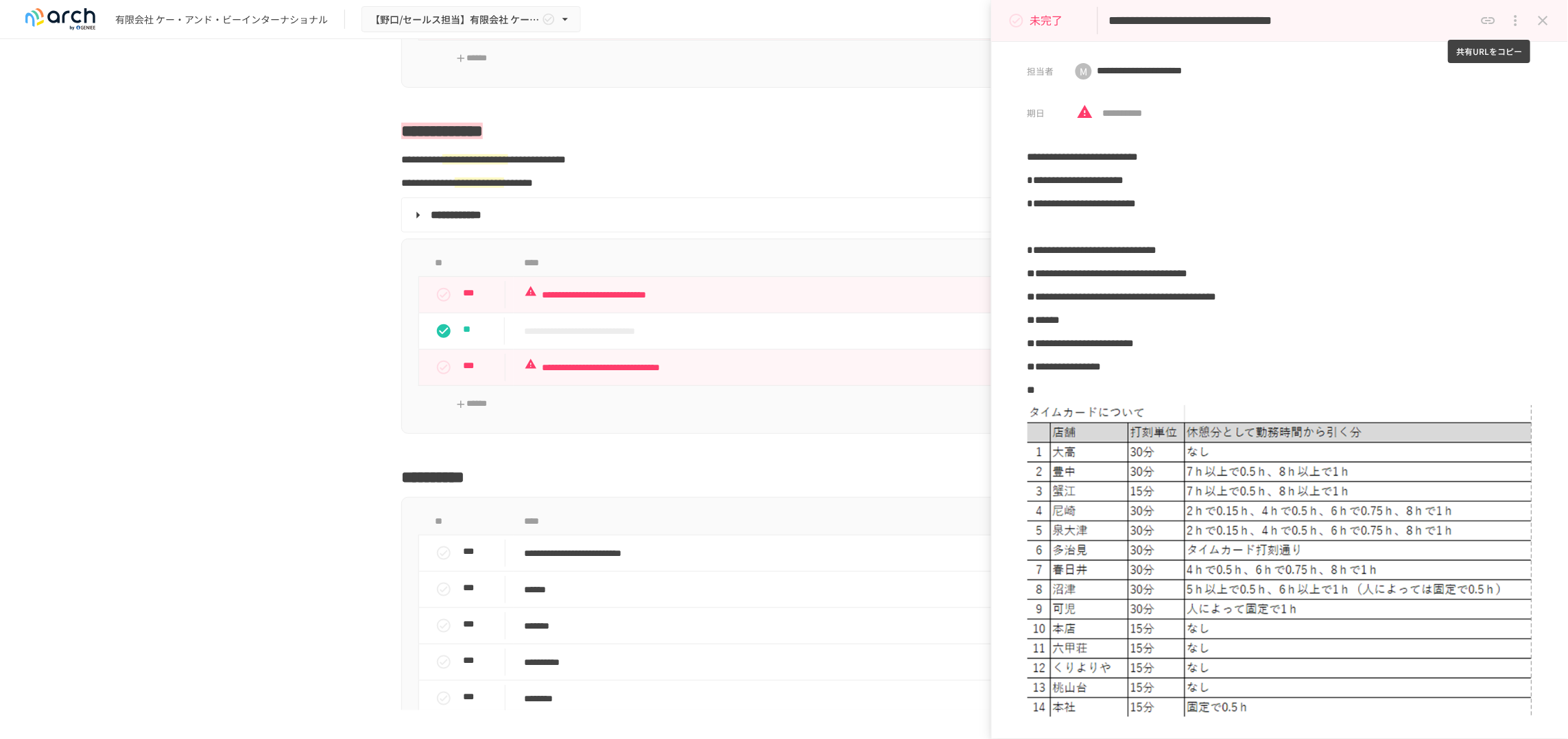drag, startPoint x: 1306, startPoint y: 16, endPoint x: 1490, endPoint y: 25, distance: 184.21998 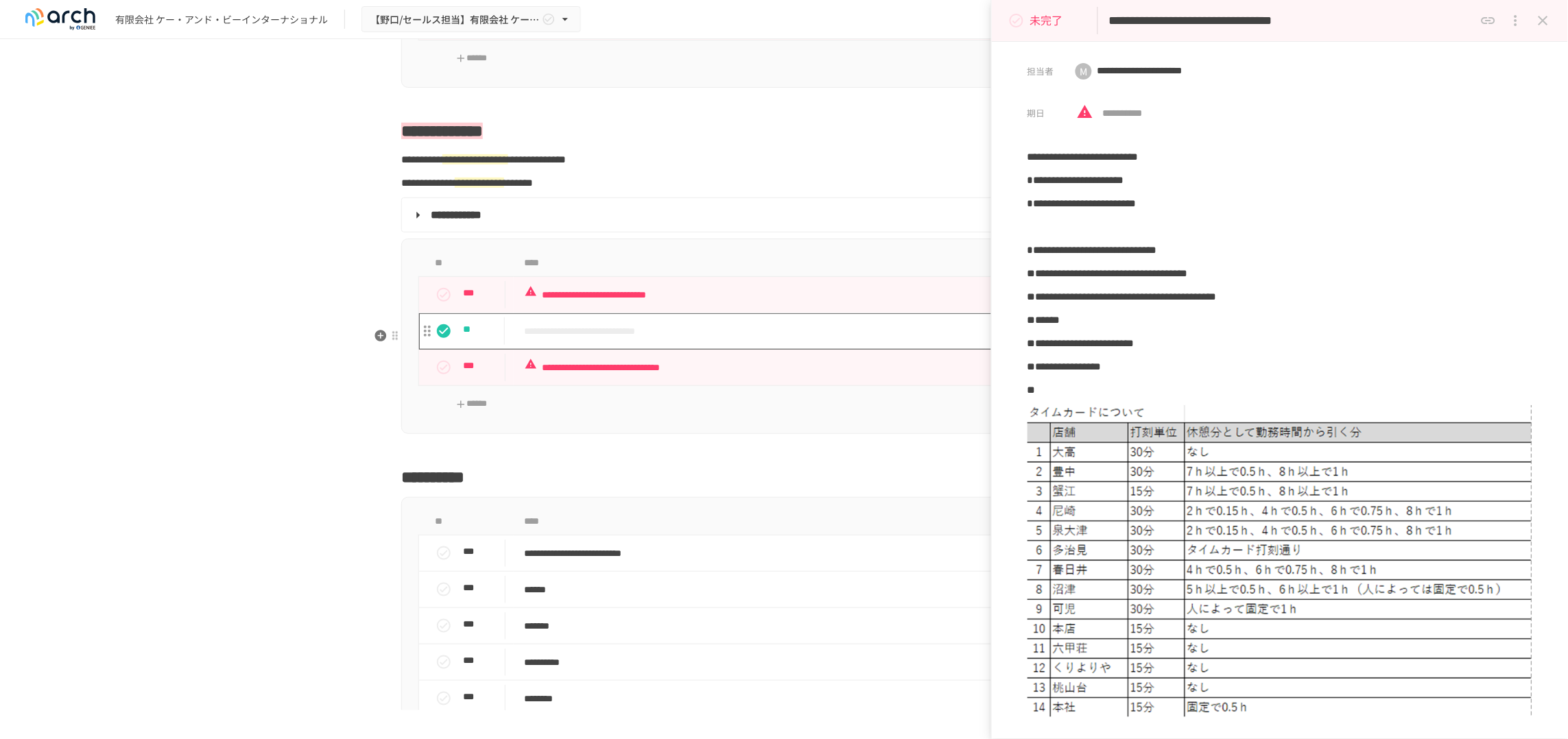 scroll, scrollTop: 0, scrollLeft: 0, axis: both 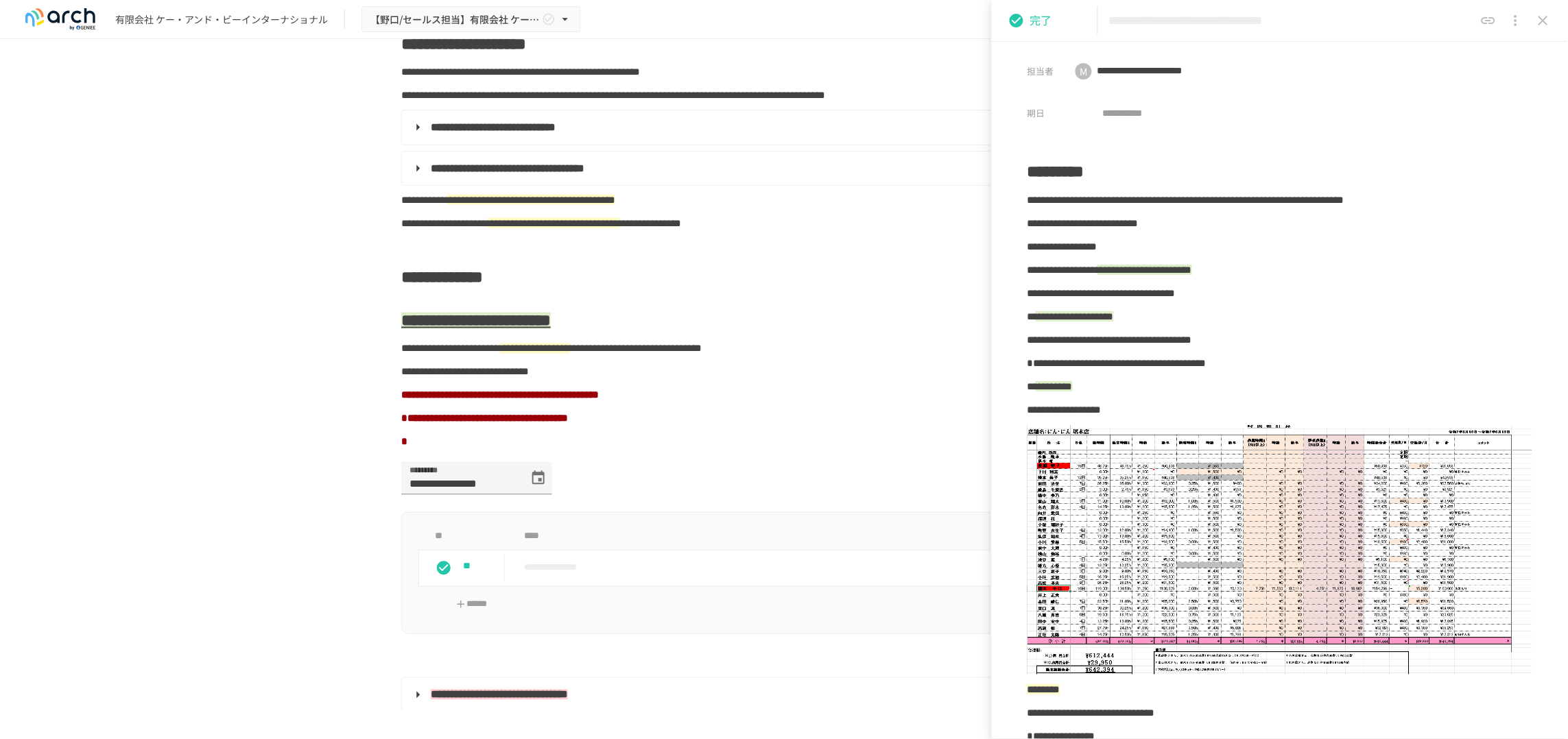 click on "**********" at bounding box center (1292, 21) 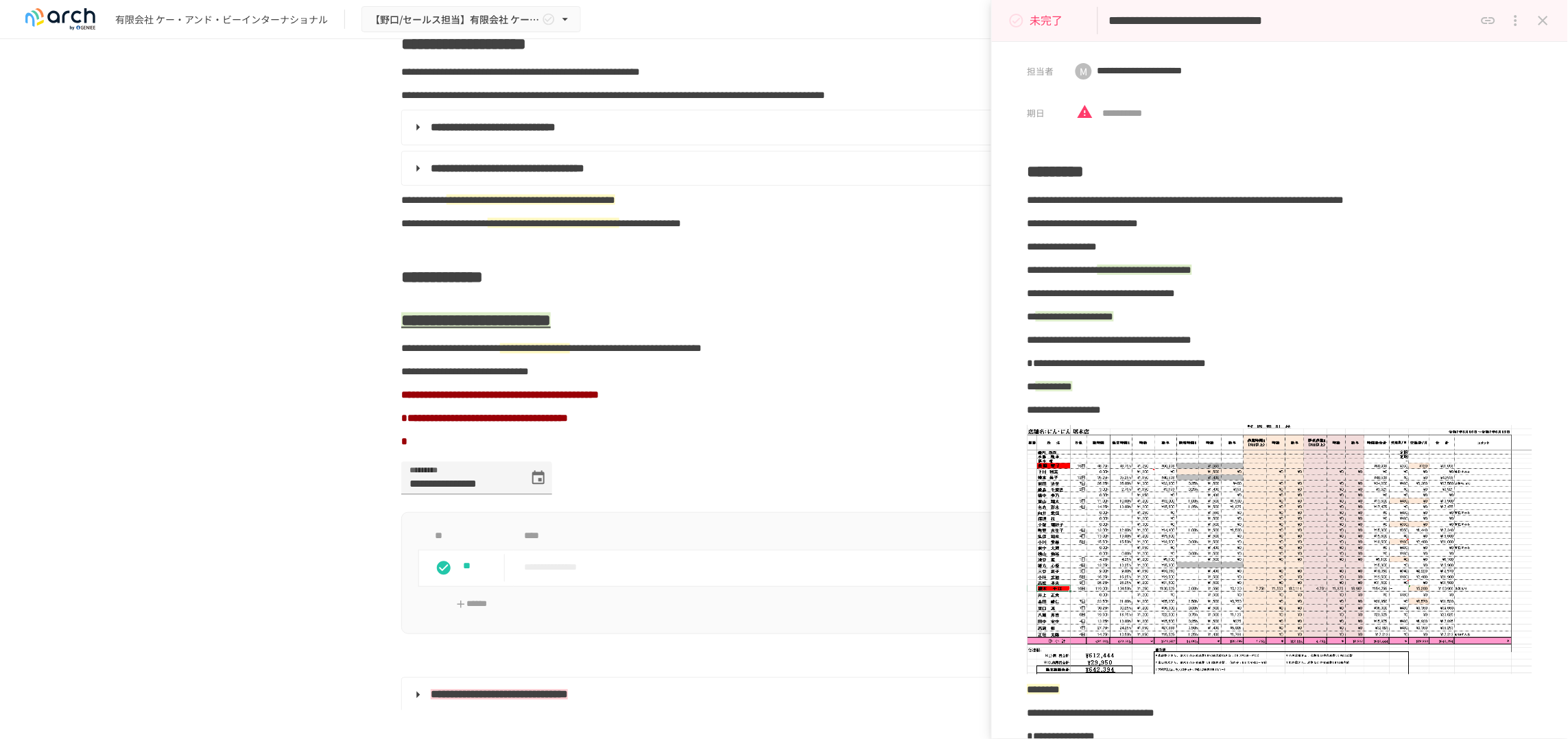 click on "**********" at bounding box center (1292, 21) 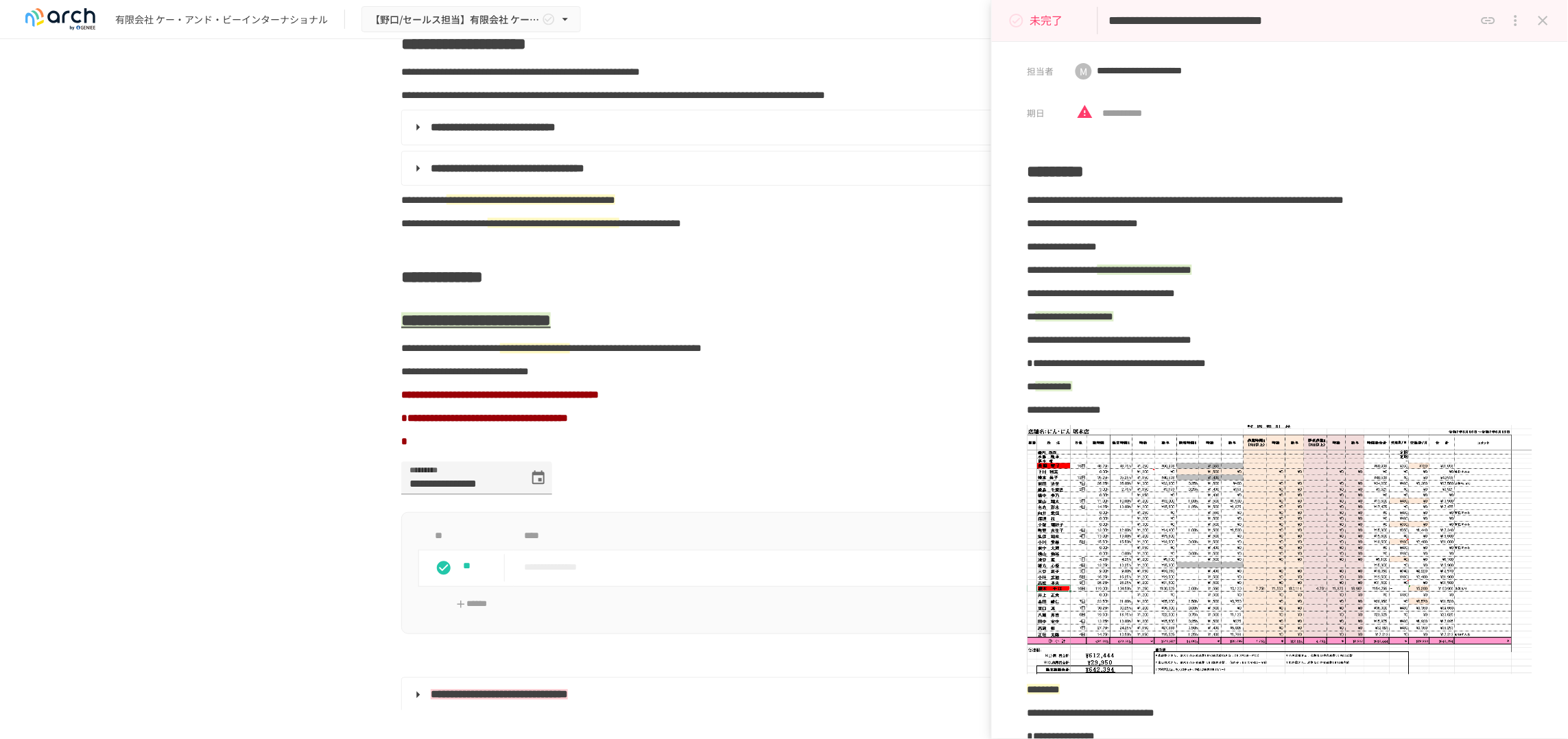 drag, startPoint x: 1263, startPoint y: 23, endPoint x: 1484, endPoint y: 39, distance: 221.57843 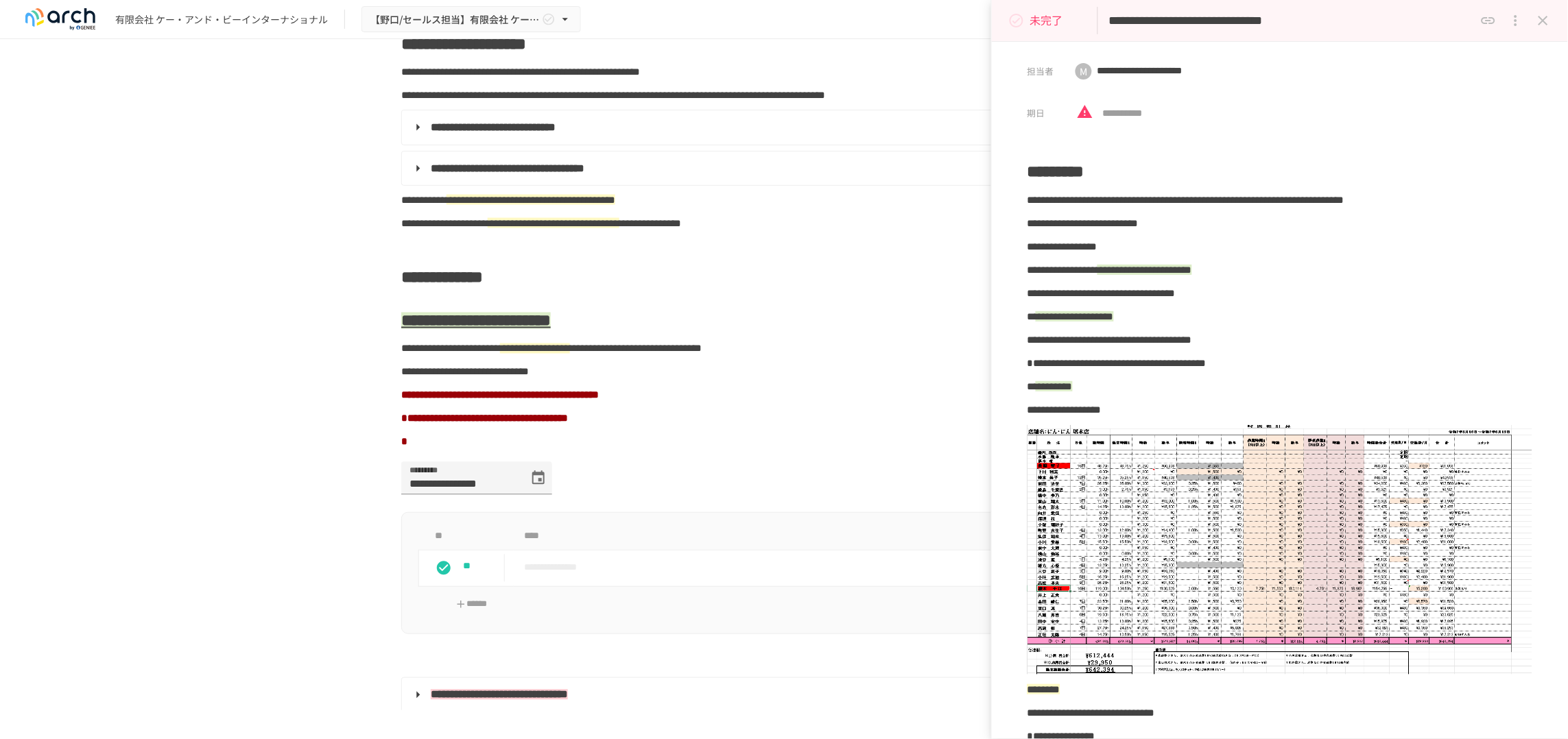 click on "**********" at bounding box center (1280, 21) 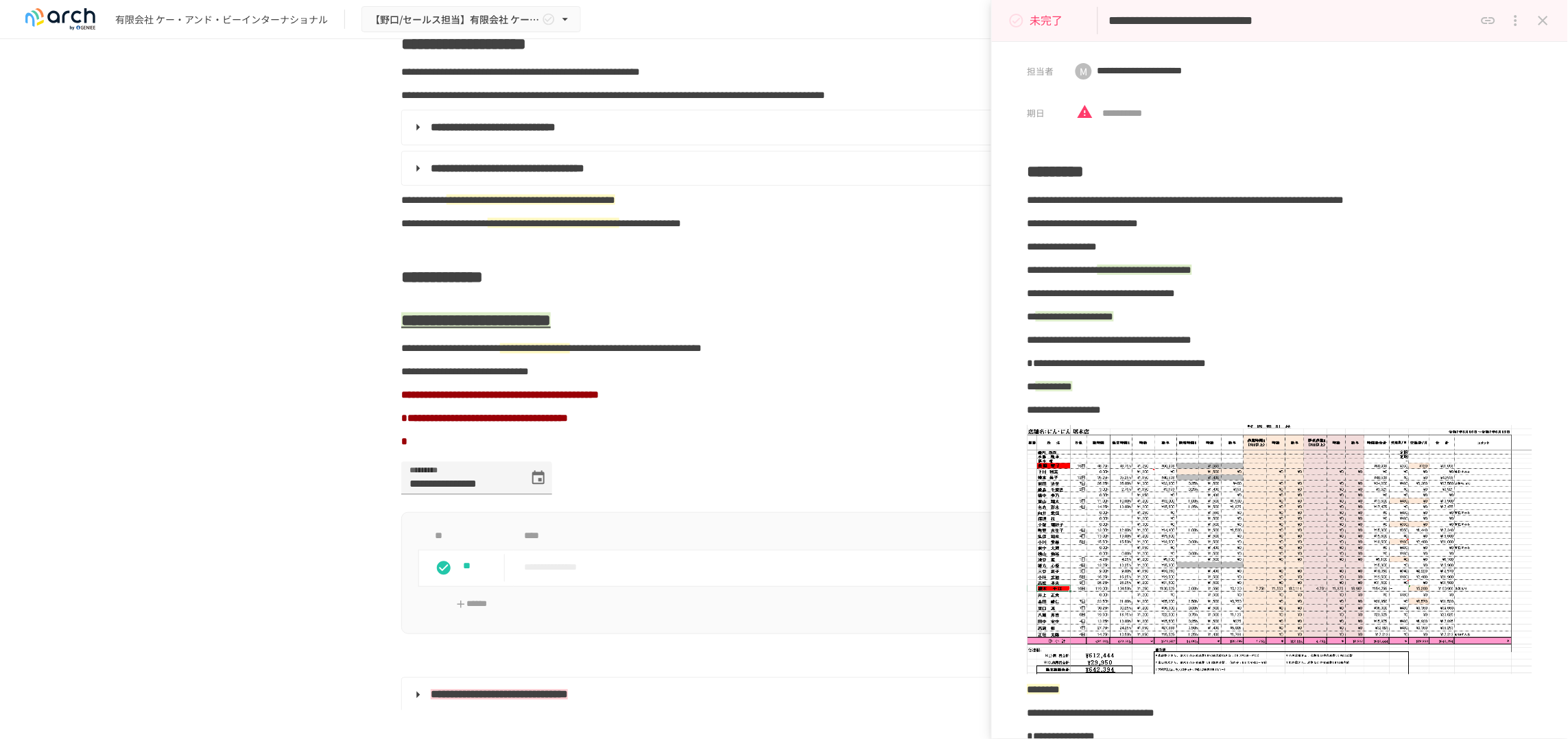 scroll, scrollTop: 0, scrollLeft: 2, axis: horizontal 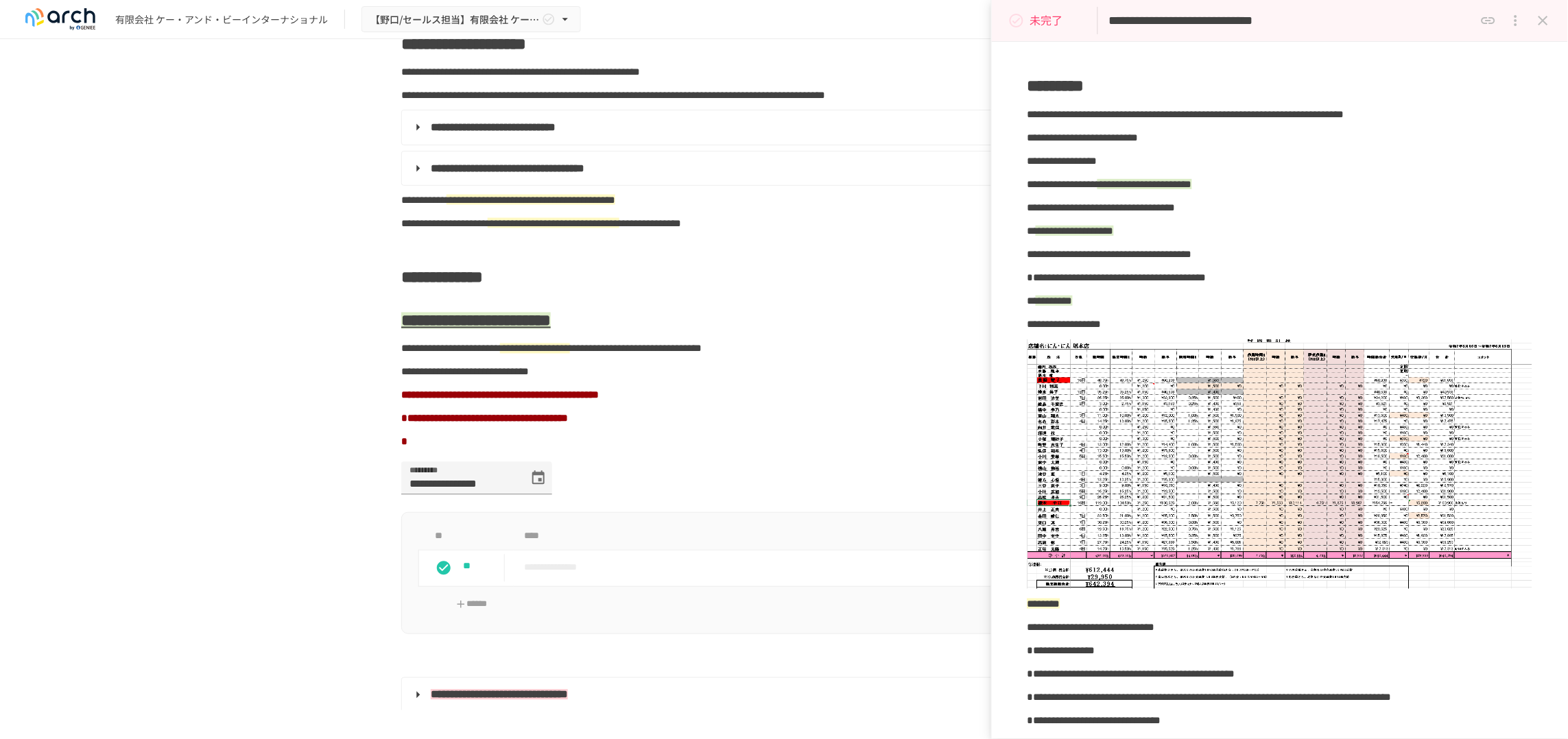 type on "**********" 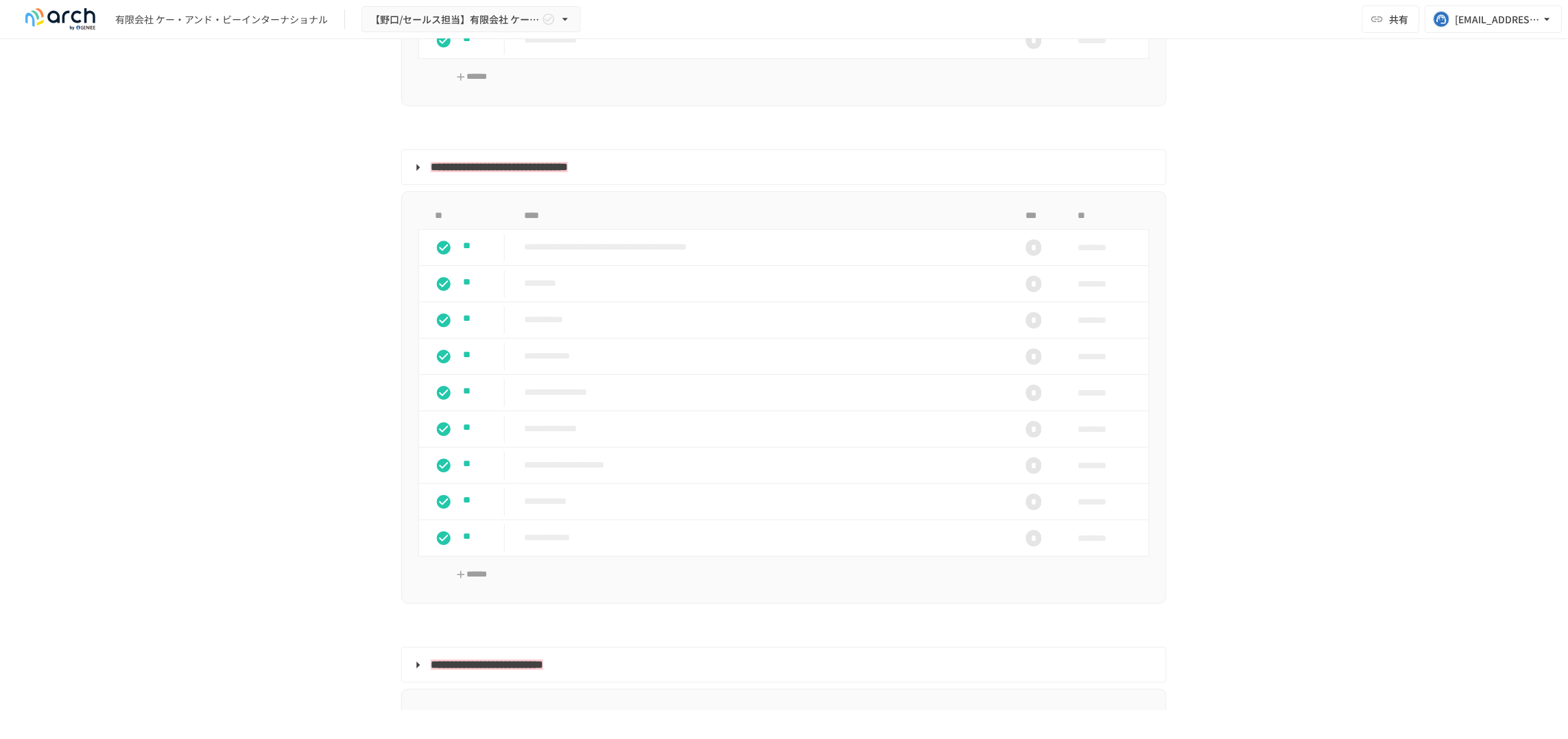scroll, scrollTop: 1542, scrollLeft: 0, axis: vertical 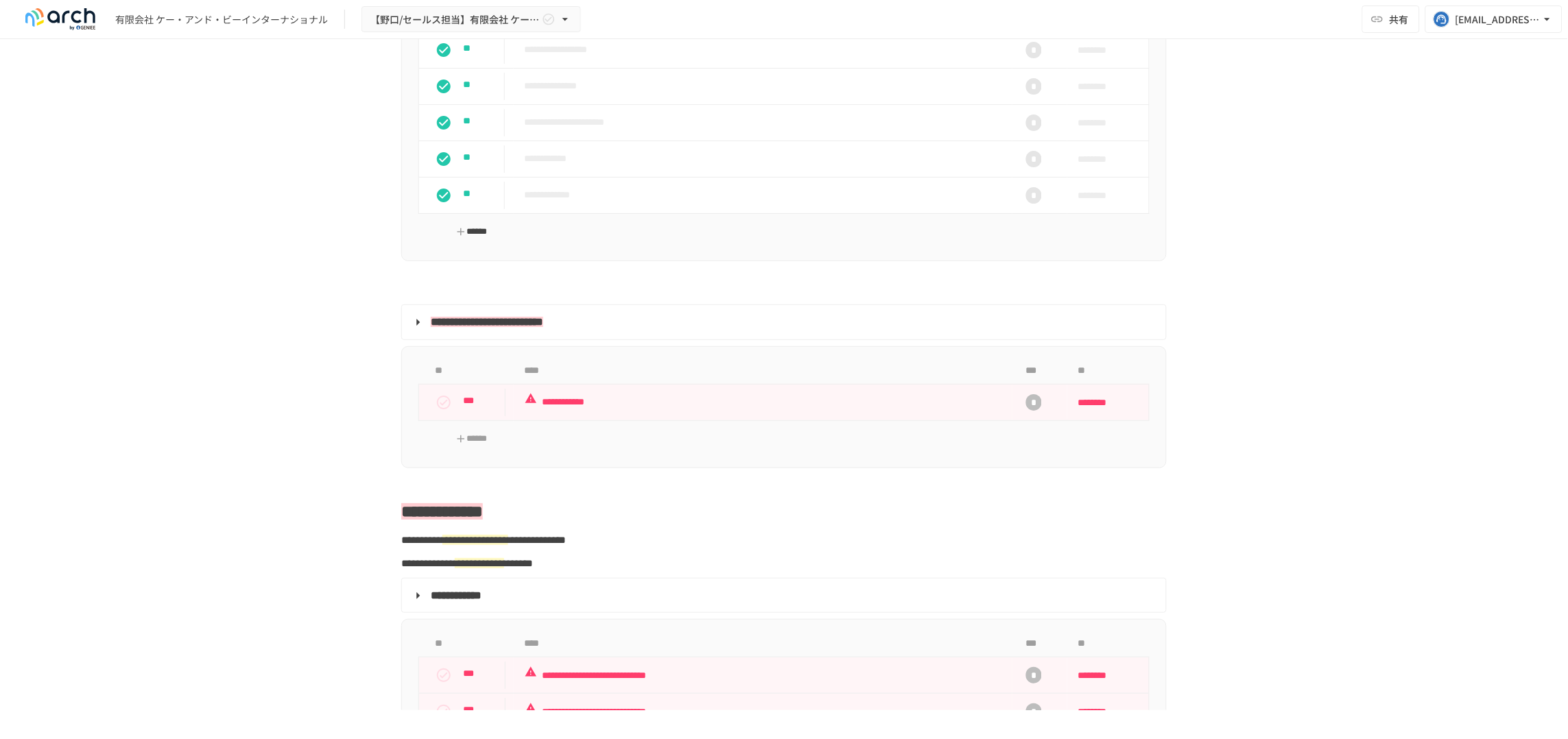 click on "******" at bounding box center (471, 232) 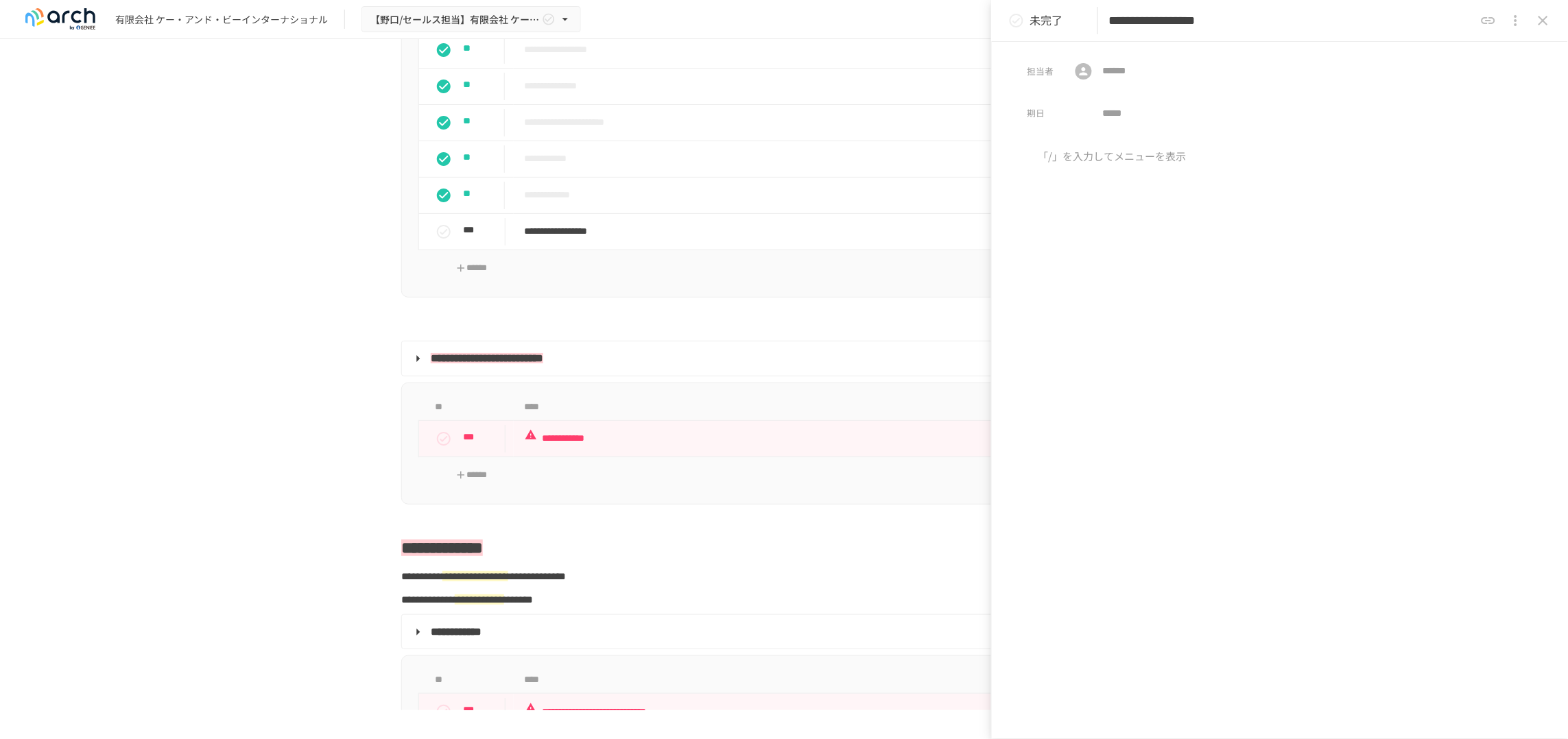 type on "**********" 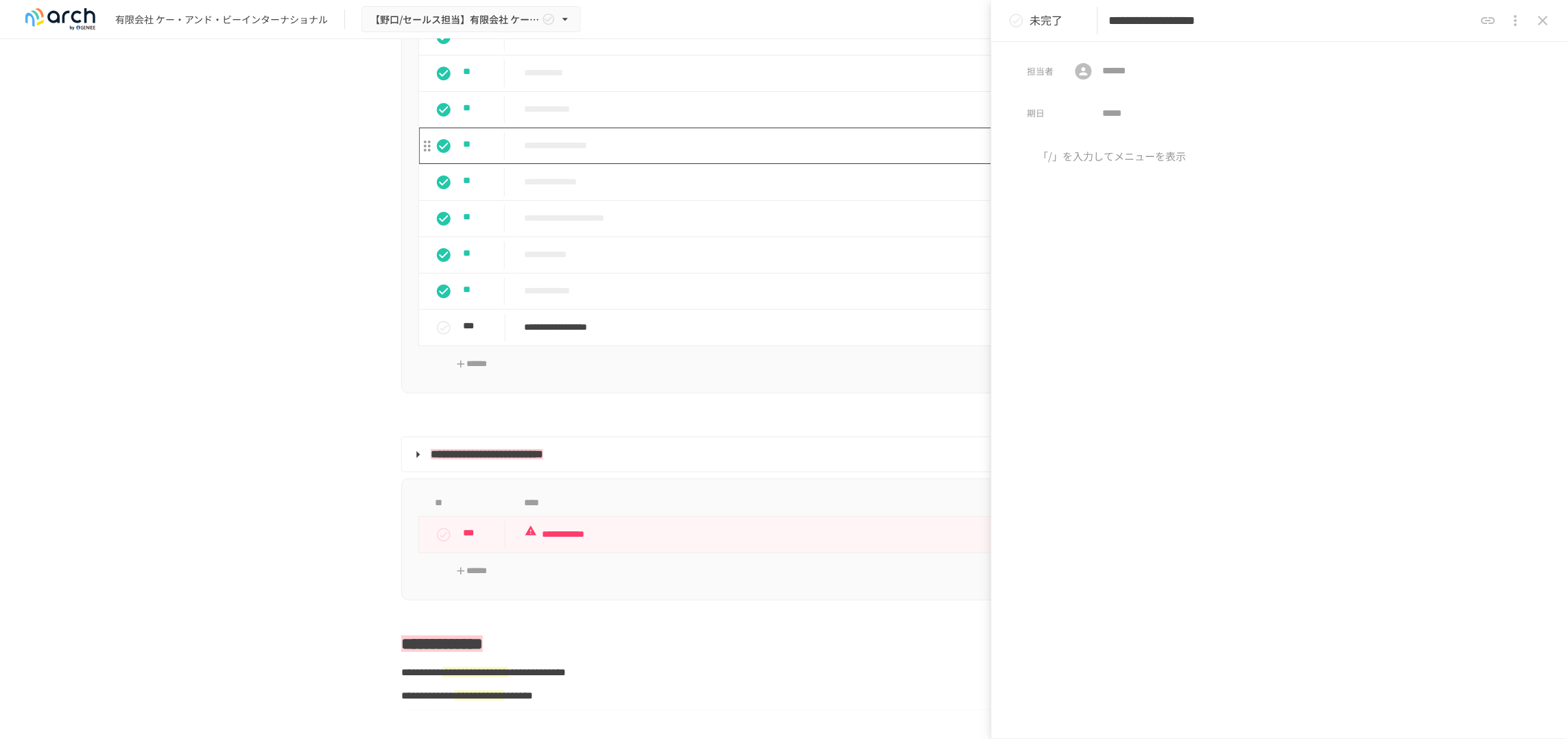 scroll, scrollTop: 1200, scrollLeft: 0, axis: vertical 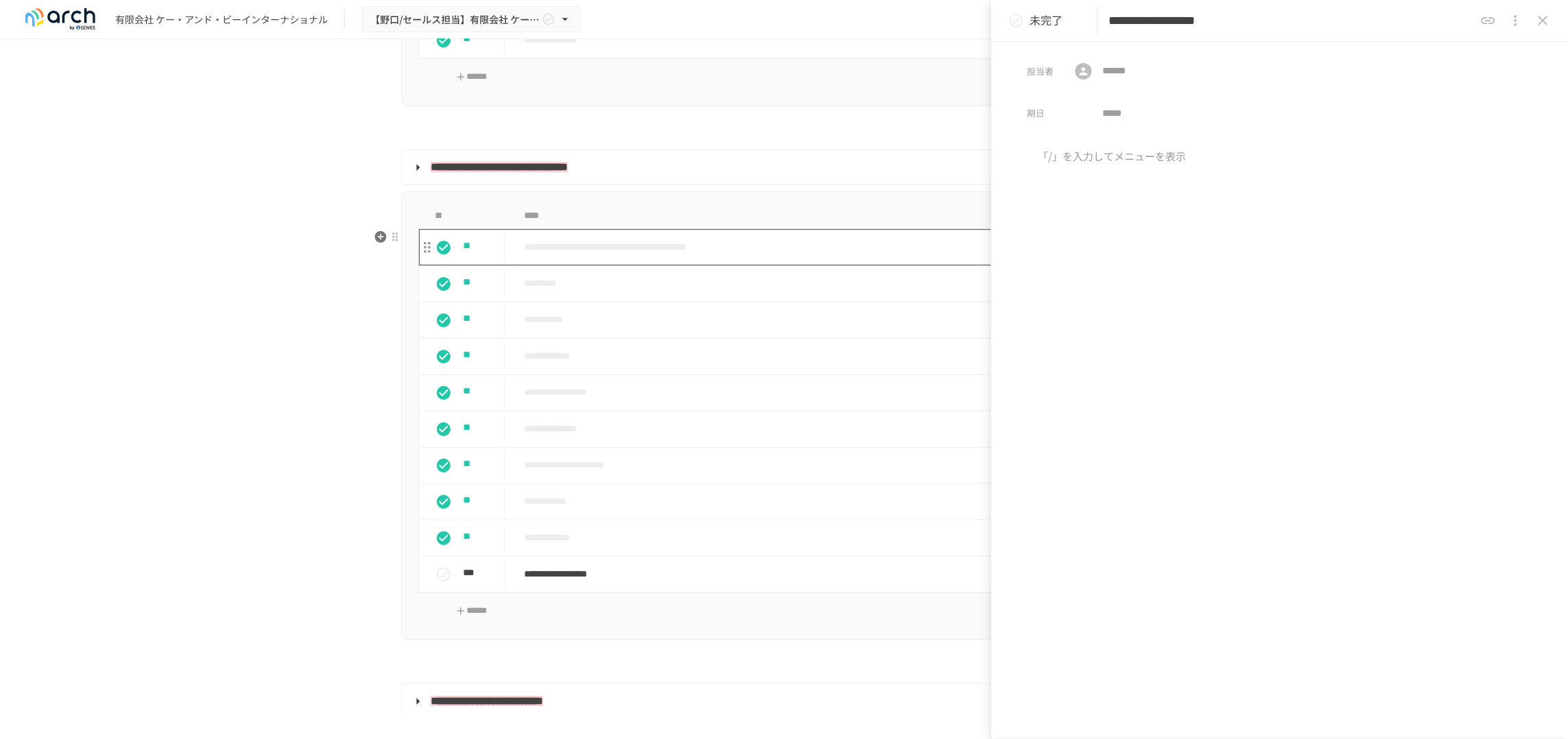 click on "**********" at bounding box center [763, 247] 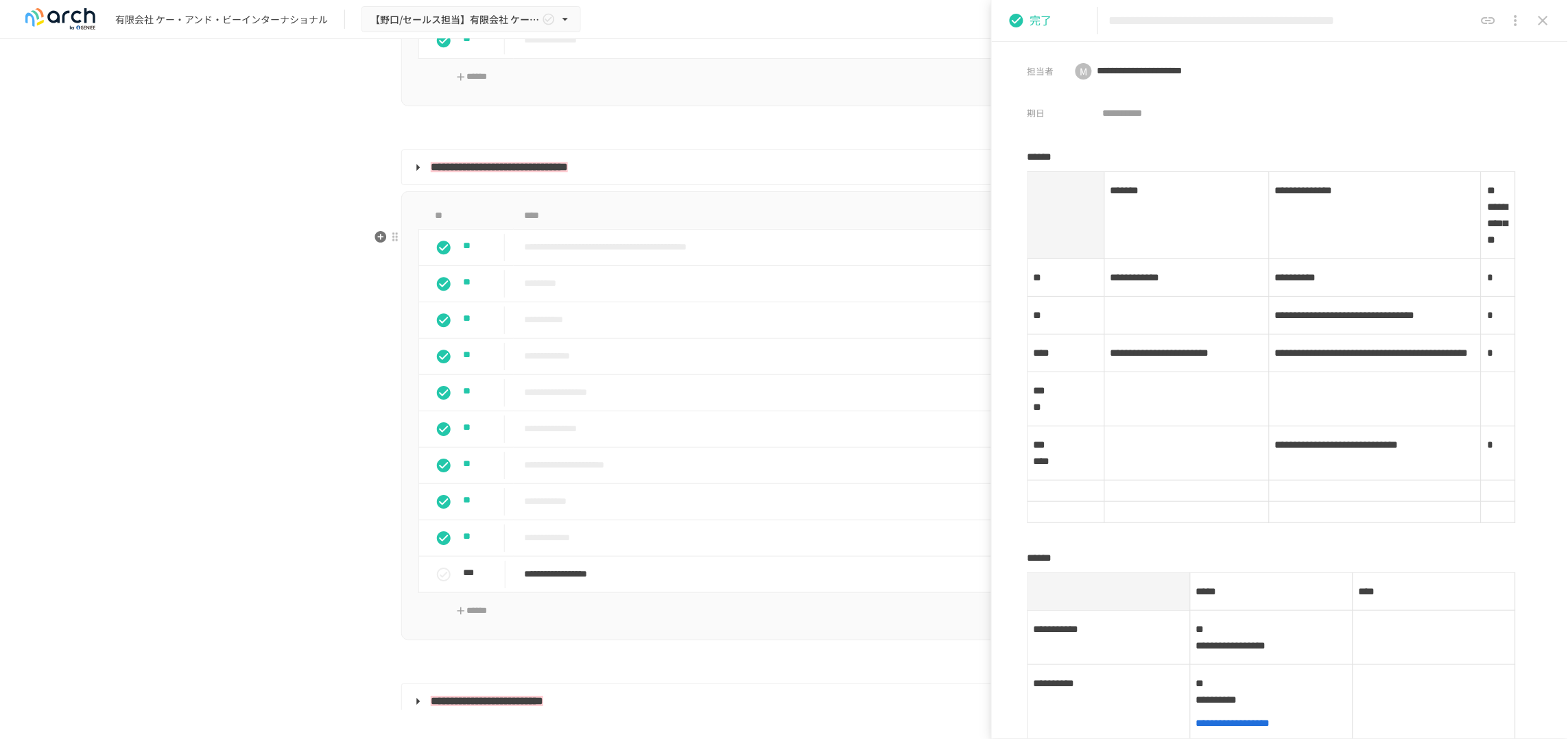 scroll, scrollTop: 672, scrollLeft: 0, axis: vertical 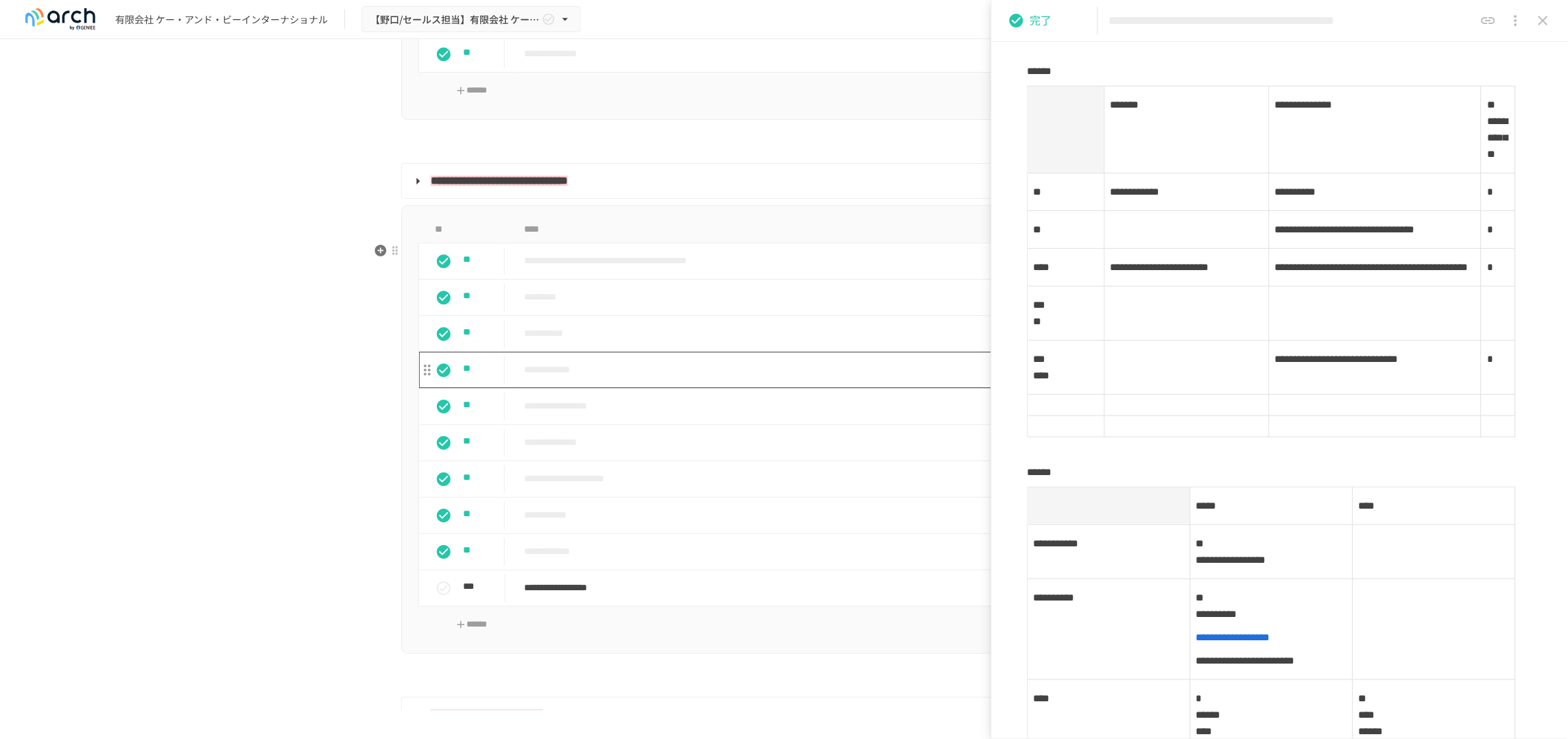 click on "**********" at bounding box center [763, 370] 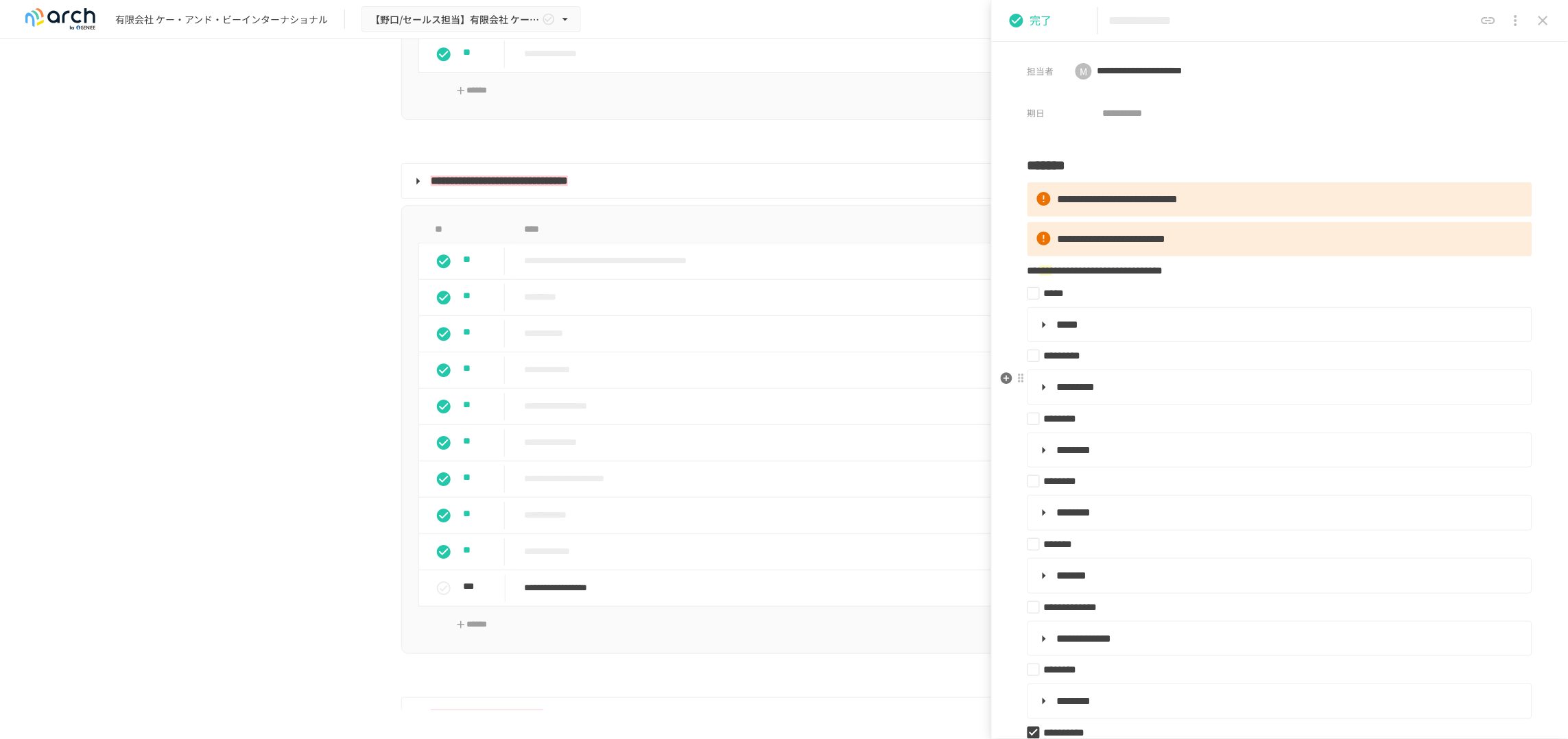 scroll, scrollTop: 428, scrollLeft: 0, axis: vertical 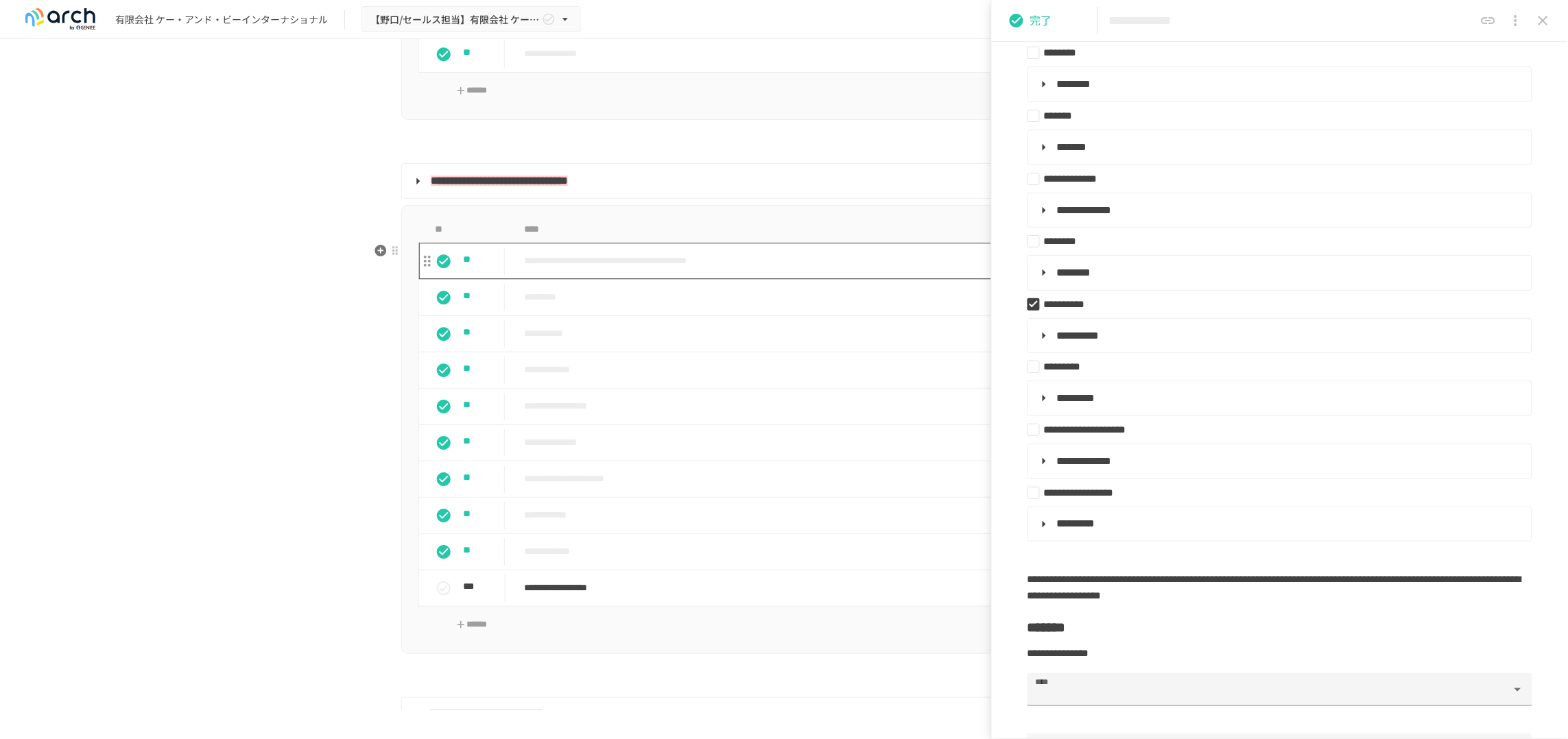 click on "**********" at bounding box center (763, 261) 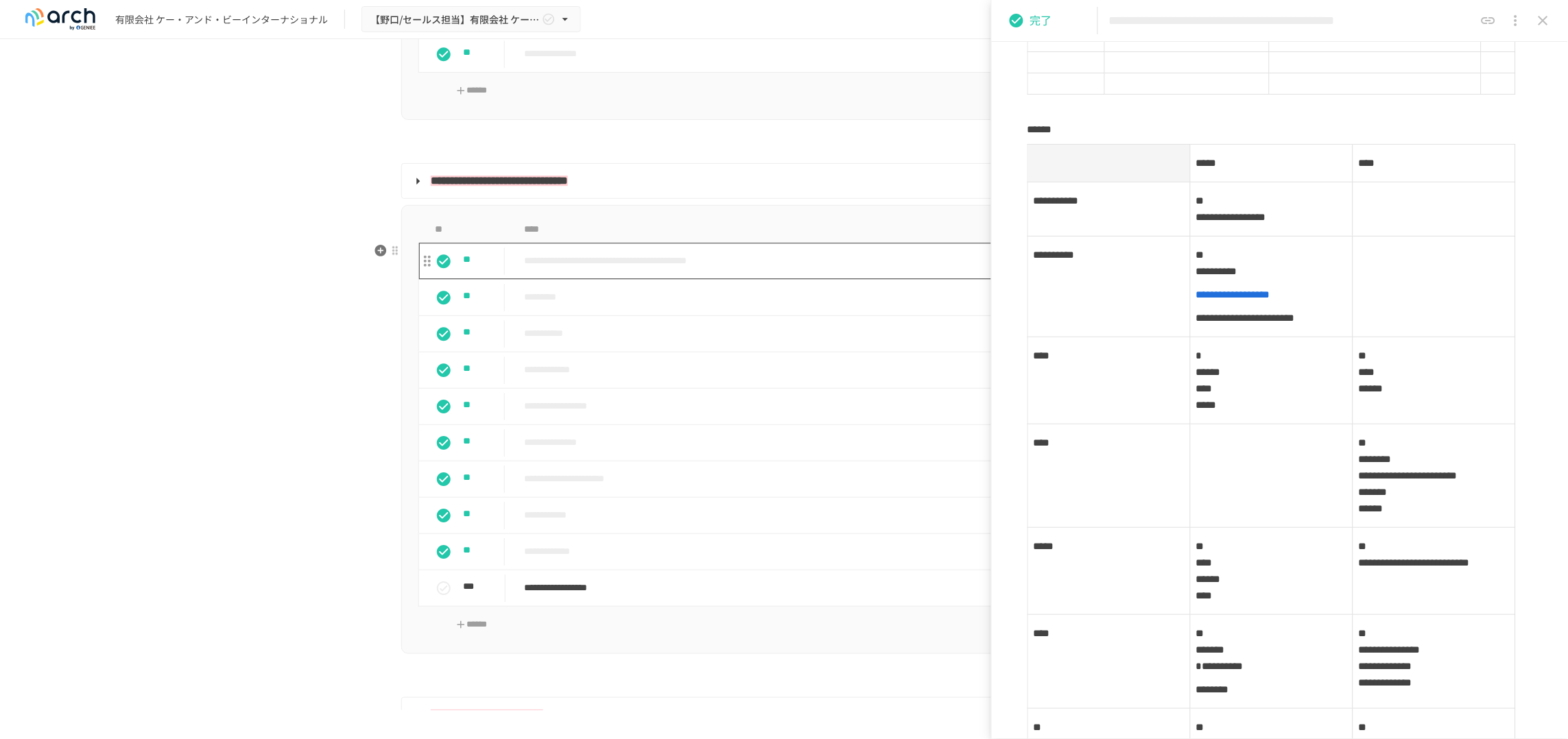 scroll, scrollTop: 0, scrollLeft: 0, axis: both 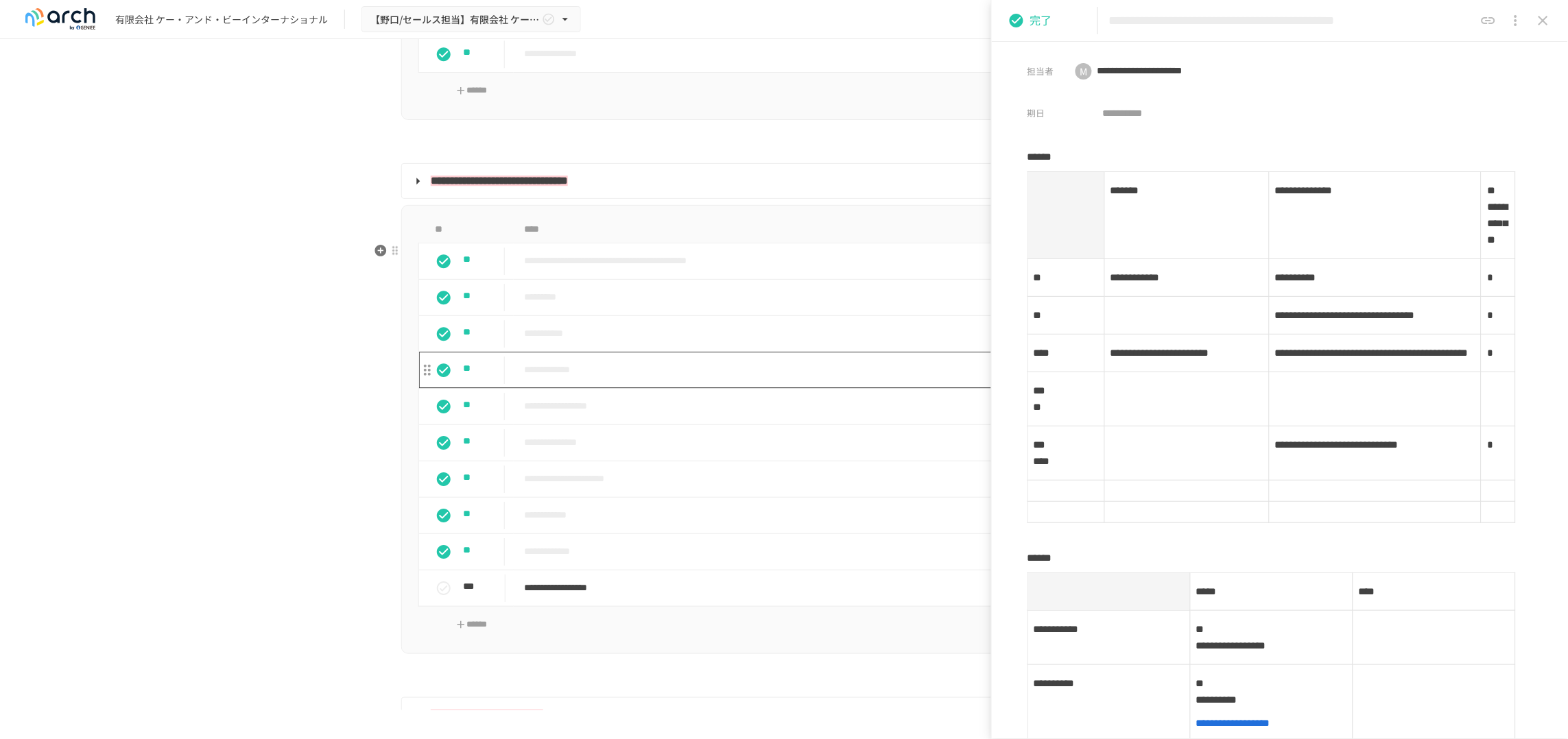 click on "**********" at bounding box center (763, 370) 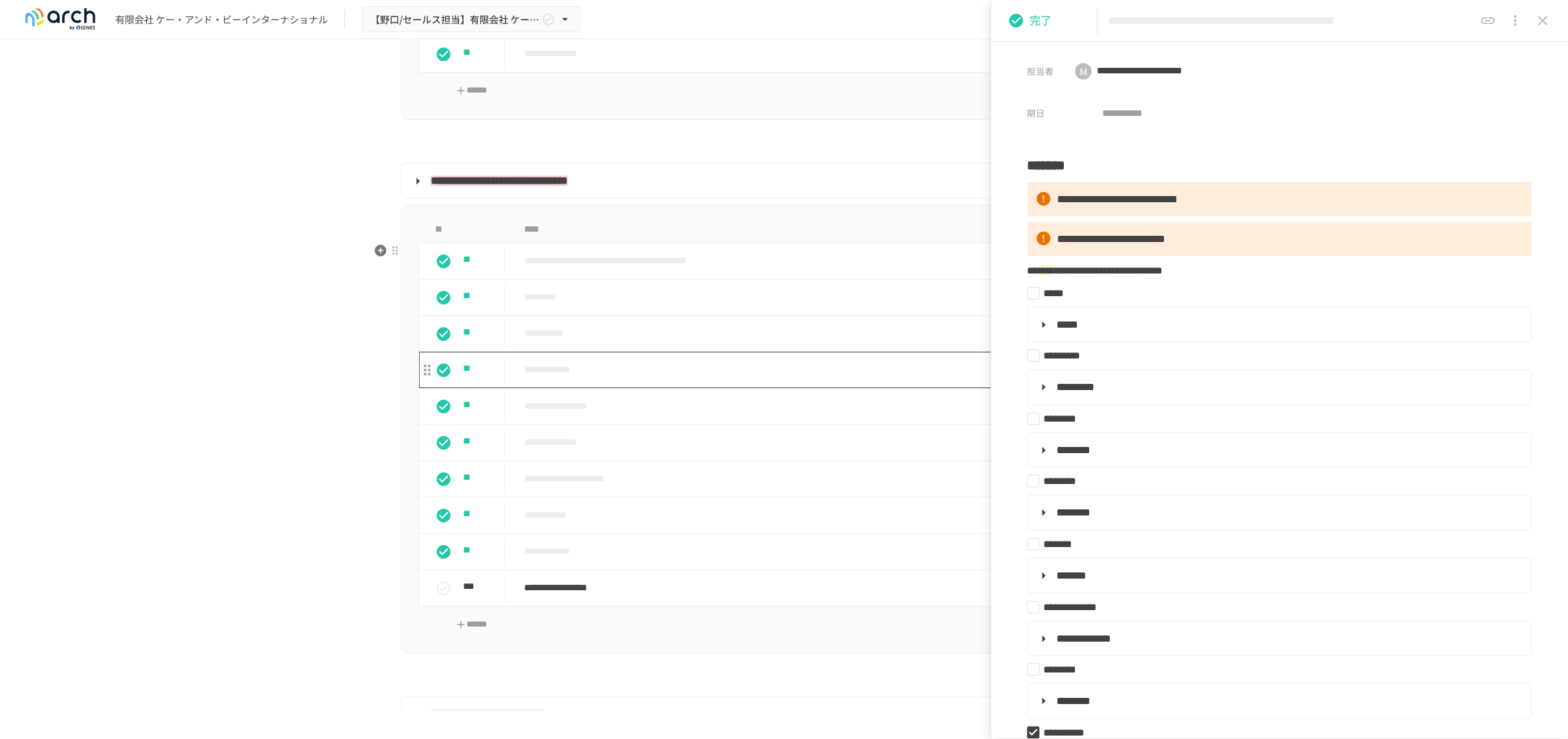 type on "**********" 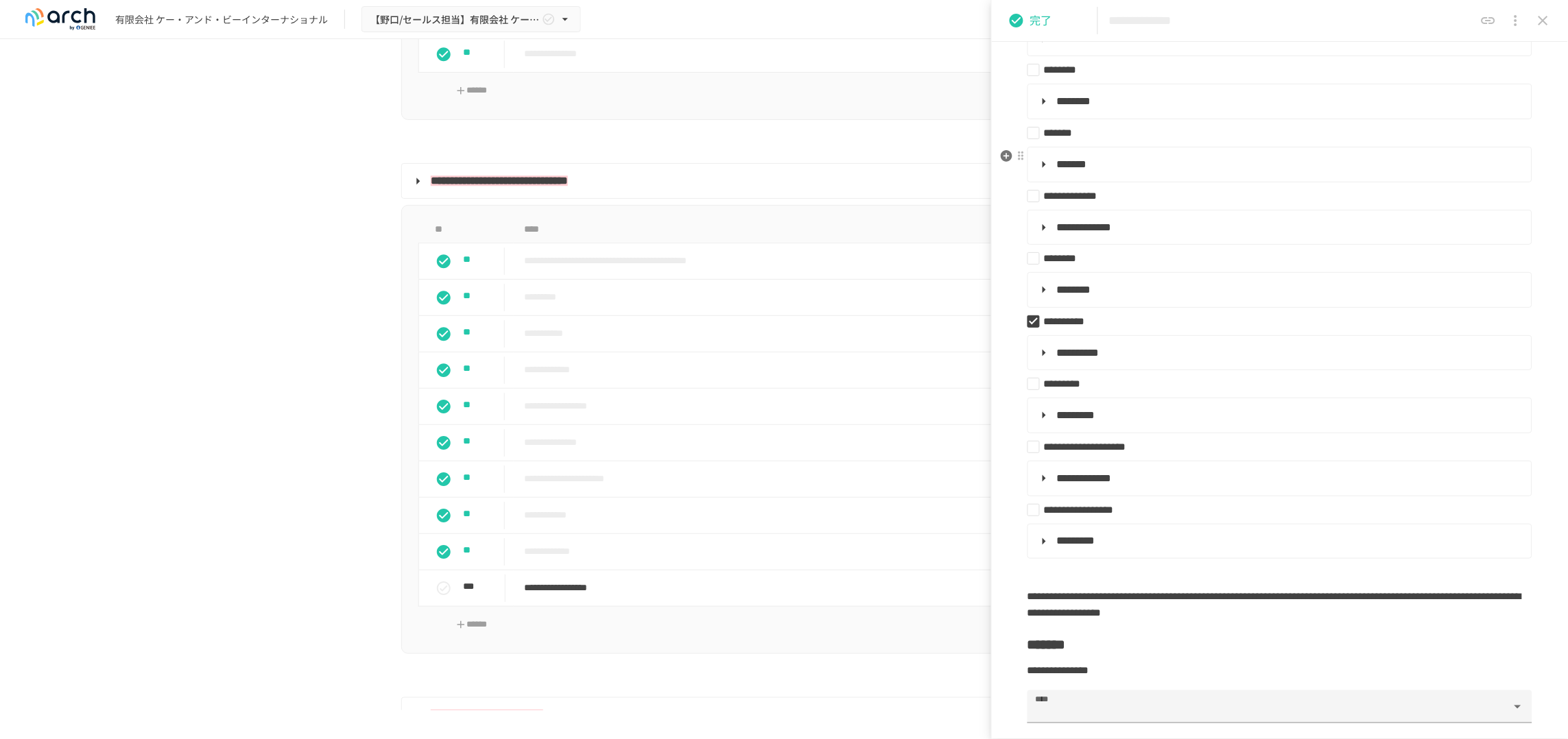 scroll, scrollTop: 428, scrollLeft: 0, axis: vertical 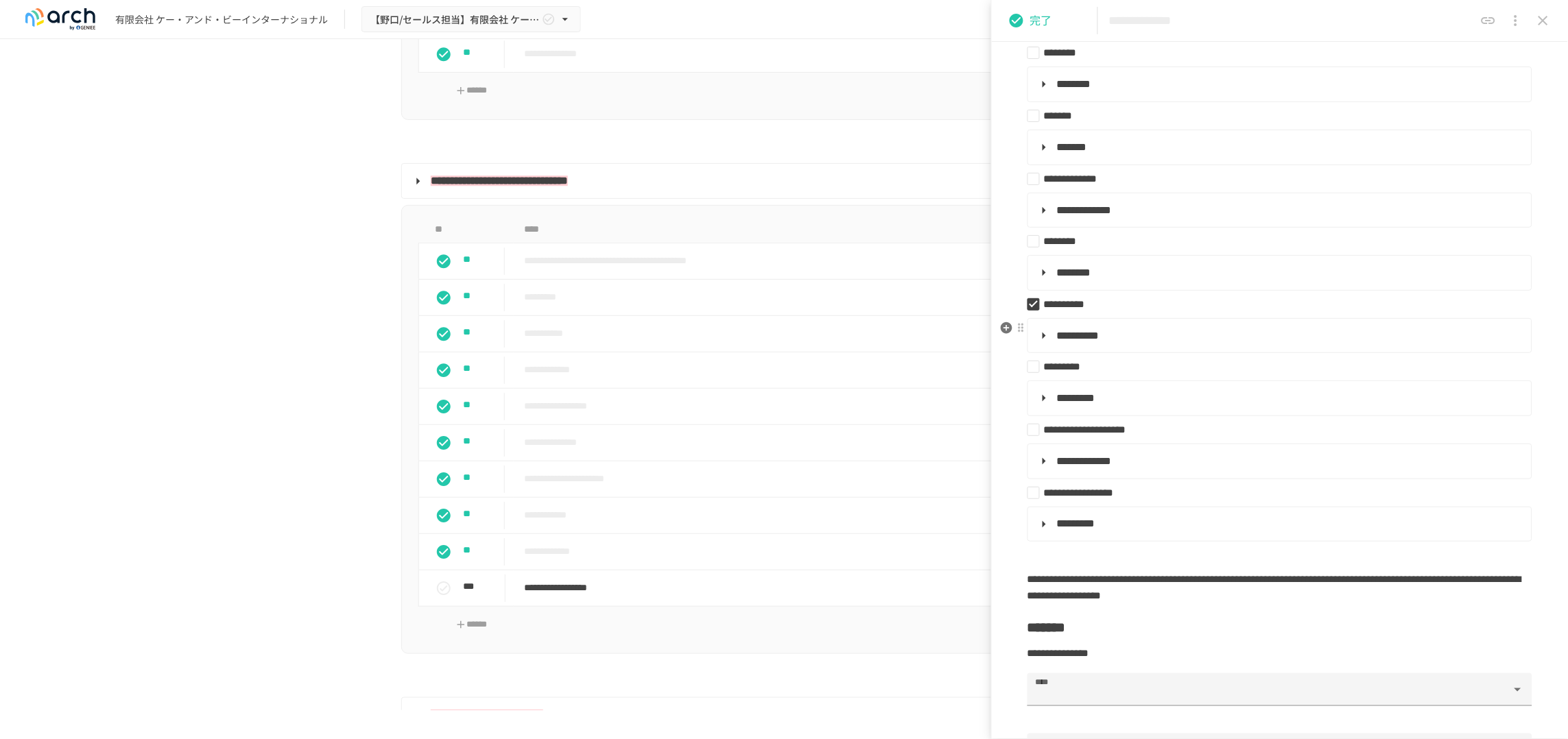 click on "**********" at bounding box center (1078, 335) 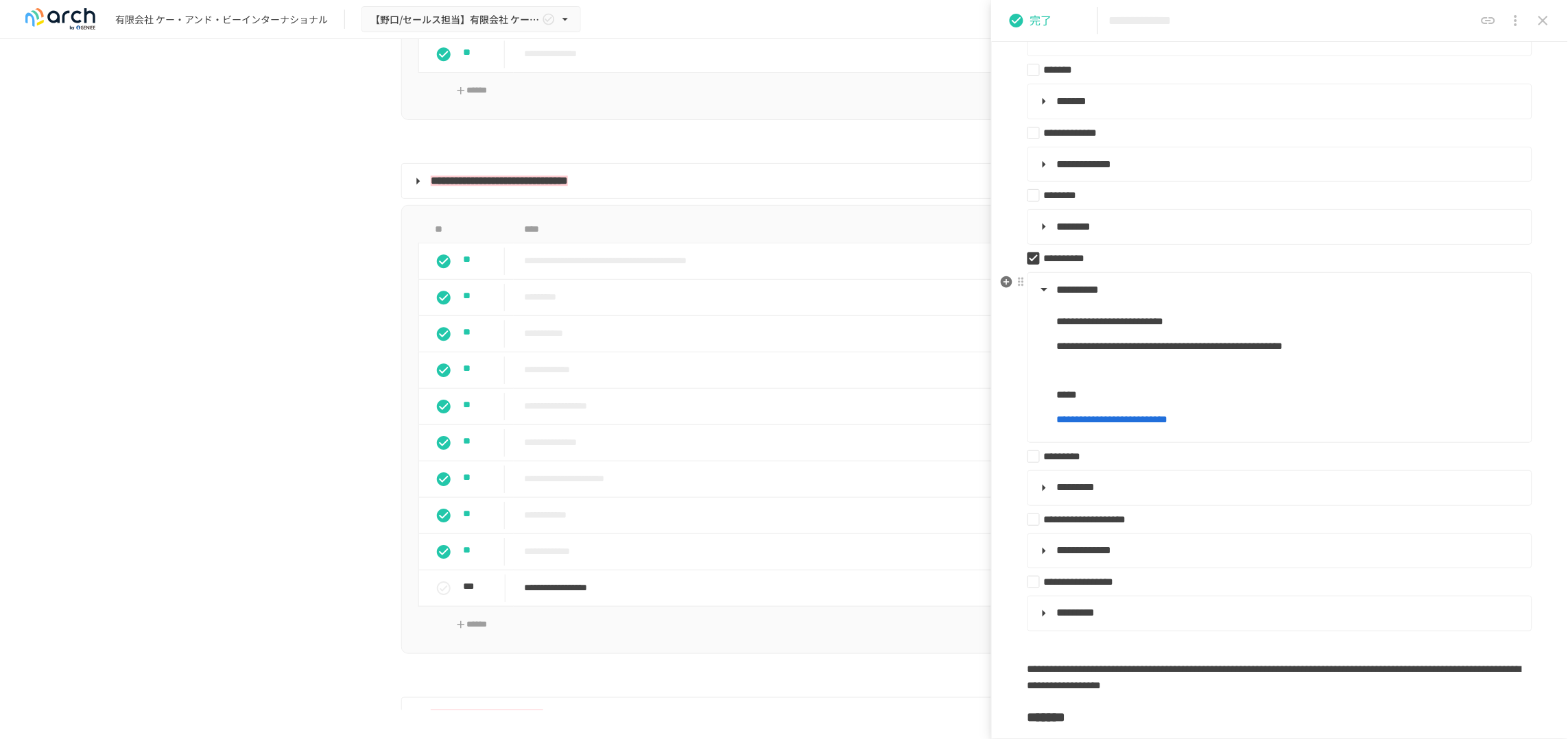 scroll, scrollTop: 514, scrollLeft: 0, axis: vertical 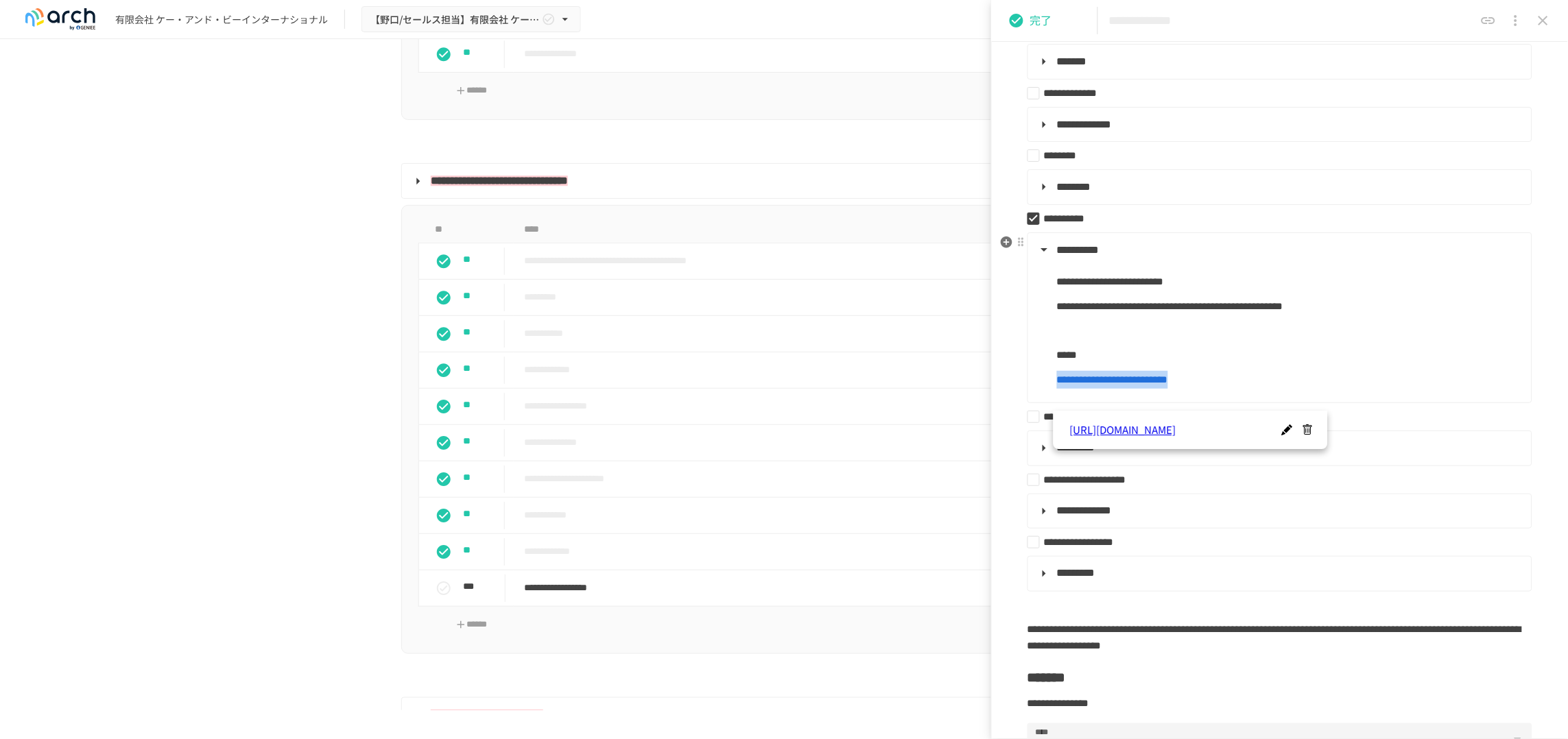 drag, startPoint x: 1360, startPoint y: 412, endPoint x: 1061, endPoint y: 416, distance: 299.0268 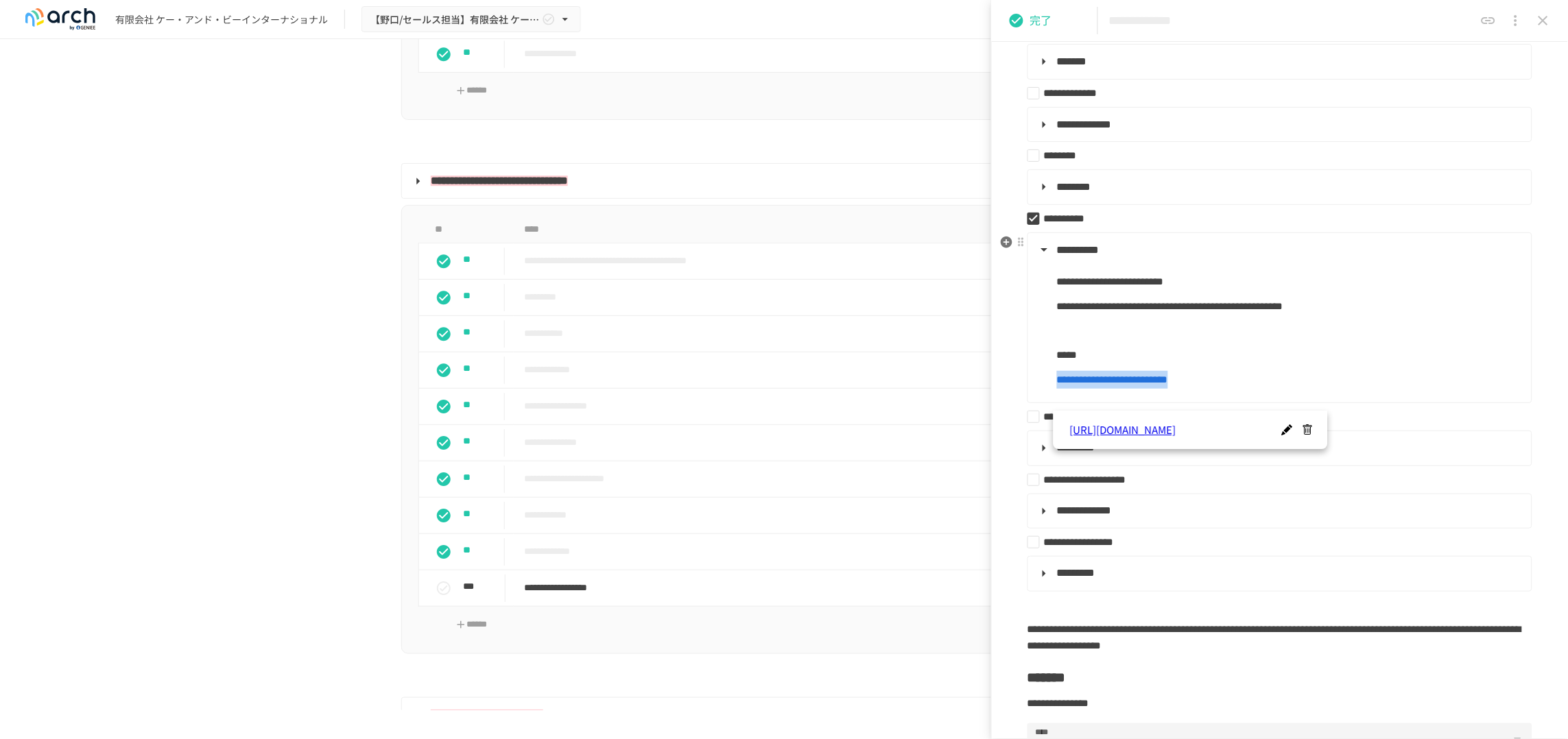 click on "**********" at bounding box center [1289, 380] 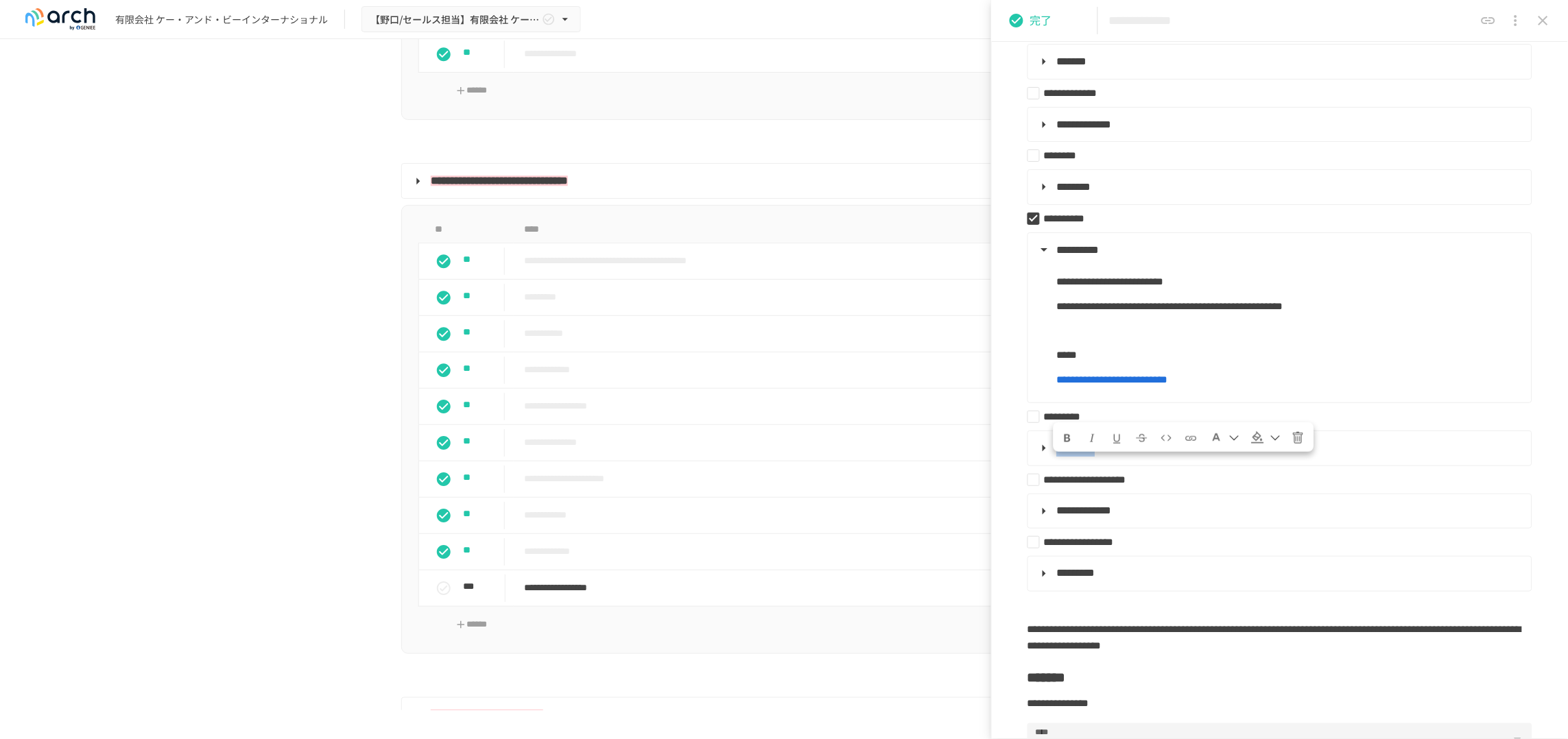 drag, startPoint x: 637, startPoint y: 528, endPoint x: 3, endPoint y: 777, distance: 681.144 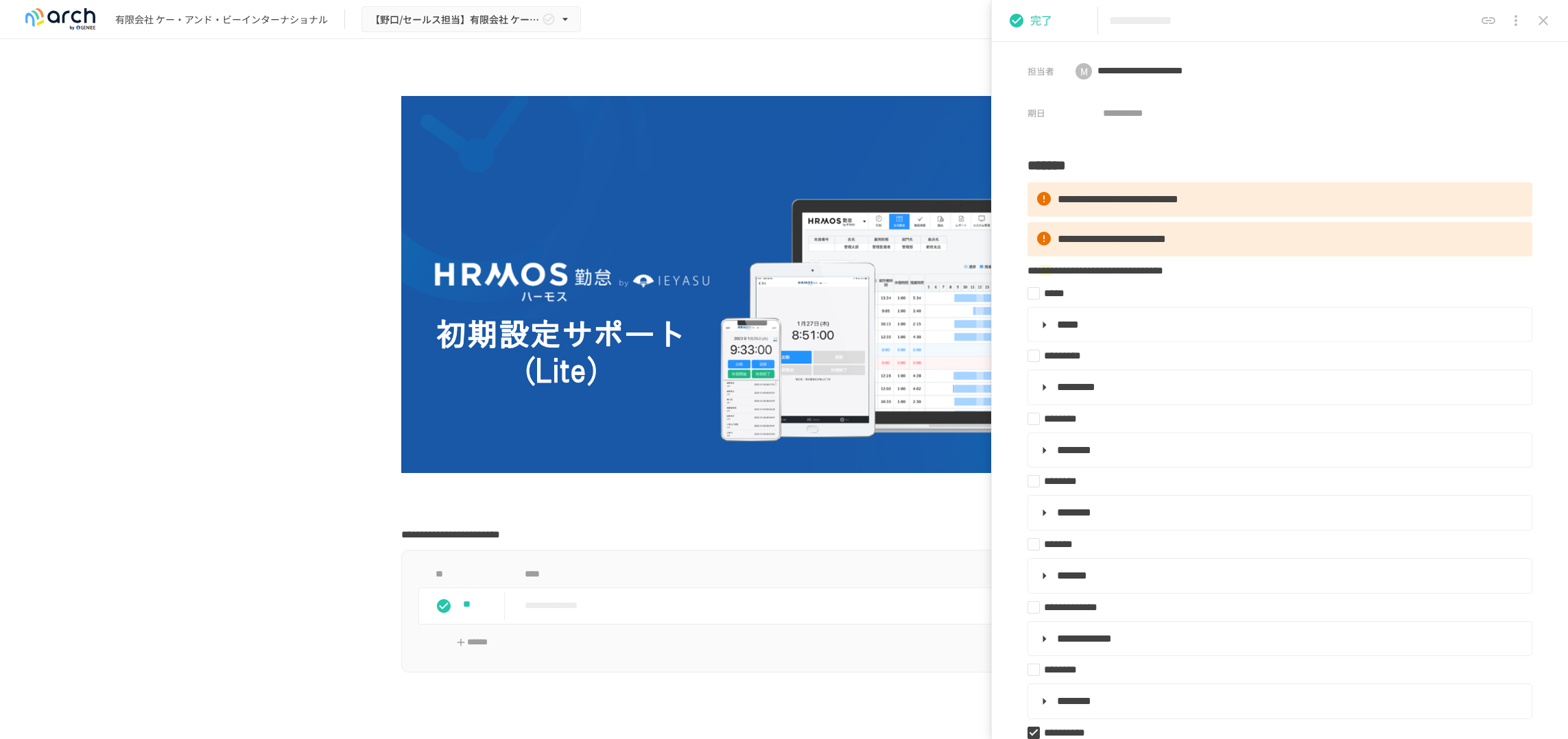 scroll, scrollTop: 0, scrollLeft: 0, axis: both 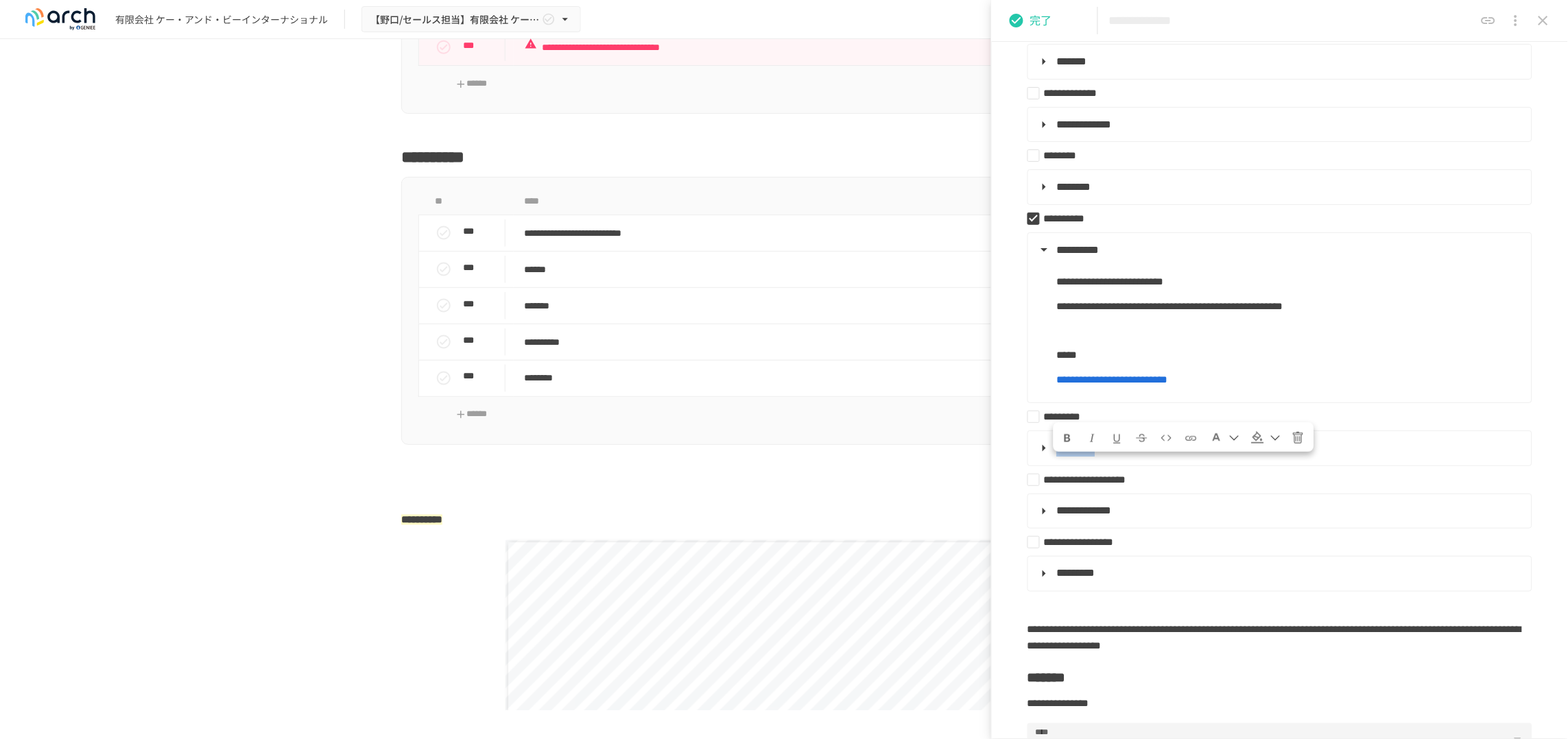 click on "**********" at bounding box center [763, 11] 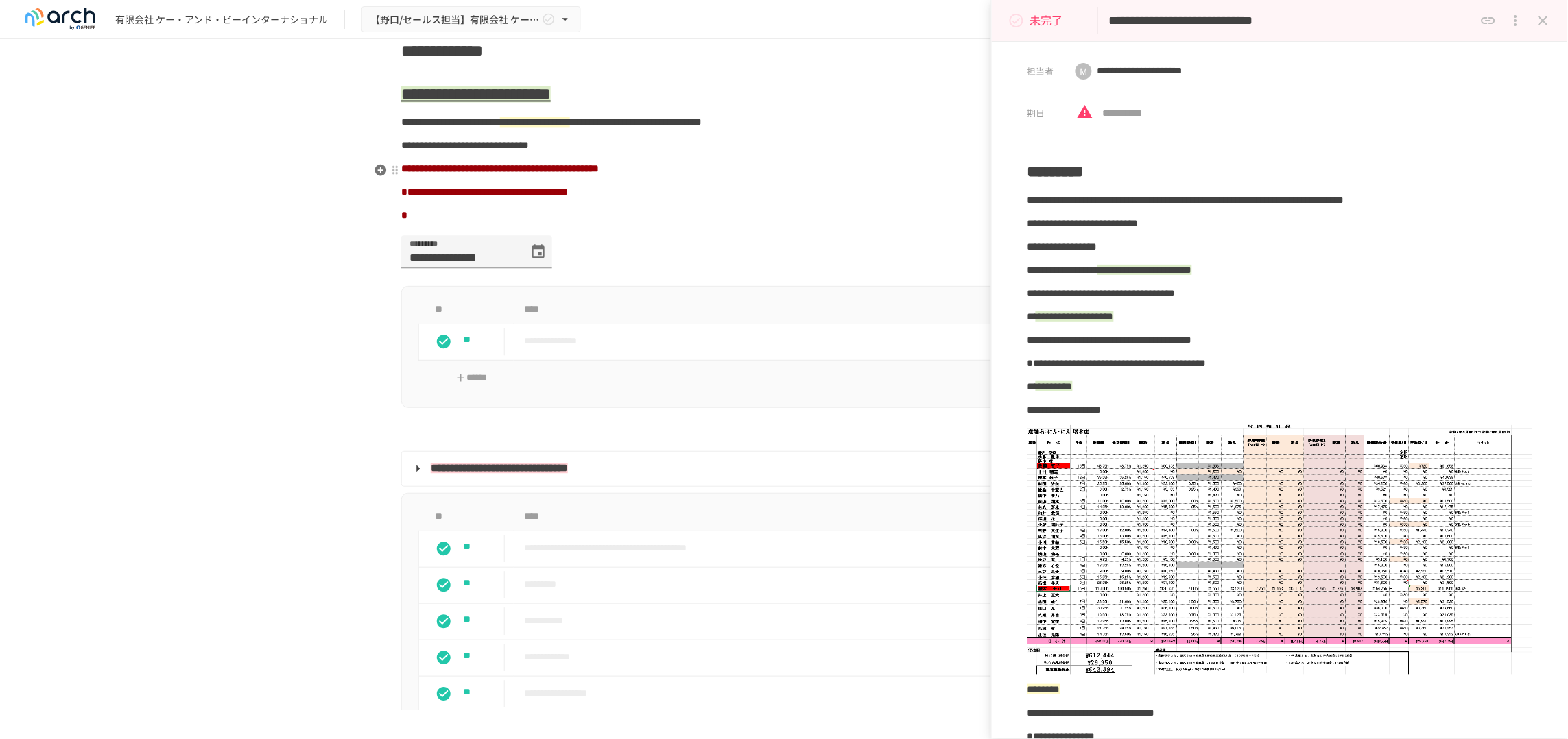 scroll, scrollTop: 929, scrollLeft: 0, axis: vertical 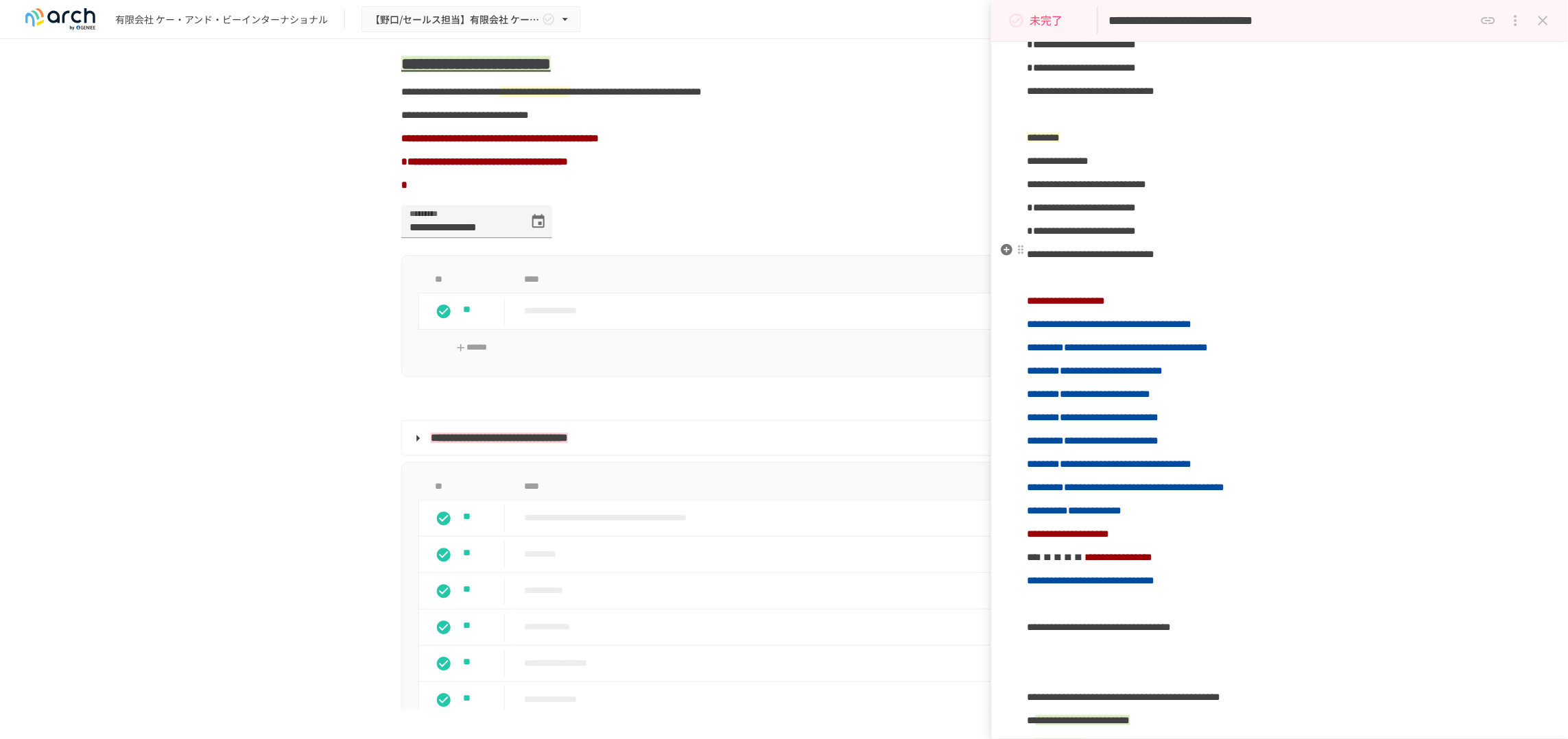 click on "**********" at bounding box center (1087, 184) 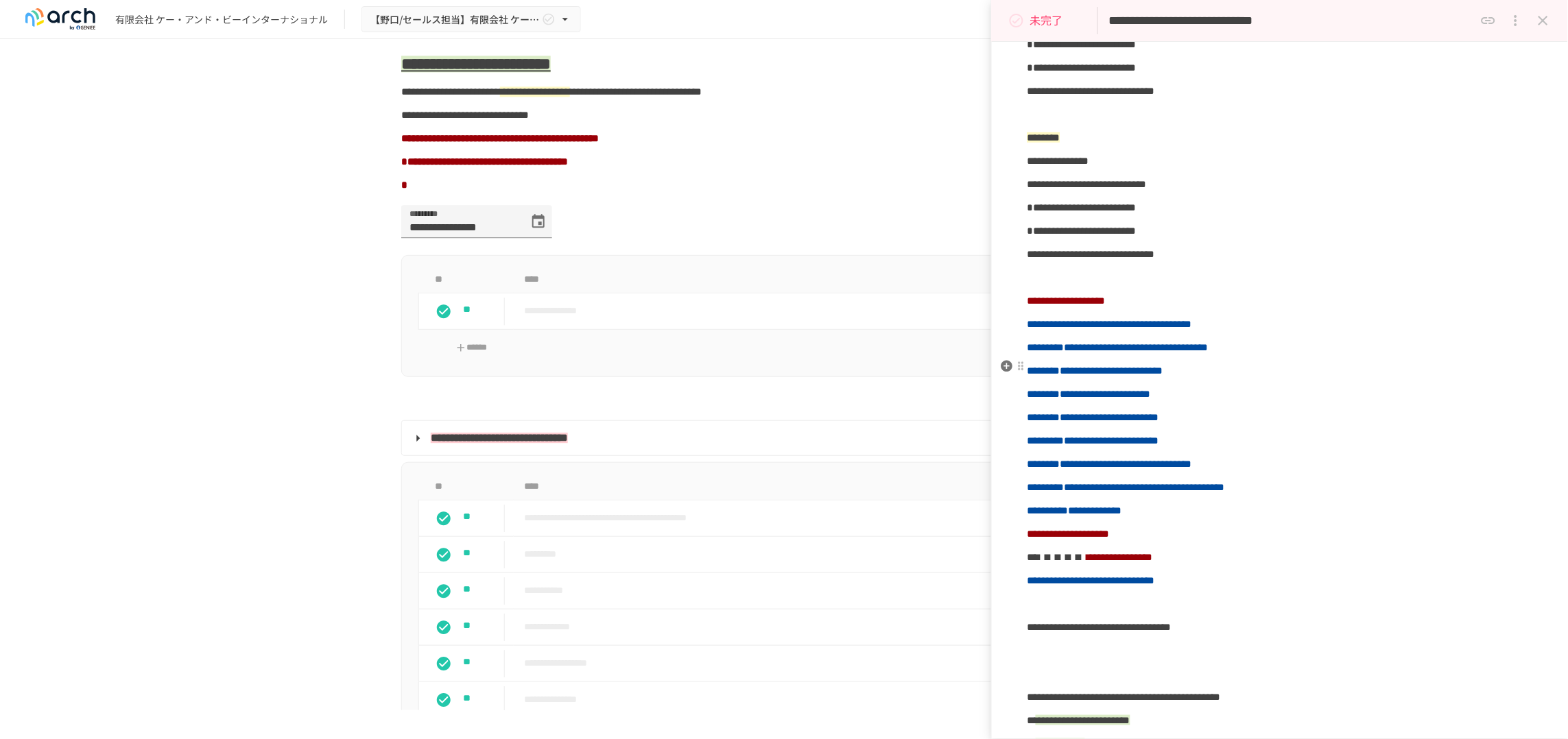 type 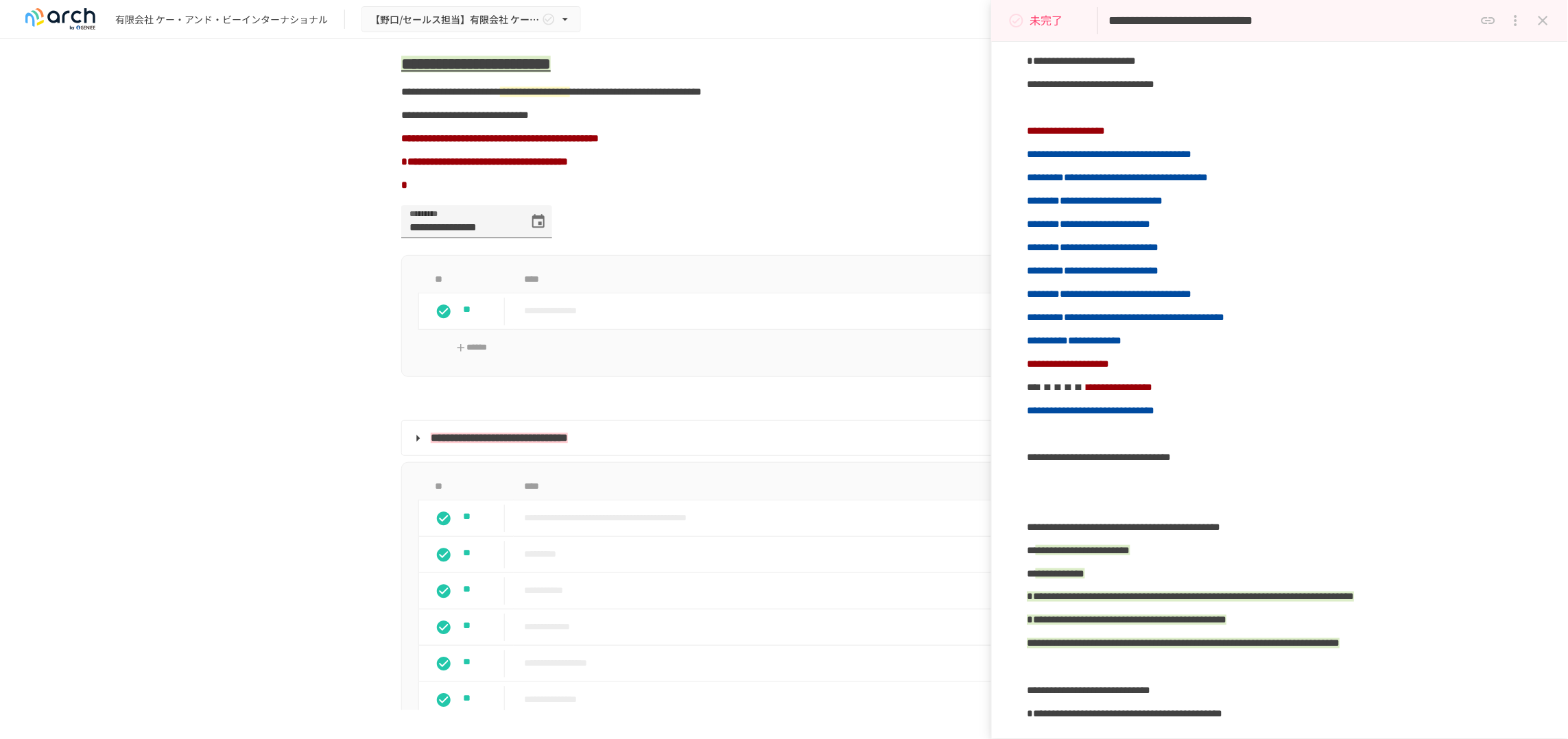 scroll, scrollTop: 2057, scrollLeft: 0, axis: vertical 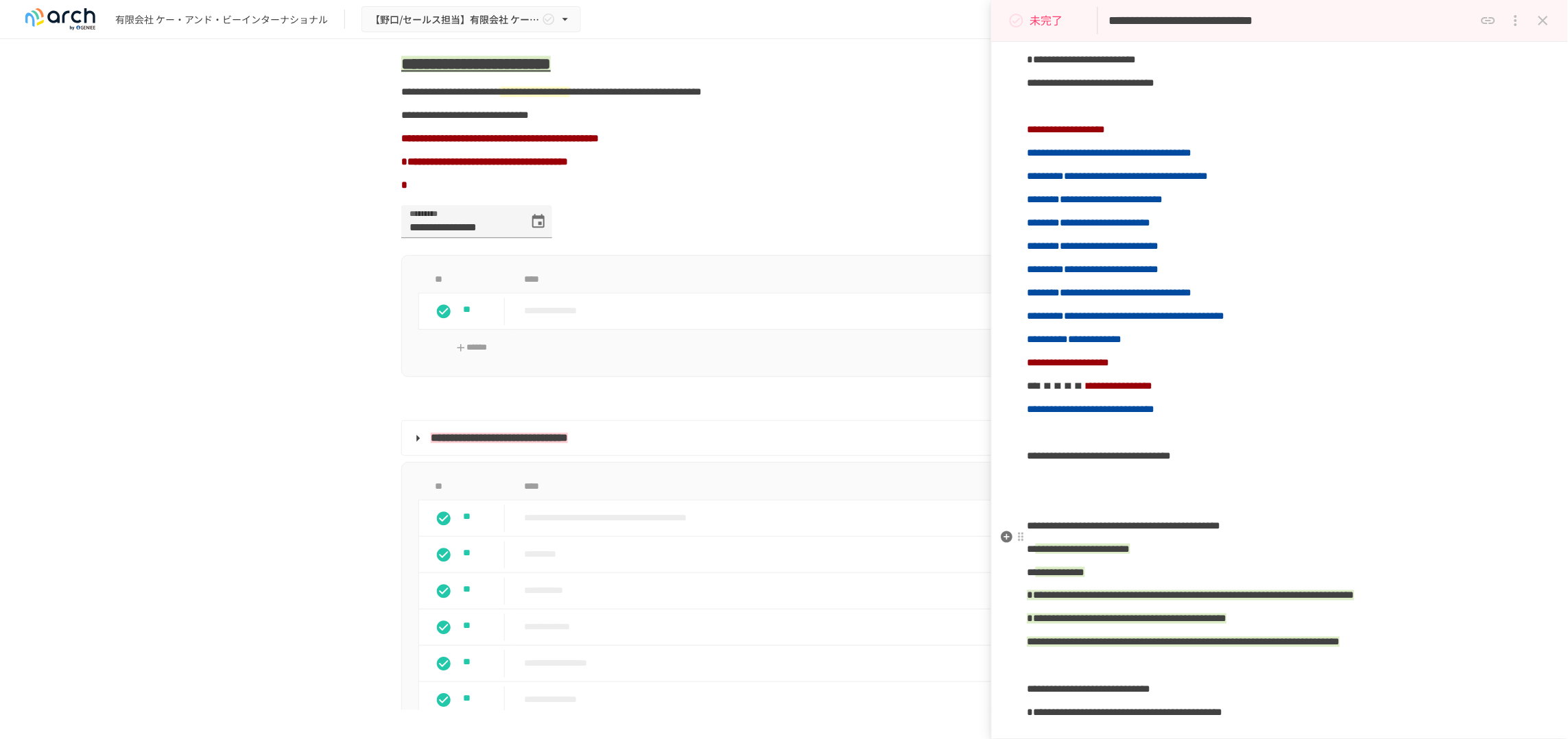 click on "**********" at bounding box center (1280, 456) 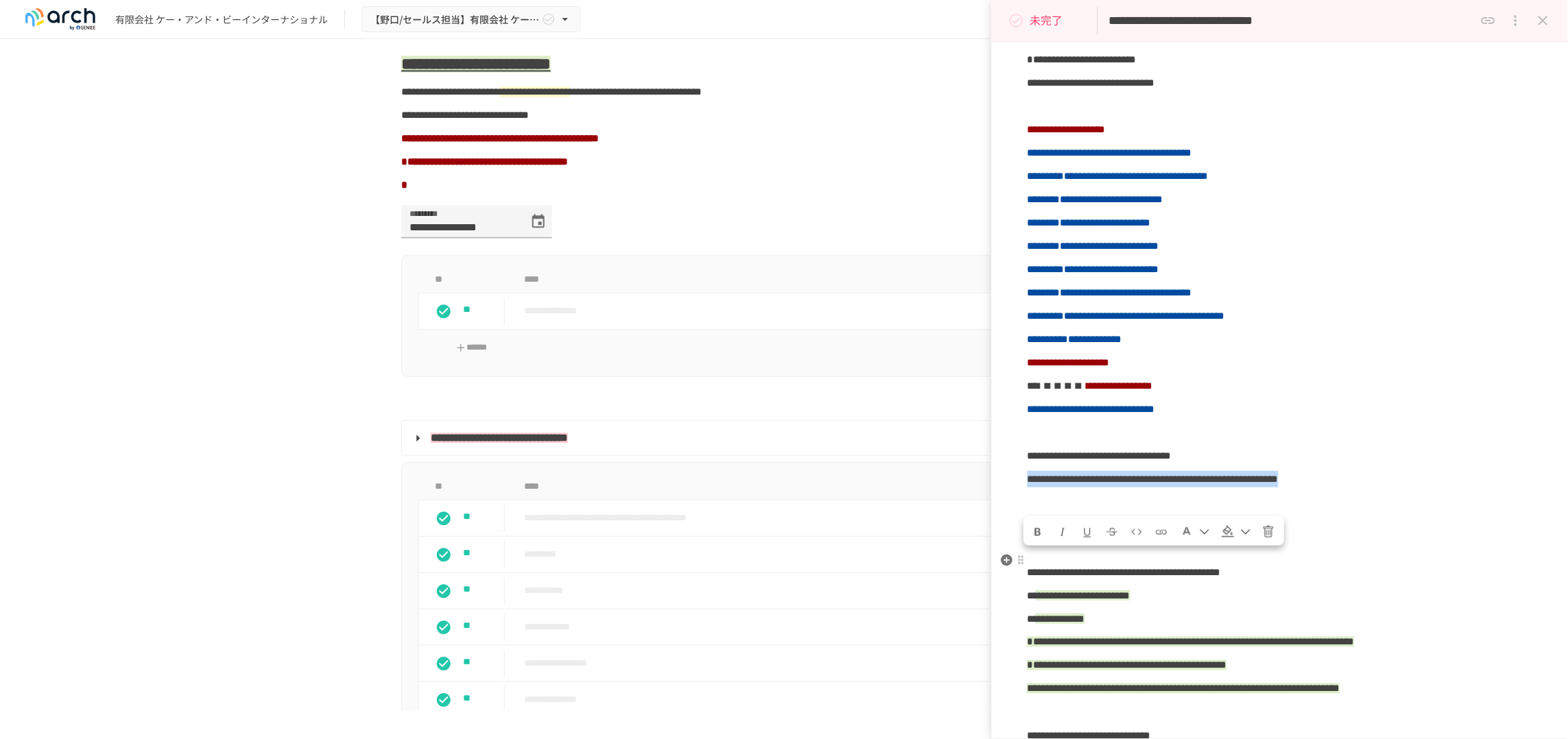 drag, startPoint x: 1191, startPoint y: 592, endPoint x: 1032, endPoint y: 577, distance: 159.70598 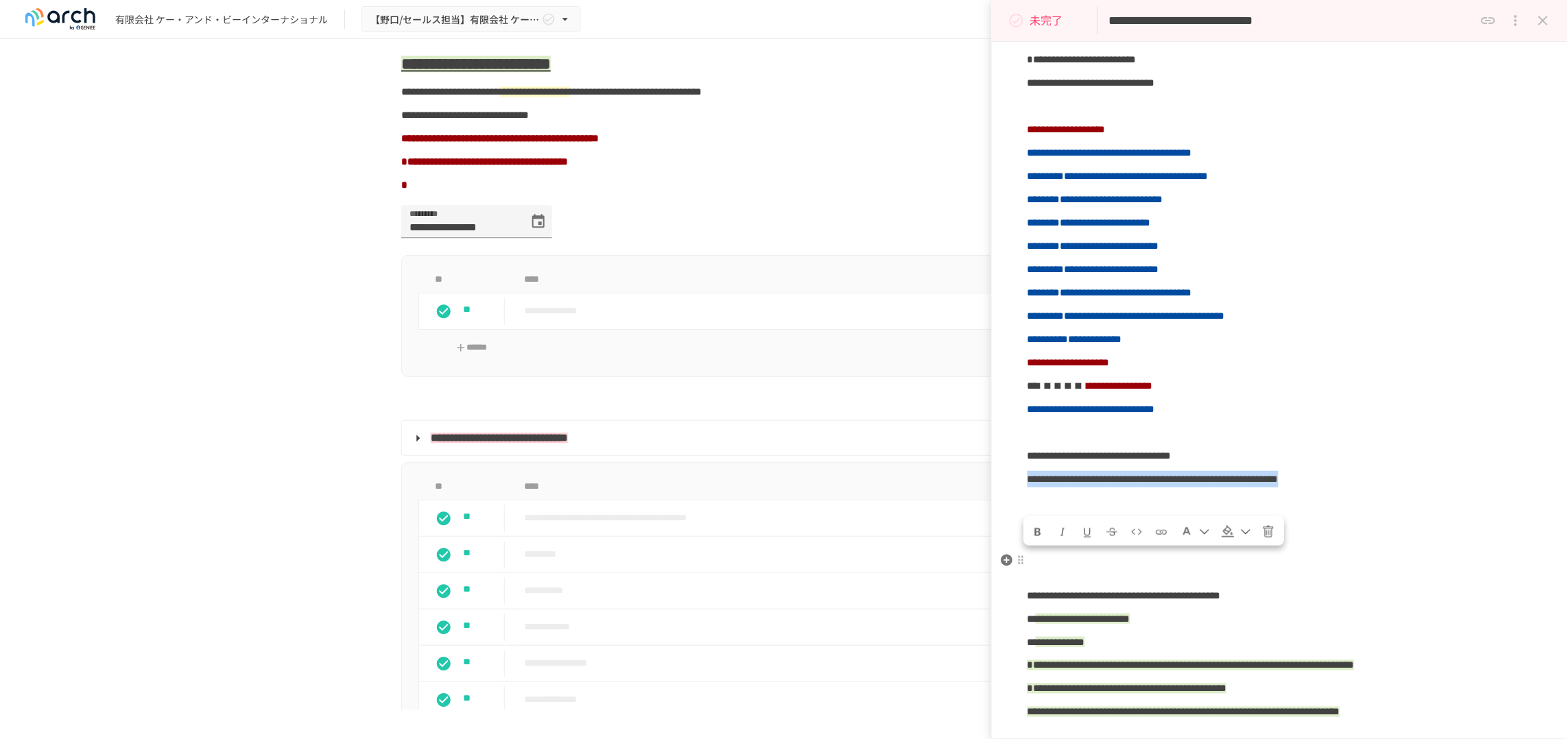drag, startPoint x: 1180, startPoint y: 588, endPoint x: 1032, endPoint y: 579, distance: 148.2734 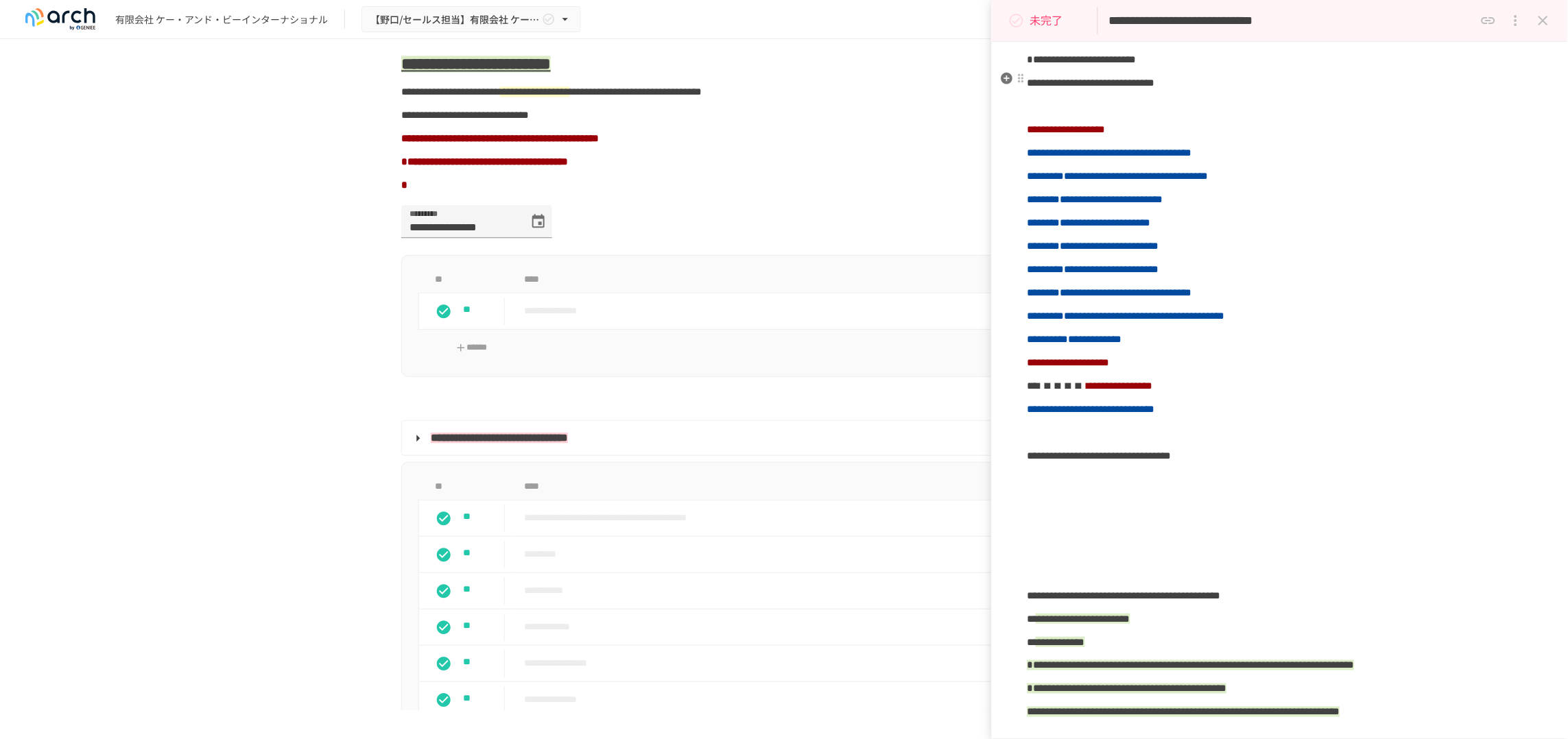 click on "**********" at bounding box center (1280, 13) 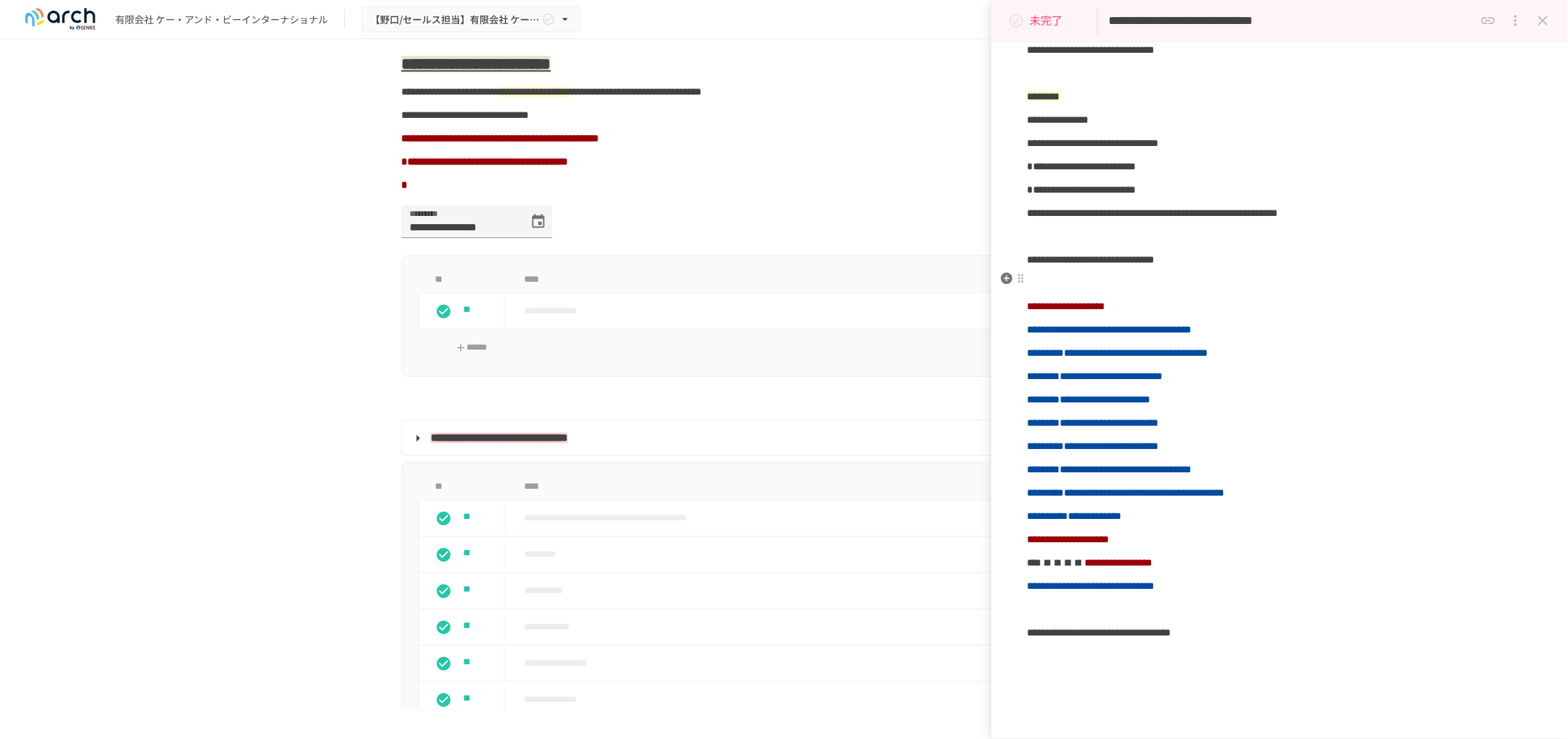 scroll, scrollTop: 1885, scrollLeft: 0, axis: vertical 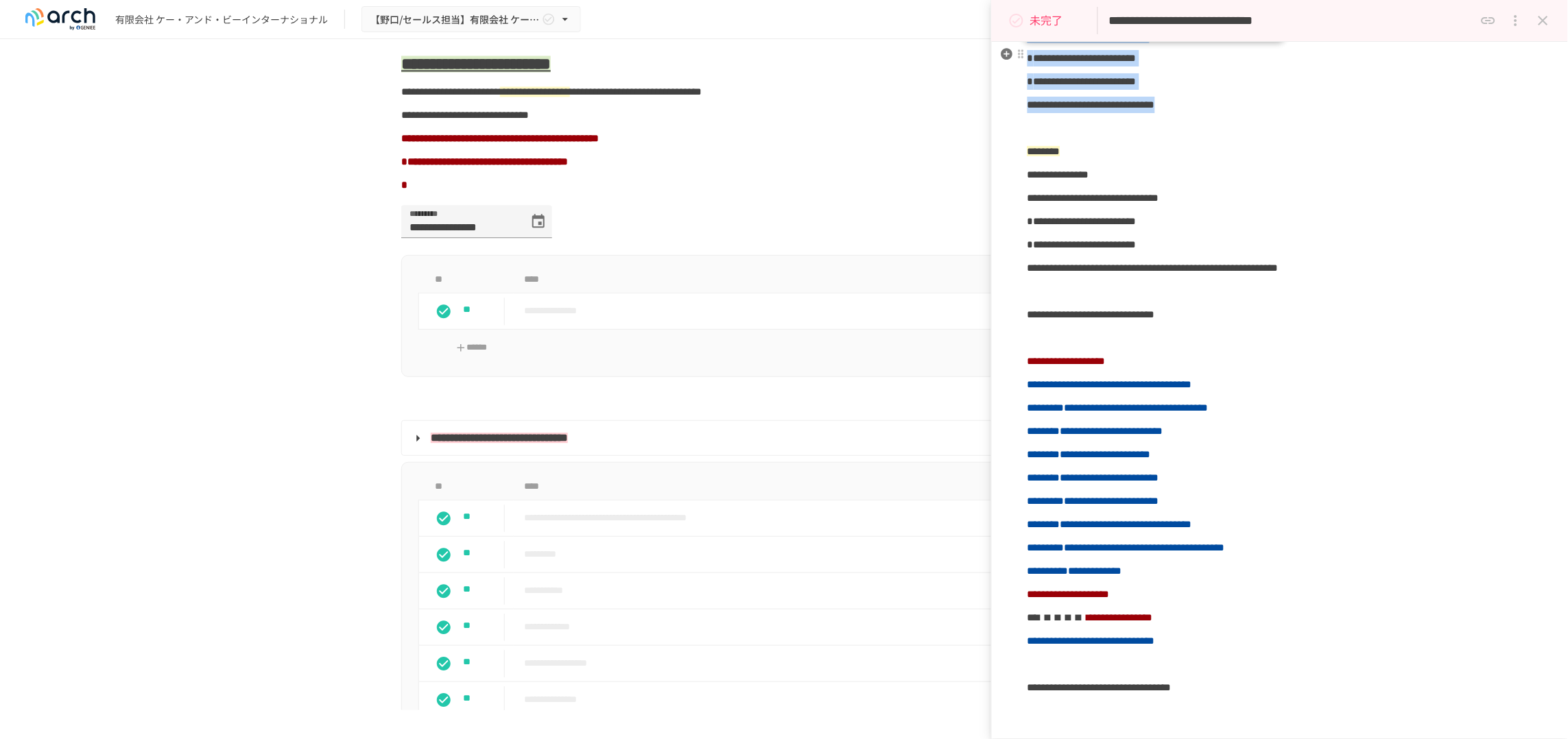 drag, startPoint x: 1349, startPoint y: 169, endPoint x: 1030, endPoint y: 66, distance: 335.2163 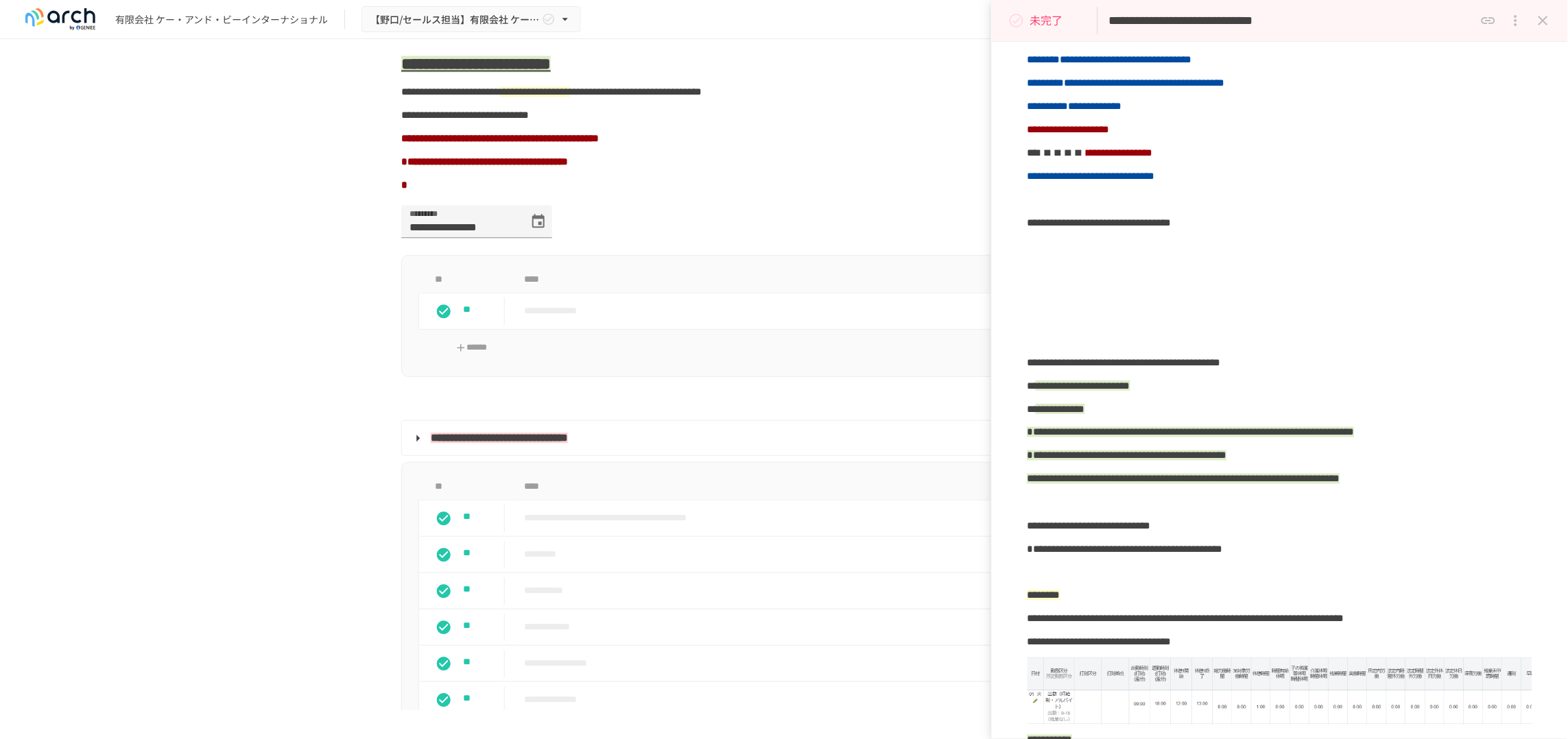 scroll, scrollTop: 2299, scrollLeft: 0, axis: vertical 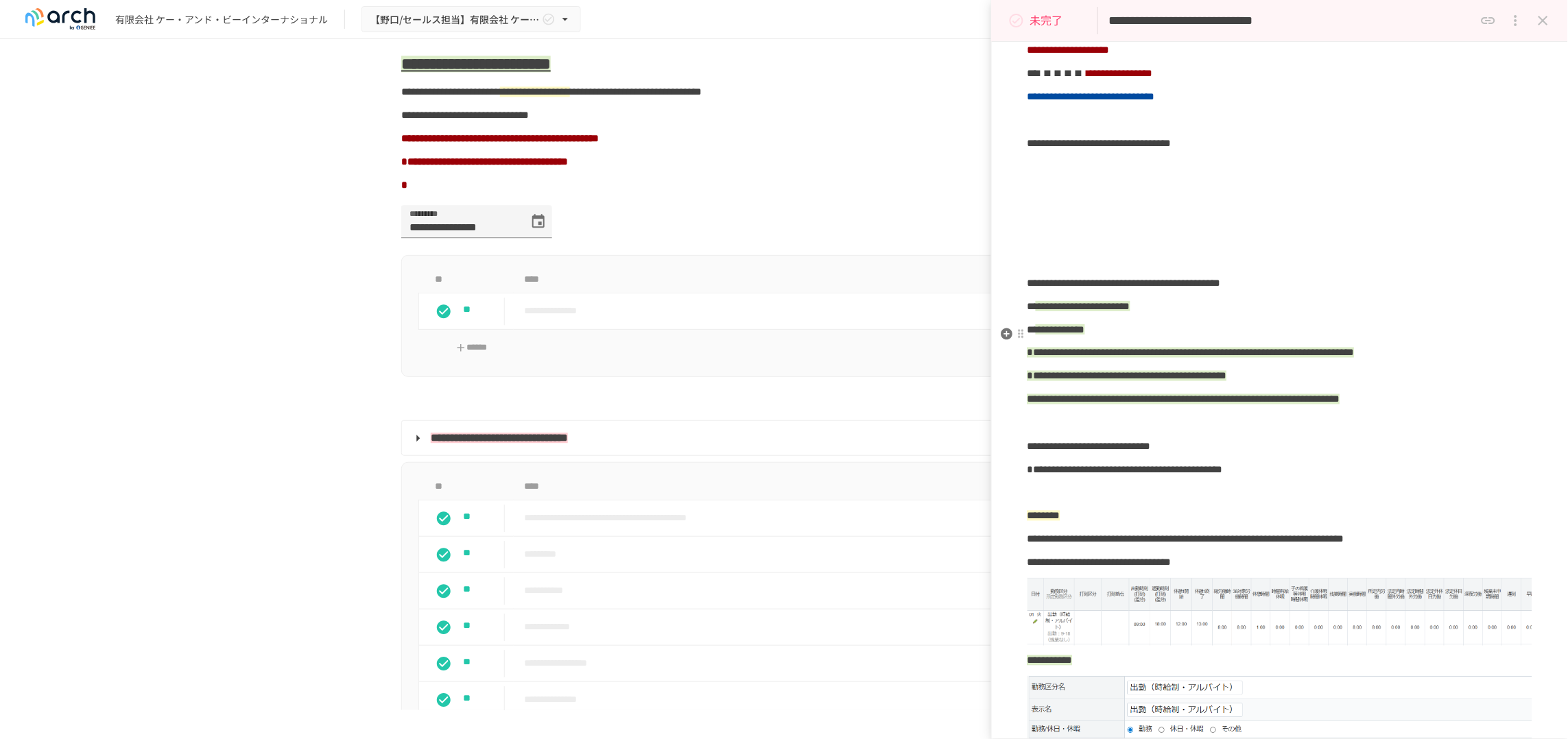 click at bounding box center [1280, 237] 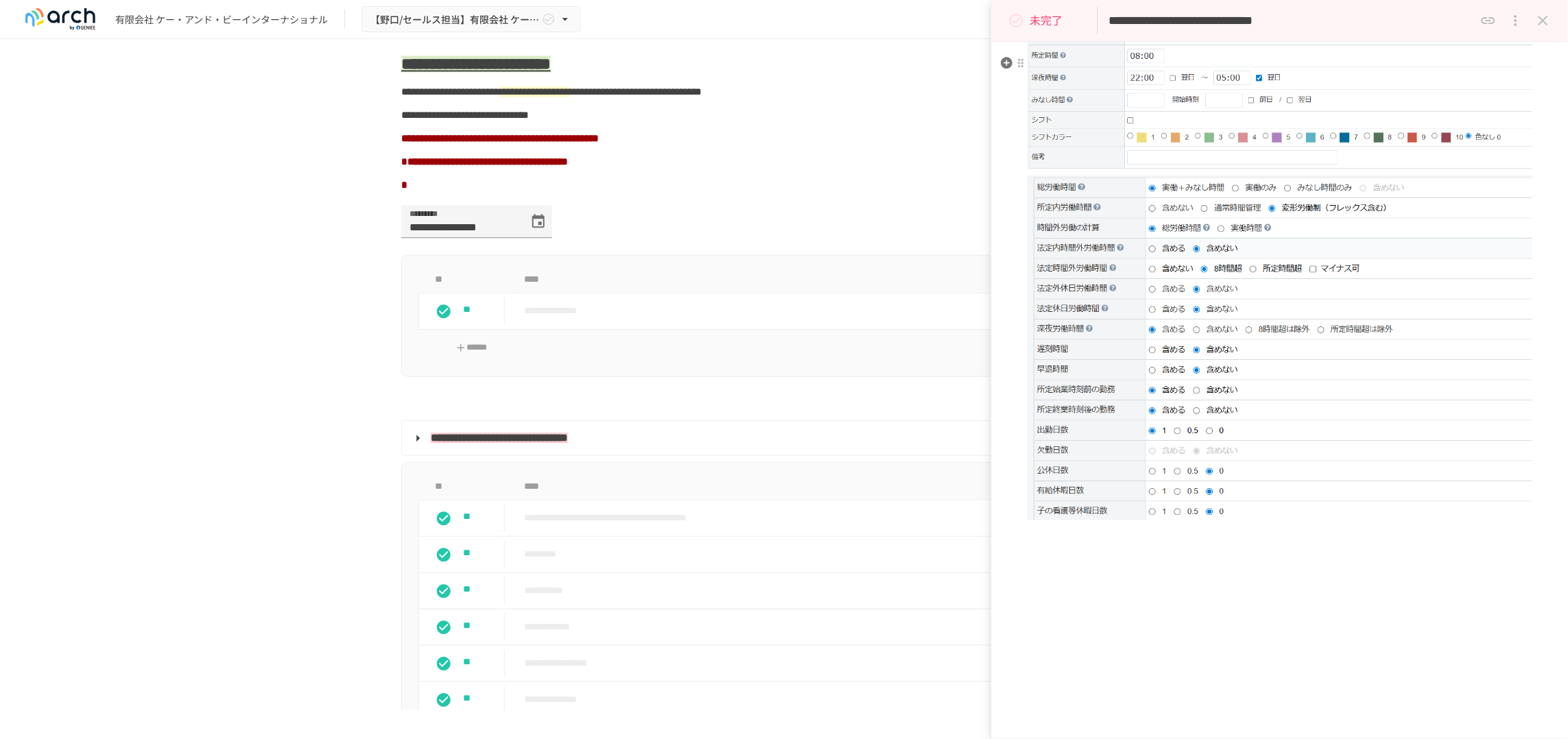 scroll, scrollTop: 3151, scrollLeft: 0, axis: vertical 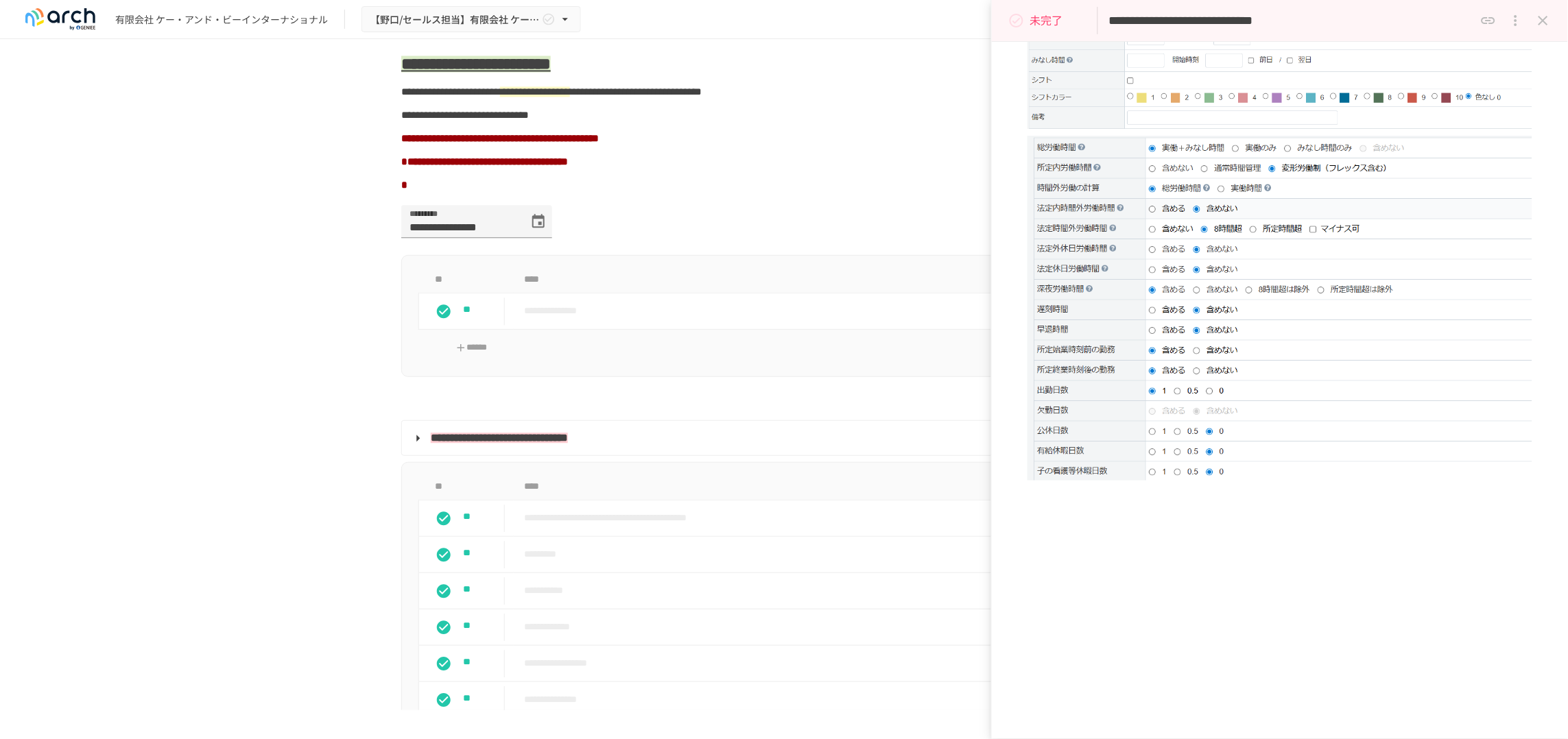 click 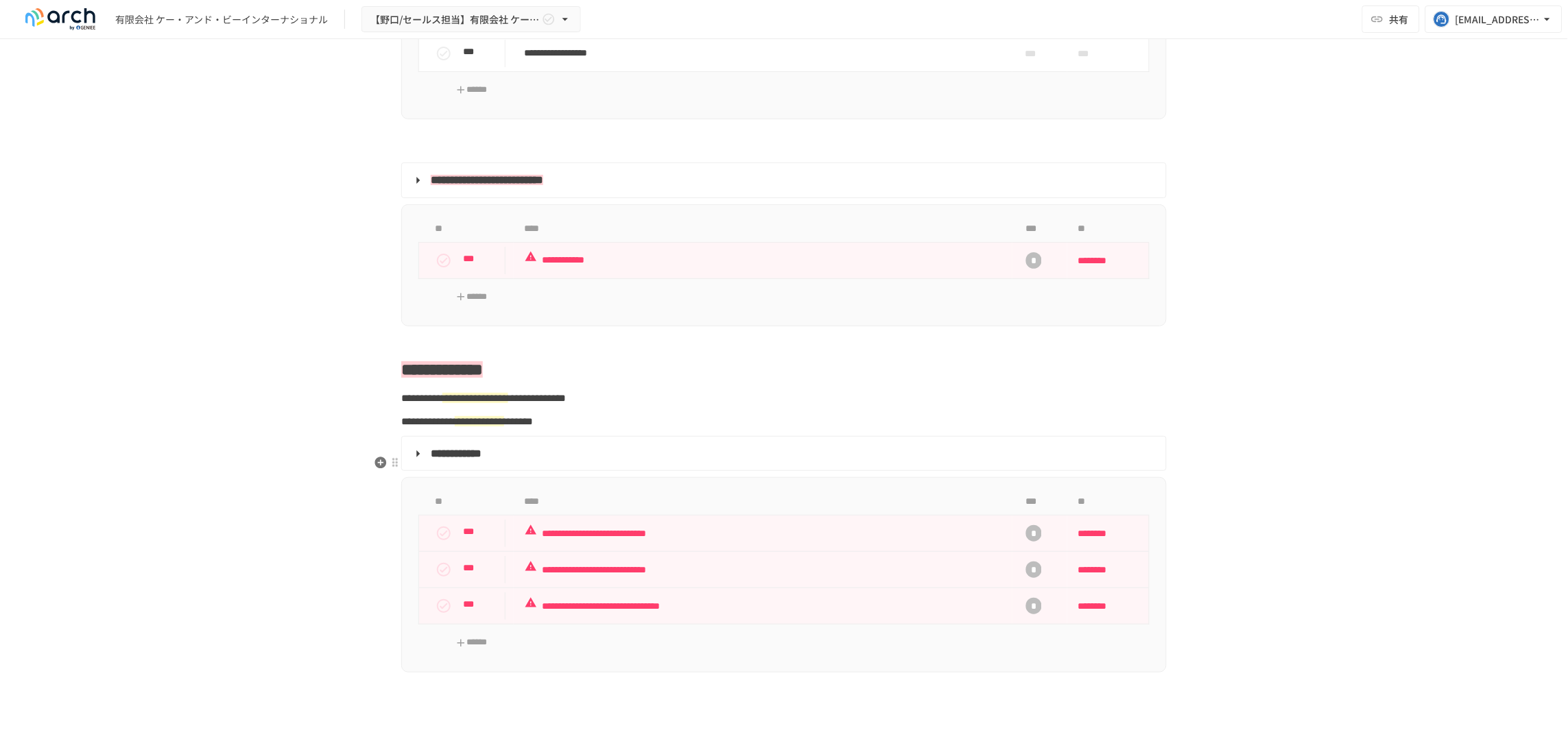 scroll, scrollTop: 1957, scrollLeft: 0, axis: vertical 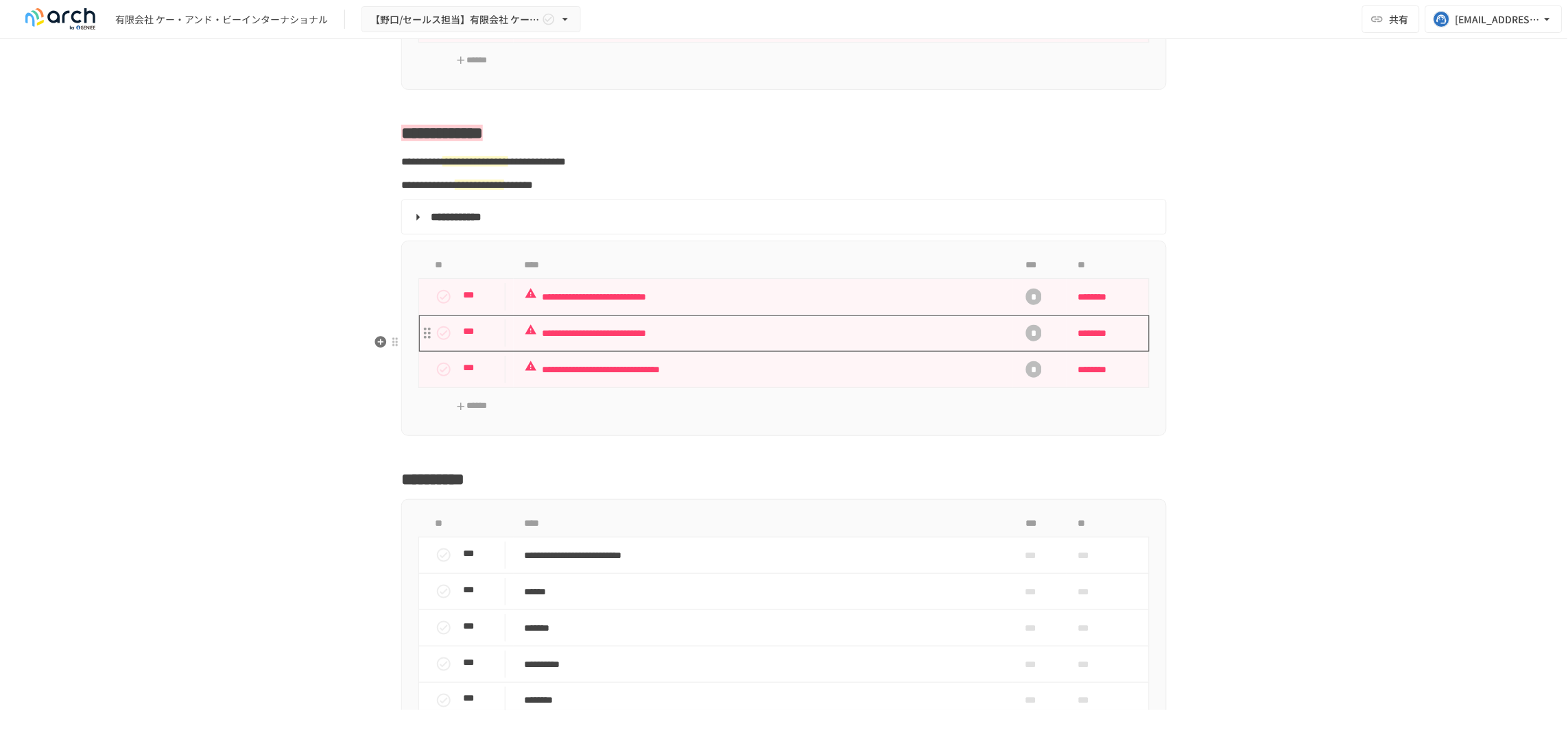 click on "**********" at bounding box center [763, 333] 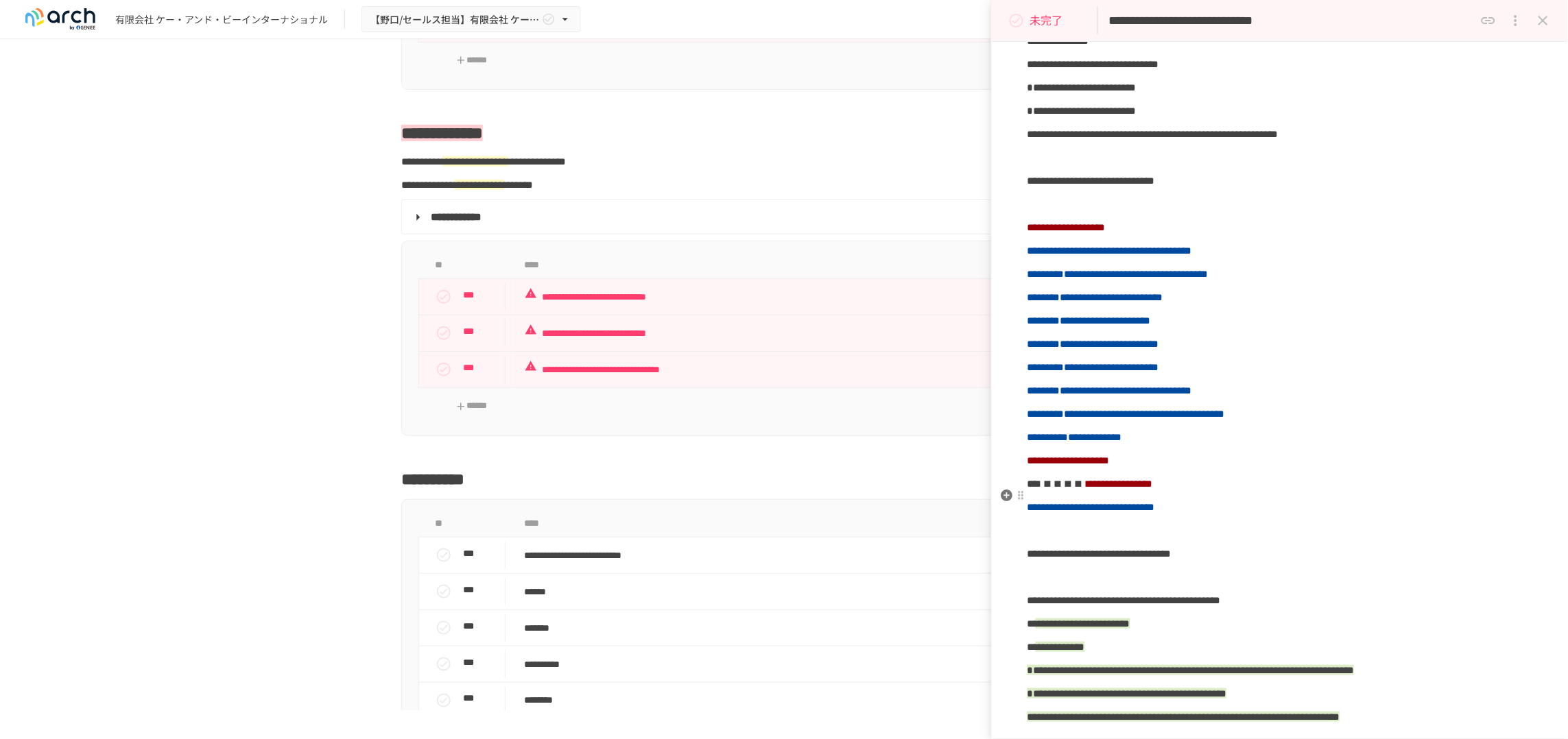 scroll, scrollTop: 1885, scrollLeft: 0, axis: vertical 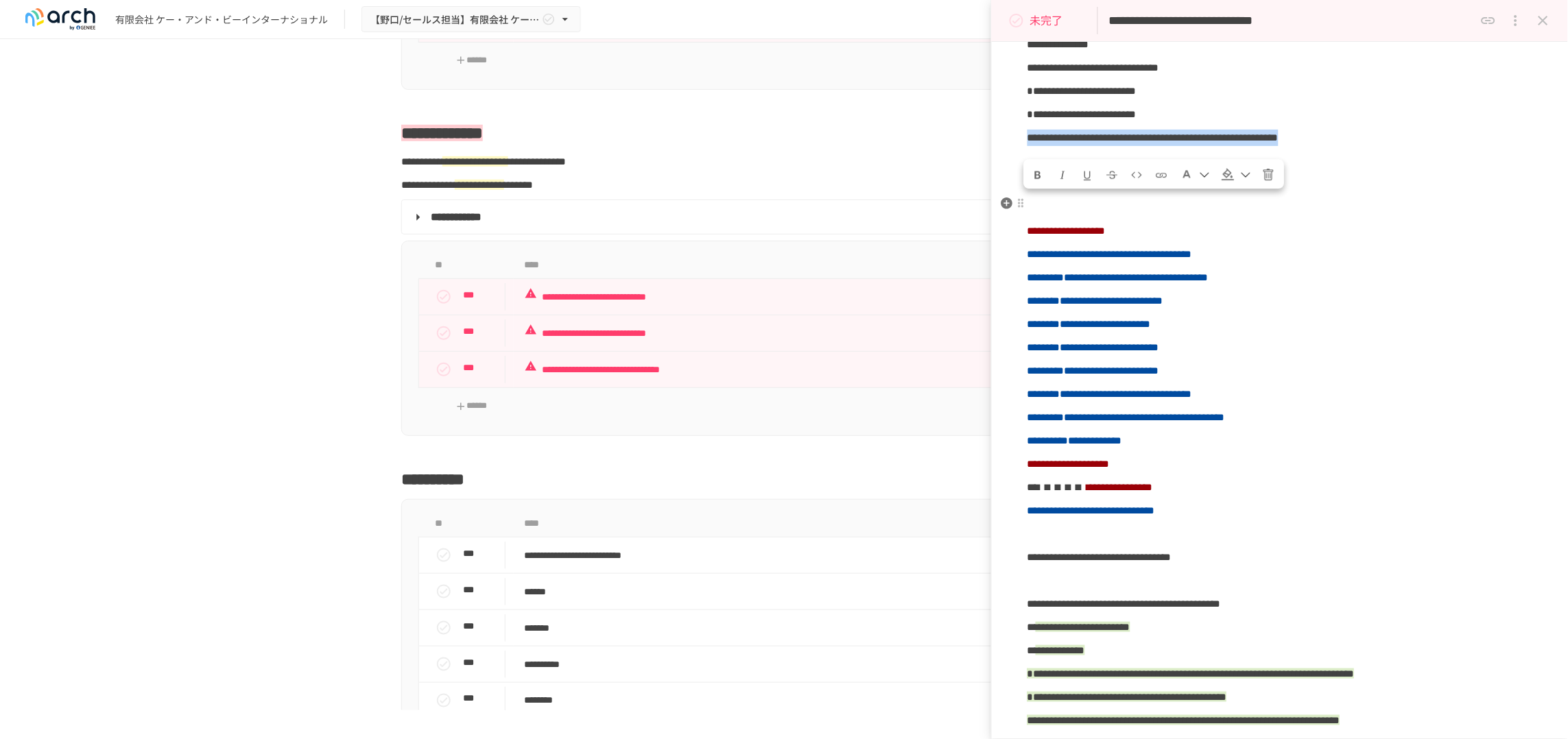 drag, startPoint x: 1030, startPoint y: 211, endPoint x: 1177, endPoint y: 233, distance: 148.6371 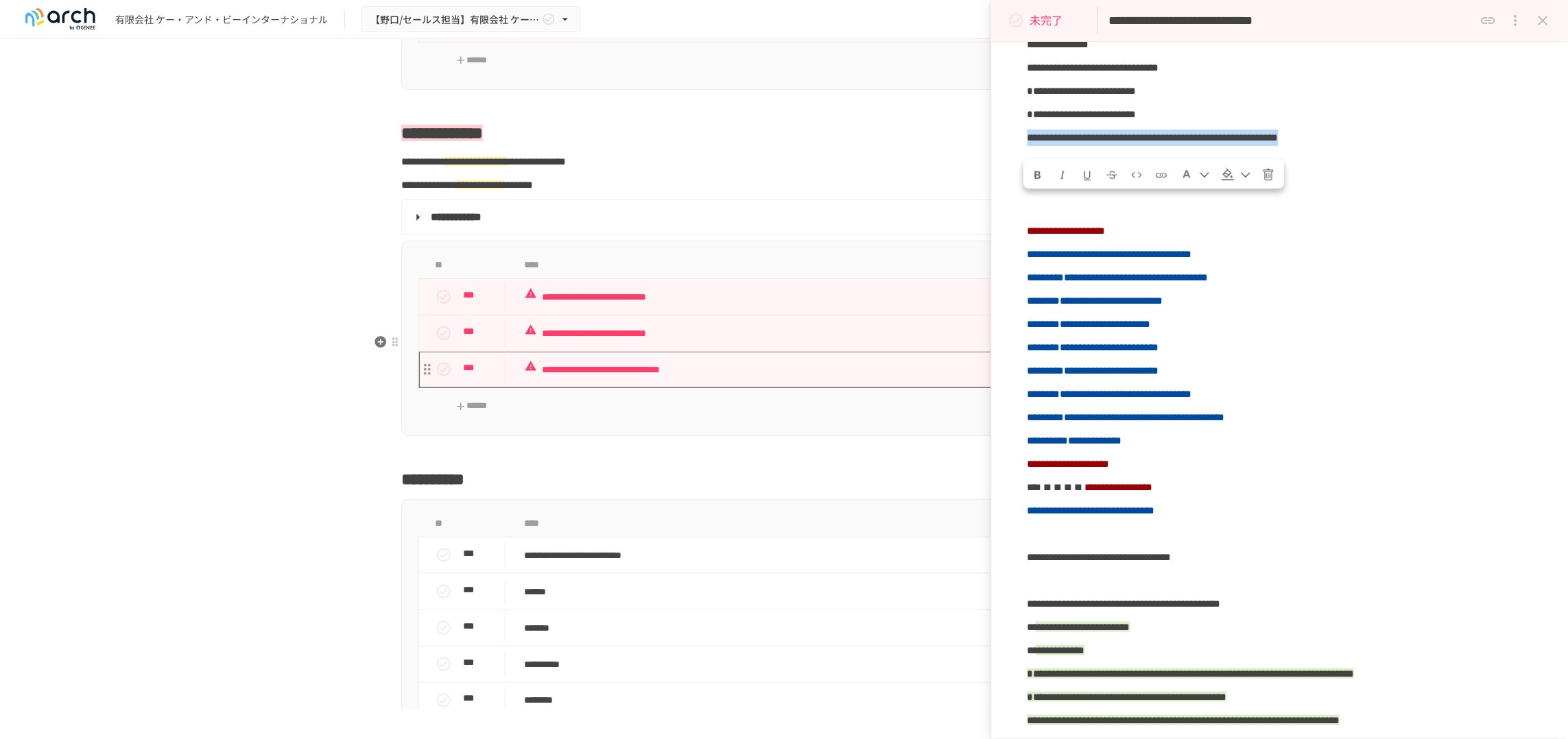 click on "**********" at bounding box center [763, 370] 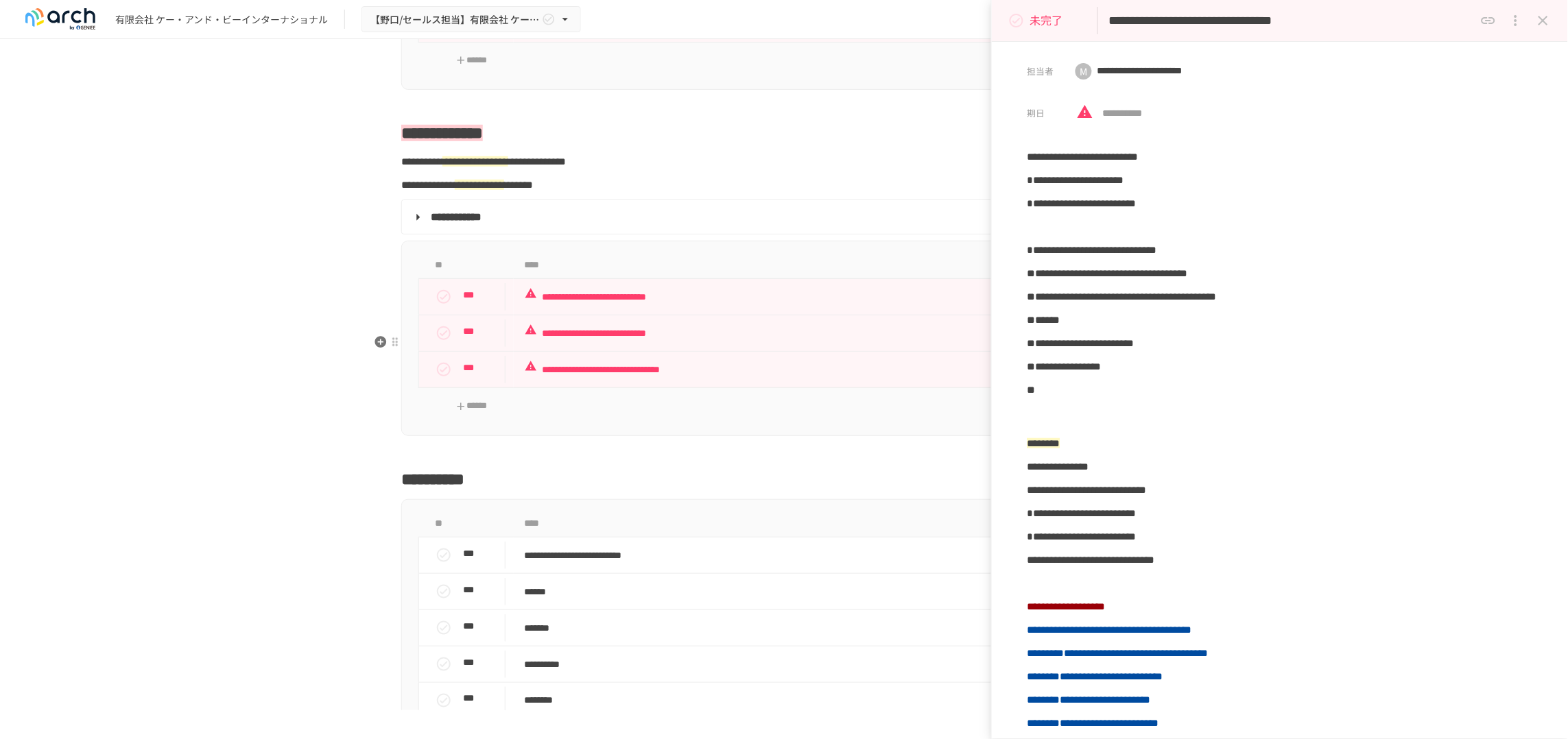 scroll, scrollTop: 672, scrollLeft: 0, axis: vertical 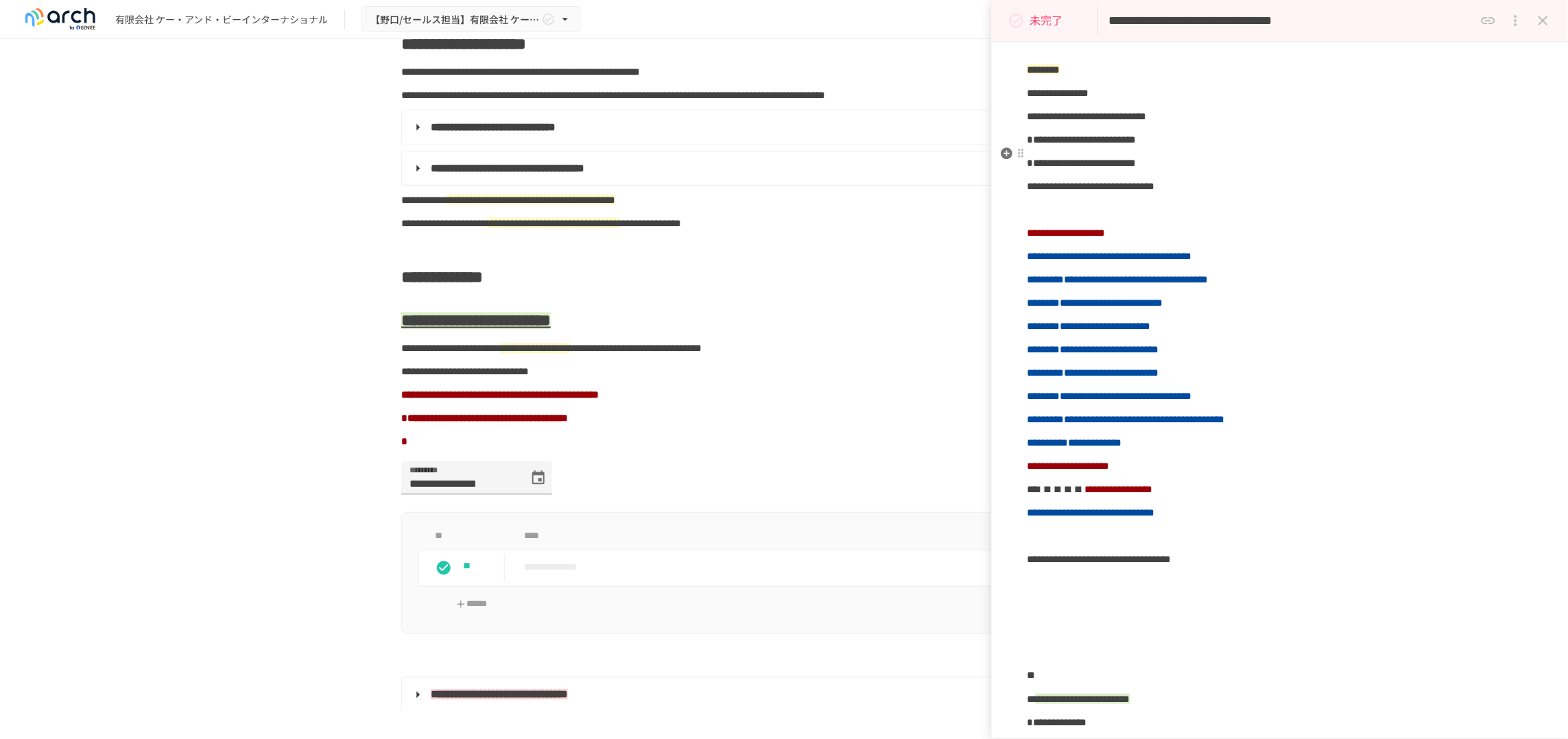 click on "**********" at bounding box center [1280, 163] 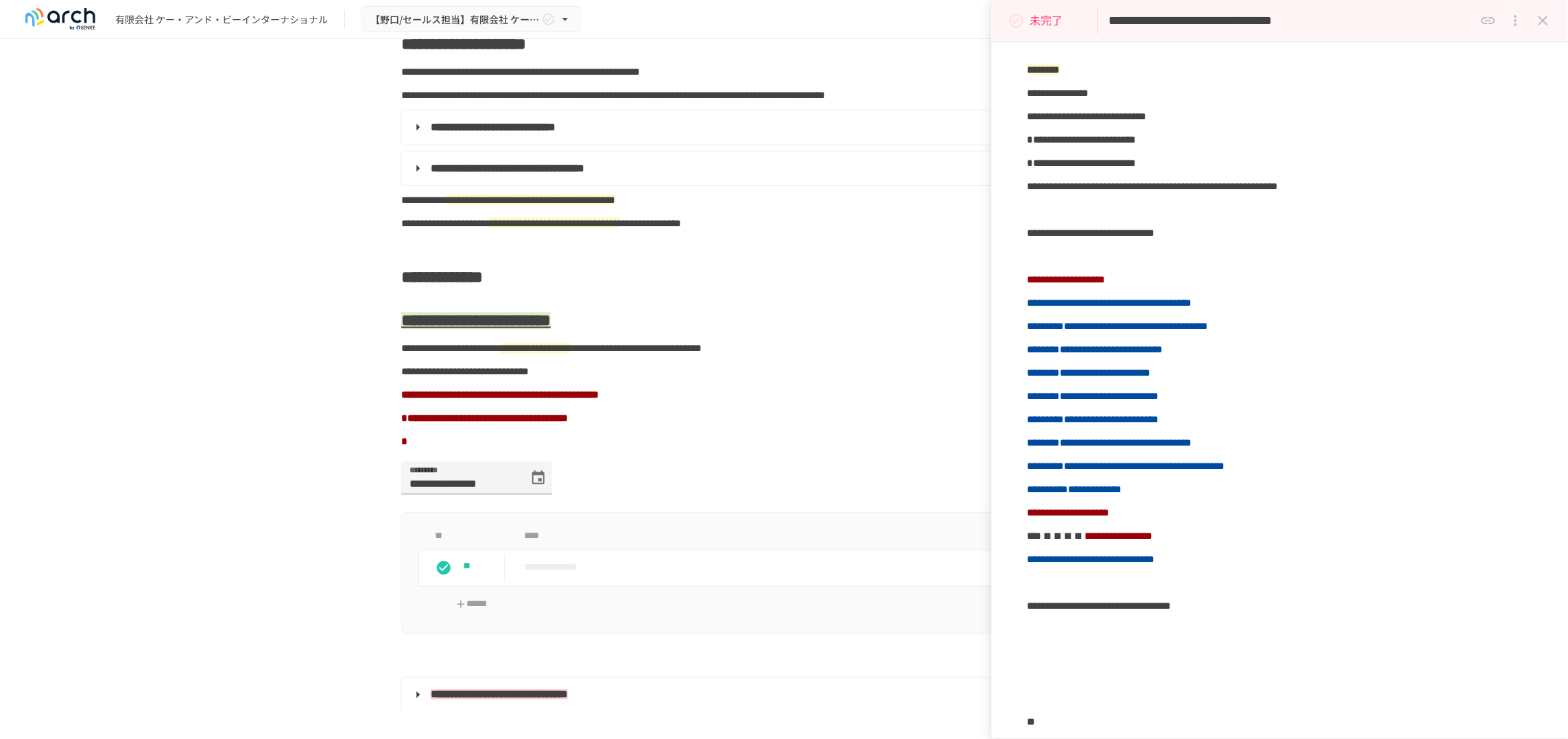 click 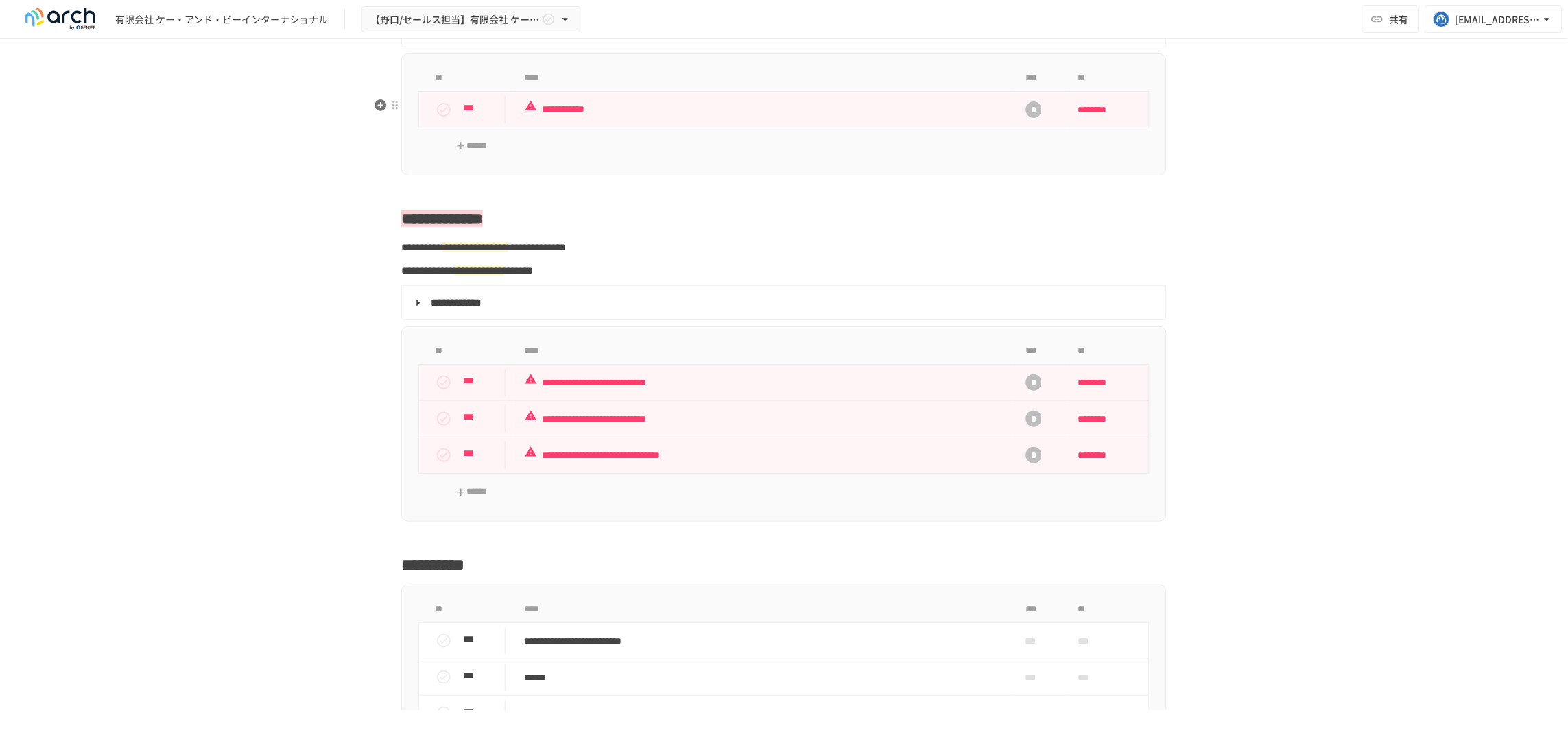 scroll, scrollTop: 2043, scrollLeft: 0, axis: vertical 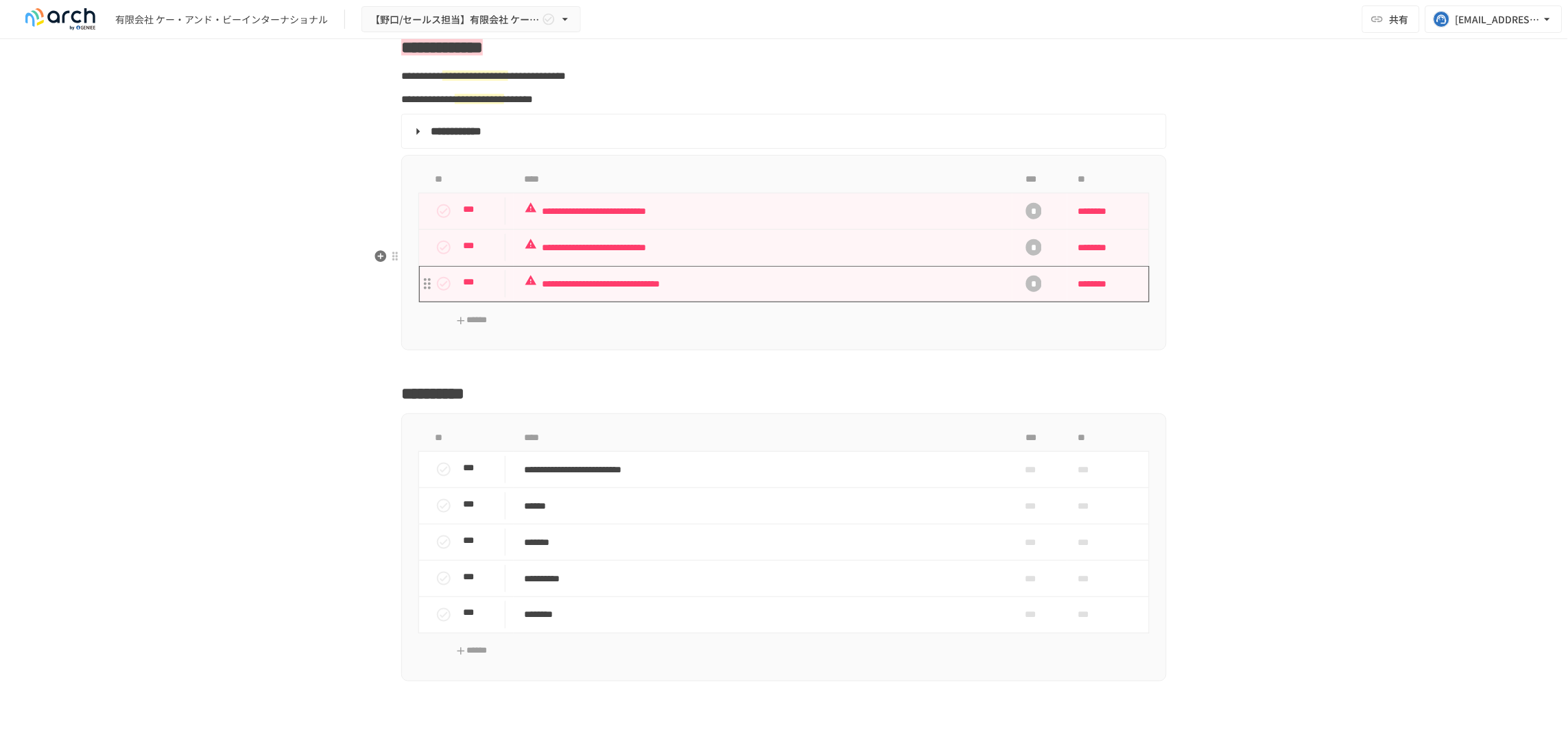 click on "**********" at bounding box center (763, 284) 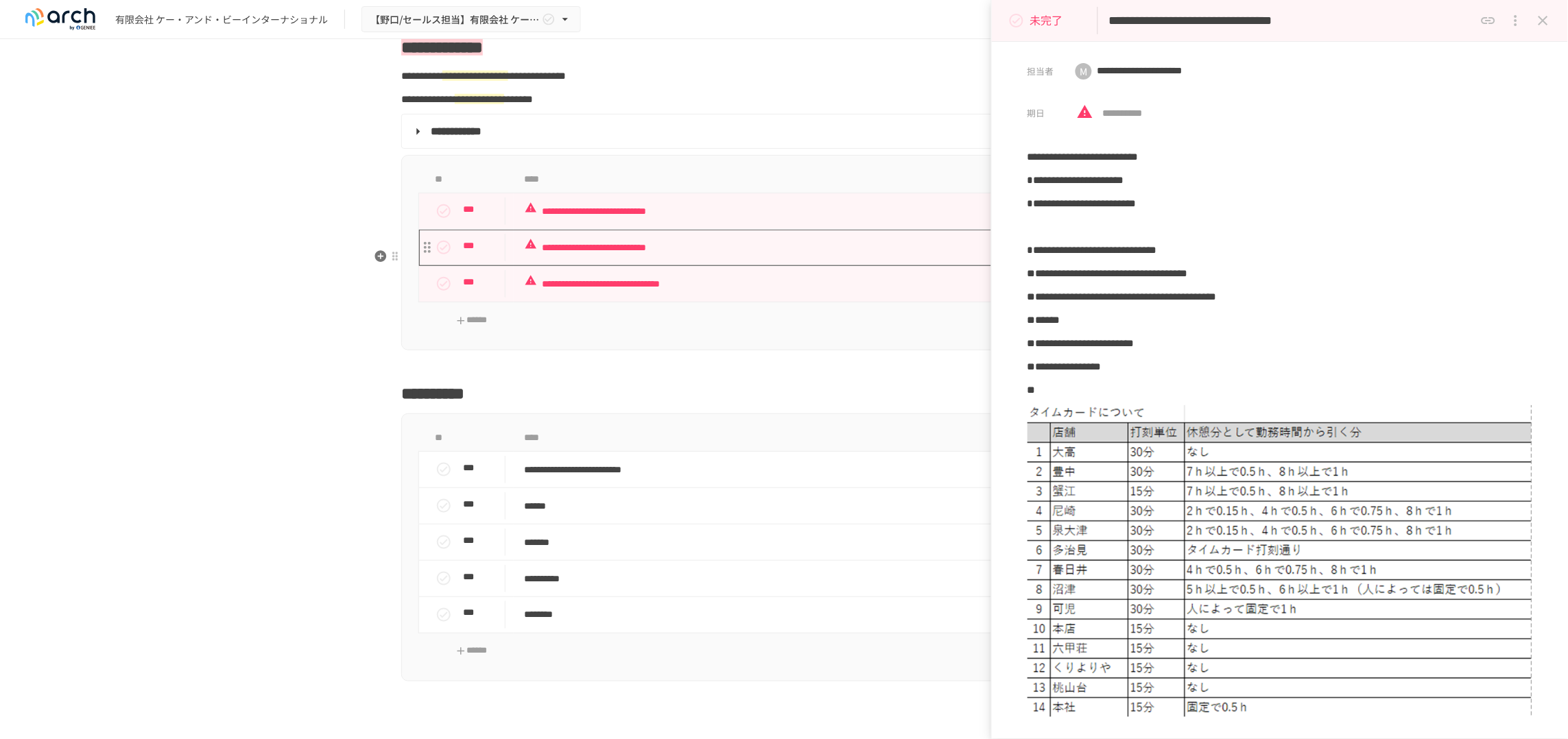 click on "**********" at bounding box center [763, 247] 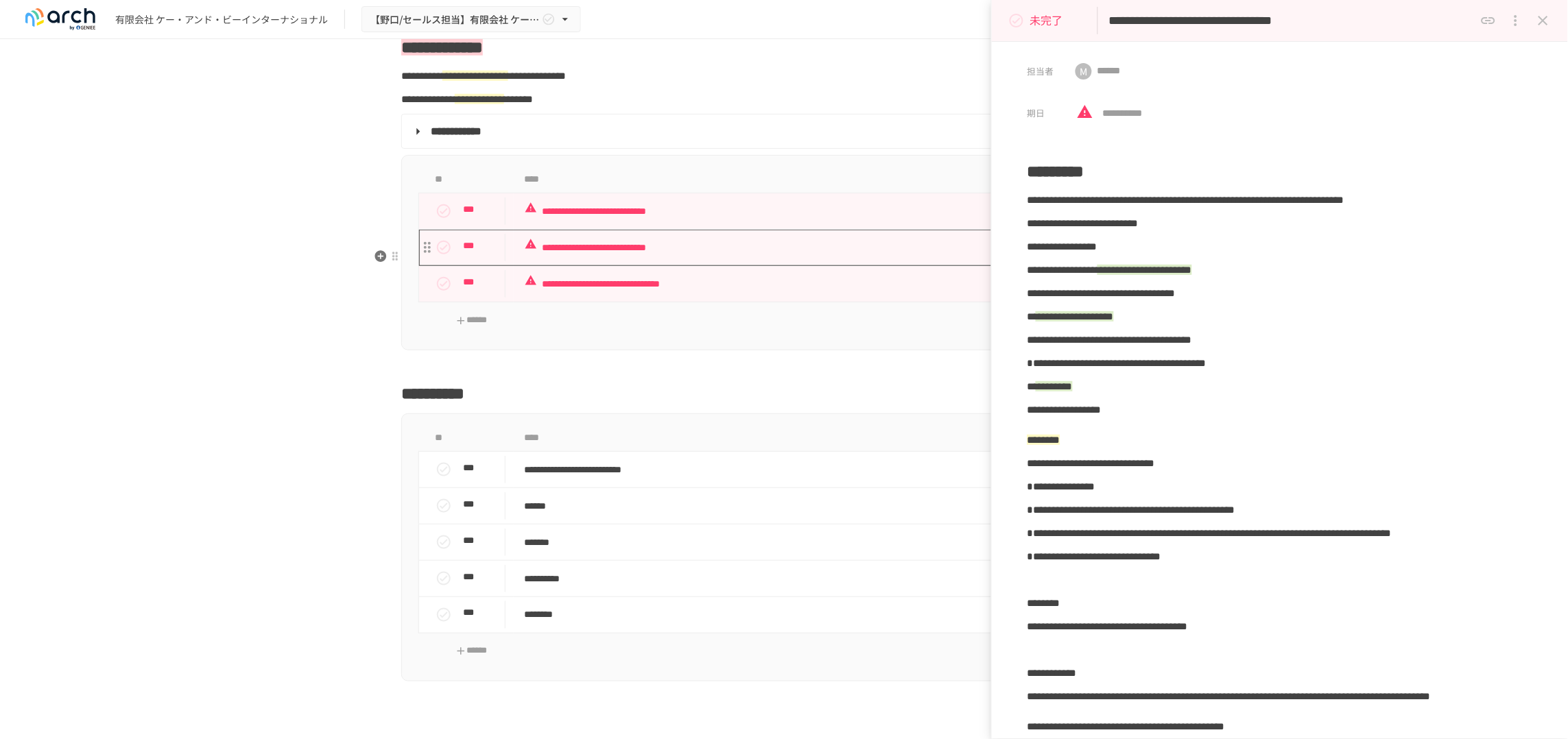 type on "**********" 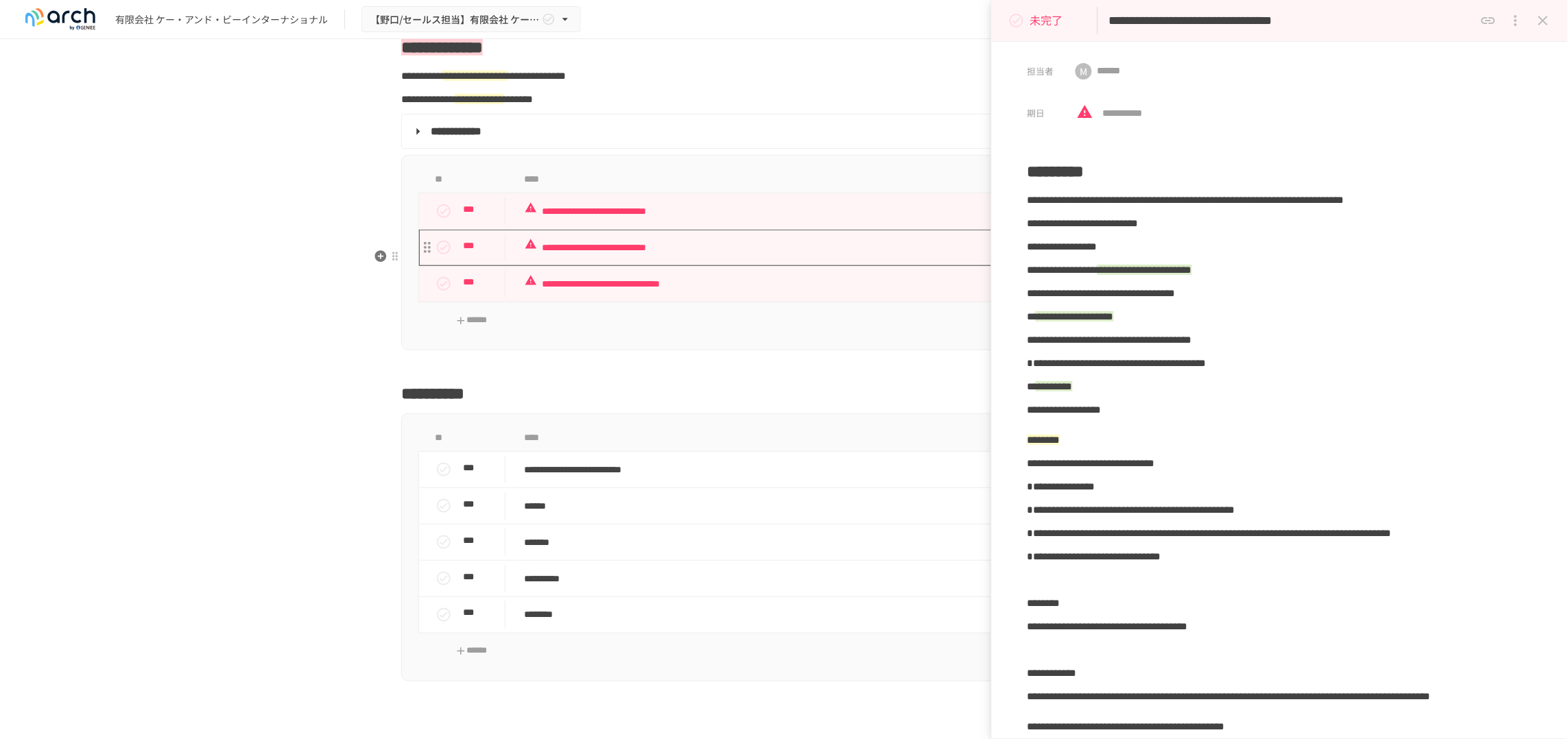 type on "**********" 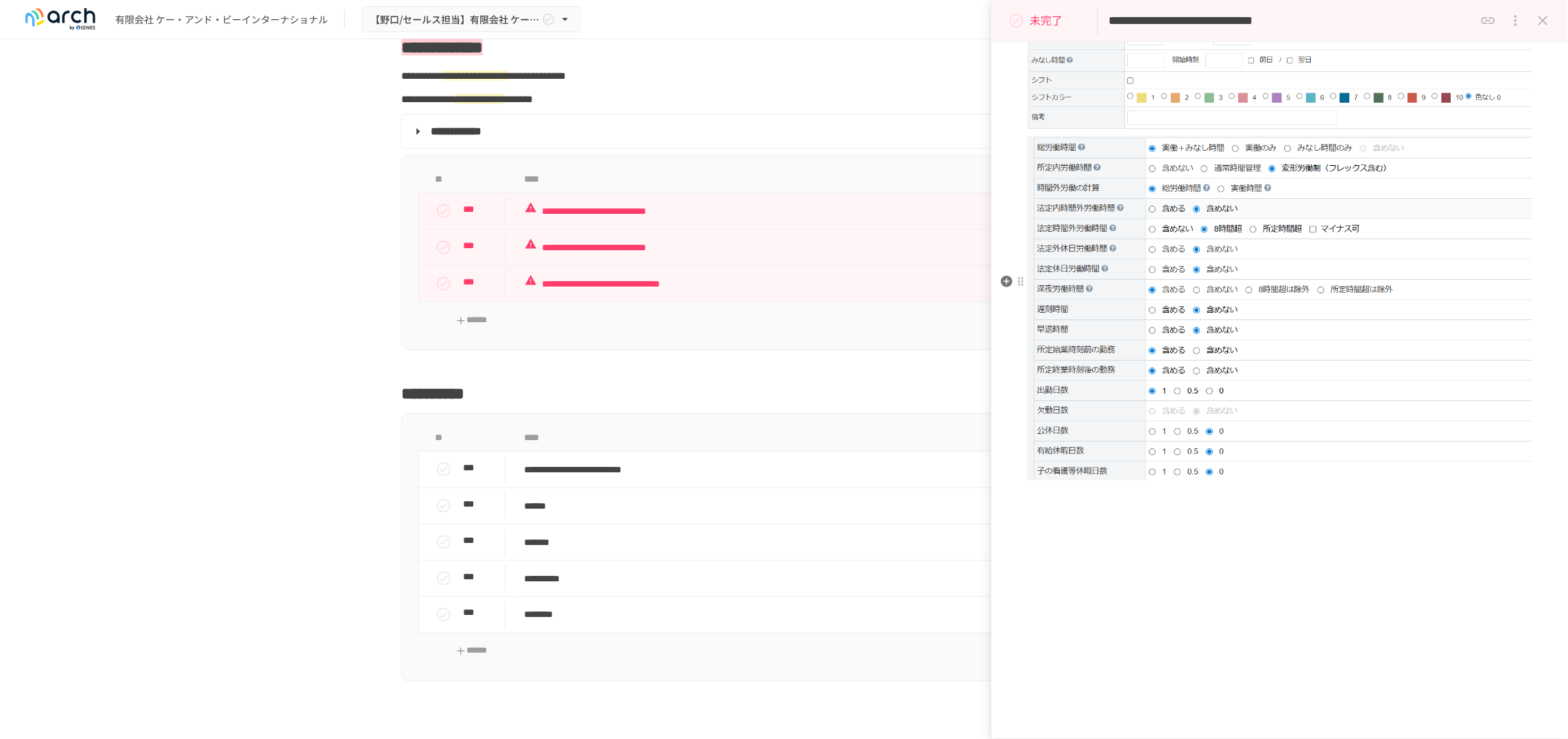 scroll, scrollTop: 2723, scrollLeft: 0, axis: vertical 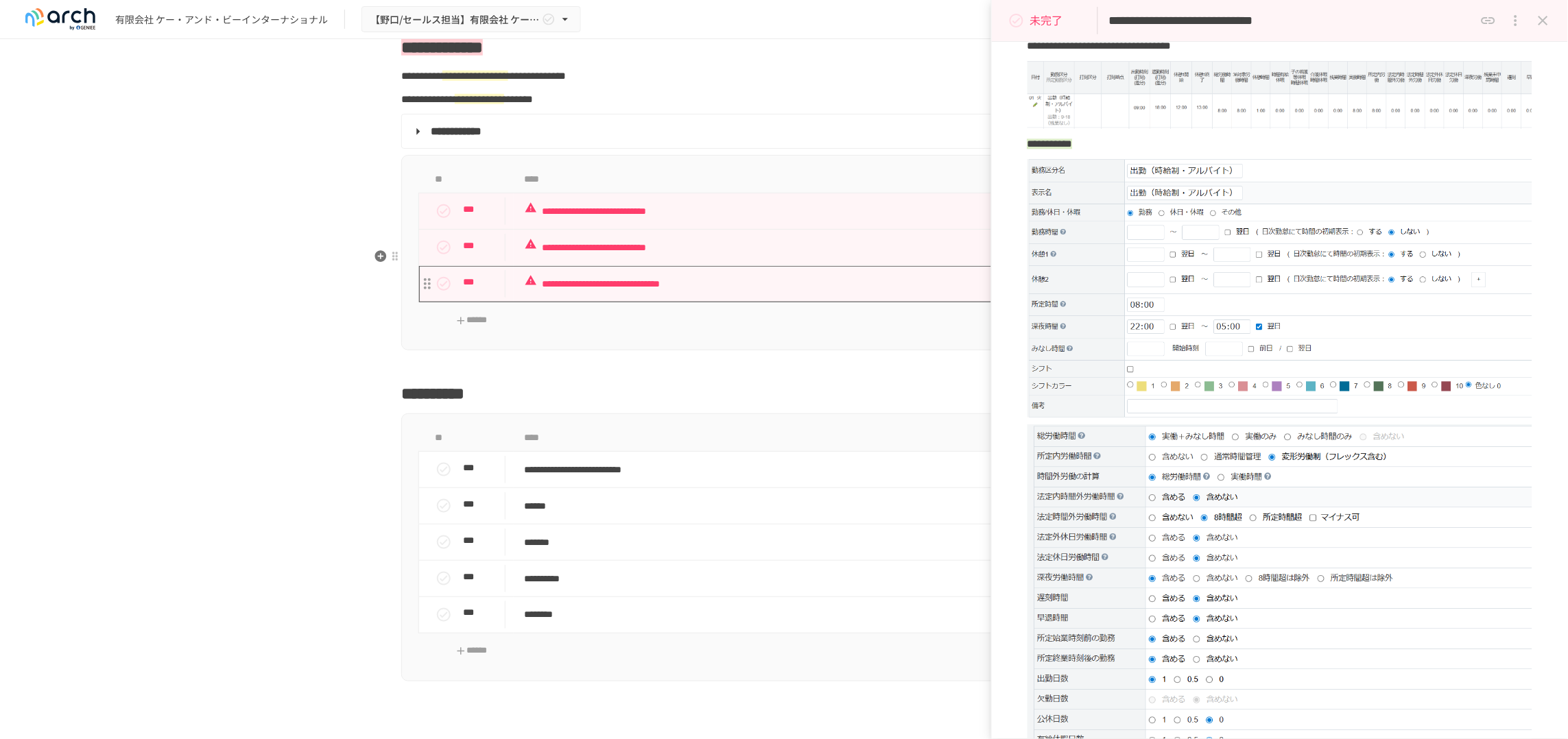 click on "**********" at bounding box center [763, 284] 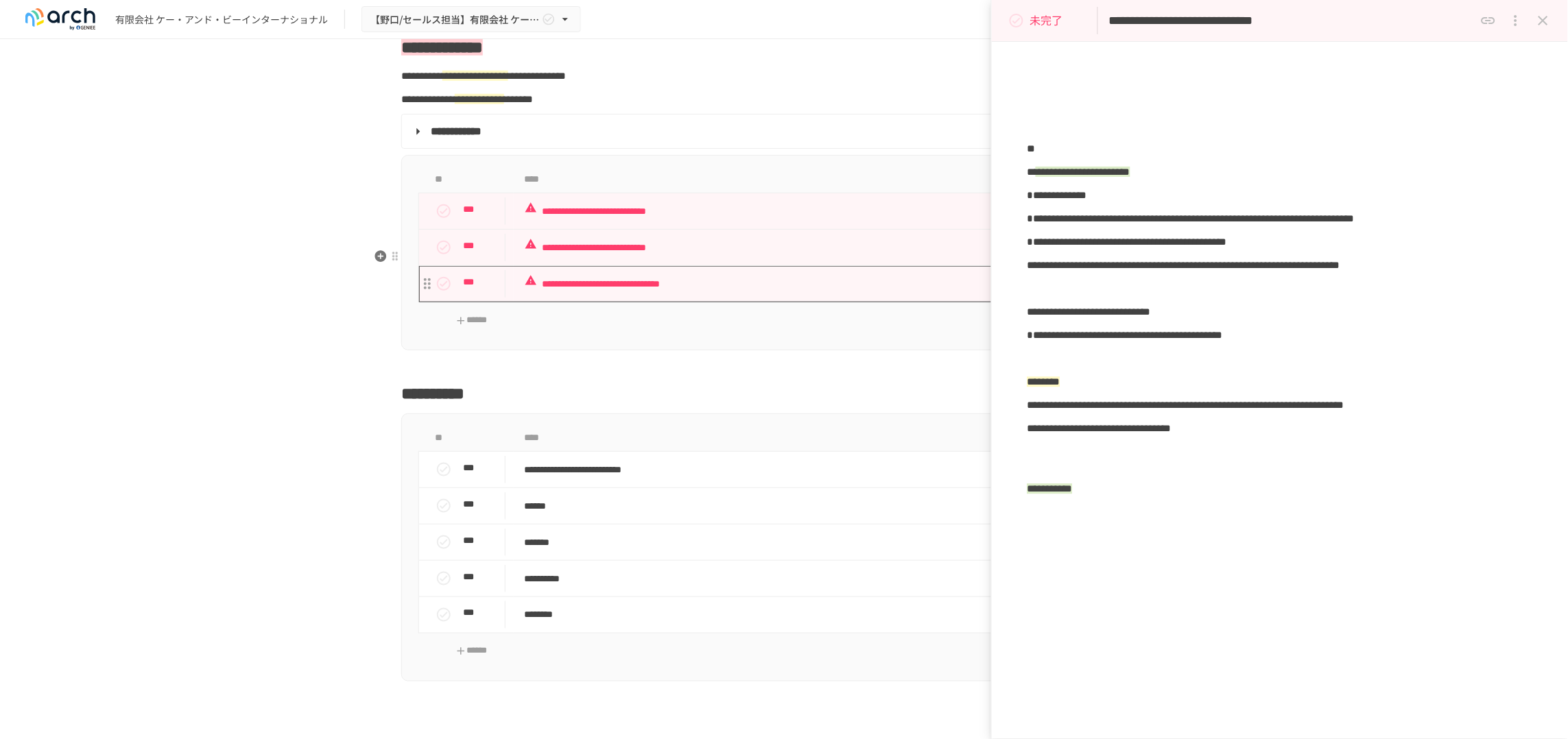 type on "**********" 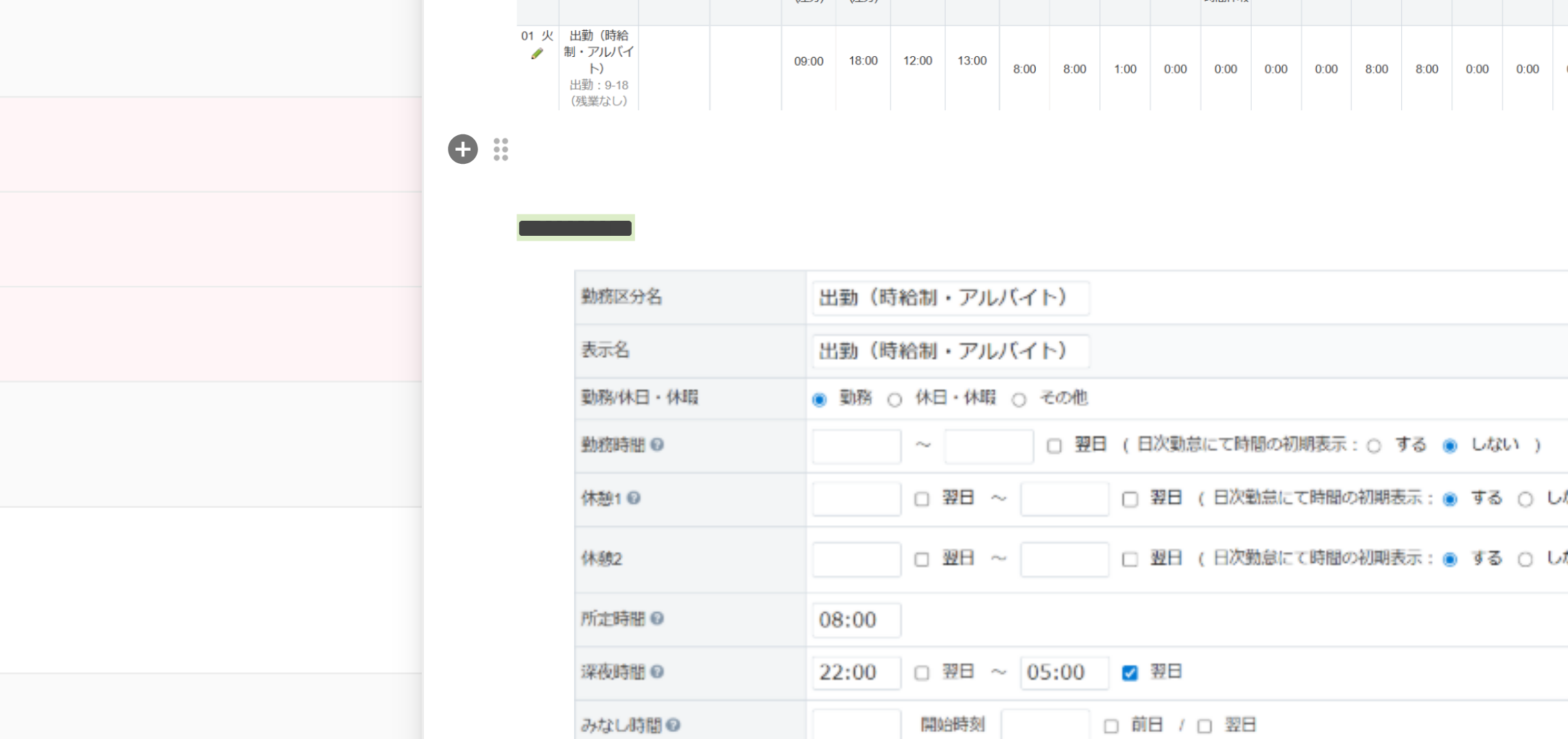scroll, scrollTop: 1567, scrollLeft: 0, axis: vertical 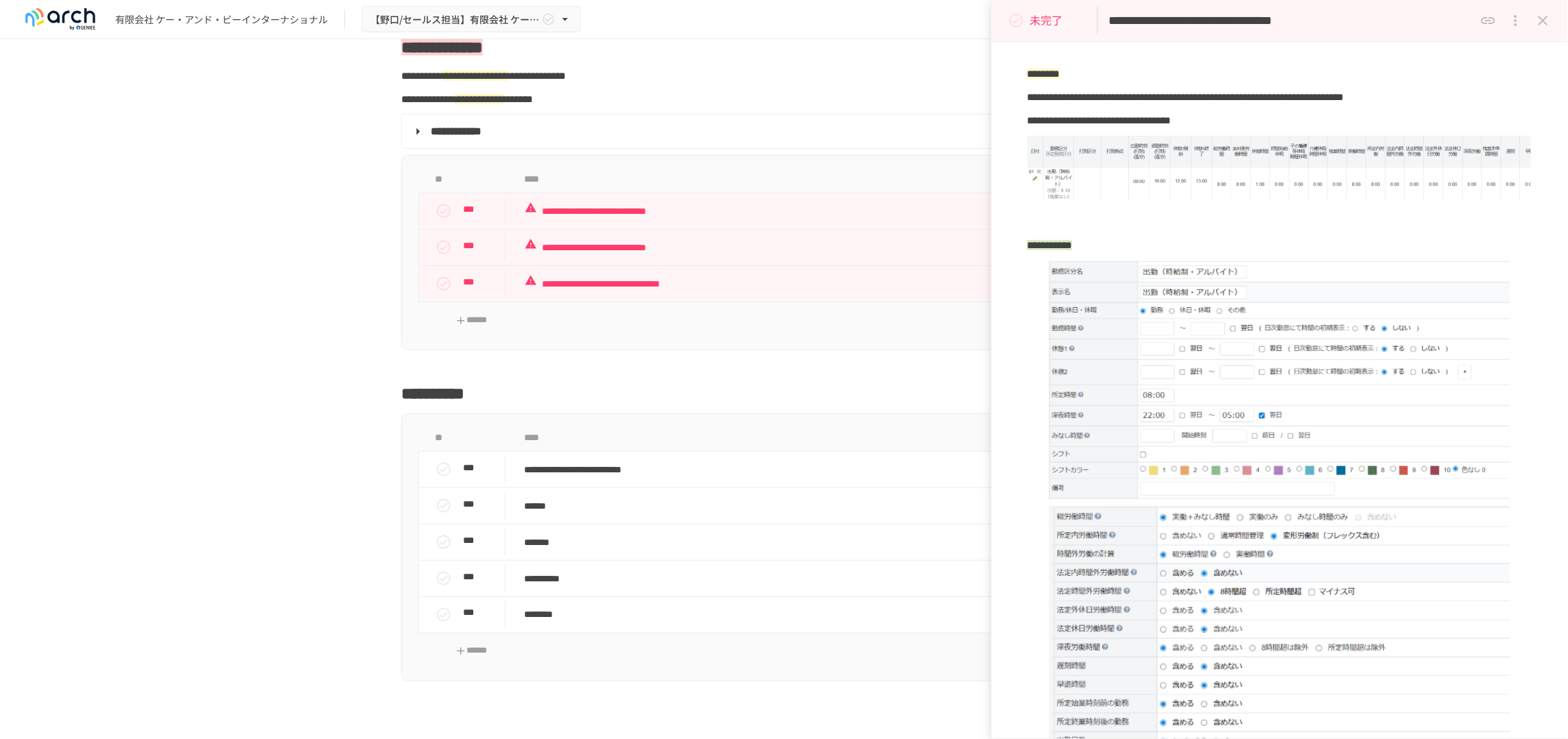 click 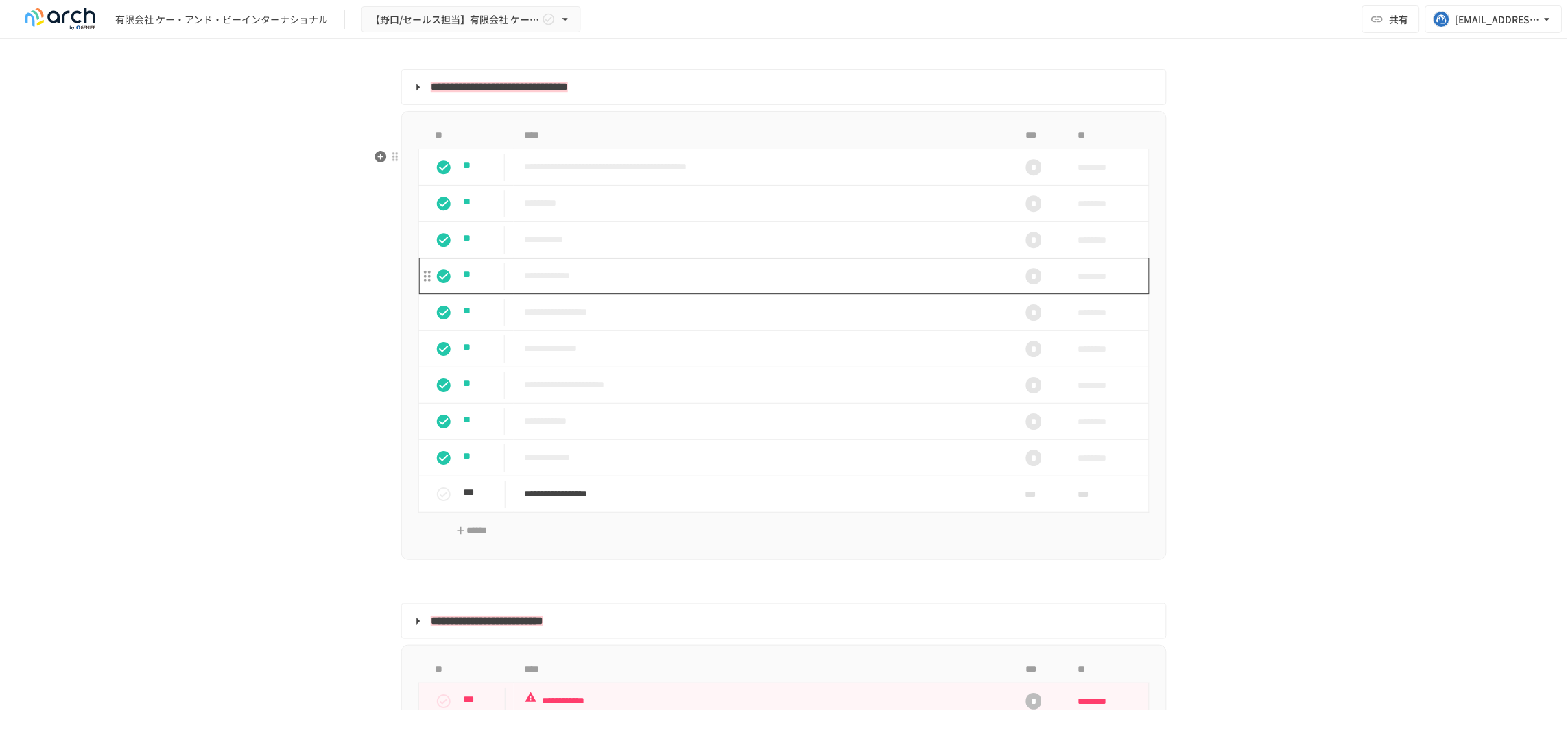 scroll, scrollTop: 1272, scrollLeft: 0, axis: vertical 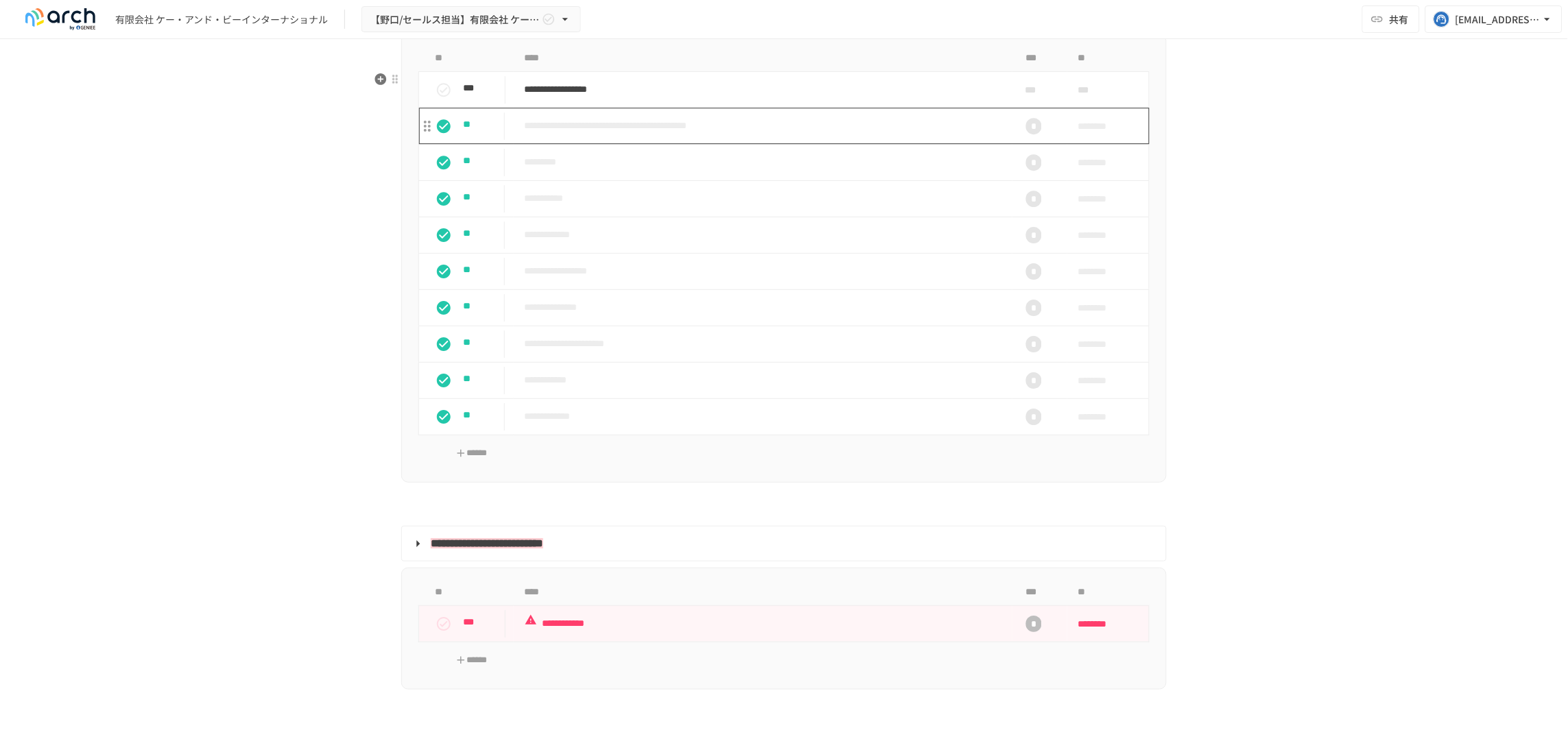 click on "**********" at bounding box center [763, 125] 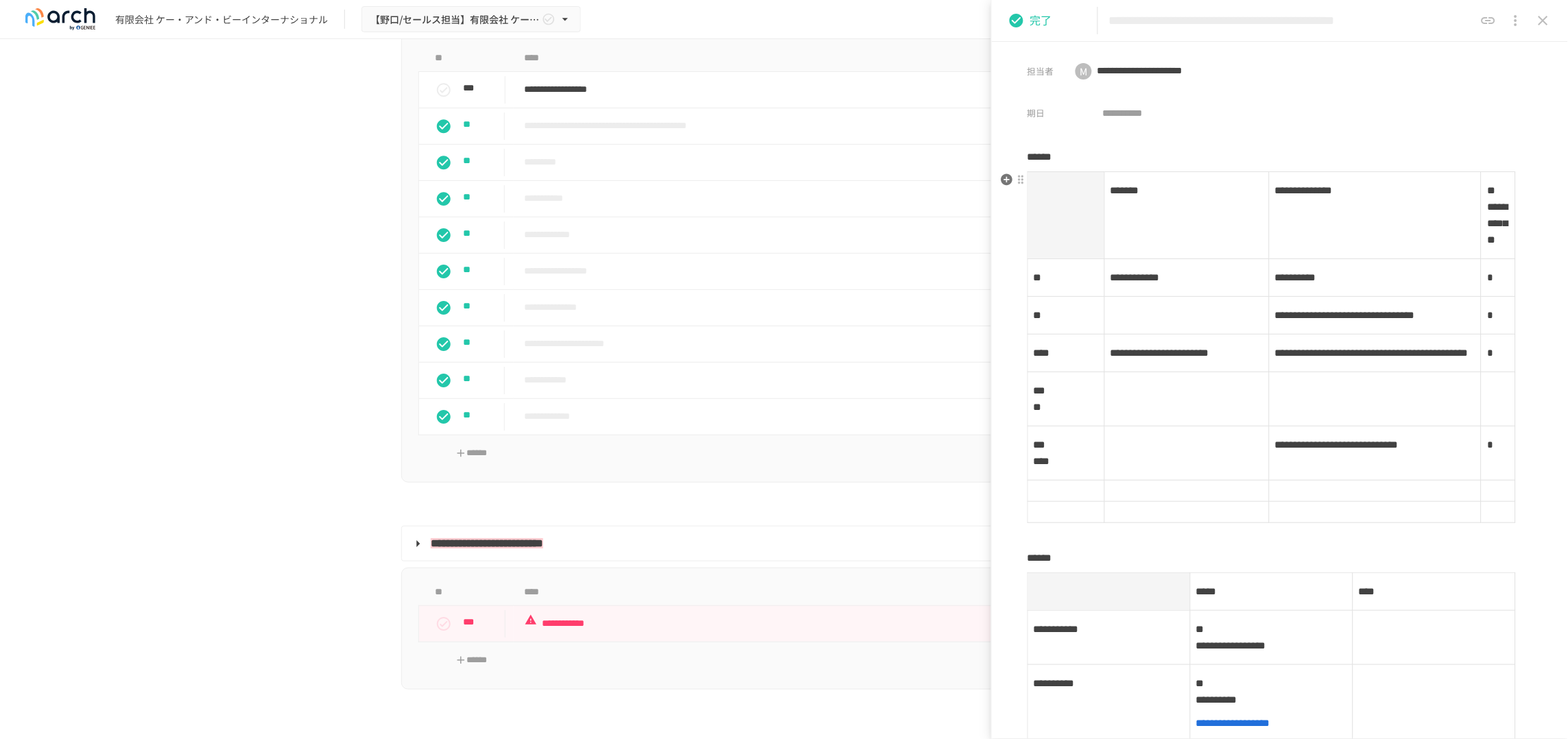 click on "**********" at bounding box center (1375, 278) 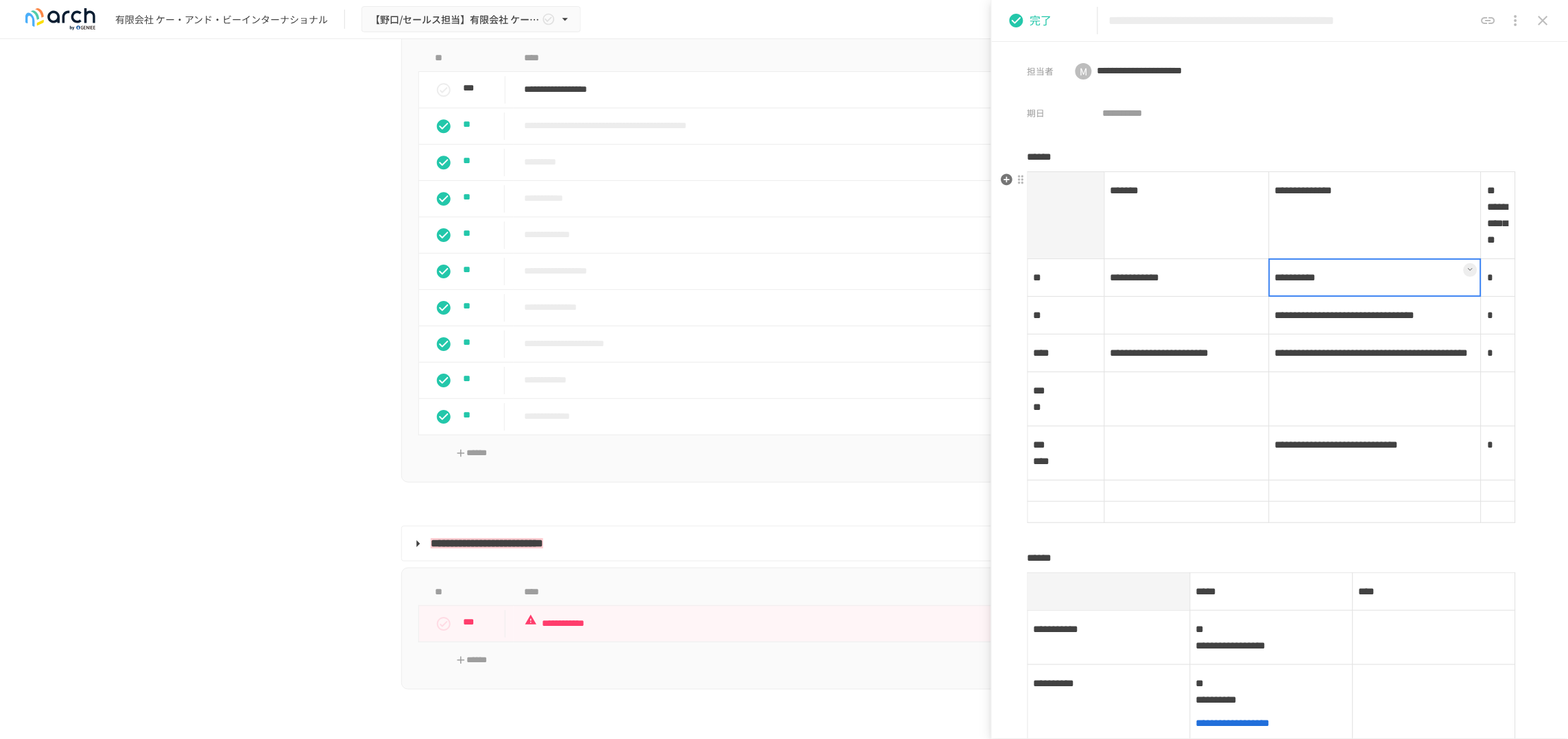 click on "**********" at bounding box center (1375, 278) 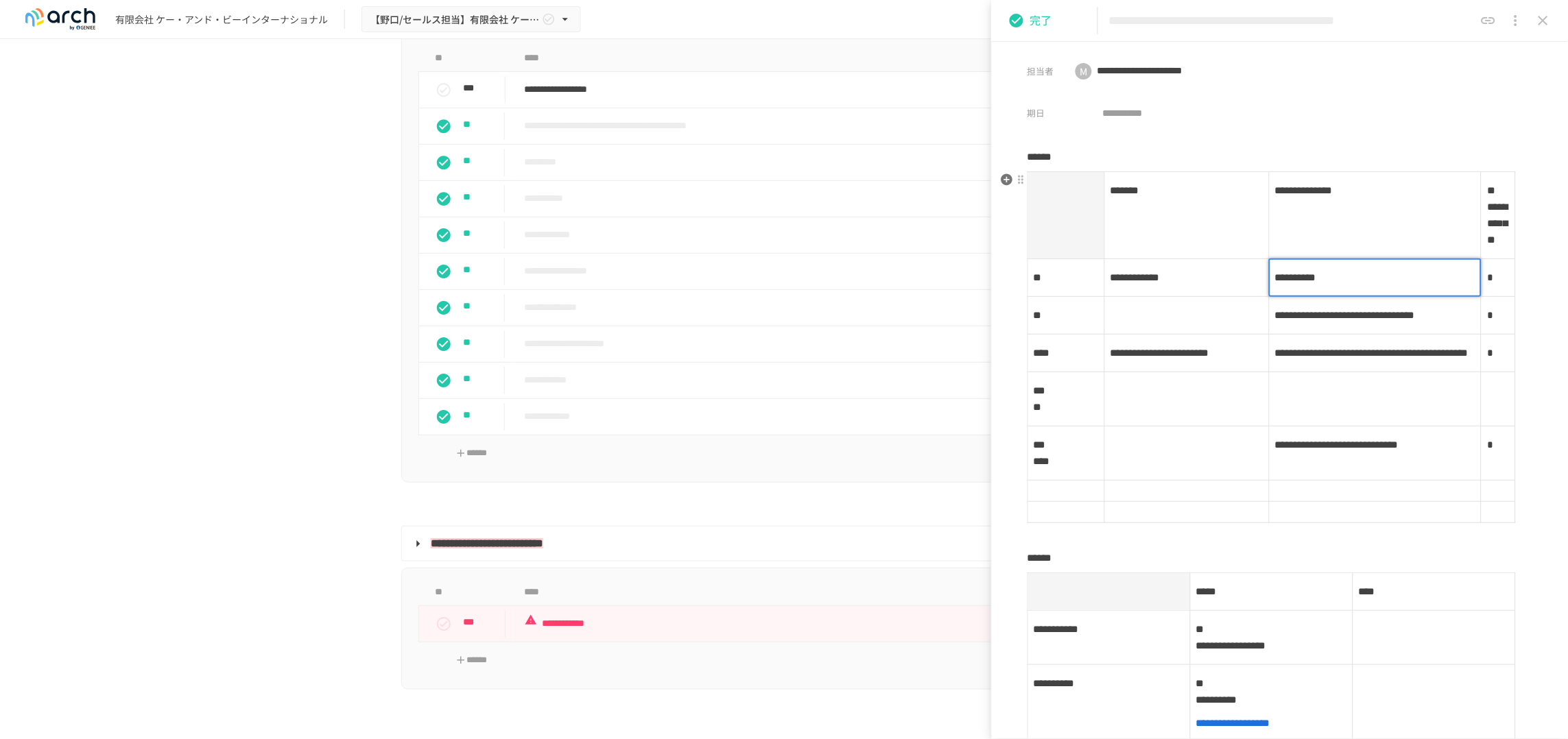click on "**********" at bounding box center (1375, 278) 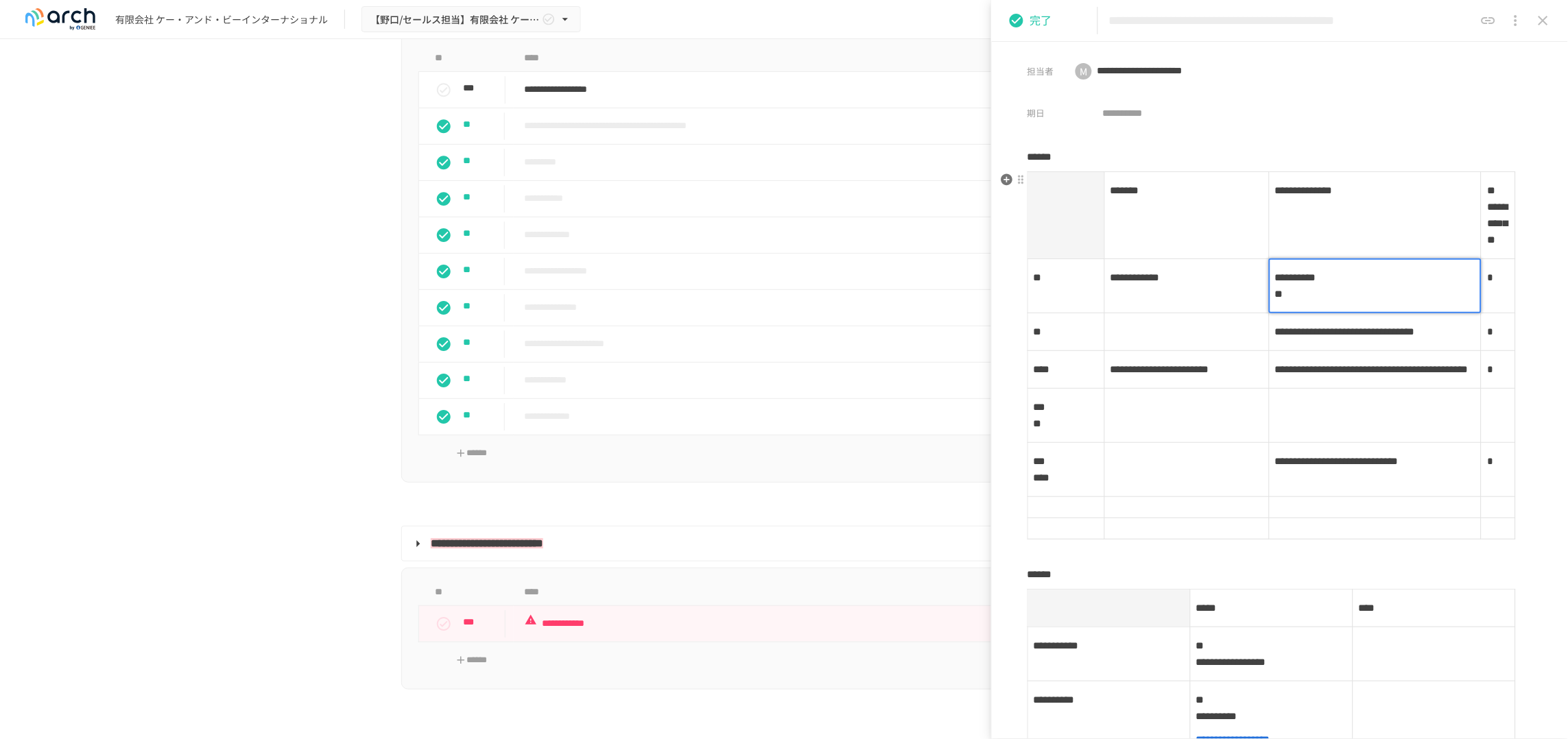 type 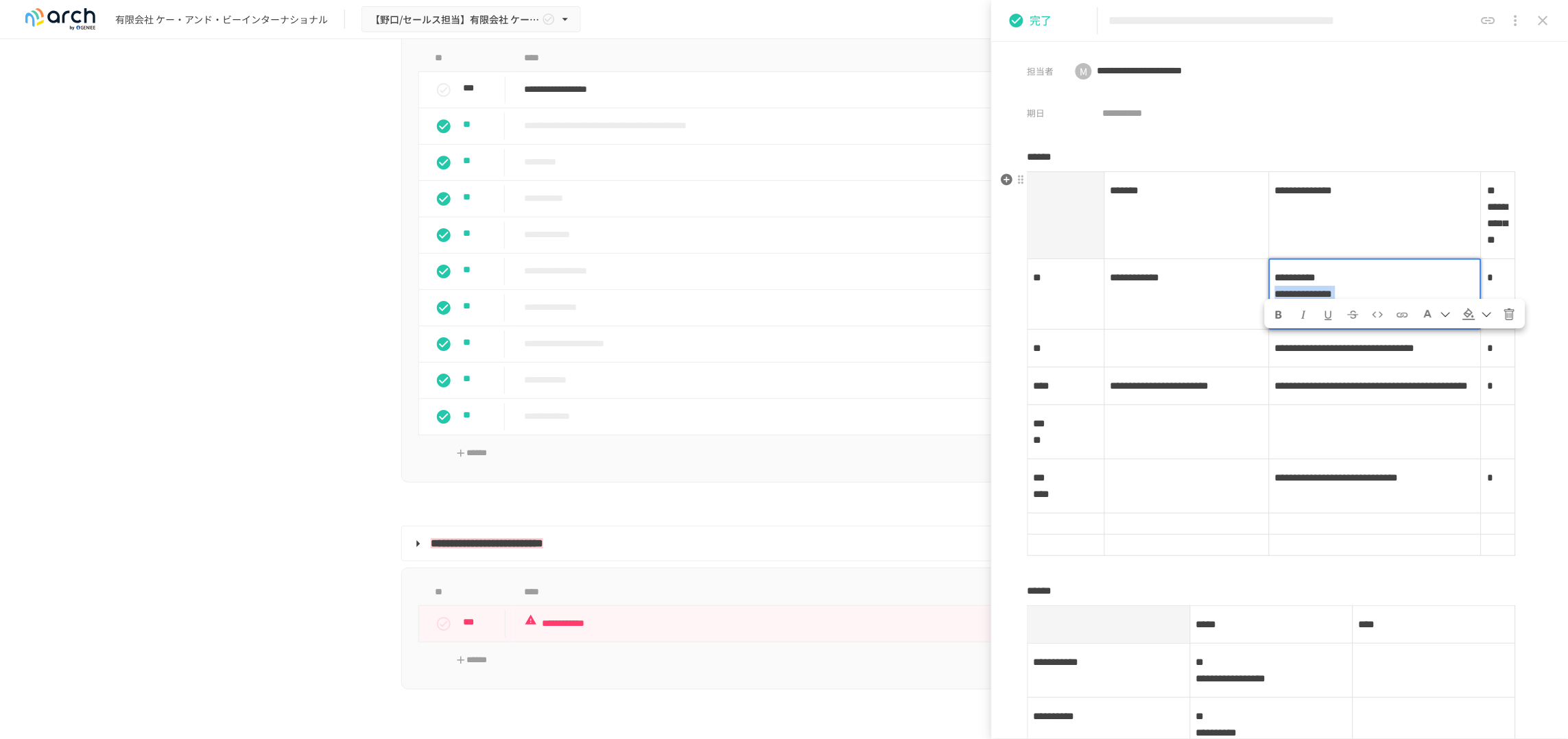 drag, startPoint x: 1385, startPoint y: 371, endPoint x: 1272, endPoint y: 357, distance: 113.864 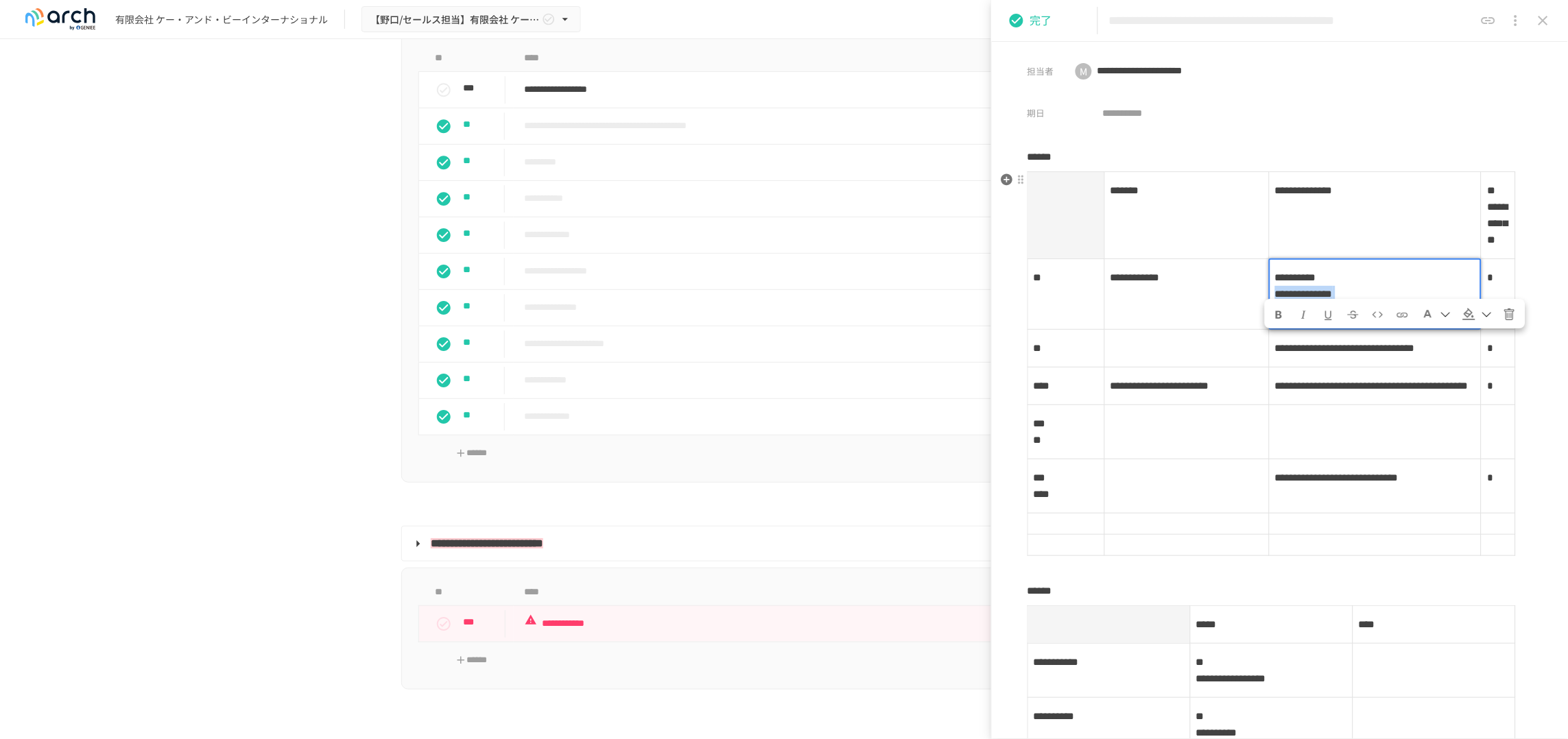 click on "**********" at bounding box center [1375, 294] 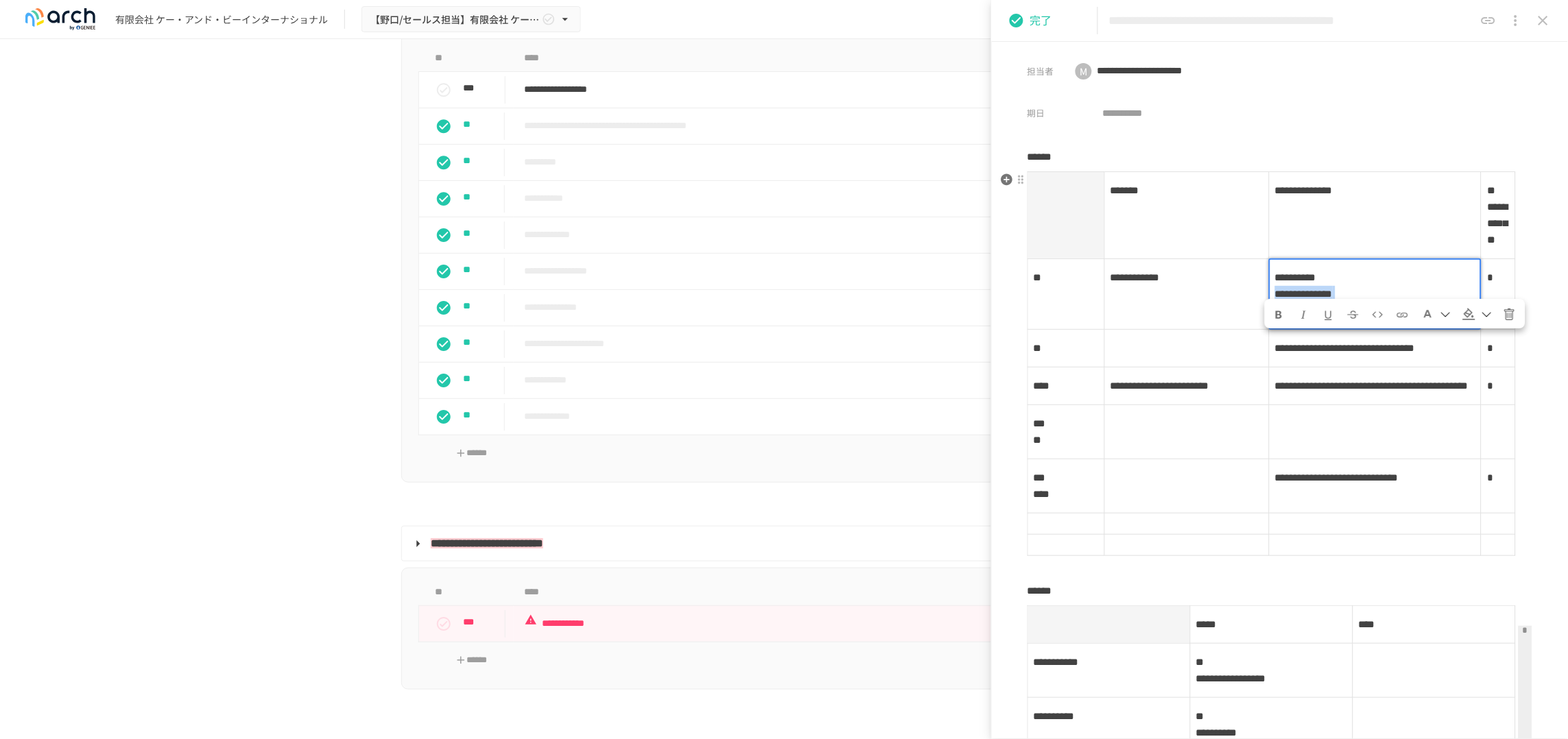 click at bounding box center [1477, 313] 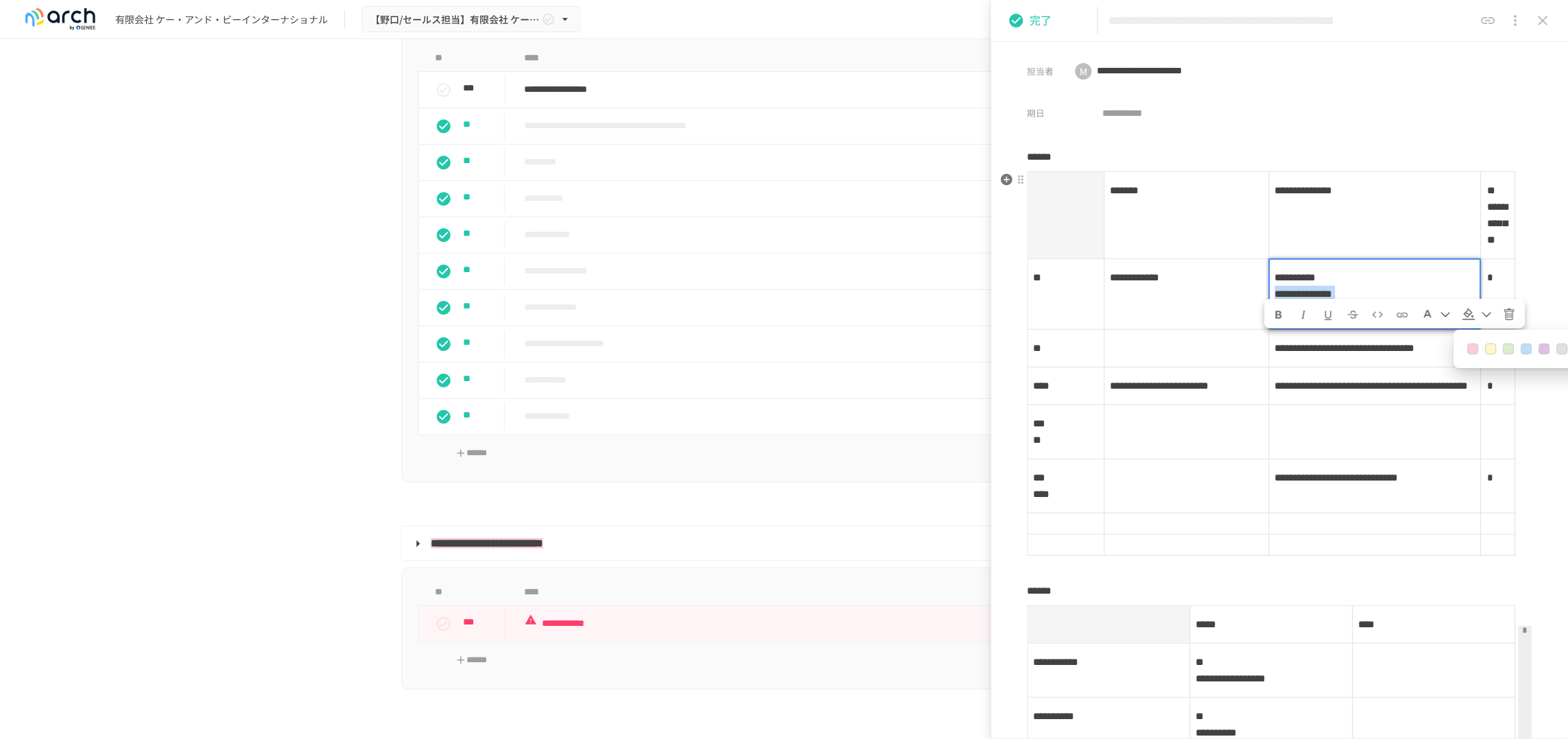 click at bounding box center (1473, 349) 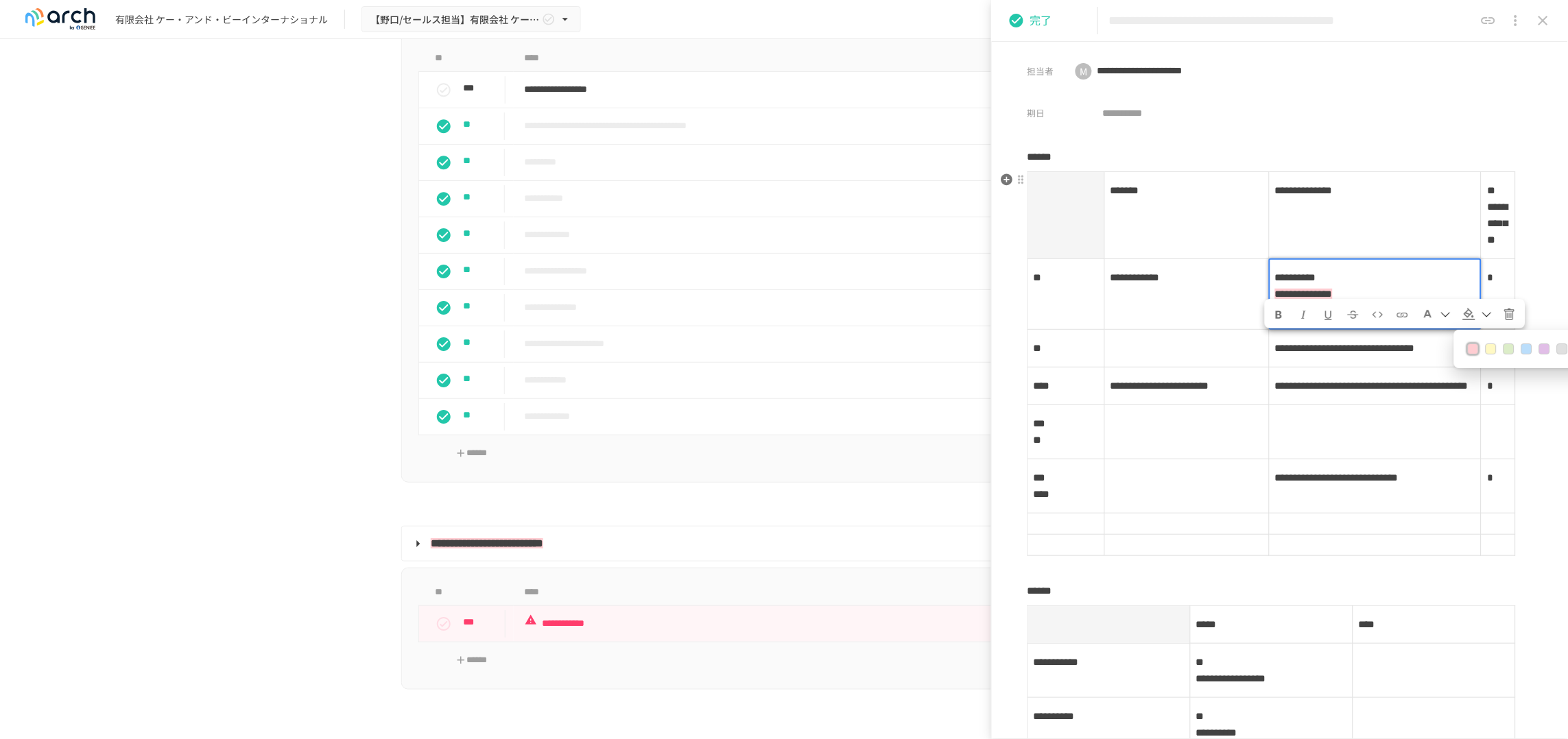 click on "**********" at bounding box center [1375, 348] 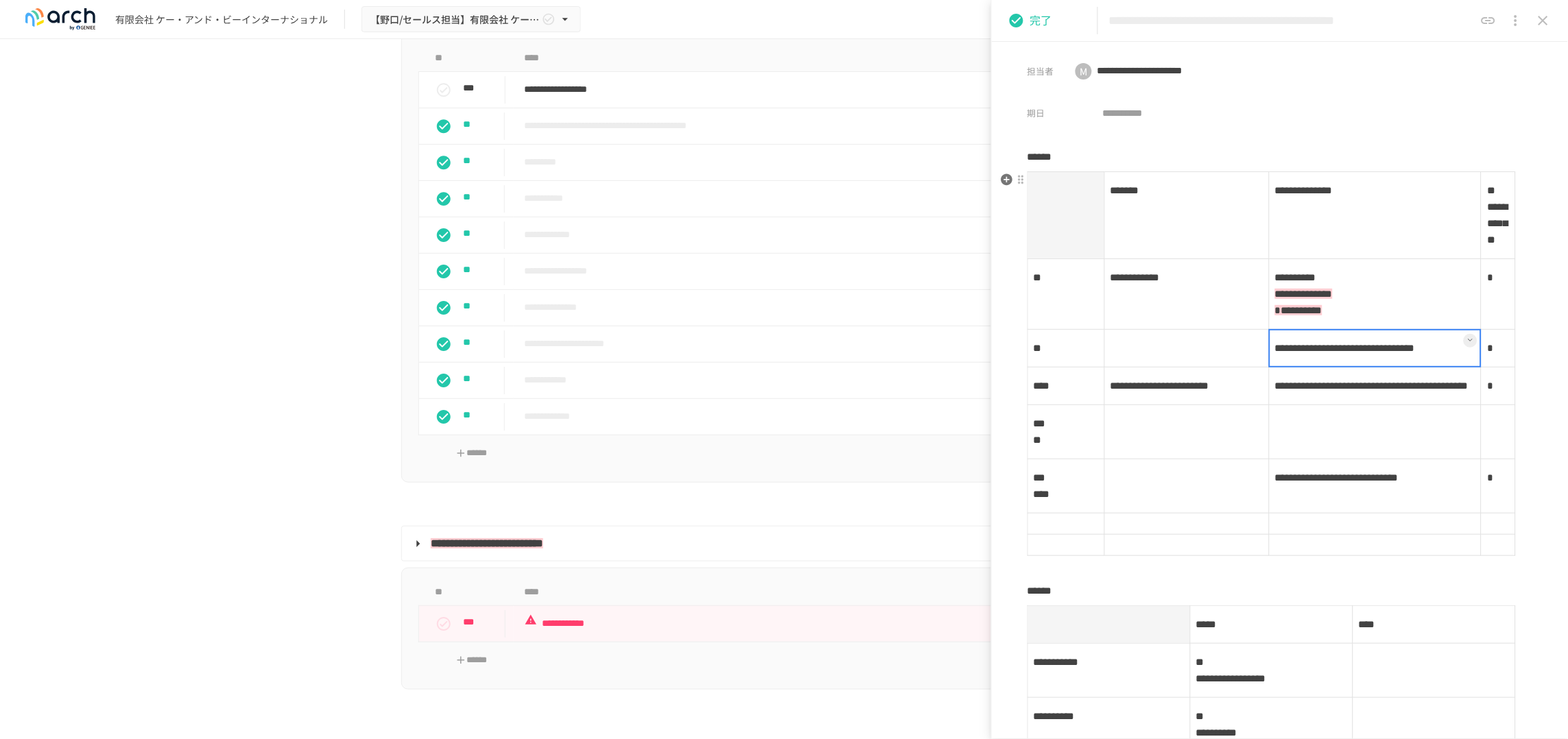 scroll, scrollTop: 86, scrollLeft: 0, axis: vertical 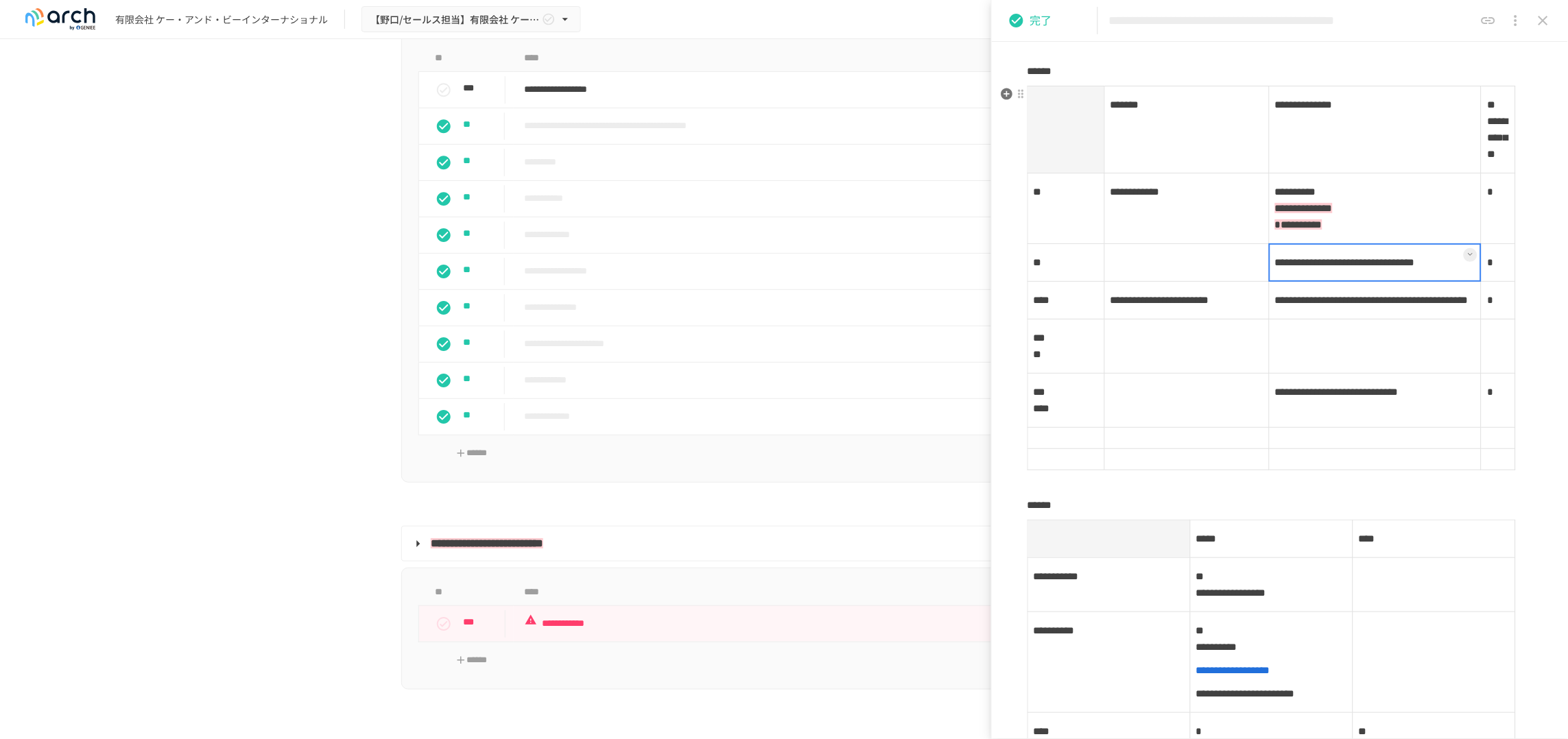click at bounding box center [1375, 263] 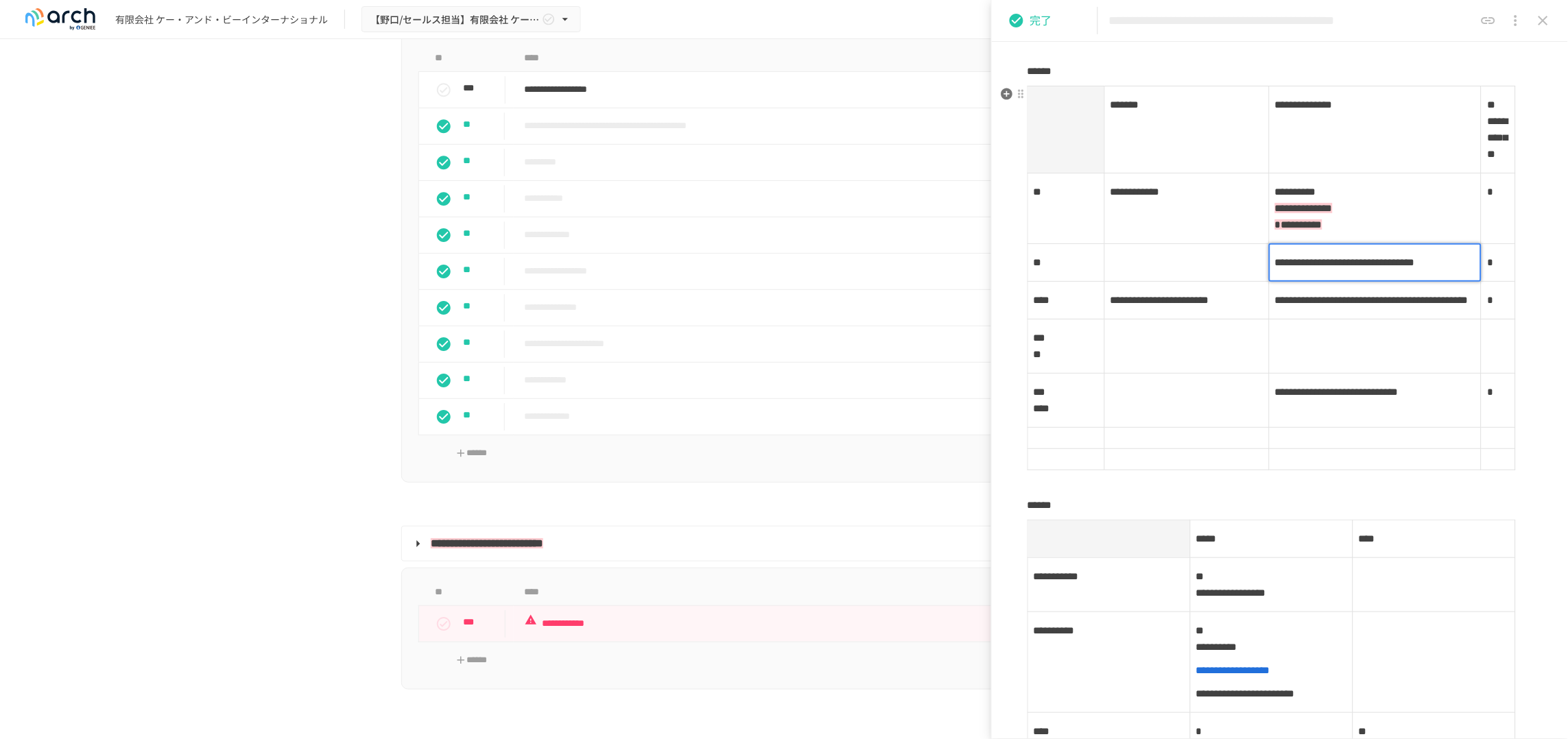 click on "**********" at bounding box center (1375, 263) 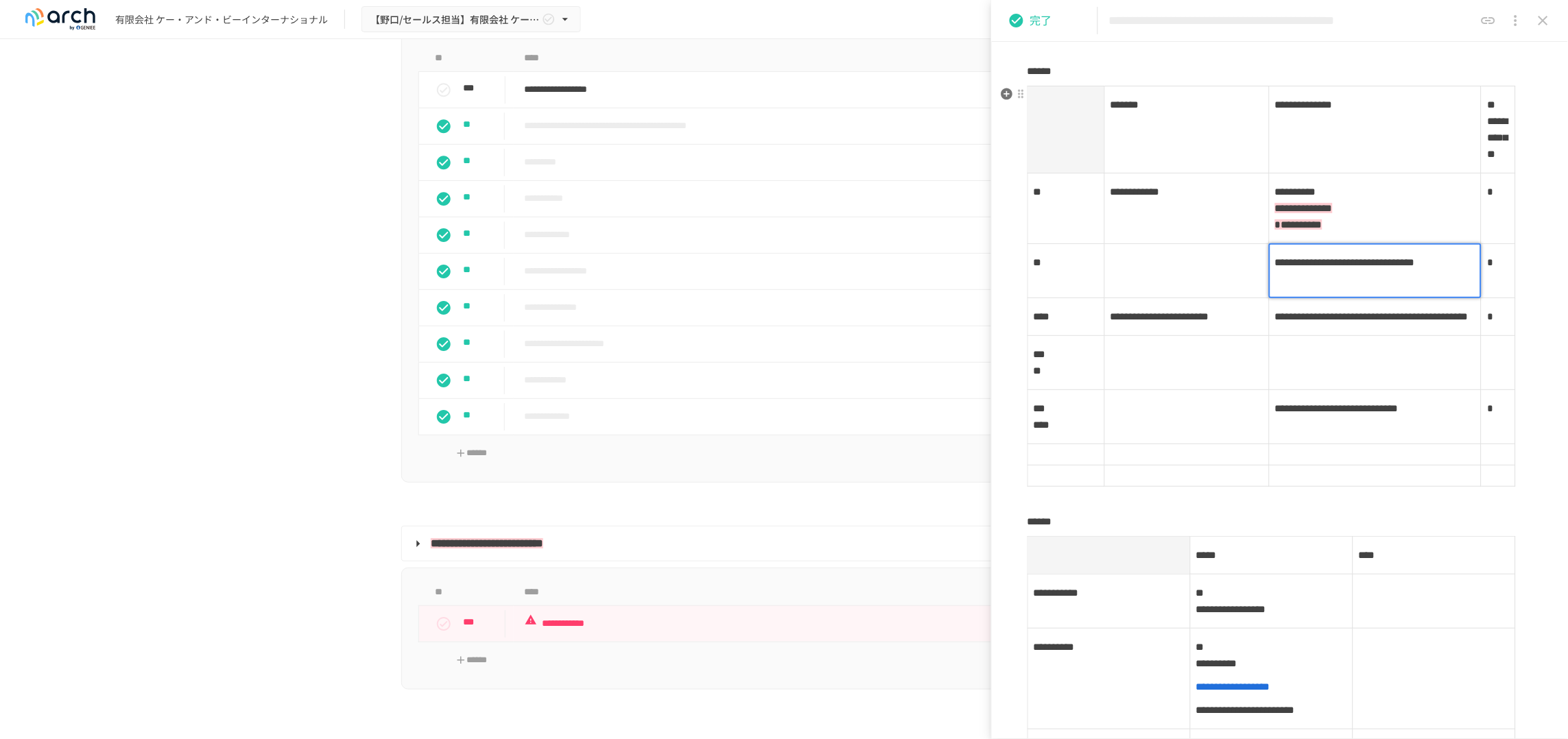 type 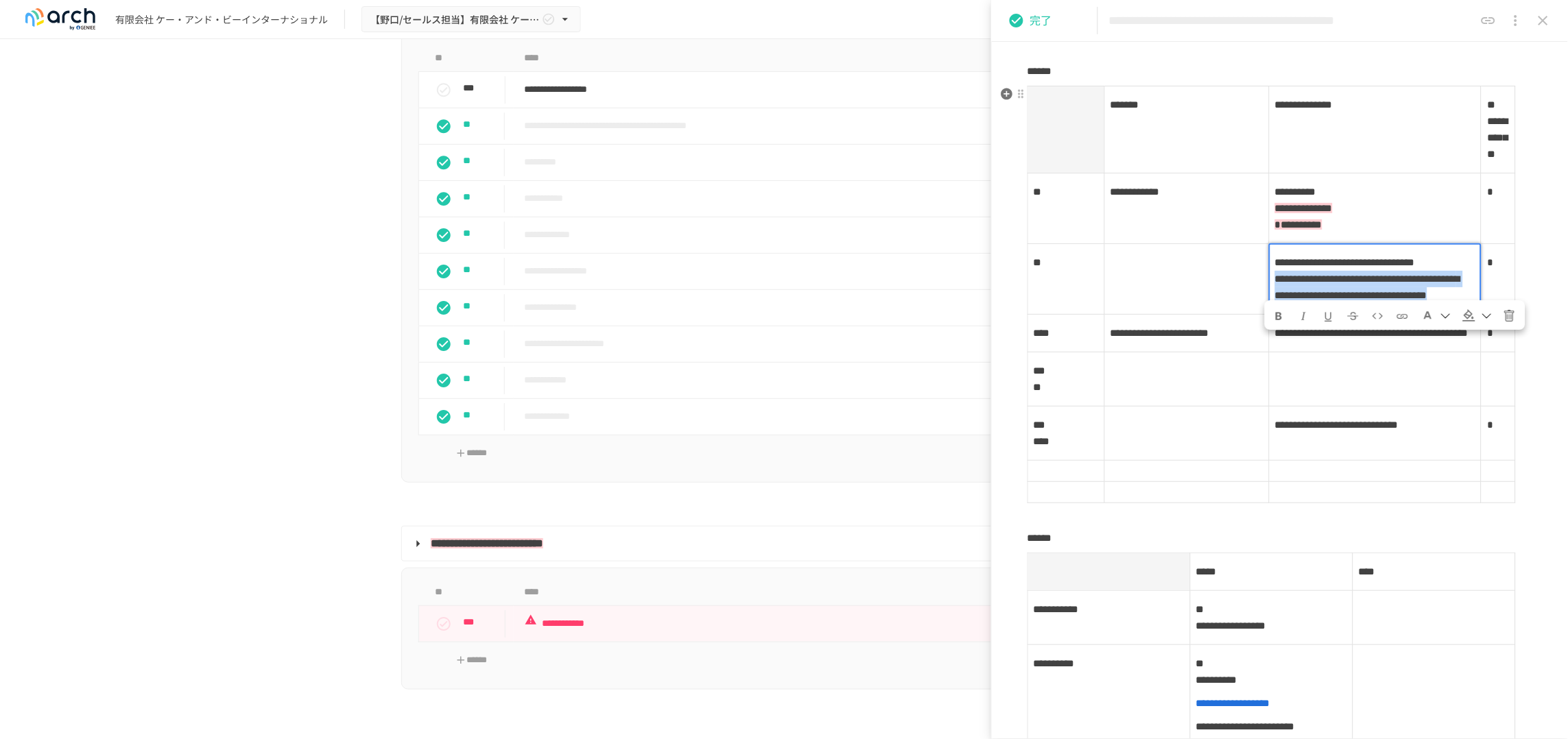 drag, startPoint x: 1340, startPoint y: 422, endPoint x: 1272, endPoint y: 361, distance: 91.35097 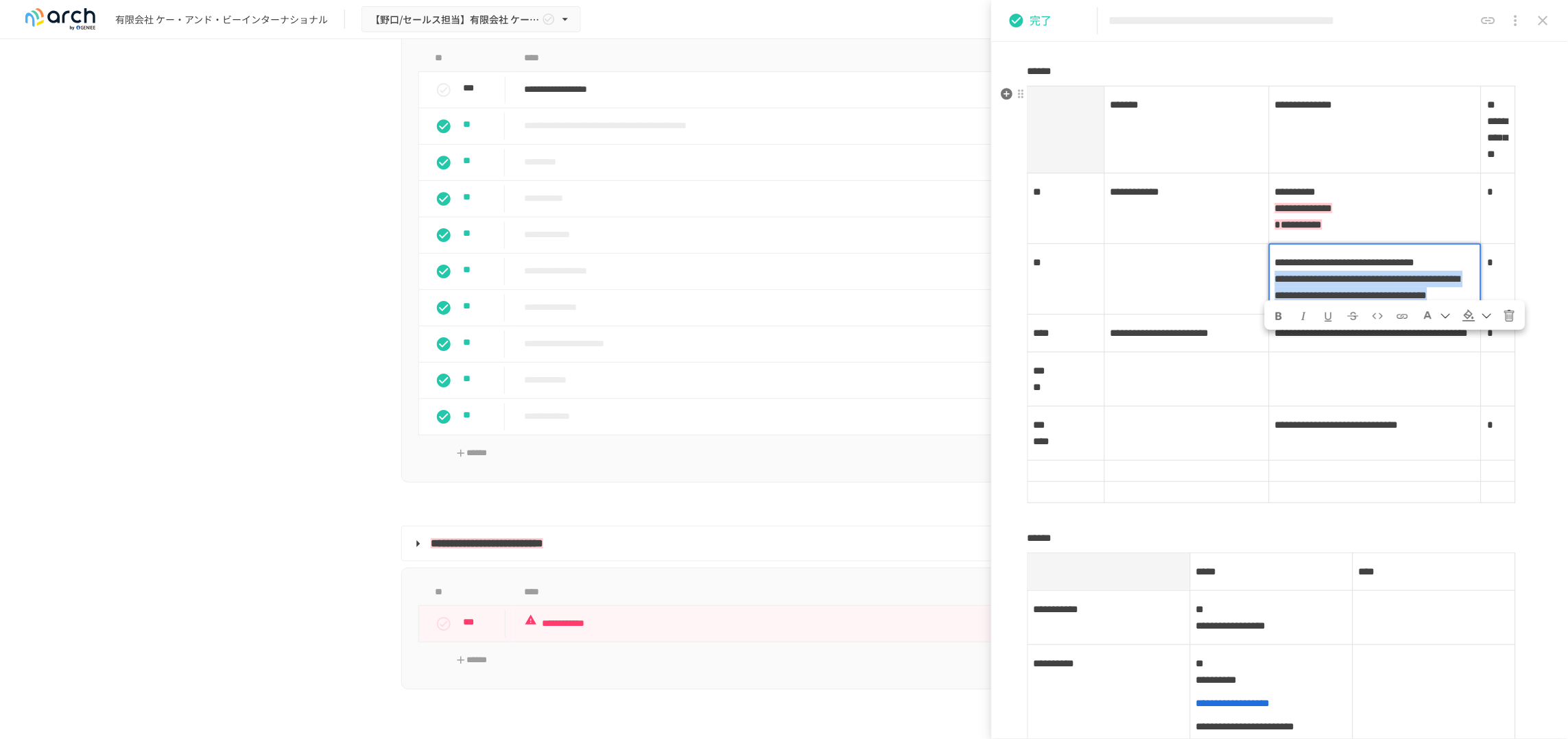 click on "**********" at bounding box center (1375, 279) 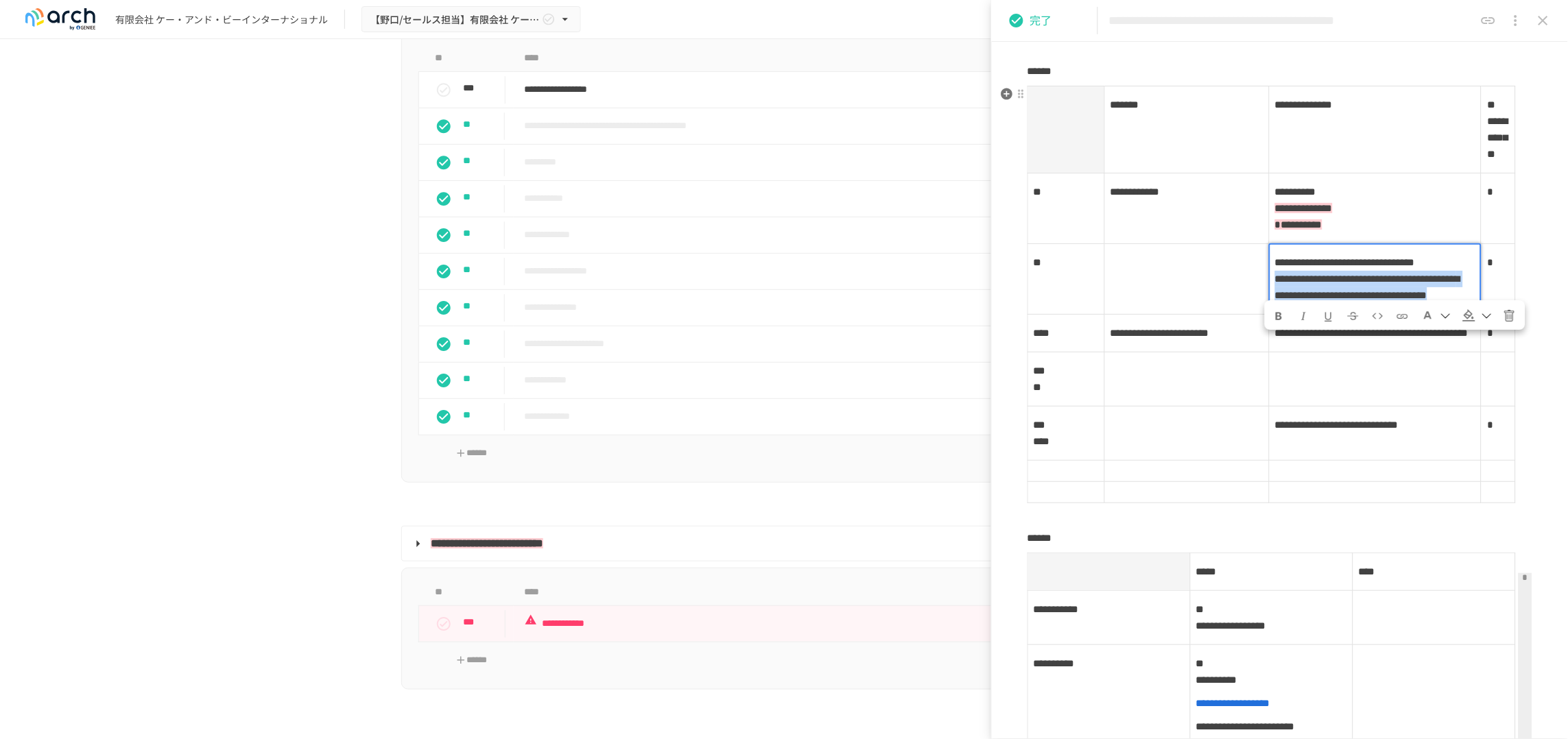 click at bounding box center [1469, 315] 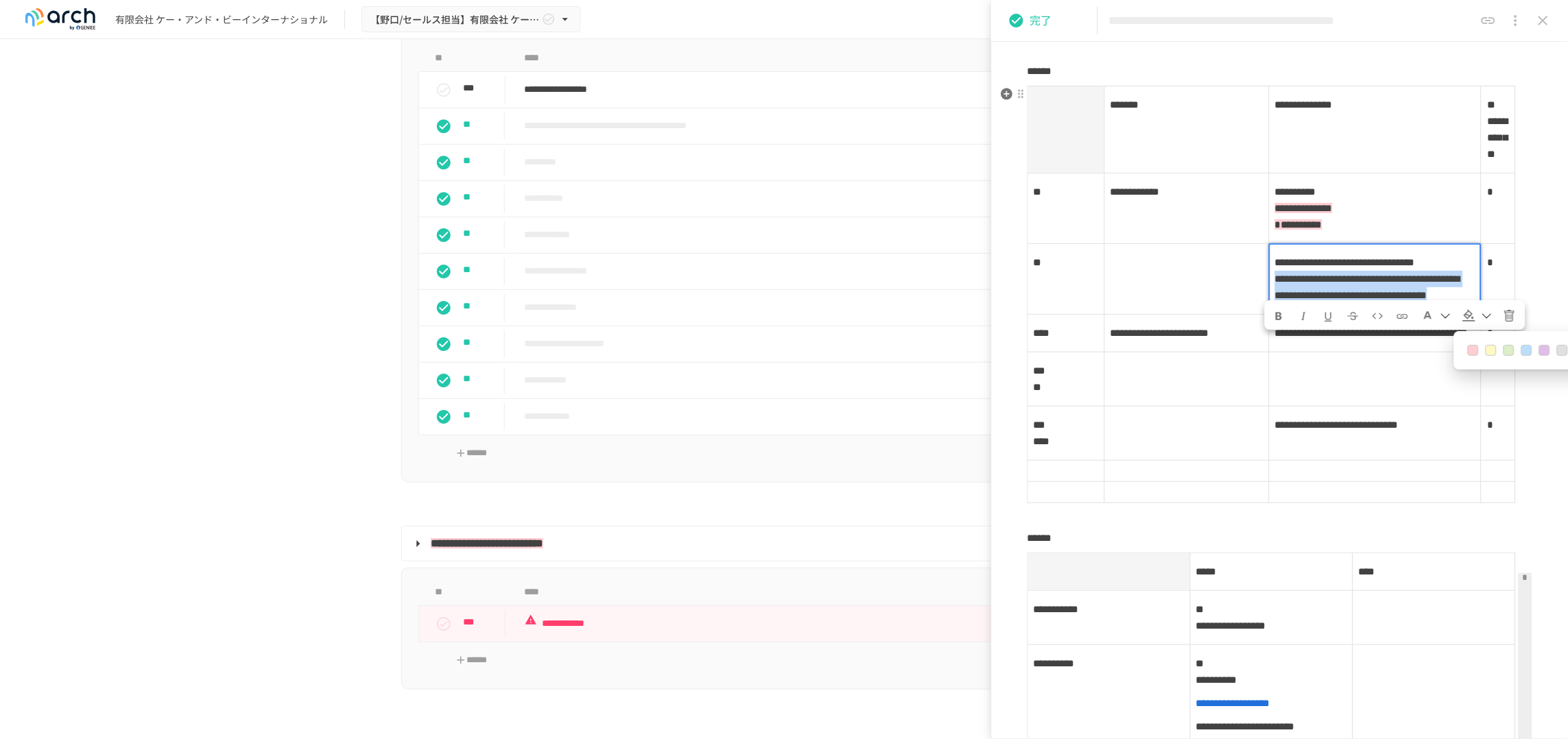click at bounding box center (1473, 350) 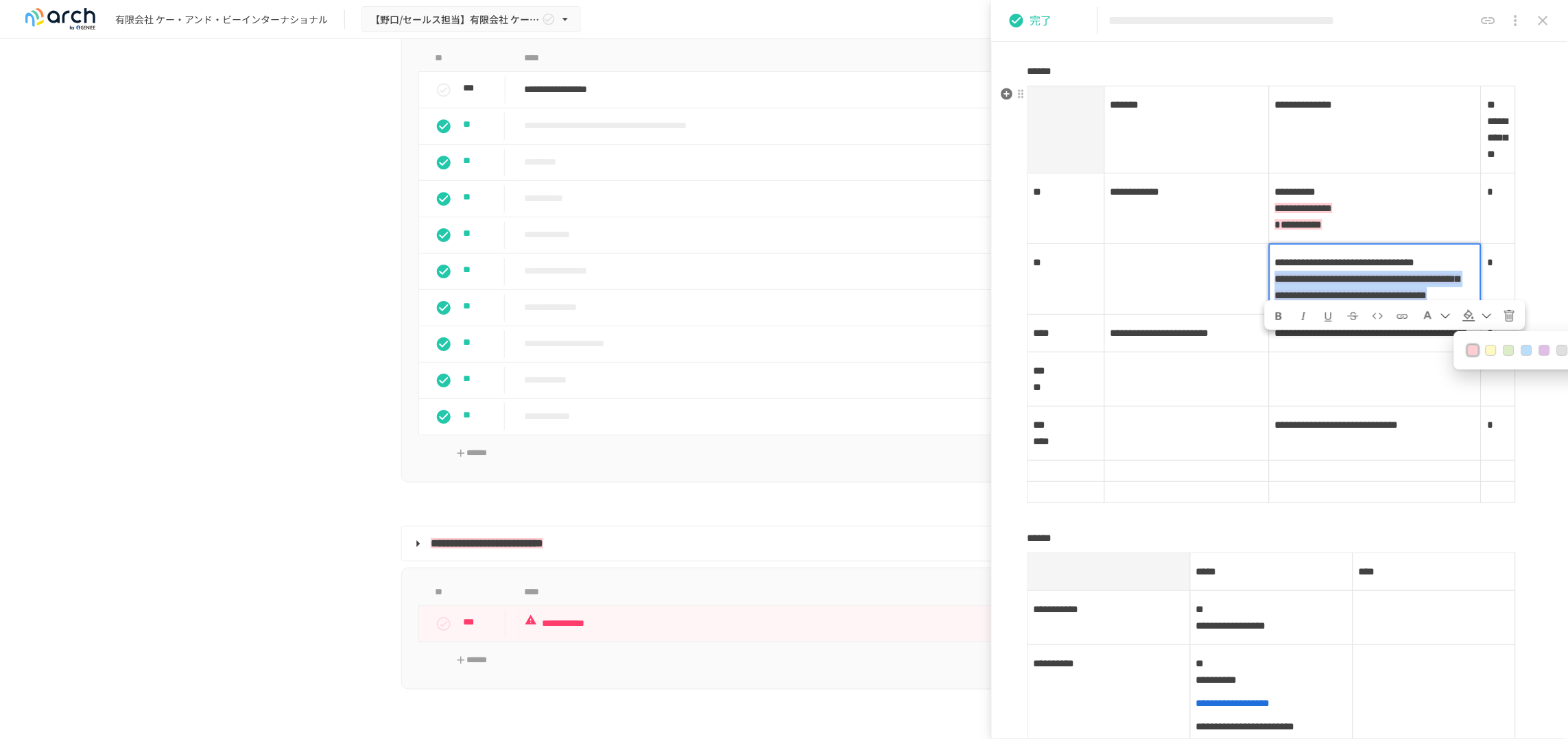 click on "**********" at bounding box center [1368, 287] 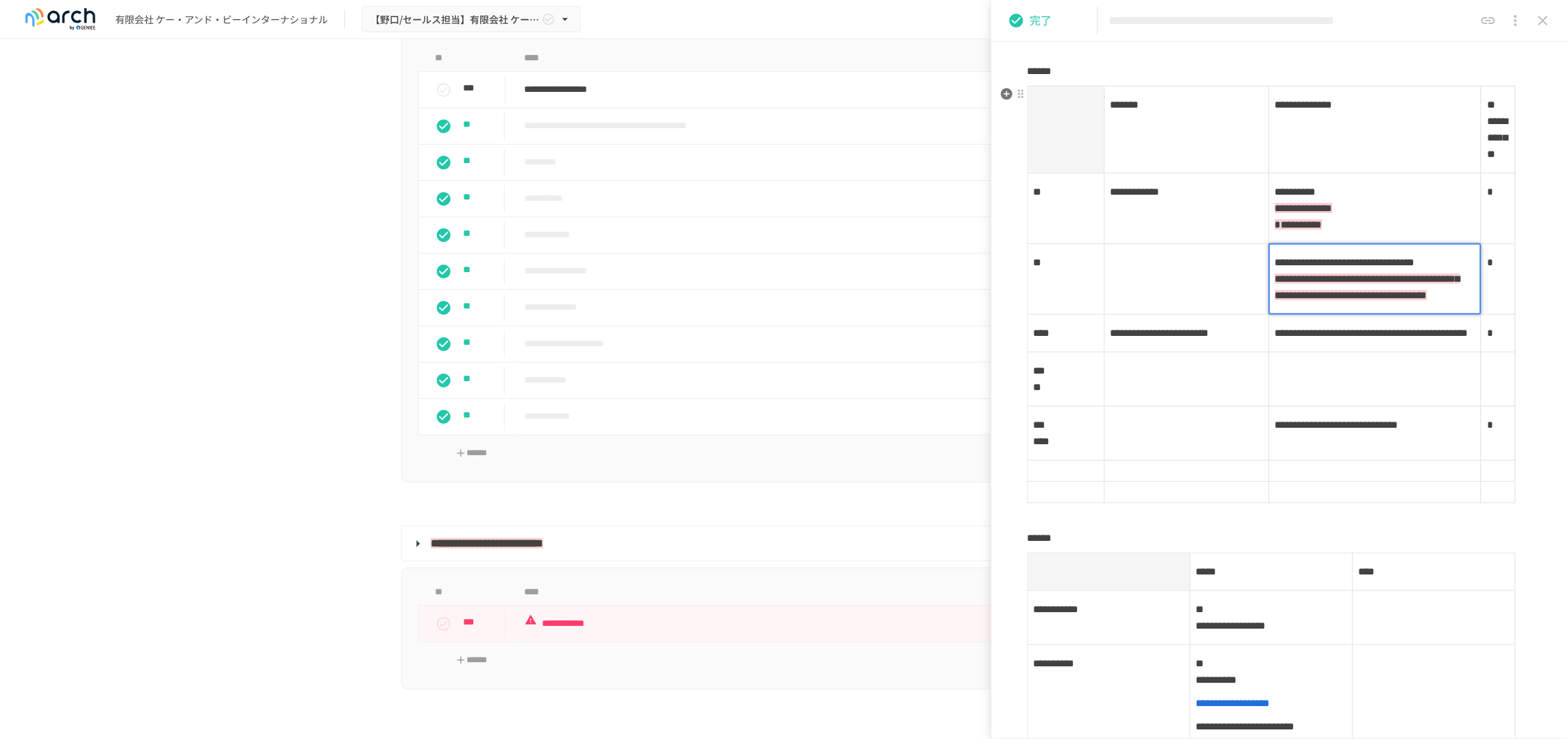 drag, startPoint x: 1301, startPoint y: 389, endPoint x: 1308, endPoint y: 392, distance: 7.615773 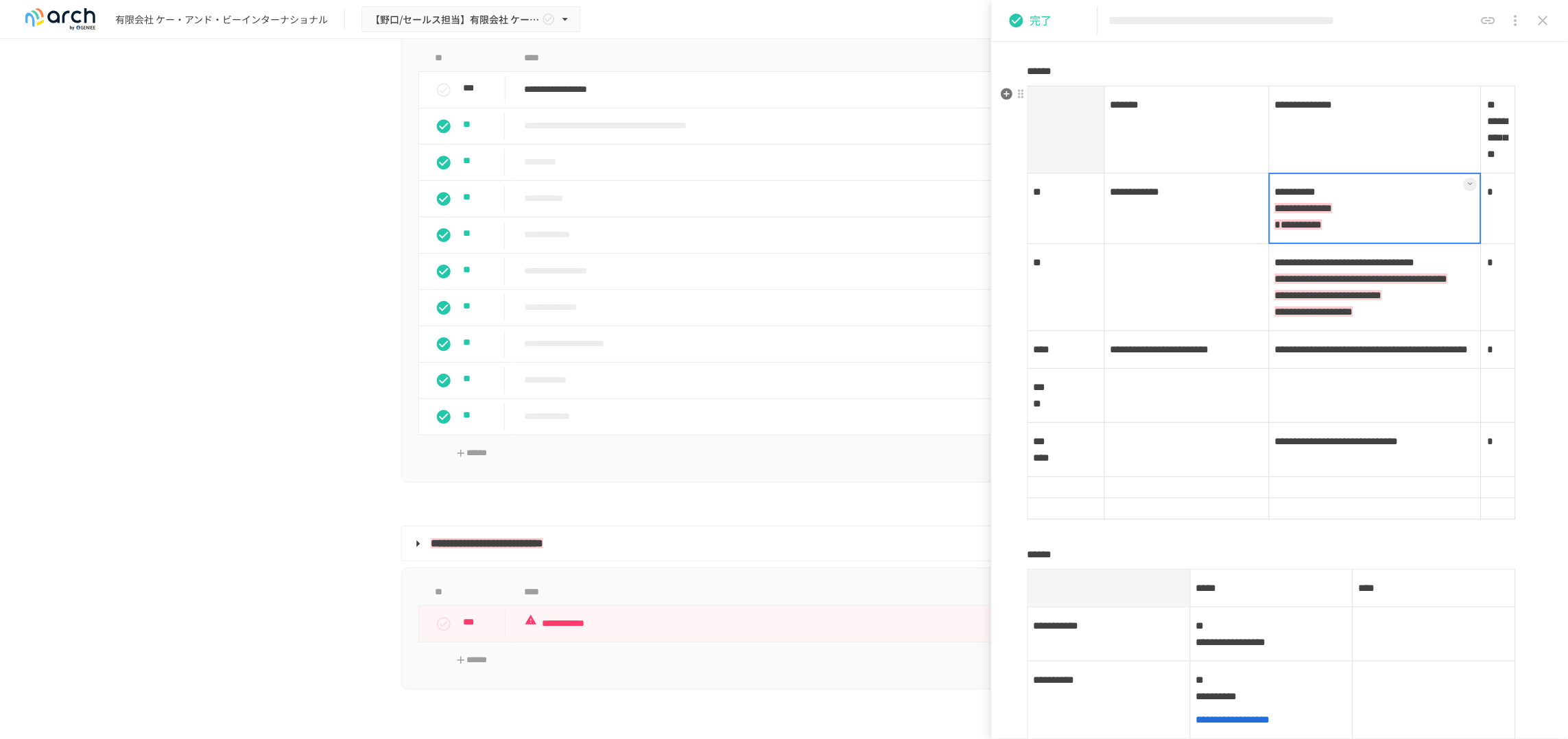 click on "**********" at bounding box center [1375, 208] 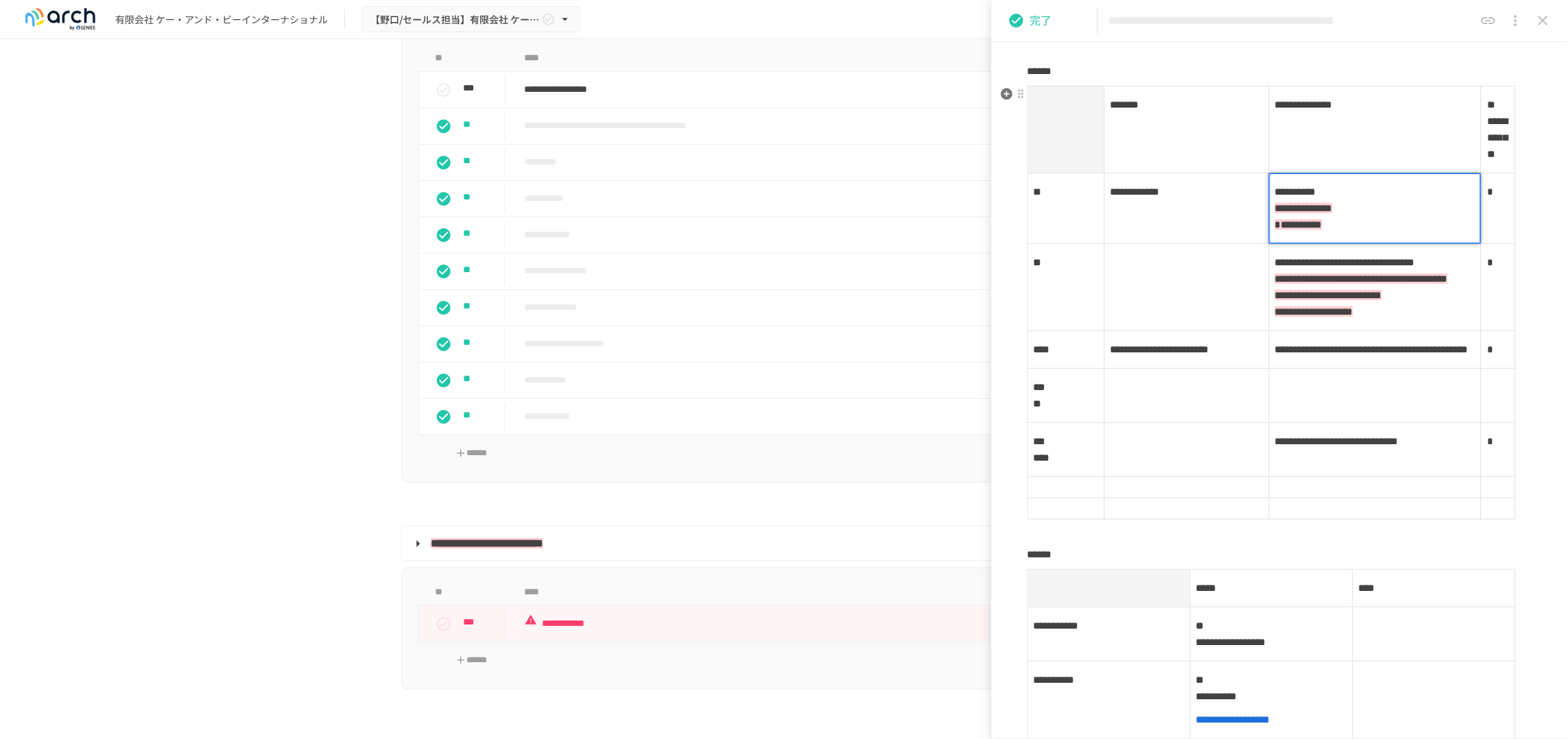 click on "**********" at bounding box center (1298, 224) 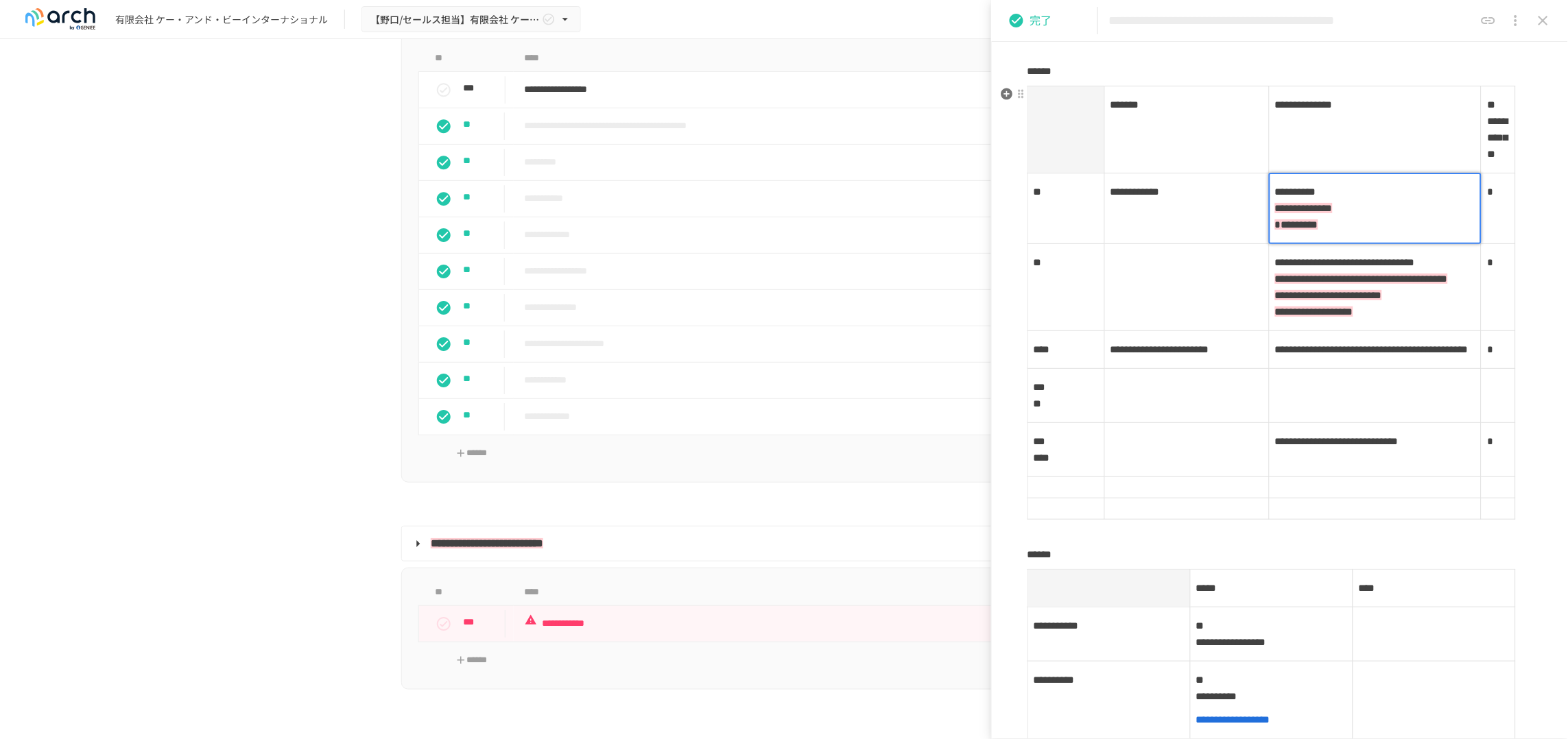 type 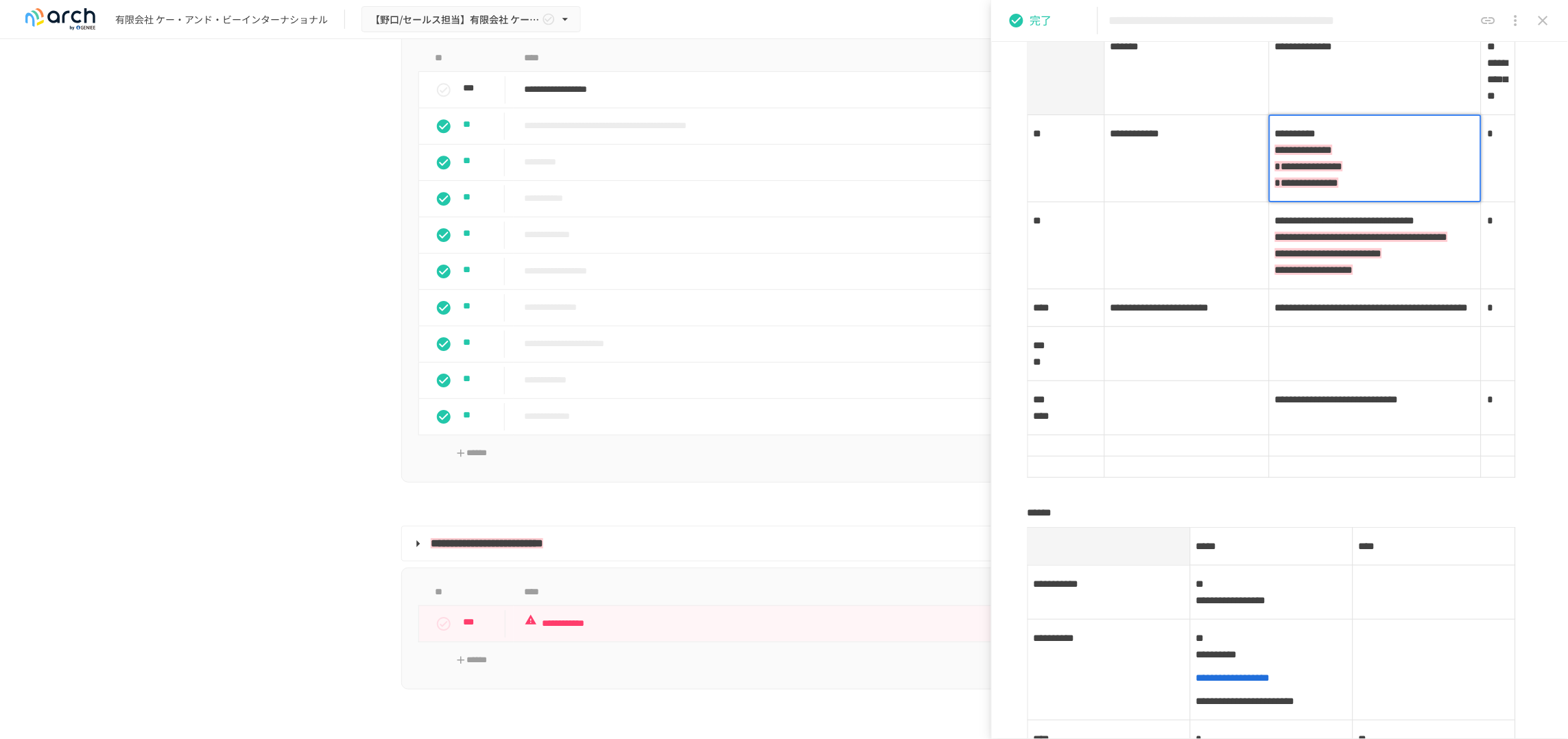 scroll, scrollTop: 171, scrollLeft: 0, axis: vertical 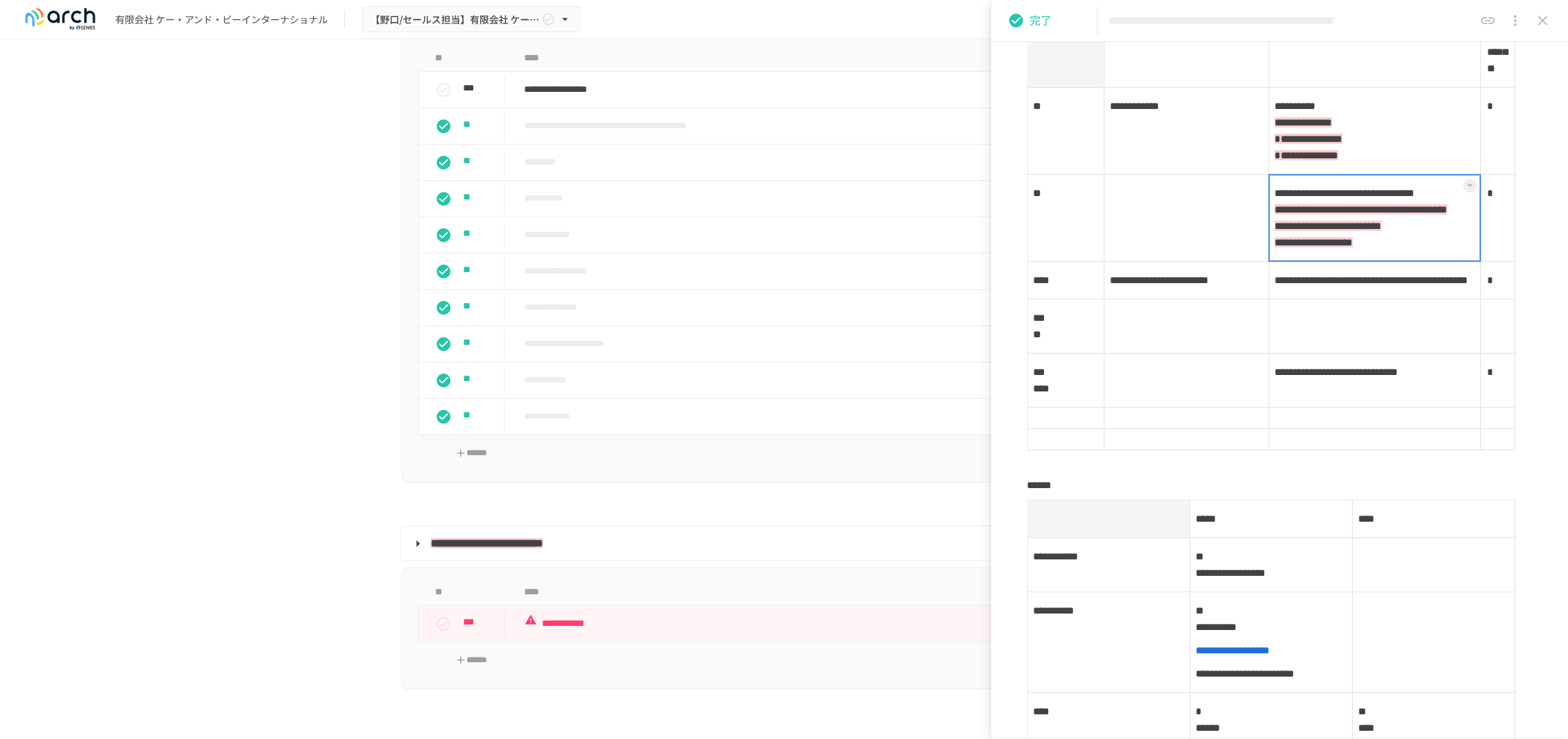 click on "**********" at bounding box center (1375, 218) 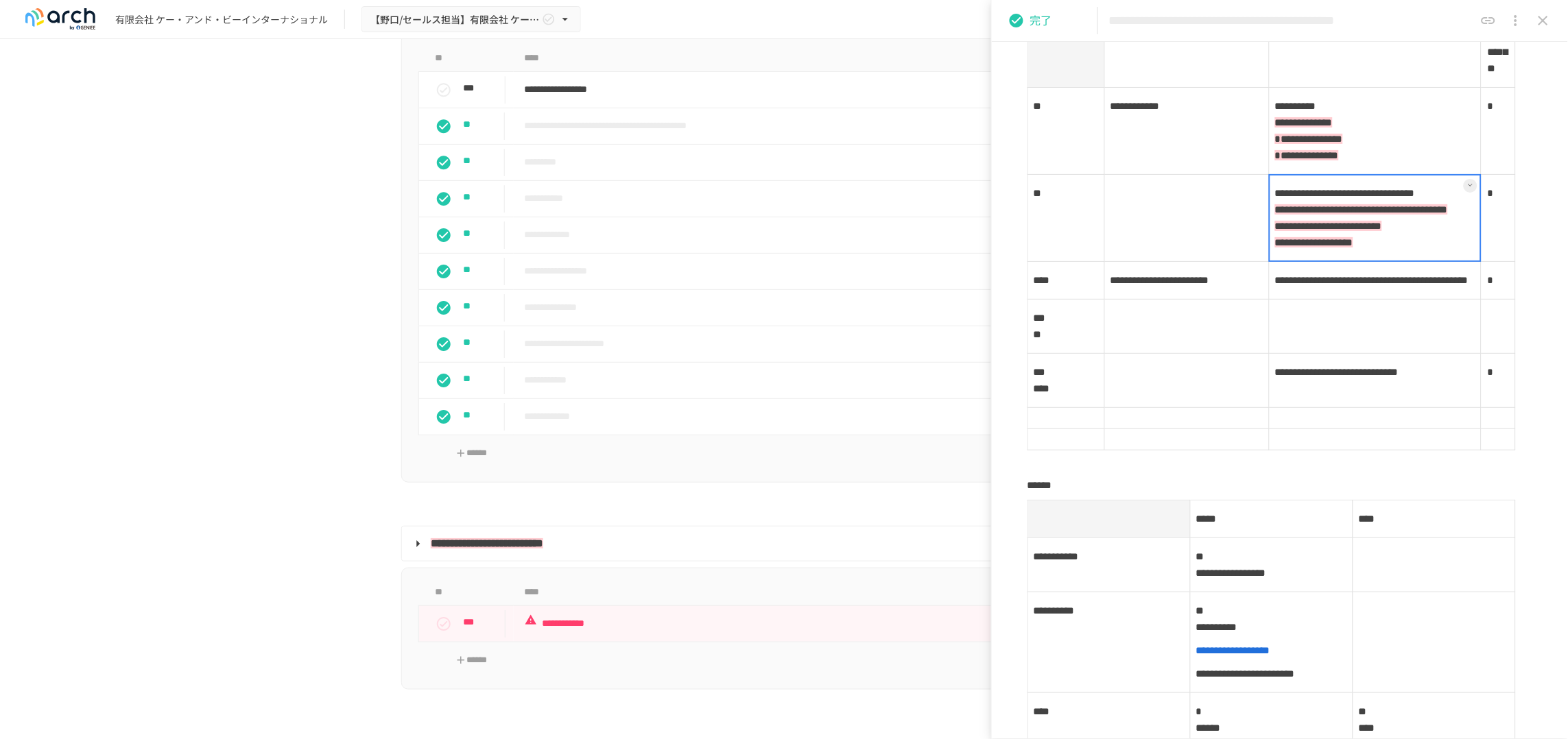 drag, startPoint x: 1300, startPoint y: 372, endPoint x: 1290, endPoint y: 379, distance: 12.206556 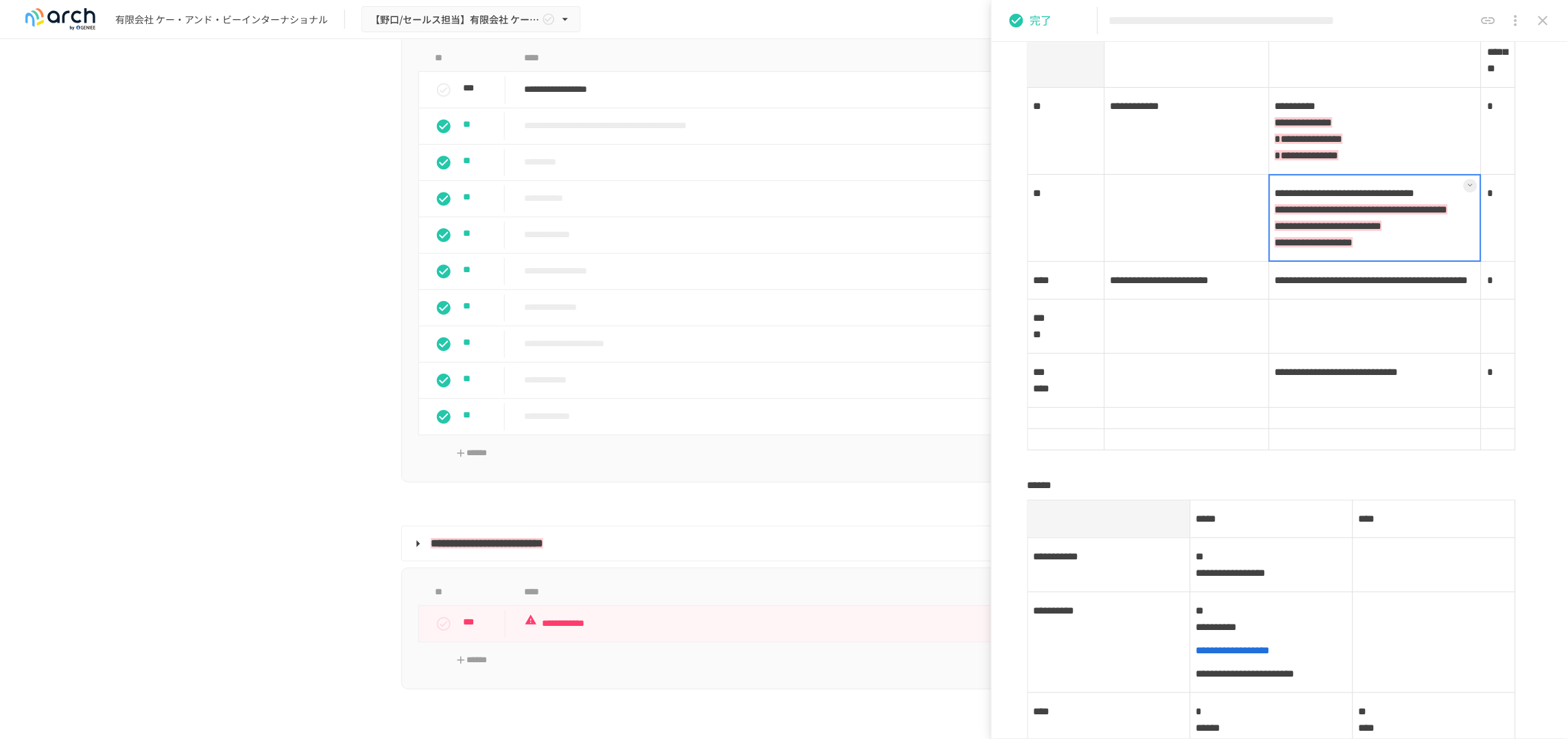 click at bounding box center [1375, 218] 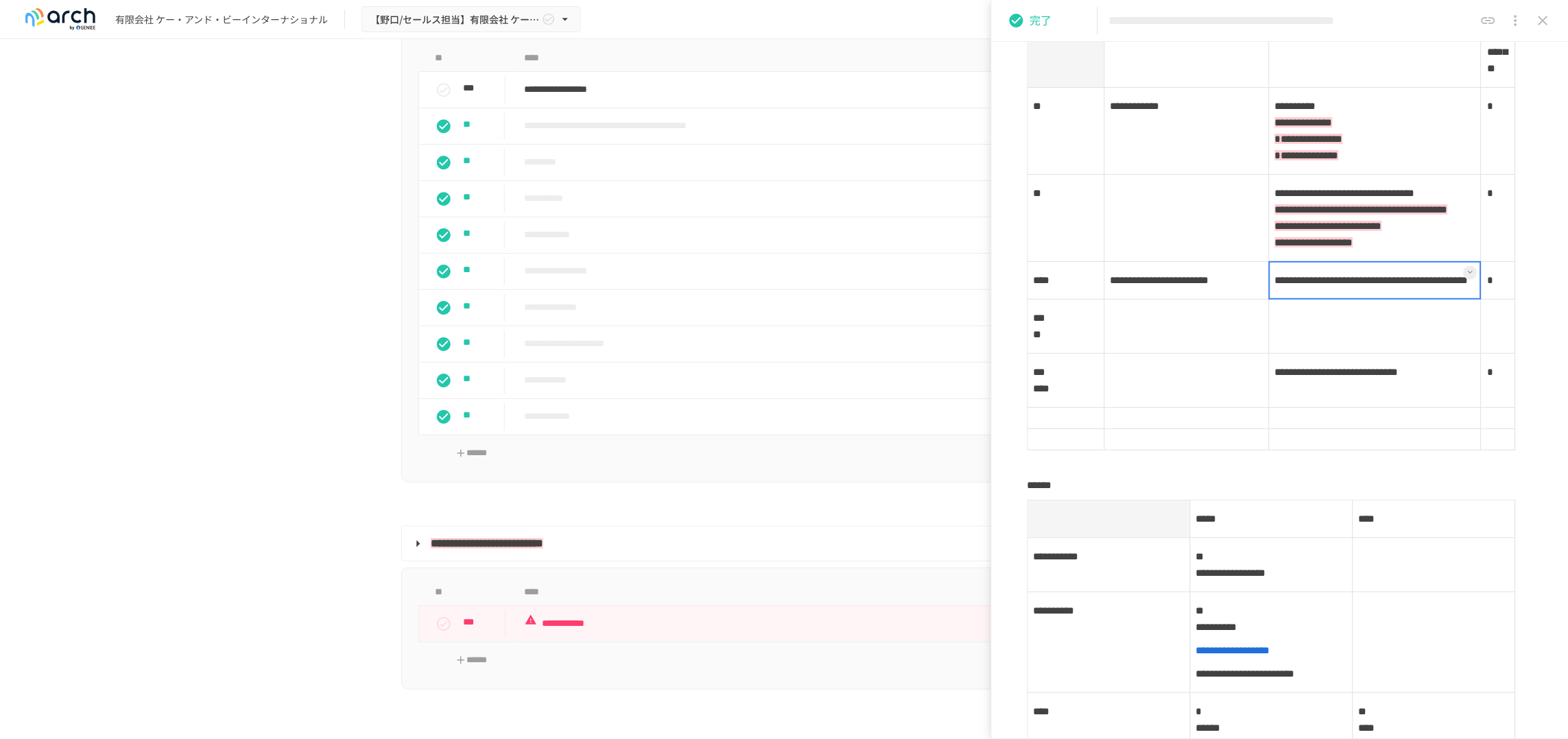 click on "**********" at bounding box center [1375, 280] 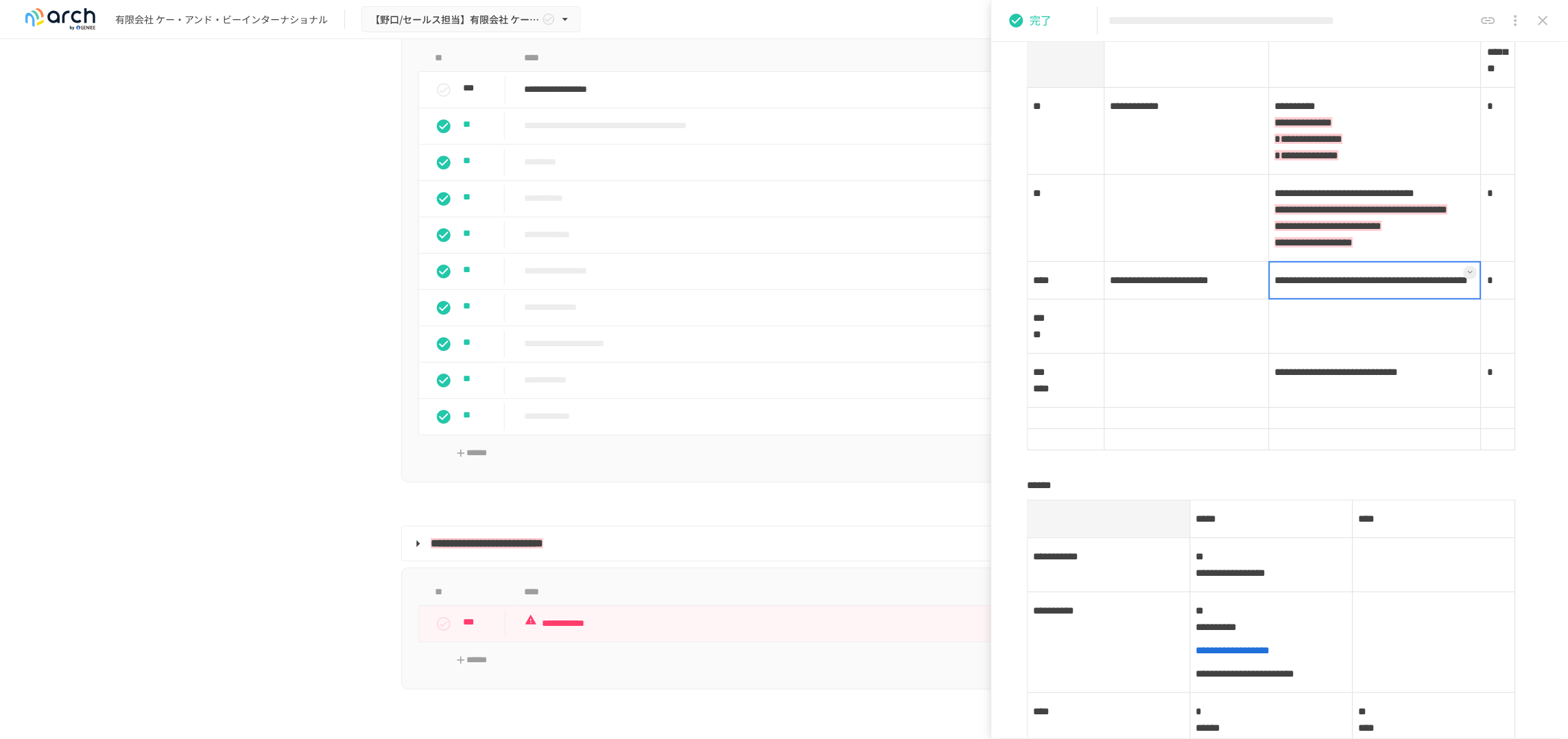 click on "**********" at bounding box center (1375, 218) 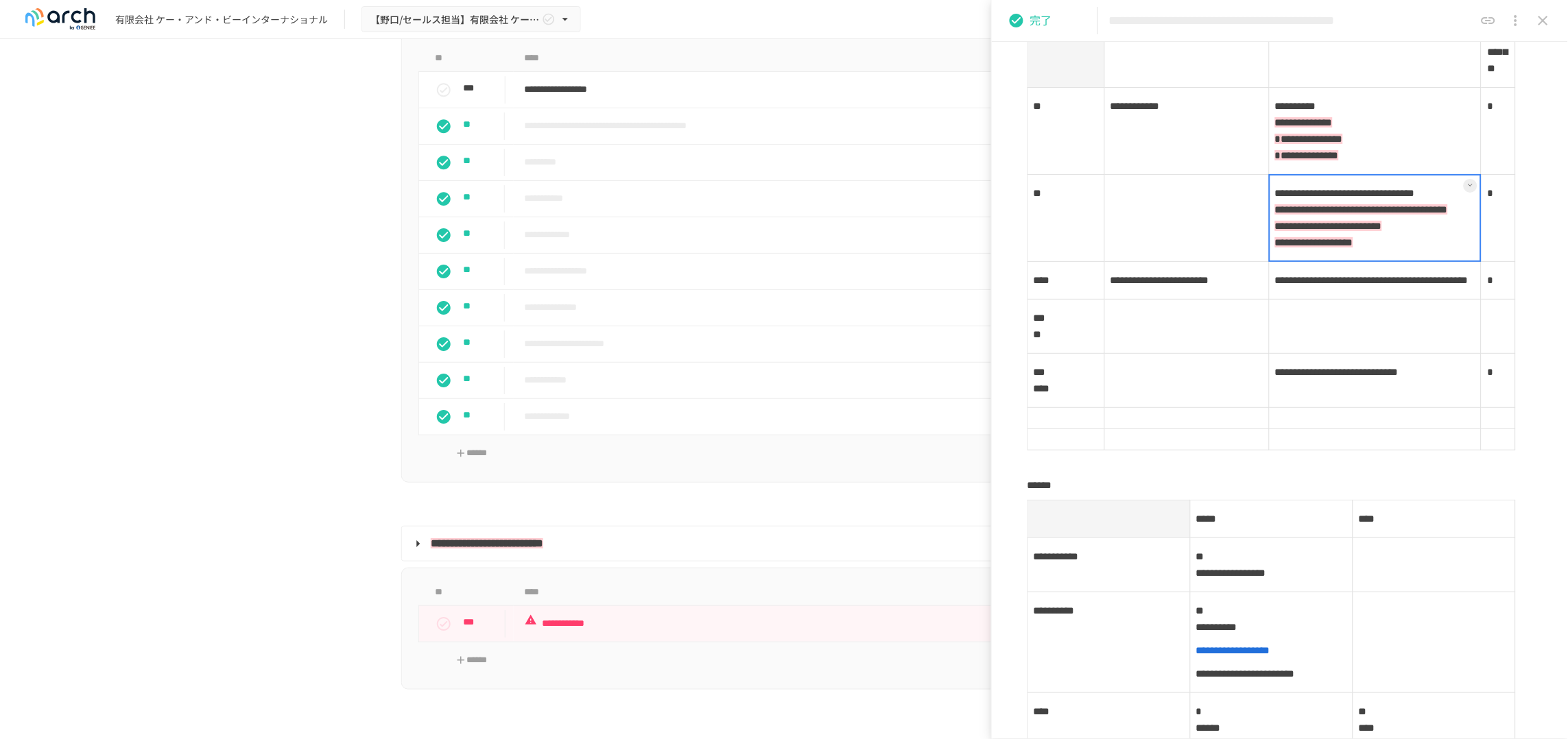 click at bounding box center [1375, 218] 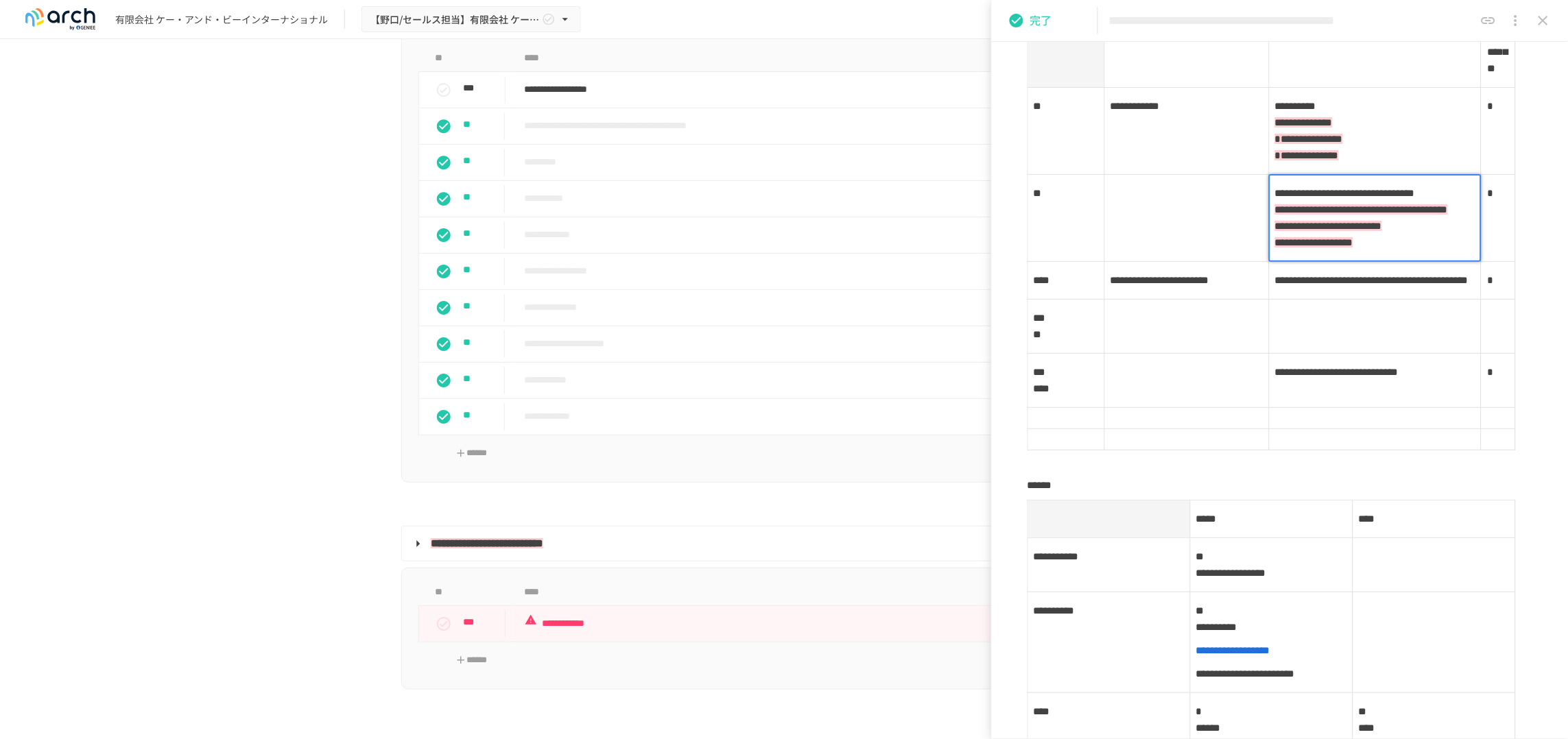click on "**********" at bounding box center (1314, 242) 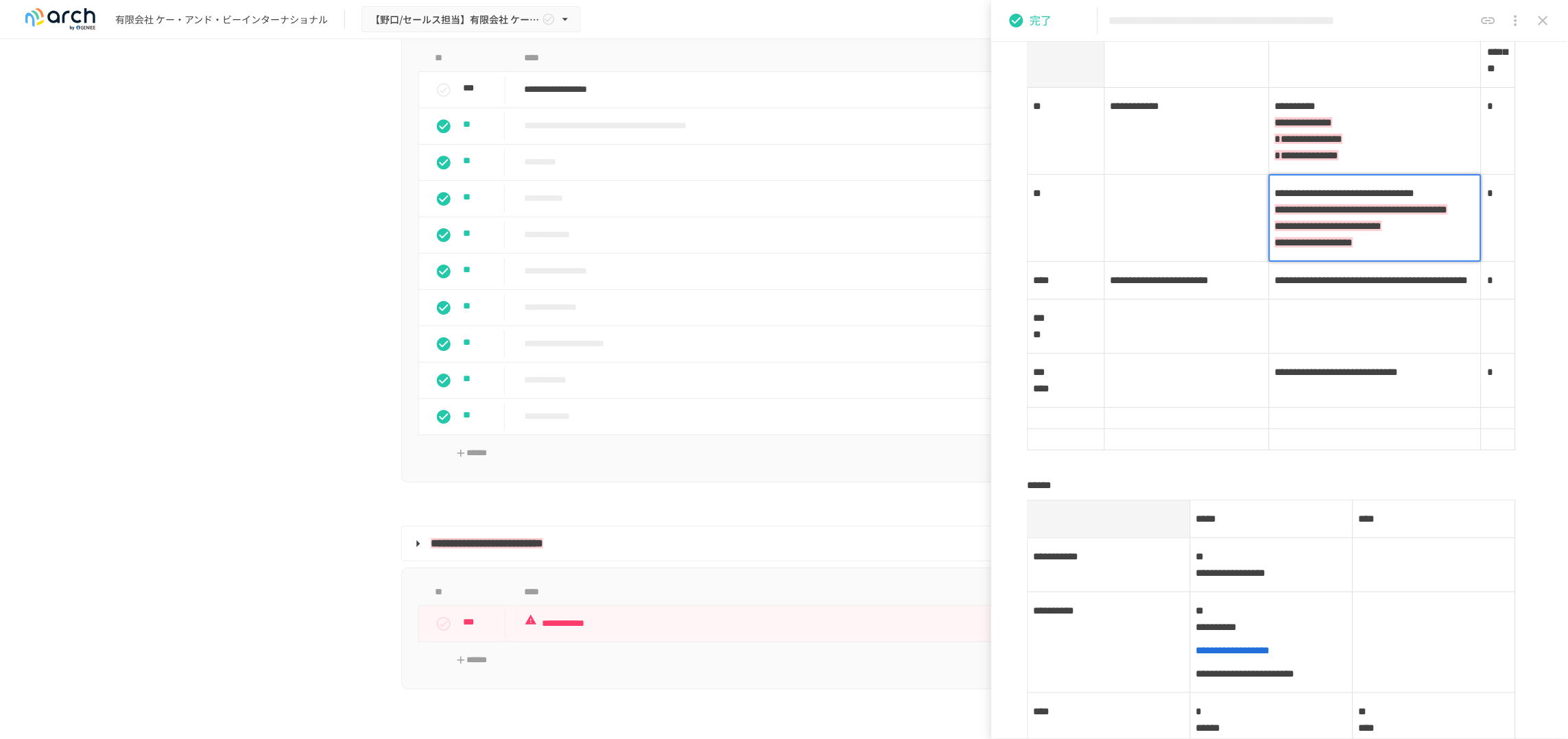 type 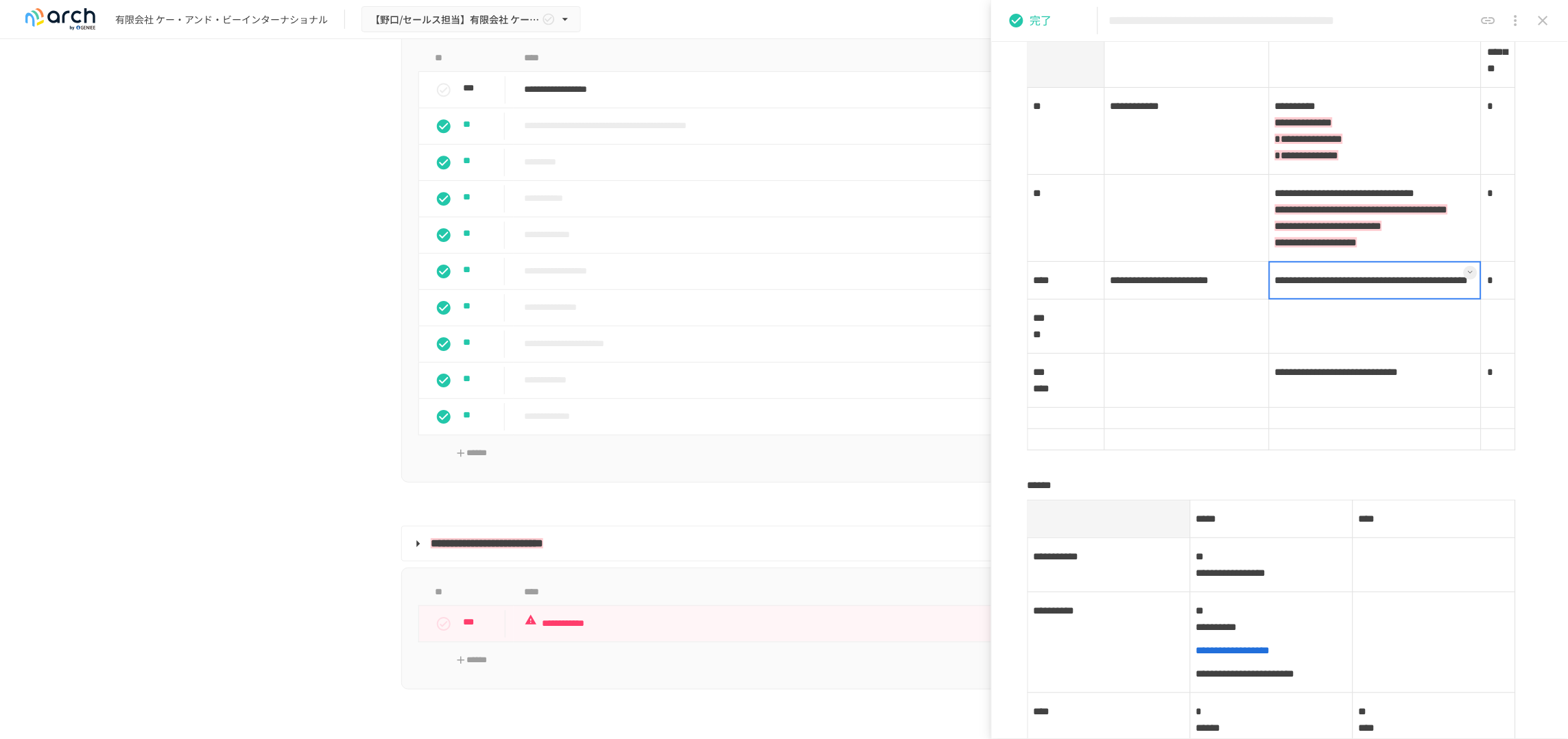 click on "**********" at bounding box center [1375, 280] 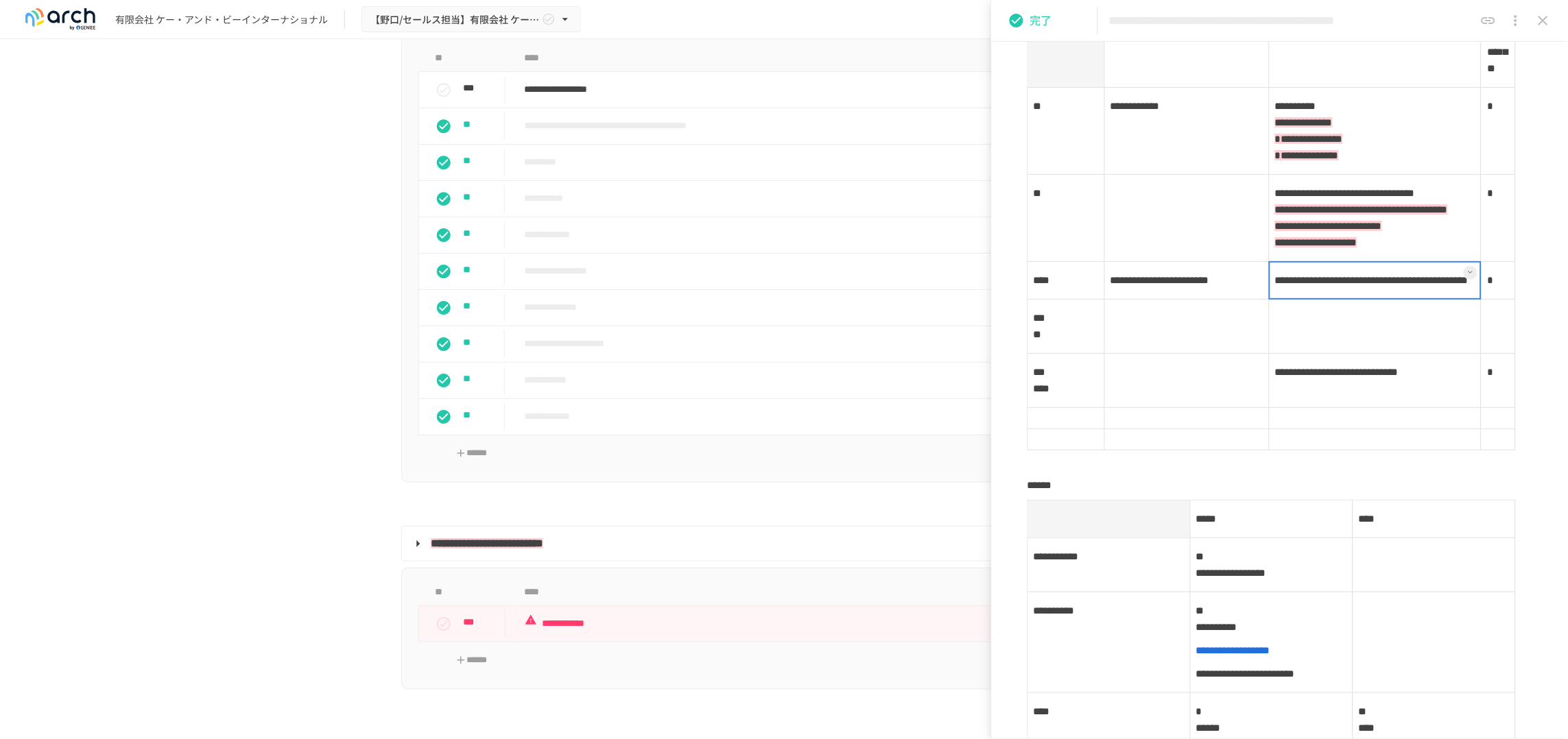 click at bounding box center (1375, 280) 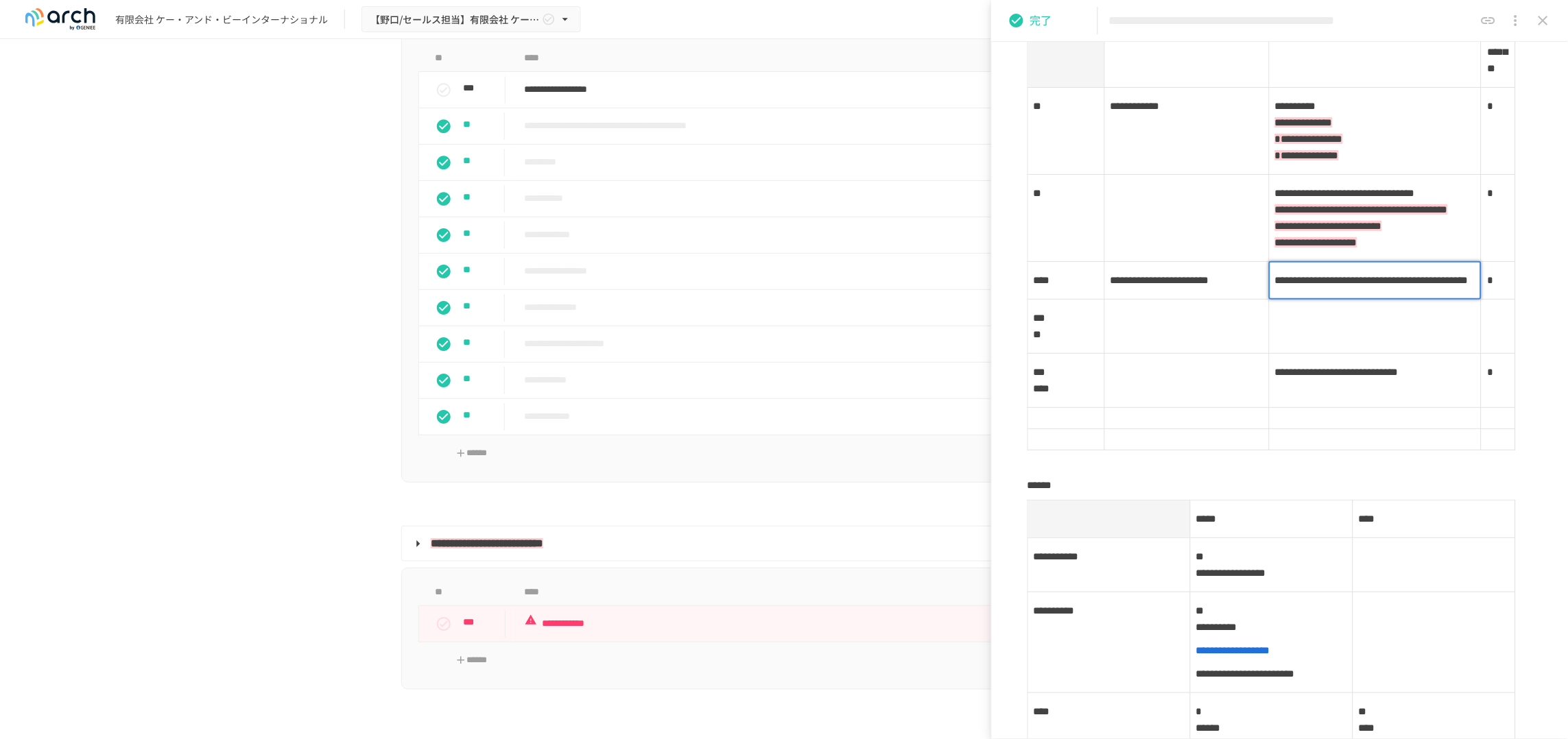 click on "**********" at bounding box center [1375, 280] 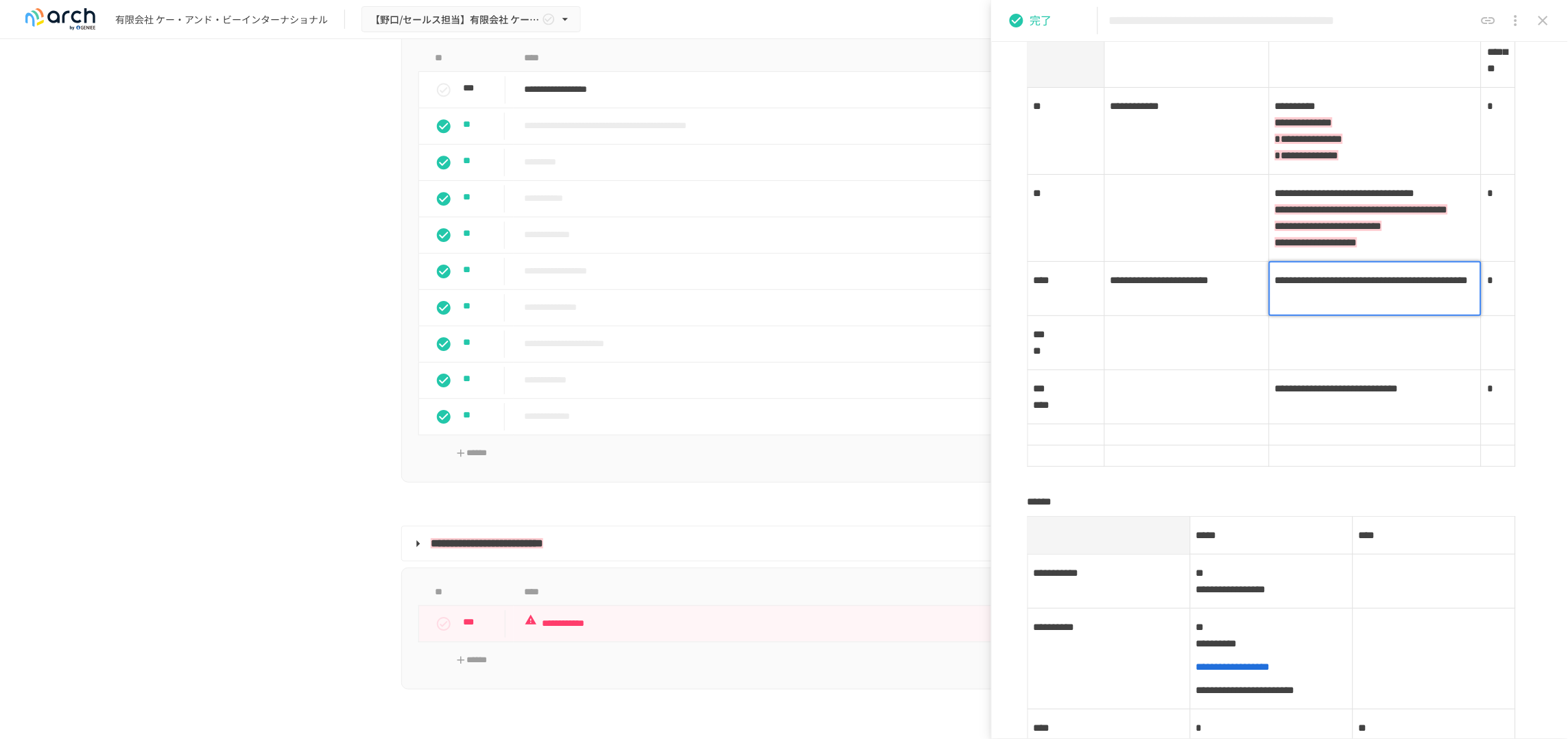 type 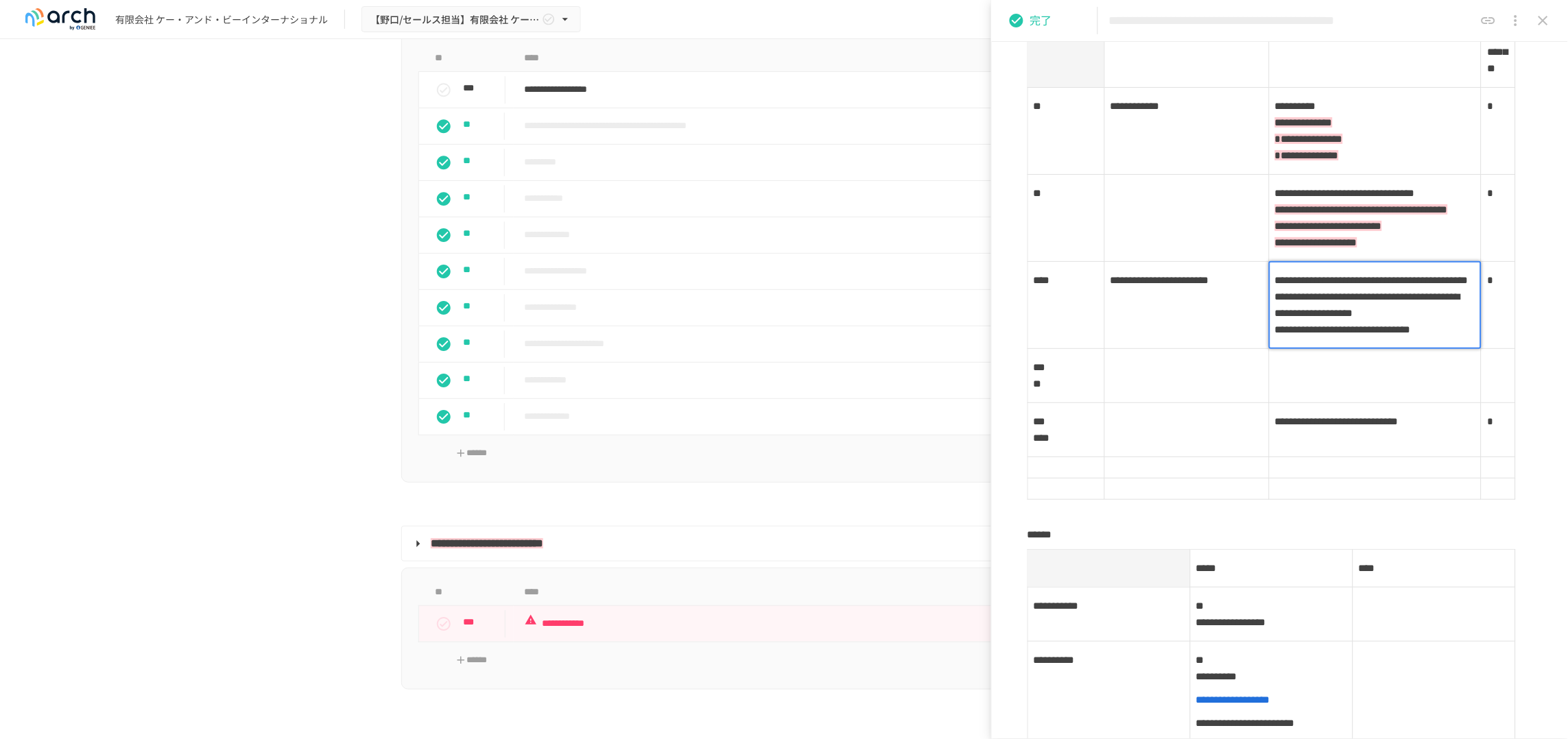 scroll, scrollTop: 257, scrollLeft: 0, axis: vertical 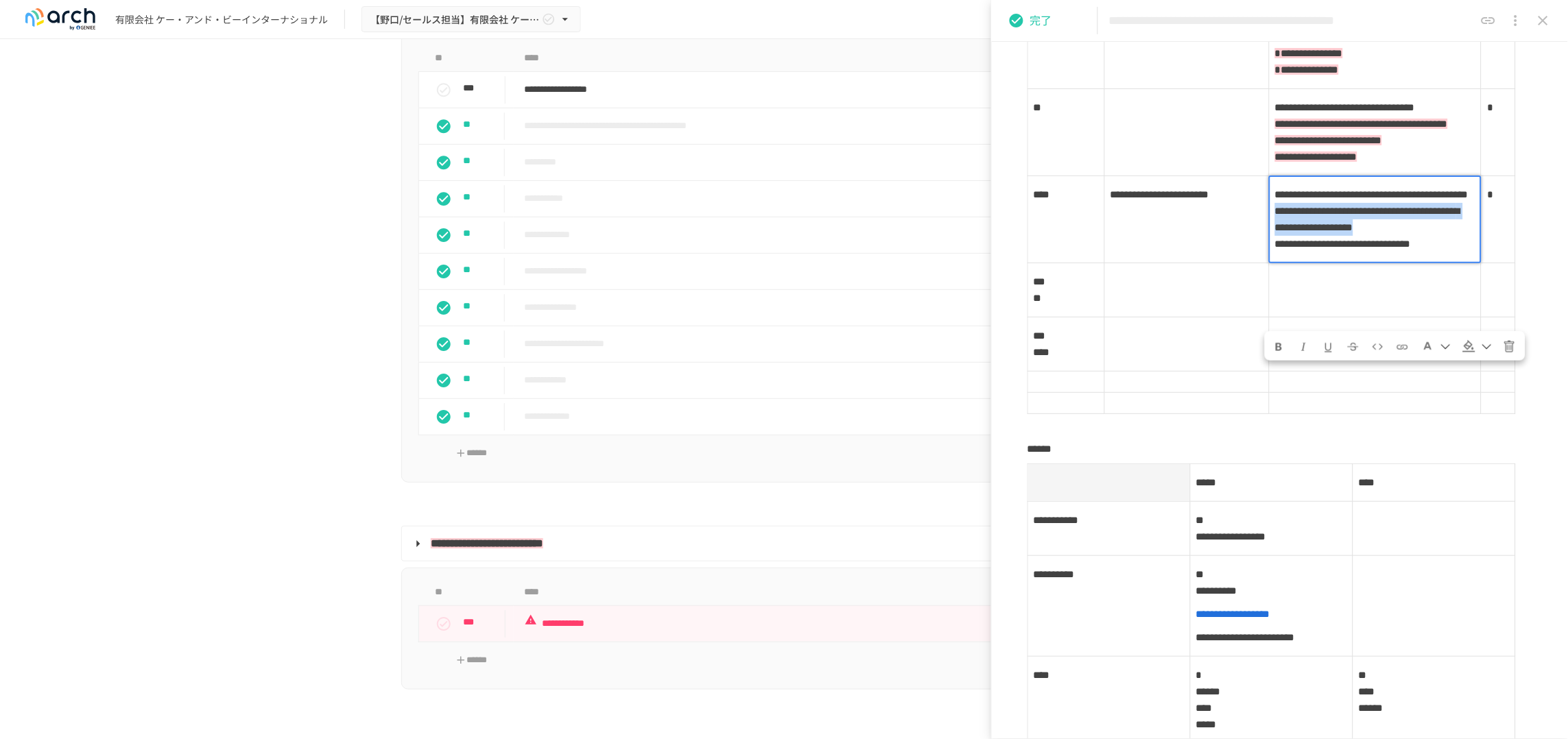 drag, startPoint x: 1351, startPoint y: 435, endPoint x: 1279, endPoint y: 389, distance: 85.44004 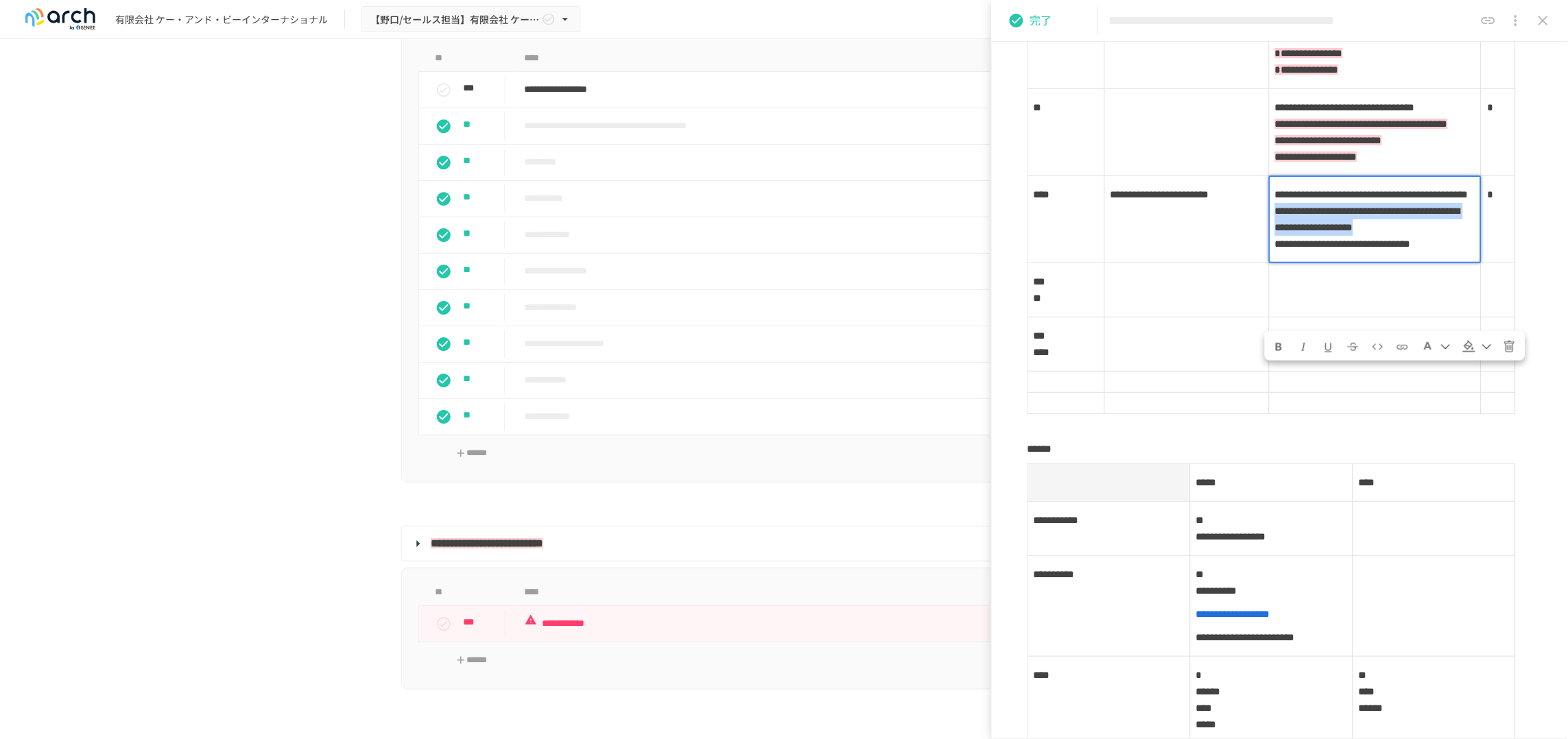 click on "**********" at bounding box center [1375, 219] 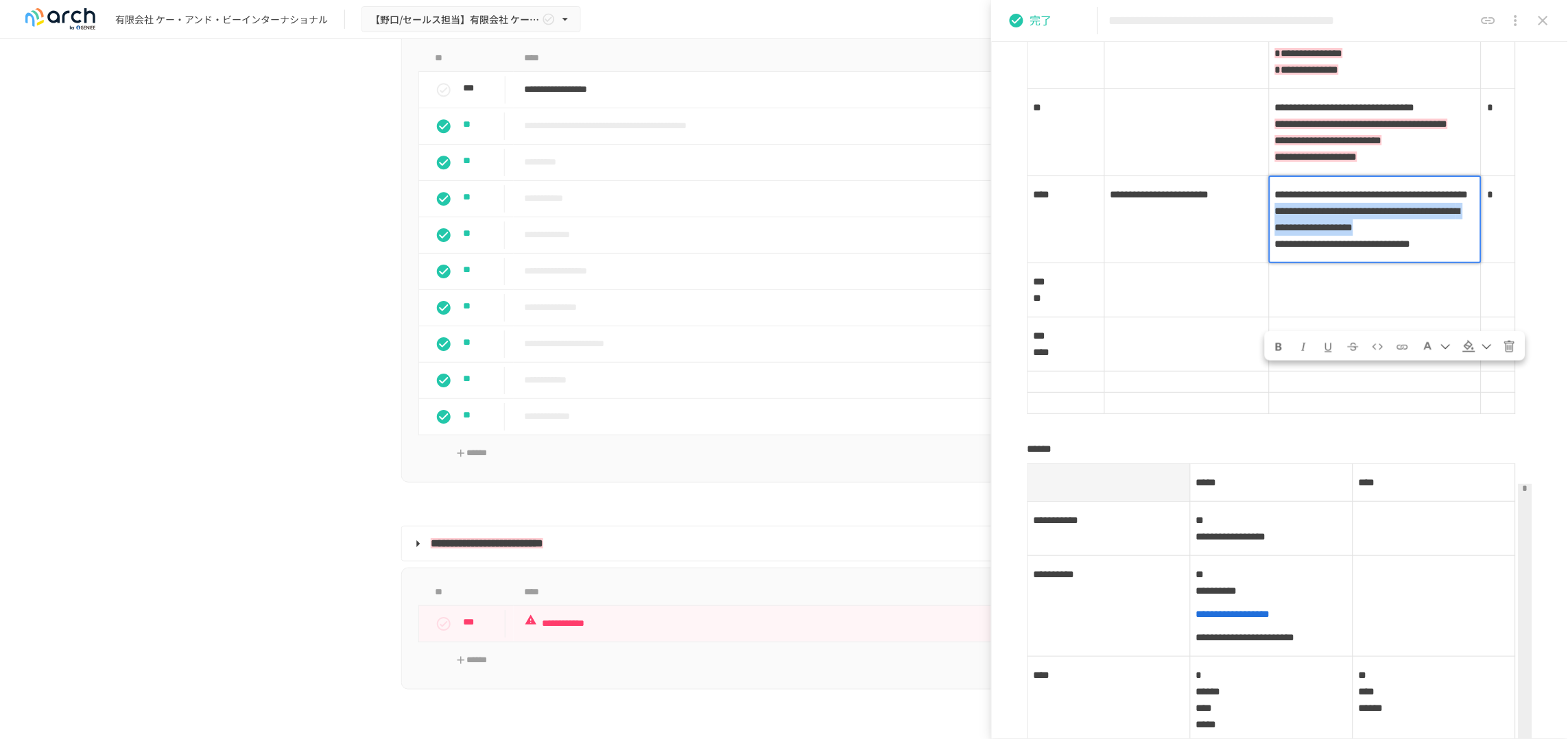 click at bounding box center [1469, 346] 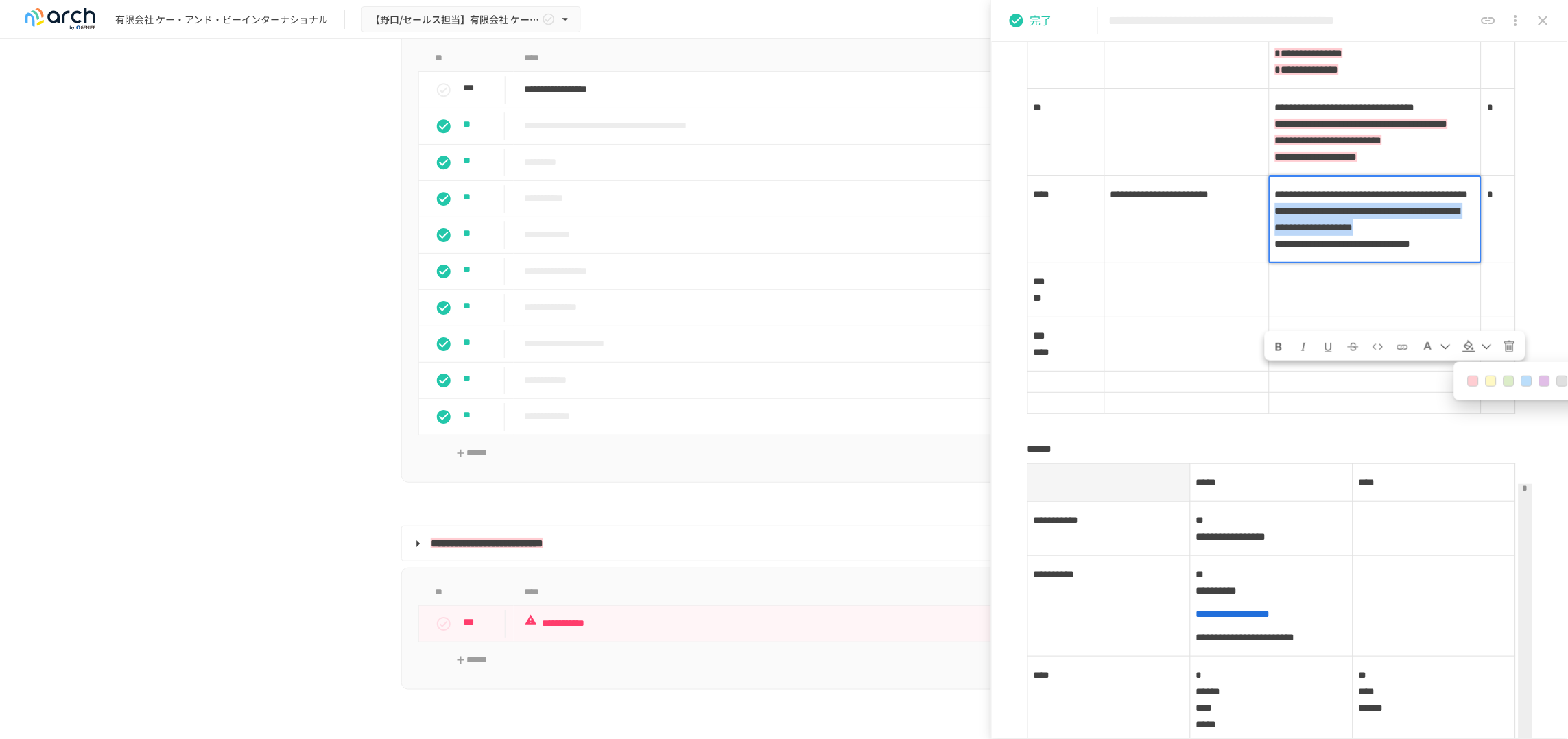 click at bounding box center (1473, 381) 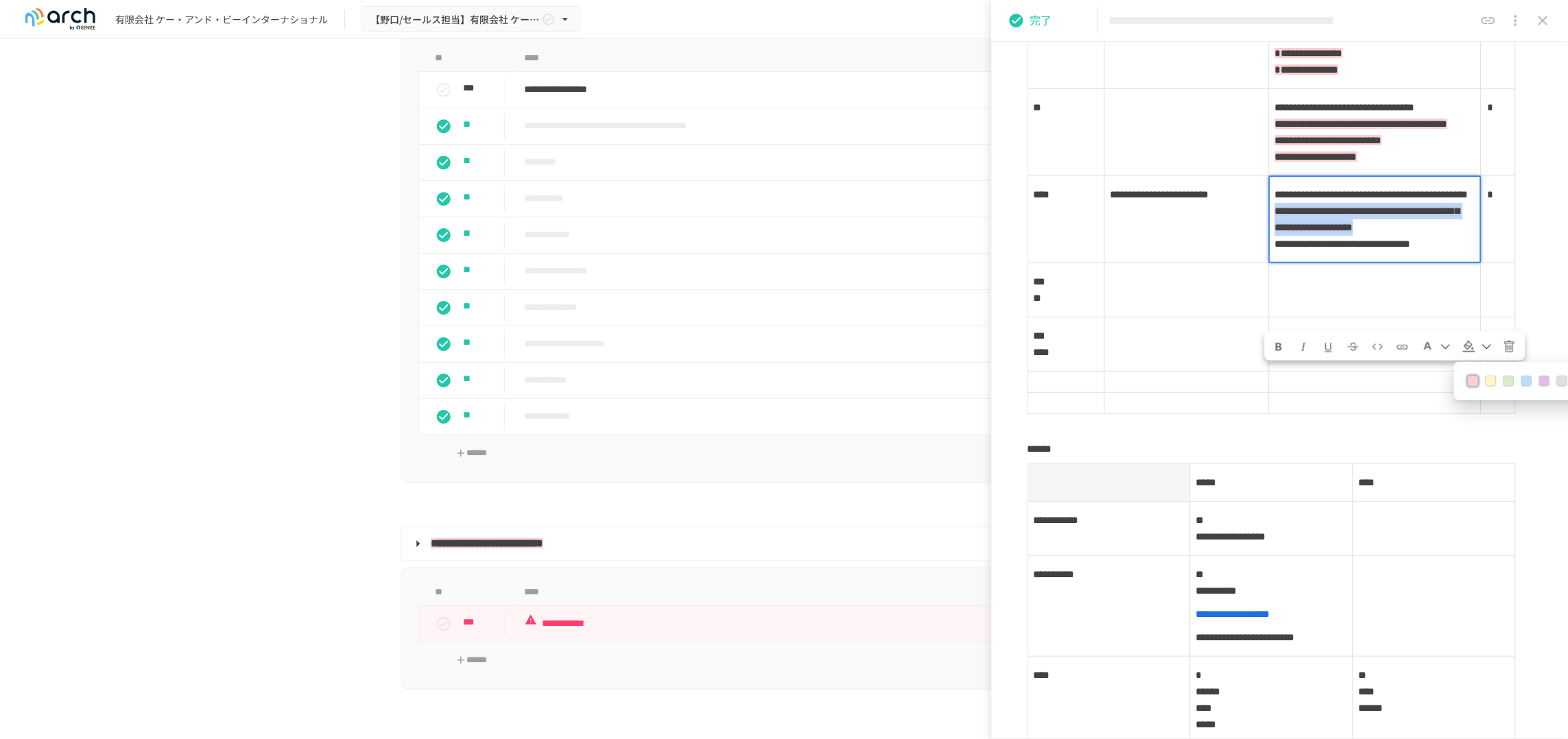 click on "**********" at bounding box center (1375, 219) 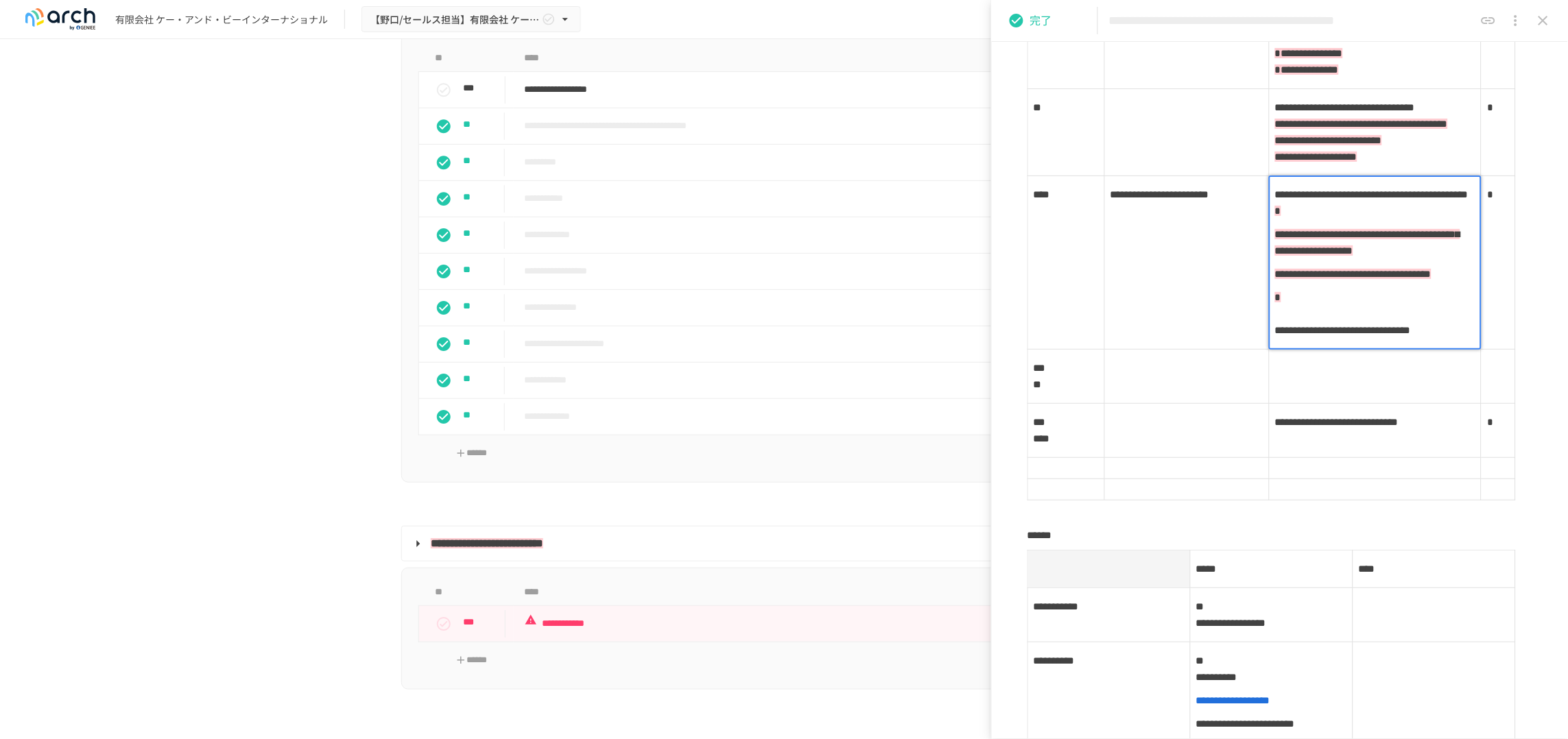 click on "**********" at bounding box center [1375, 314] 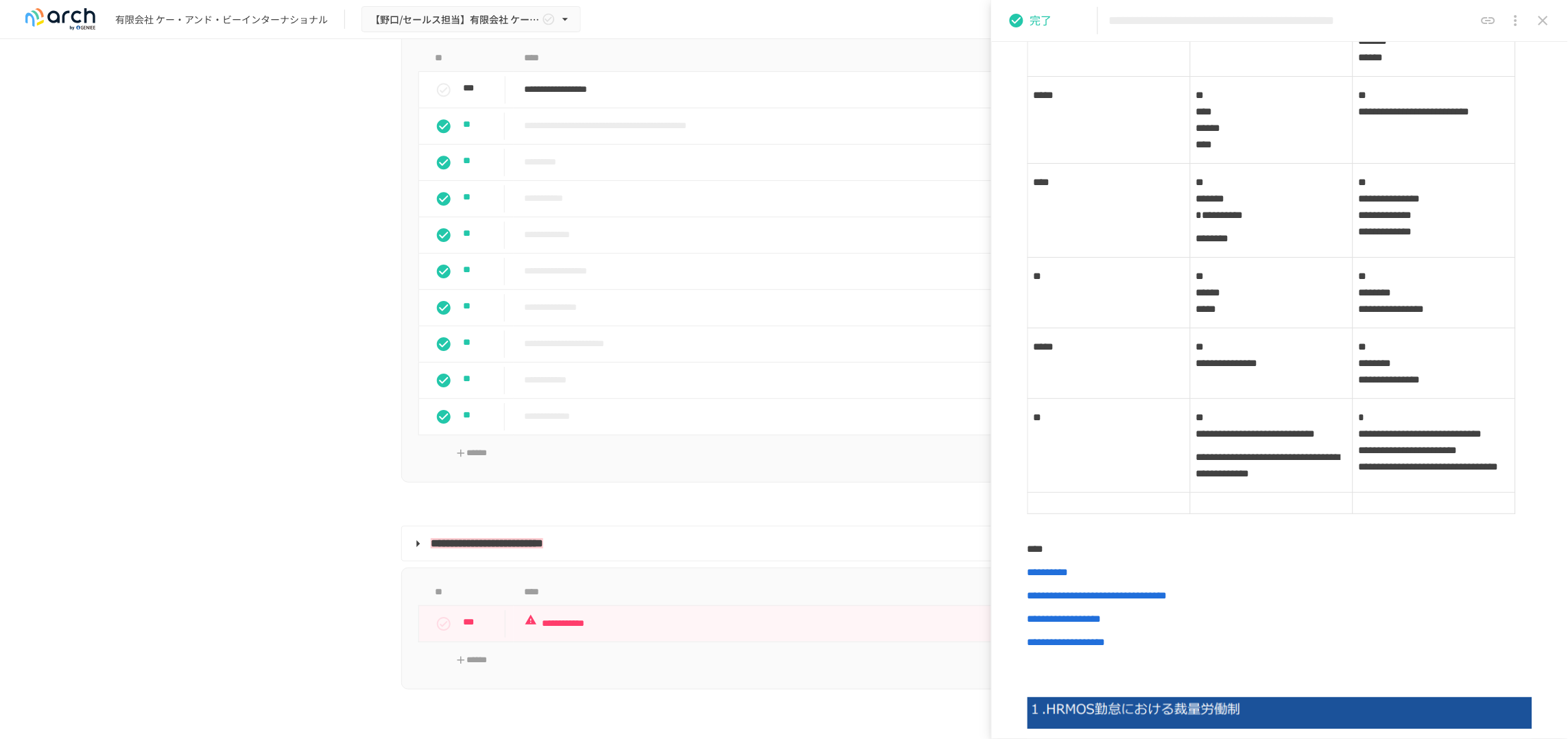 scroll, scrollTop: 1200, scrollLeft: 0, axis: vertical 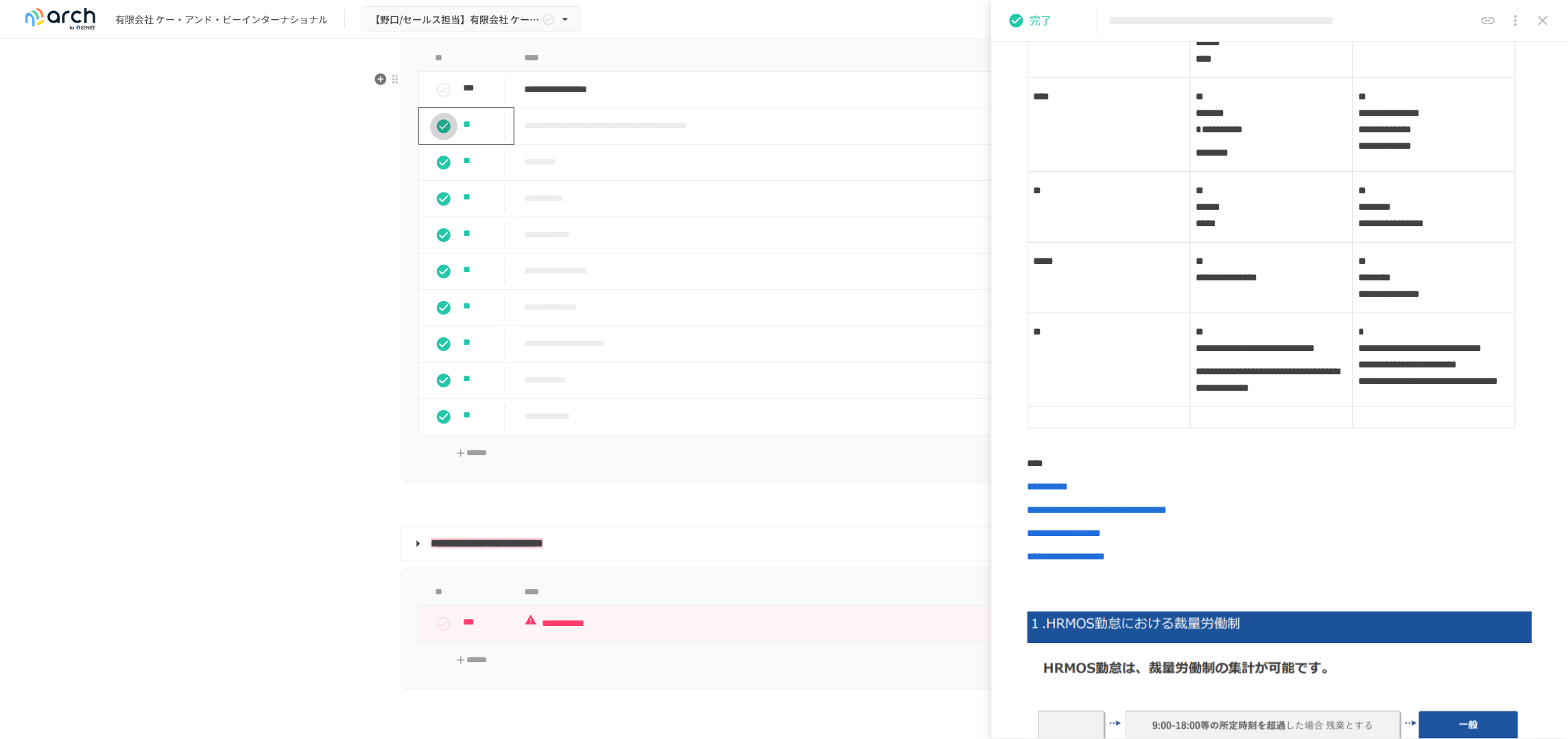 click 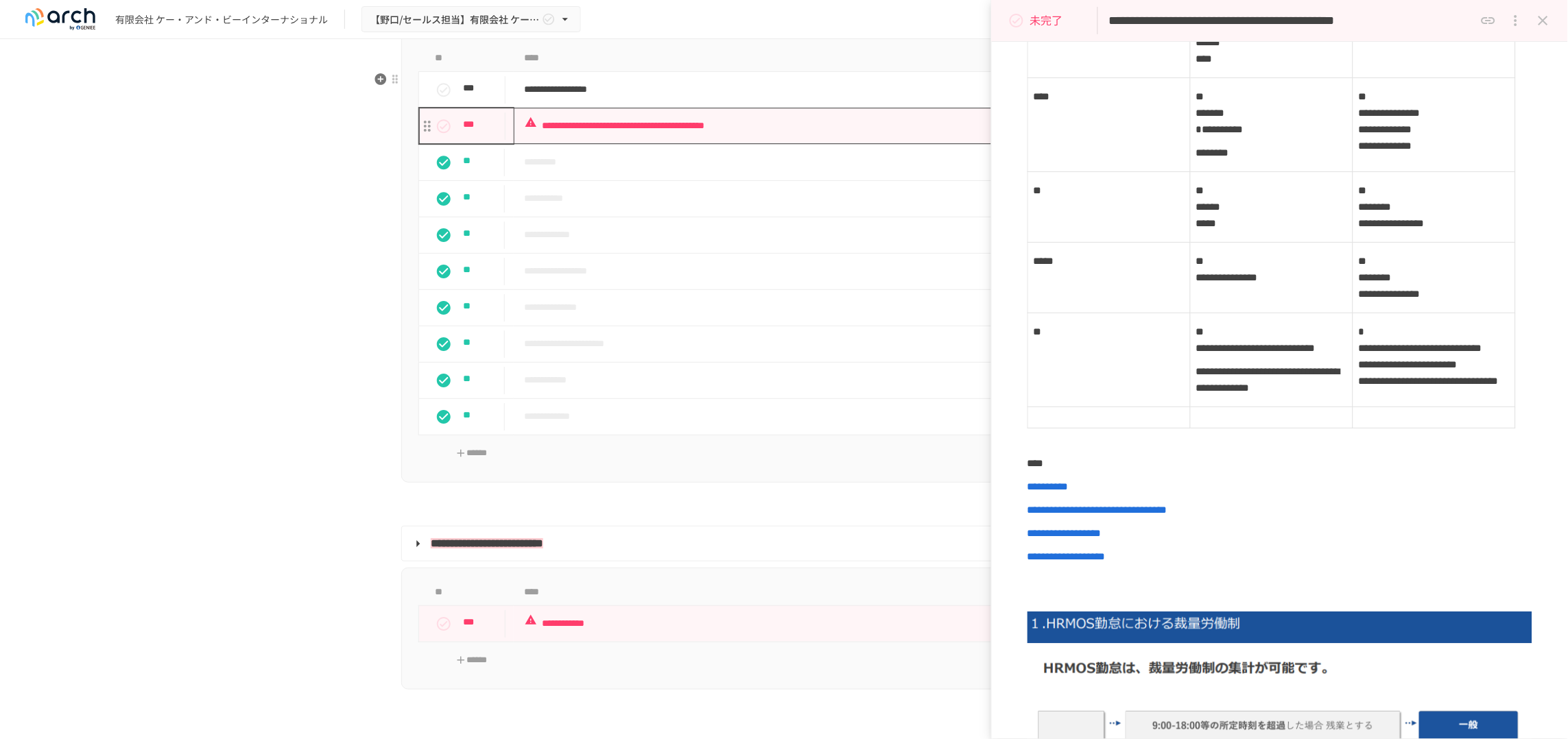 click on "**********" at bounding box center (763, 125) 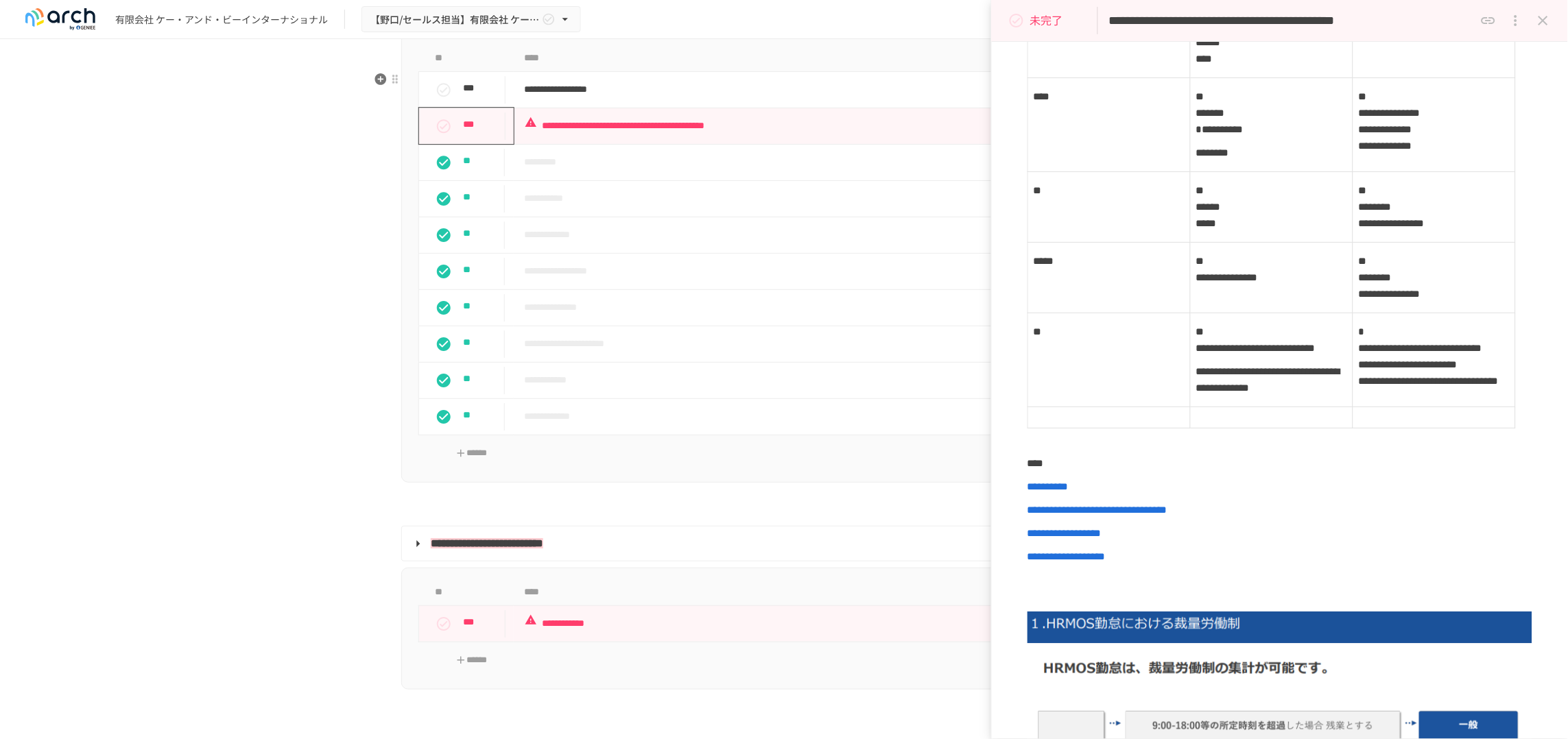 click on "**********" at bounding box center (784, 1482) 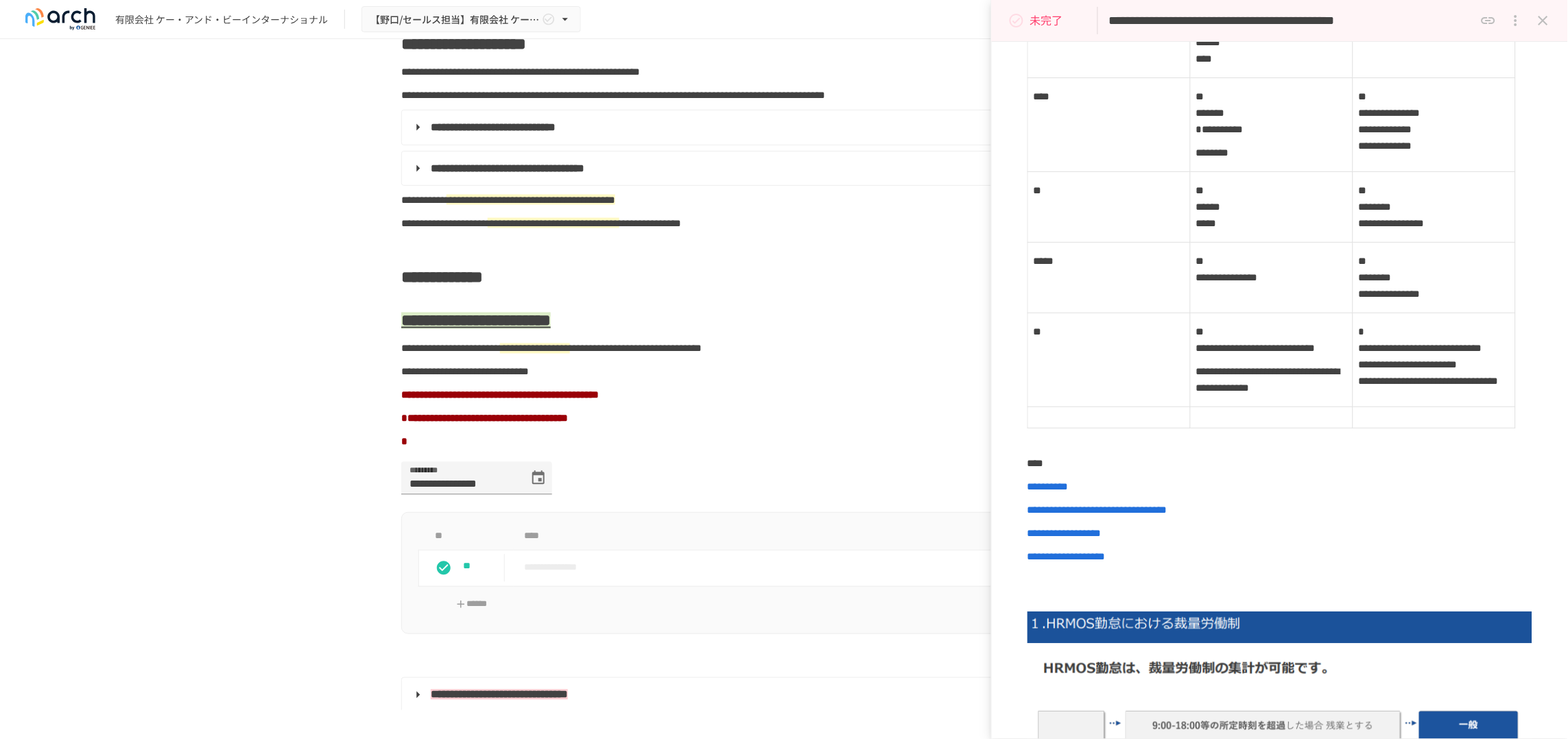 click on "**********" at bounding box center (1292, 21) 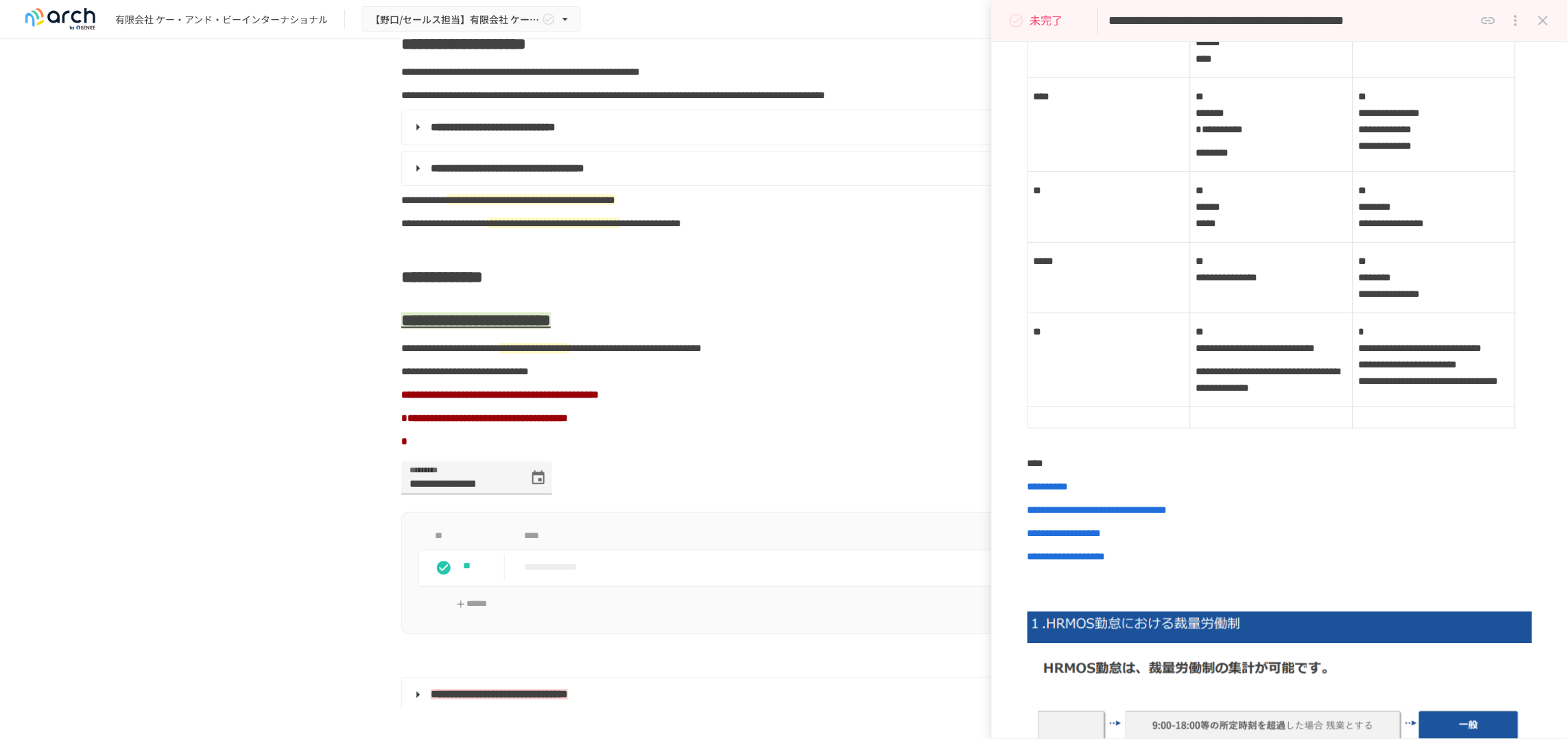 scroll, scrollTop: 0, scrollLeft: 228, axis: horizontal 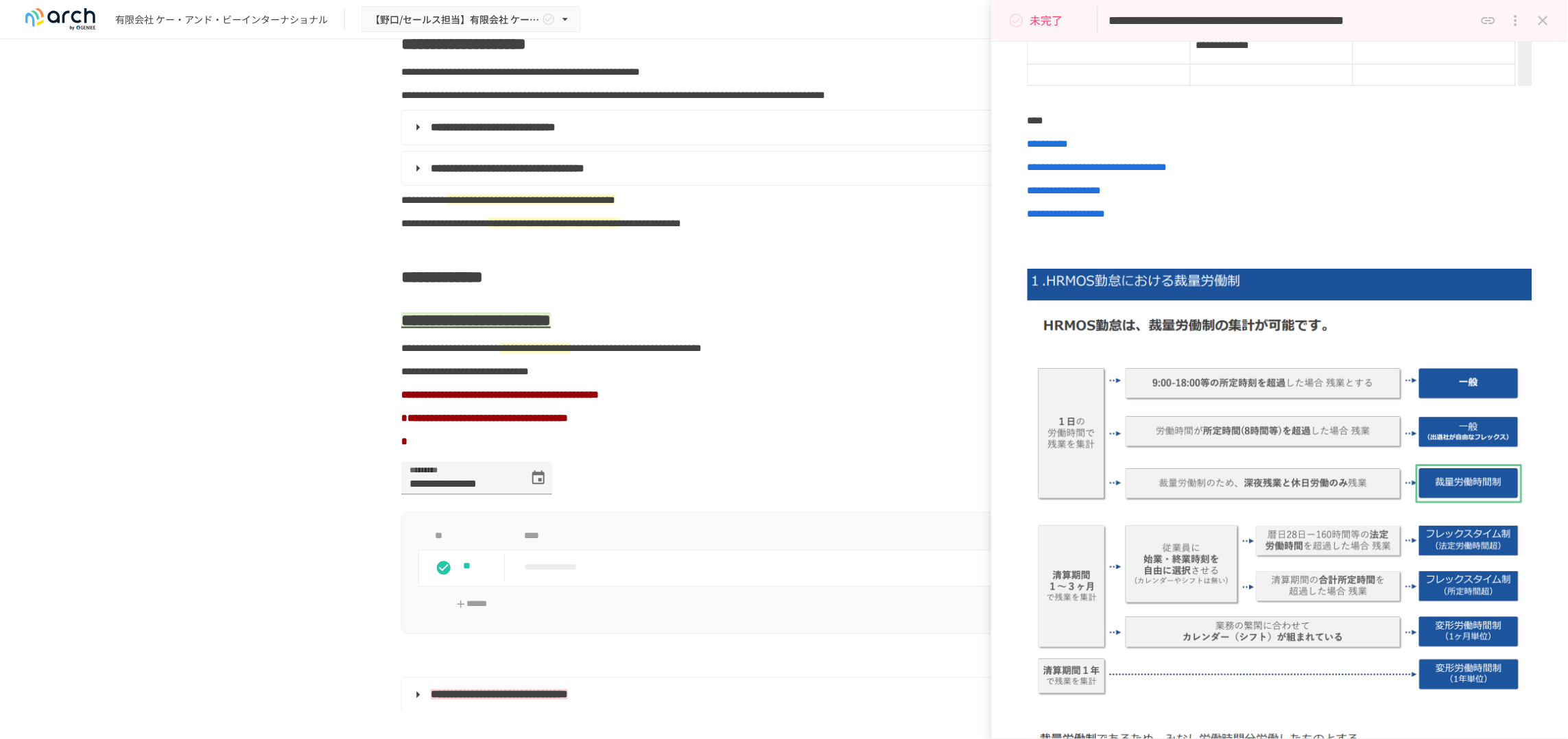 type on "**********" 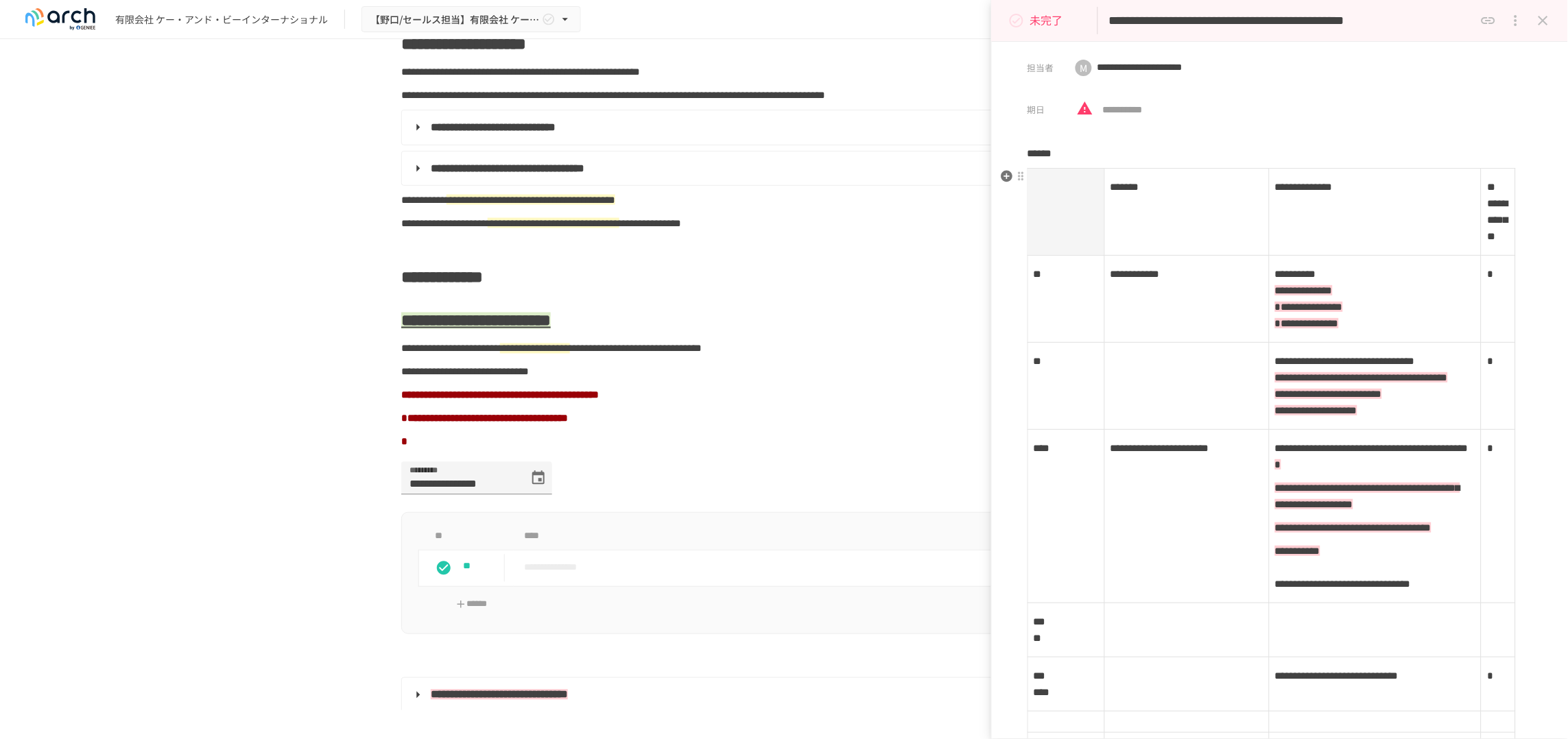 scroll, scrollTop: 0, scrollLeft: 0, axis: both 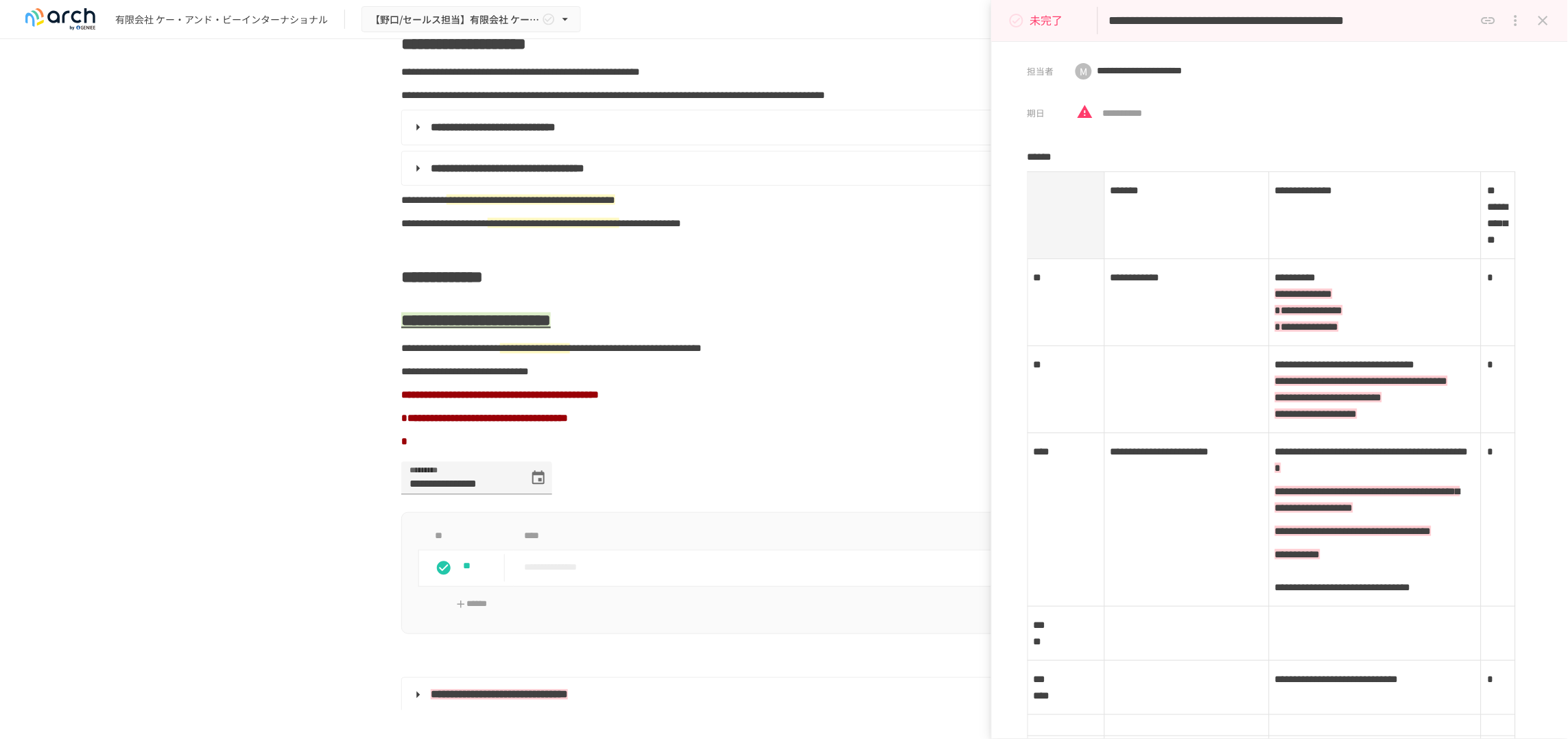 drag, startPoint x: 1353, startPoint y: 25, endPoint x: 1382, endPoint y: 23, distance: 29.068884 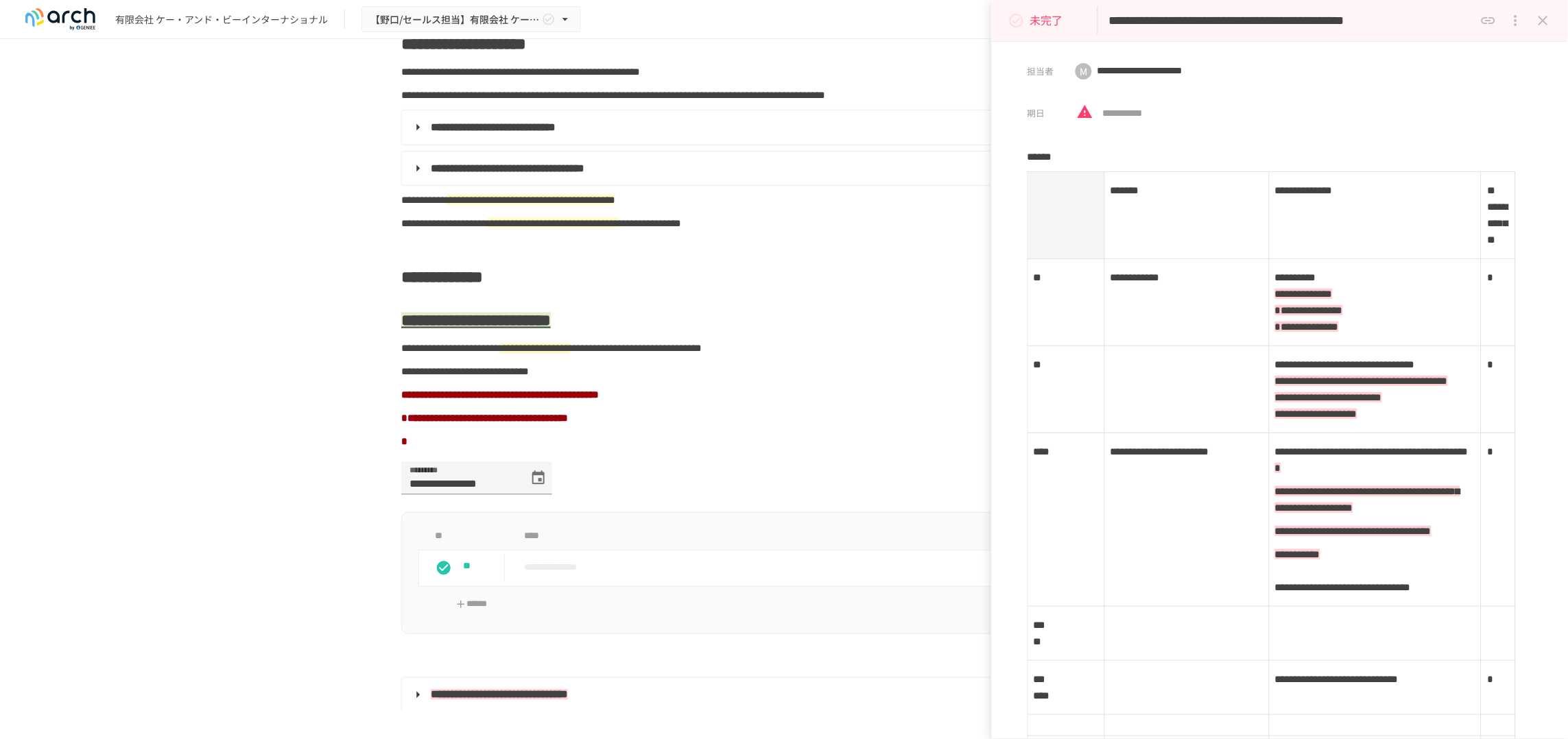 click on "**********" at bounding box center (1292, 21) 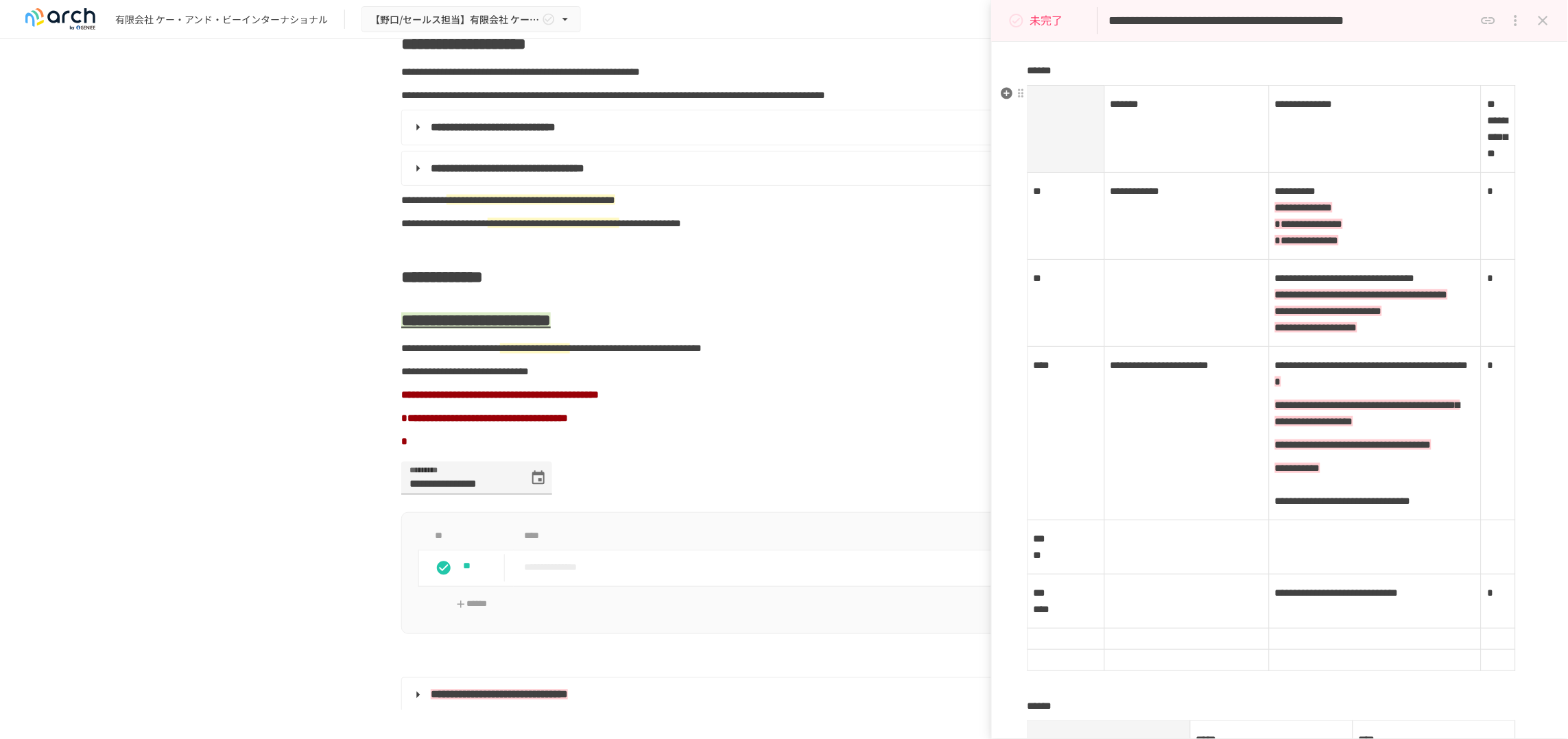 scroll, scrollTop: 0, scrollLeft: 0, axis: both 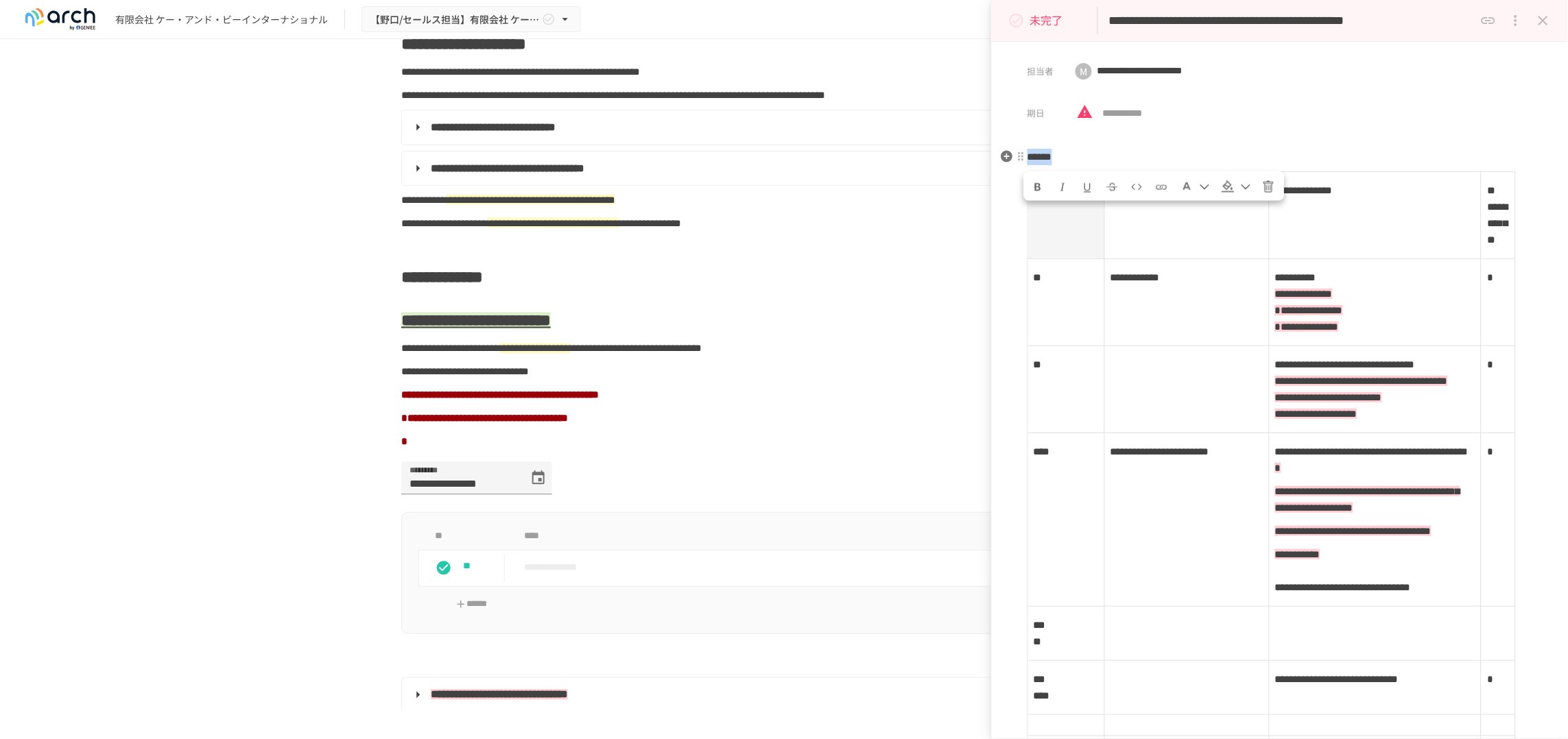 drag, startPoint x: 1099, startPoint y: 168, endPoint x: 1032, endPoint y: 166, distance: 67.029844 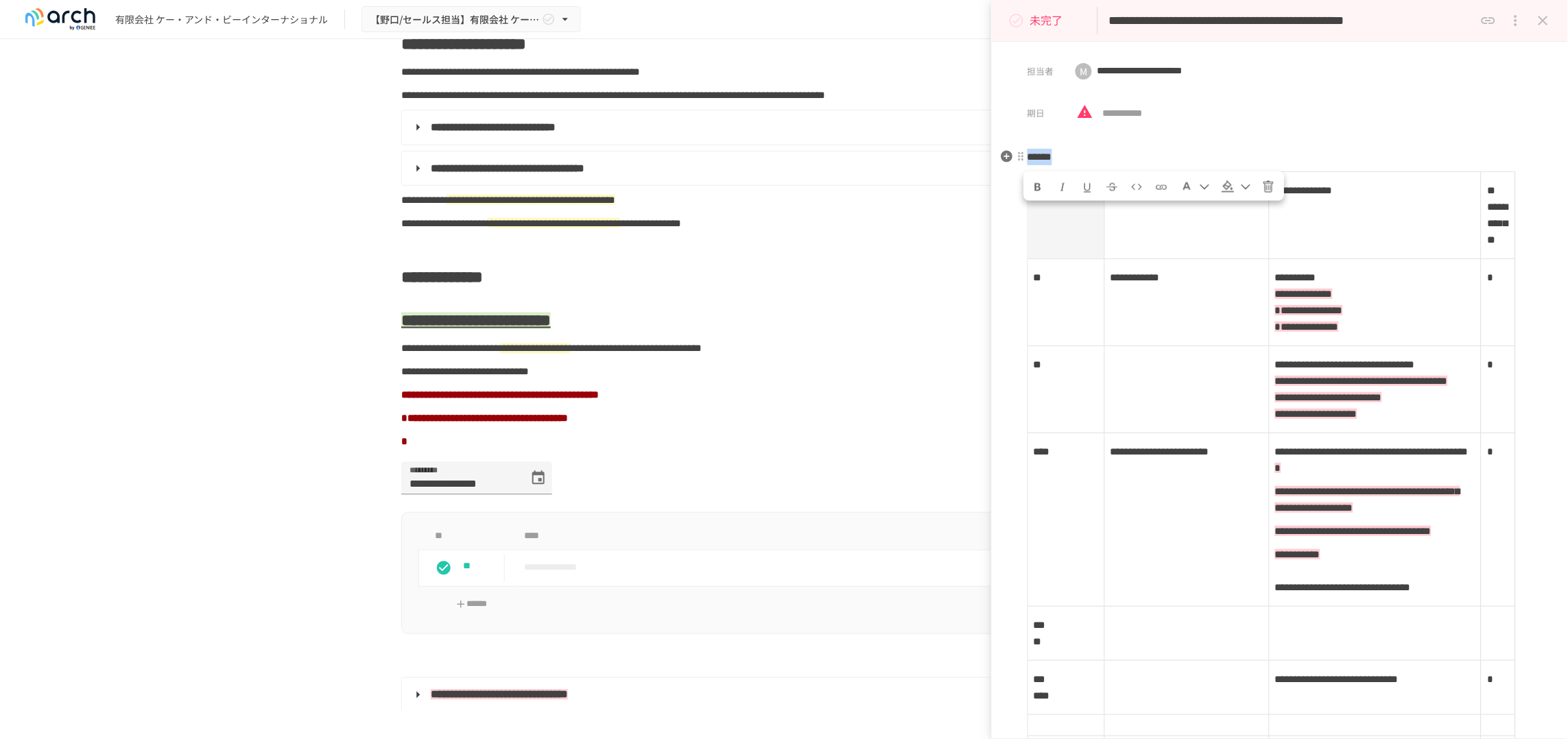 click on "******" at bounding box center (1280, 157) 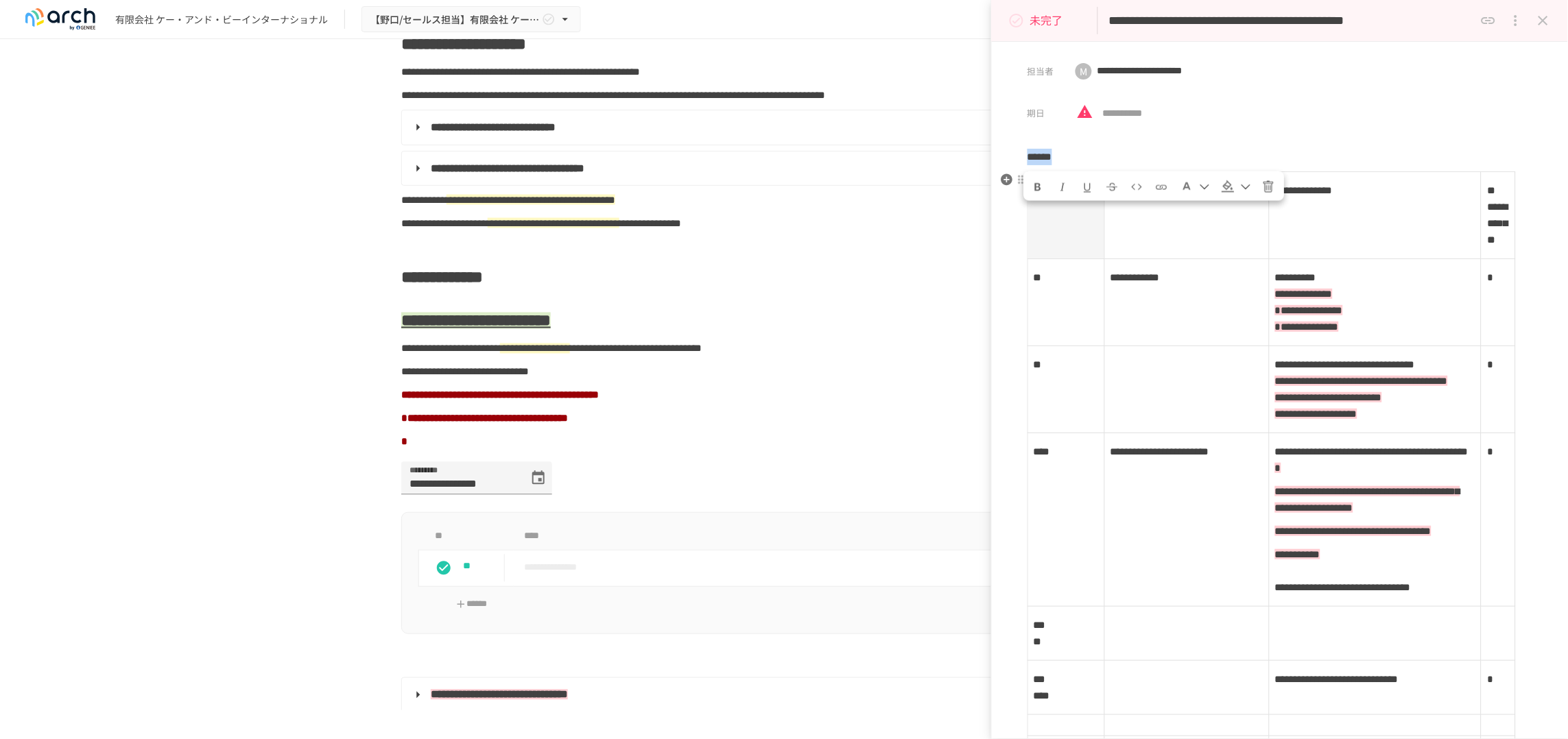 click at bounding box center (1038, 187) 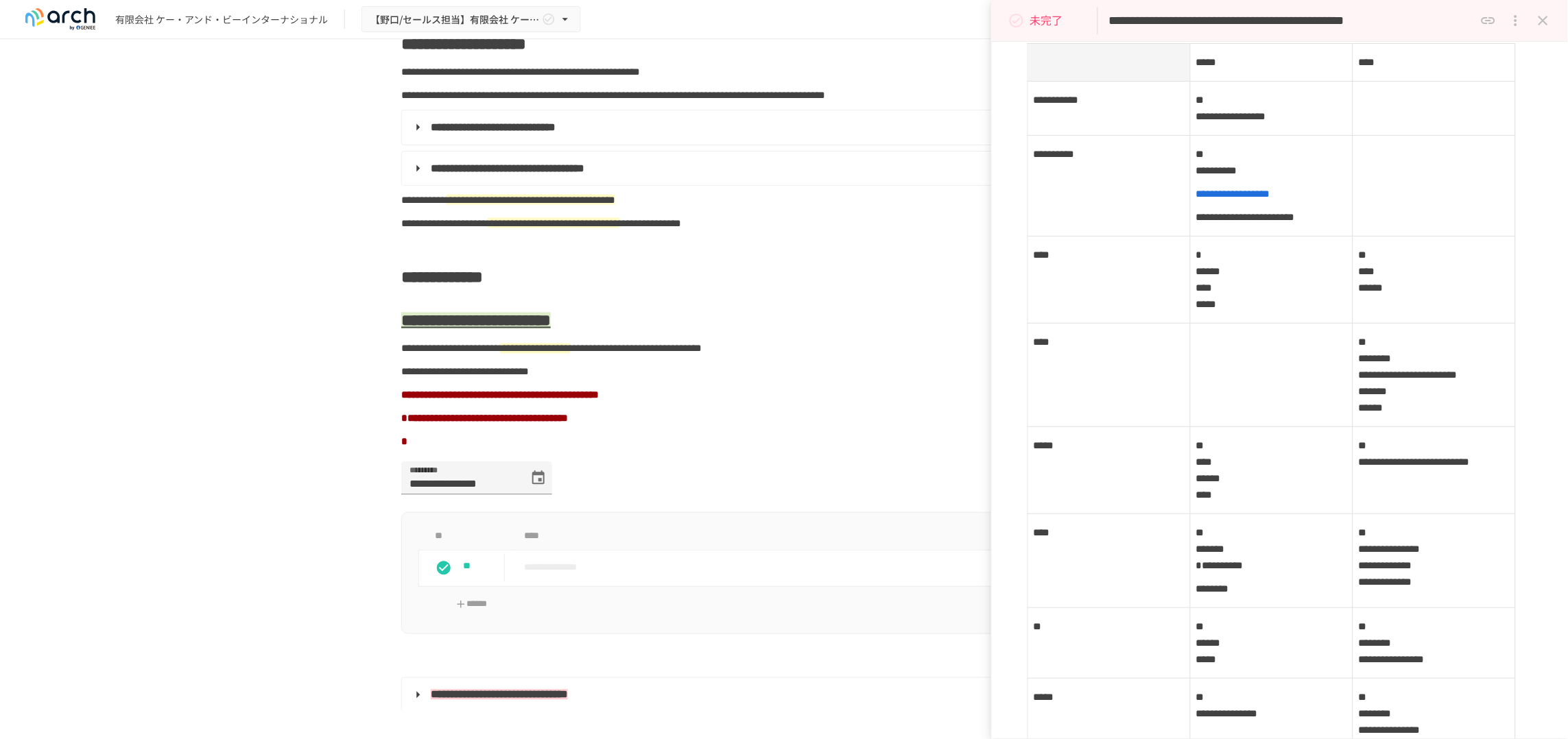 scroll, scrollTop: 857, scrollLeft: 0, axis: vertical 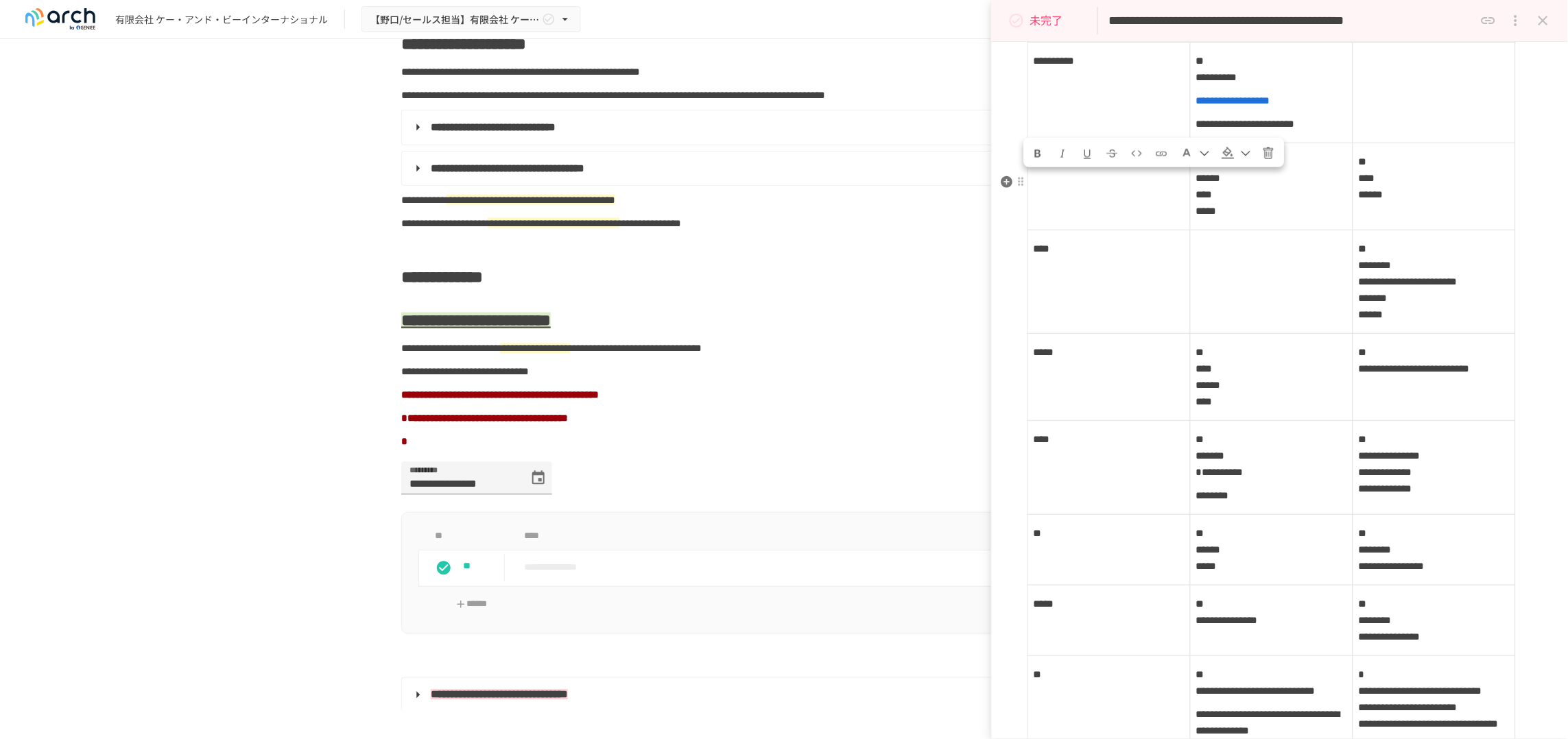 drag, startPoint x: 1082, startPoint y: 197, endPoint x: 1032, endPoint y: 192, distance: 50.24938 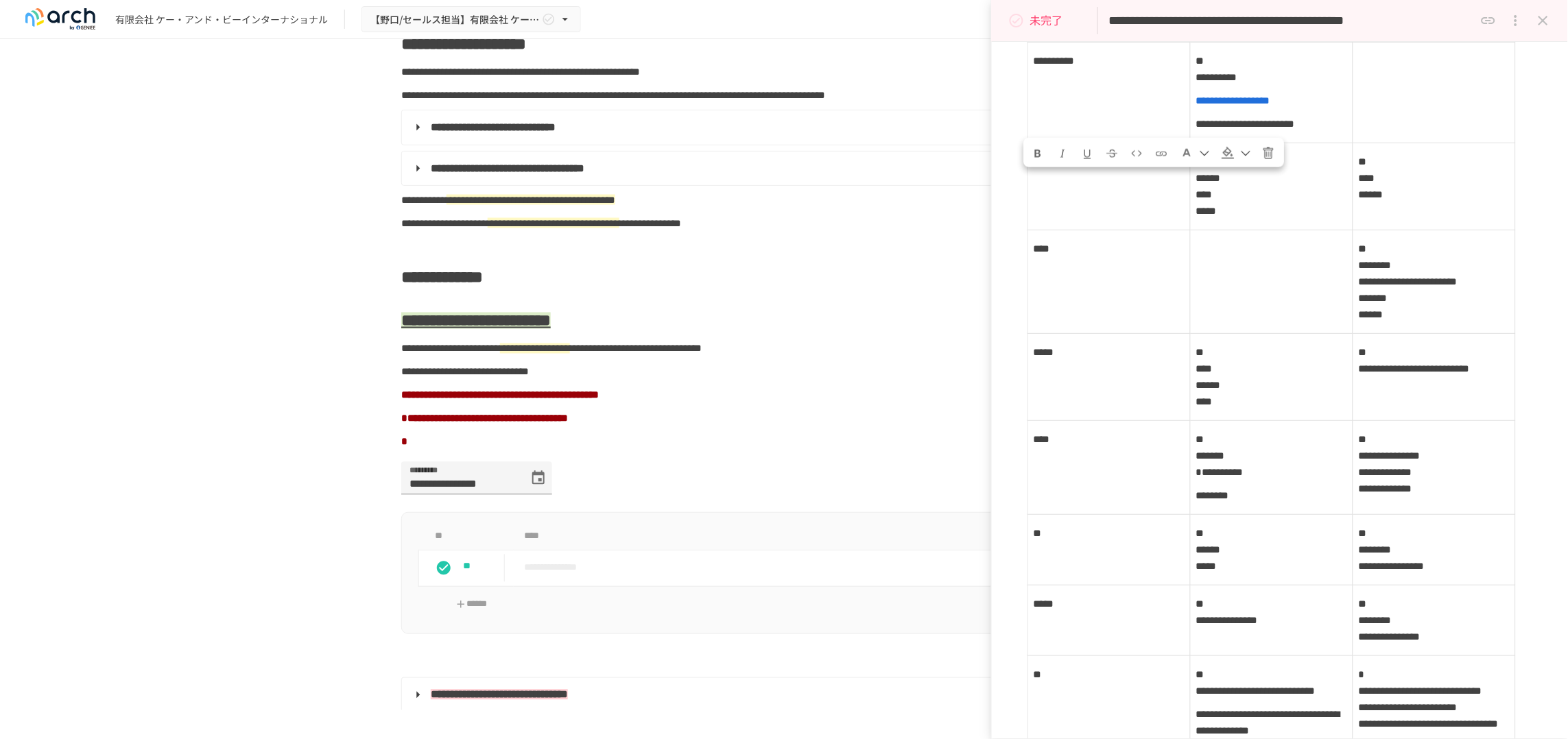 click at bounding box center [1038, 154] 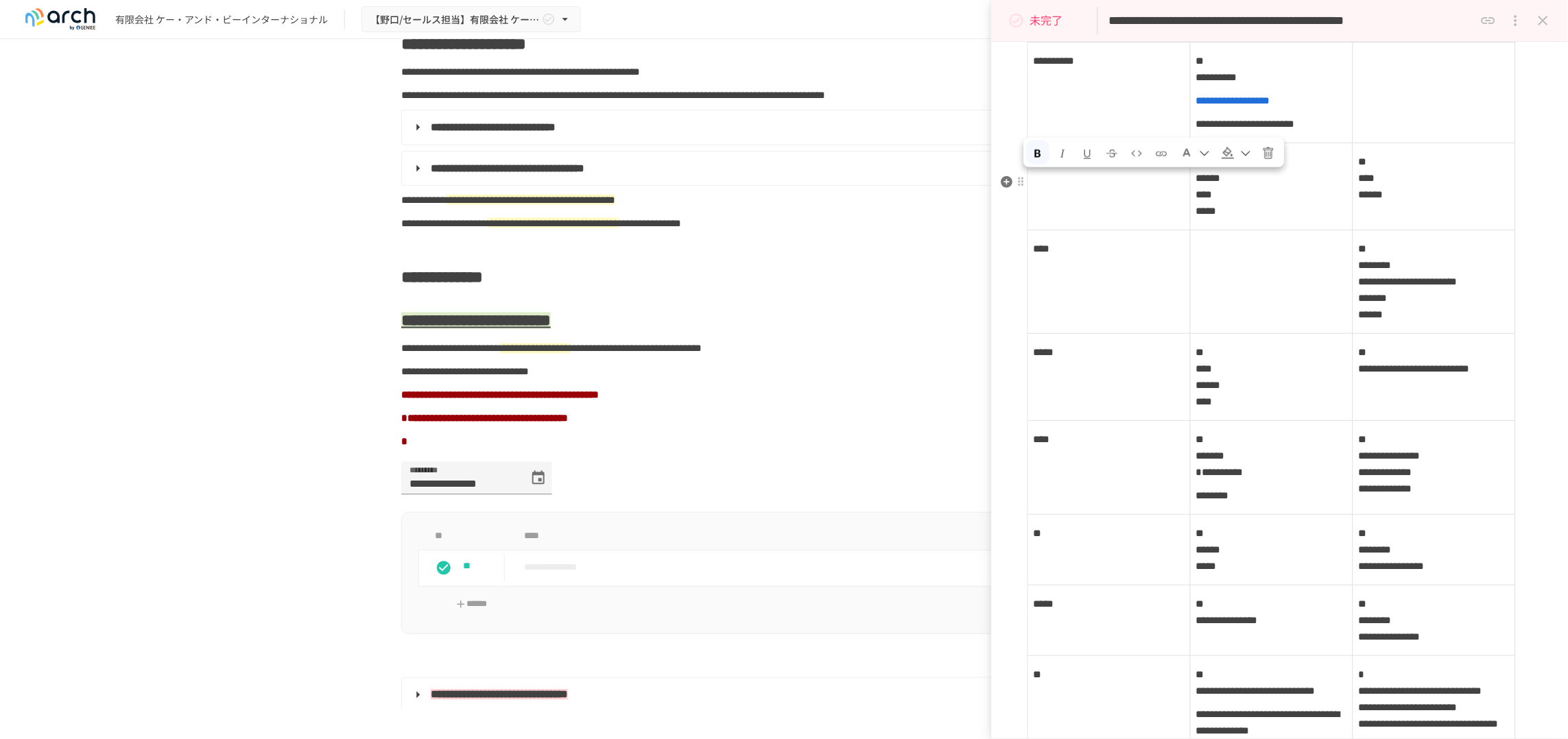 click on "*****" at bounding box center (1280, -64) 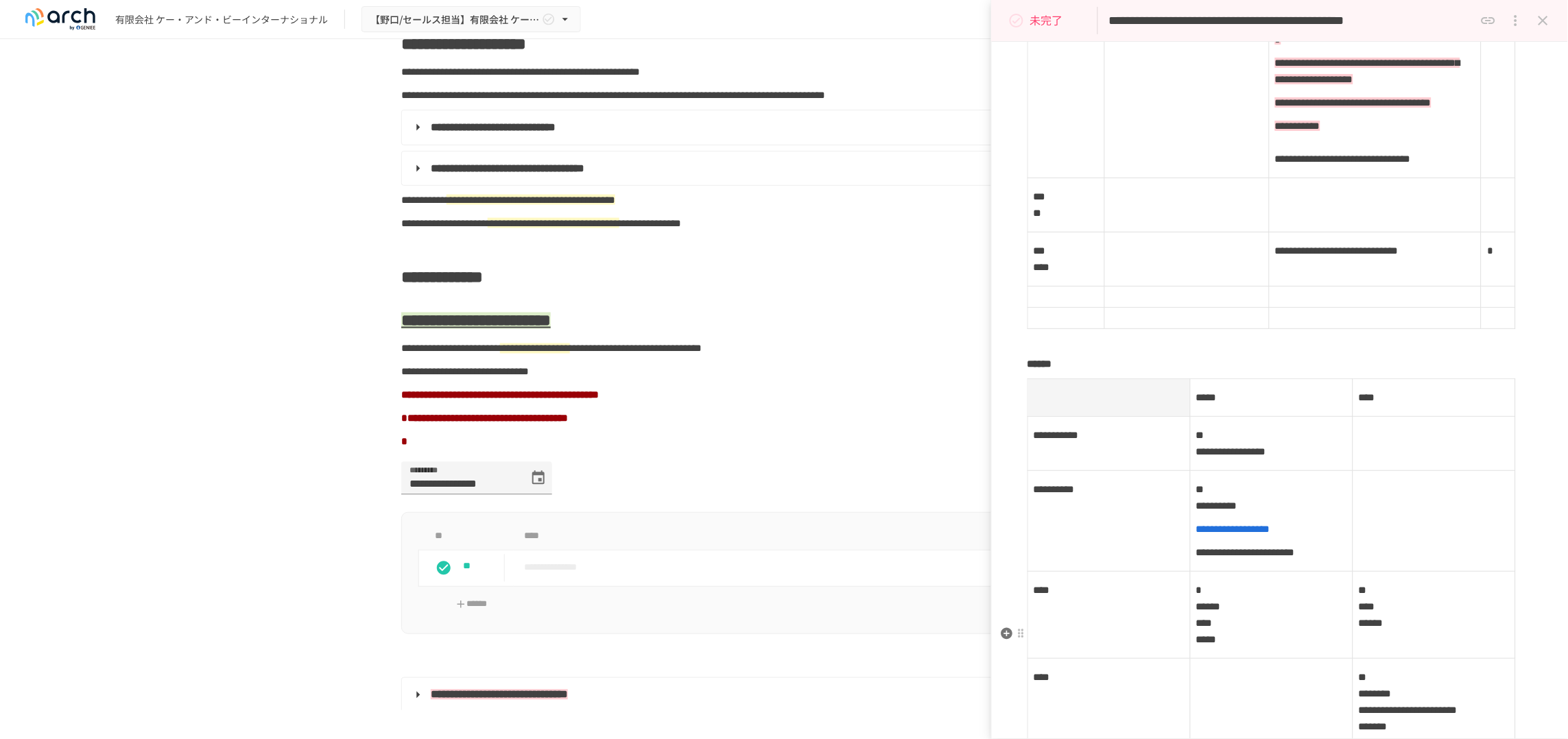 scroll, scrollTop: 686, scrollLeft: 0, axis: vertical 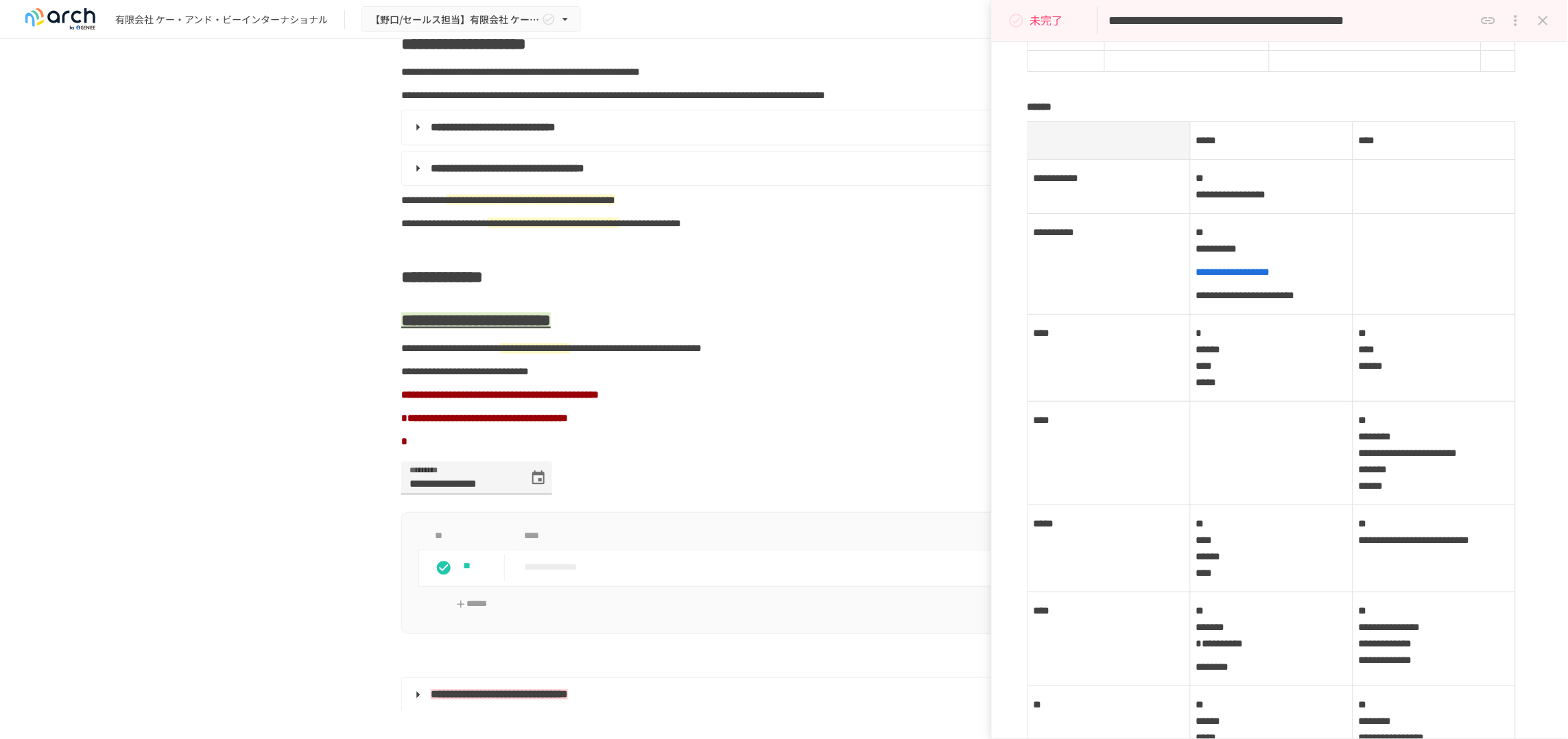 click on "**********" at bounding box center [1375, 2] 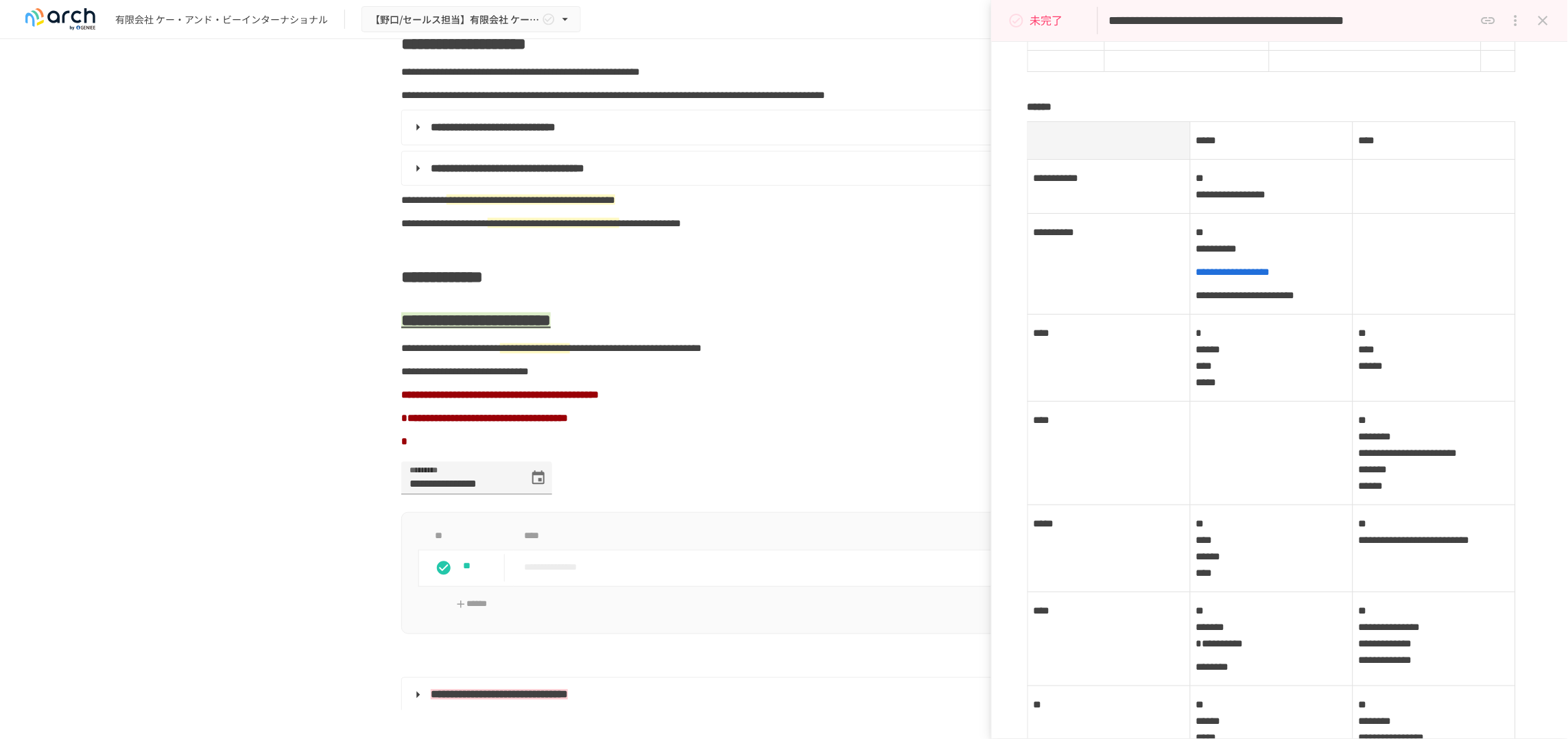 click on "**********" at bounding box center [1375, -6] 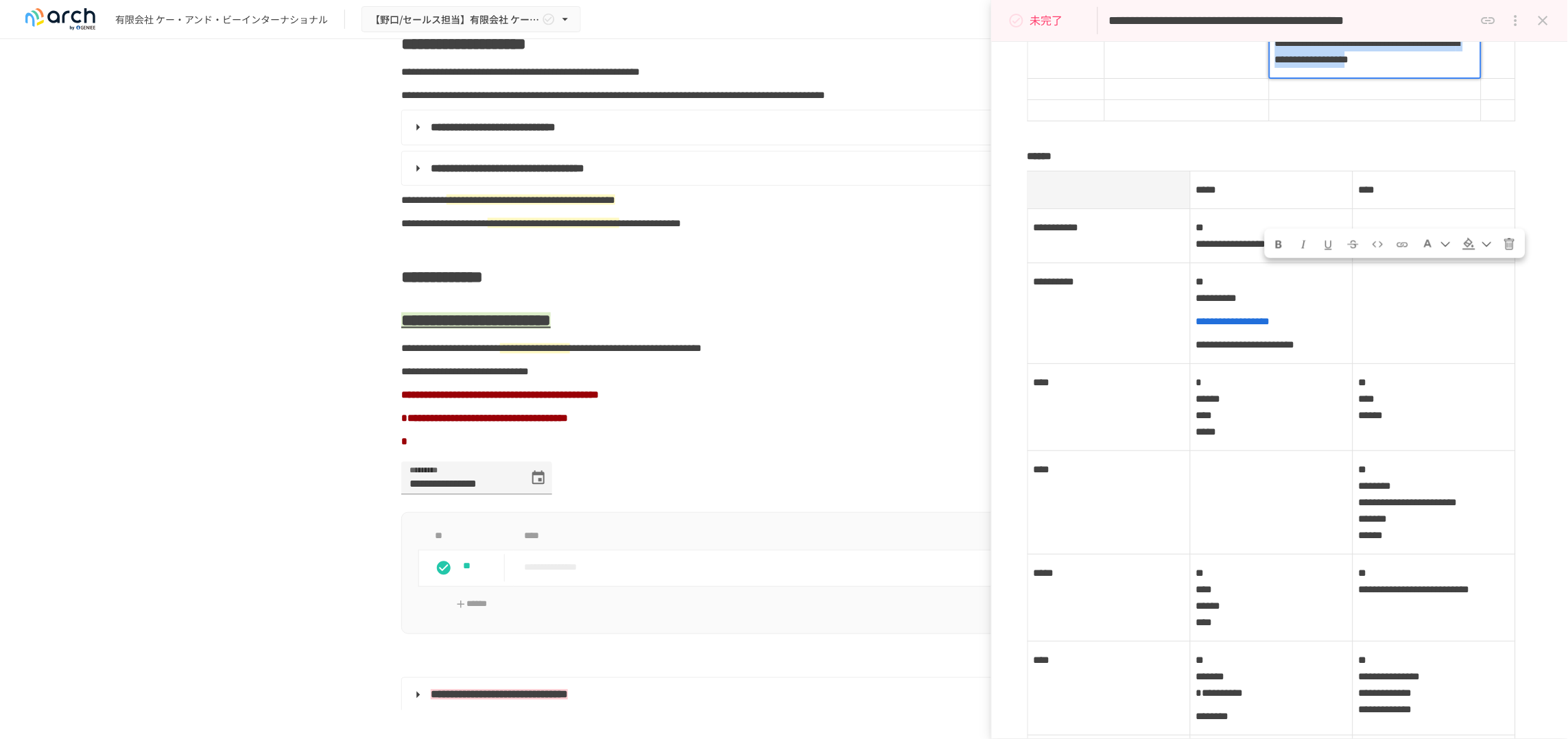 drag, startPoint x: 1271, startPoint y: 285, endPoint x: 1351, endPoint y: 400, distance: 140.08926 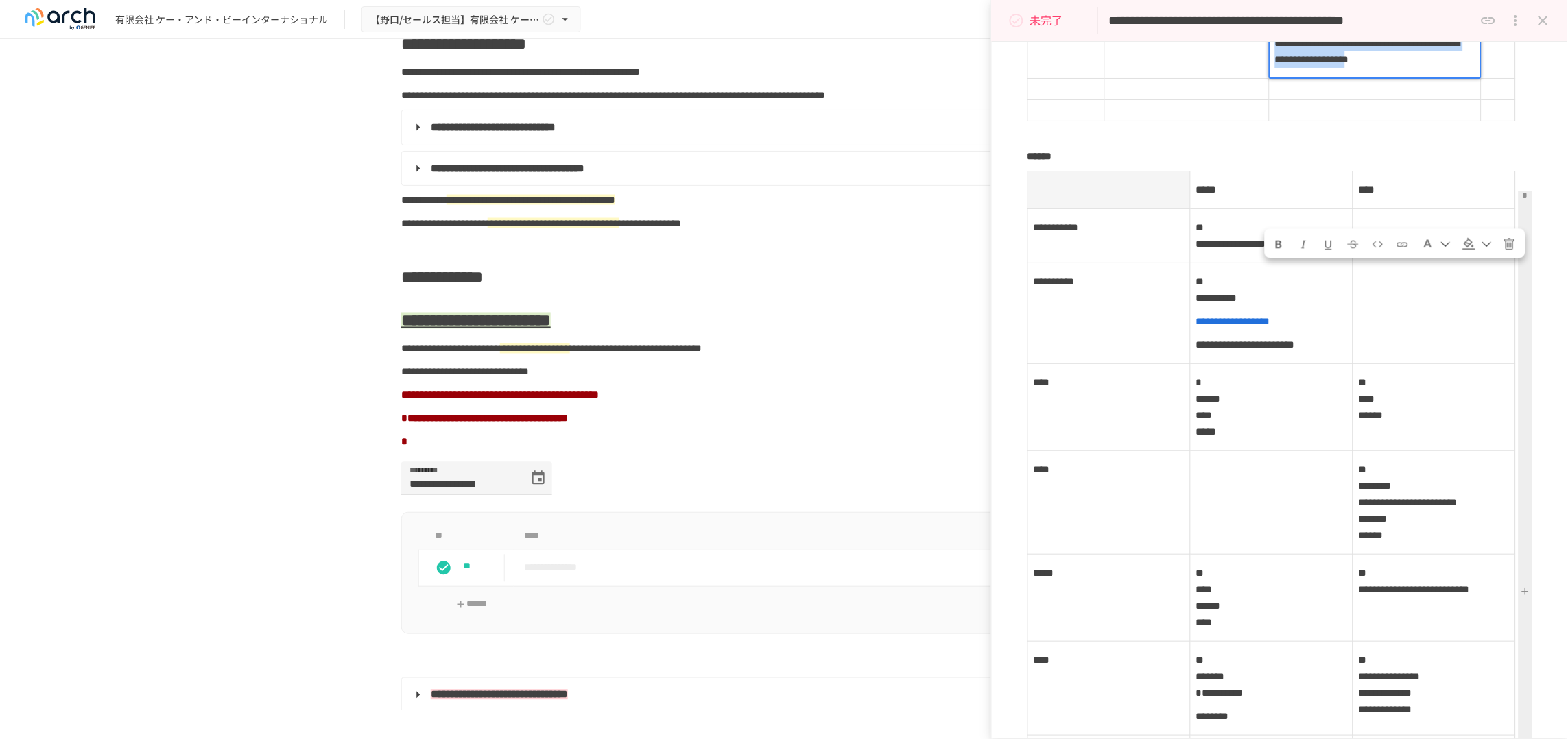 click at bounding box center (1477, 243) 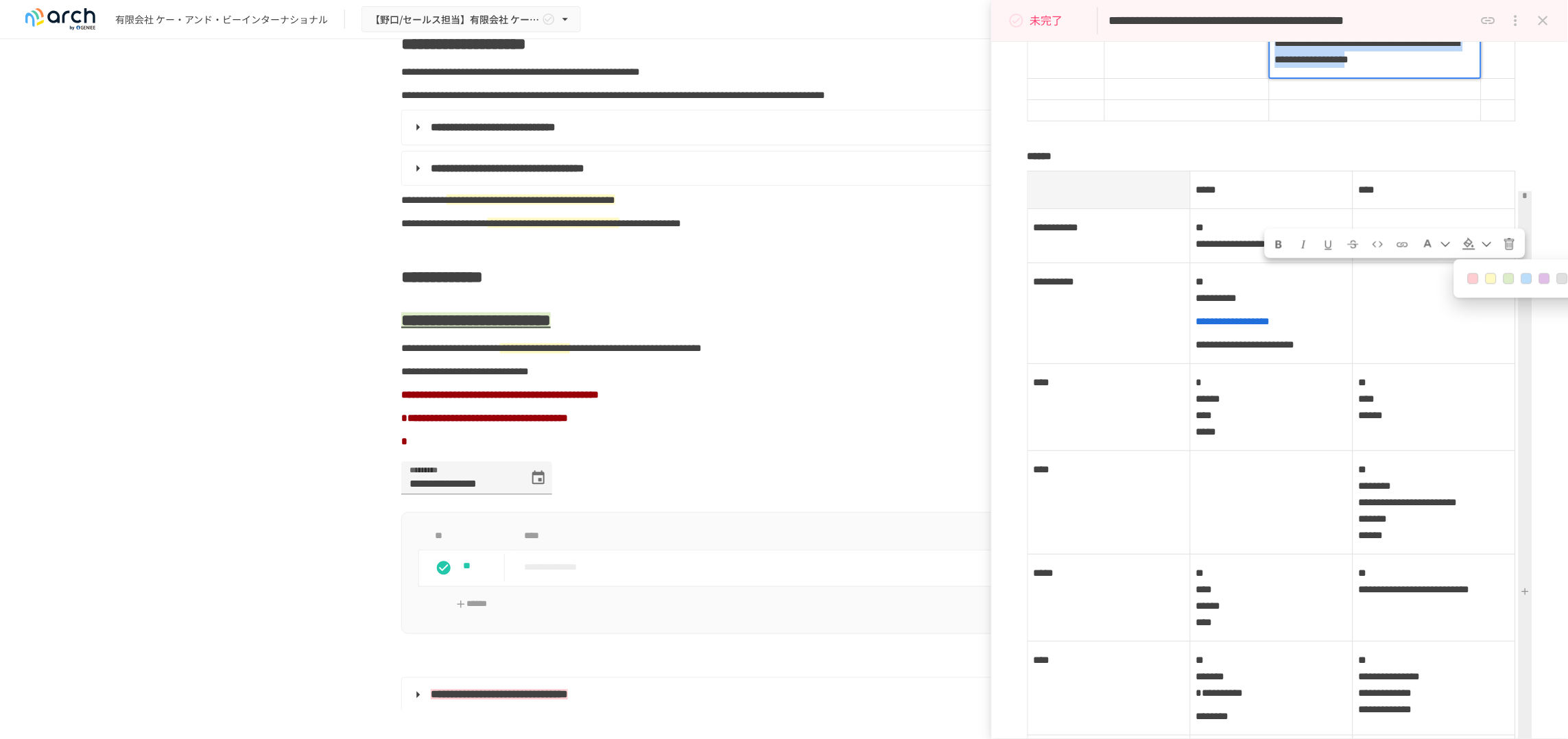 click at bounding box center [1473, 279] 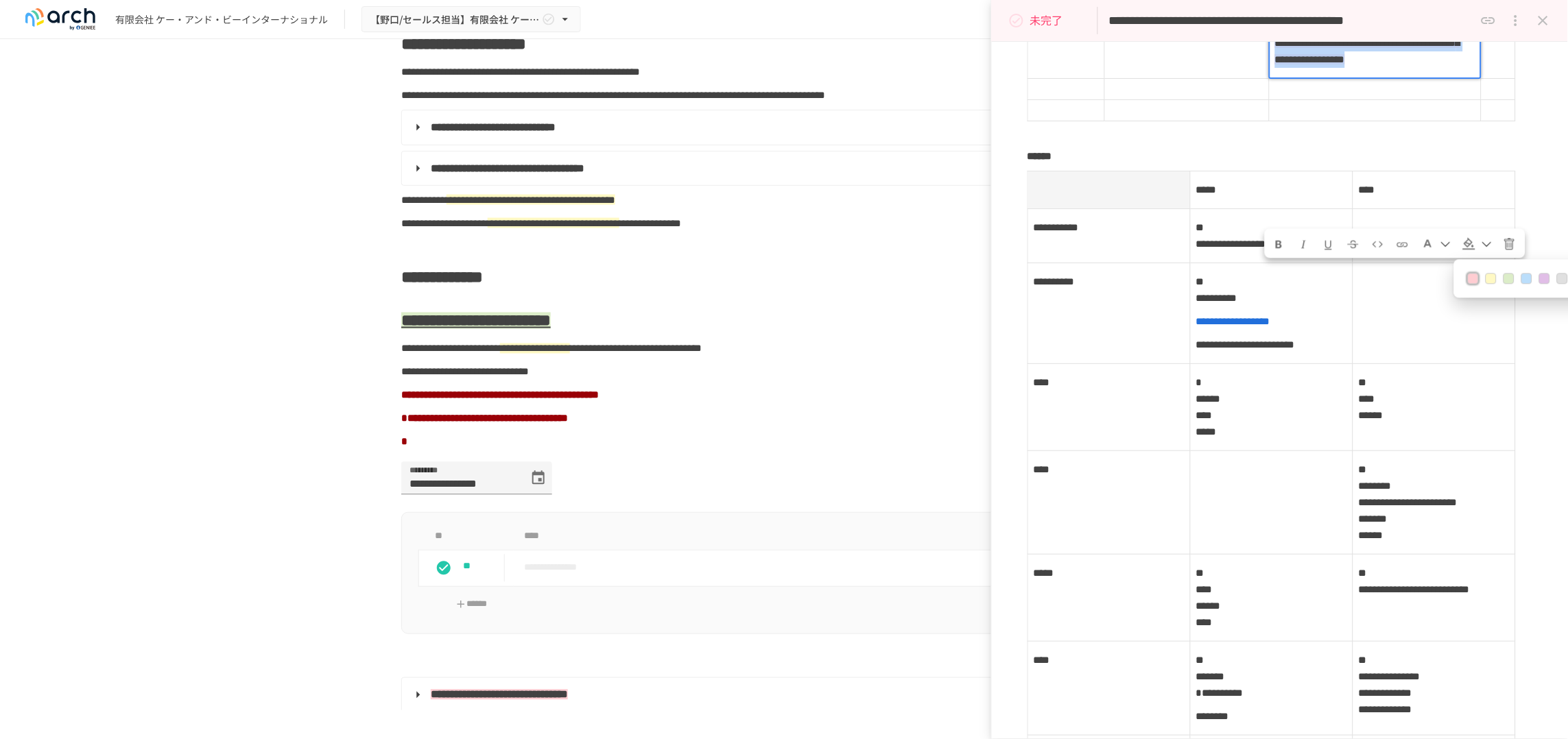 click on "**********" at bounding box center [1368, 51] 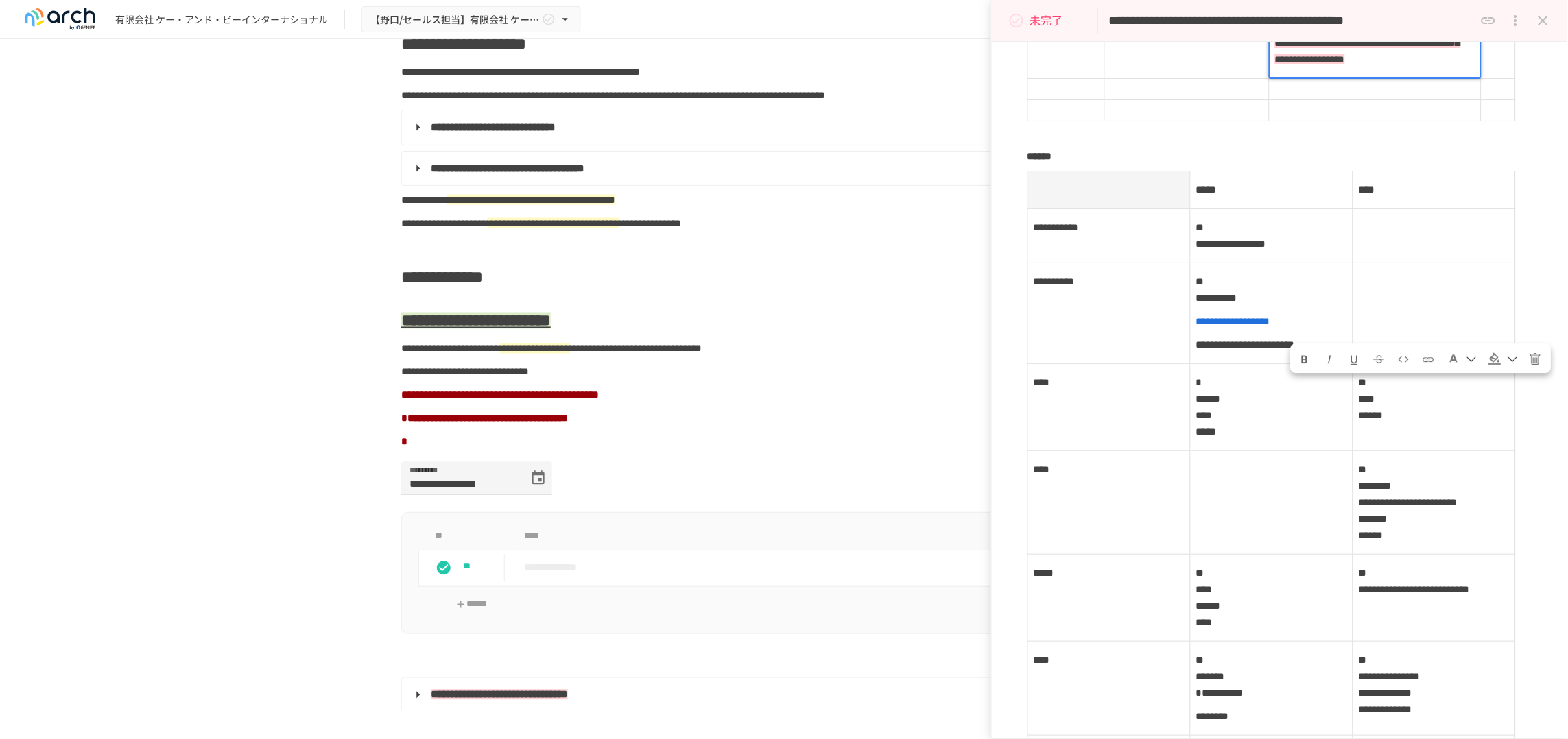 drag, startPoint x: 1347, startPoint y: 400, endPoint x: 1355, endPoint y: 400, distance: 8 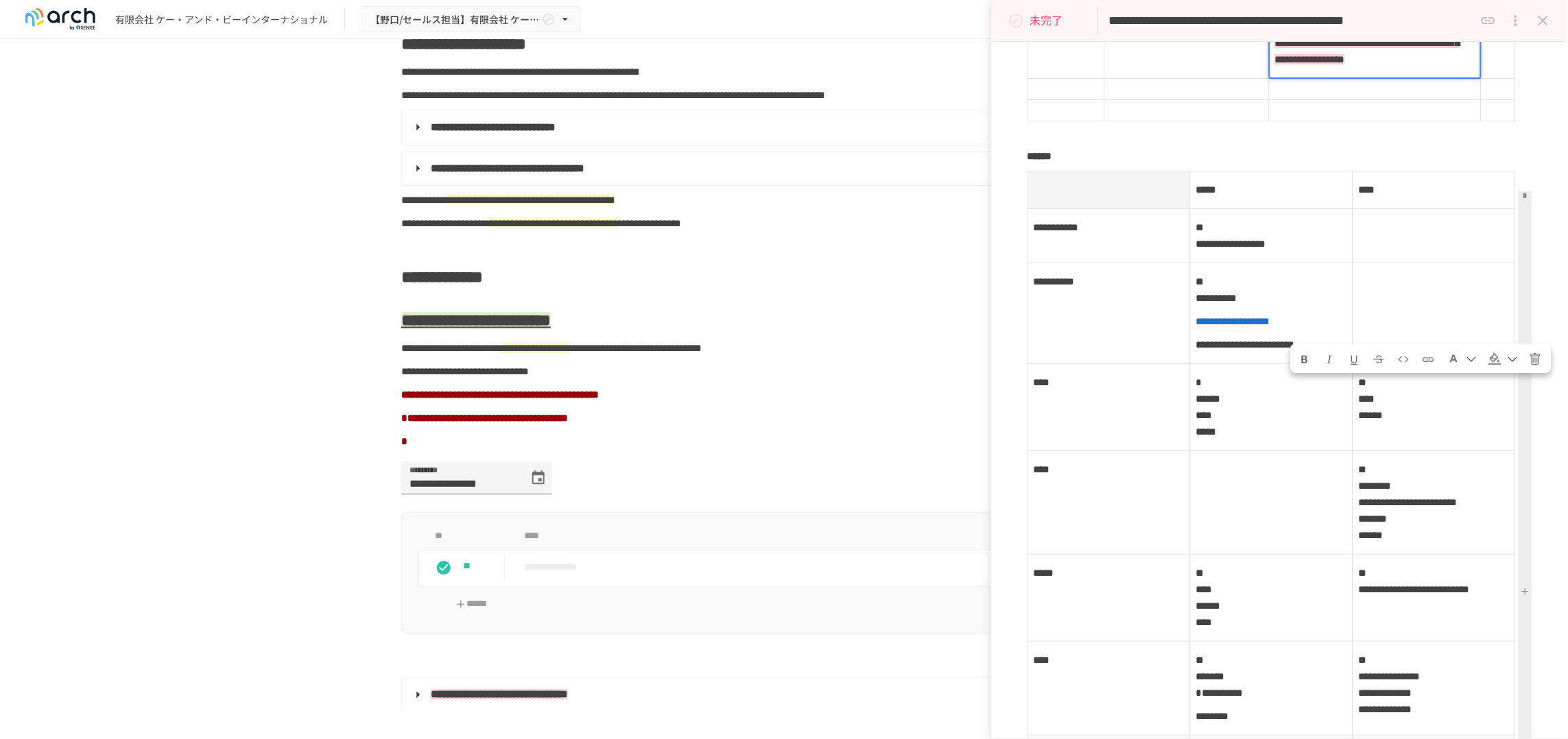click at bounding box center (1495, 359) 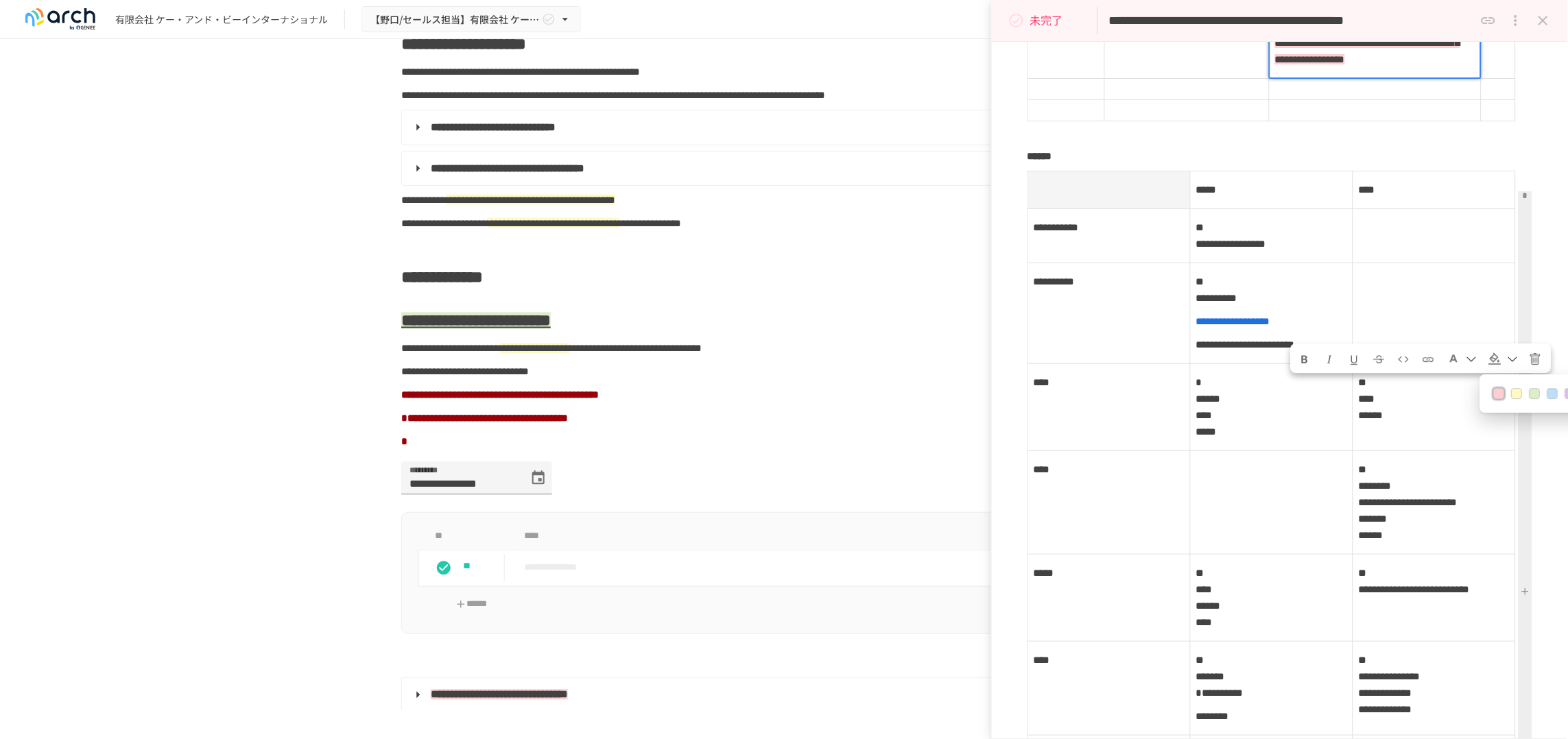 click at bounding box center [1499, 394] 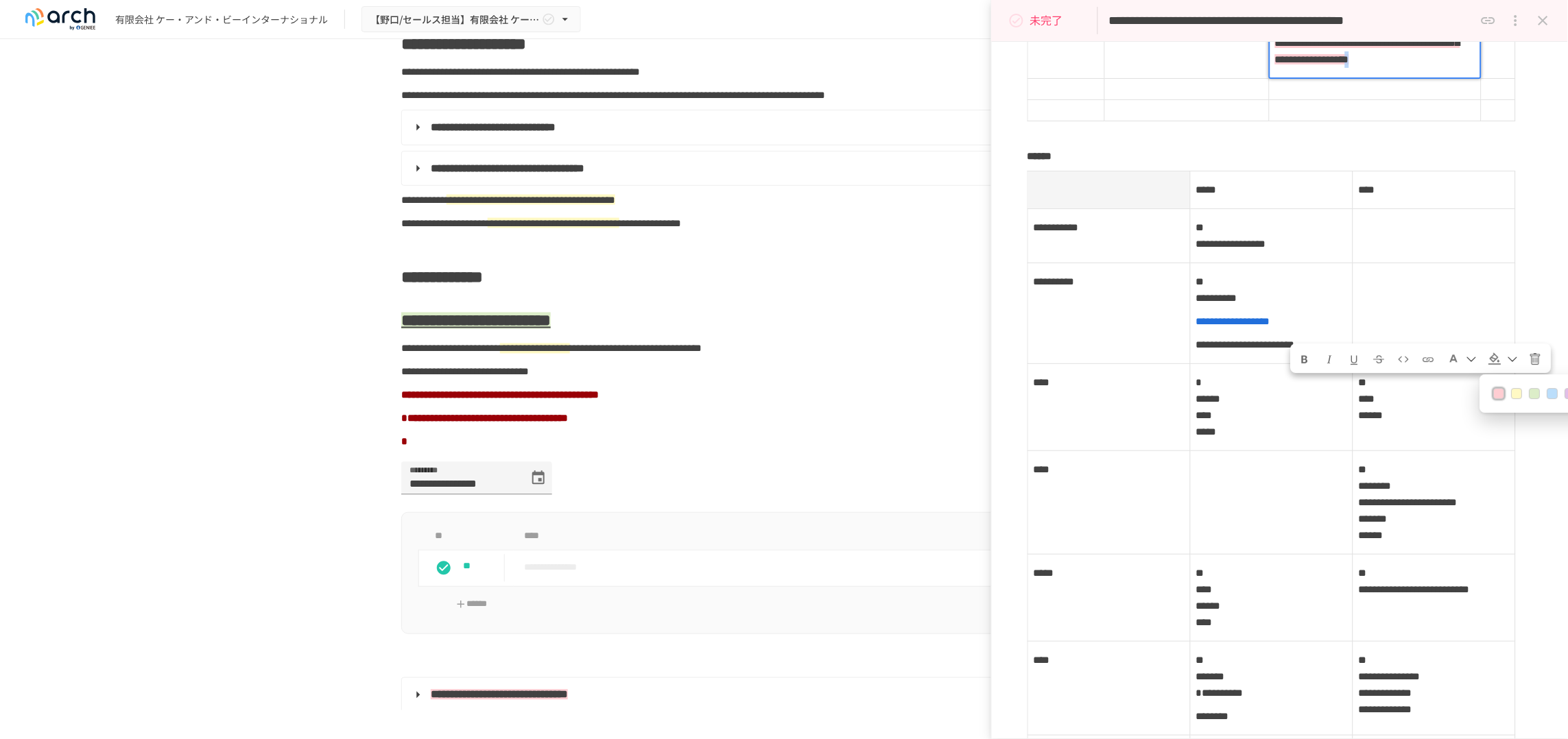 click on "**********" at bounding box center (1375, 27) 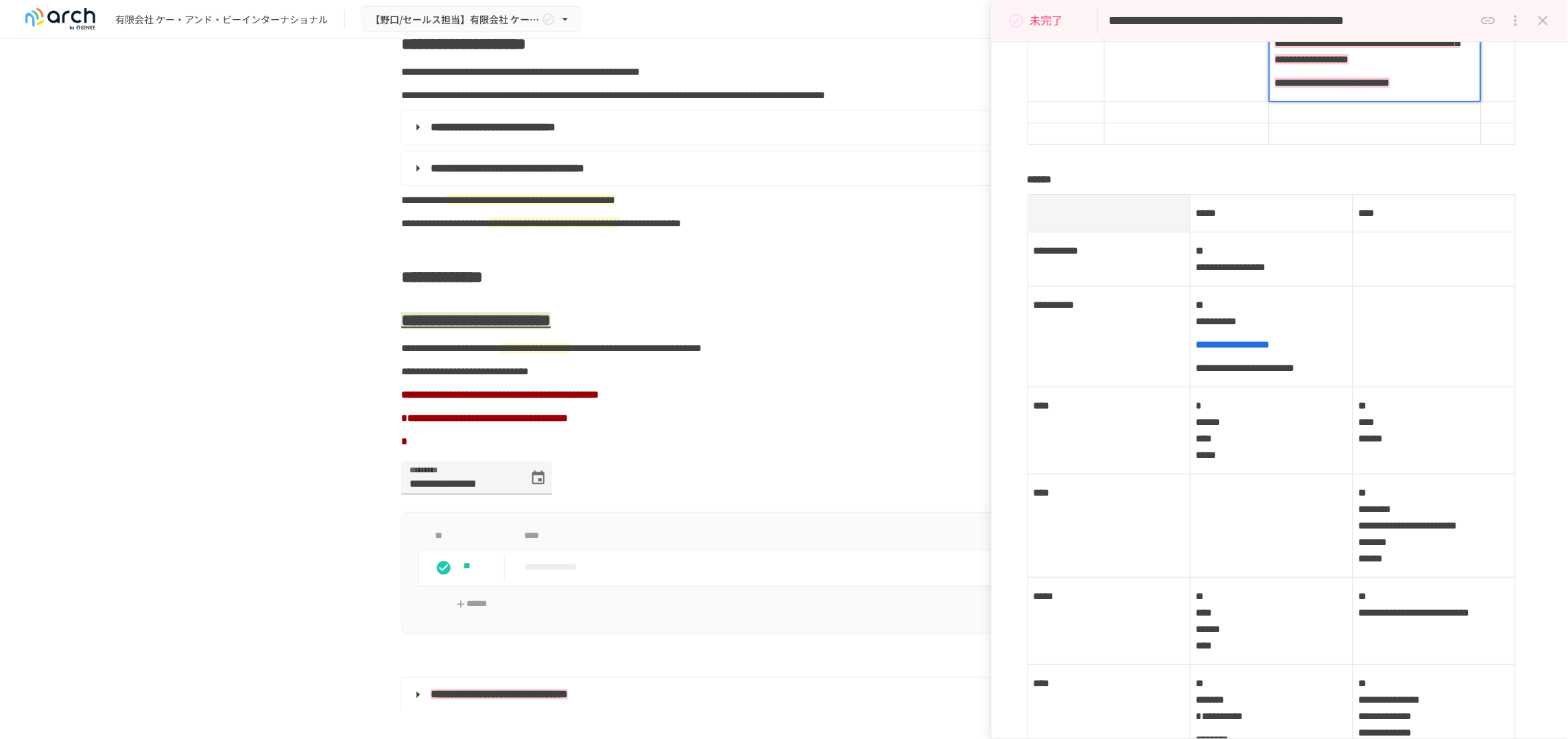 click at bounding box center [1187, 38] 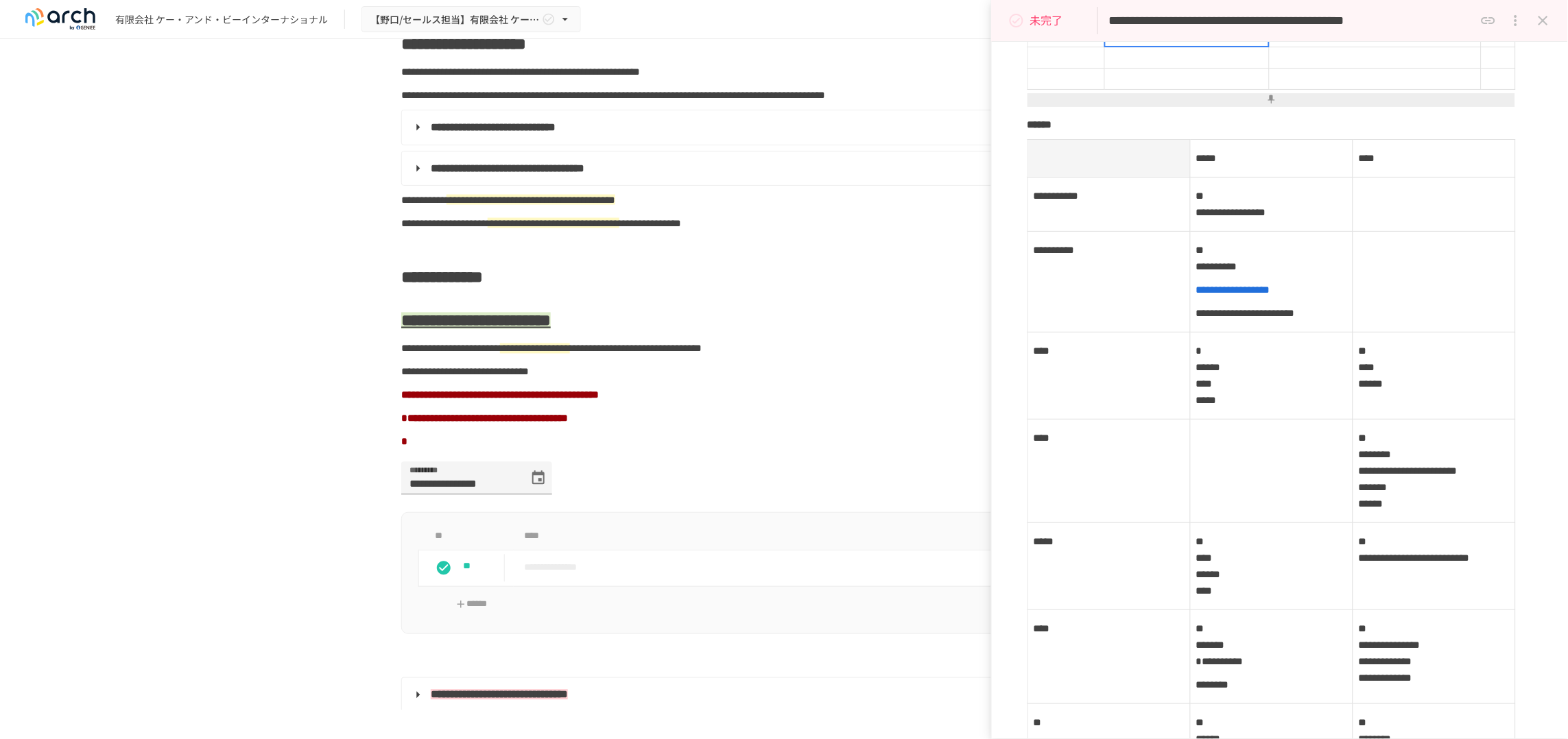 scroll, scrollTop: 771, scrollLeft: 0, axis: vertical 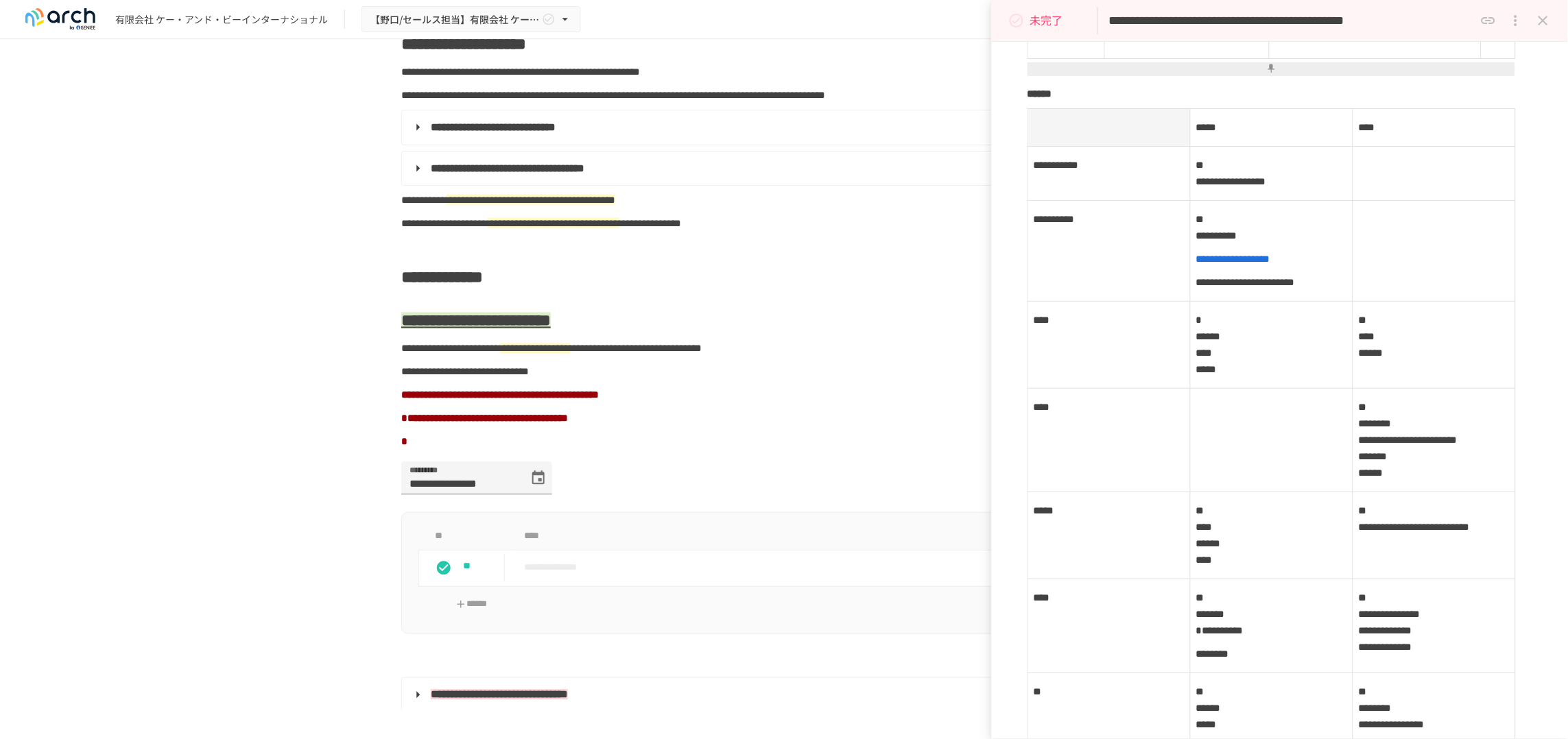 click on "**********" at bounding box center (1375, -47) 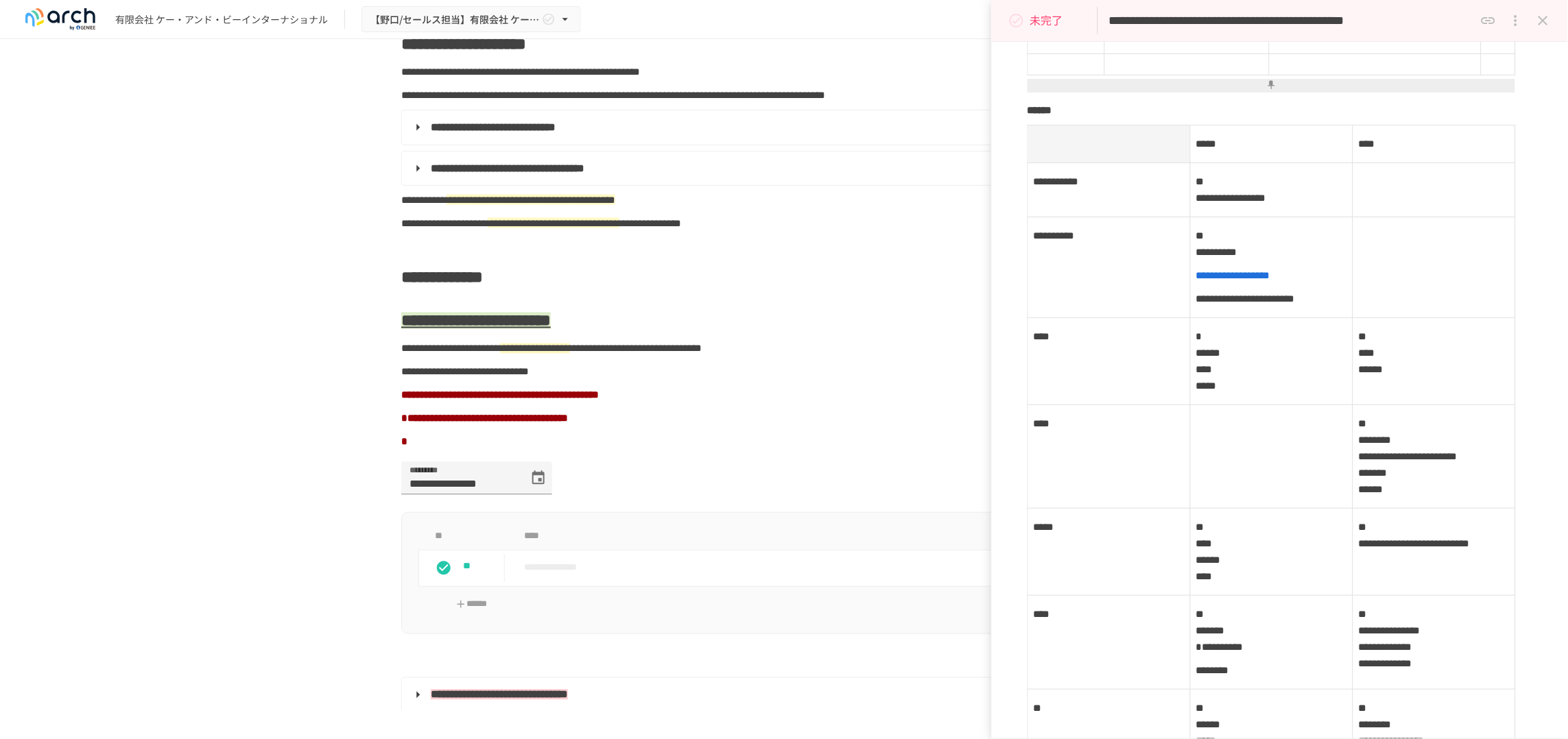 type 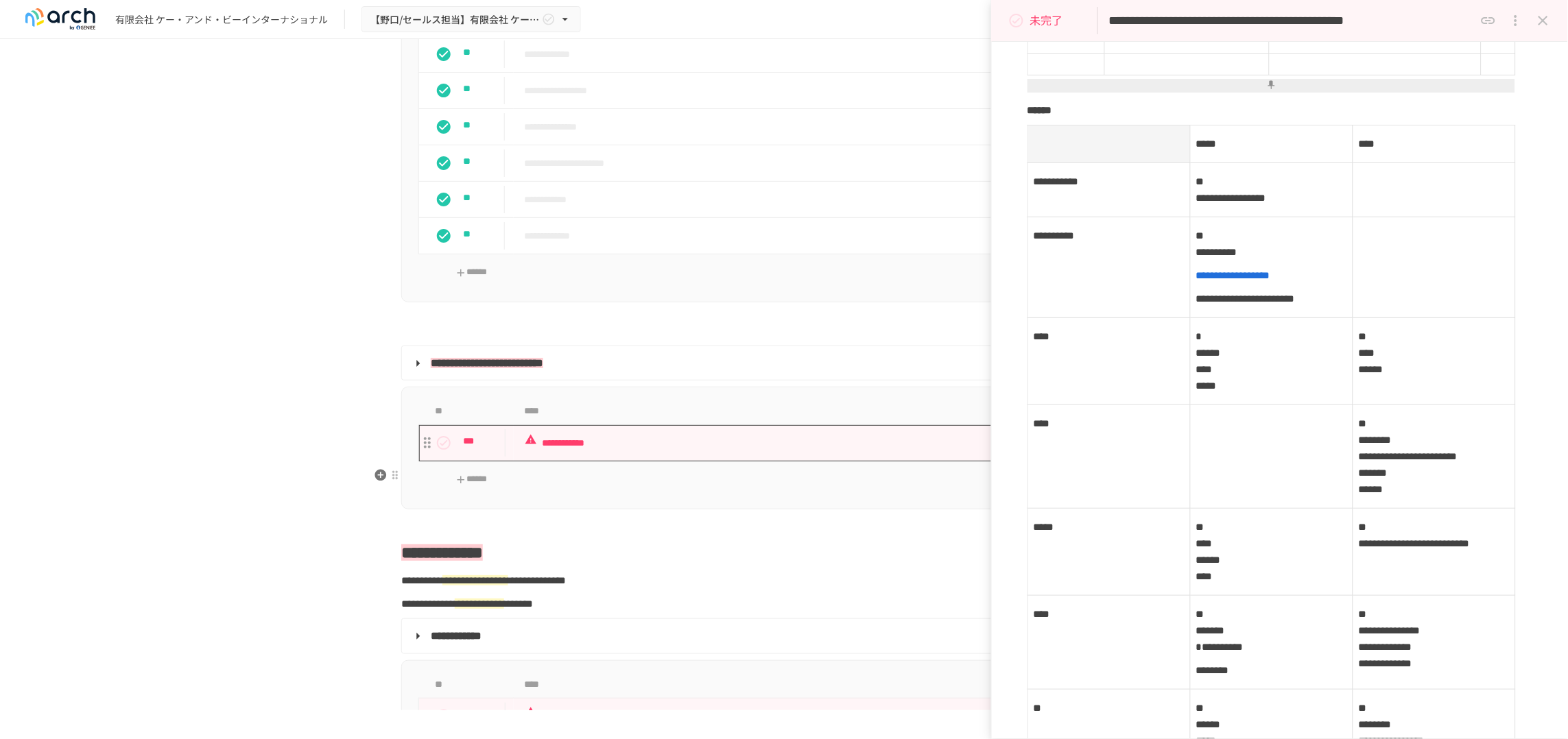 scroll, scrollTop: 1357, scrollLeft: 0, axis: vertical 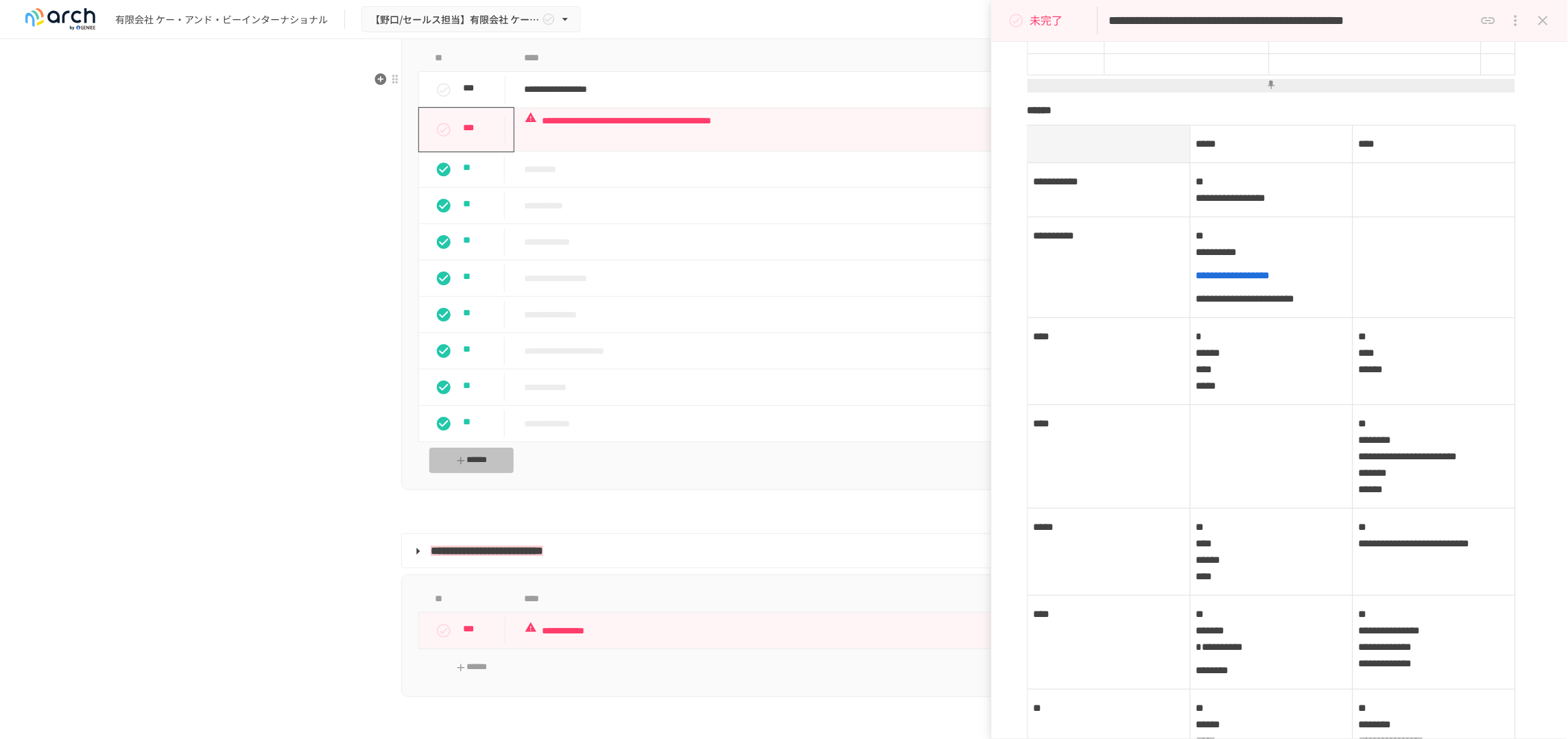 click on "******" at bounding box center (471, 460) 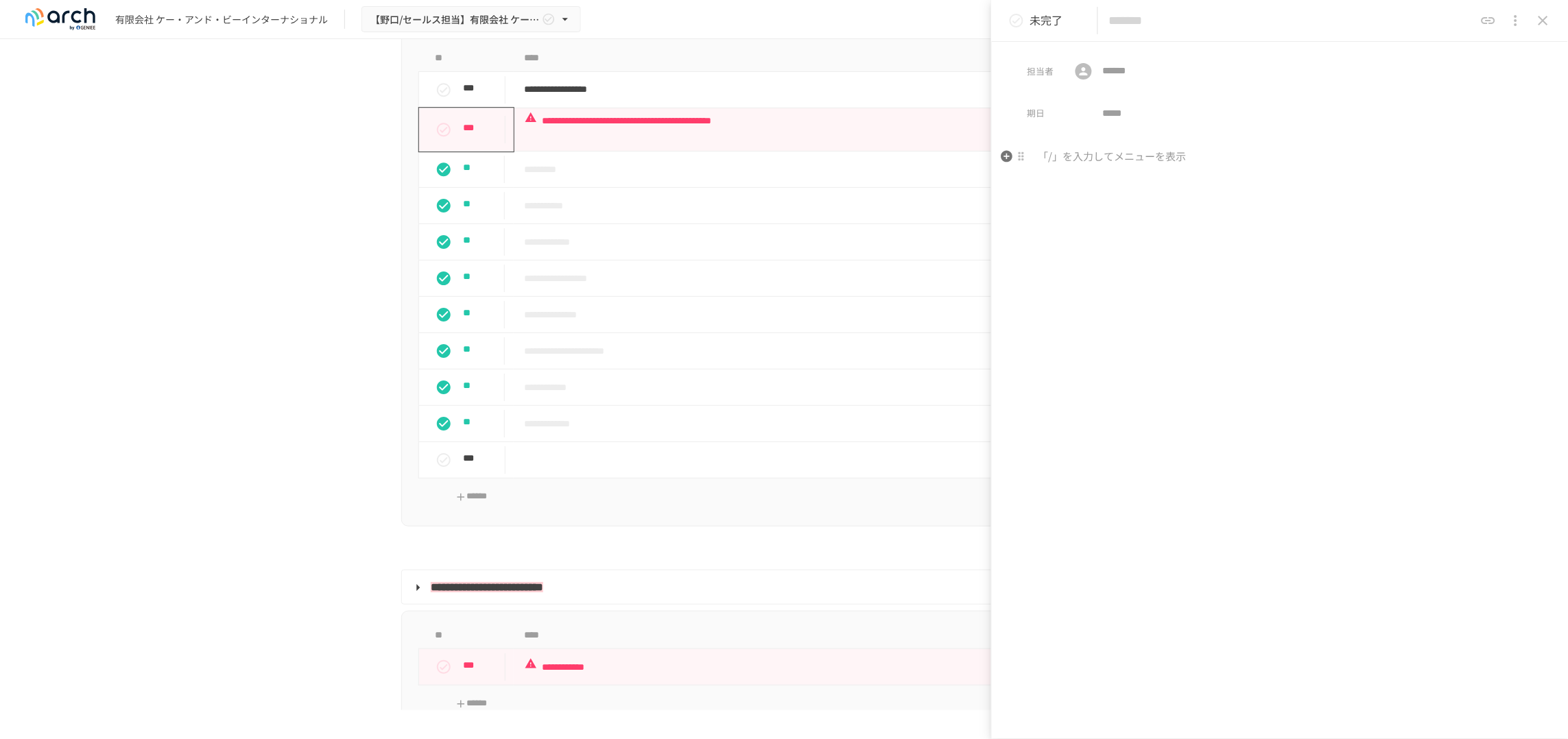 click at bounding box center (1280, 157) 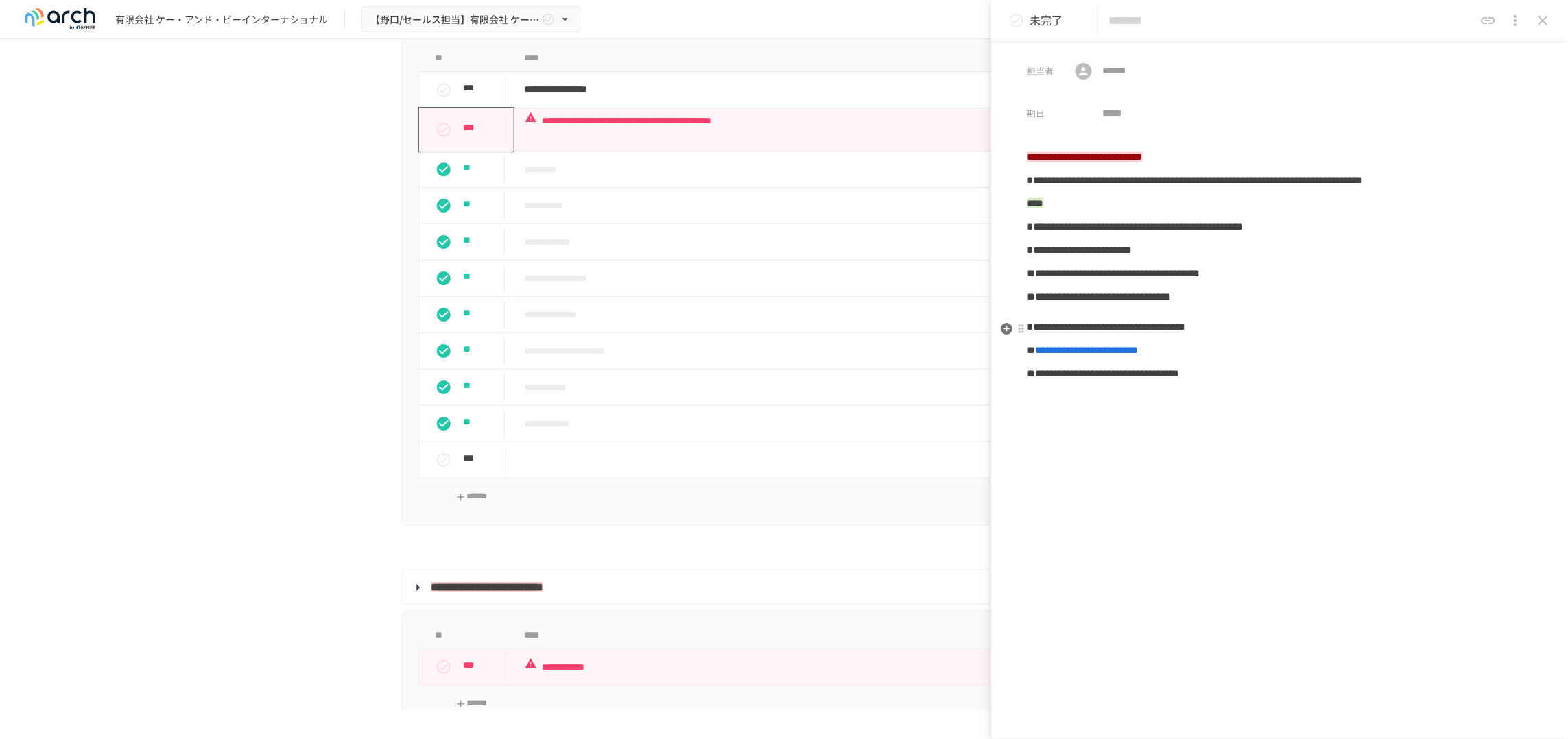click on "**********" at bounding box center [1280, 297] 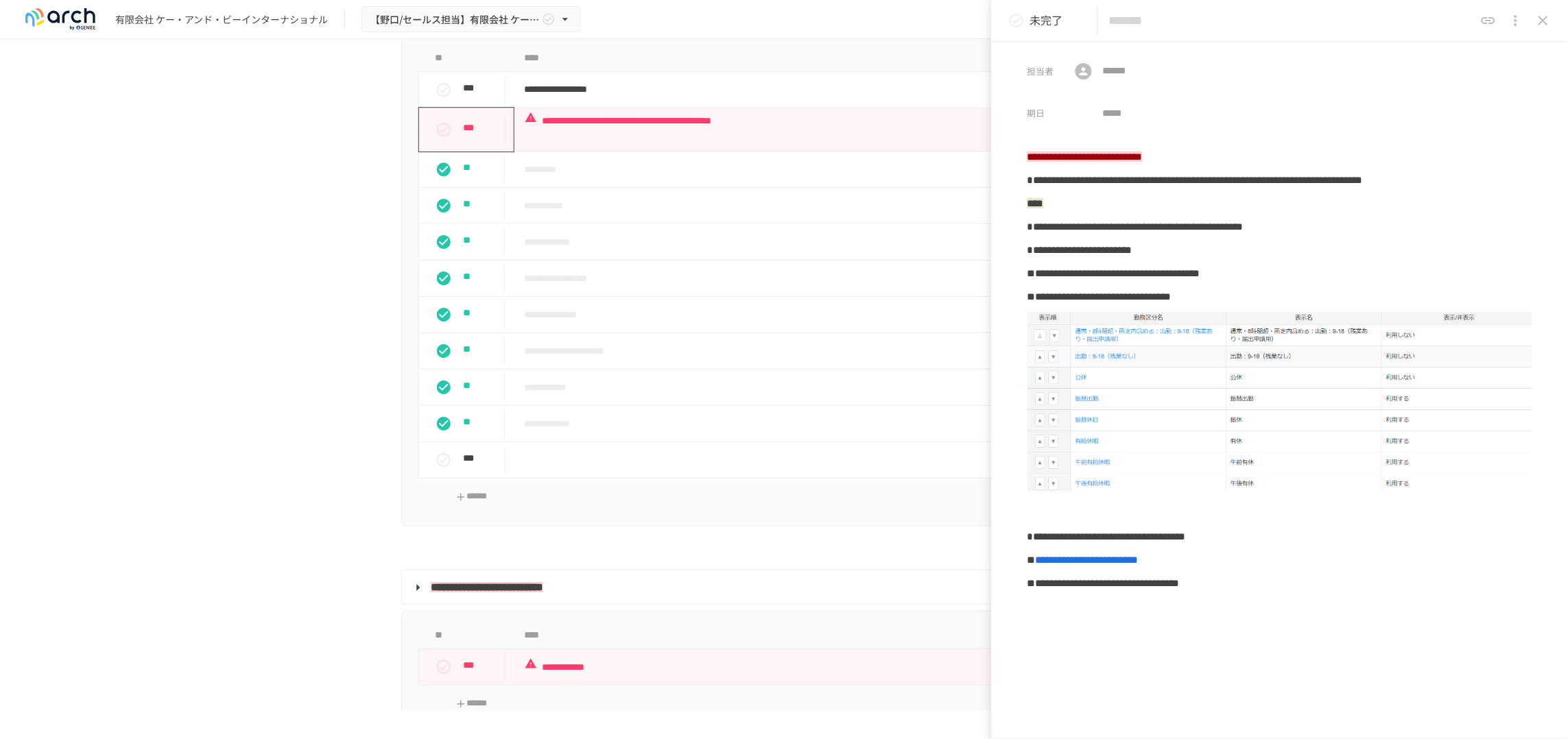click on "**********" at bounding box center [1280, 297] 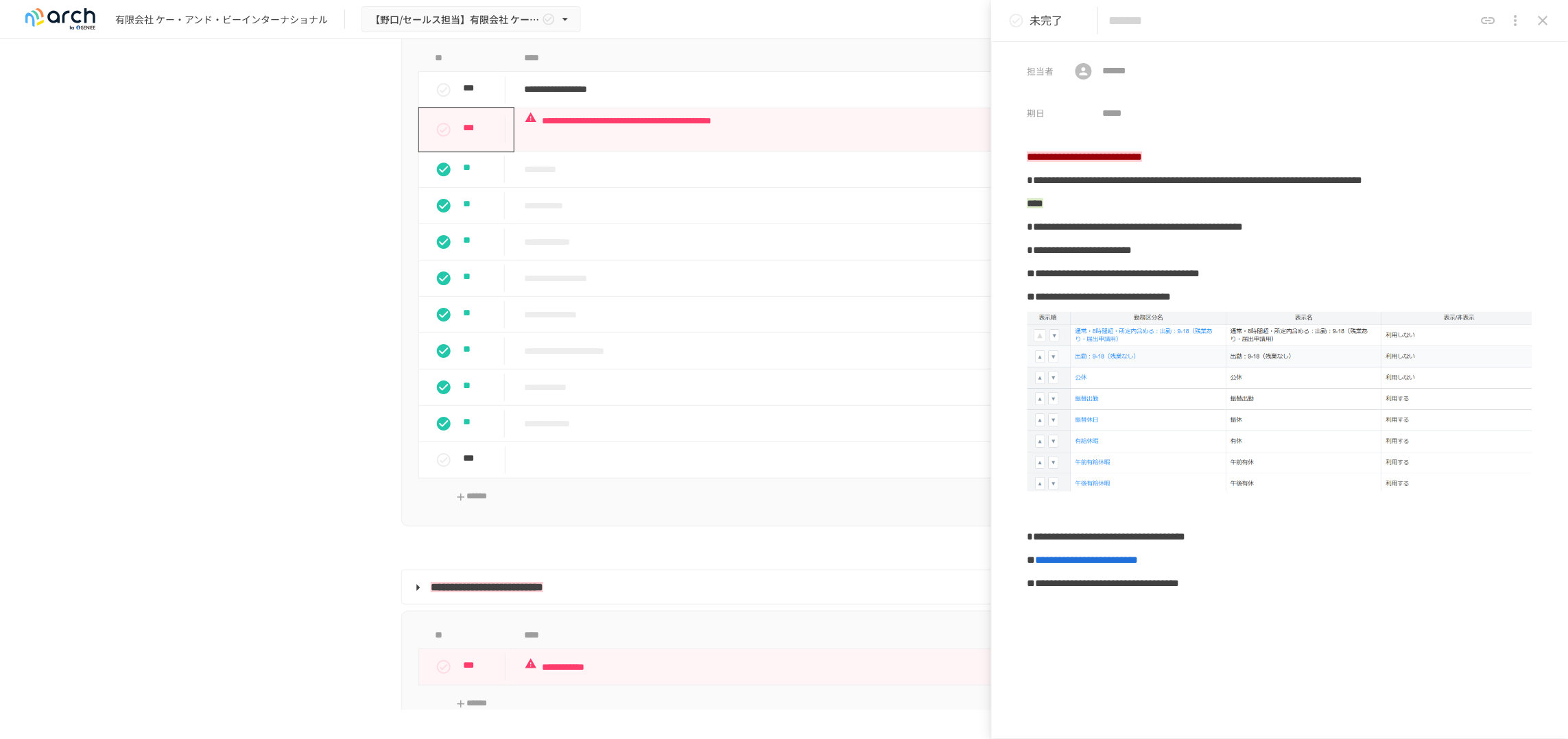 click on "**********" at bounding box center (1280, 297) 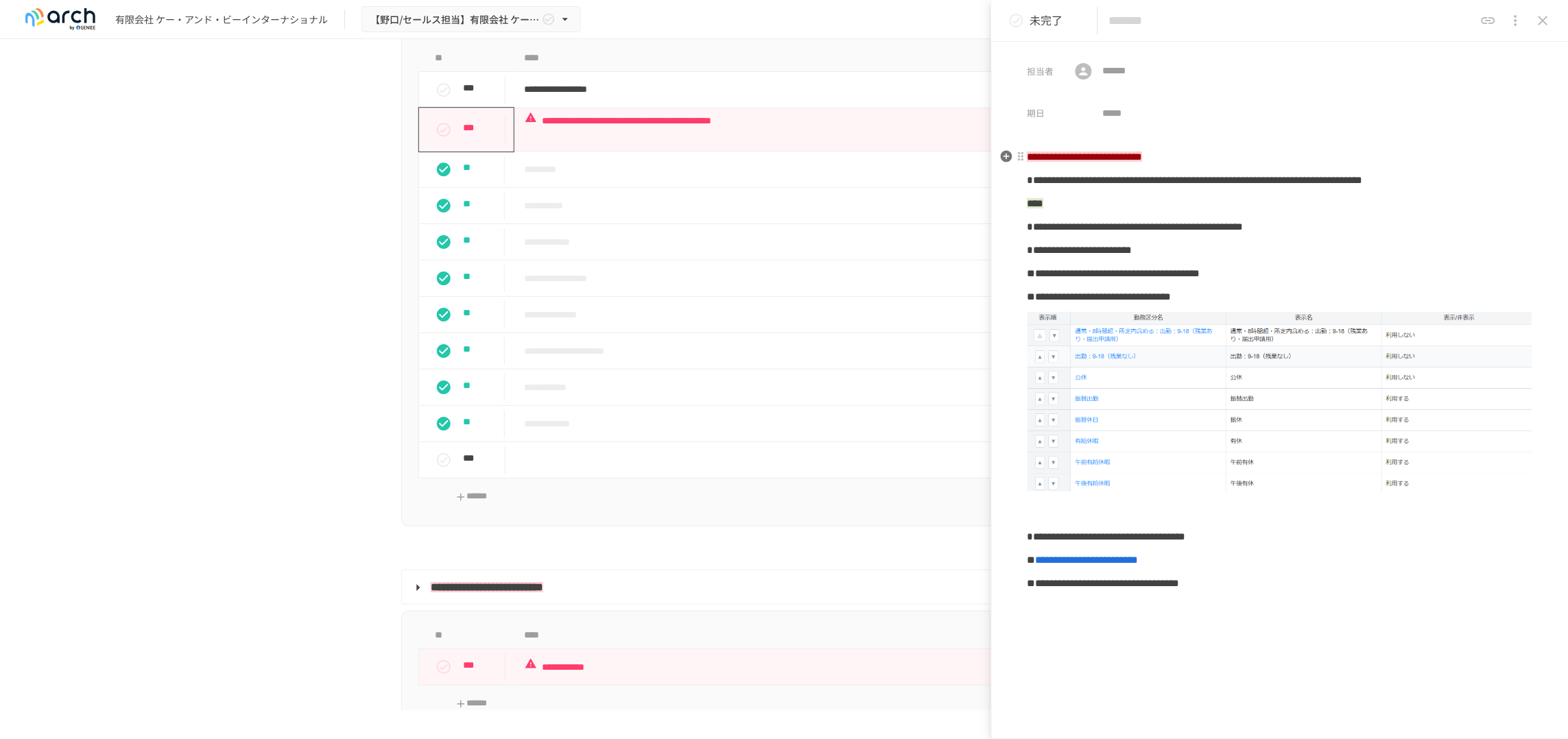 click on "**********" at bounding box center [1085, 156] 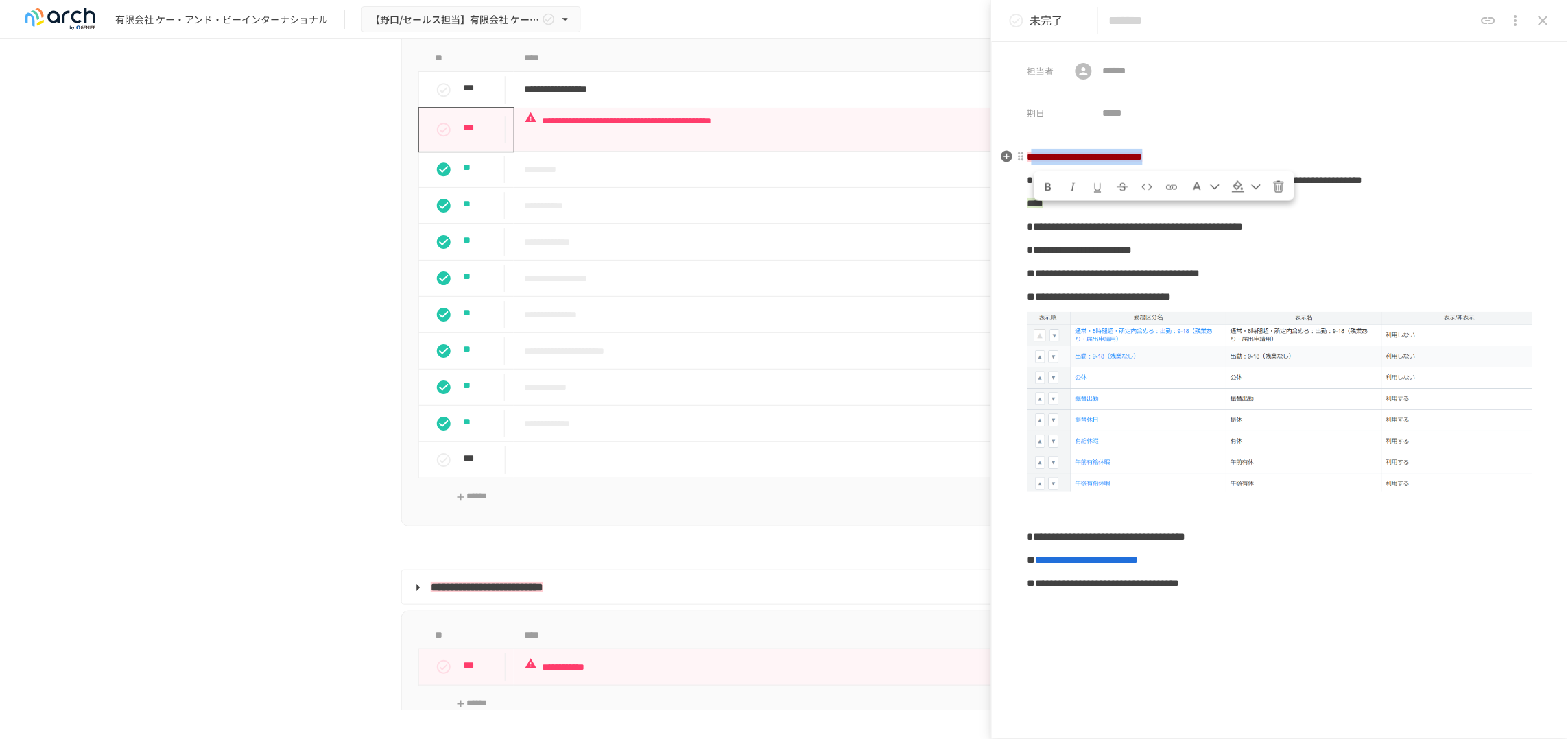 drag, startPoint x: 1319, startPoint y: 168, endPoint x: 1043, endPoint y: 165, distance: 276.0163 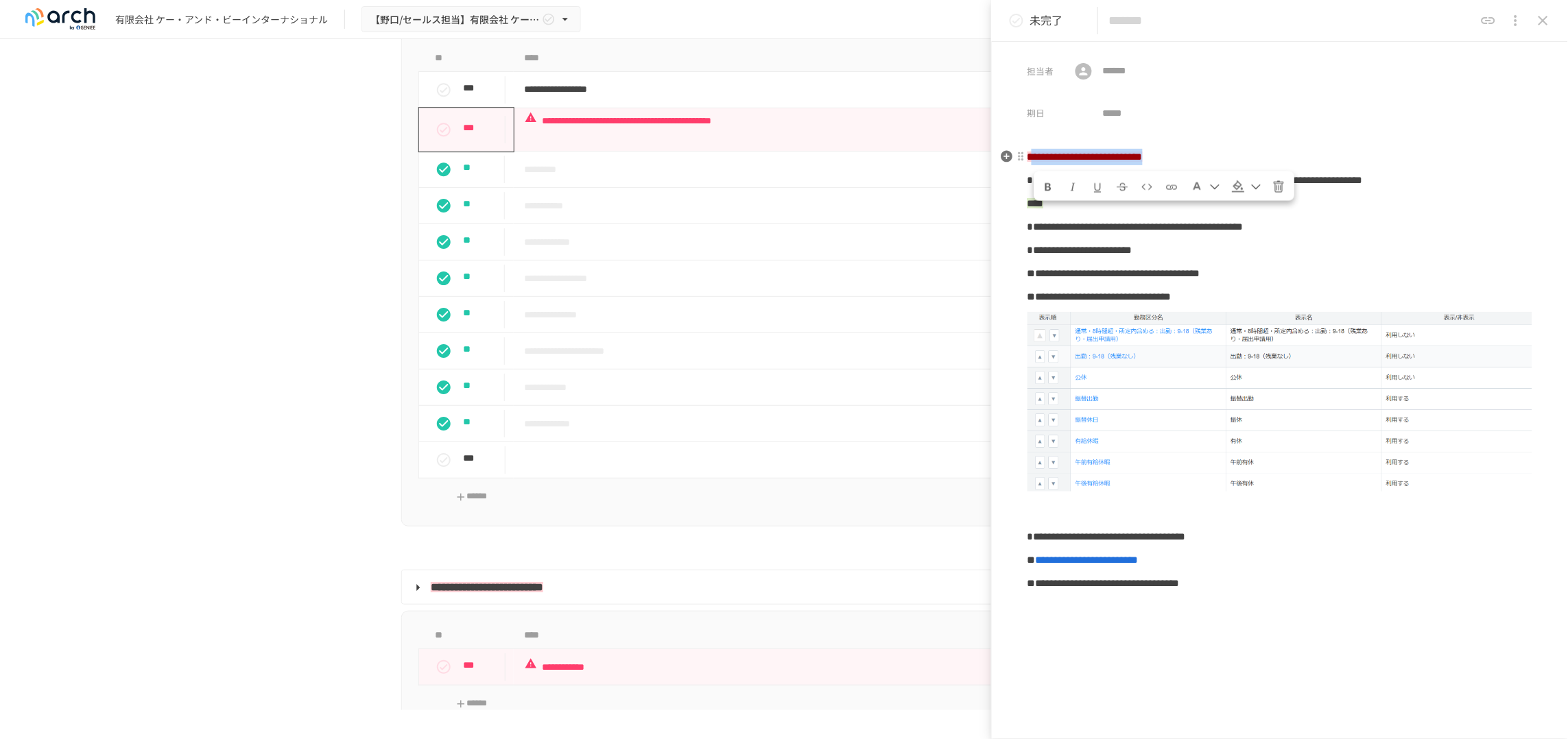 click on "**********" at bounding box center (1280, 157) 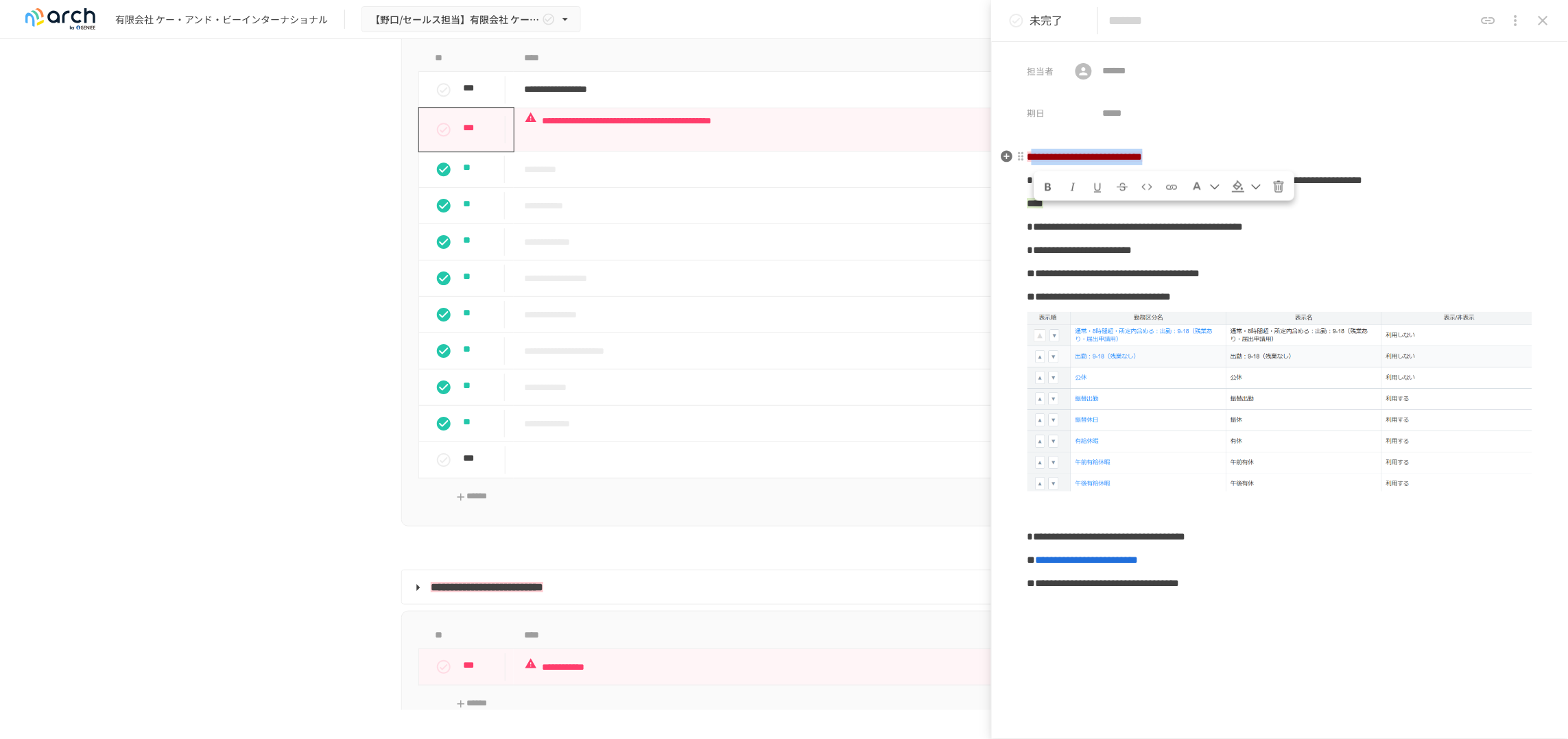 copy on "**********" 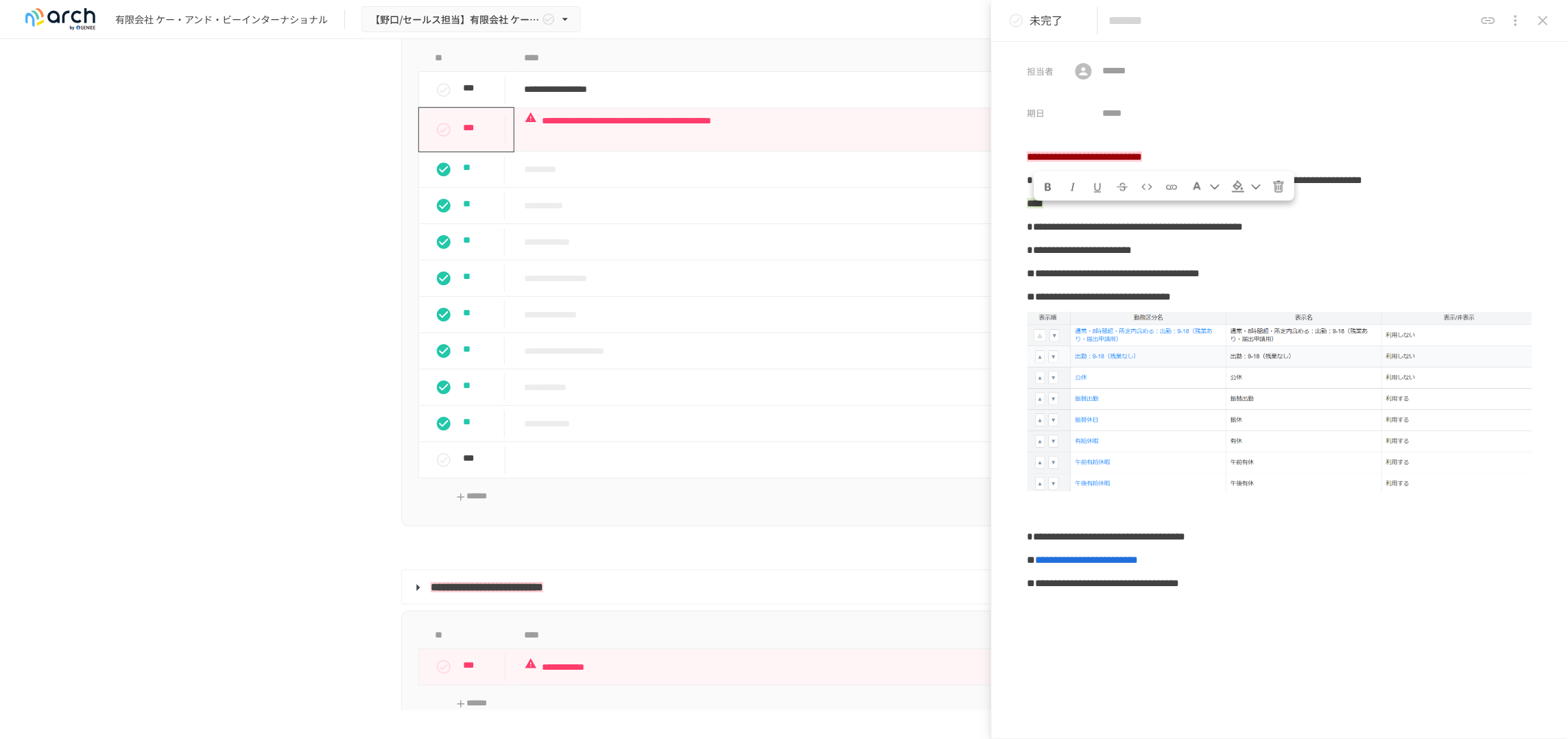 click at bounding box center (1292, 21) 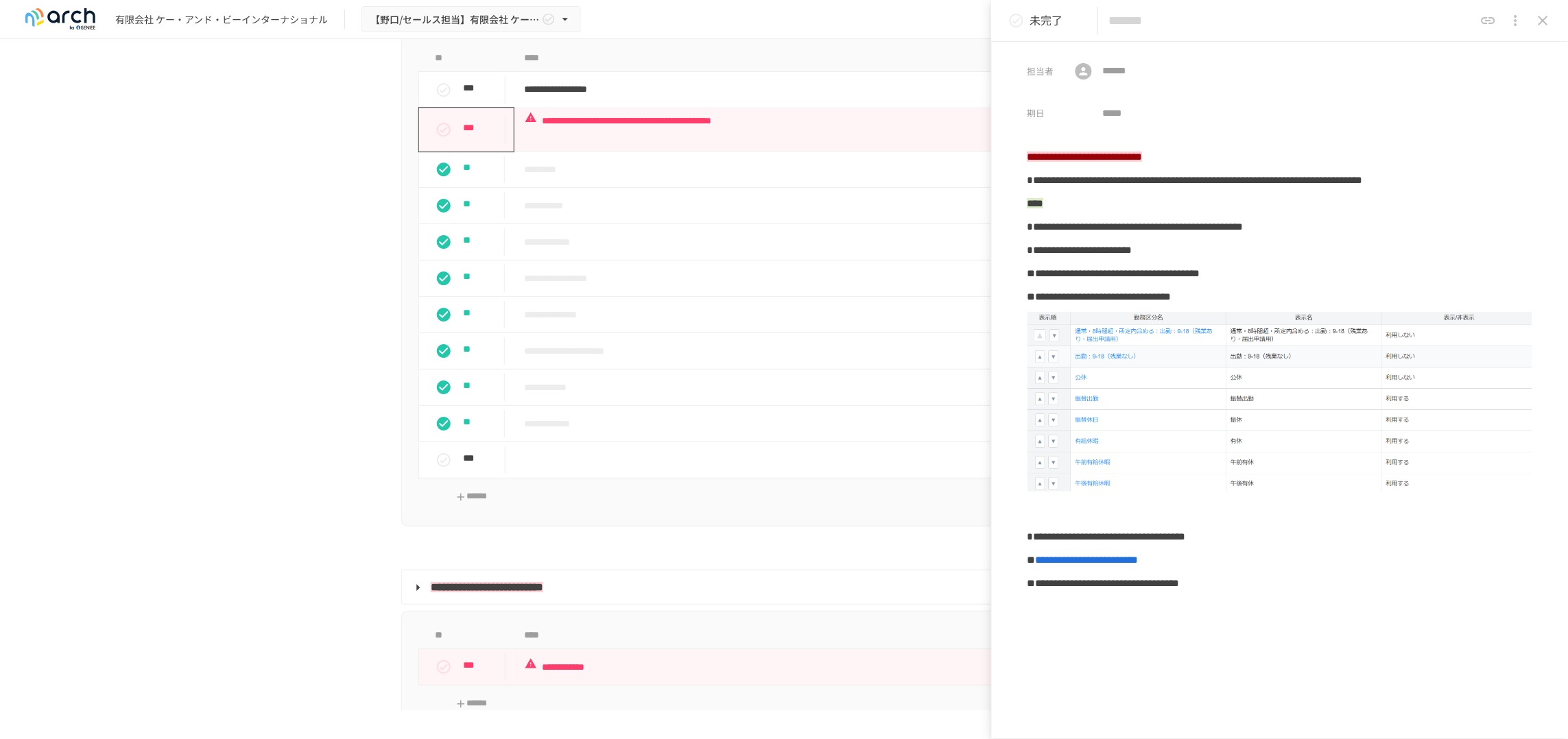 paste on "**********" 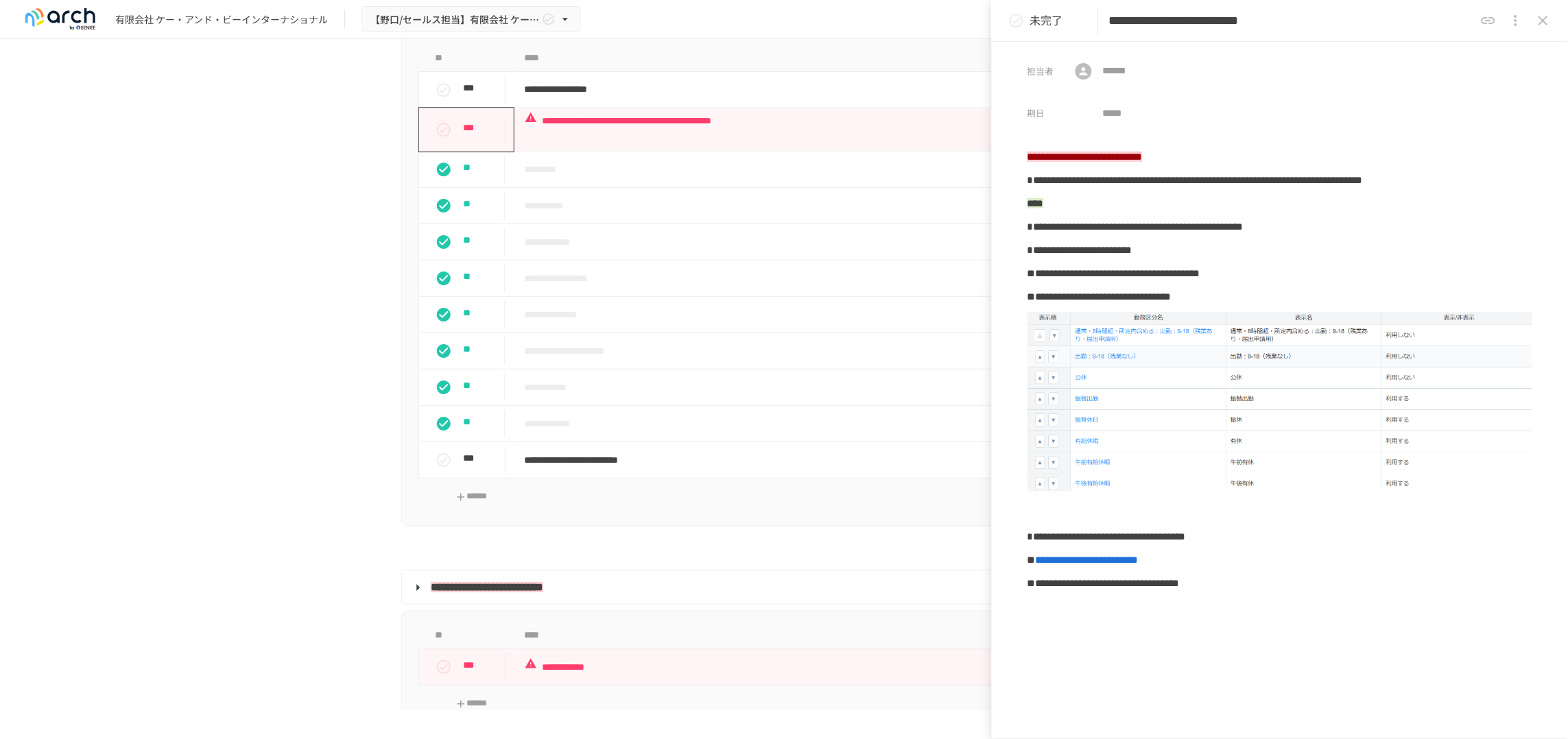 click on "**********" at bounding box center [1292, 21] 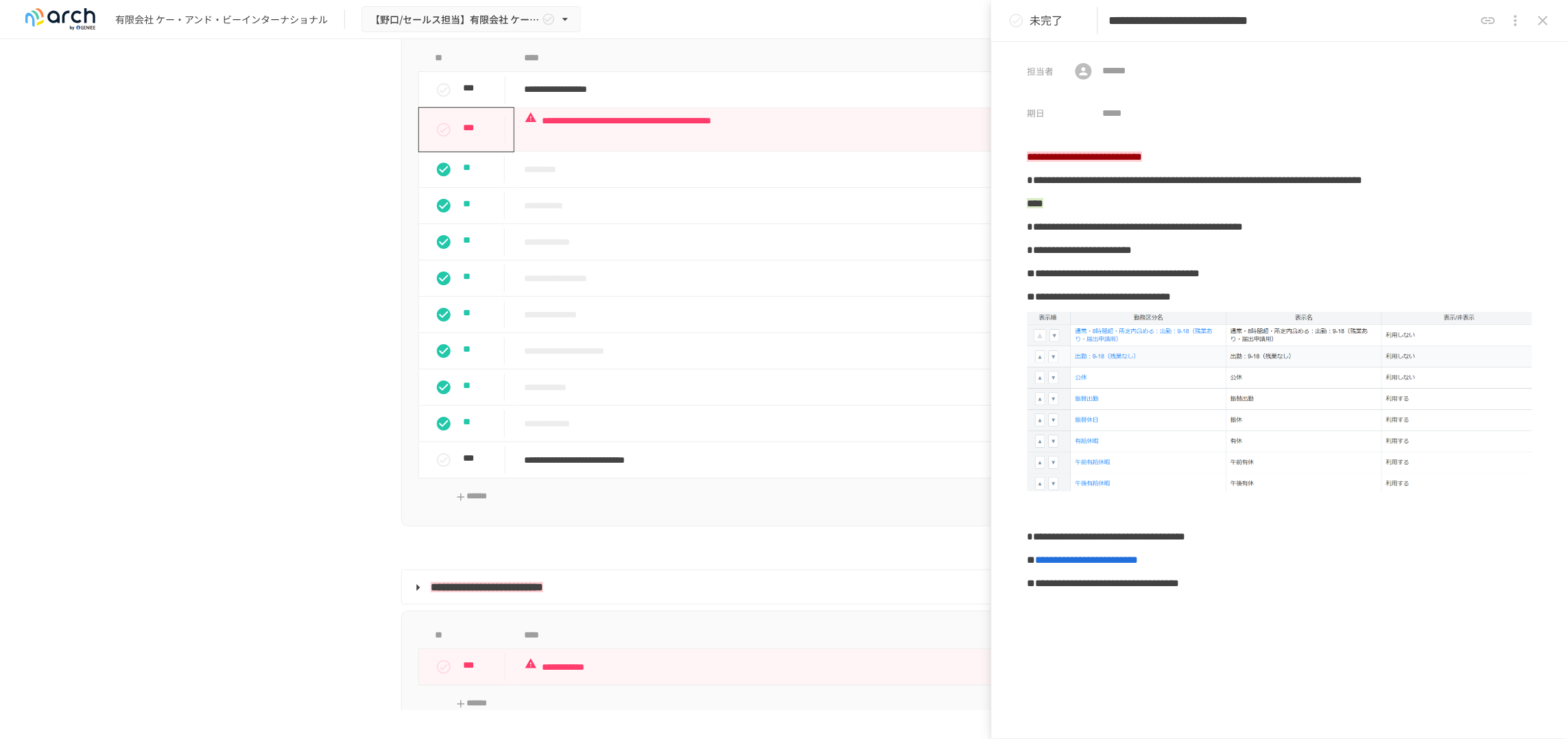 click on "**********" at bounding box center [1292, 21] 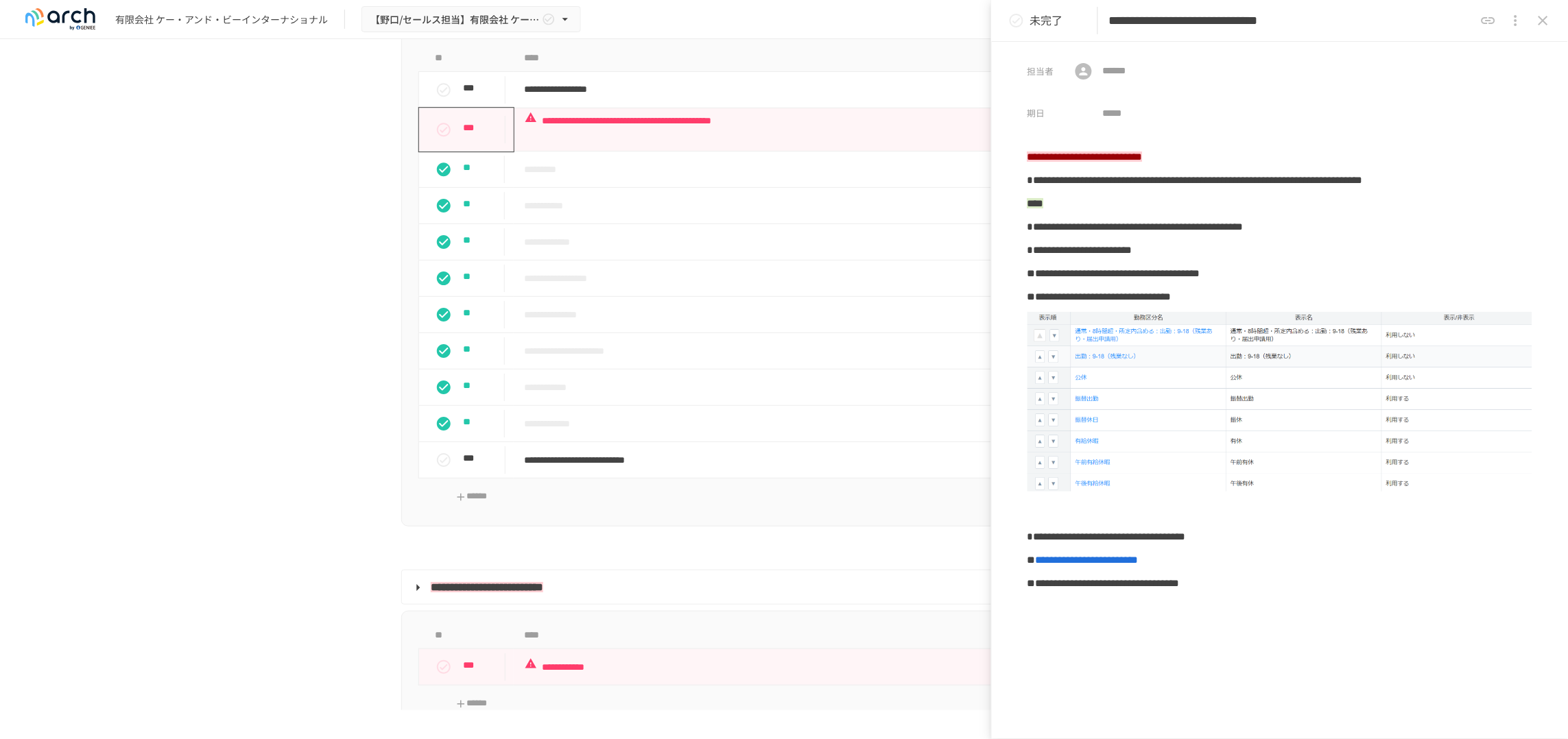 scroll, scrollTop: 0, scrollLeft: 7, axis: horizontal 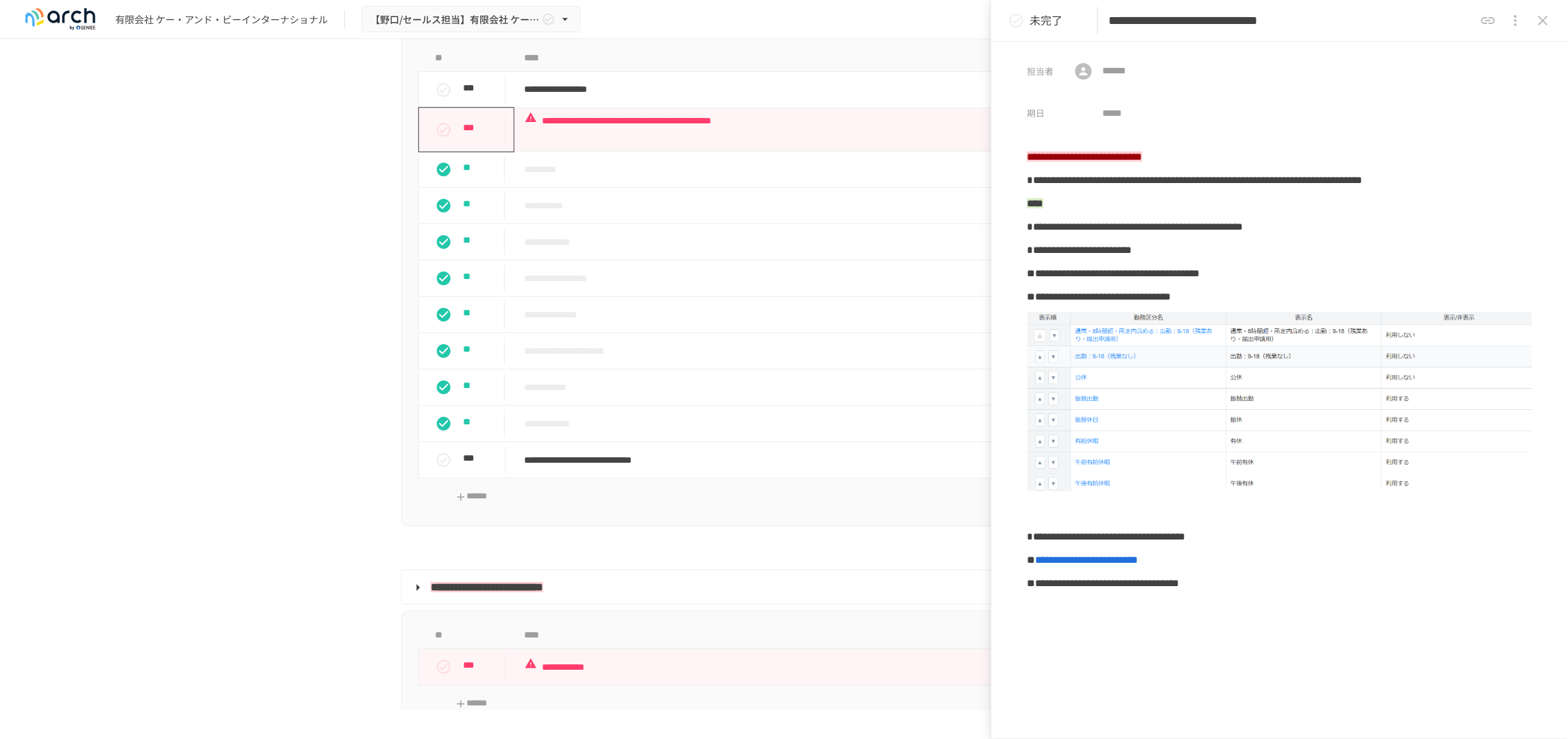 type on "**********" 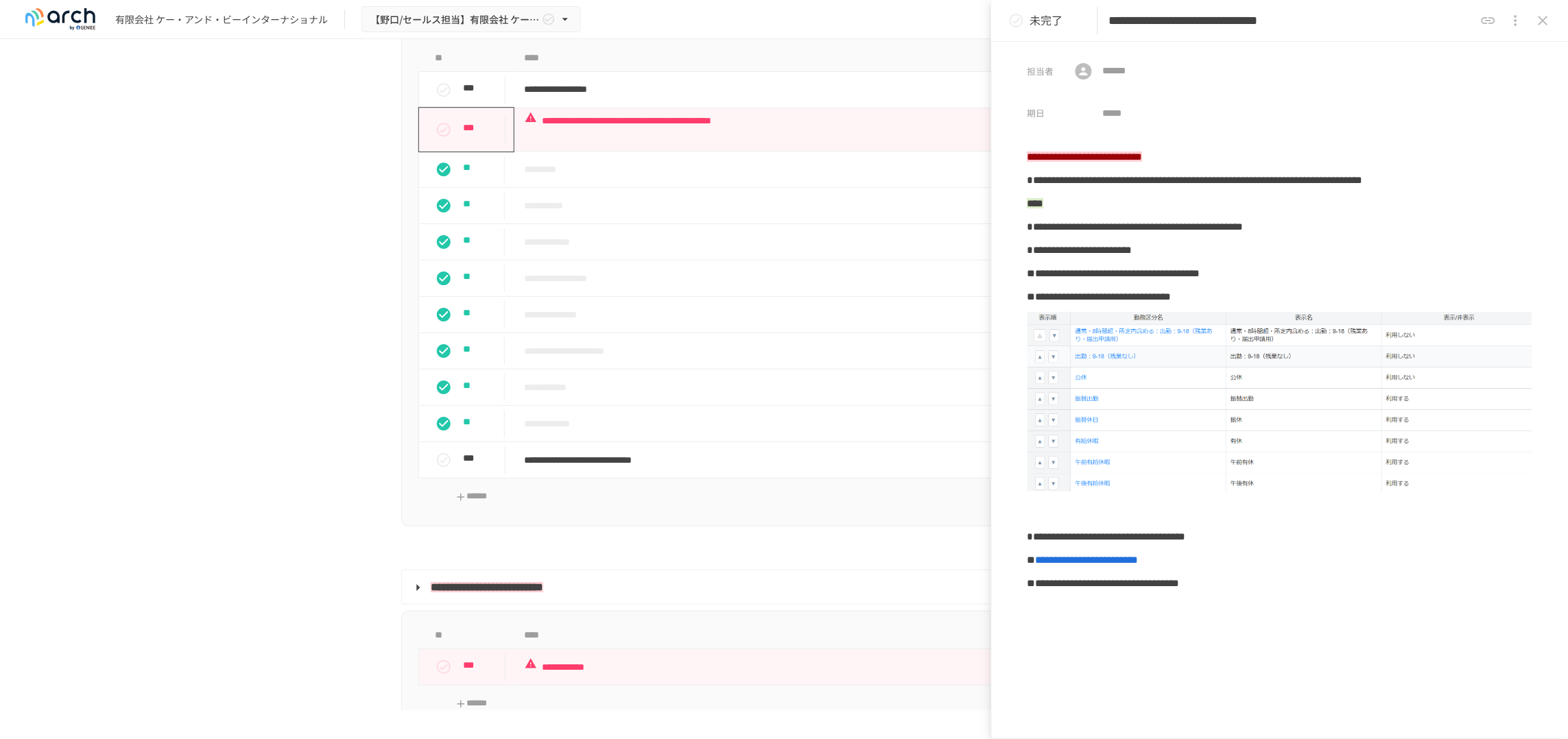 scroll, scrollTop: 0, scrollLeft: 0, axis: both 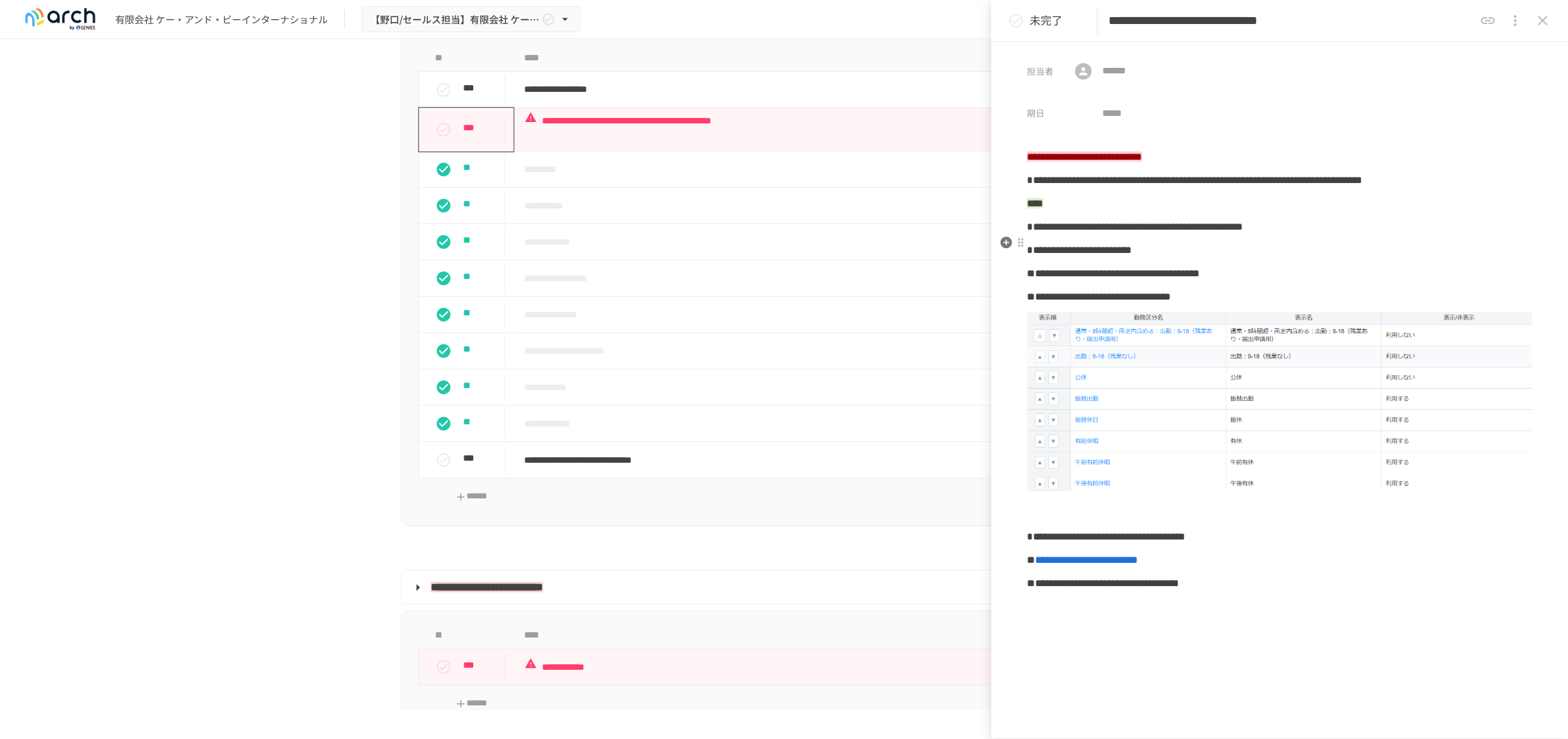 click on "**********" at bounding box center (1280, 227) 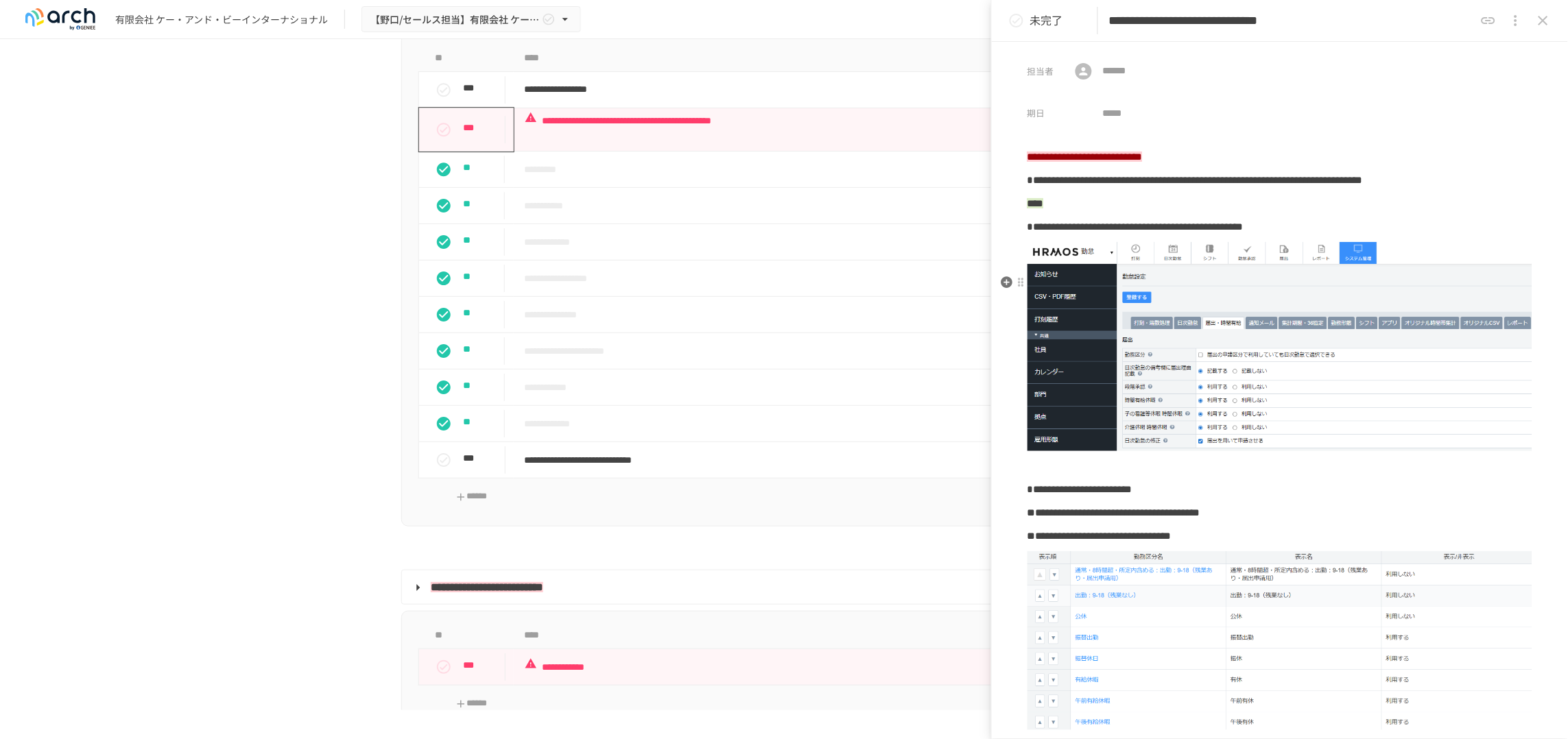 click at bounding box center [1280, 346] 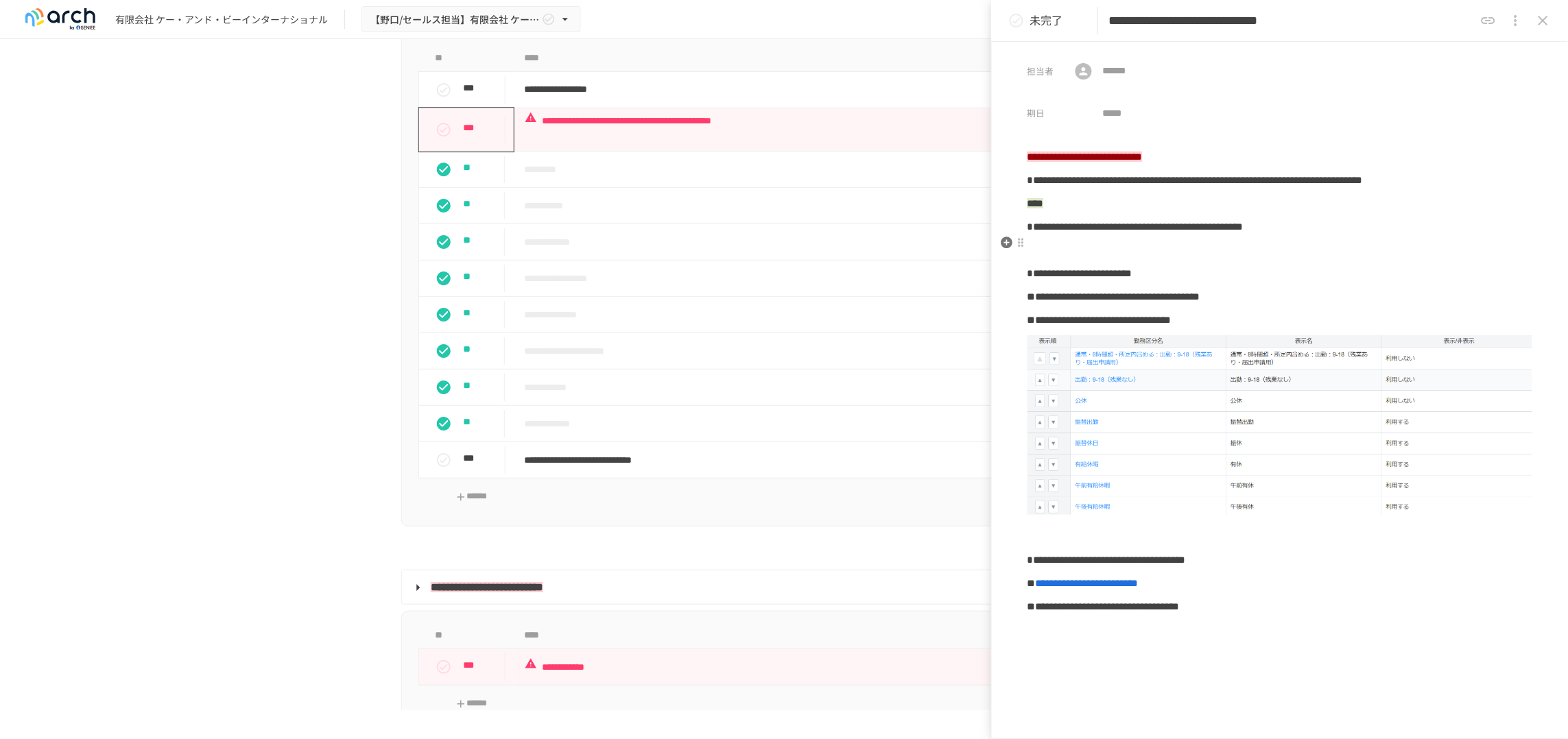 click on "**********" at bounding box center [1280, 381] 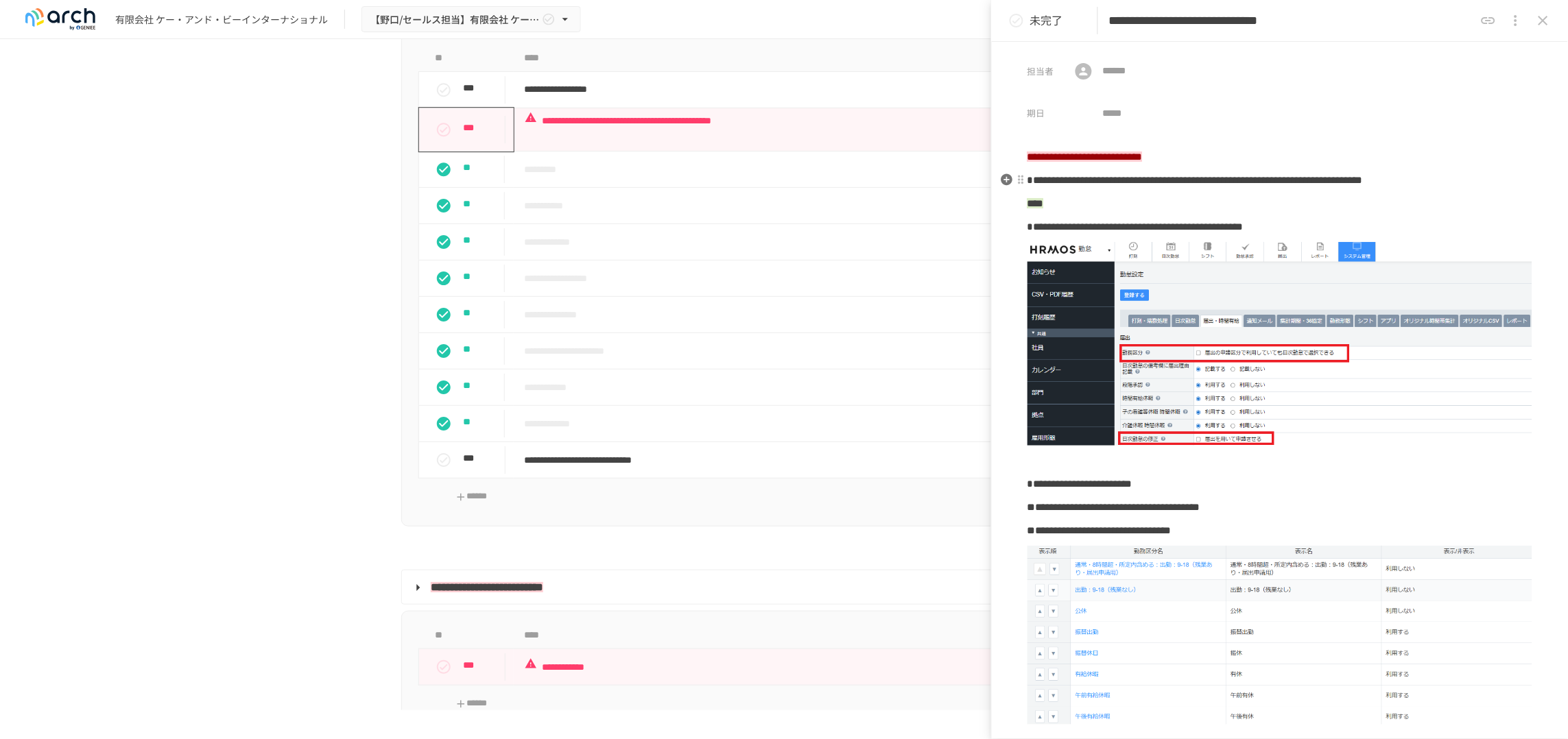 drag, startPoint x: 1042, startPoint y: 188, endPoint x: 1049, endPoint y: 194, distance: 9.219544 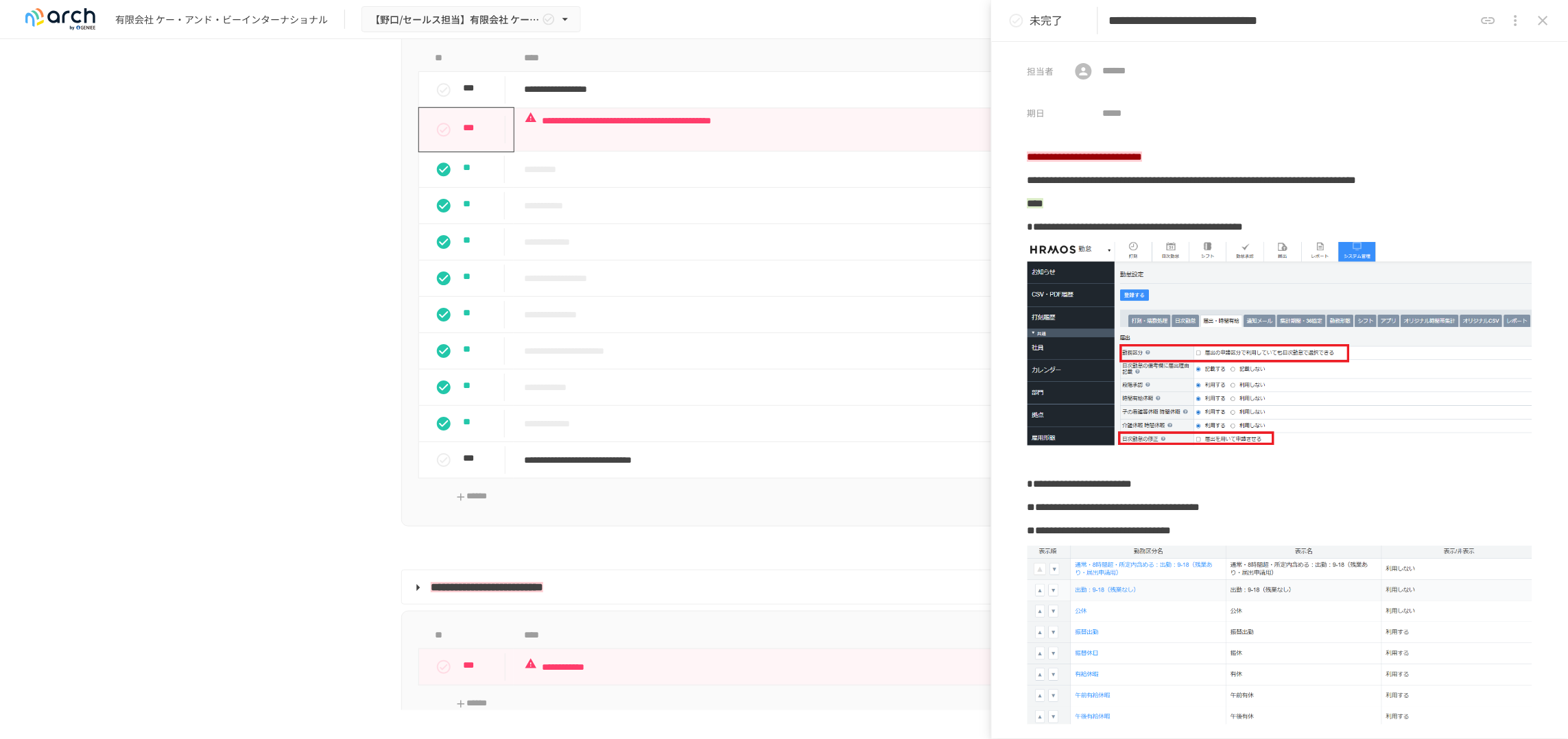 type 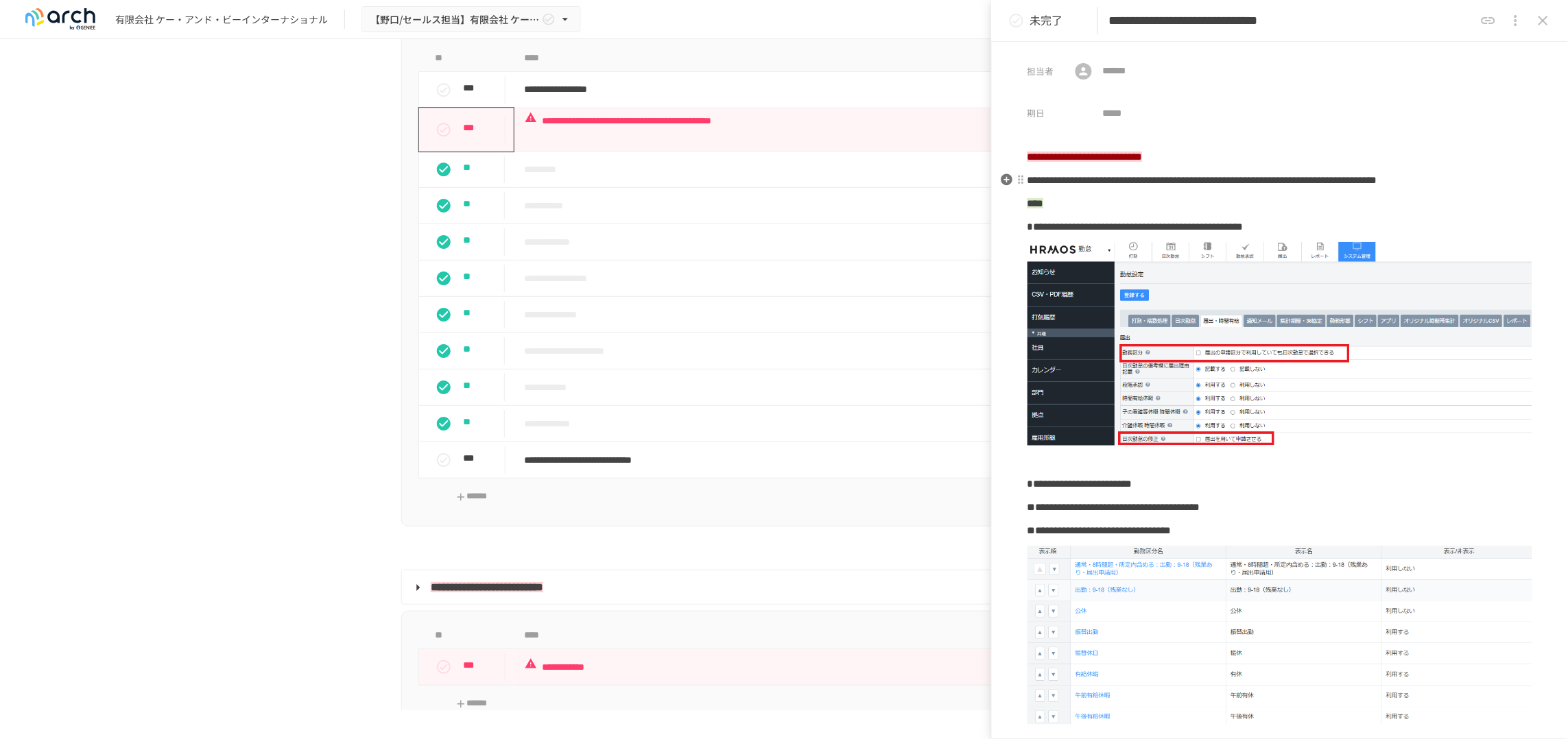 click on "**********" at bounding box center (1202, 180) 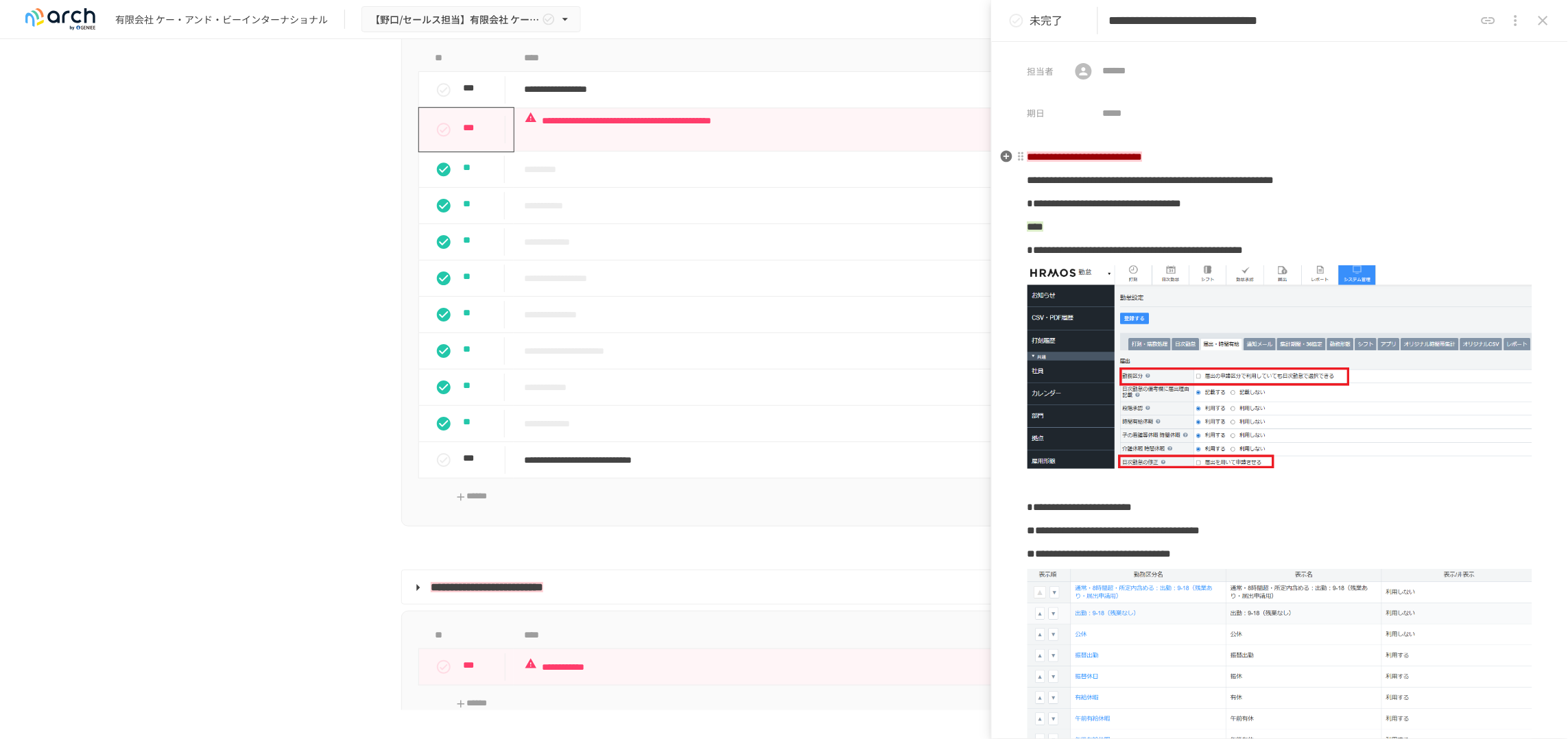 click on "**********" at bounding box center (1085, 156) 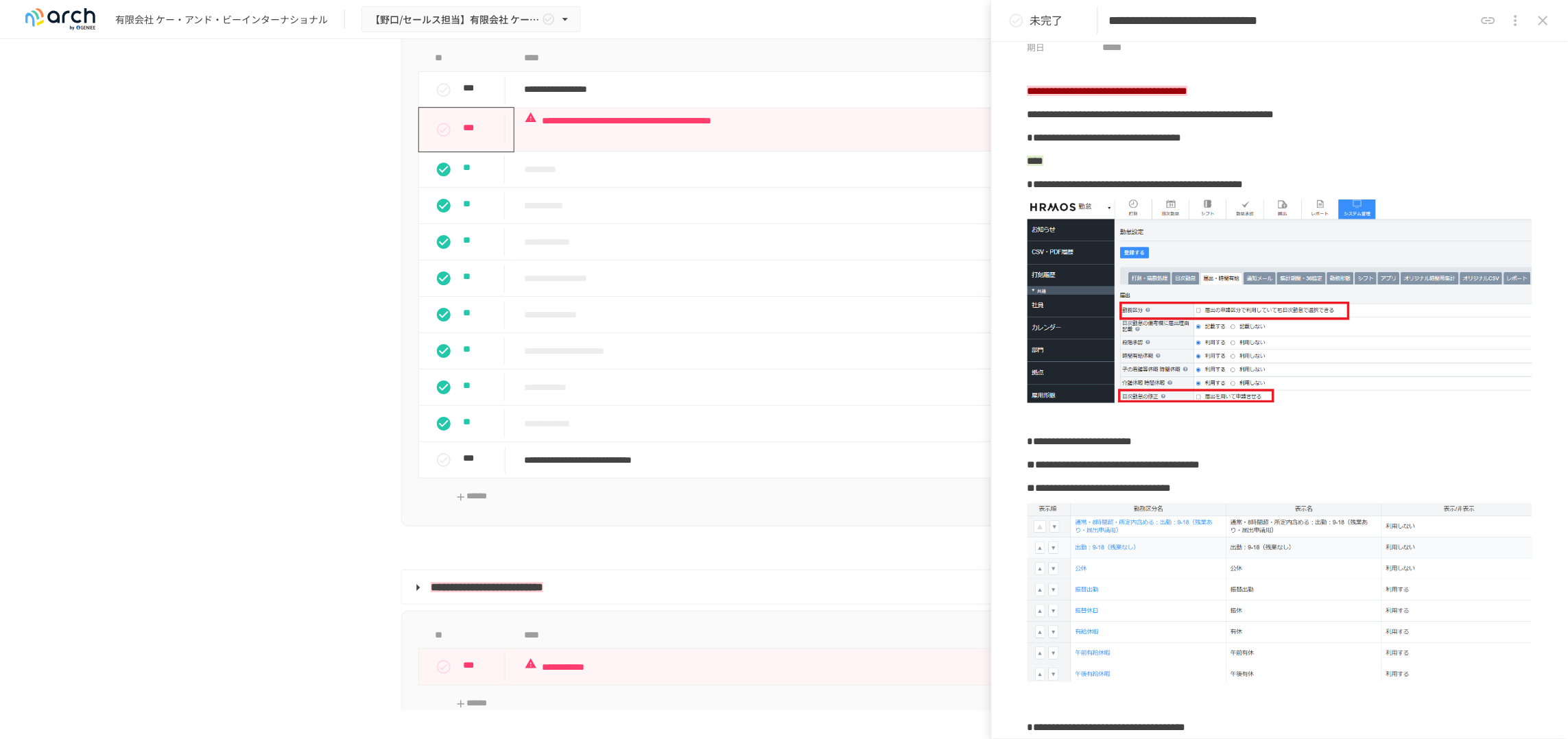 scroll, scrollTop: 86, scrollLeft: 0, axis: vertical 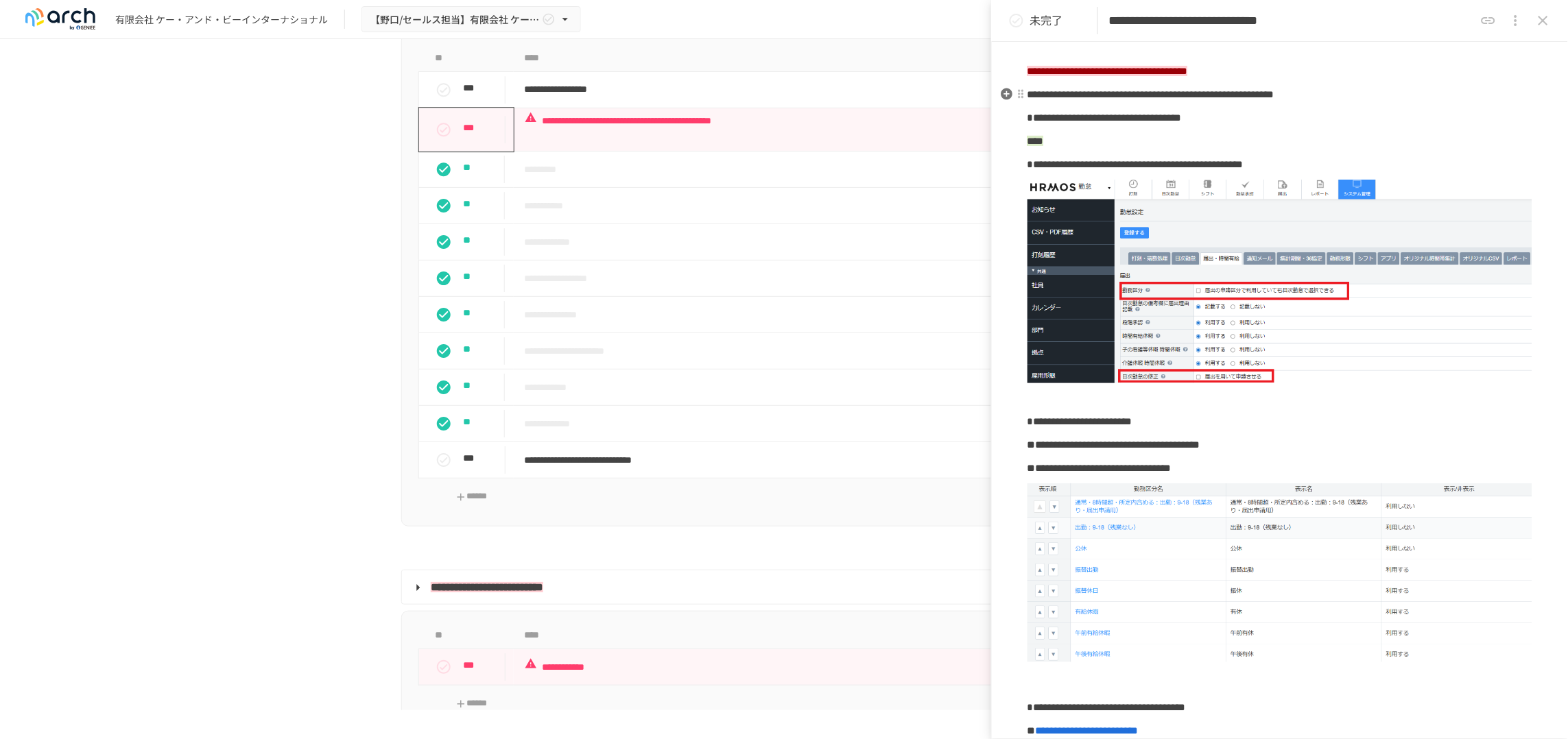 click on "**********" at bounding box center [1151, 94] 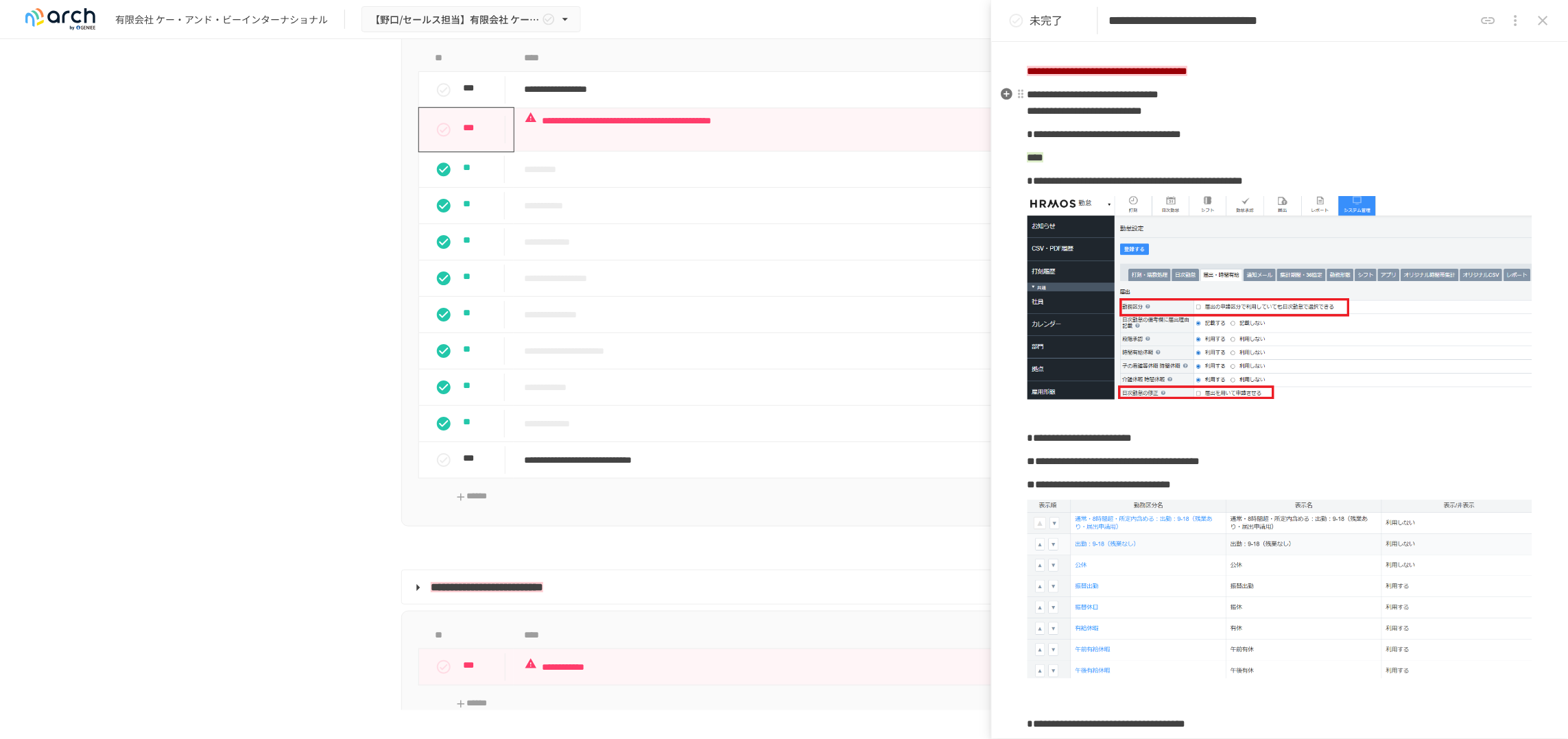 drag, startPoint x: 1329, startPoint y: 122, endPoint x: 1342, endPoint y: 136, distance: 19.10497 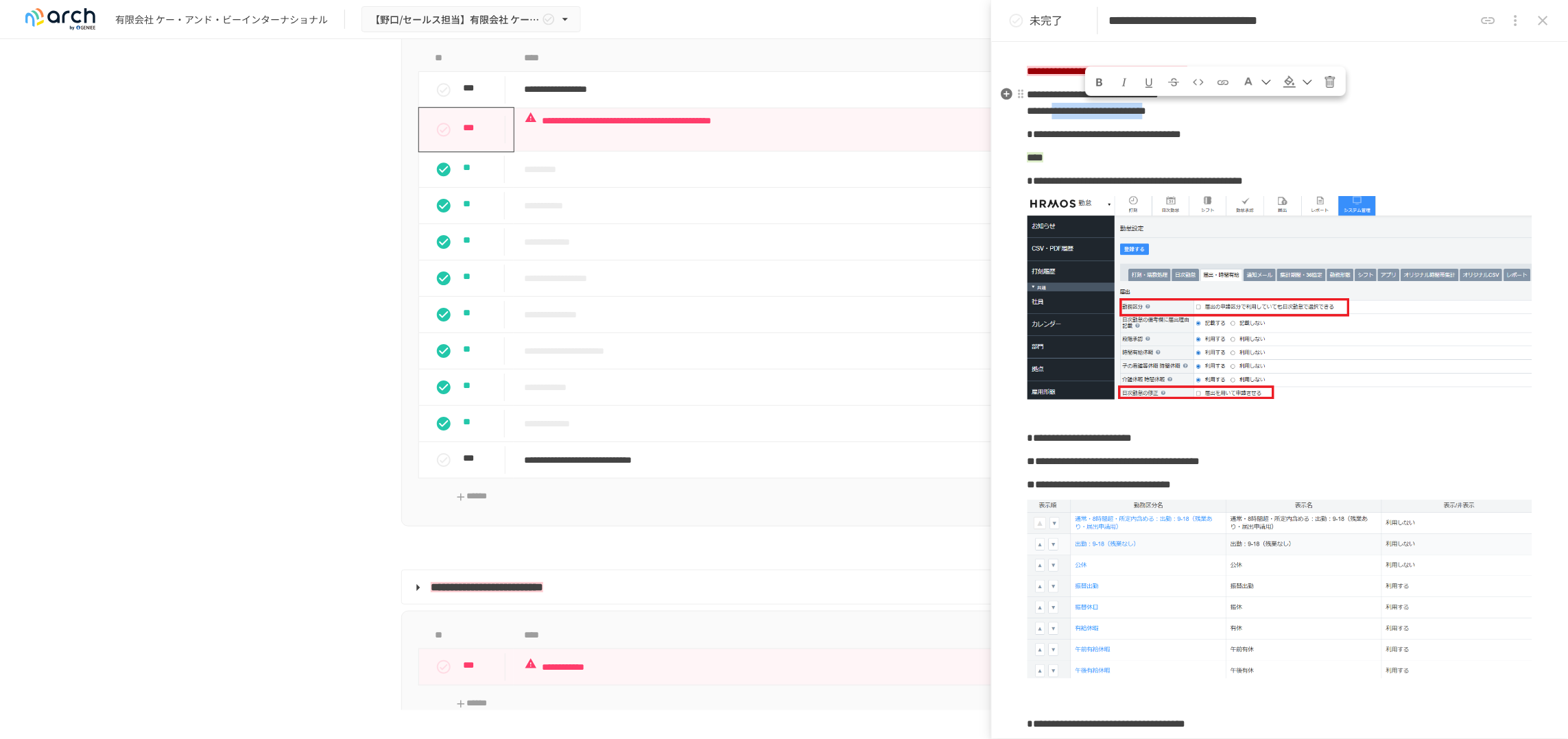 drag, startPoint x: 1090, startPoint y: 123, endPoint x: 1313, endPoint y: 123, distance: 223 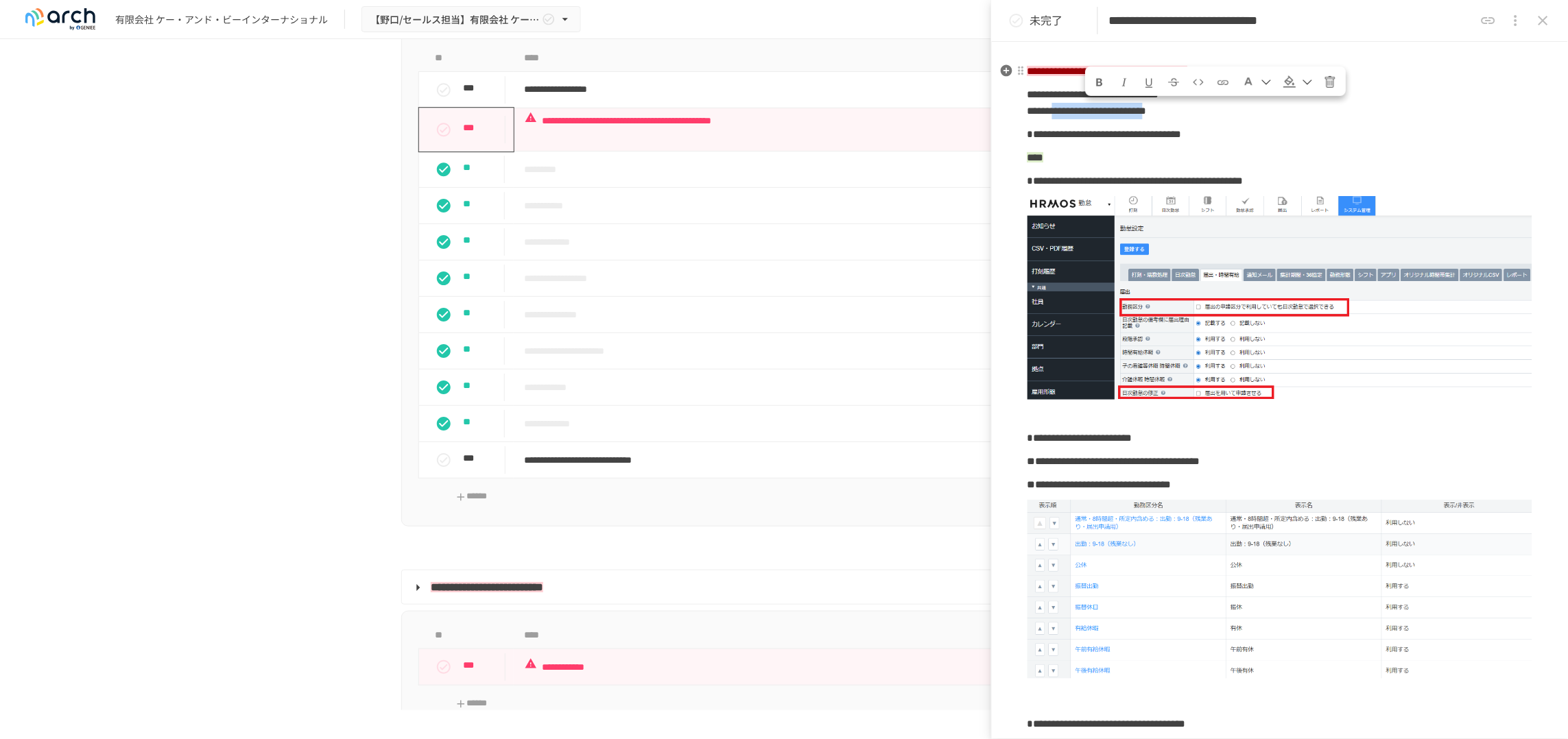 click at bounding box center [1290, 82] 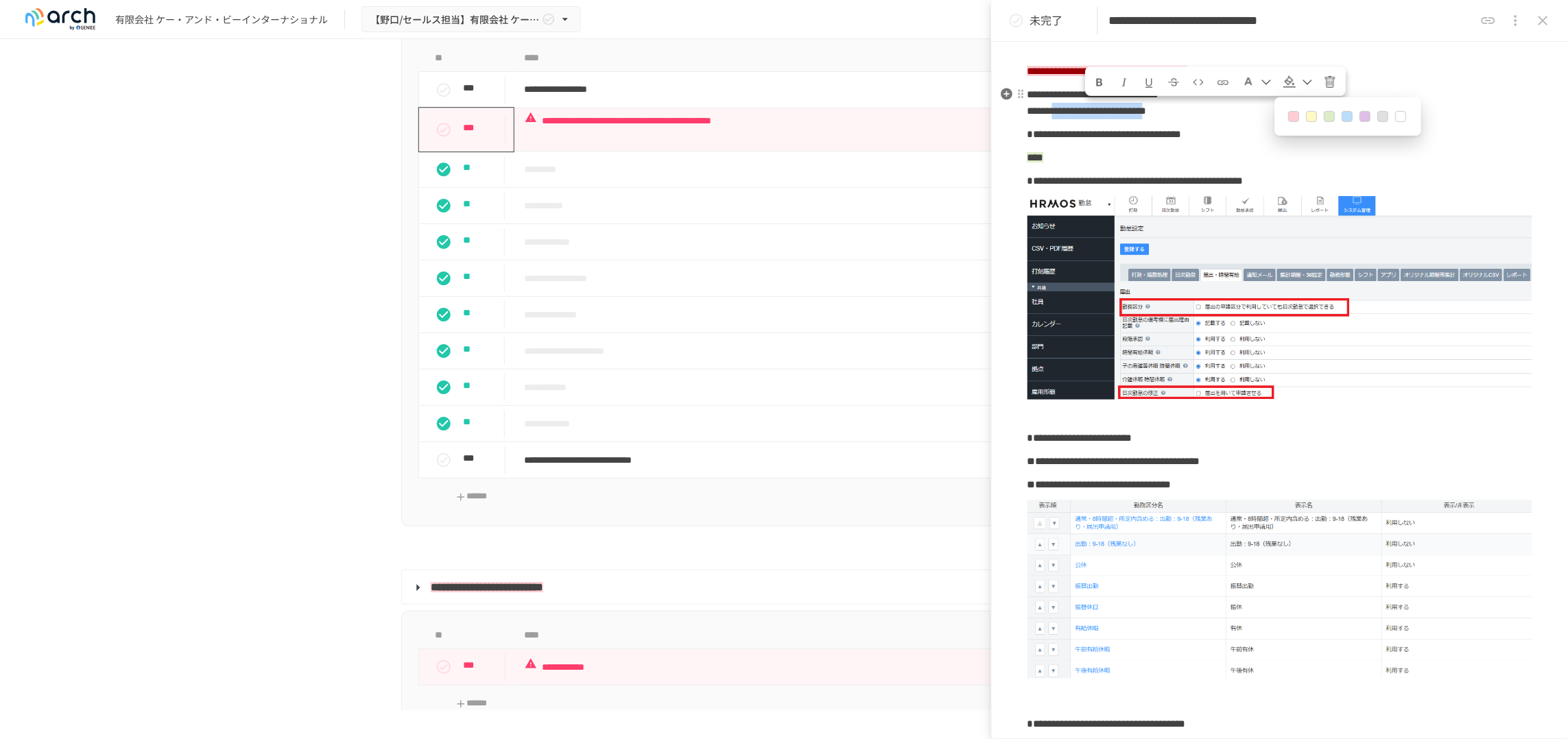 click at bounding box center (1267, 82) 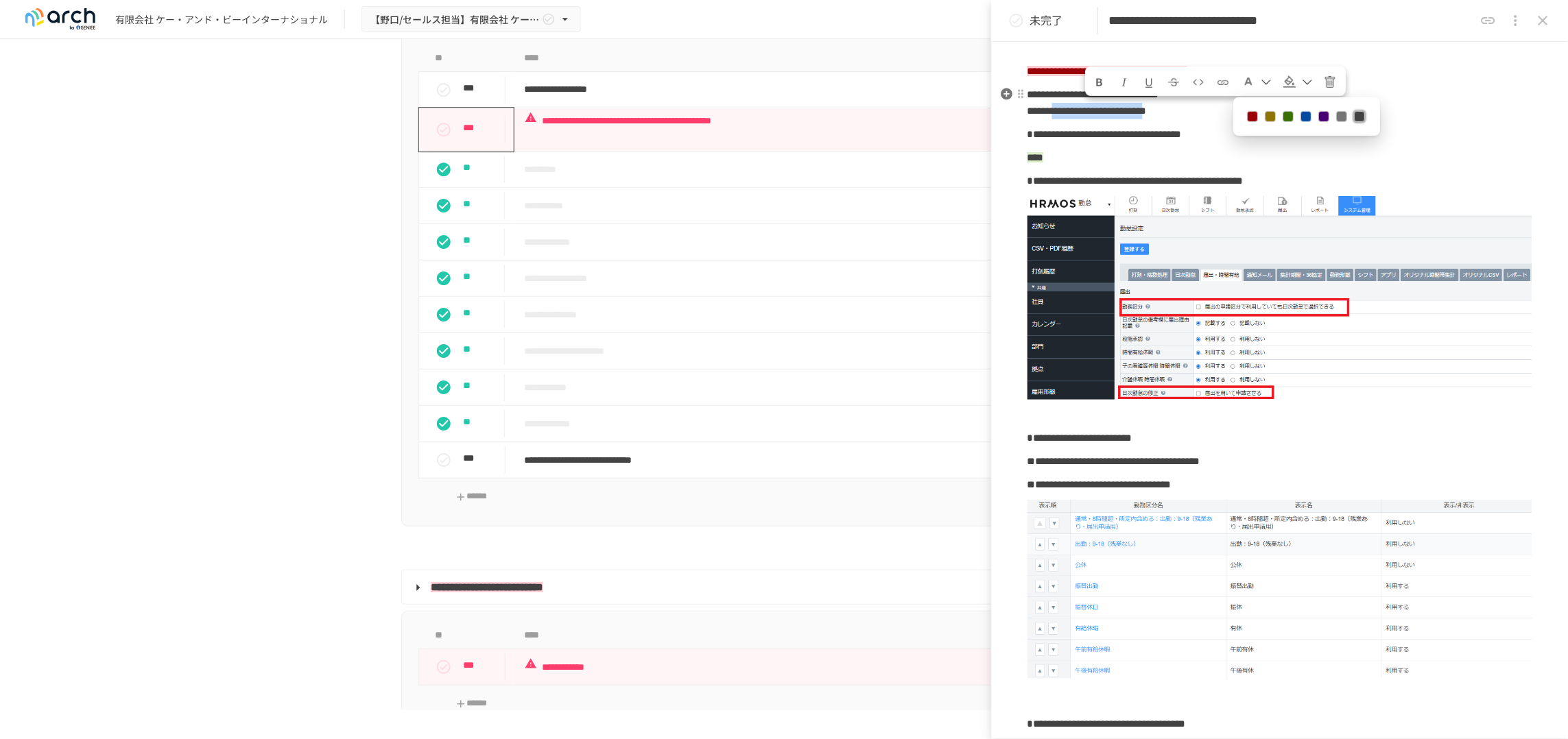 click at bounding box center (1253, 117) 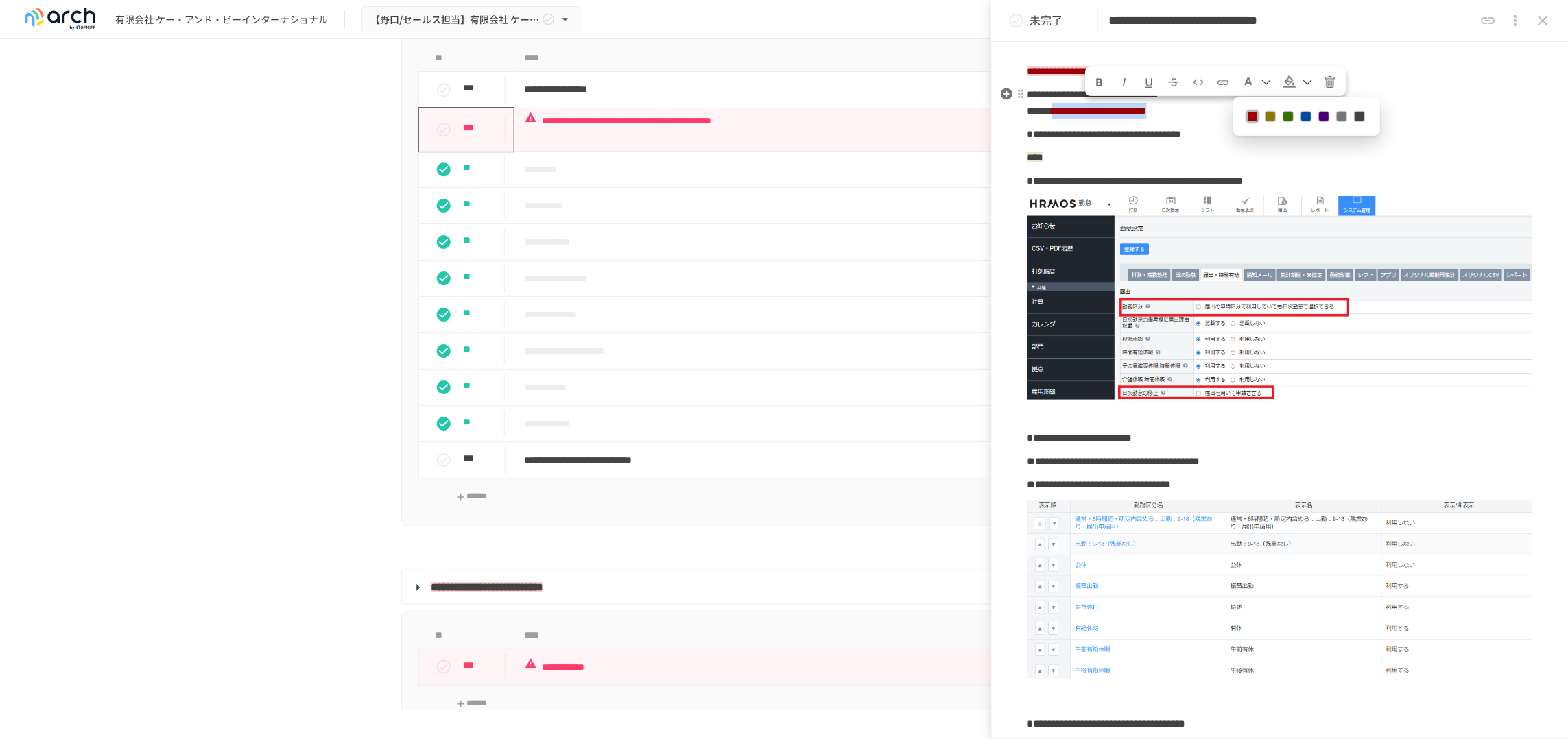 click at bounding box center (1100, 82) 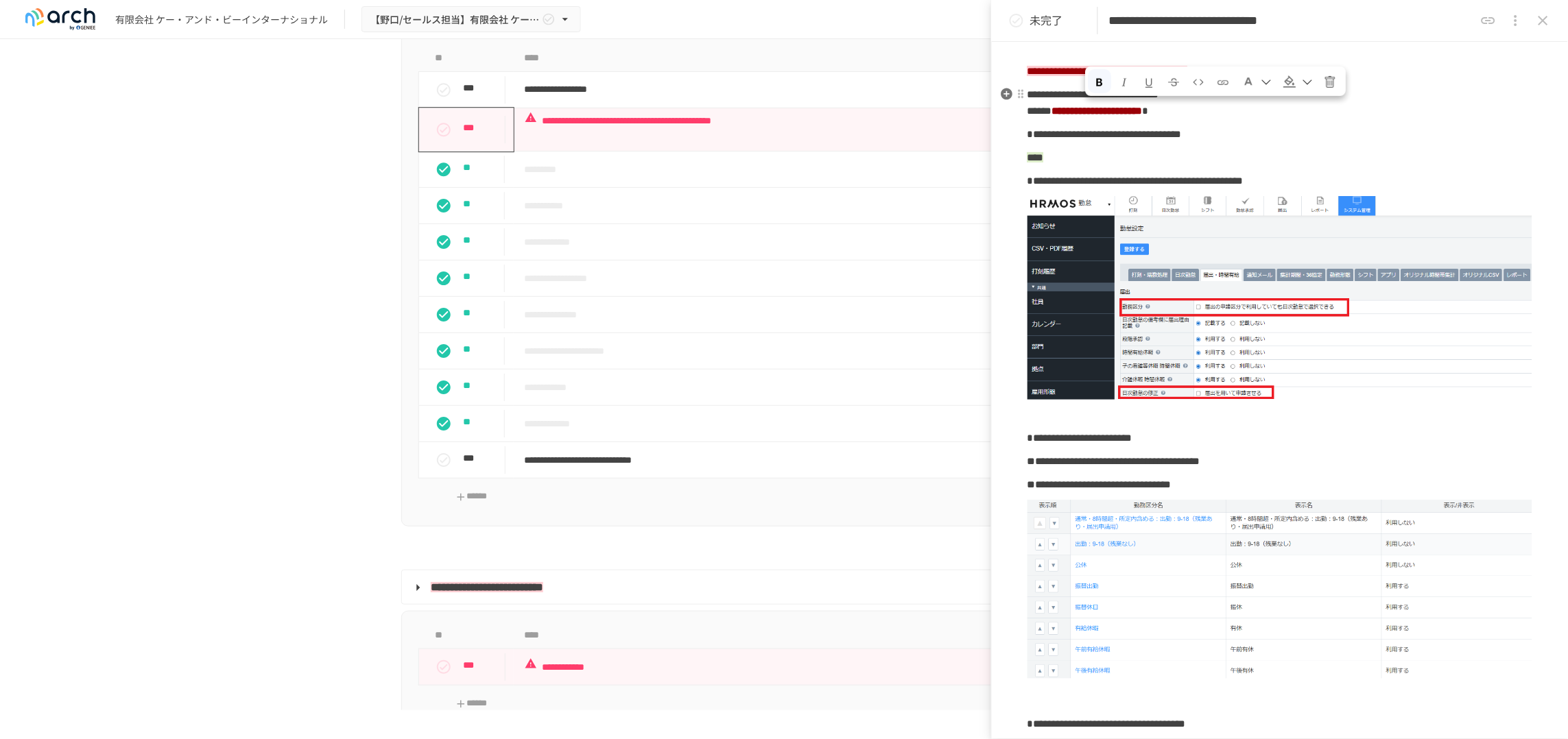 click at bounding box center [1150, 81] 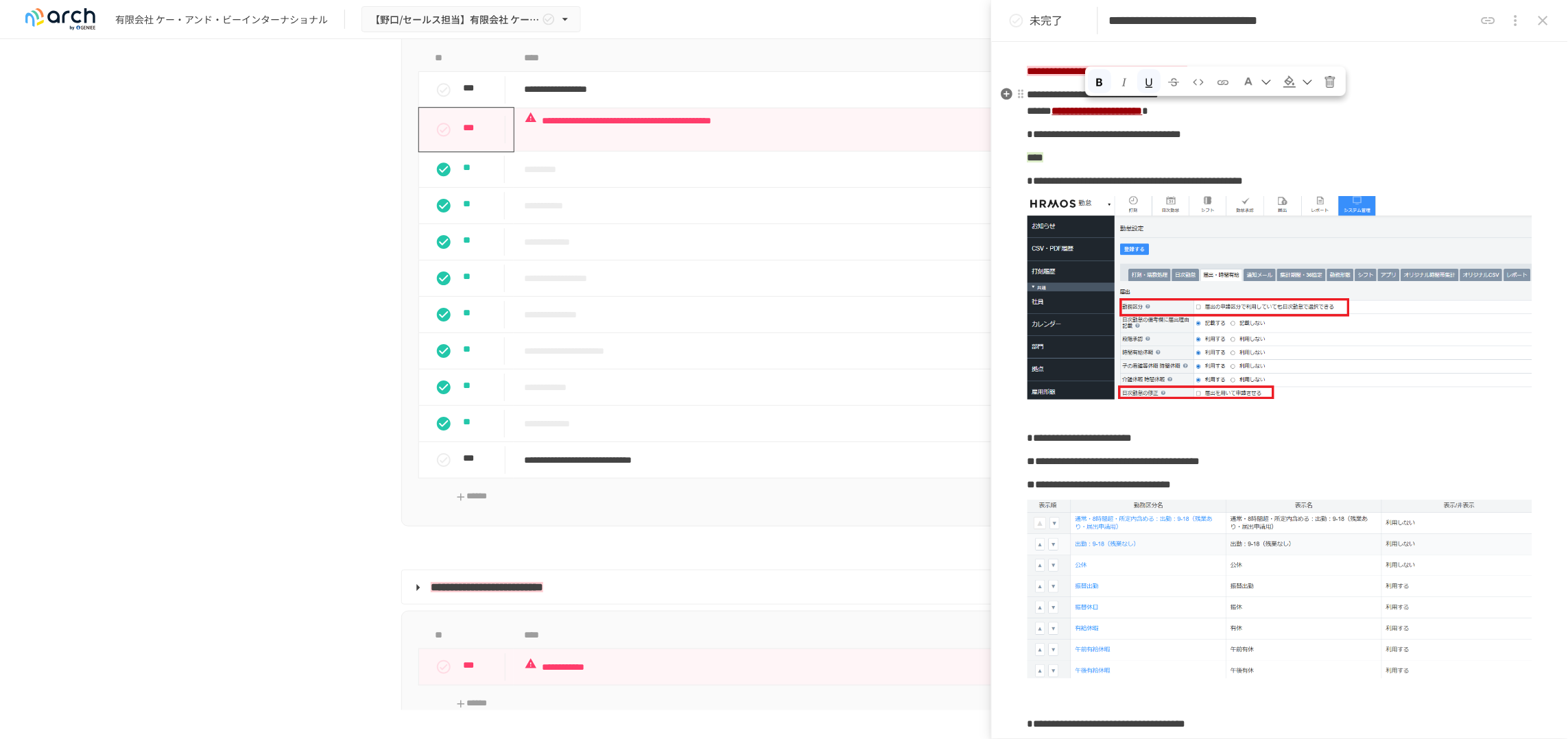 click on "**********" at bounding box center (1280, 103) 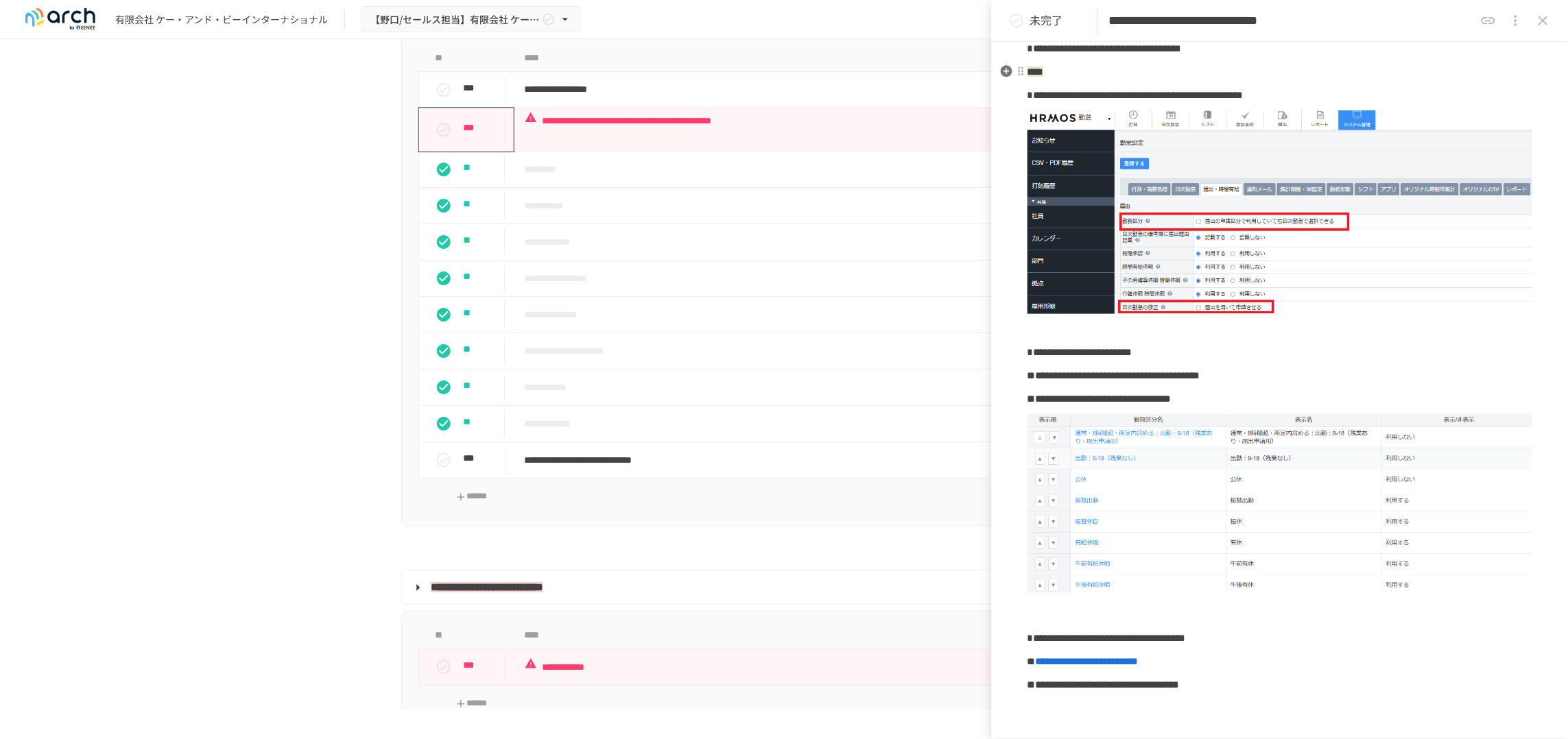 scroll, scrollTop: 86, scrollLeft: 0, axis: vertical 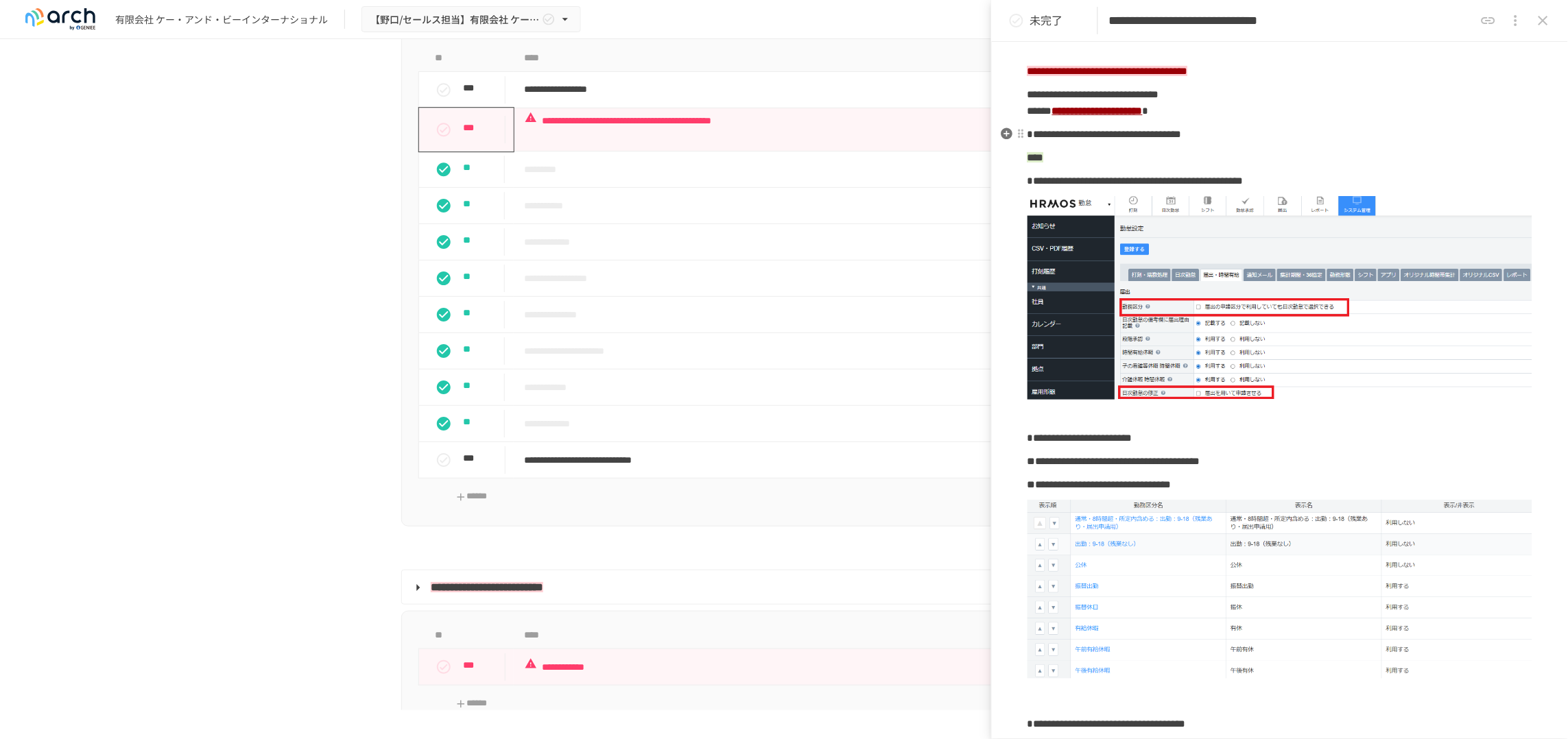 click on "**********" at bounding box center (1280, 134) 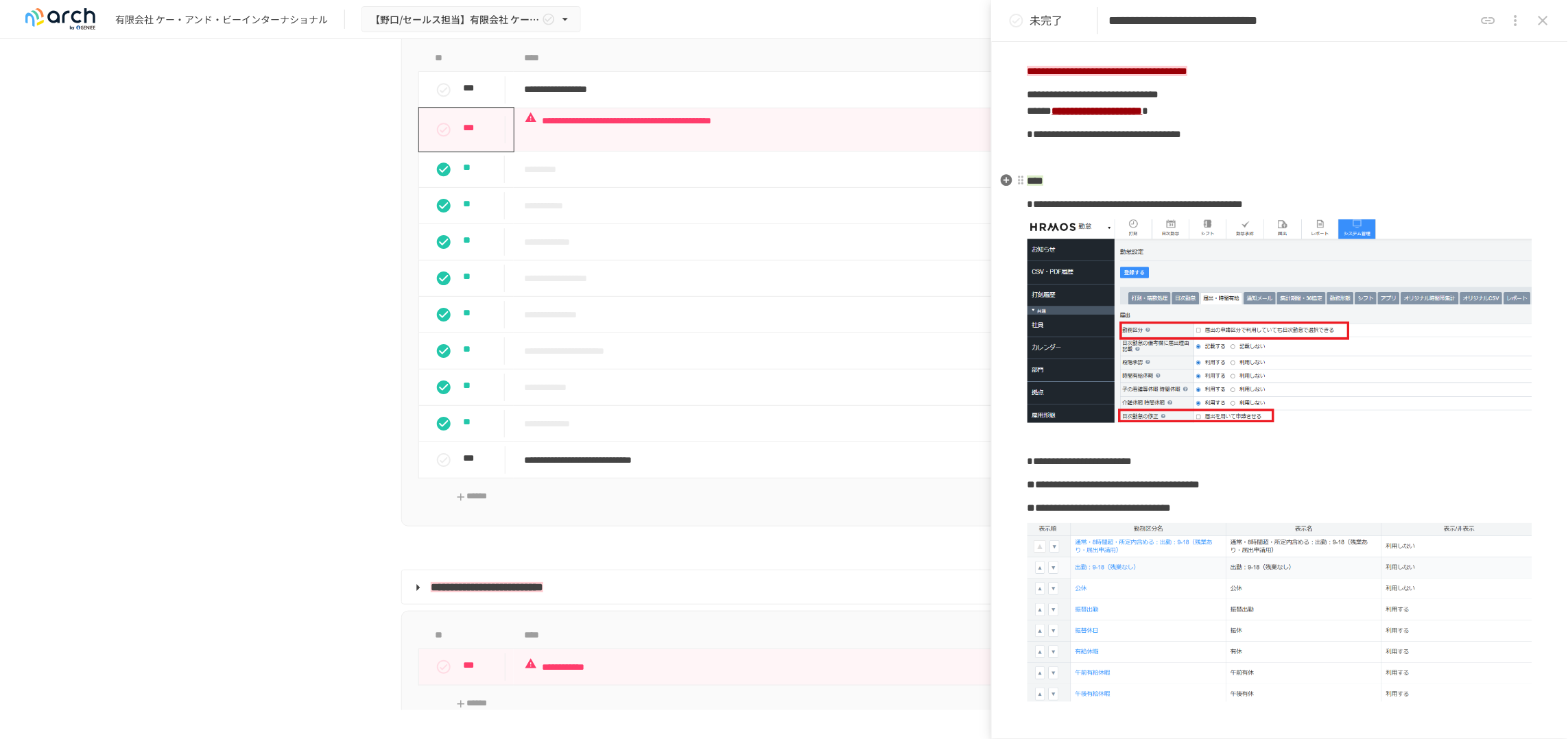 click on "****" at bounding box center [1036, 180] 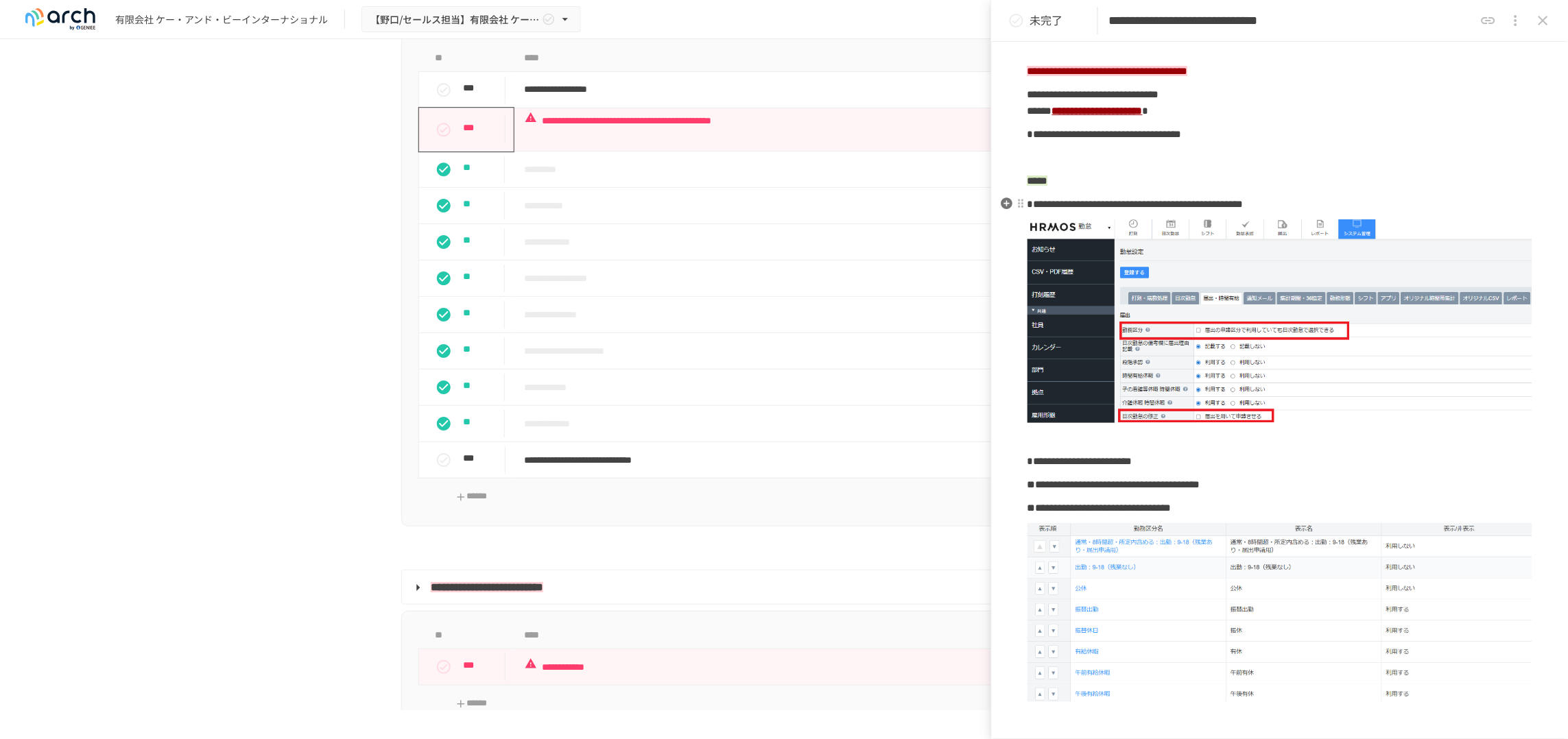click on "**********" at bounding box center (1135, 204) 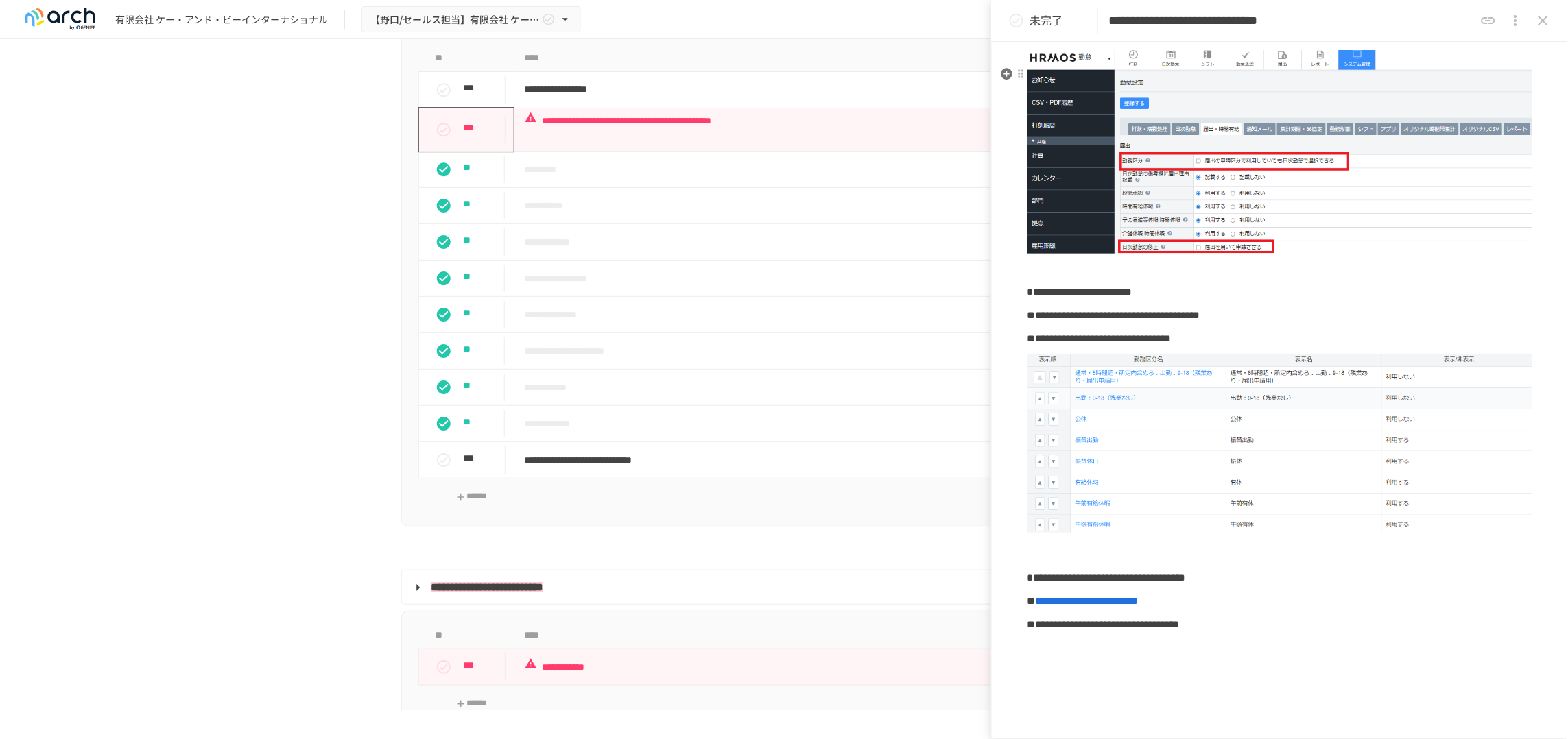 scroll, scrollTop: 257, scrollLeft: 0, axis: vertical 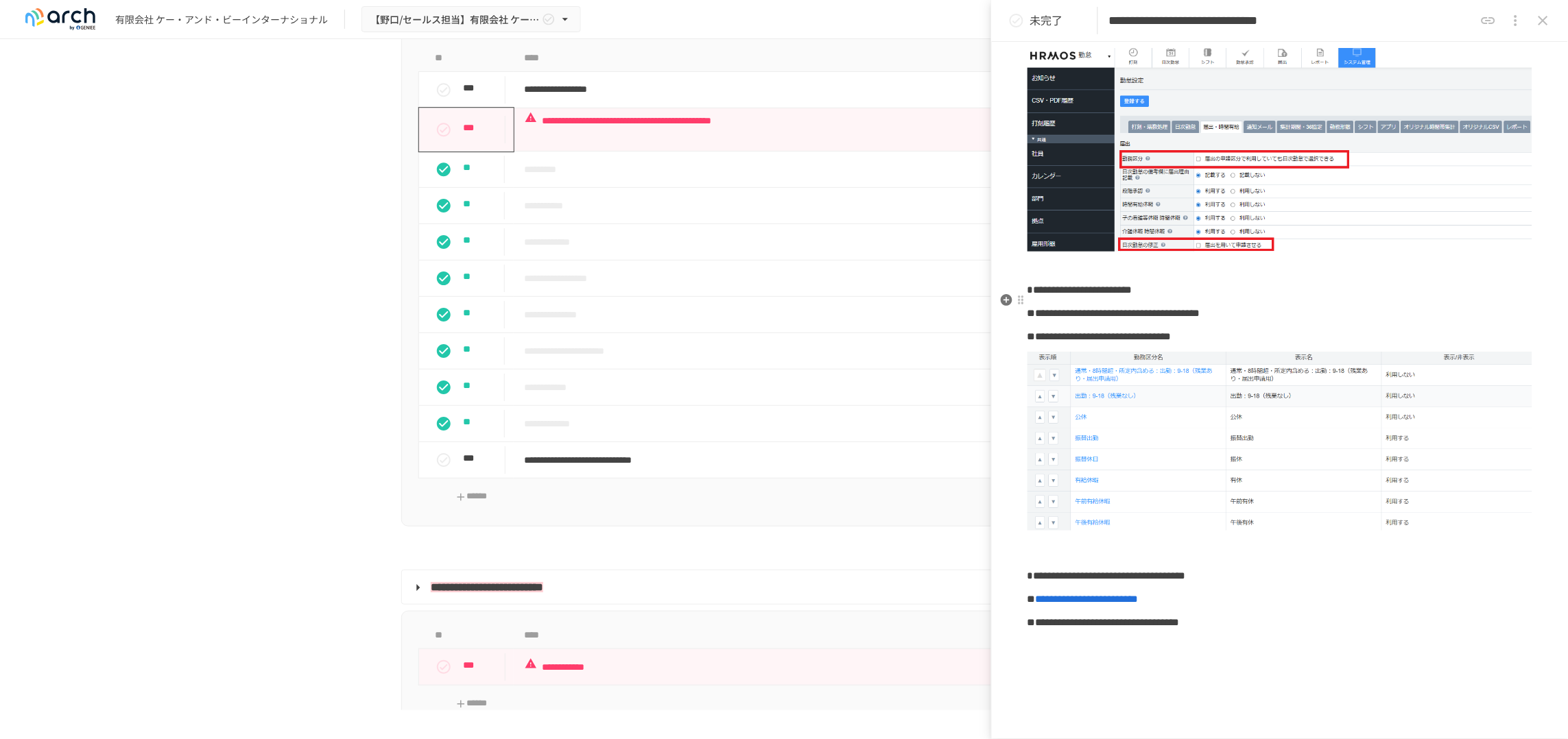 click on "**********" at bounding box center [1080, 289] 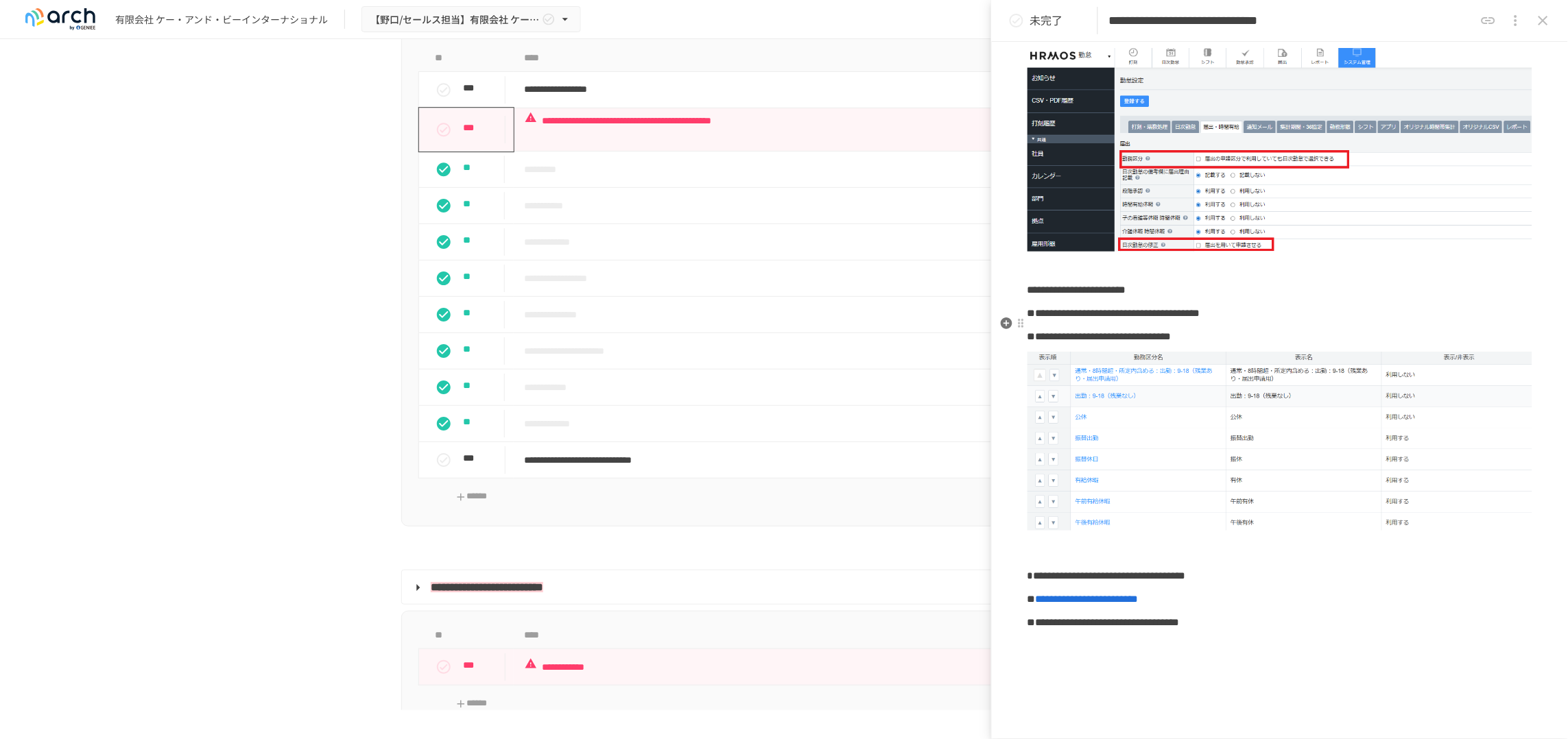 click on "**********" at bounding box center [1114, 313] 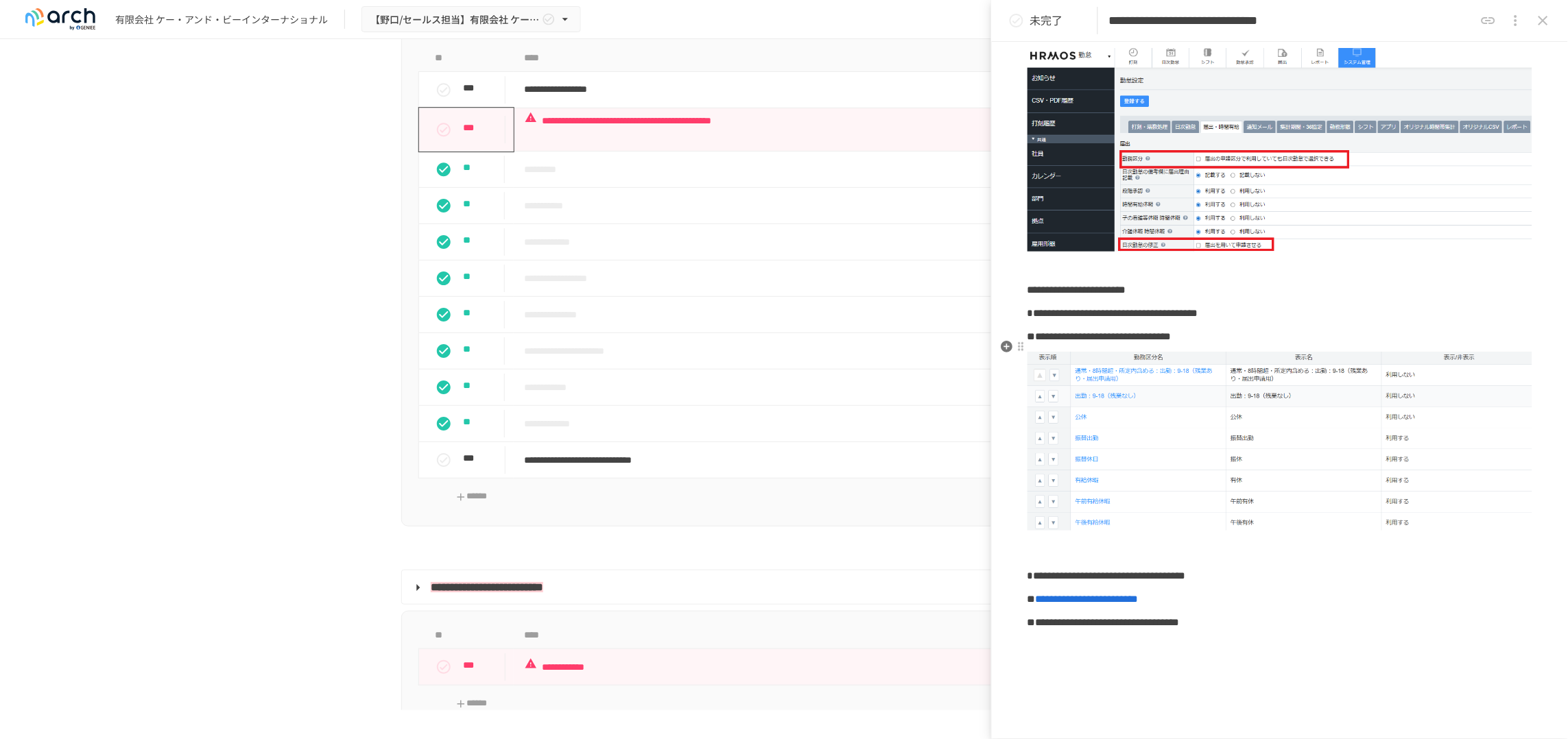 click on "**********" at bounding box center [1100, 336] 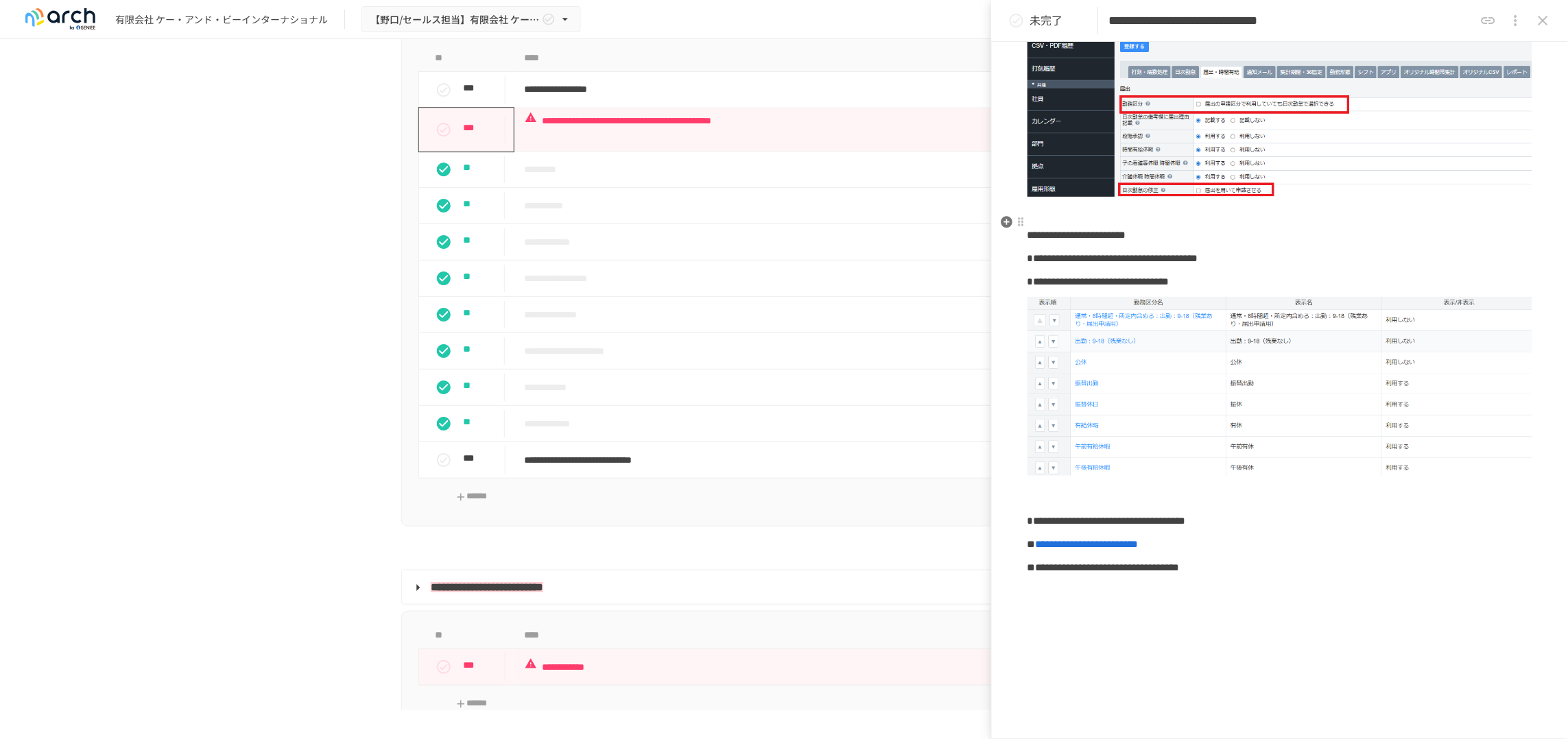 scroll, scrollTop: 343, scrollLeft: 0, axis: vertical 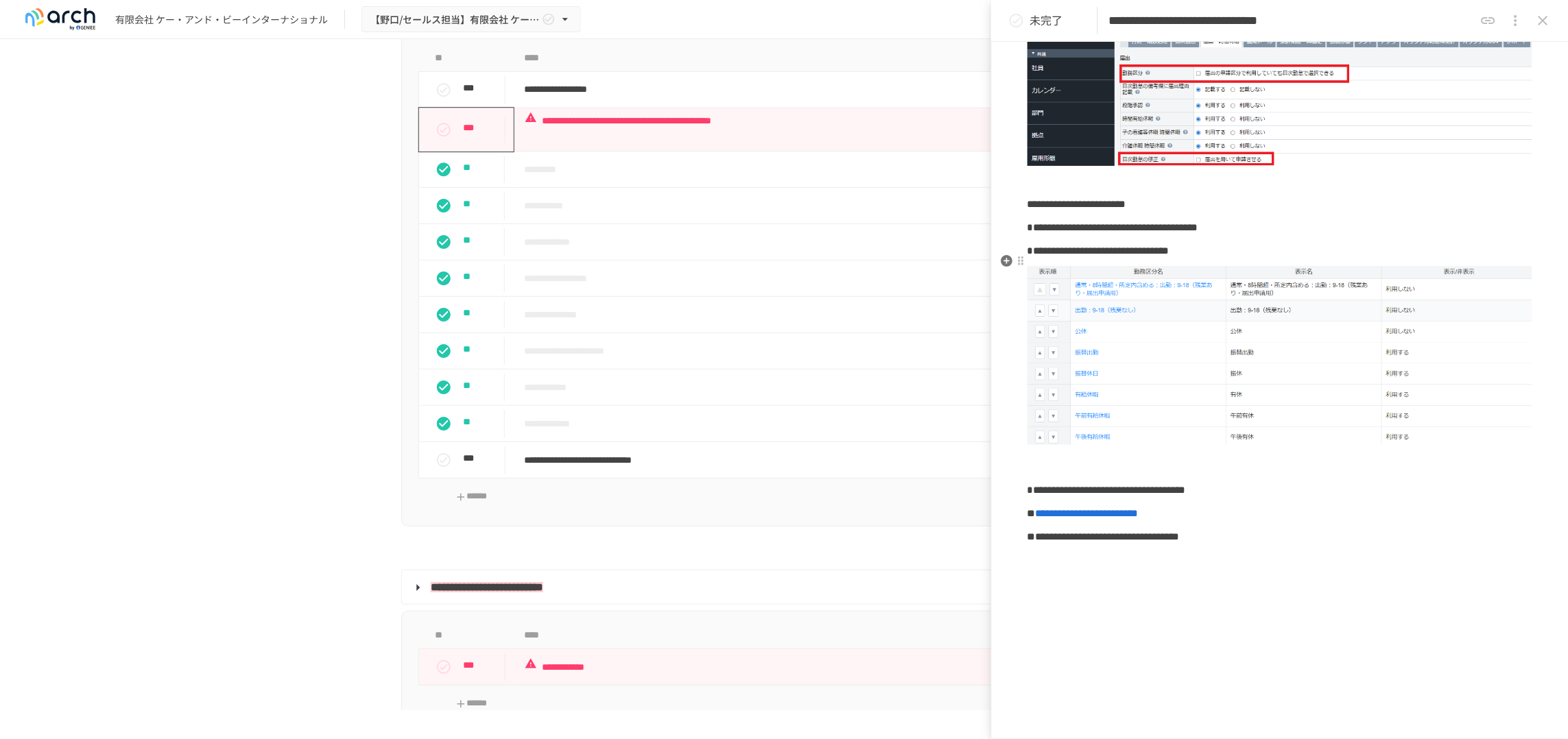click on "**********" at bounding box center [1280, 251] 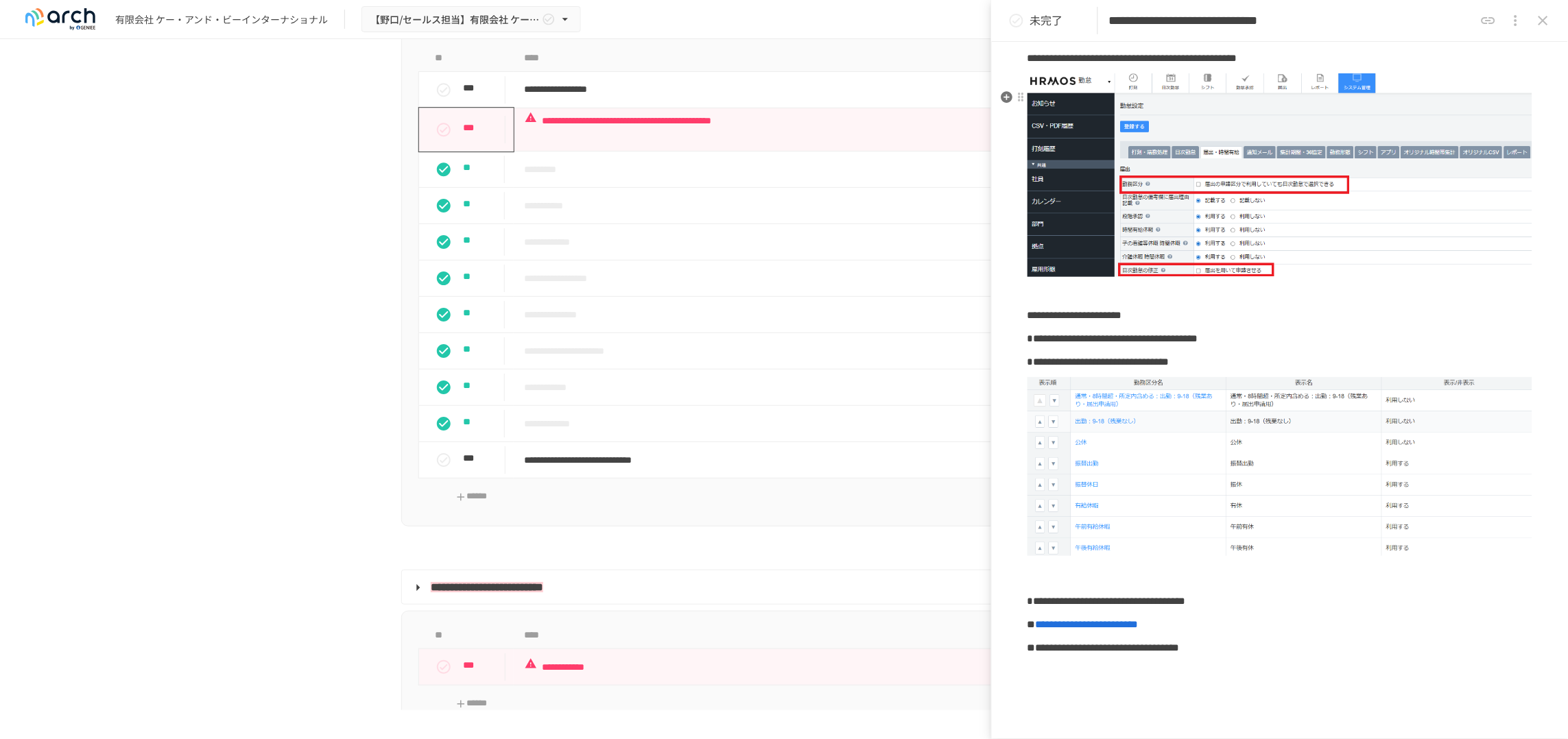 scroll, scrollTop: 257, scrollLeft: 0, axis: vertical 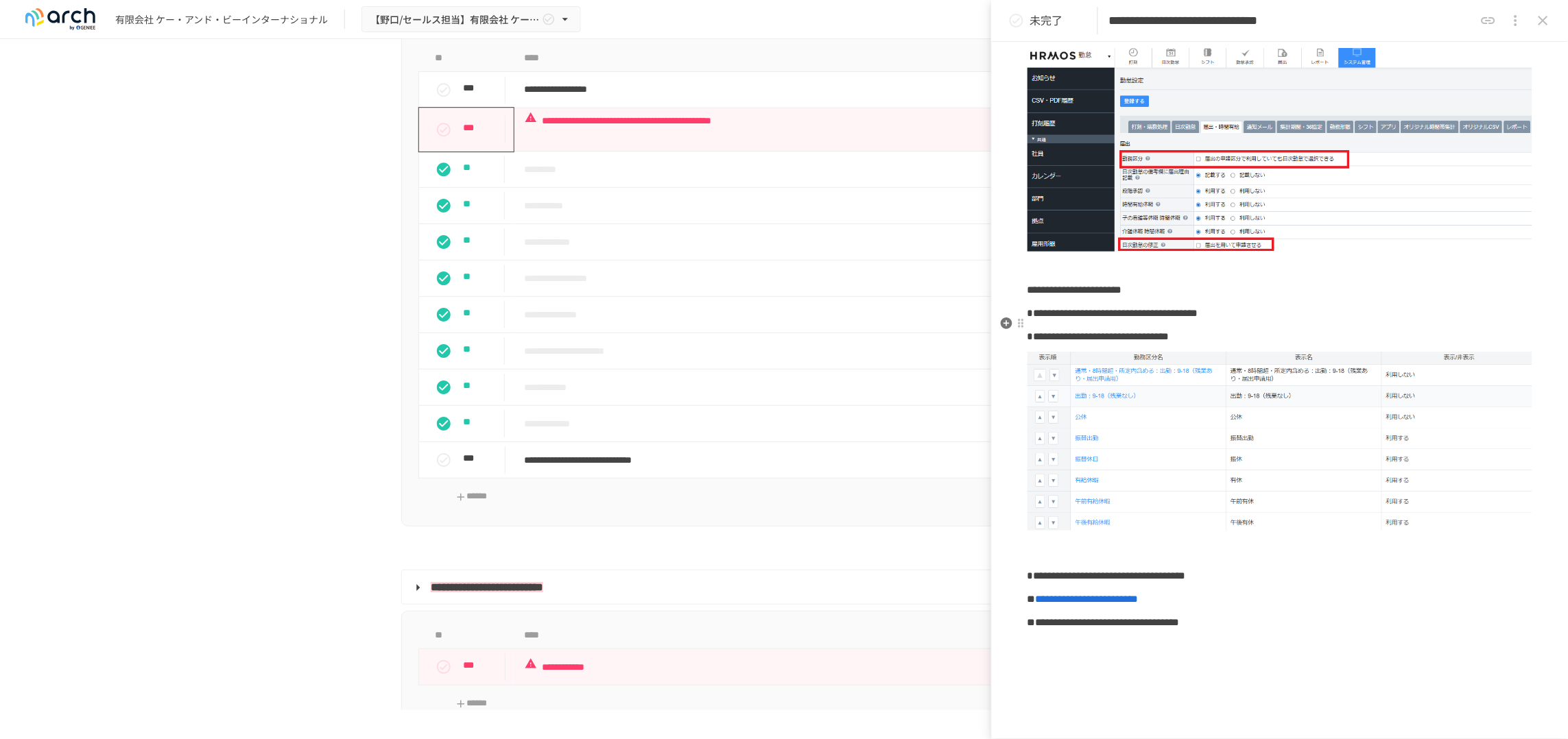 click on "**********" at bounding box center [1113, 313] 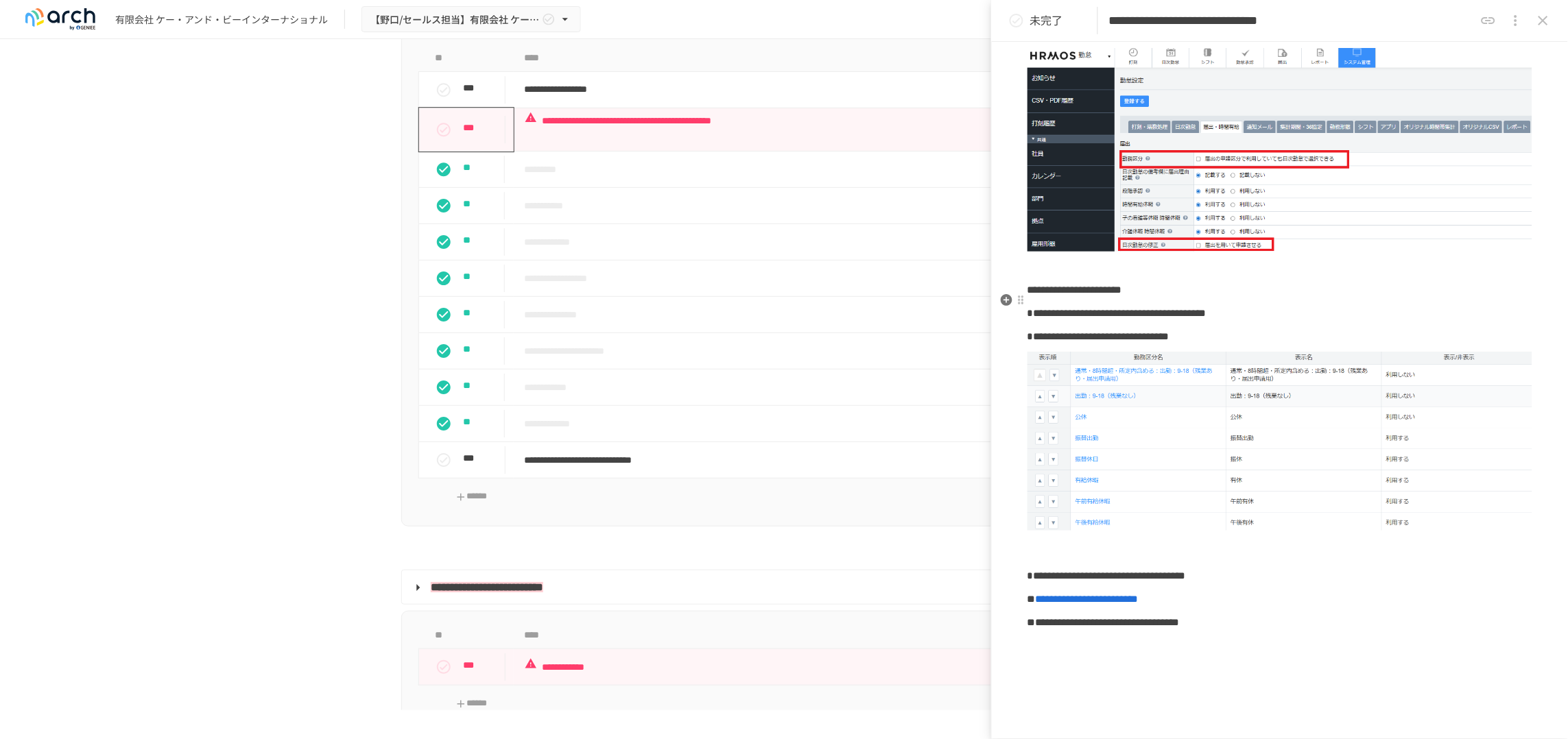click on "**********" at bounding box center [1075, 289] 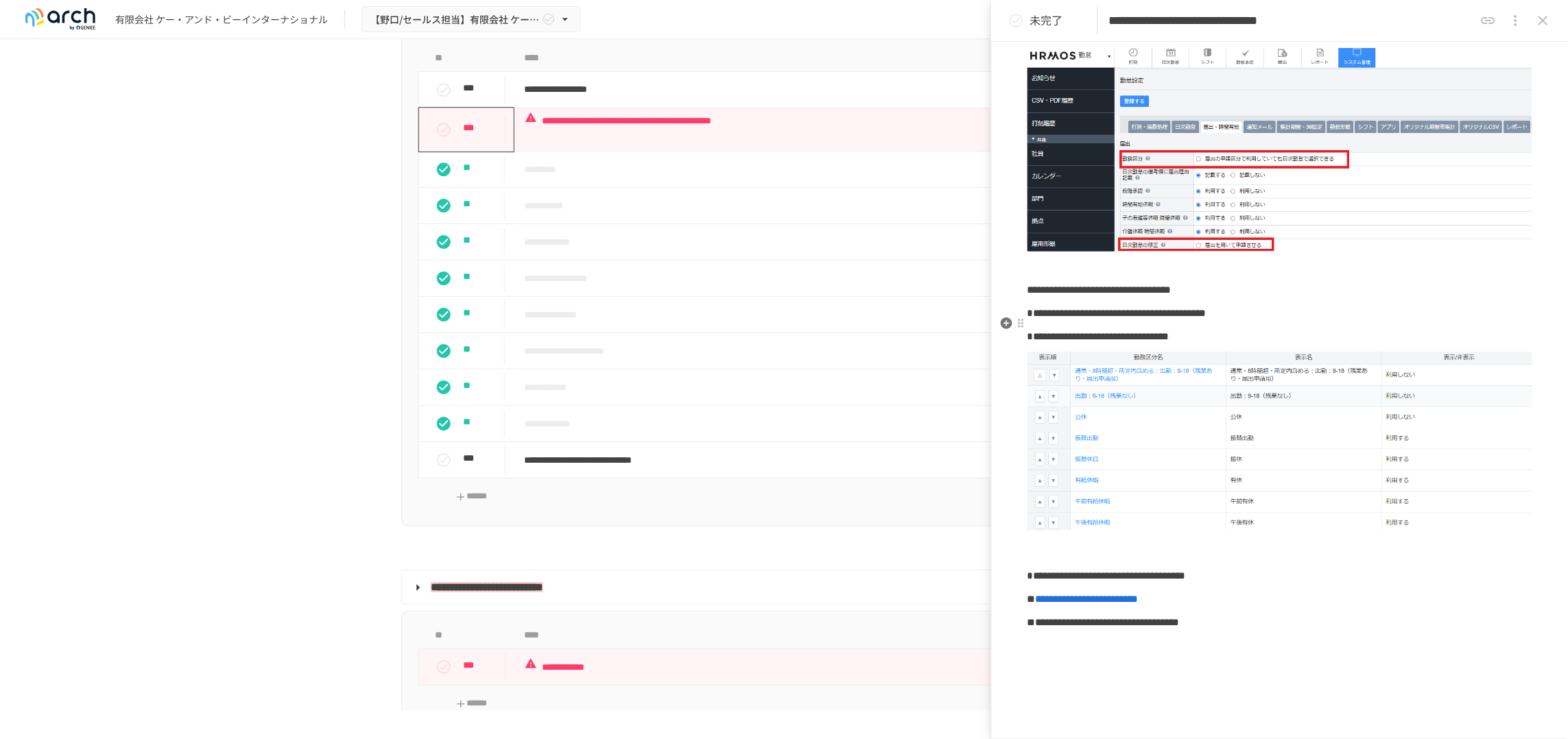 click on "**********" at bounding box center (1280, 313) 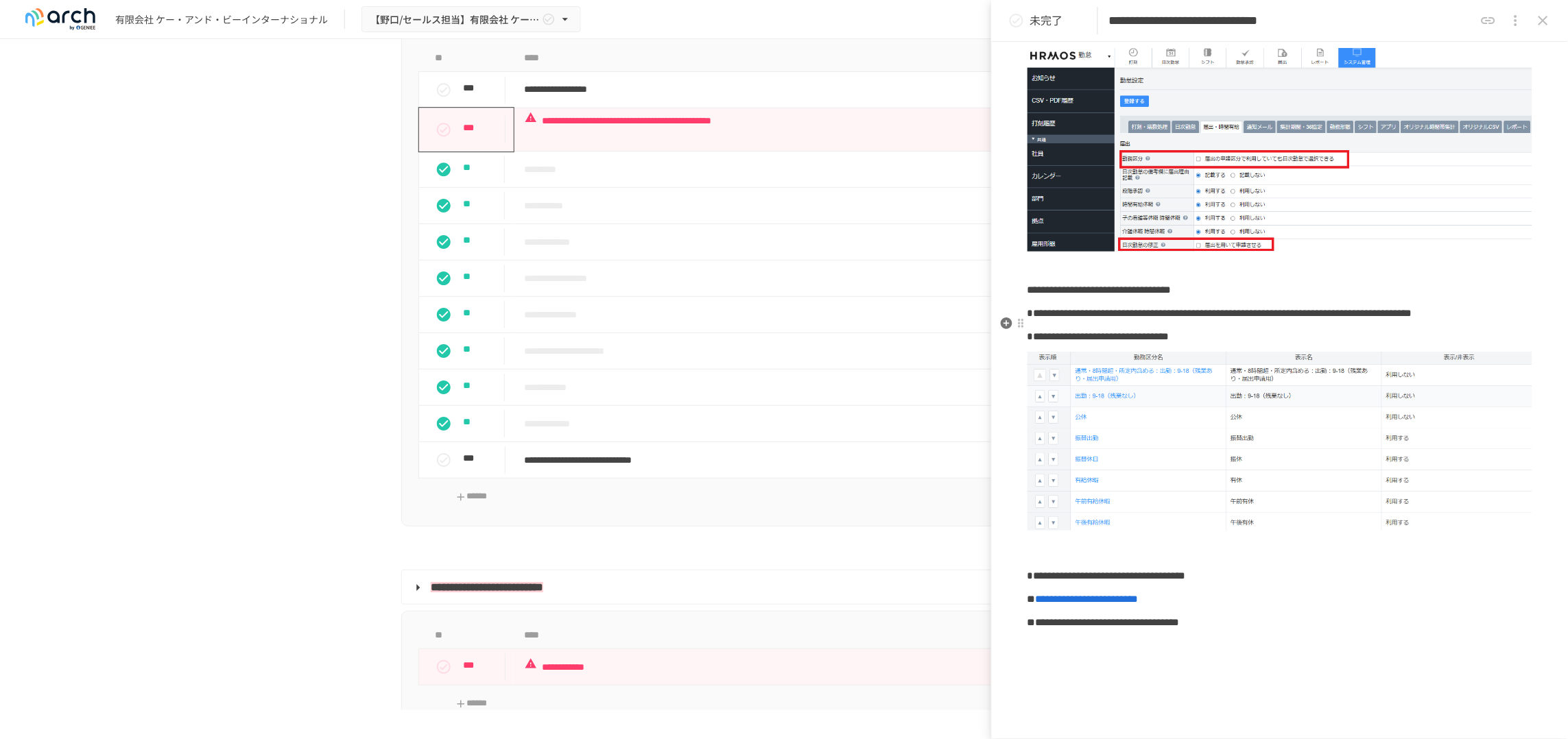 click on "**********" at bounding box center [1220, 313] 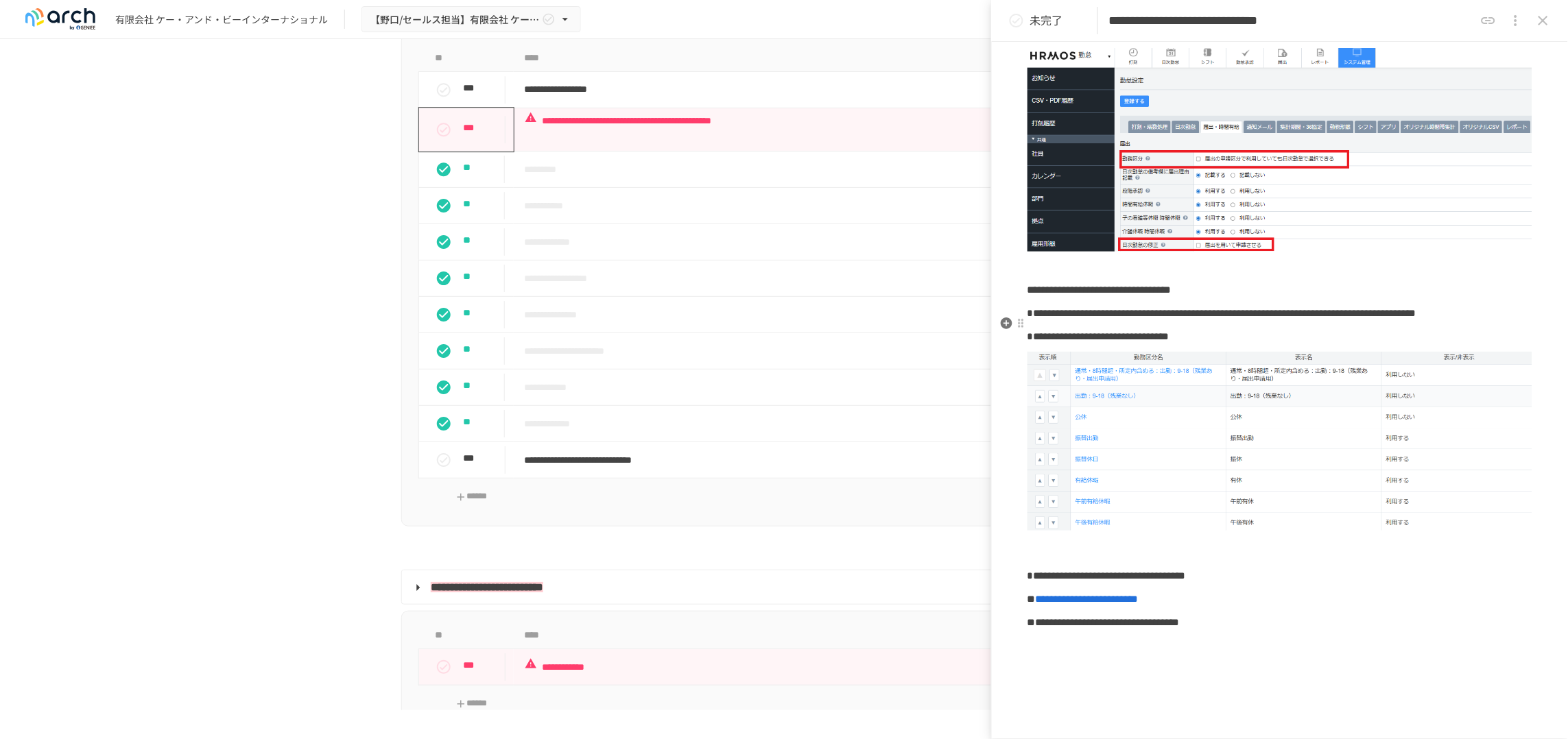 click on "**********" at bounding box center [1222, 313] 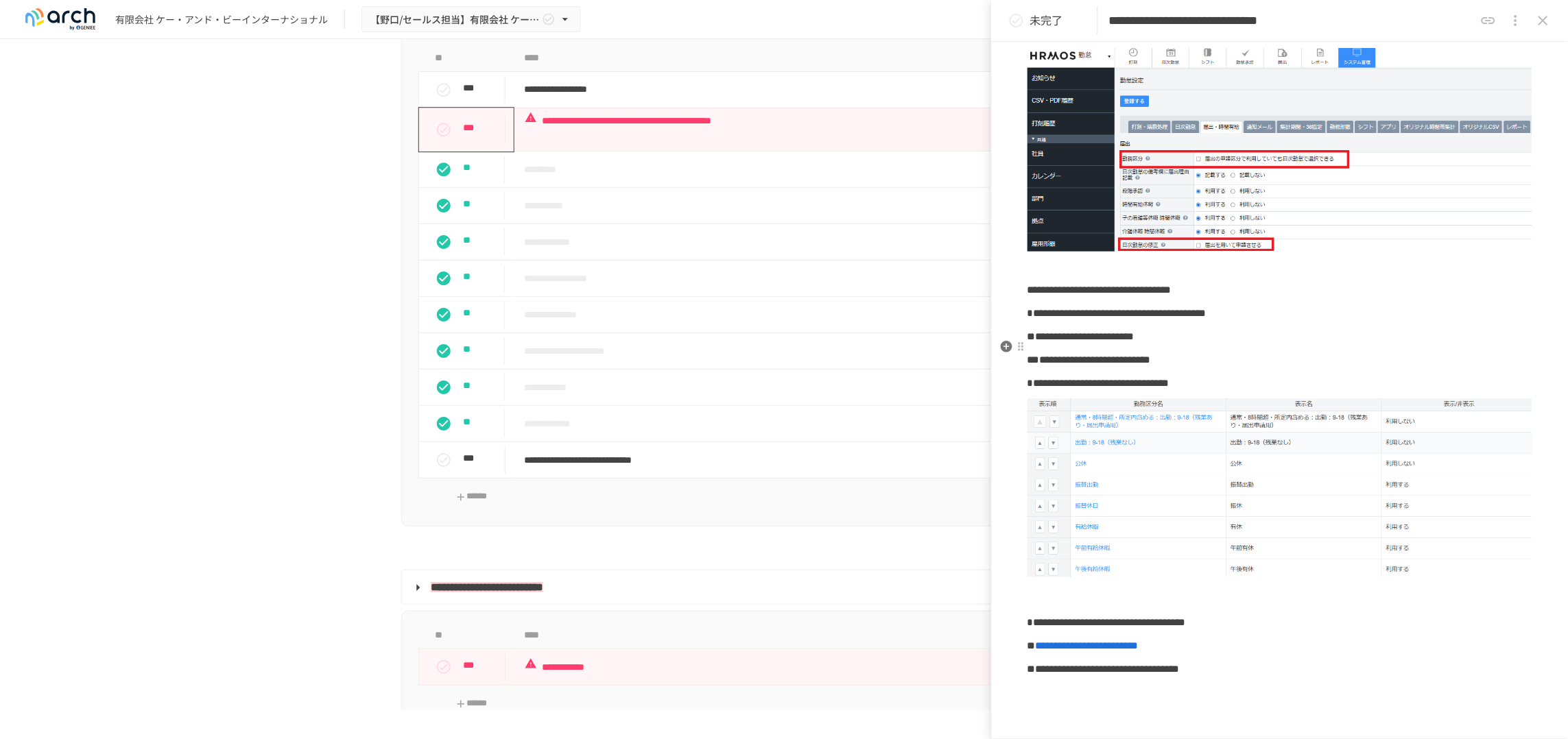 click on "**********" at bounding box center (1280, 337) 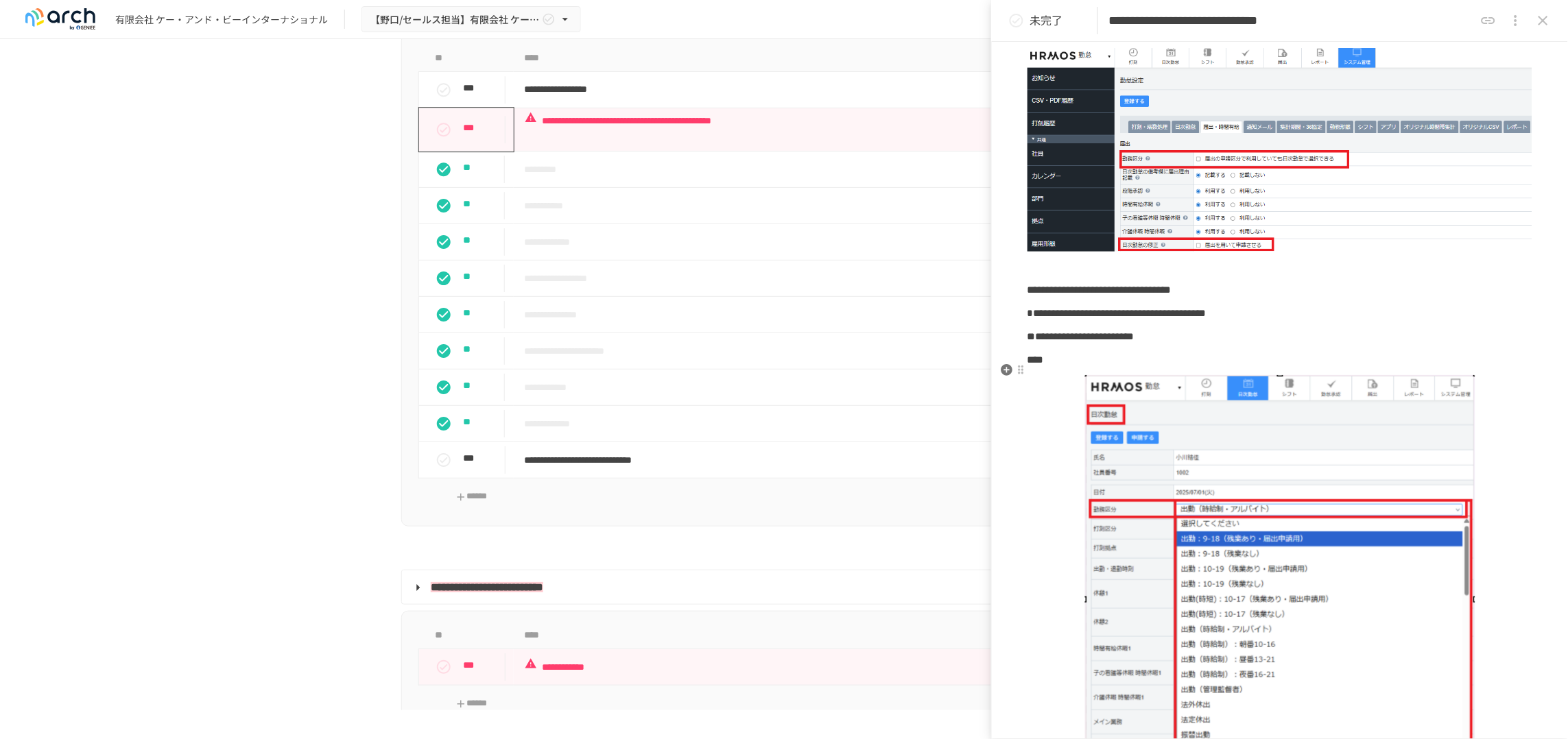 click at bounding box center (1280, 360) 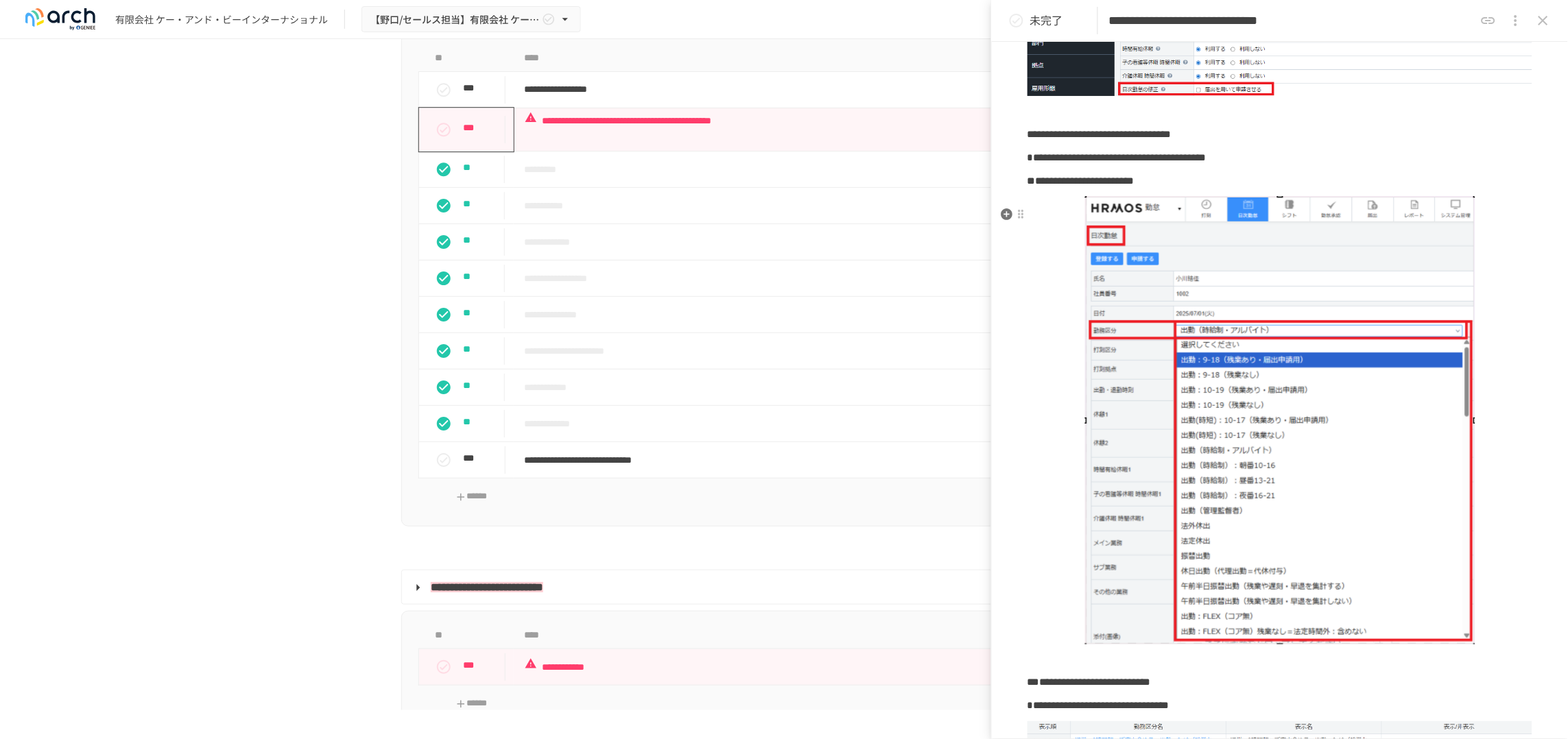 scroll, scrollTop: 428, scrollLeft: 0, axis: vertical 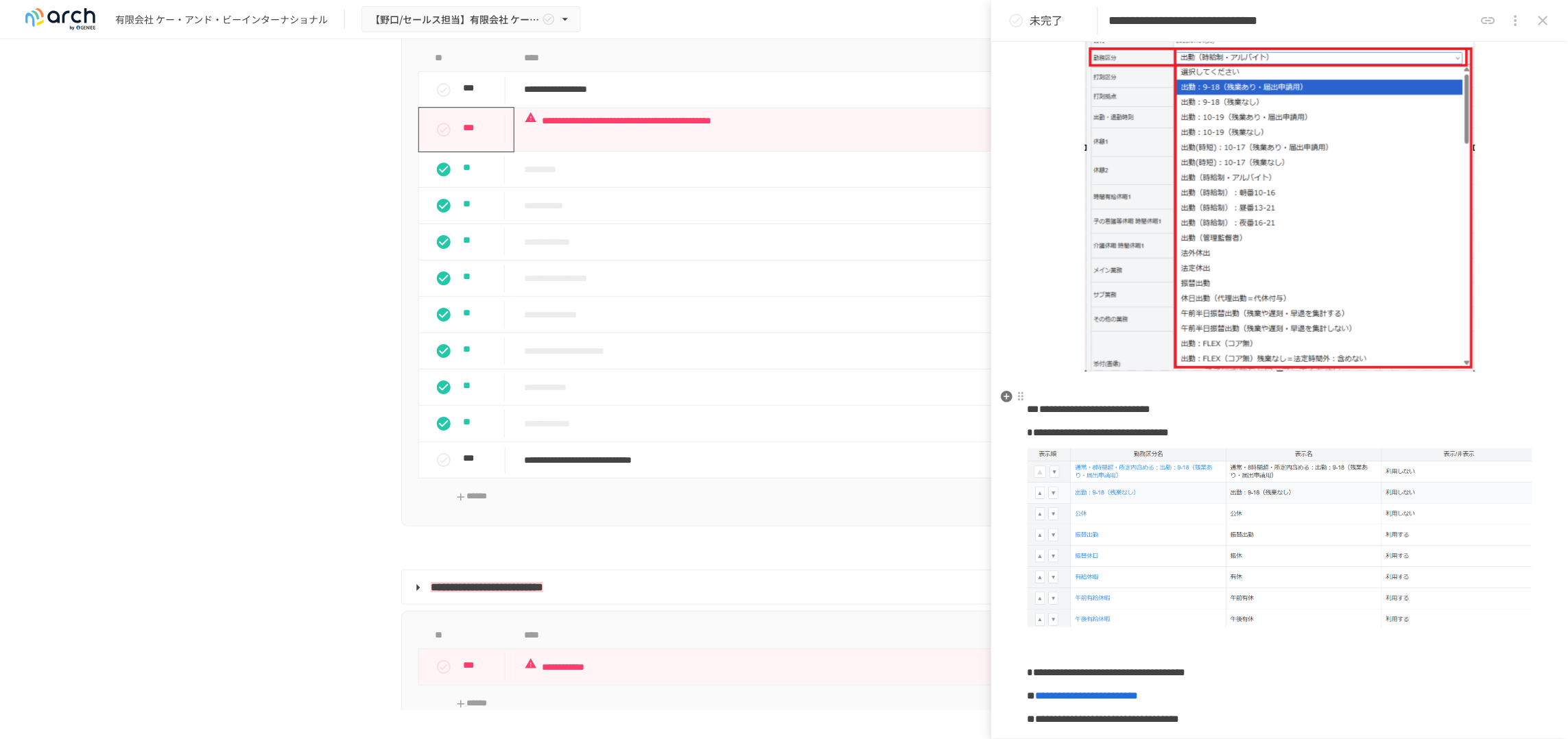 click at bounding box center [1280, 387] 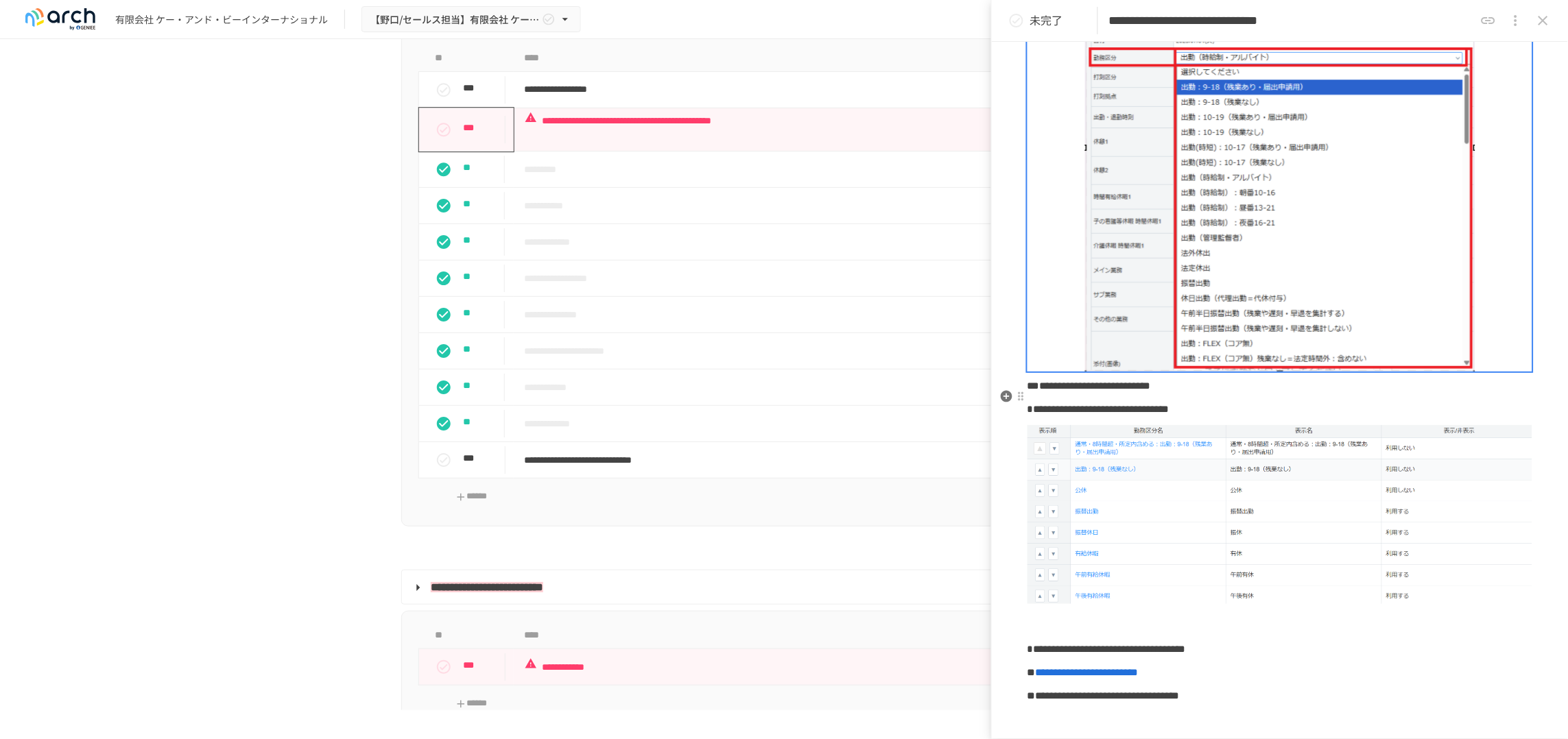 click on "**********" at bounding box center (1280, 387) 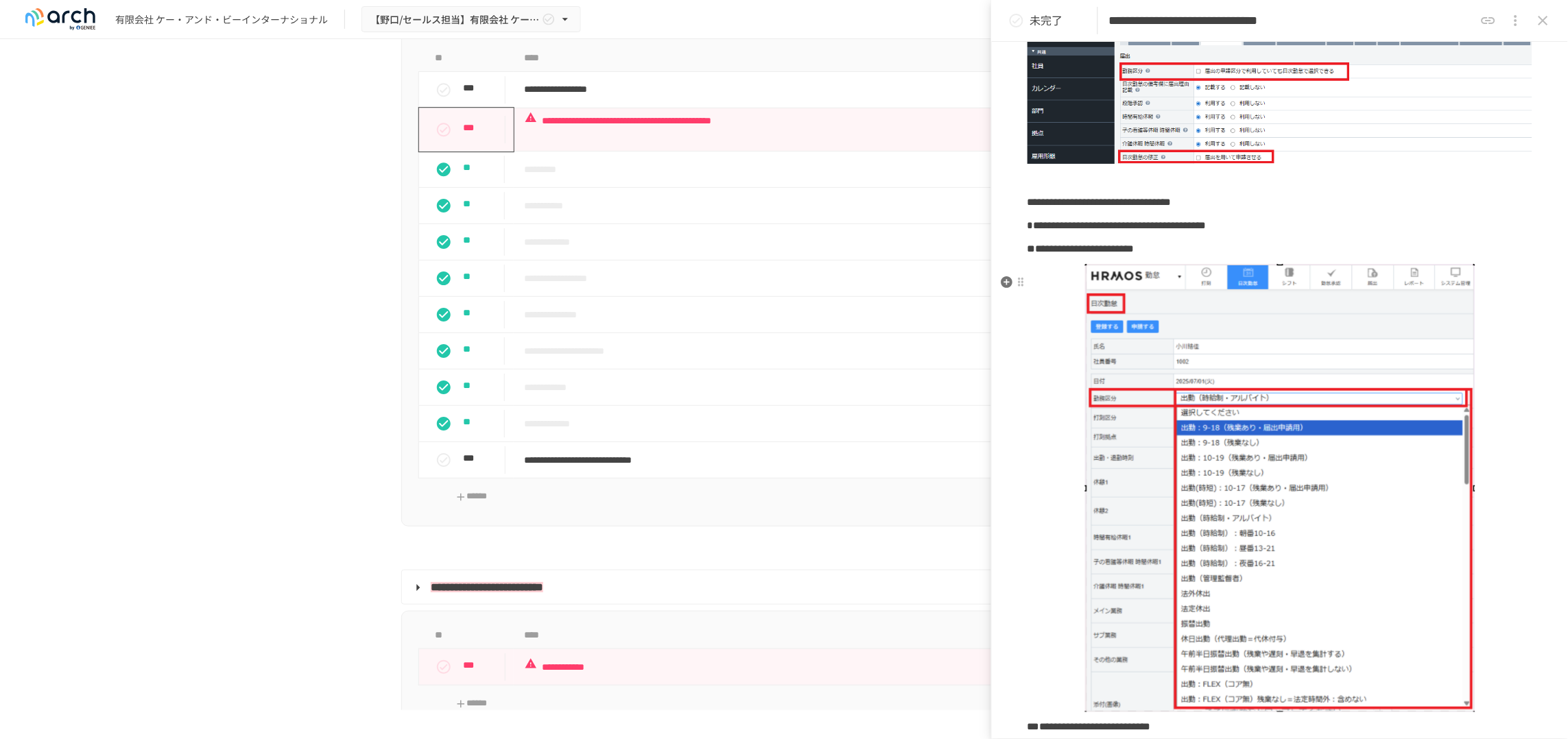 scroll, scrollTop: 343, scrollLeft: 0, axis: vertical 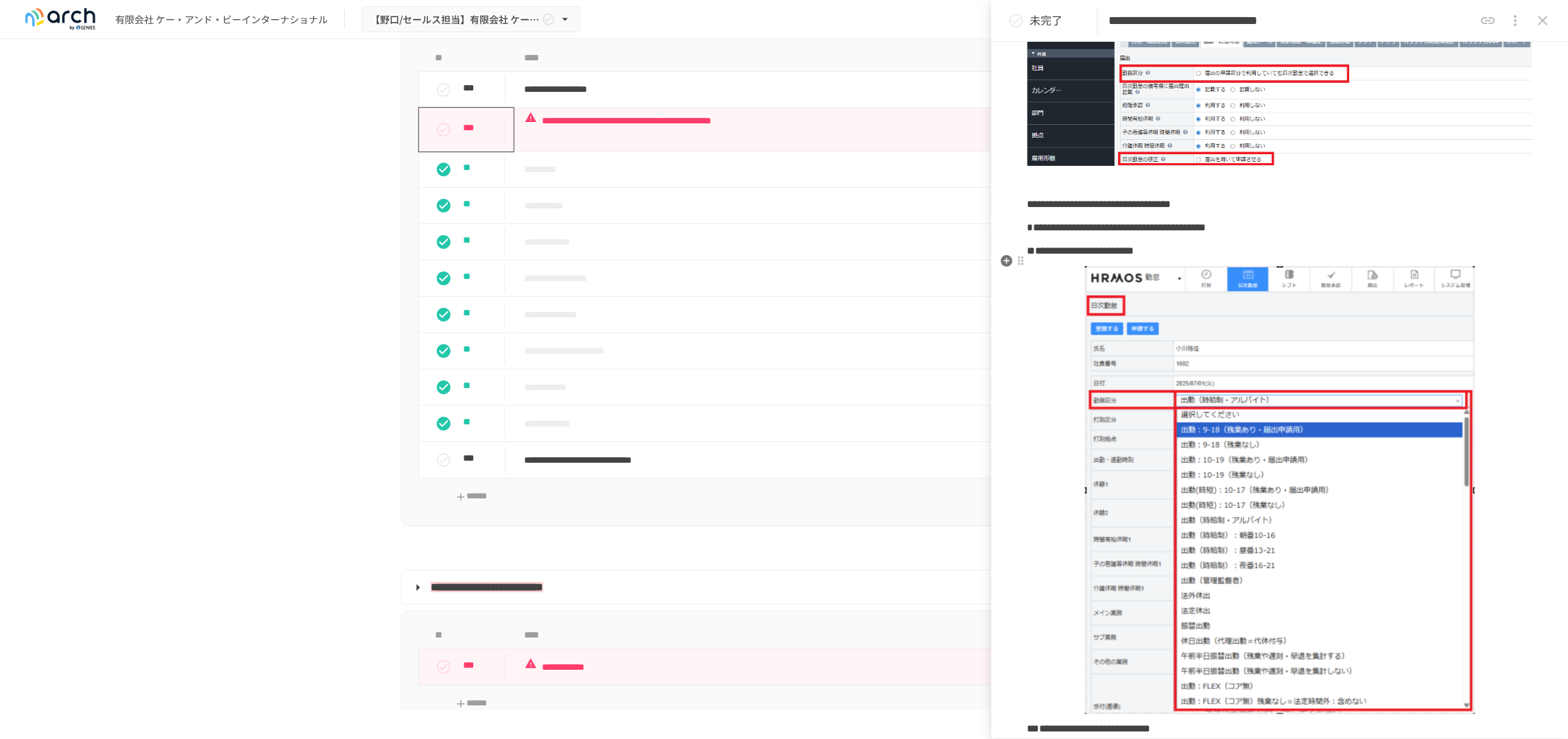 drag, startPoint x: 1067, startPoint y: 274, endPoint x: 1078, endPoint y: 290, distance: 19.416488 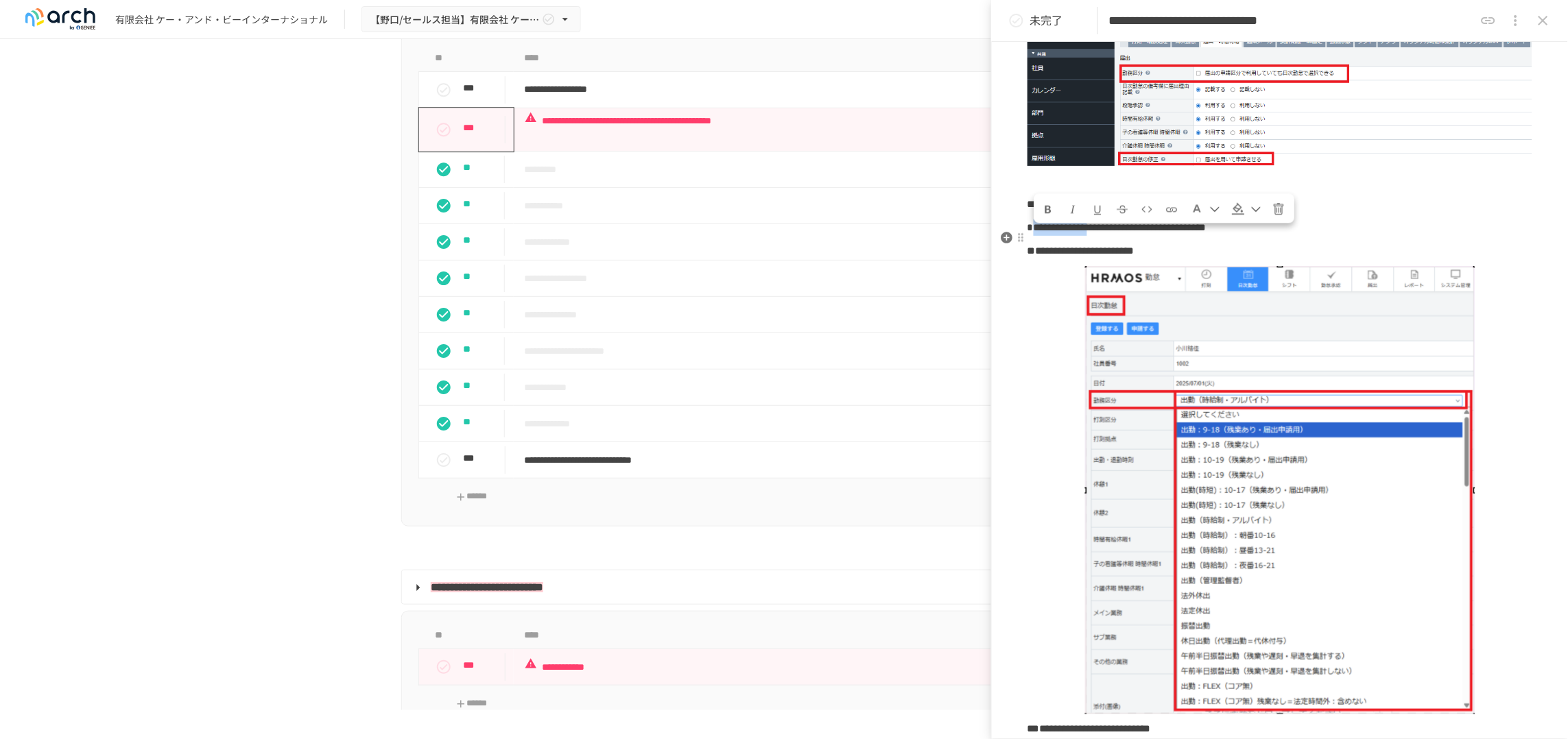 drag, startPoint x: 1042, startPoint y: 250, endPoint x: 1169, endPoint y: 249, distance: 127.0039 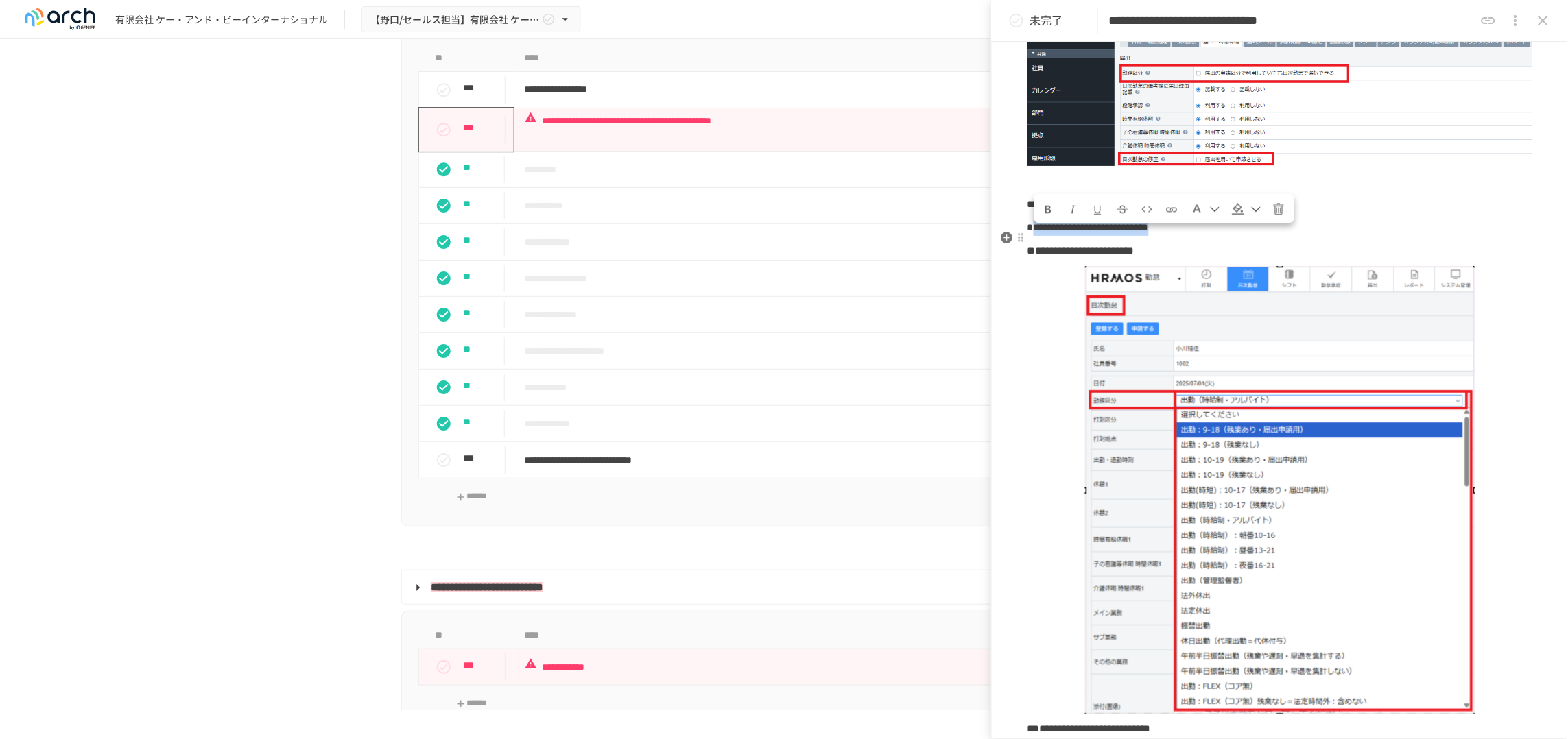 drag, startPoint x: 1321, startPoint y: 252, endPoint x: 1043, endPoint y: 251, distance: 278.0018 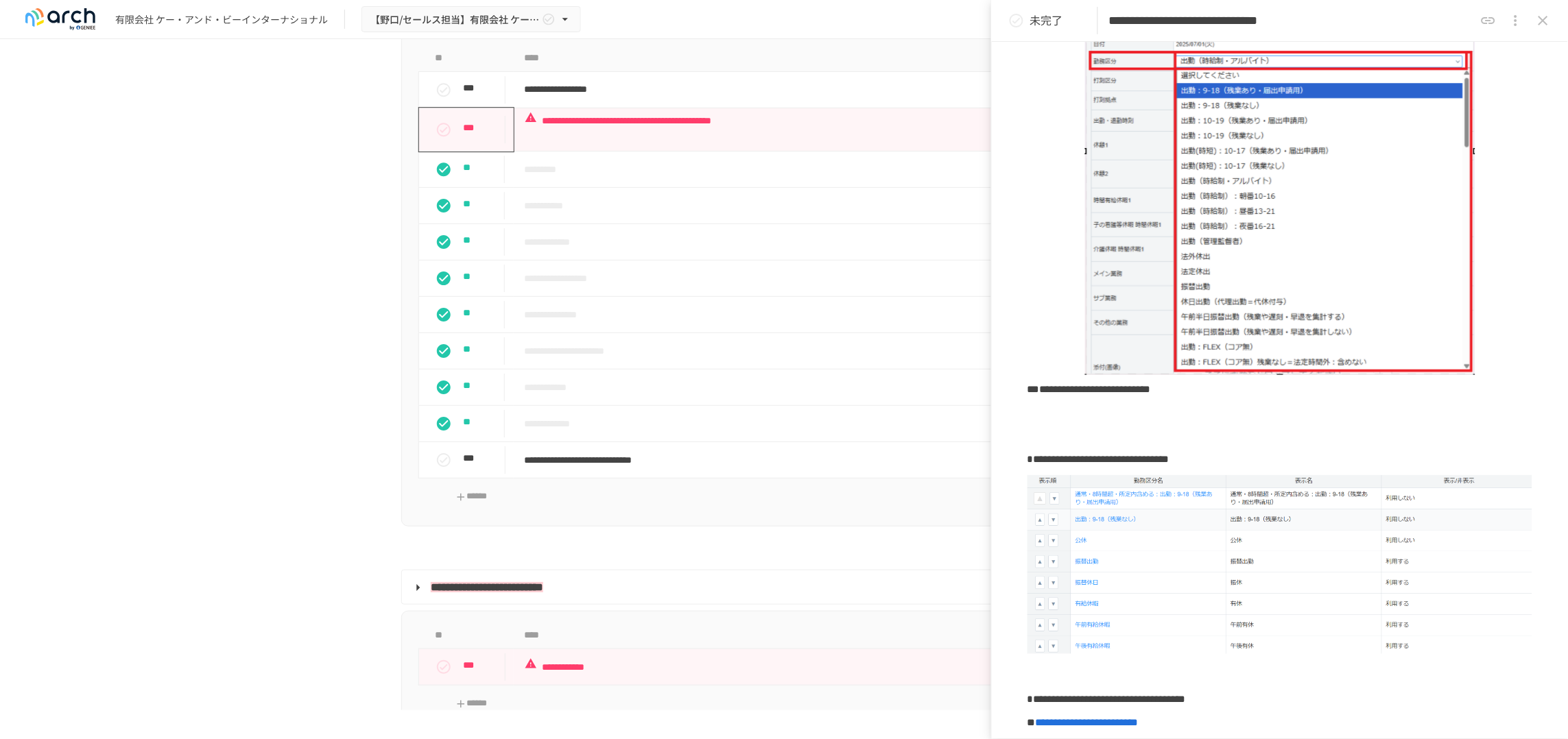 scroll, scrollTop: 771, scrollLeft: 0, axis: vertical 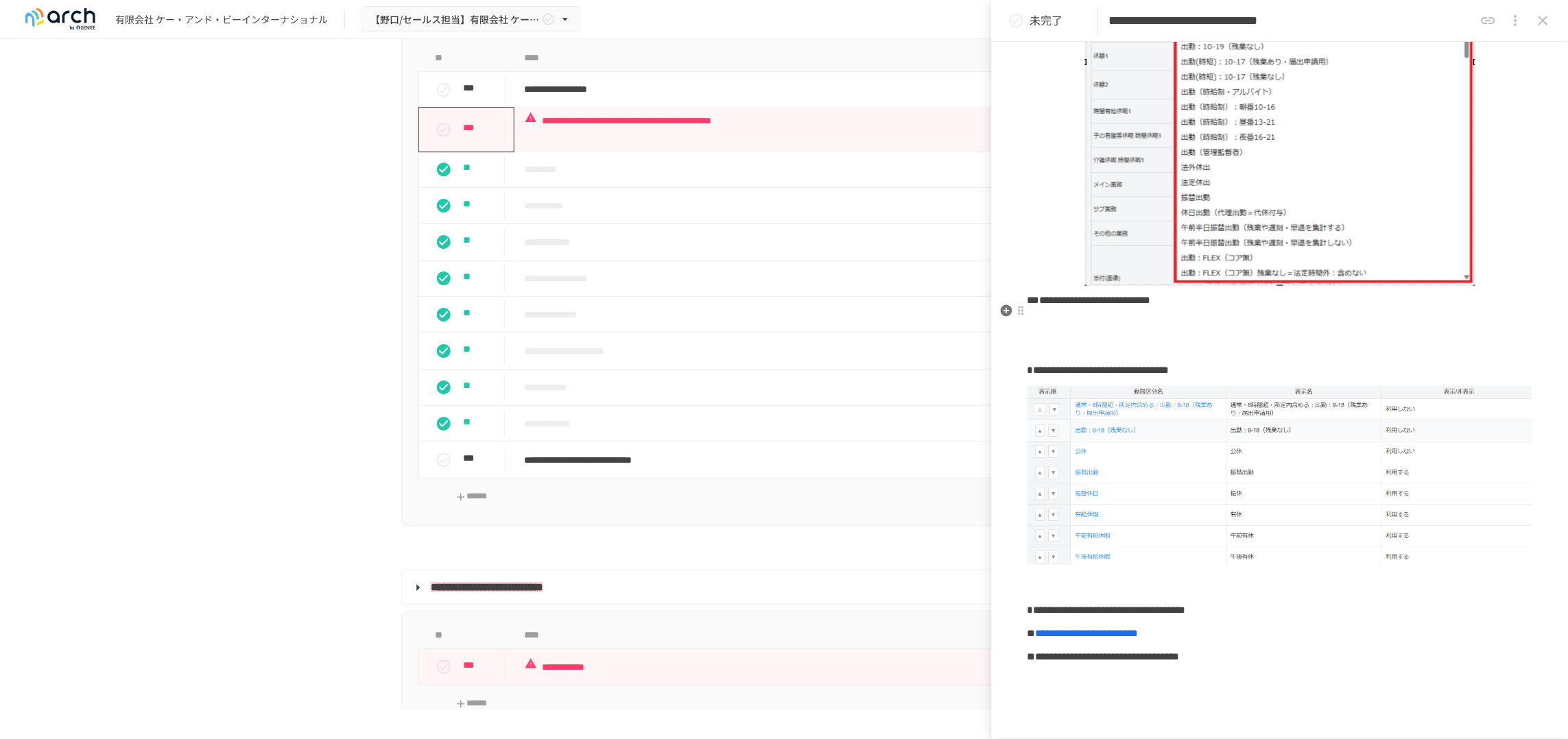 click on "**********" at bounding box center (1089, 300) 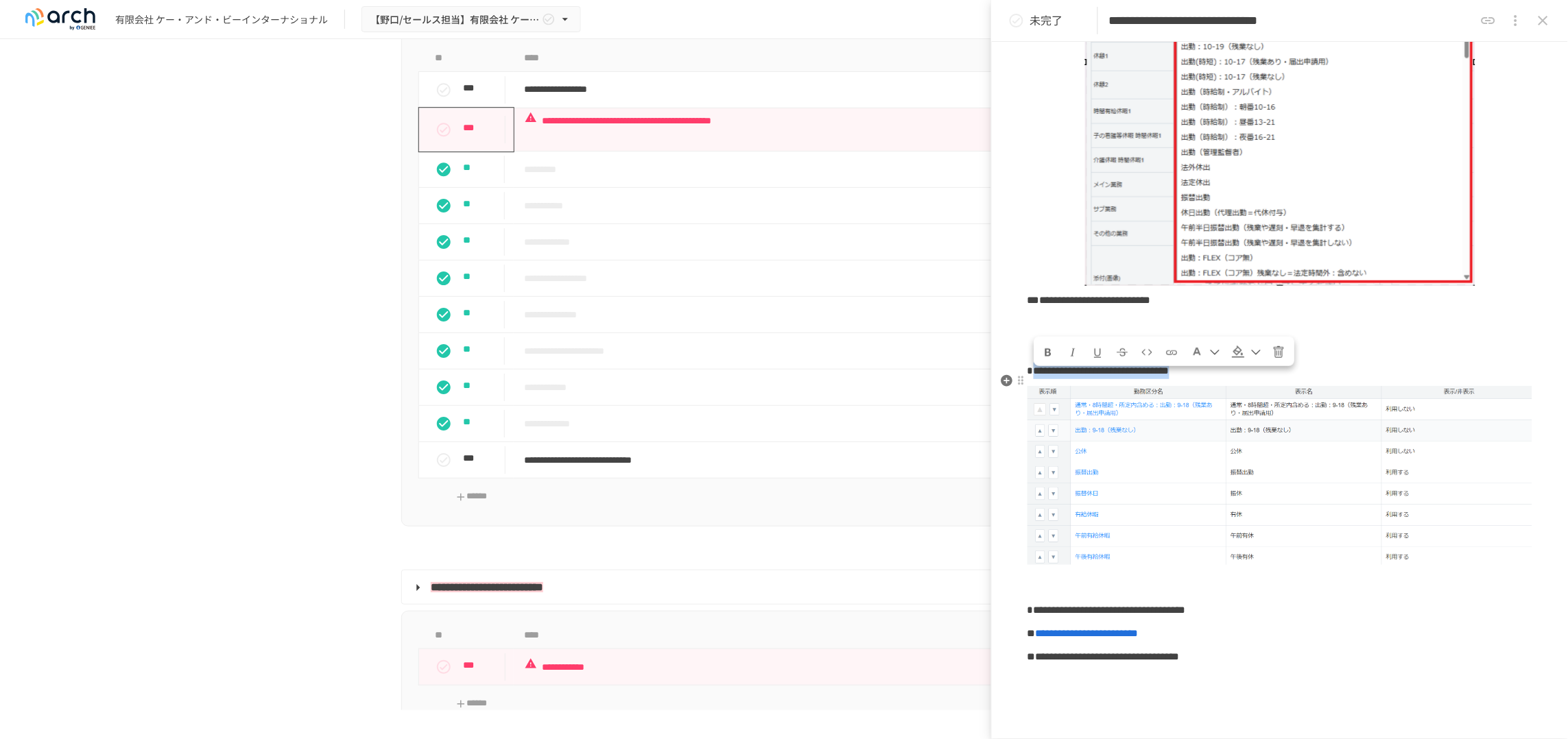 drag, startPoint x: 1036, startPoint y: 396, endPoint x: 1377, endPoint y: 395, distance: 341.001 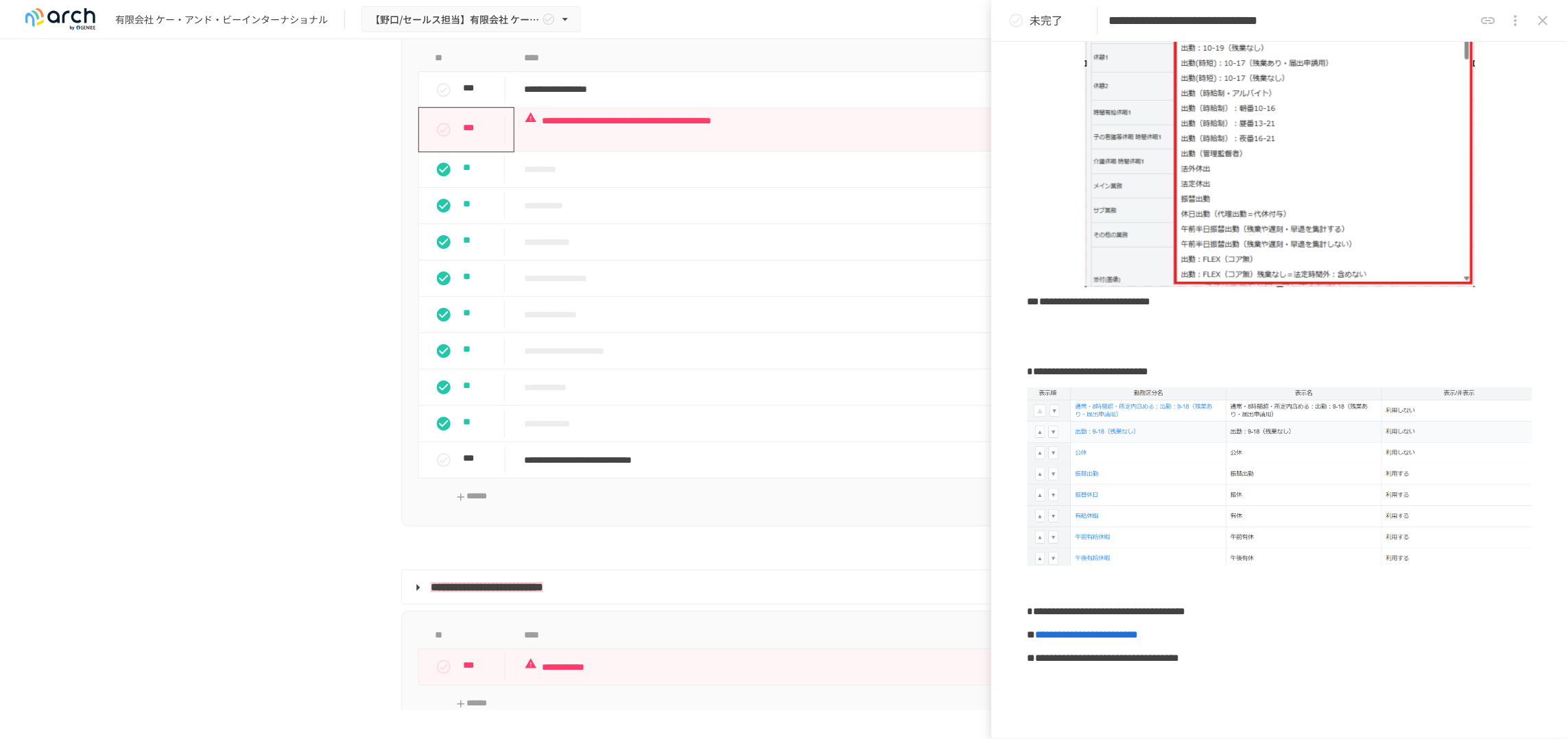 scroll, scrollTop: 771, scrollLeft: 0, axis: vertical 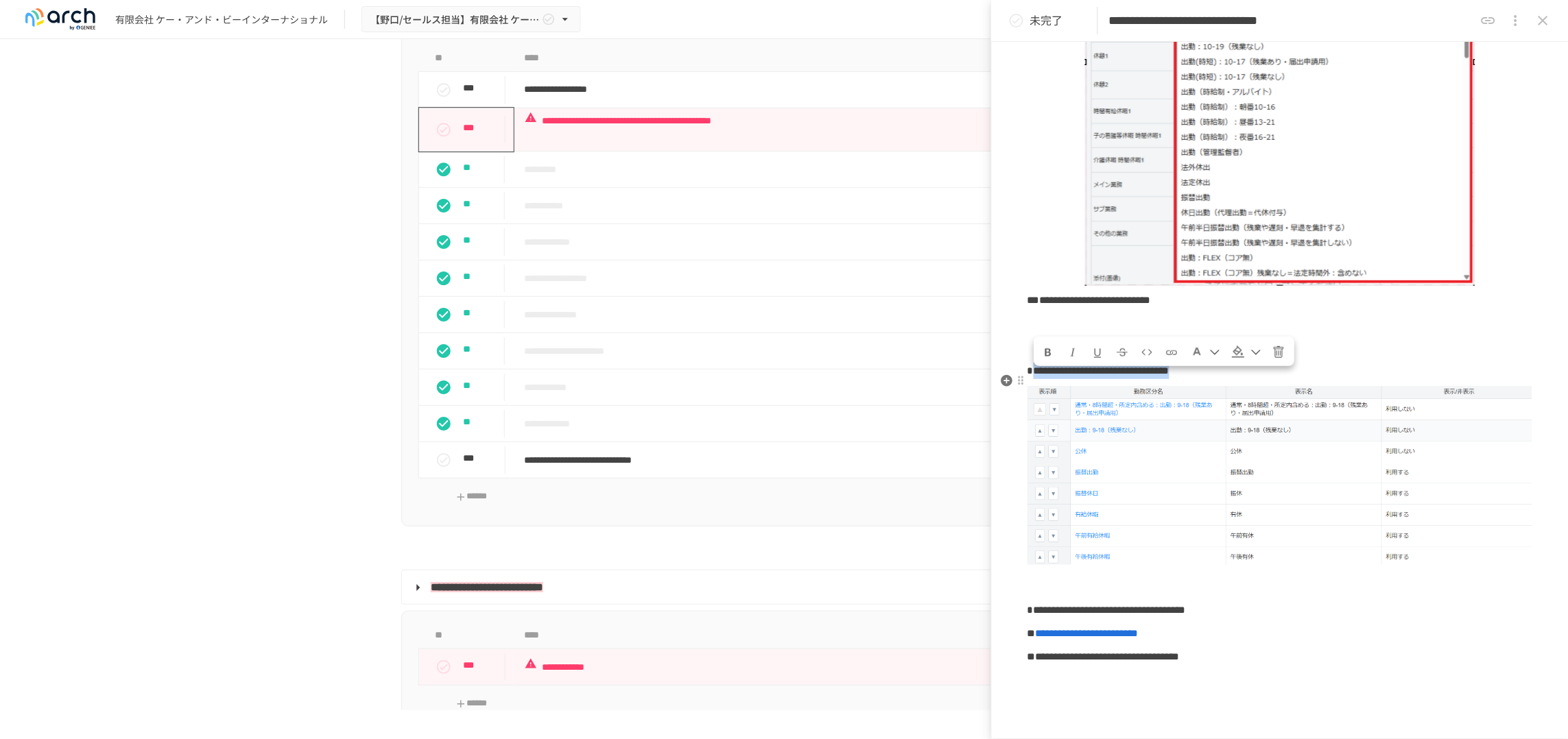 click on "**********" at bounding box center (1098, 370) 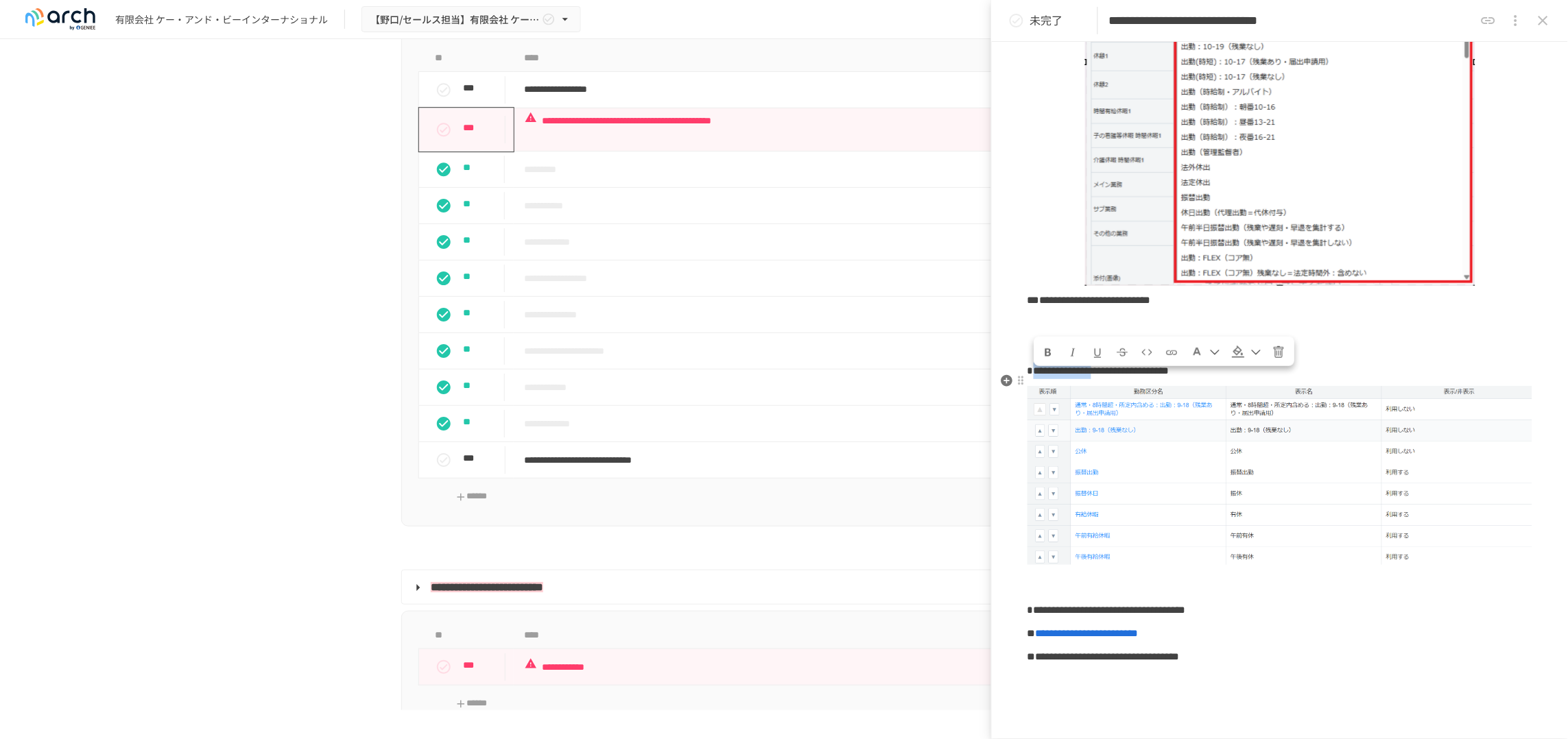 drag, startPoint x: 1183, startPoint y: 395, endPoint x: 1041, endPoint y: 395, distance: 142 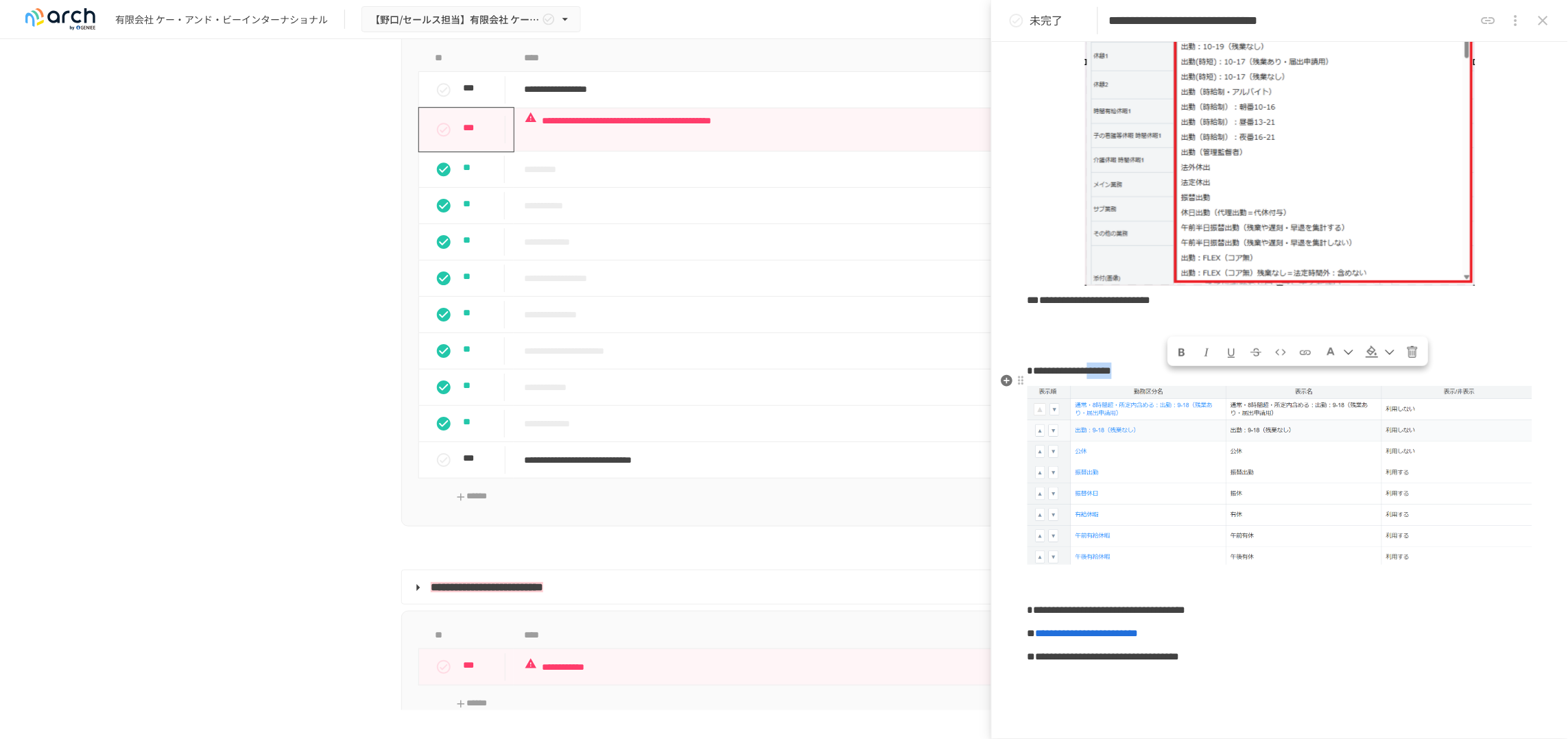 drag, startPoint x: 1172, startPoint y: 391, endPoint x: 1246, endPoint y: 398, distance: 74.33034 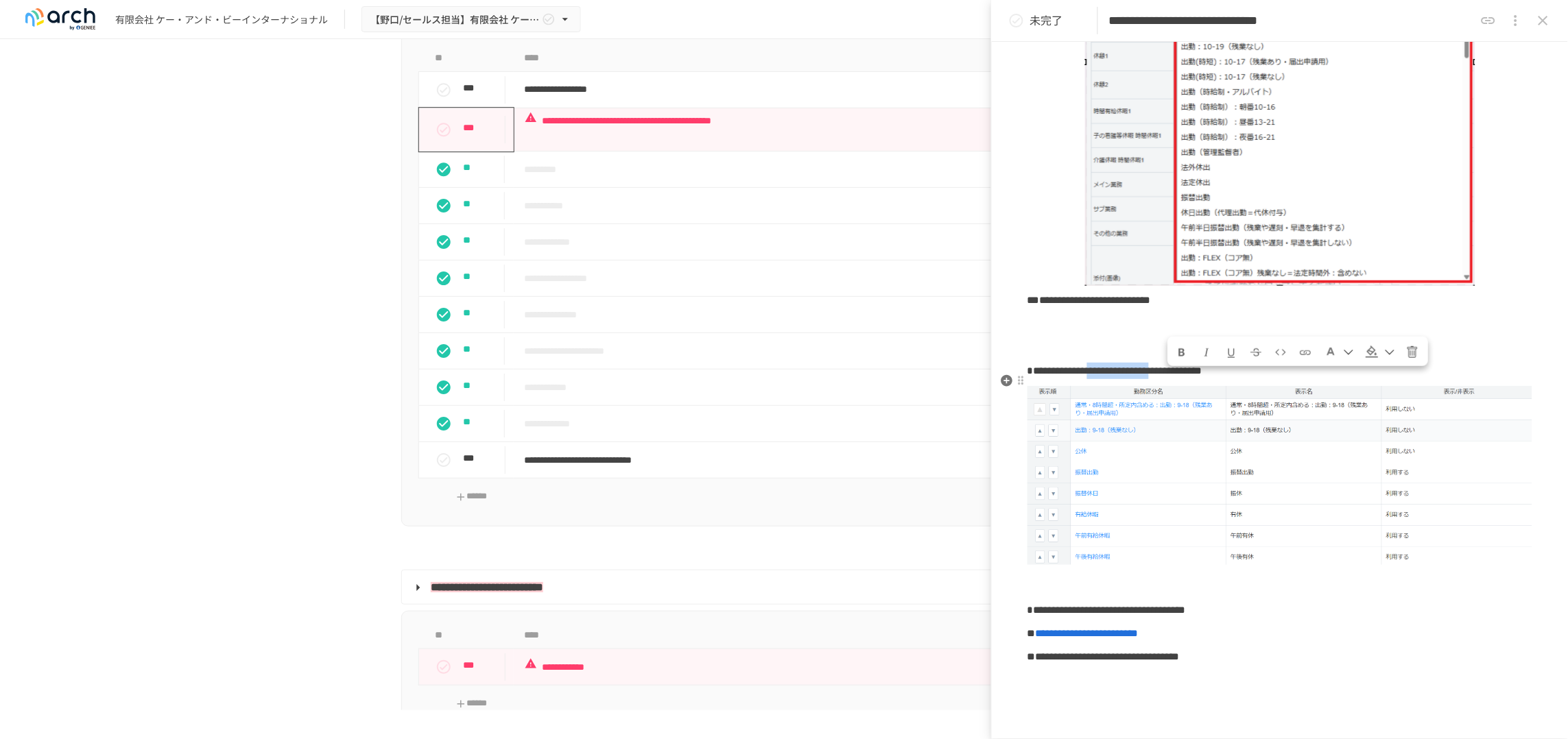 drag, startPoint x: 1169, startPoint y: 393, endPoint x: 1326, endPoint y: 396, distance: 157.02866 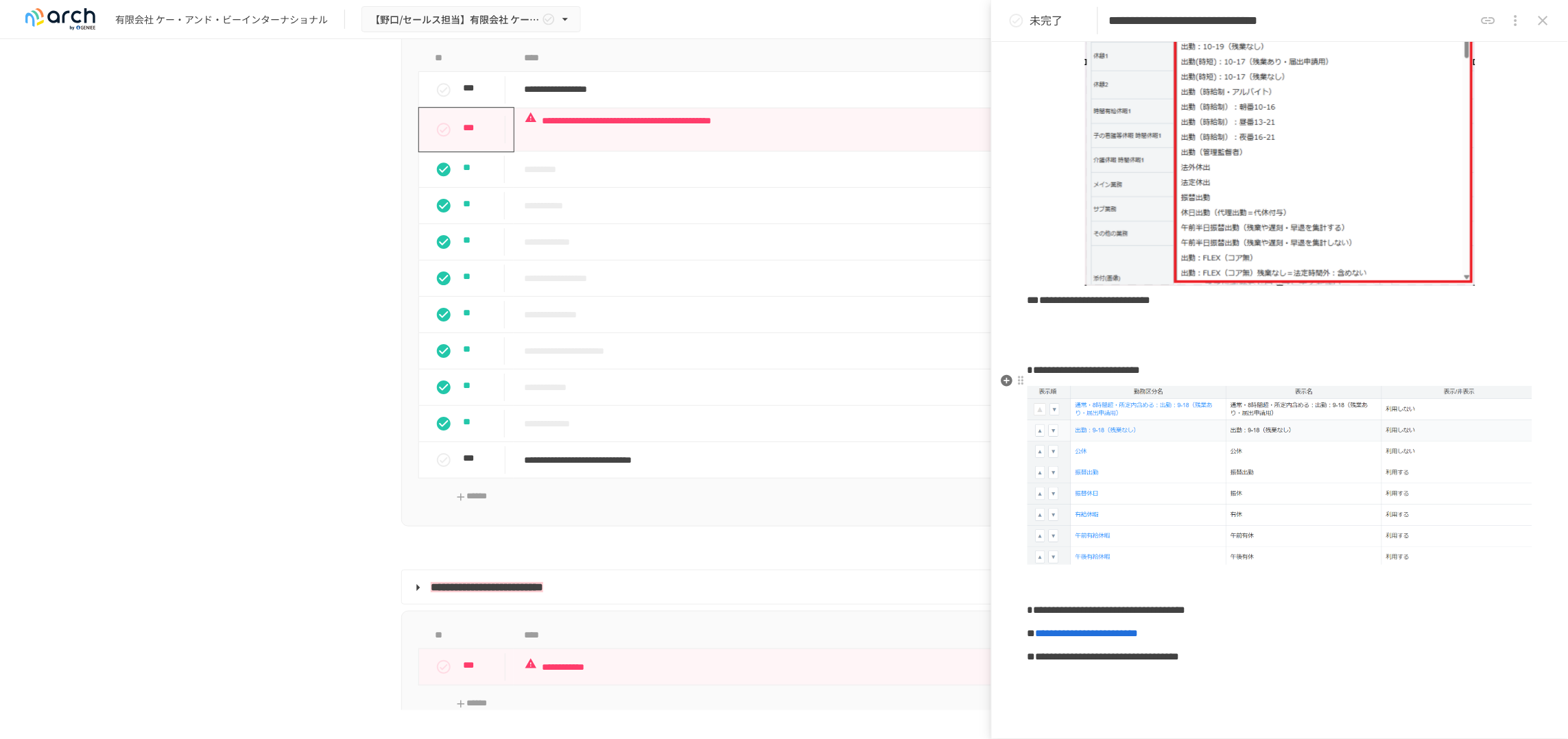 drag, startPoint x: 1310, startPoint y: 393, endPoint x: 1318, endPoint y: 409, distance: 17.888544 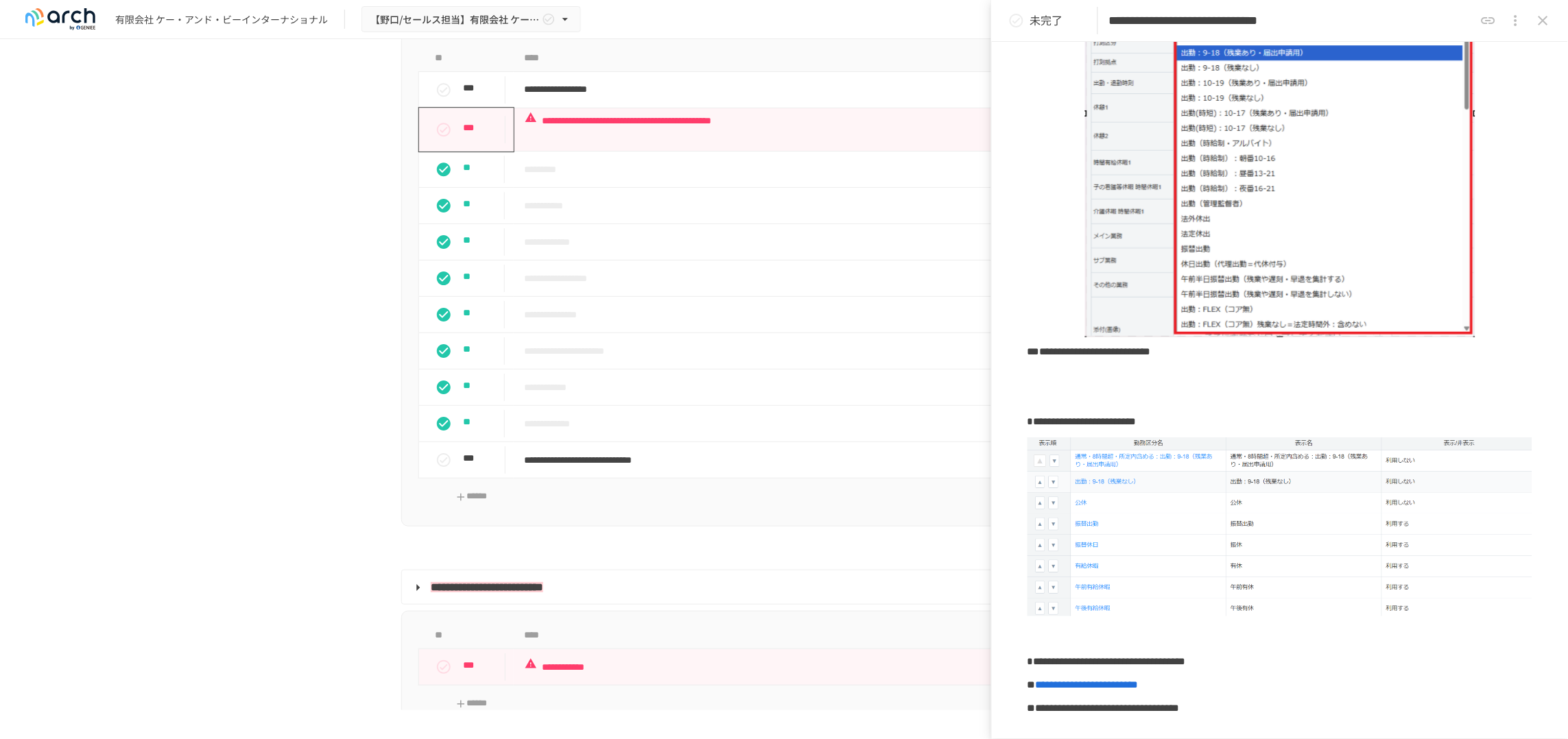 scroll, scrollTop: 857, scrollLeft: 0, axis: vertical 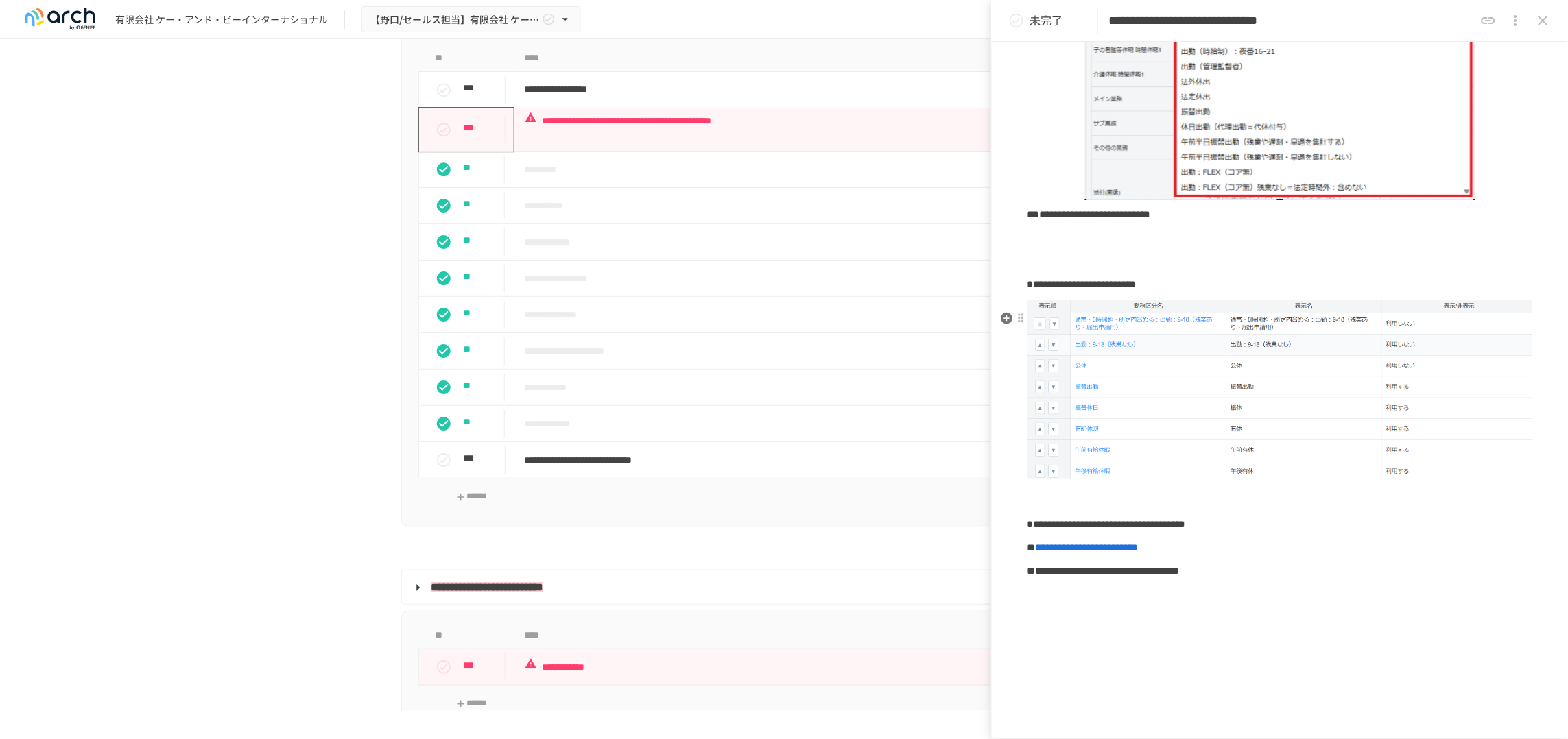 click at bounding box center [1280, 389] 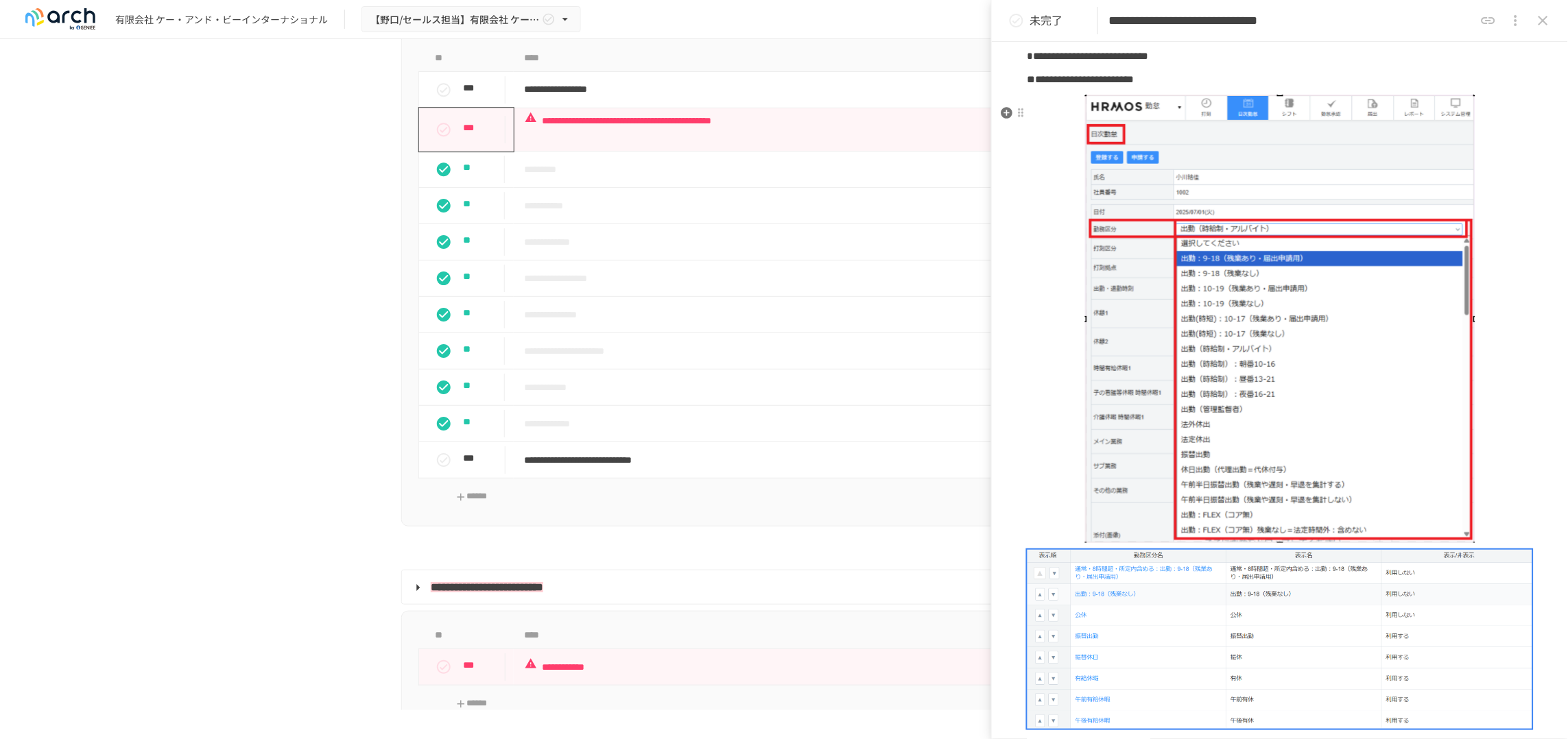 scroll, scrollTop: 428, scrollLeft: 0, axis: vertical 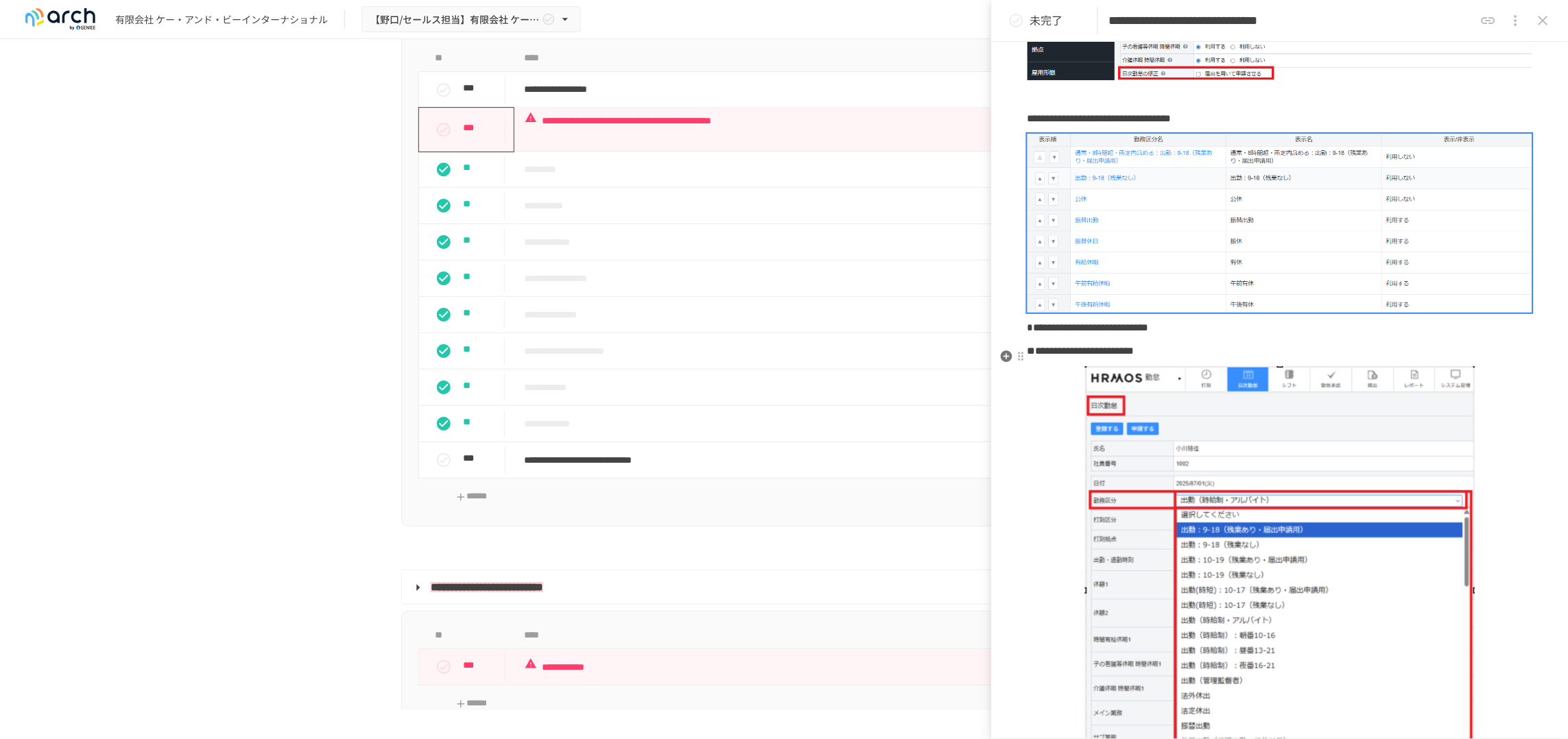 click on "**********" at bounding box center [1280, 351] 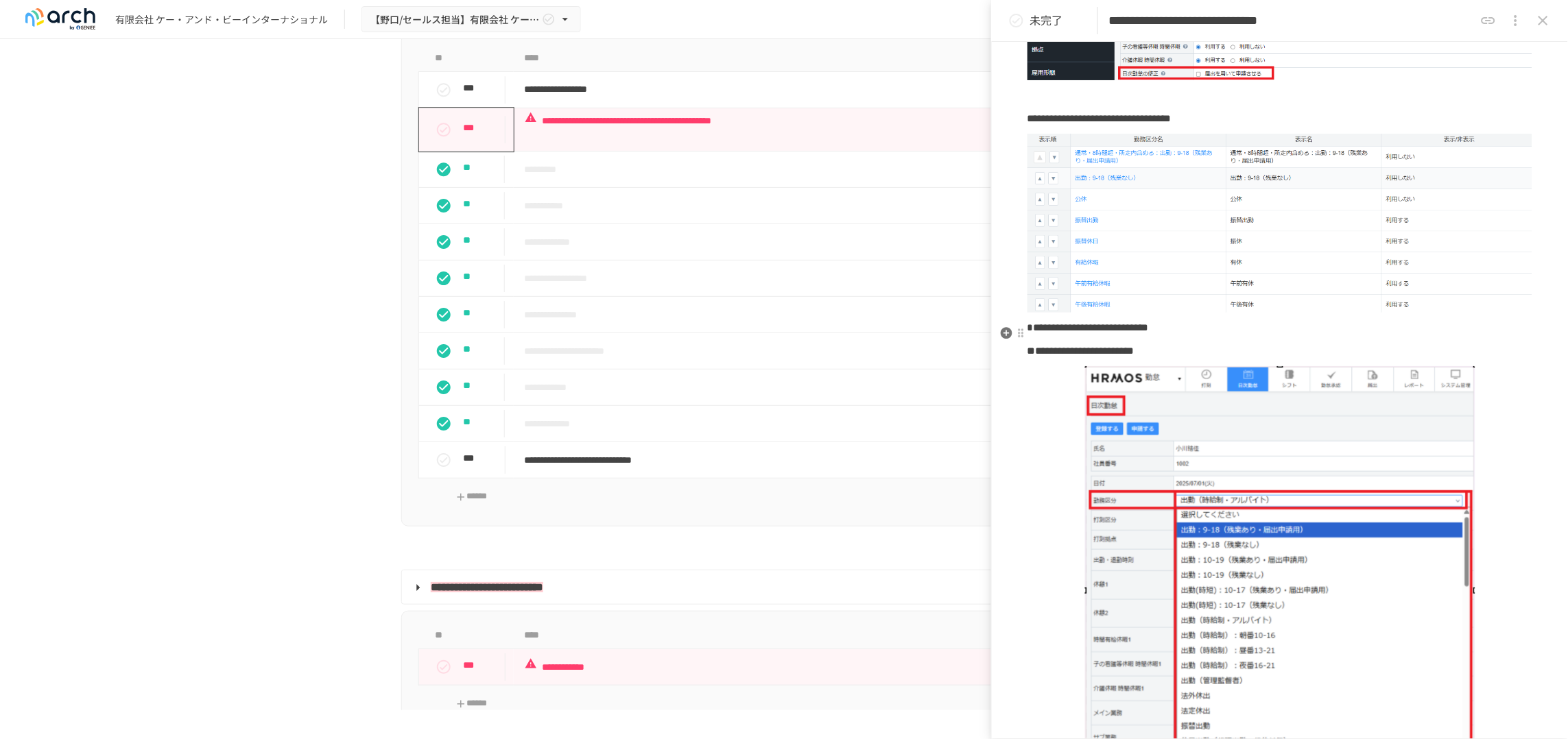 click on "**********" at bounding box center (1088, 327) 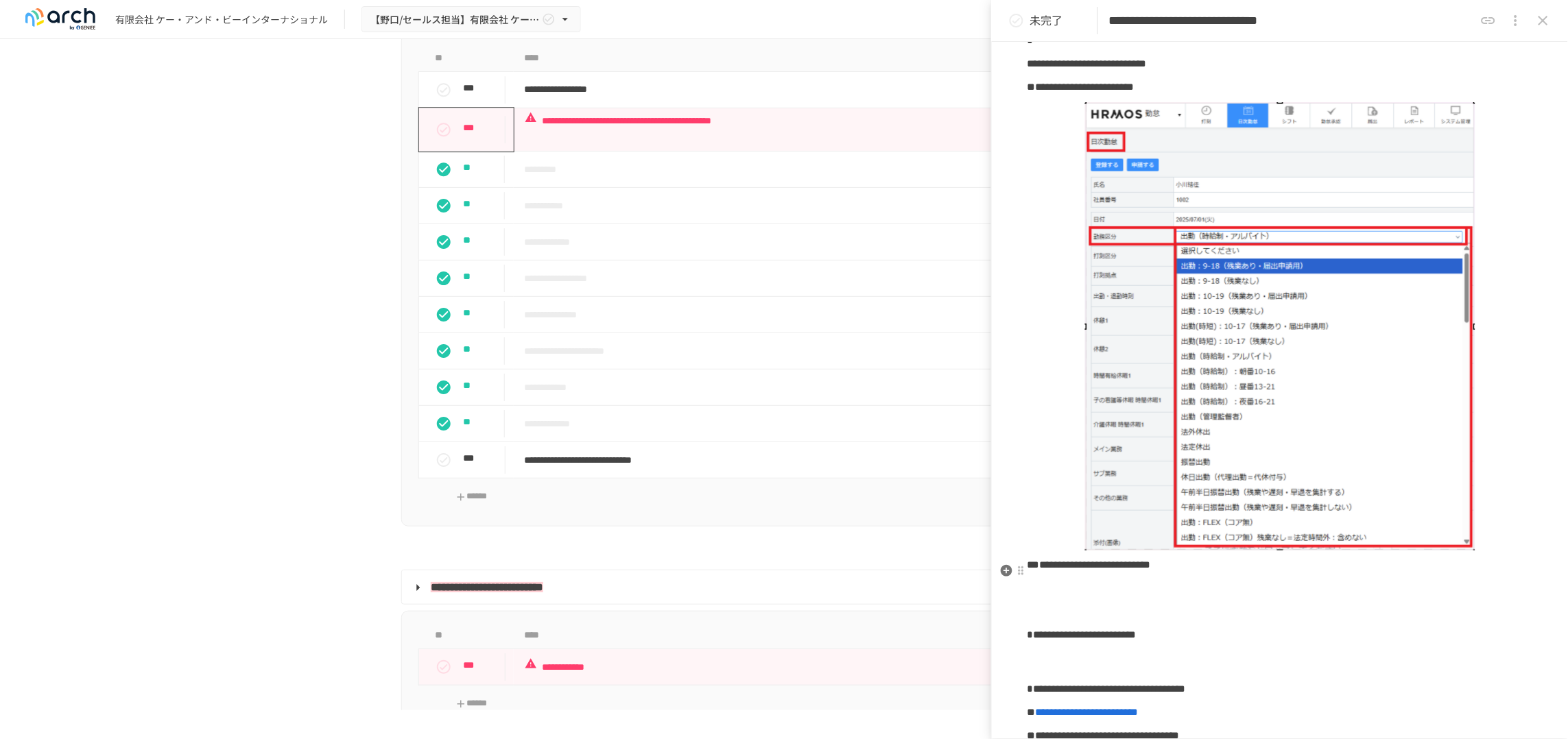 scroll, scrollTop: 686, scrollLeft: 0, axis: vertical 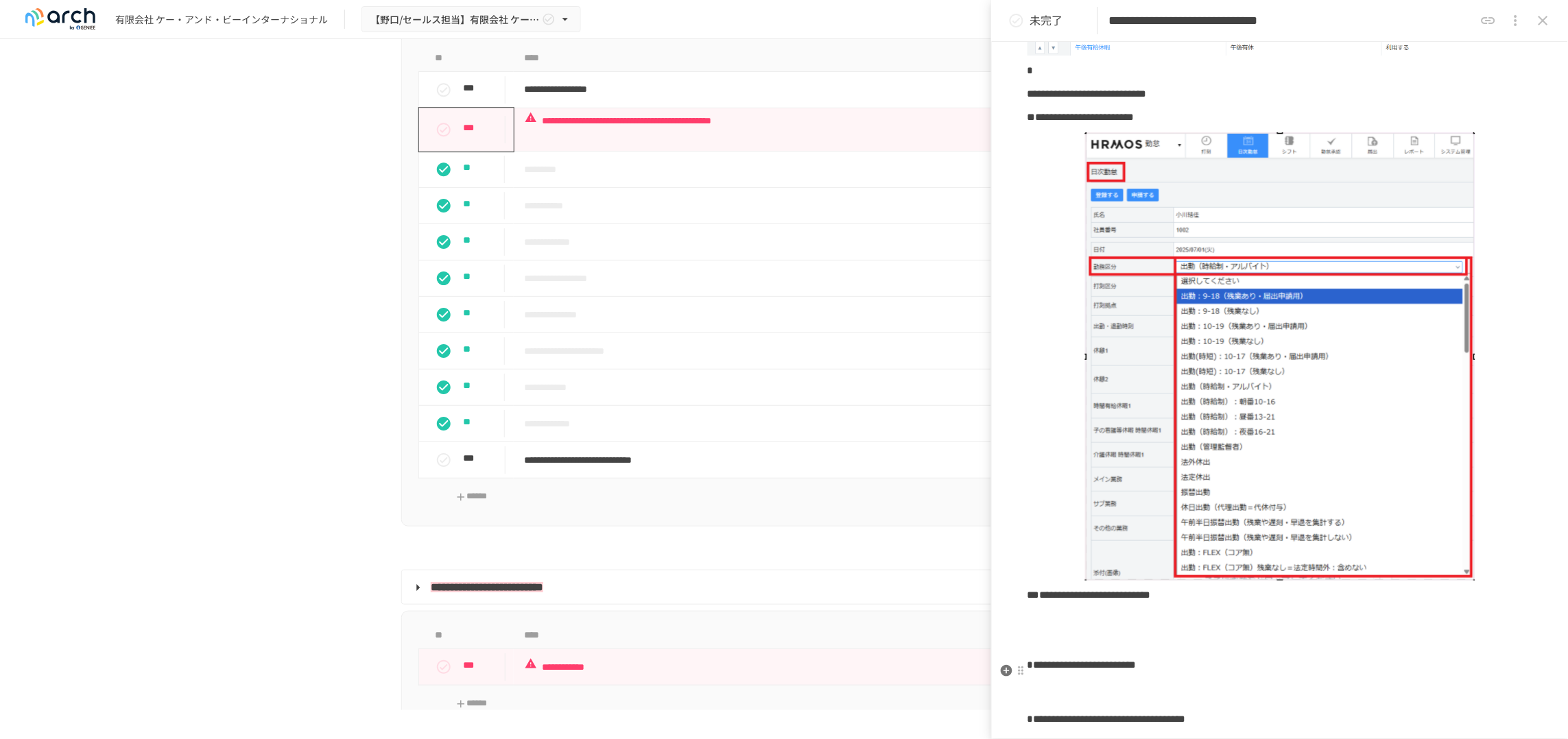 click on "**********" at bounding box center (1082, 665) 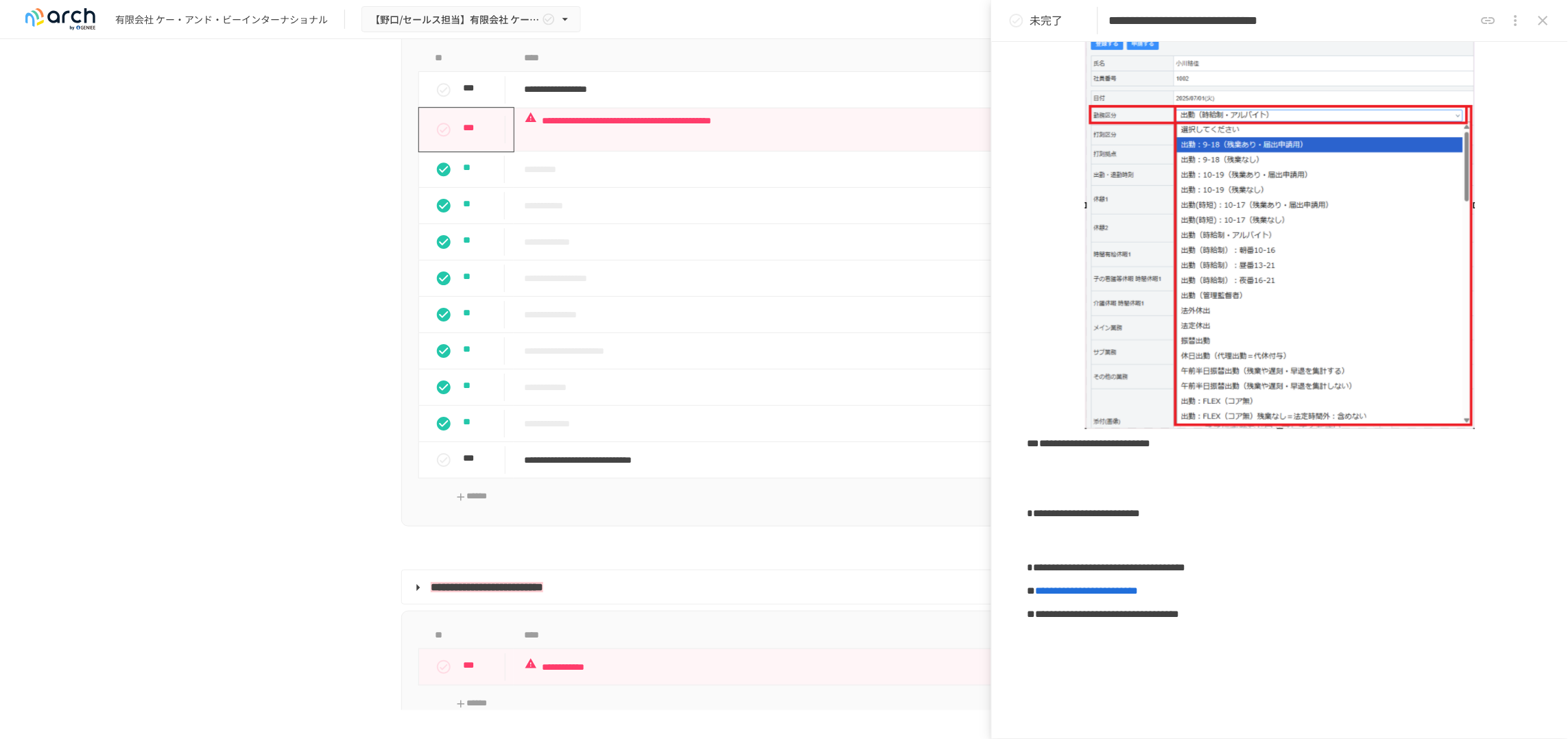 scroll, scrollTop: 857, scrollLeft: 0, axis: vertical 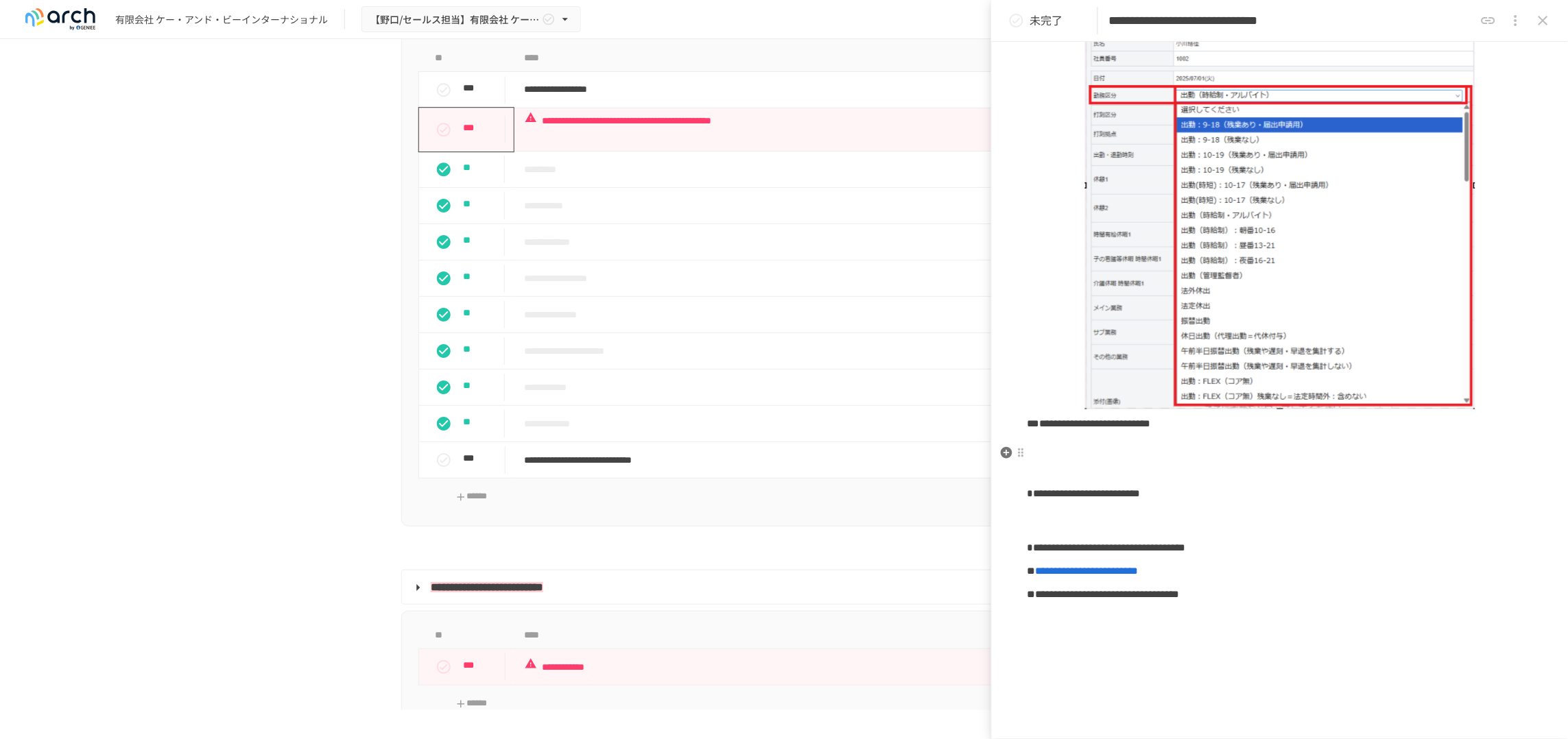 click at bounding box center (1280, 448) 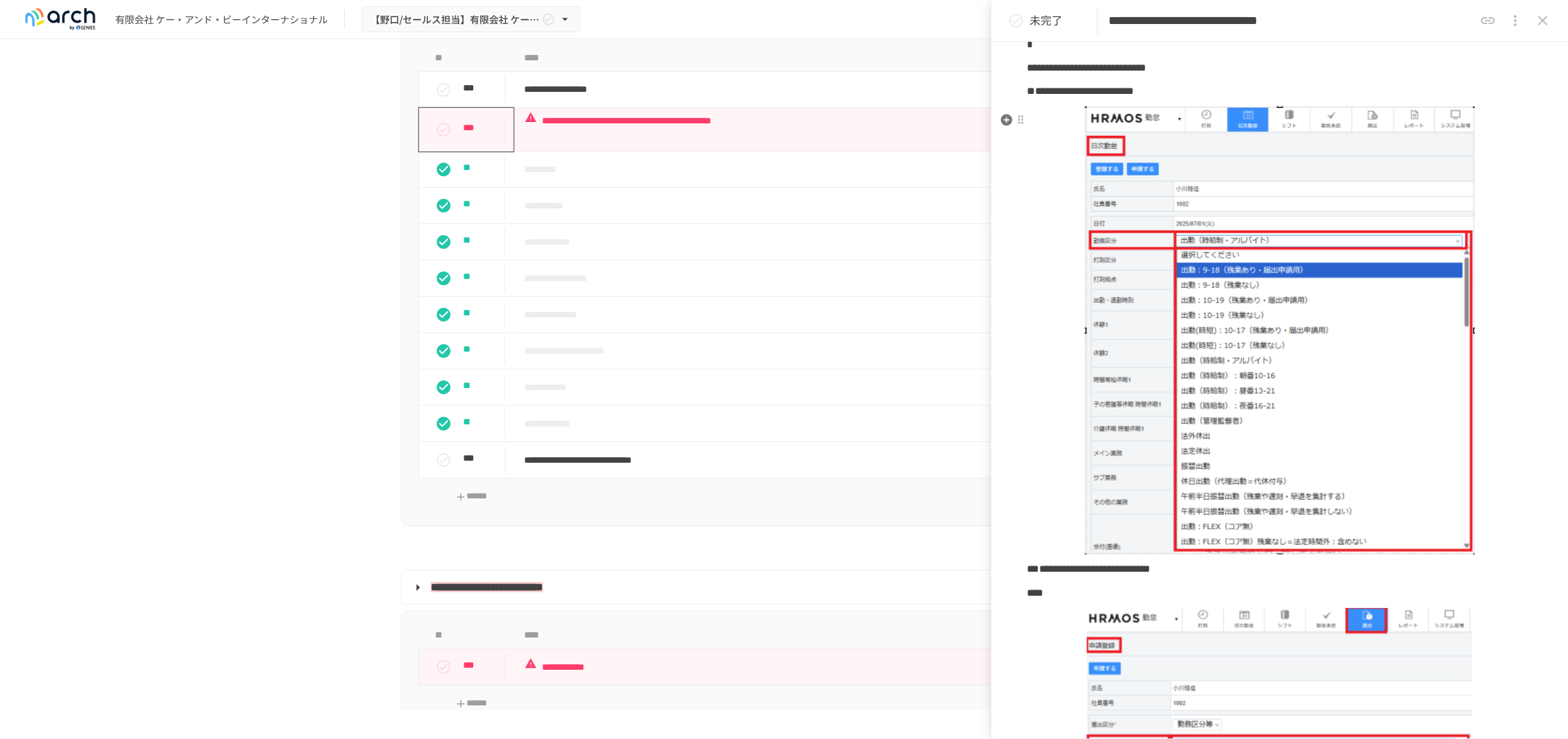 scroll, scrollTop: 686, scrollLeft: 0, axis: vertical 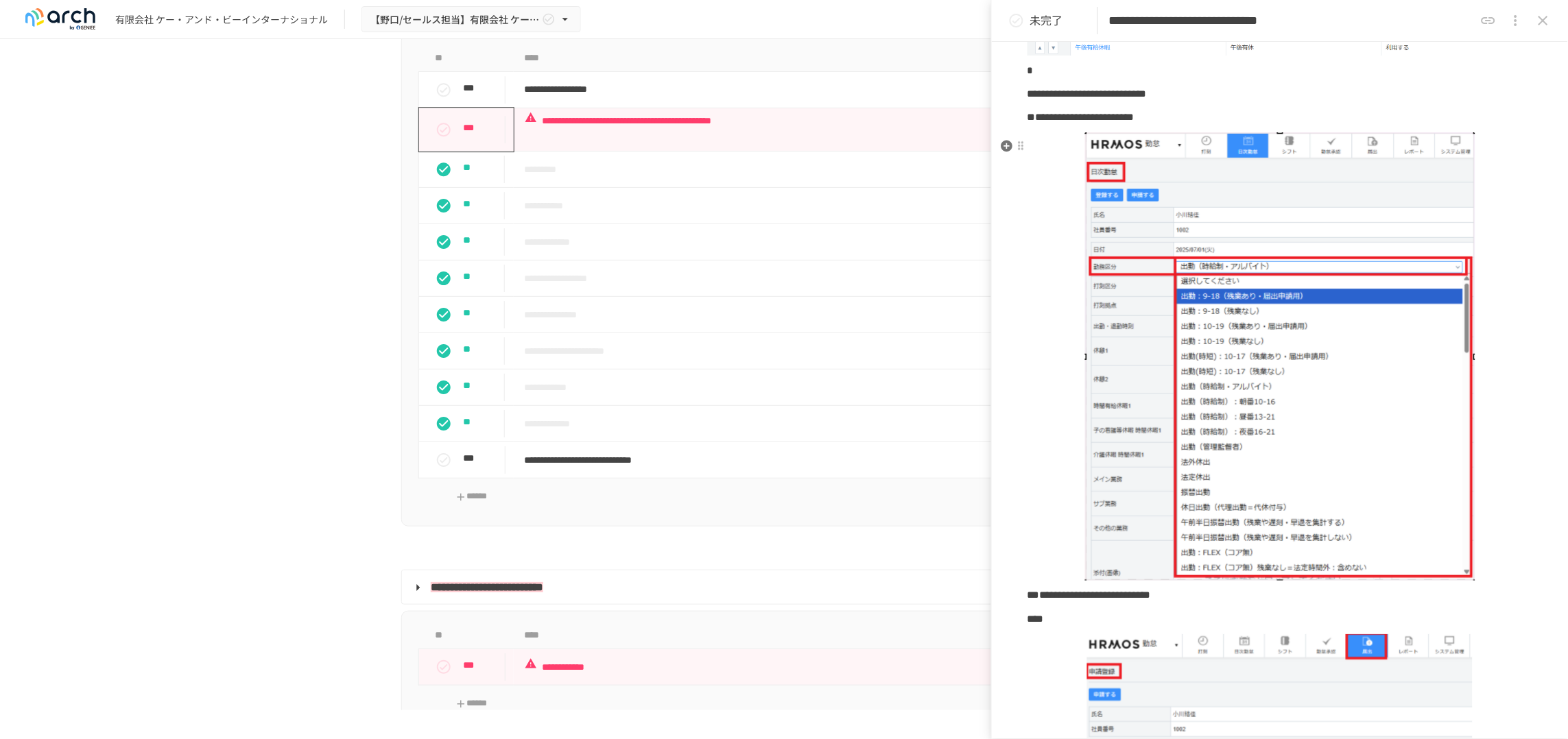 click at bounding box center (1280, 356) 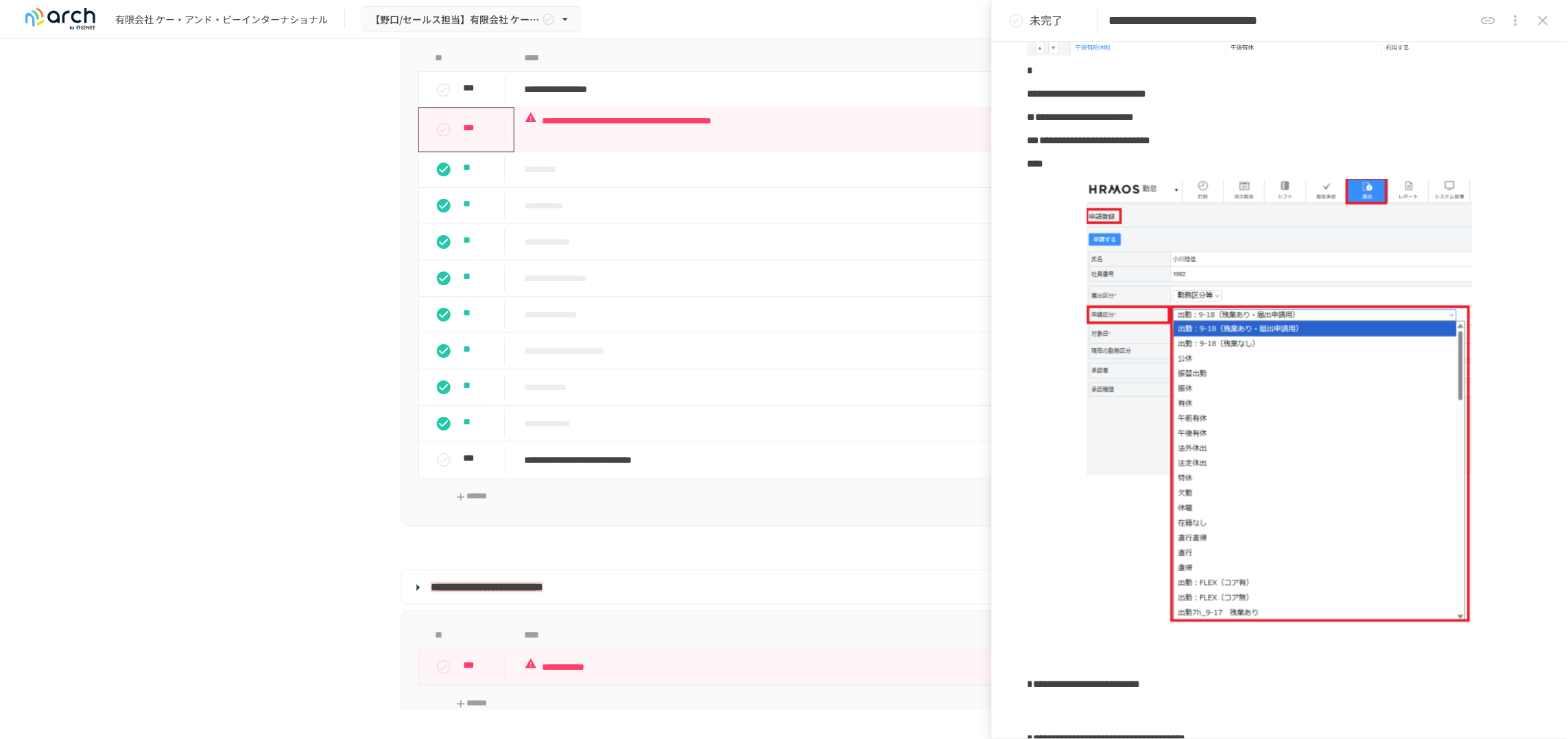 scroll, scrollTop: 686, scrollLeft: 0, axis: vertical 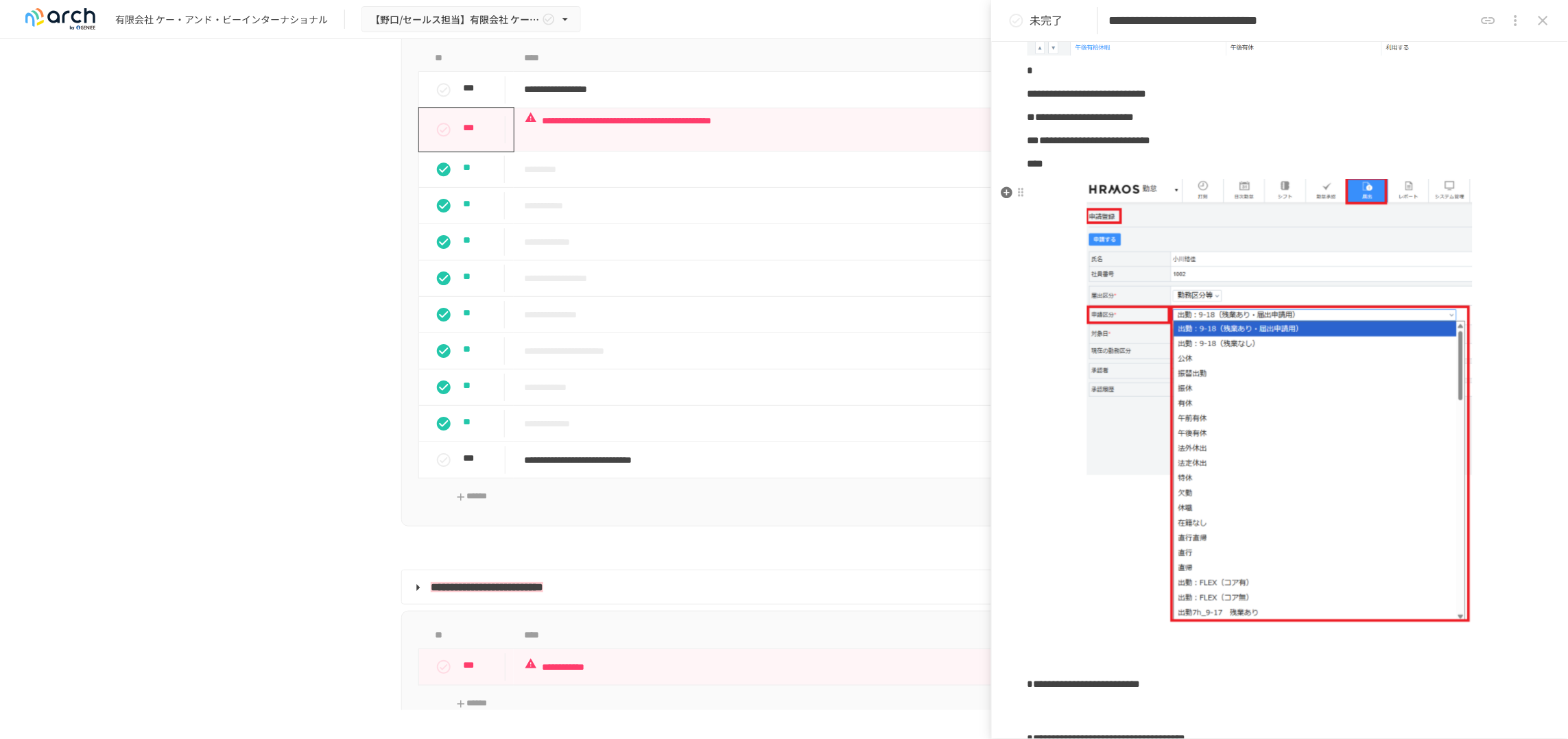 click at bounding box center [1280, 401] 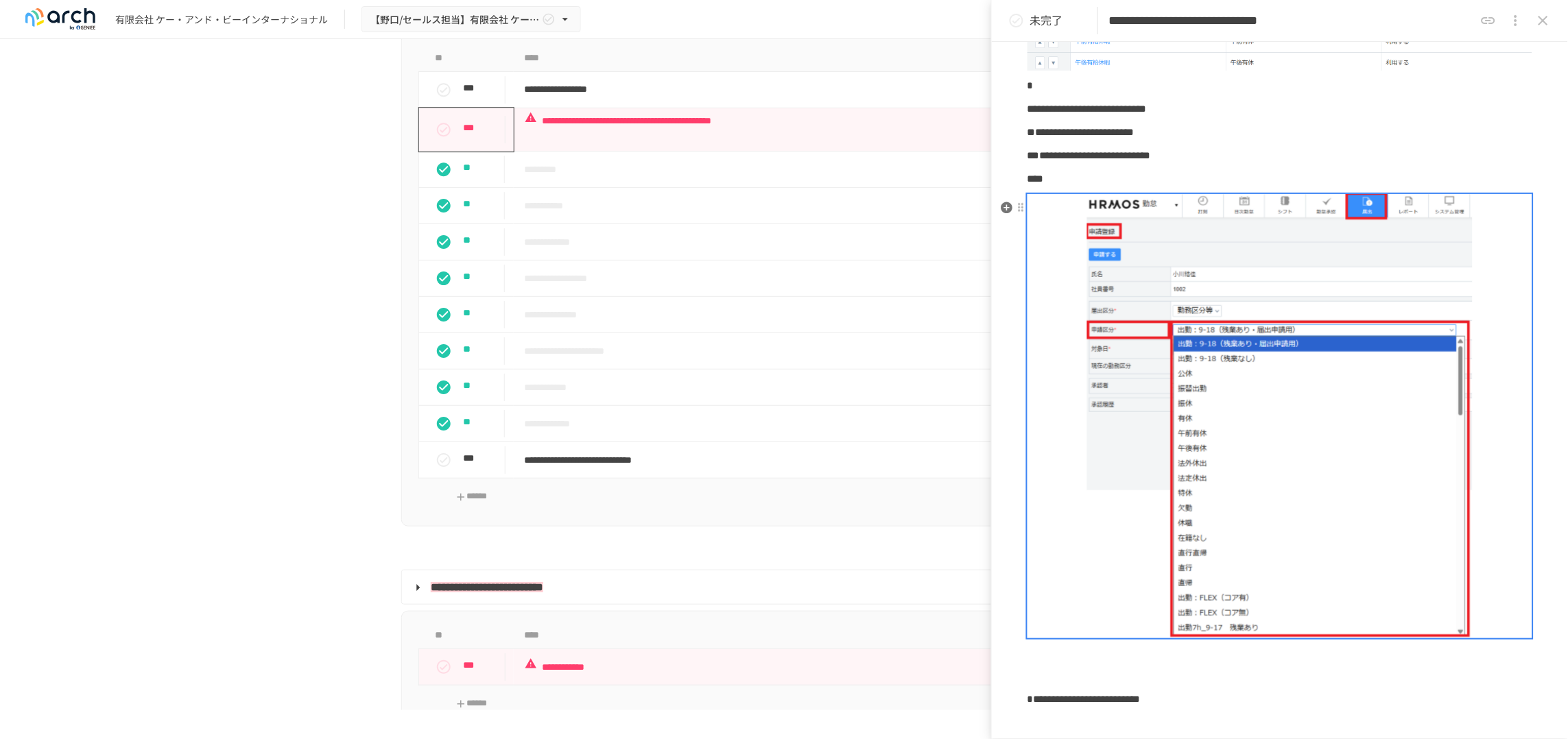 scroll, scrollTop: 668, scrollLeft: 0, axis: vertical 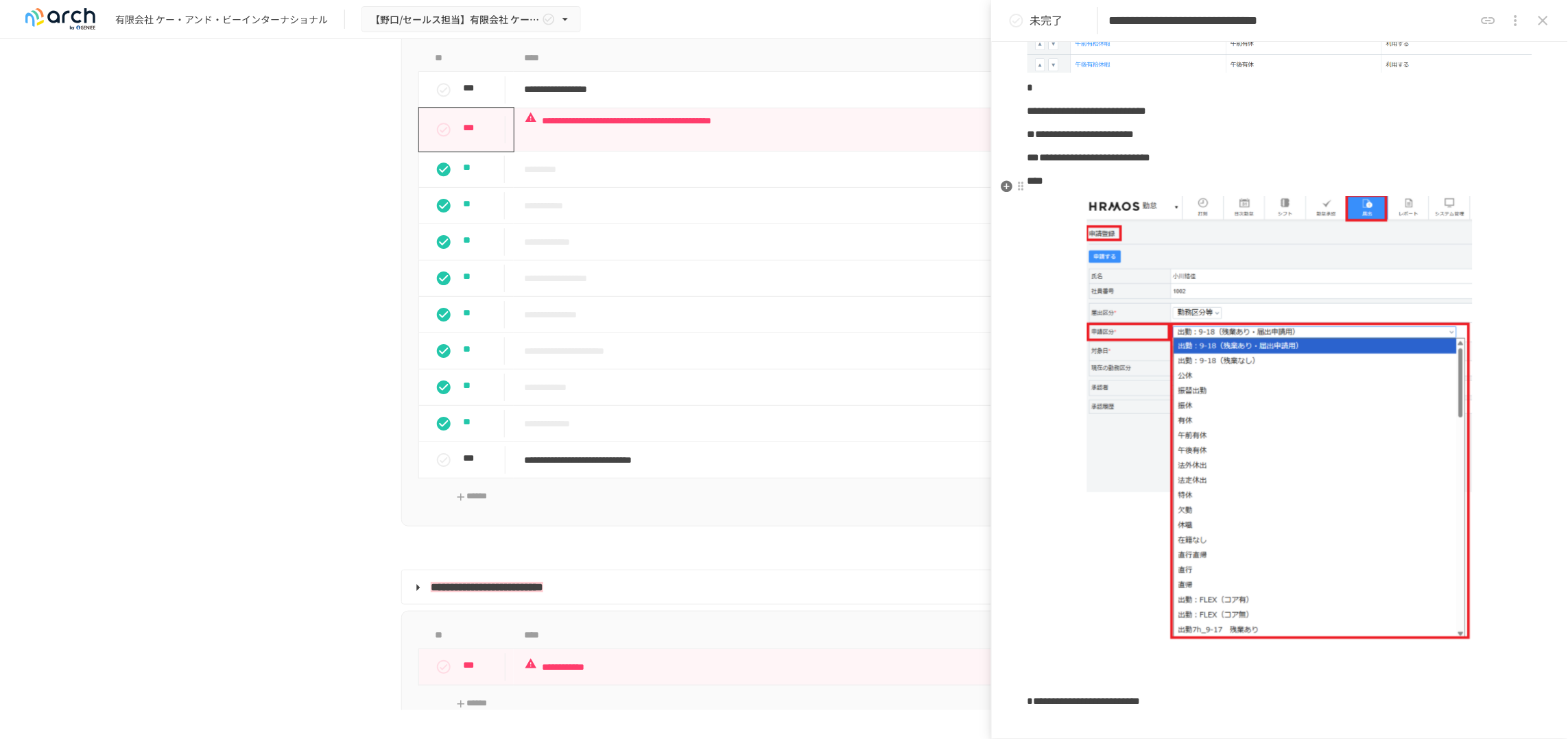 click at bounding box center (1280, 181) 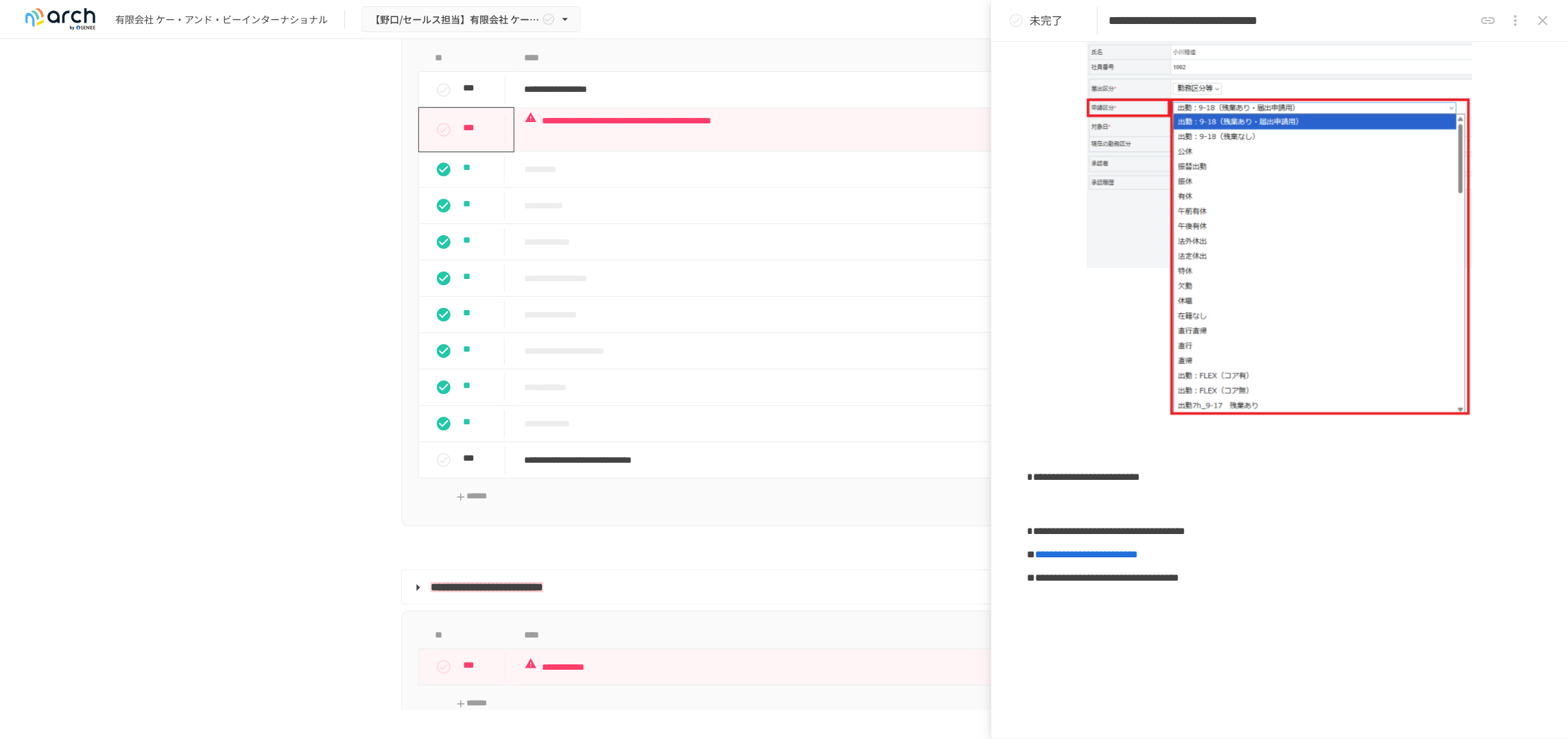 scroll, scrollTop: 796, scrollLeft: 0, axis: vertical 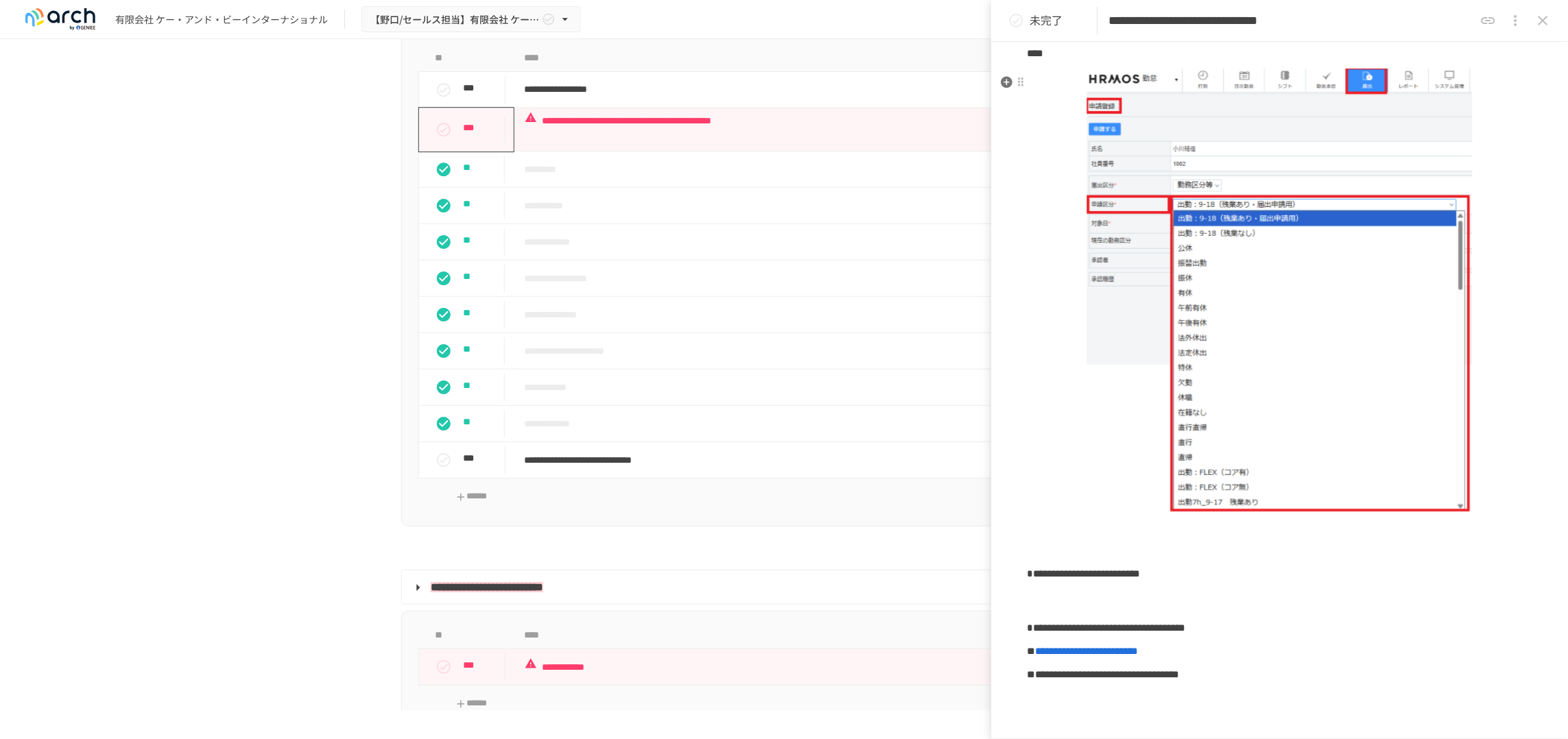 click at bounding box center (1280, 291) 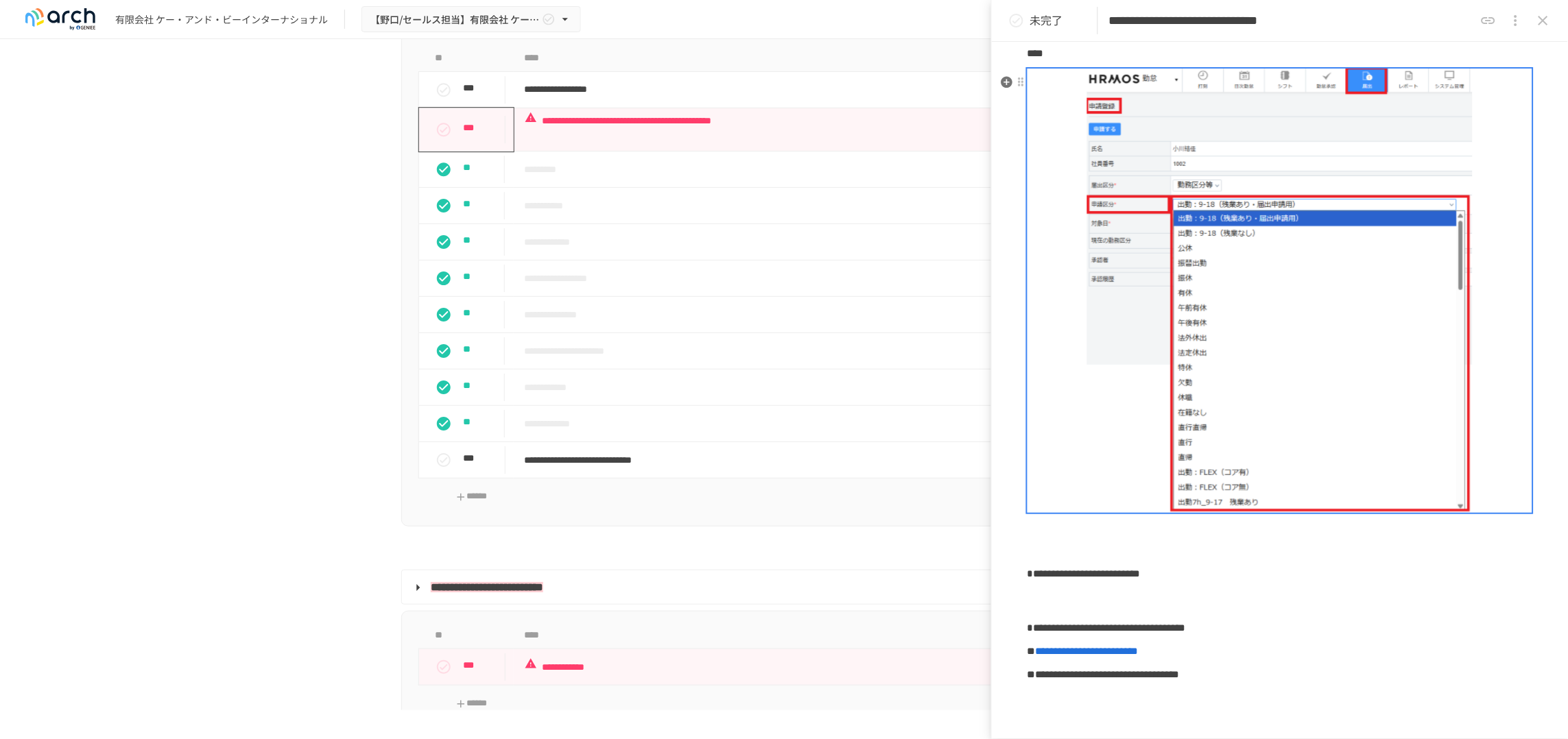 click at bounding box center (1280, 291) 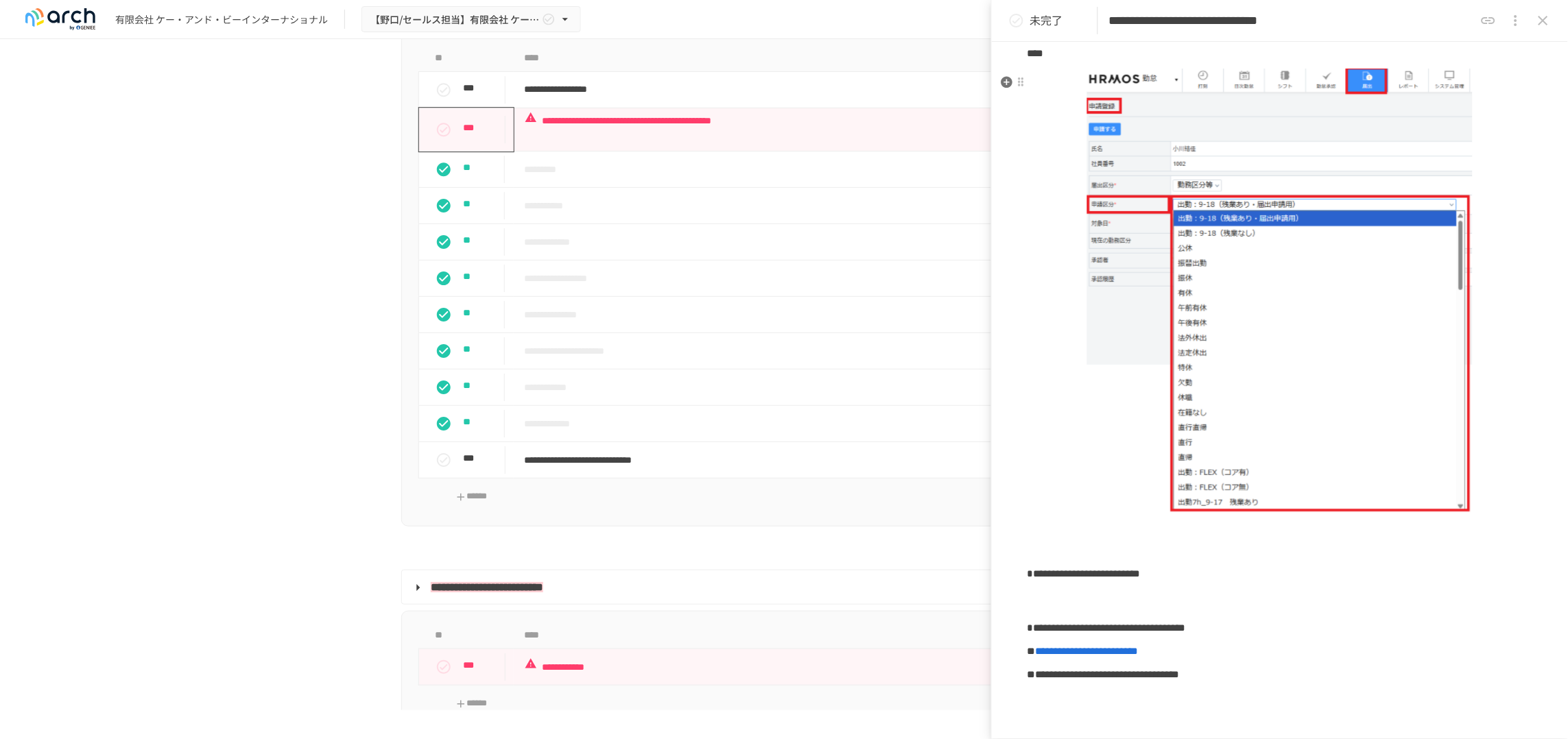 click at bounding box center [1280, 291] 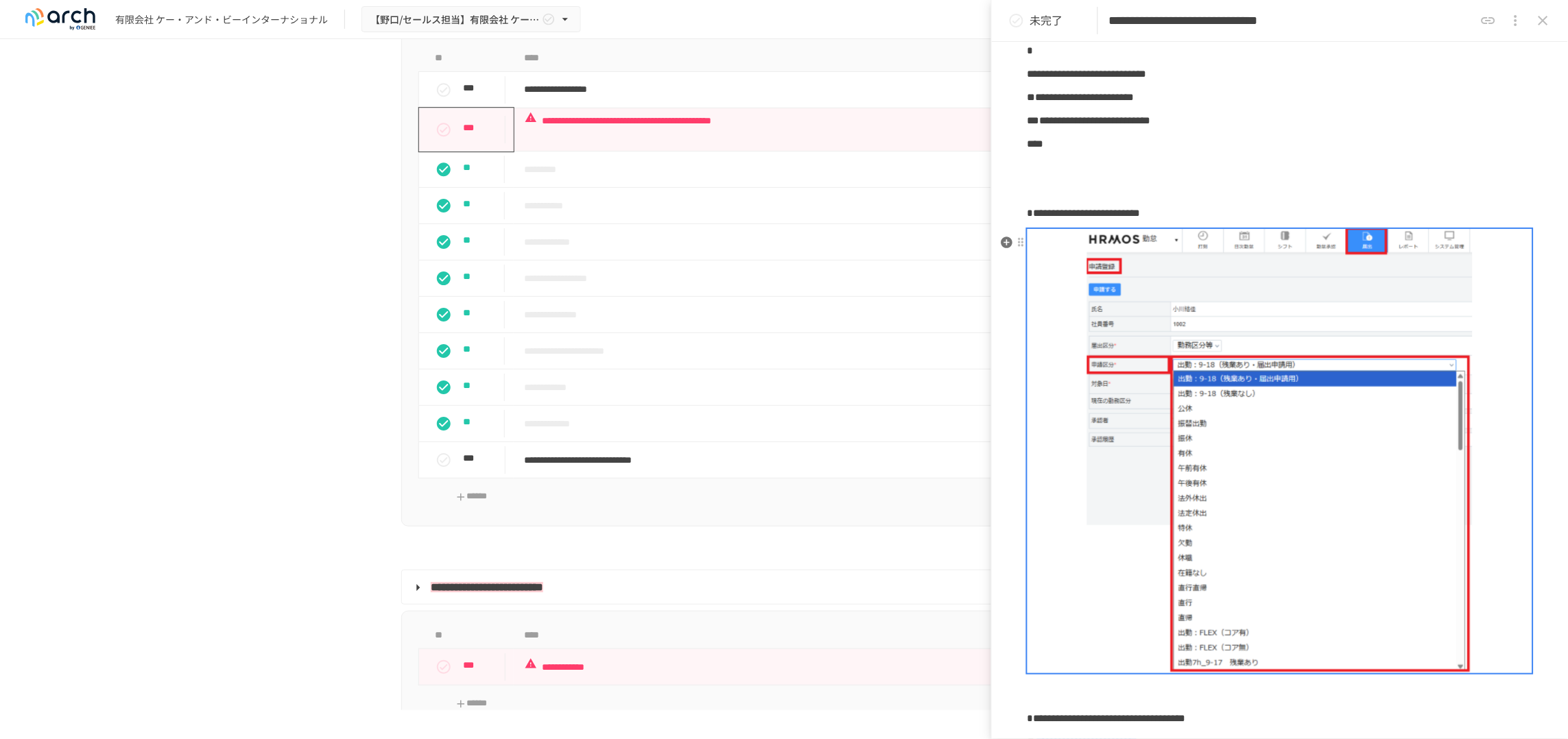 scroll, scrollTop: 539, scrollLeft: 0, axis: vertical 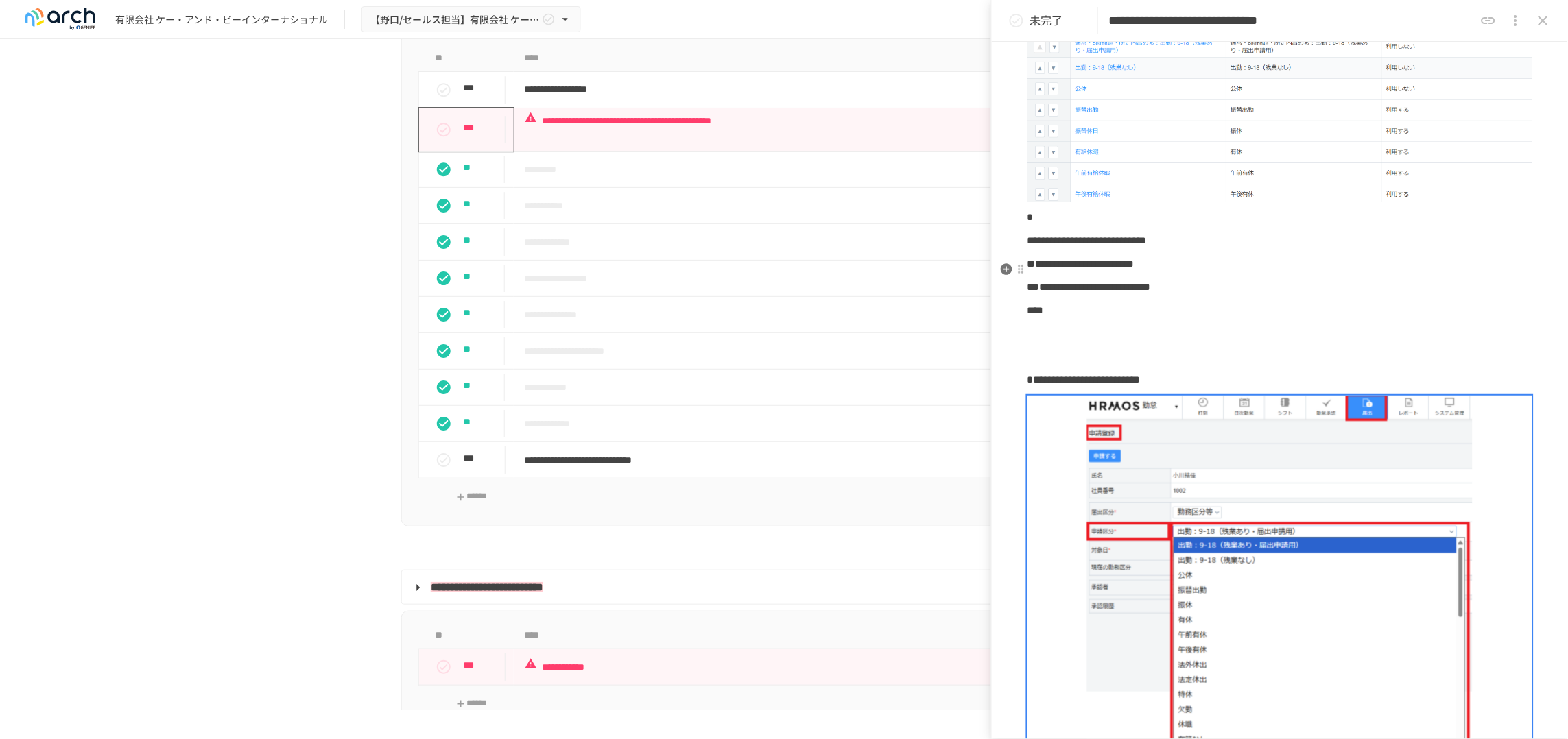 drag, startPoint x: 1068, startPoint y: 282, endPoint x: 1073, endPoint y: 288, distance: 7.81025 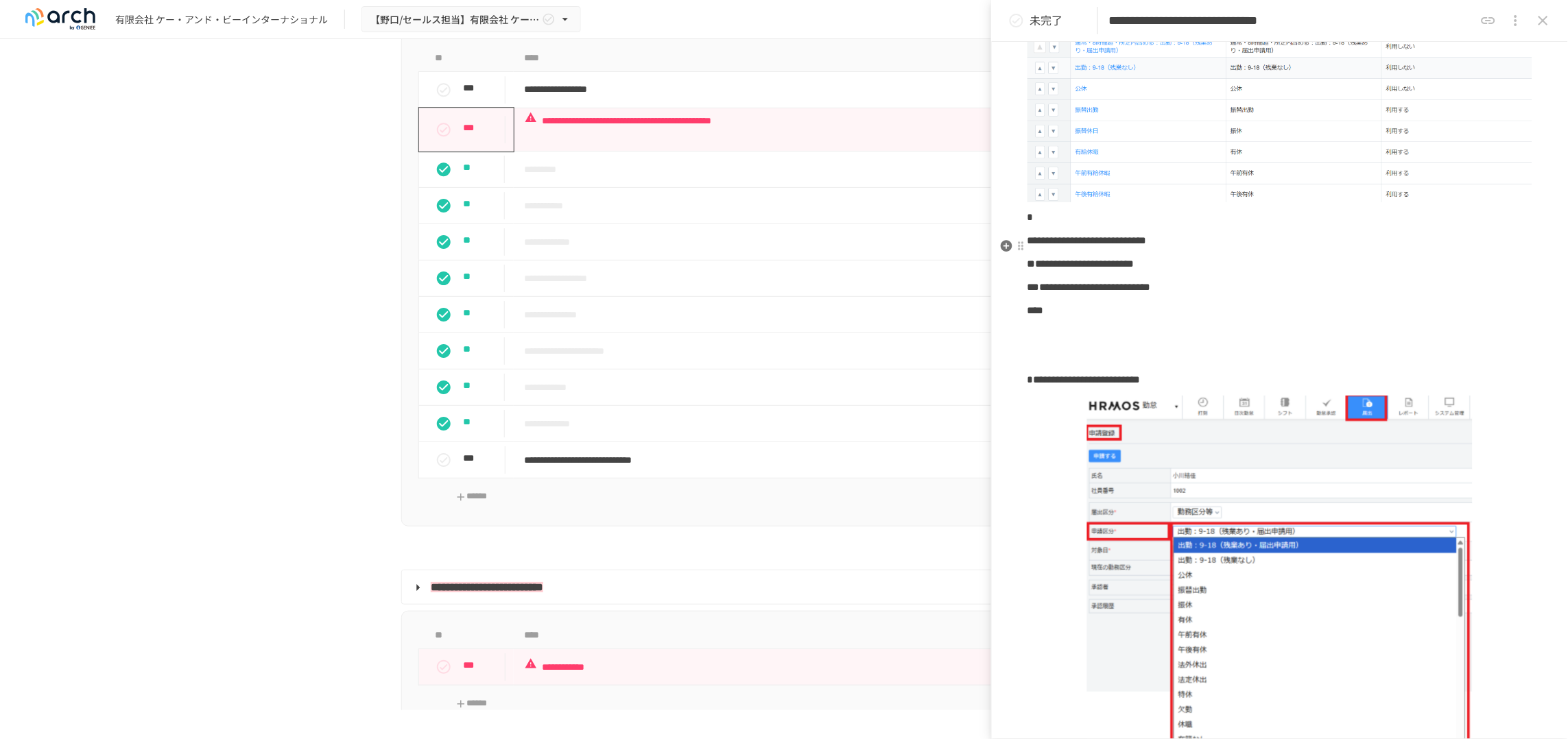 drag, startPoint x: 1038, startPoint y: 262, endPoint x: 1056, endPoint y: 335, distance: 75.18643 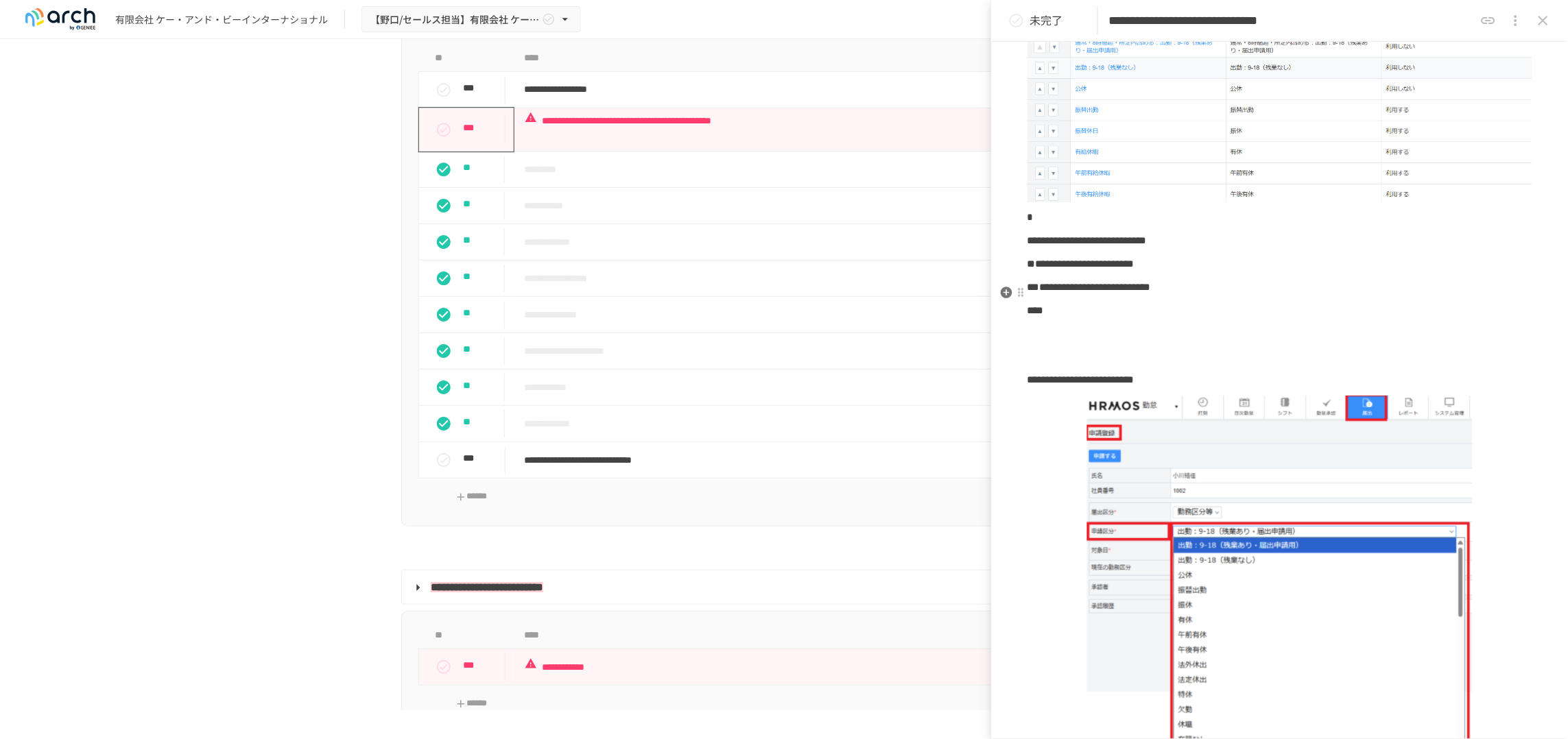 drag, startPoint x: 1332, startPoint y: 302, endPoint x: 1333, endPoint y: 314, distance: 12.041595 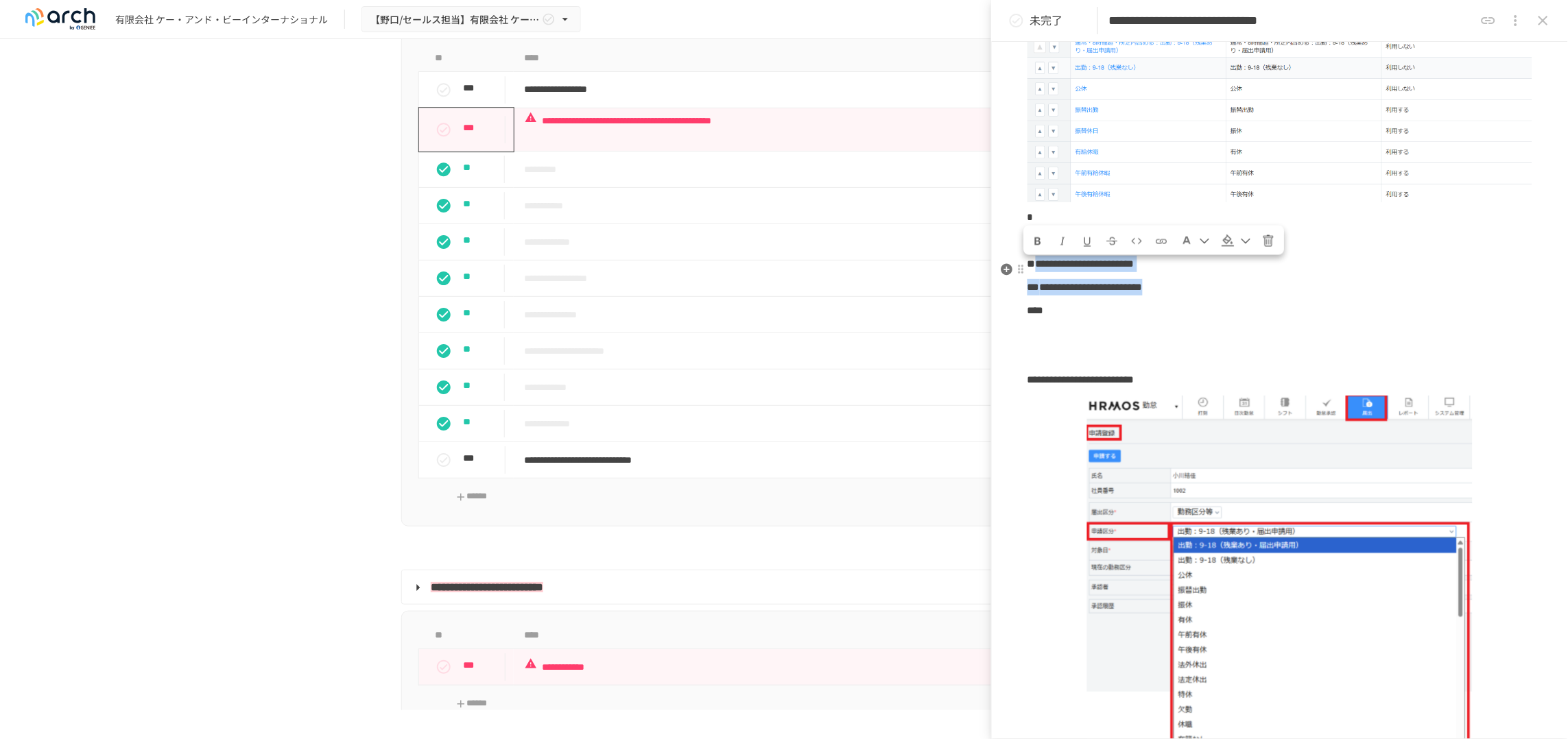drag, startPoint x: 1326, startPoint y: 304, endPoint x: 1045, endPoint y: 284, distance: 281.711 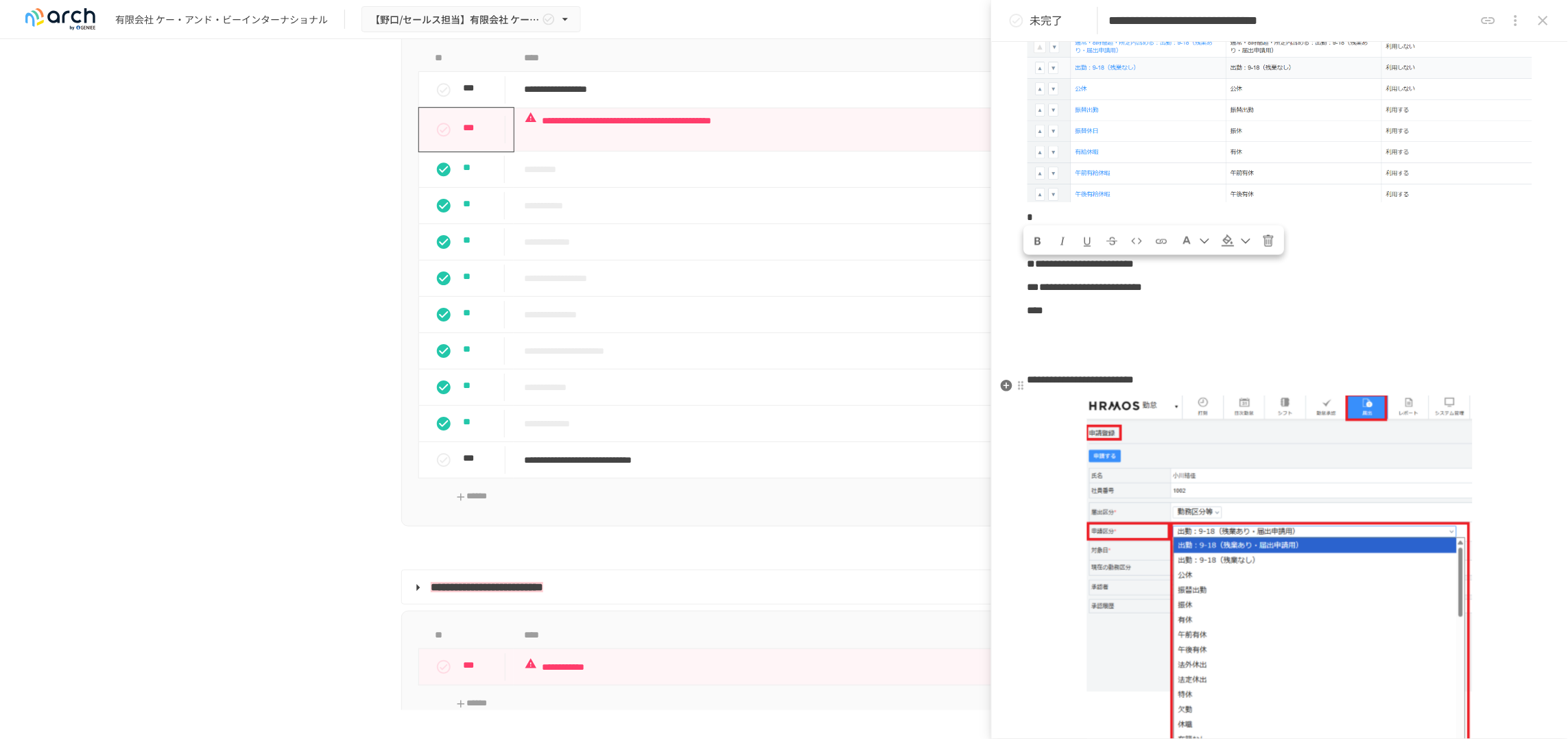 click on "**********" at bounding box center (1280, 380) 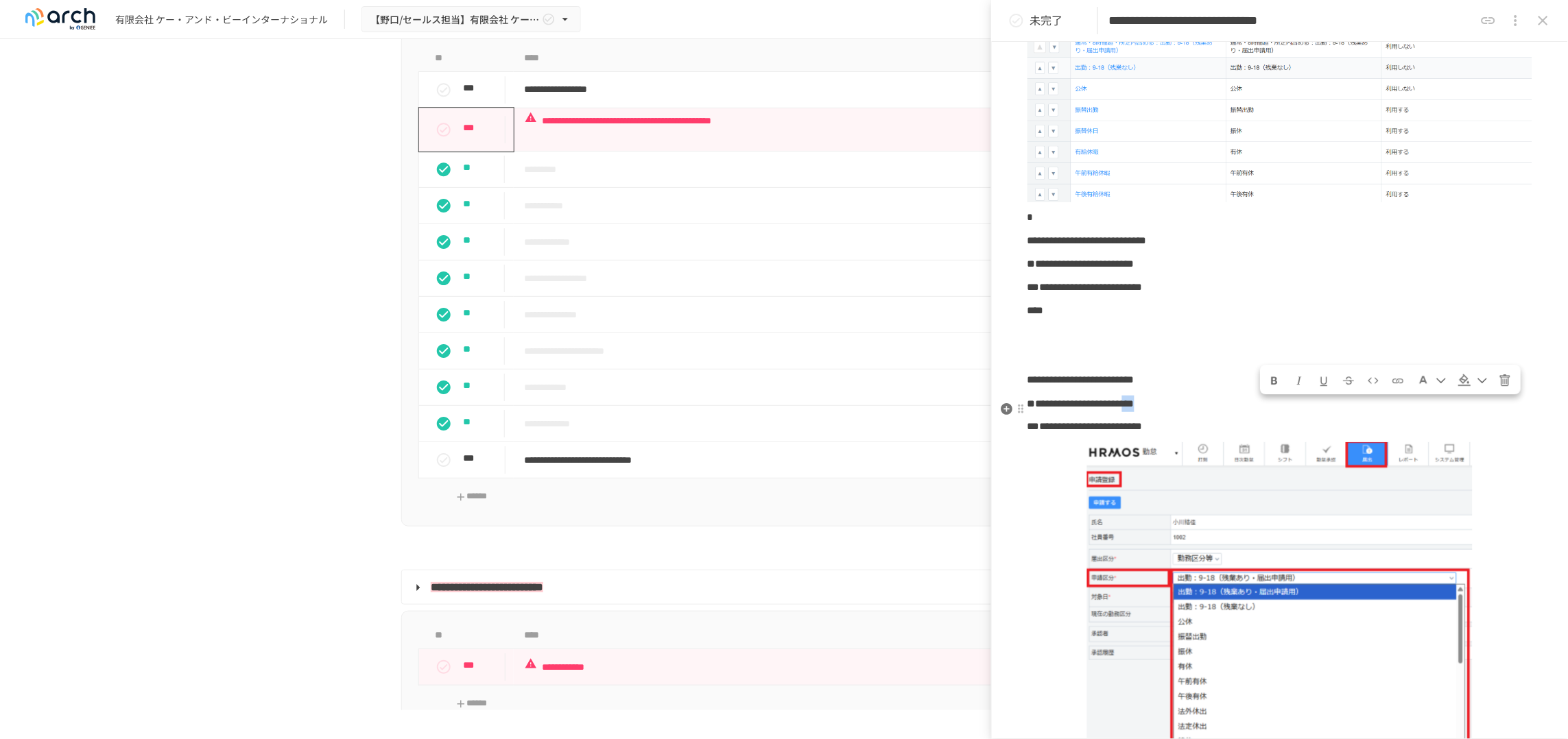 drag, startPoint x: 1268, startPoint y: 422, endPoint x: 1295, endPoint y: 421, distance: 27.018512 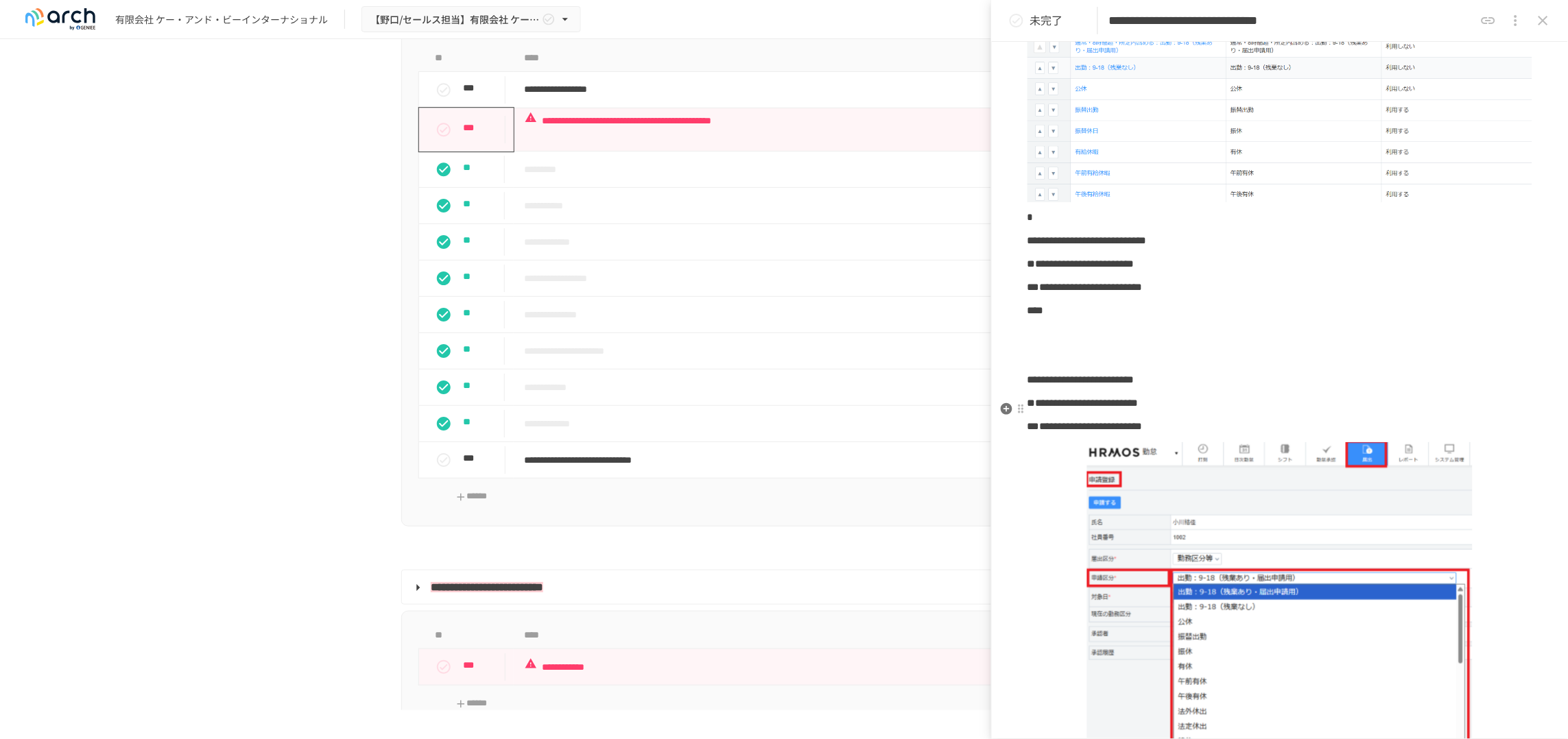 scroll, scrollTop: 625, scrollLeft: 0, axis: vertical 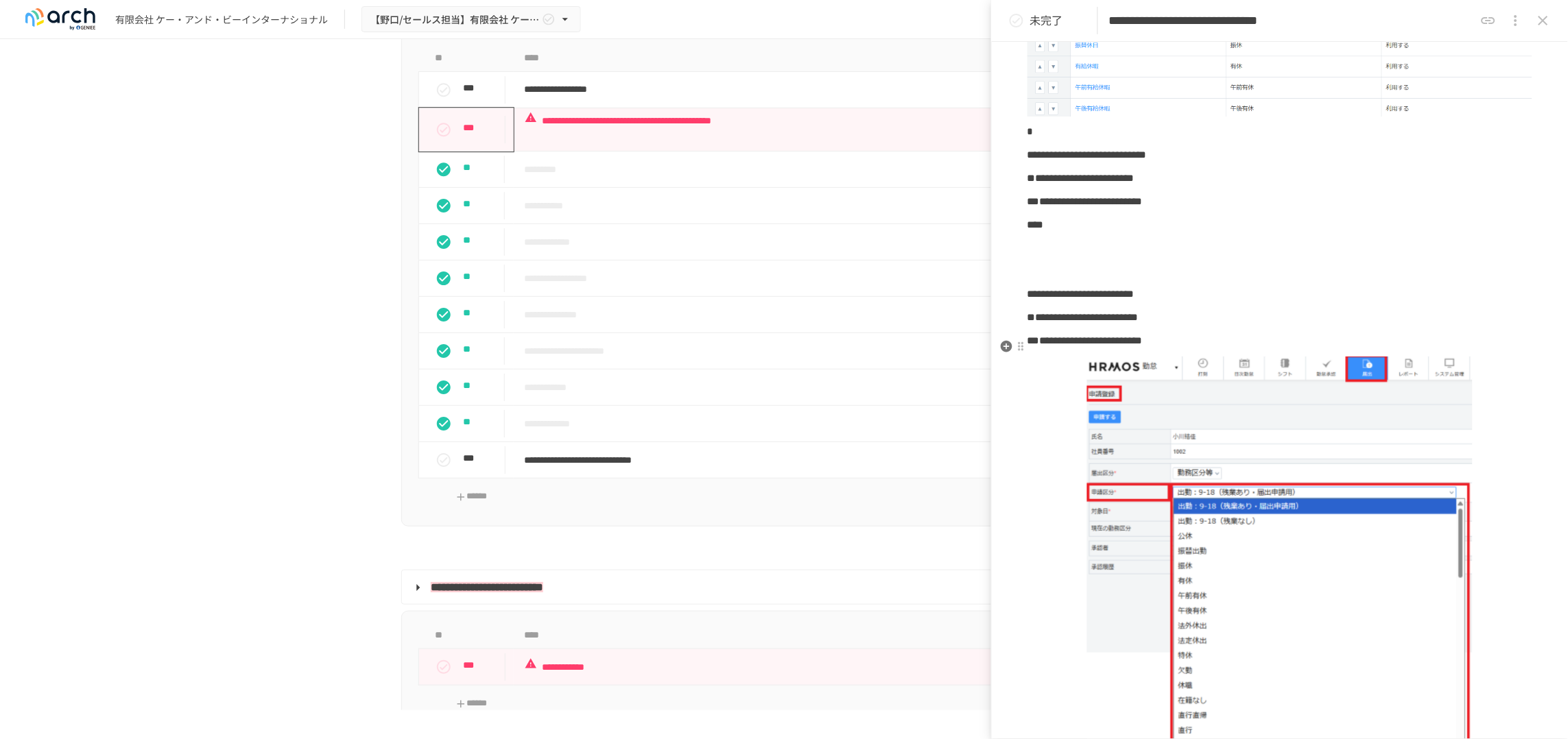 click on "**********" at bounding box center [1280, 341] 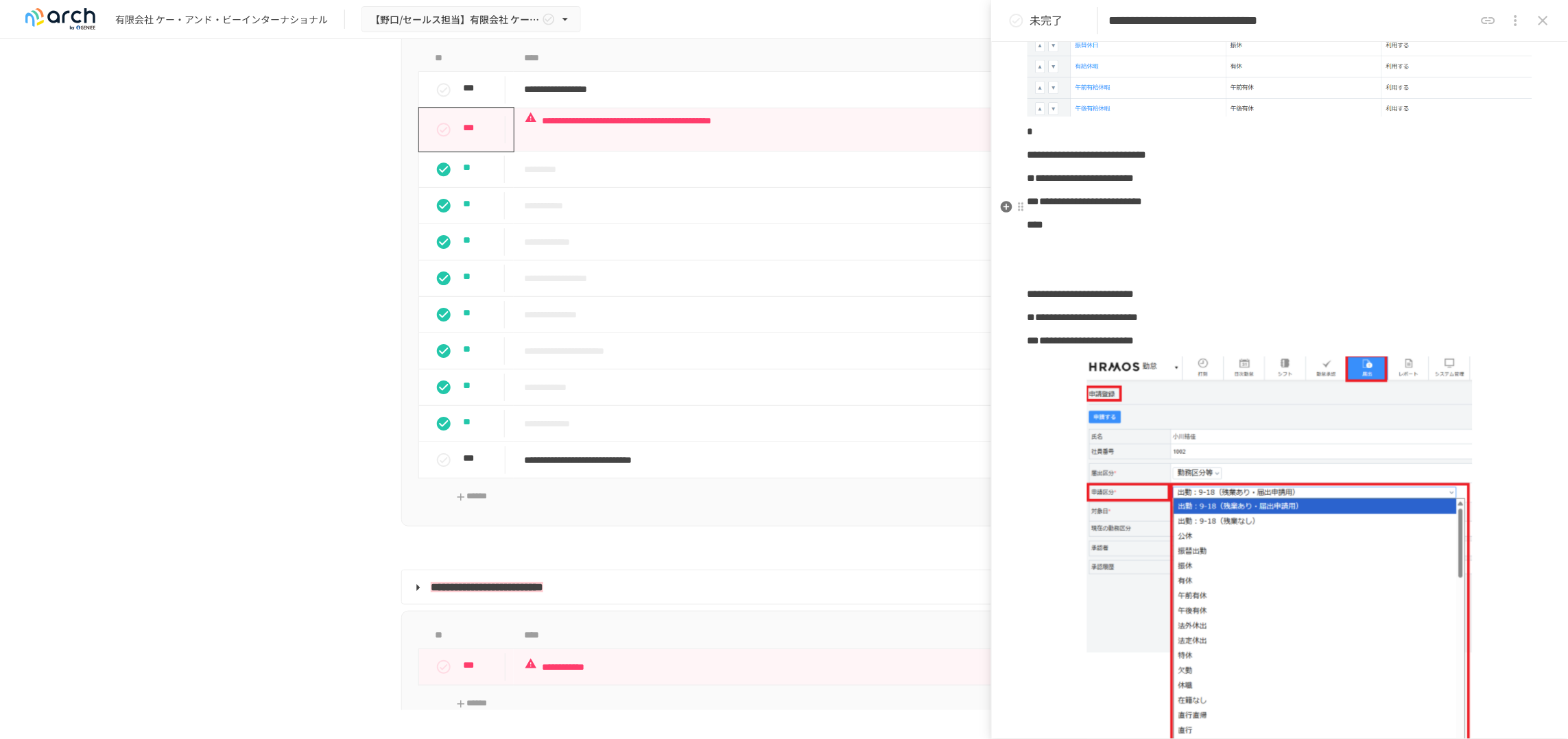 click on "**********" at bounding box center [1085, 201] 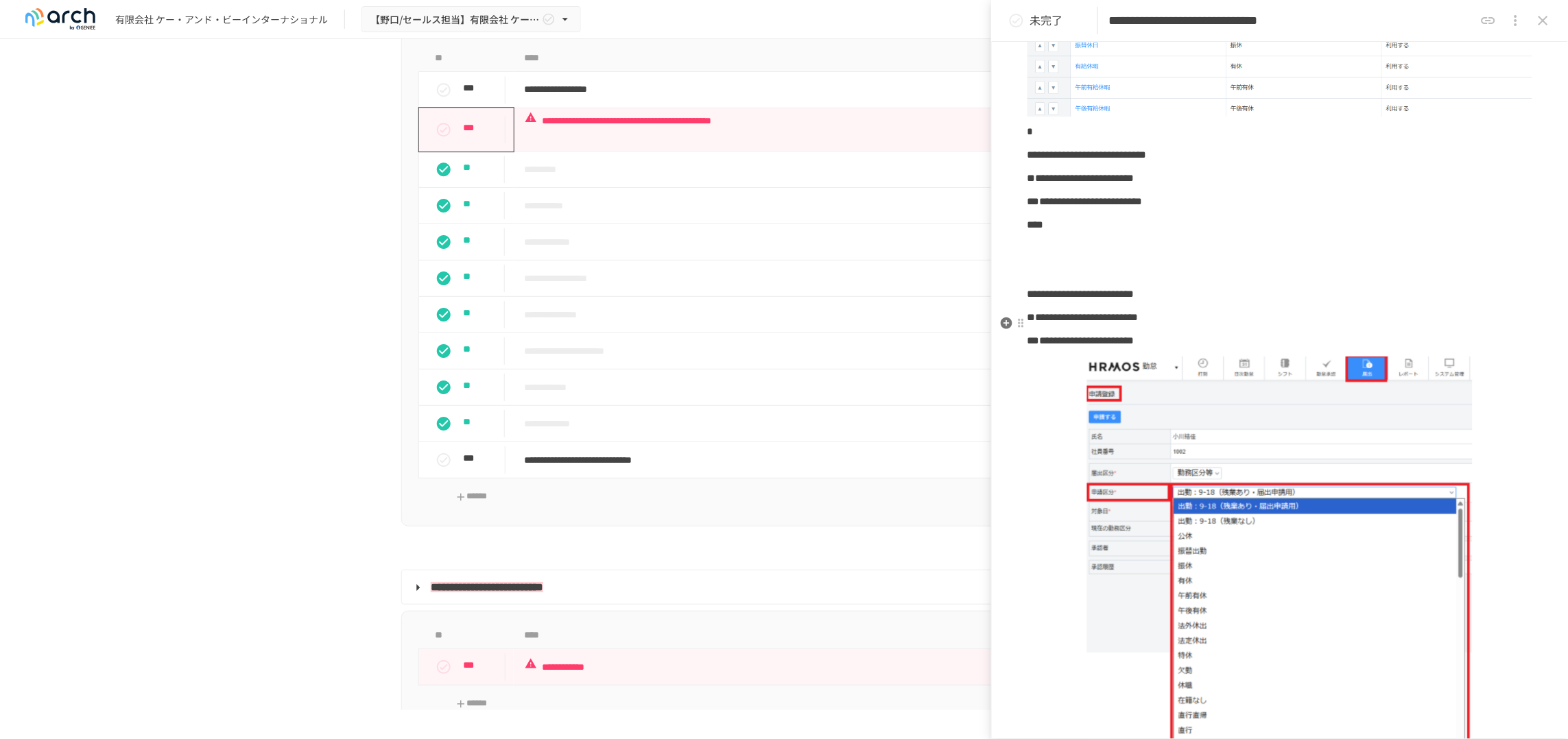 drag, startPoint x: 1242, startPoint y: 331, endPoint x: 1259, endPoint y: 367, distance: 39.812058 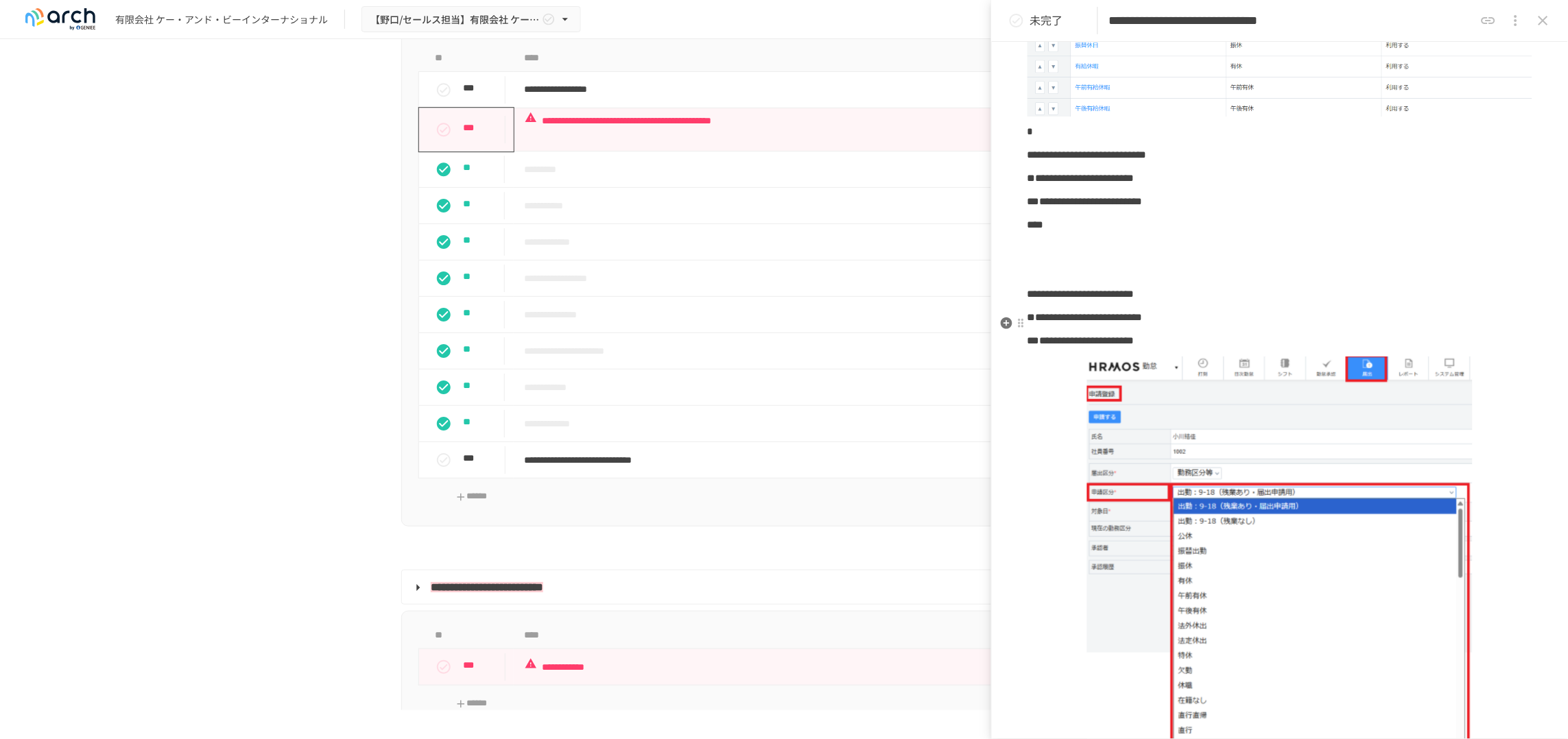 click on "**********" at bounding box center [1085, 317] 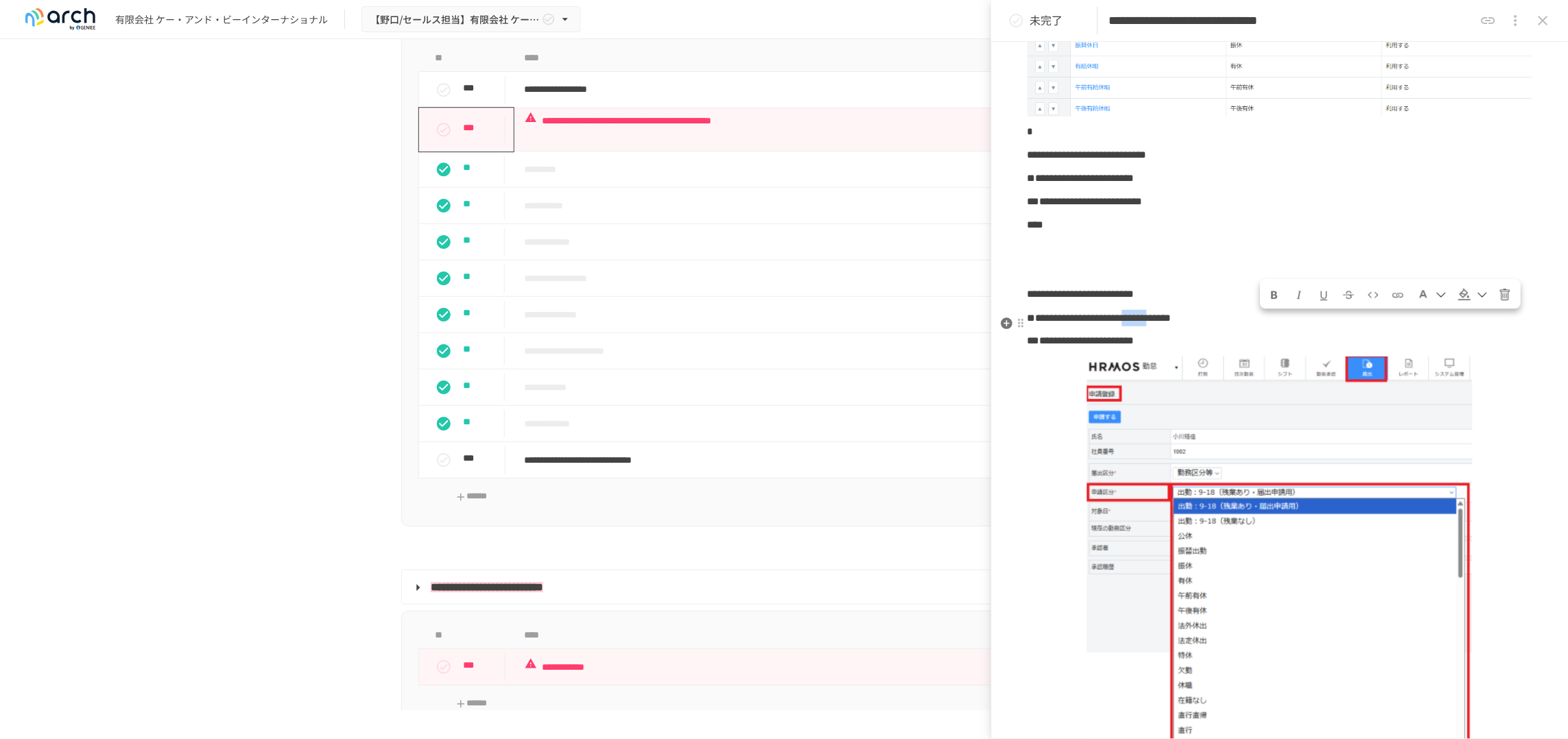 drag, startPoint x: 1263, startPoint y: 333, endPoint x: 1324, endPoint y: 335, distance: 61.032778 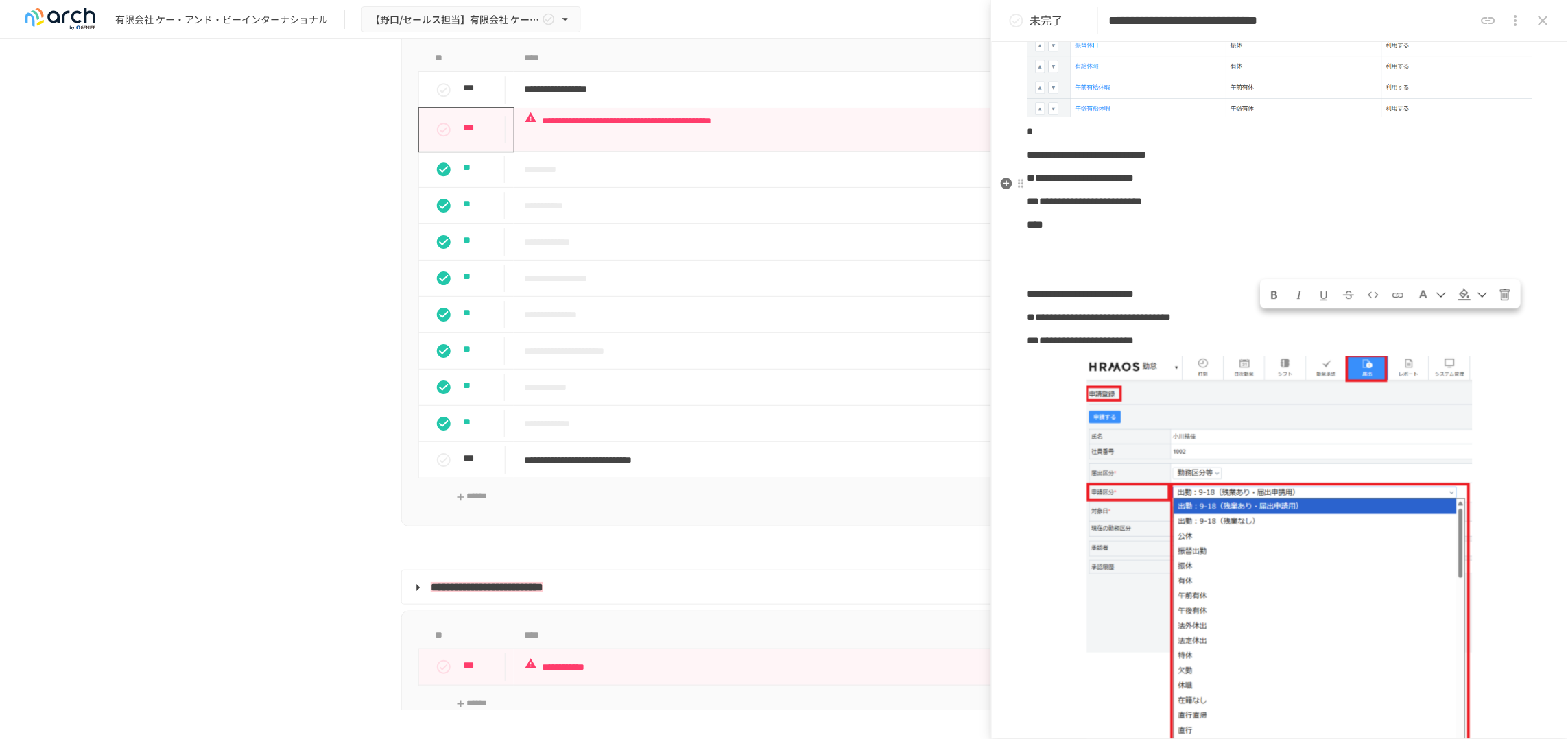 drag, startPoint x: 1184, startPoint y: 193, endPoint x: 1189, endPoint y: 226, distance: 33.3766 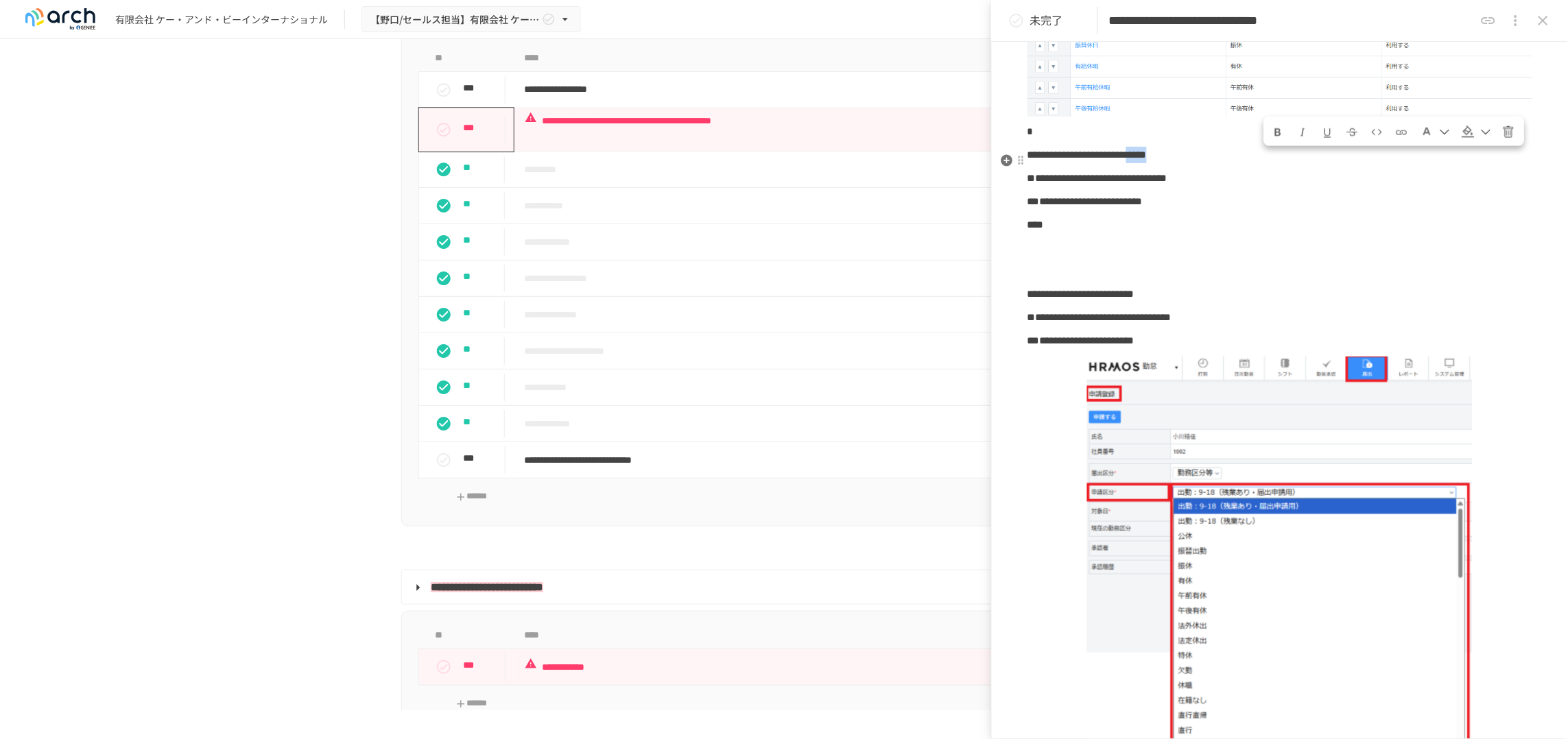 drag, startPoint x: 1267, startPoint y: 170, endPoint x: 1319, endPoint y: 175, distance: 52.239832 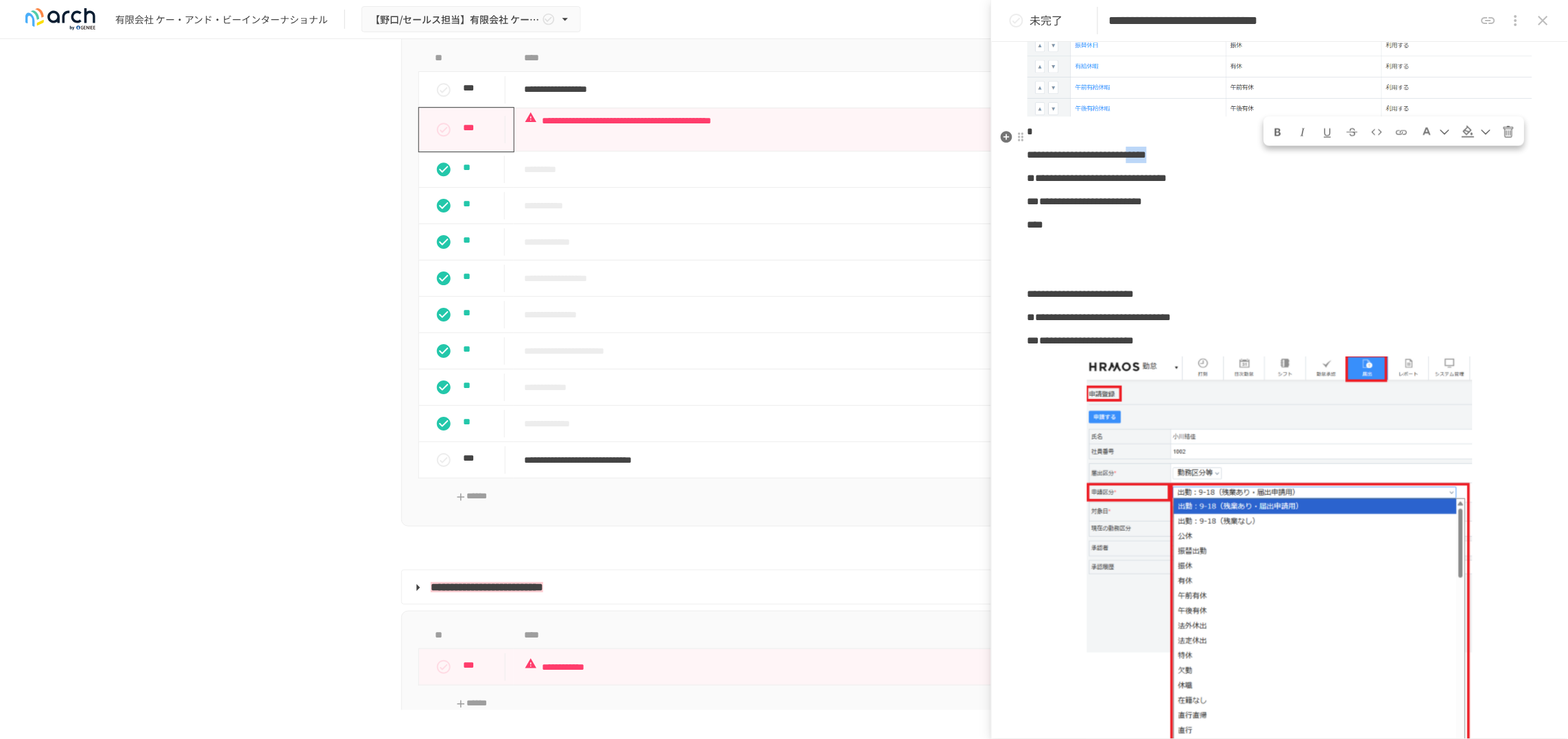 click at bounding box center (1469, 132) 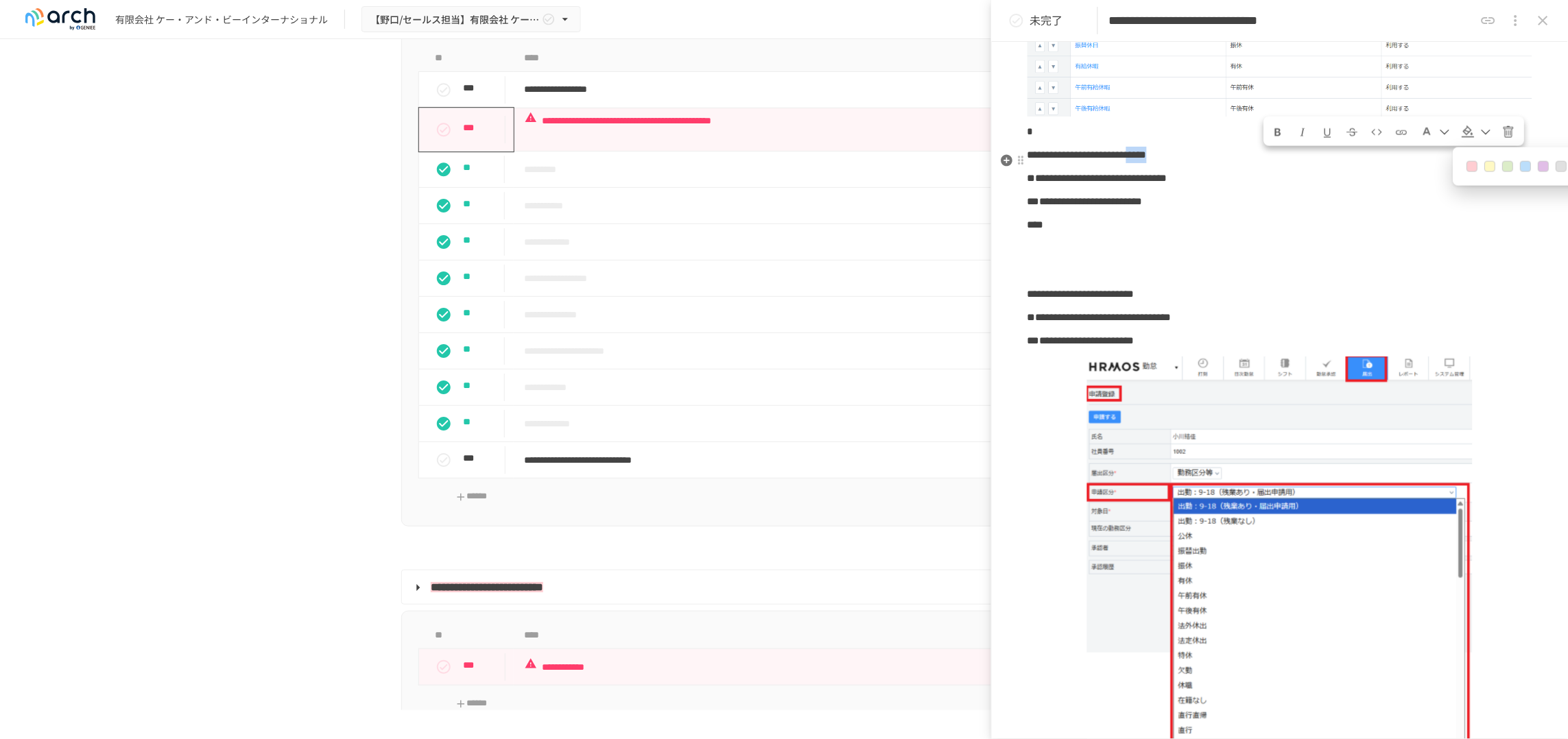 click at bounding box center (1526, 167) 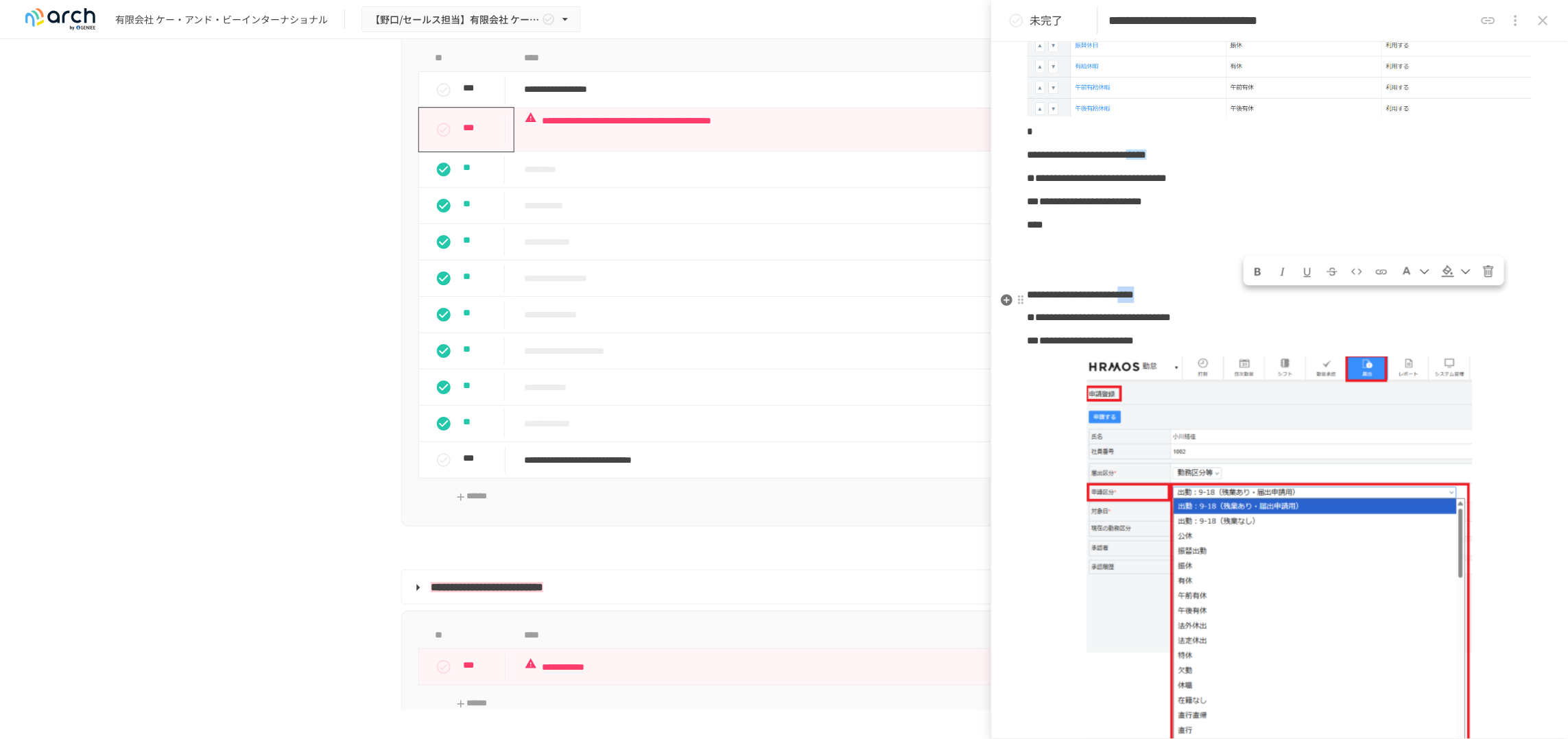 drag, startPoint x: 1250, startPoint y: 305, endPoint x: 1288, endPoint y: 308, distance: 38.118237 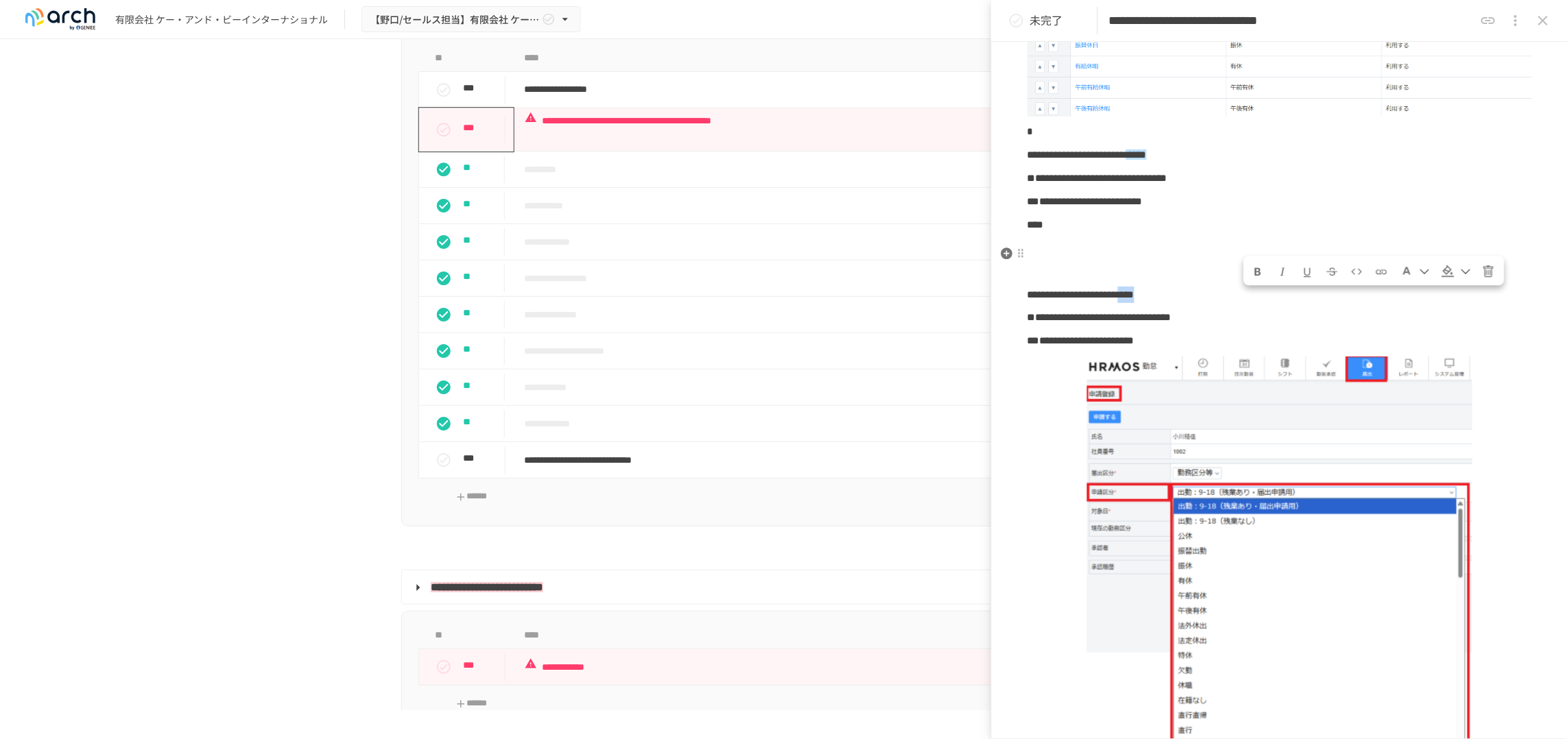 click at bounding box center [1449, 271] 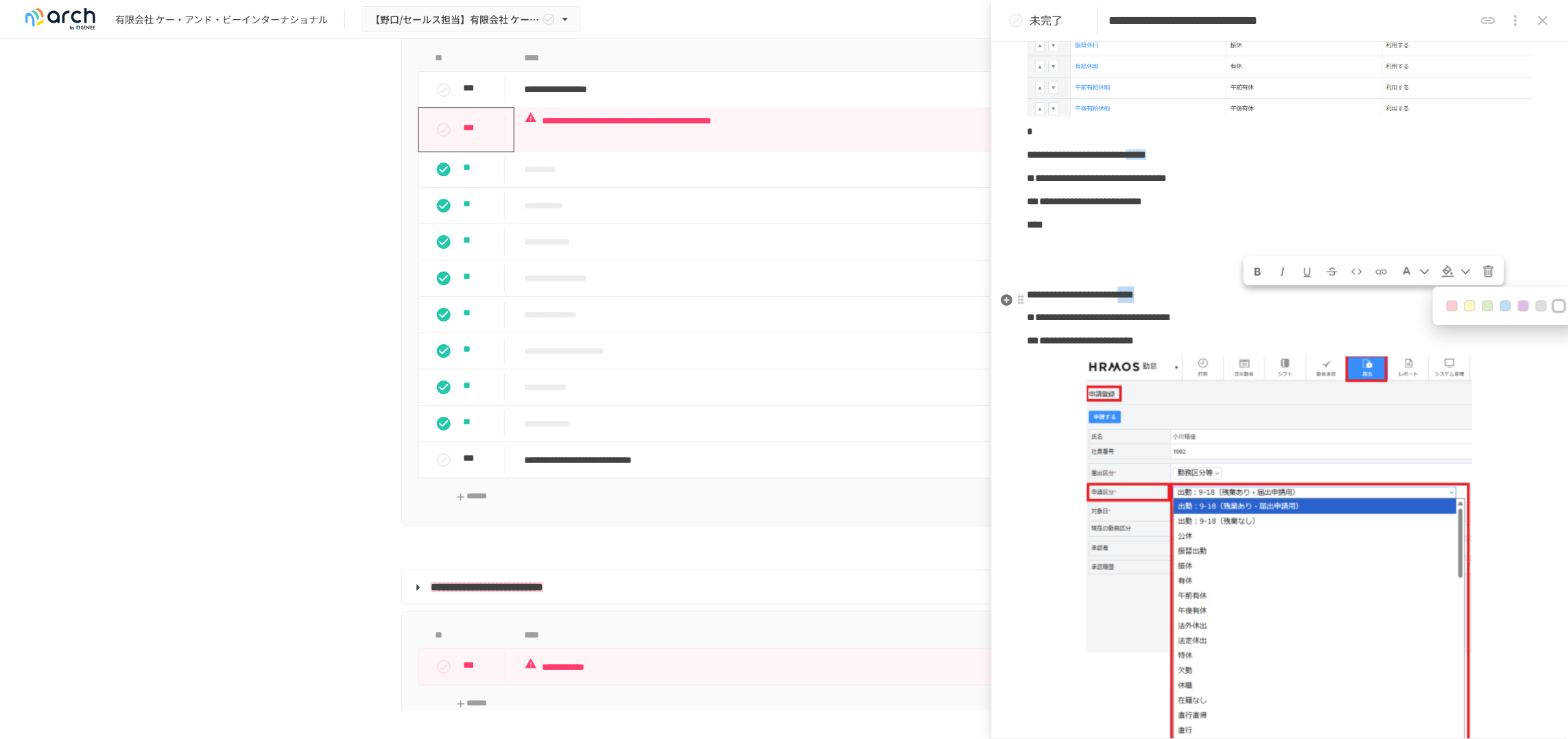 click at bounding box center [1453, 306] 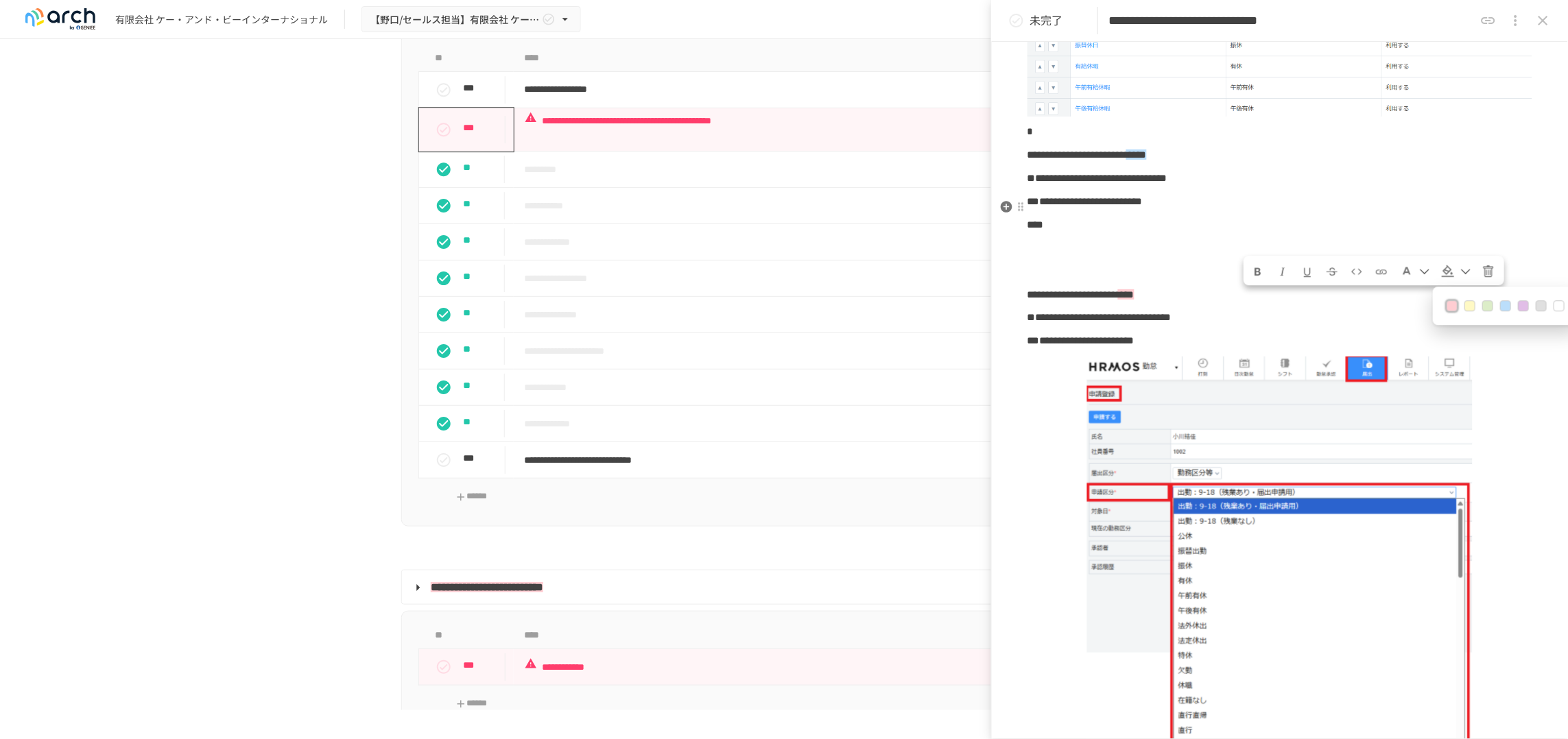click on "**********" at bounding box center [1280, 202] 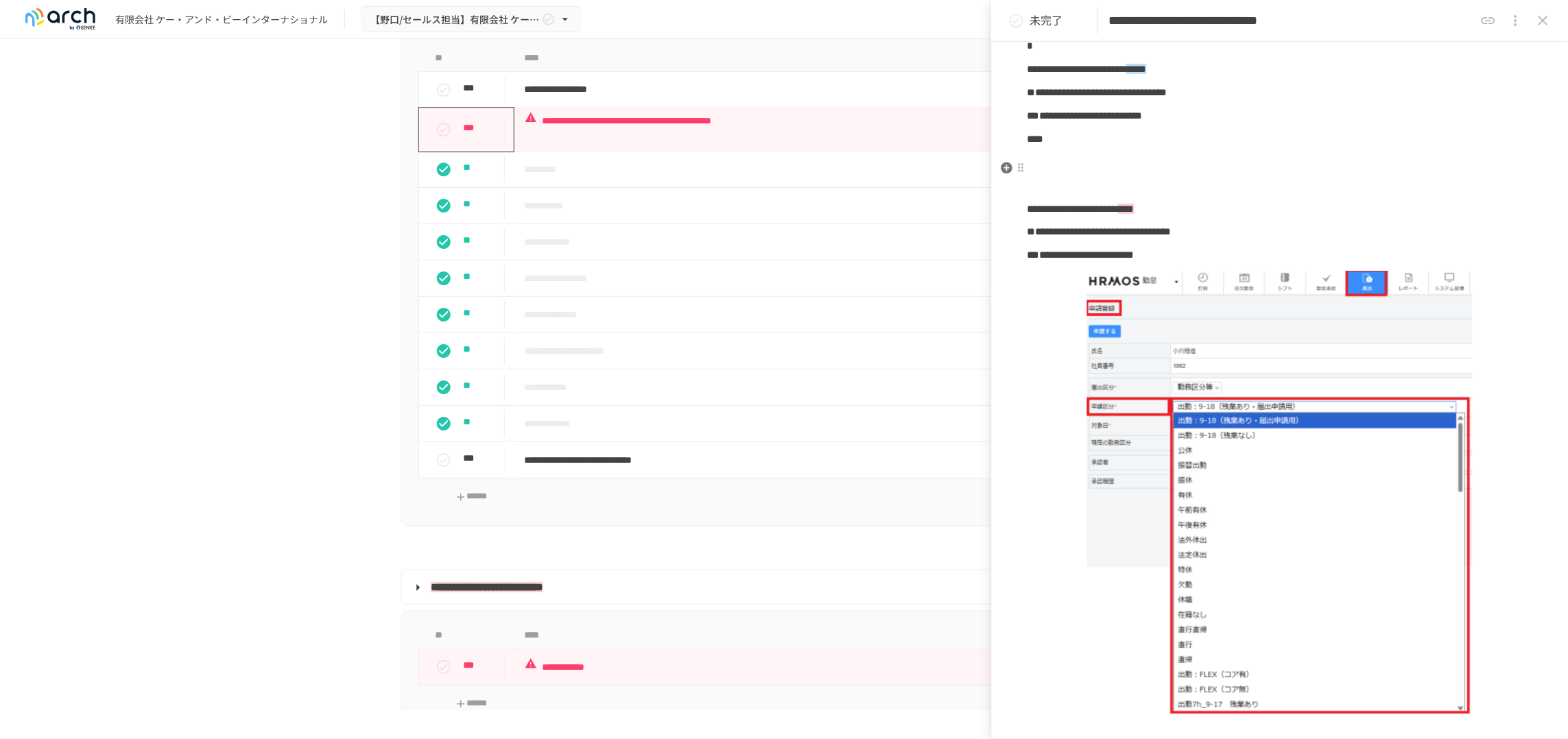 scroll, scrollTop: 882, scrollLeft: 0, axis: vertical 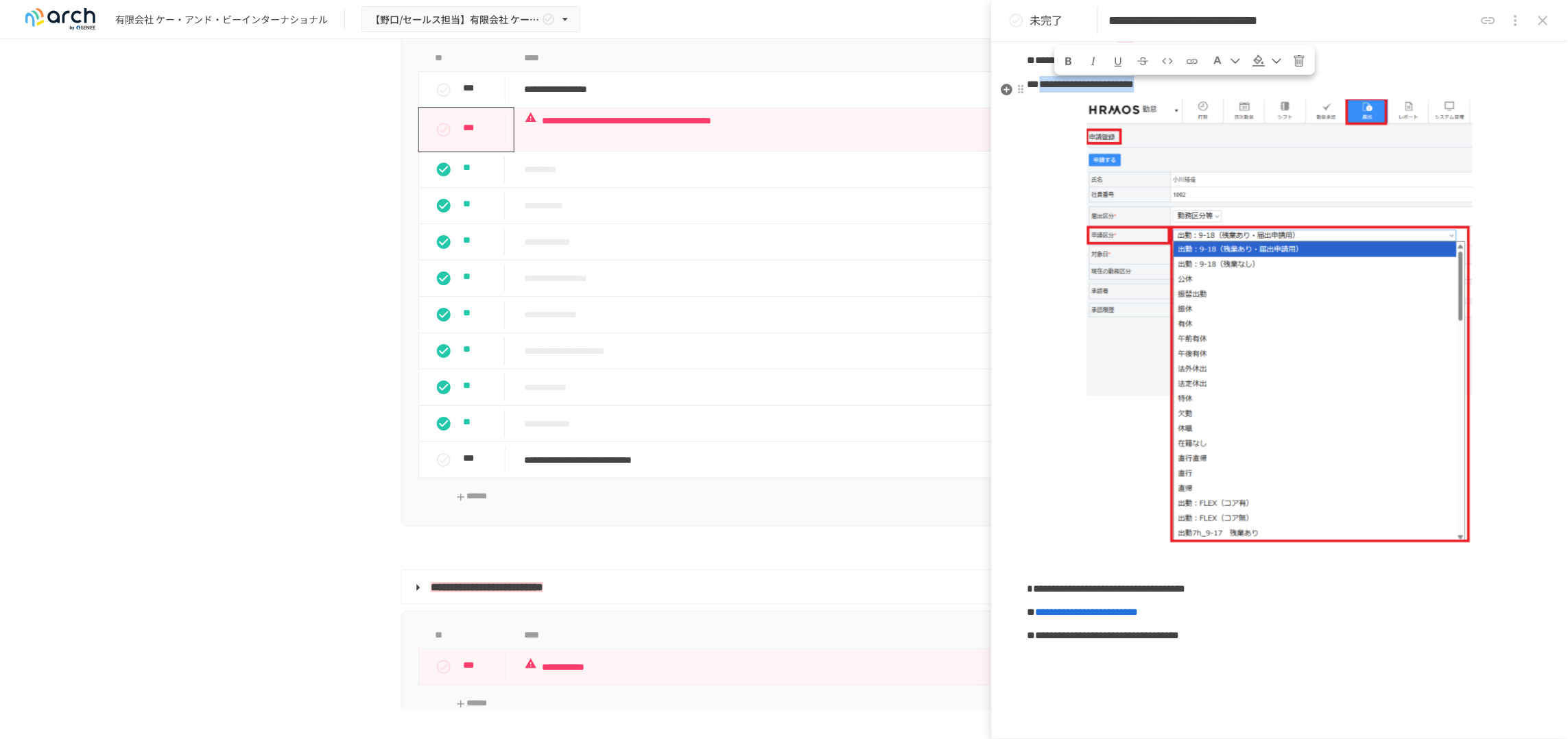 drag, startPoint x: 1064, startPoint y: 102, endPoint x: 1297, endPoint y: 102, distance: 233 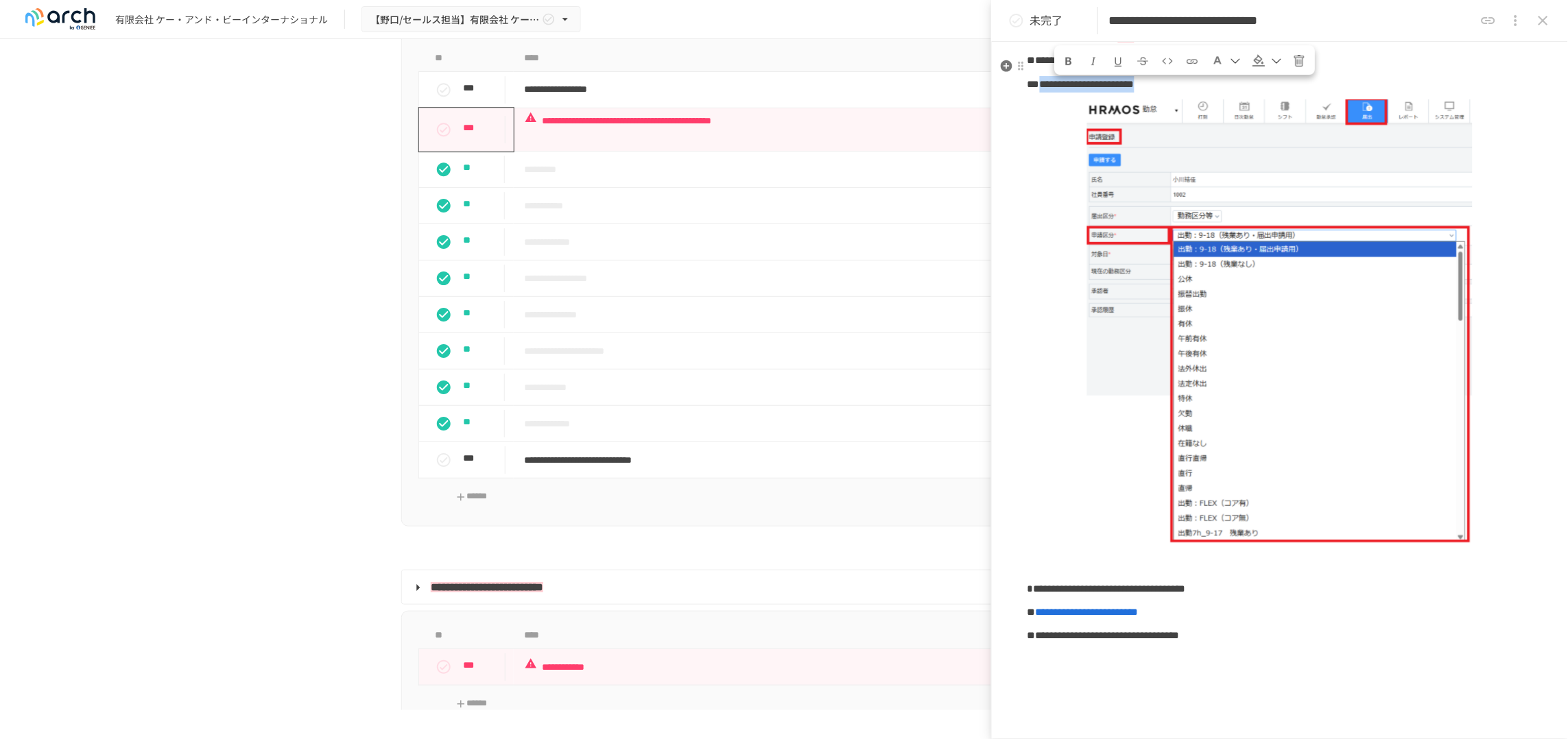 click at bounding box center [1259, 61] 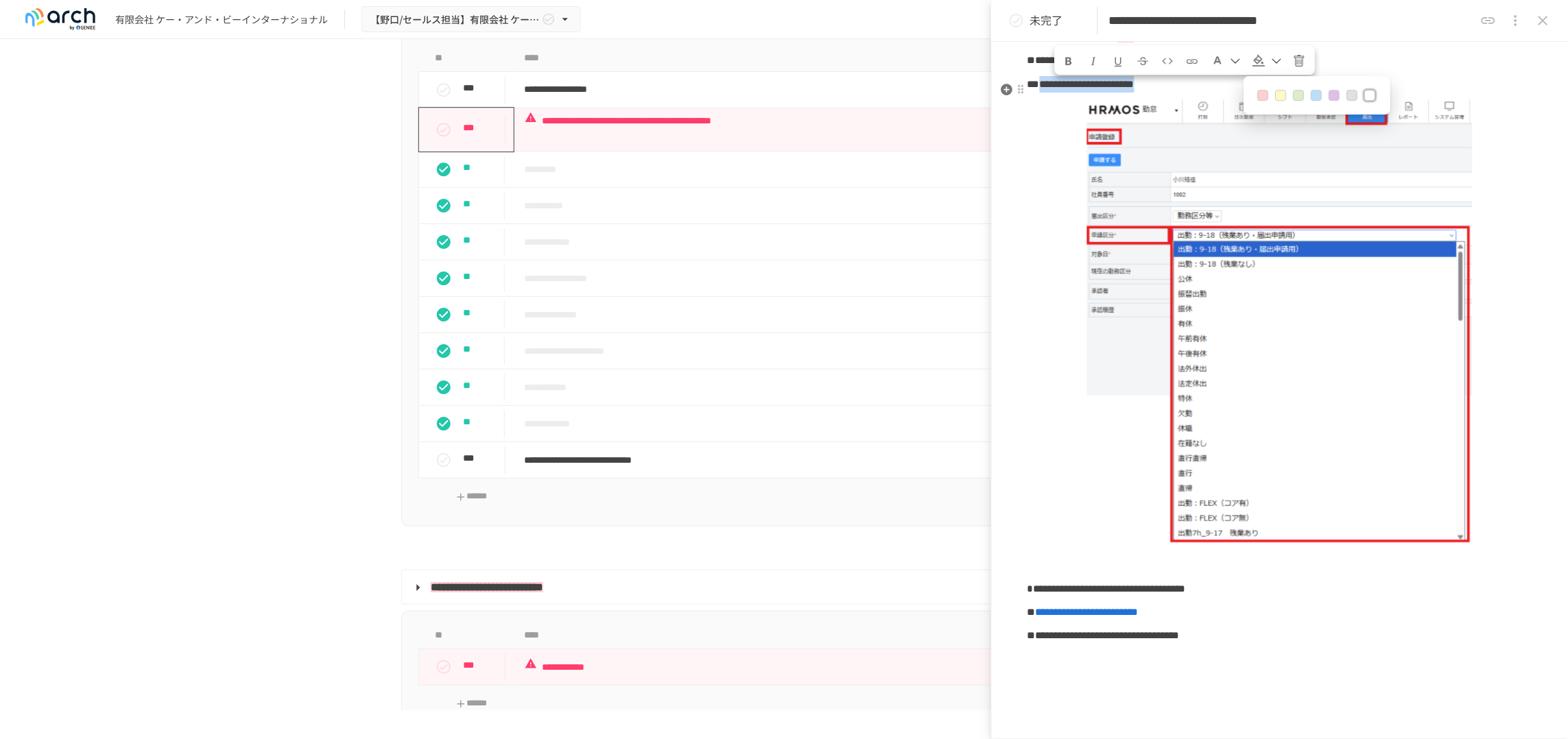 click at bounding box center (1263, 96) 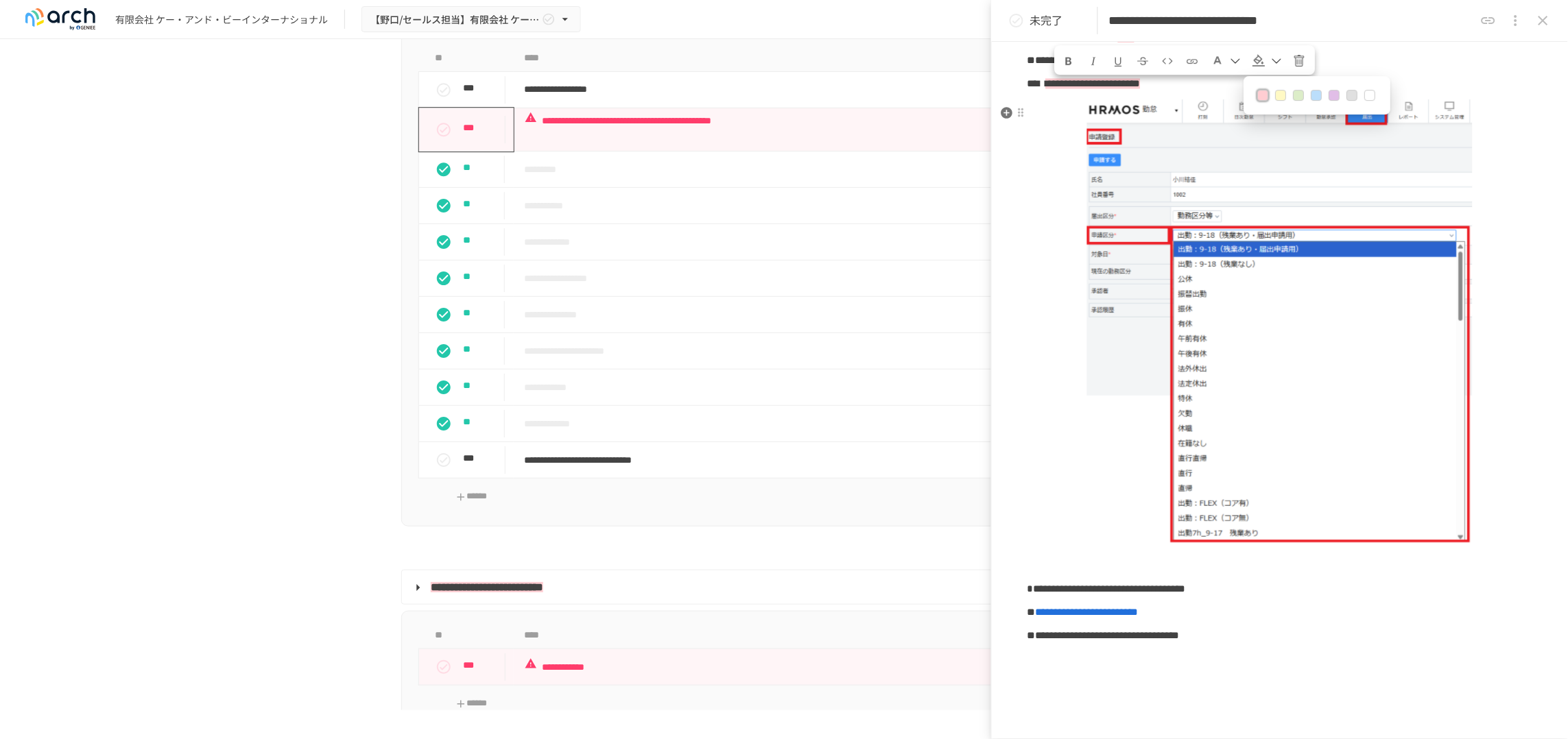 click at bounding box center (1280, 322) 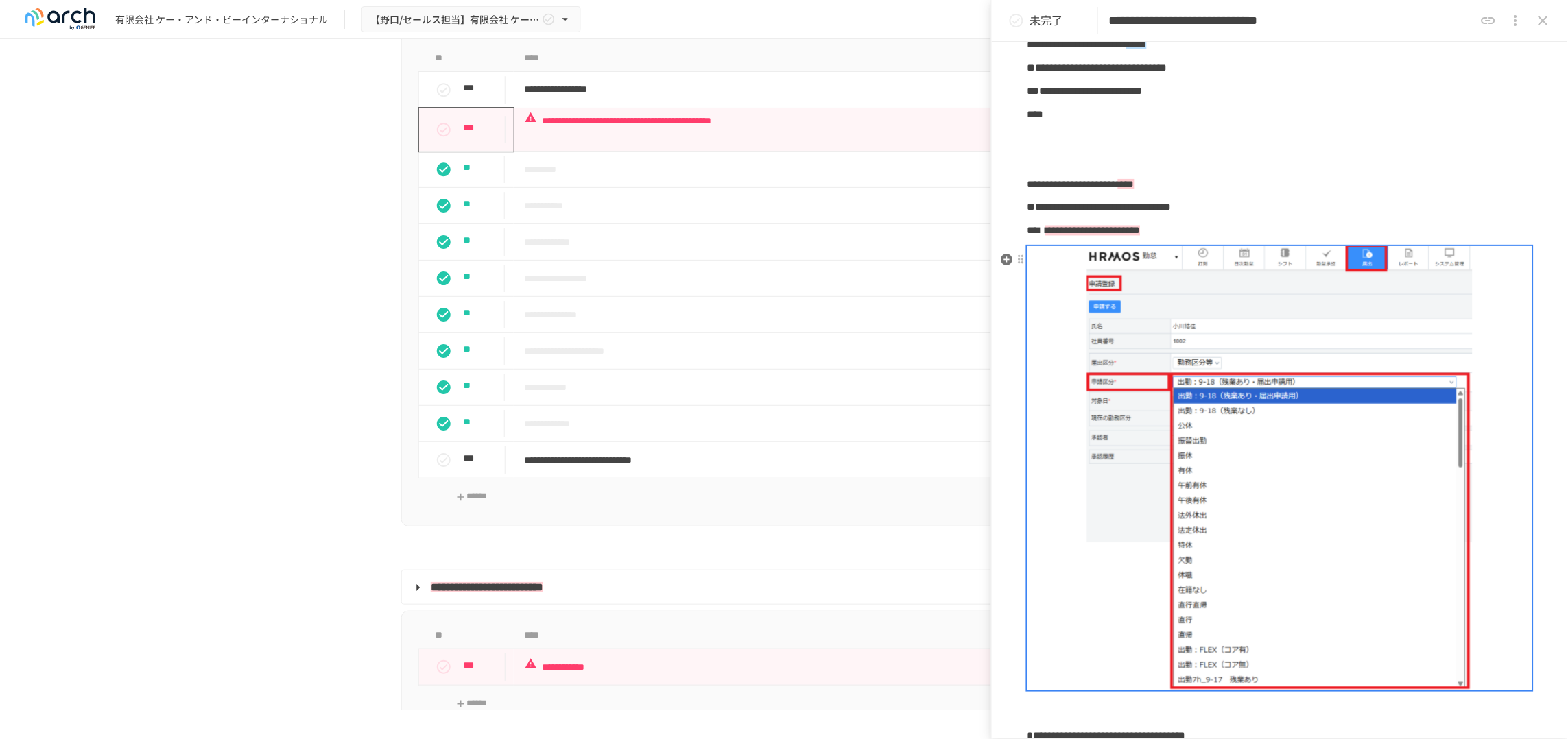 scroll, scrollTop: 710, scrollLeft: 0, axis: vertical 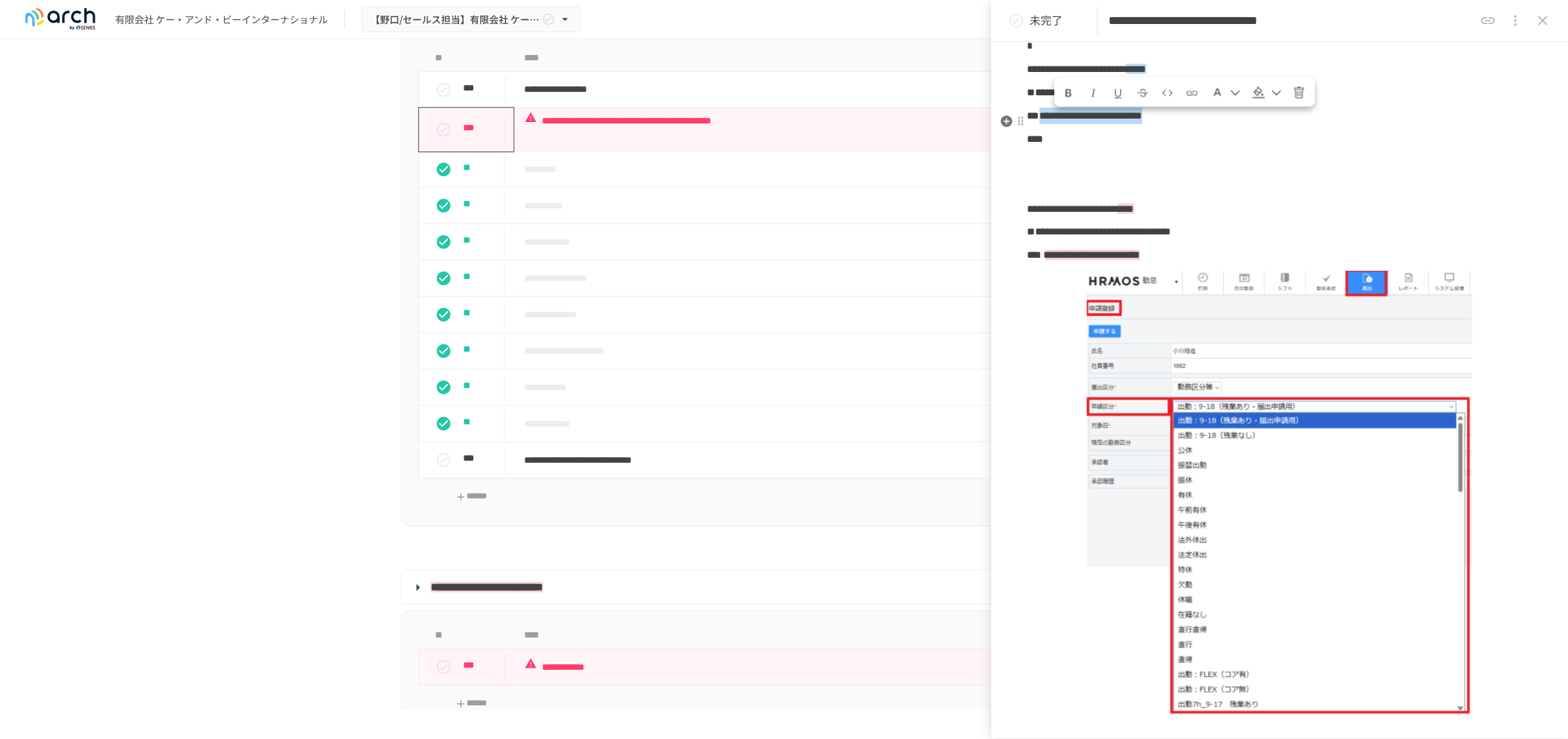 drag, startPoint x: 1064, startPoint y: 132, endPoint x: 1318, endPoint y: 136, distance: 254.03149 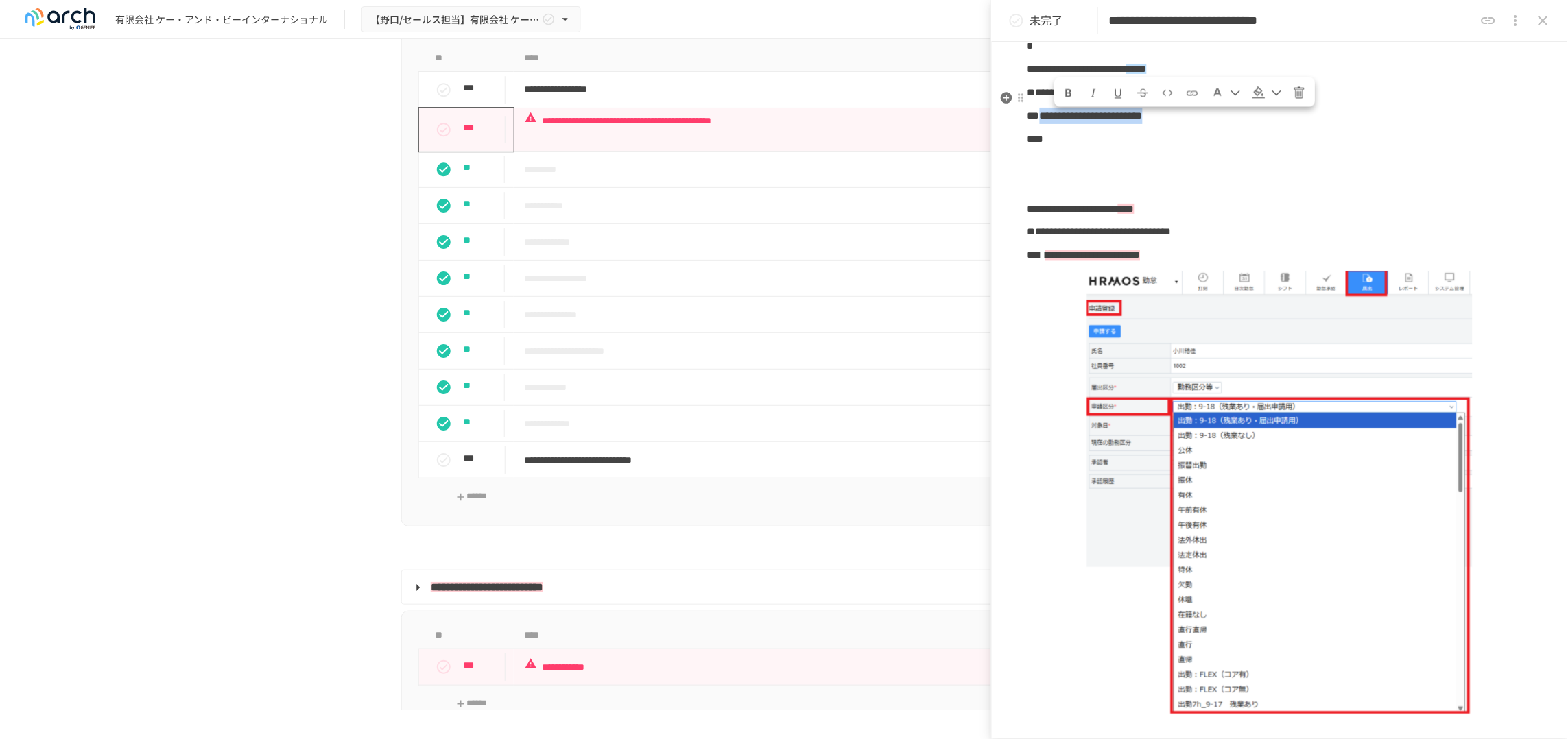 click at bounding box center (1268, 92) 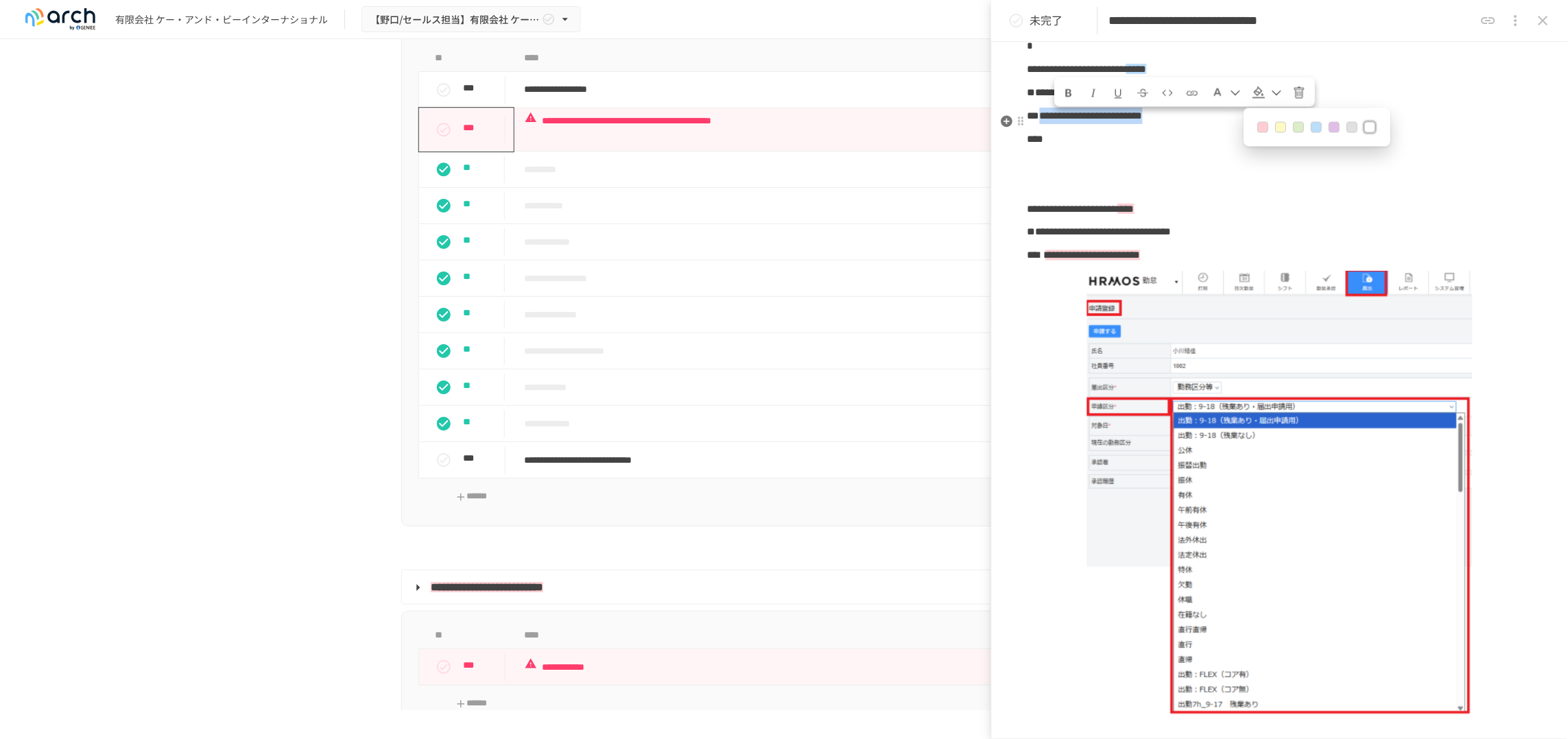 click at bounding box center [1317, 128] 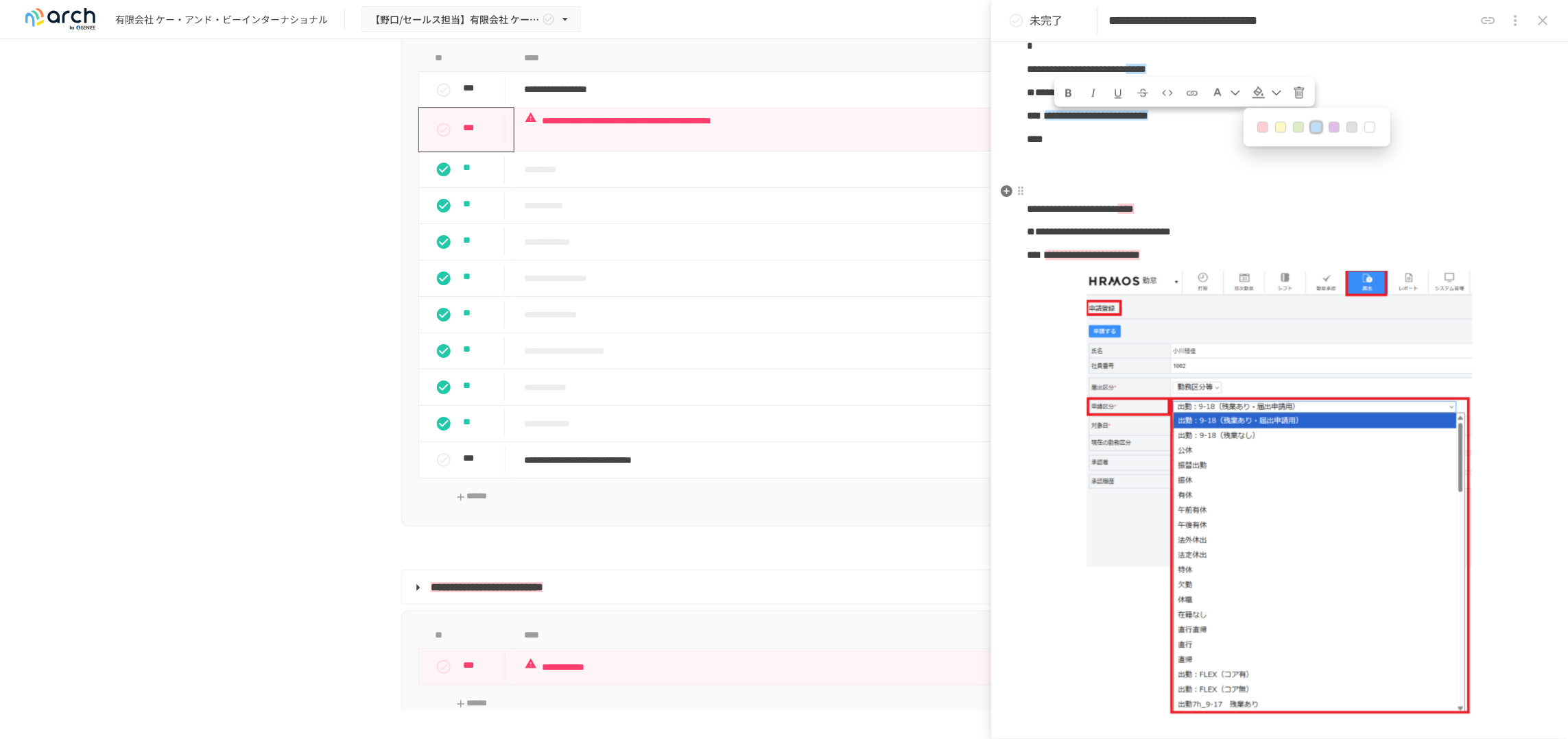 click at bounding box center [1280, 186] 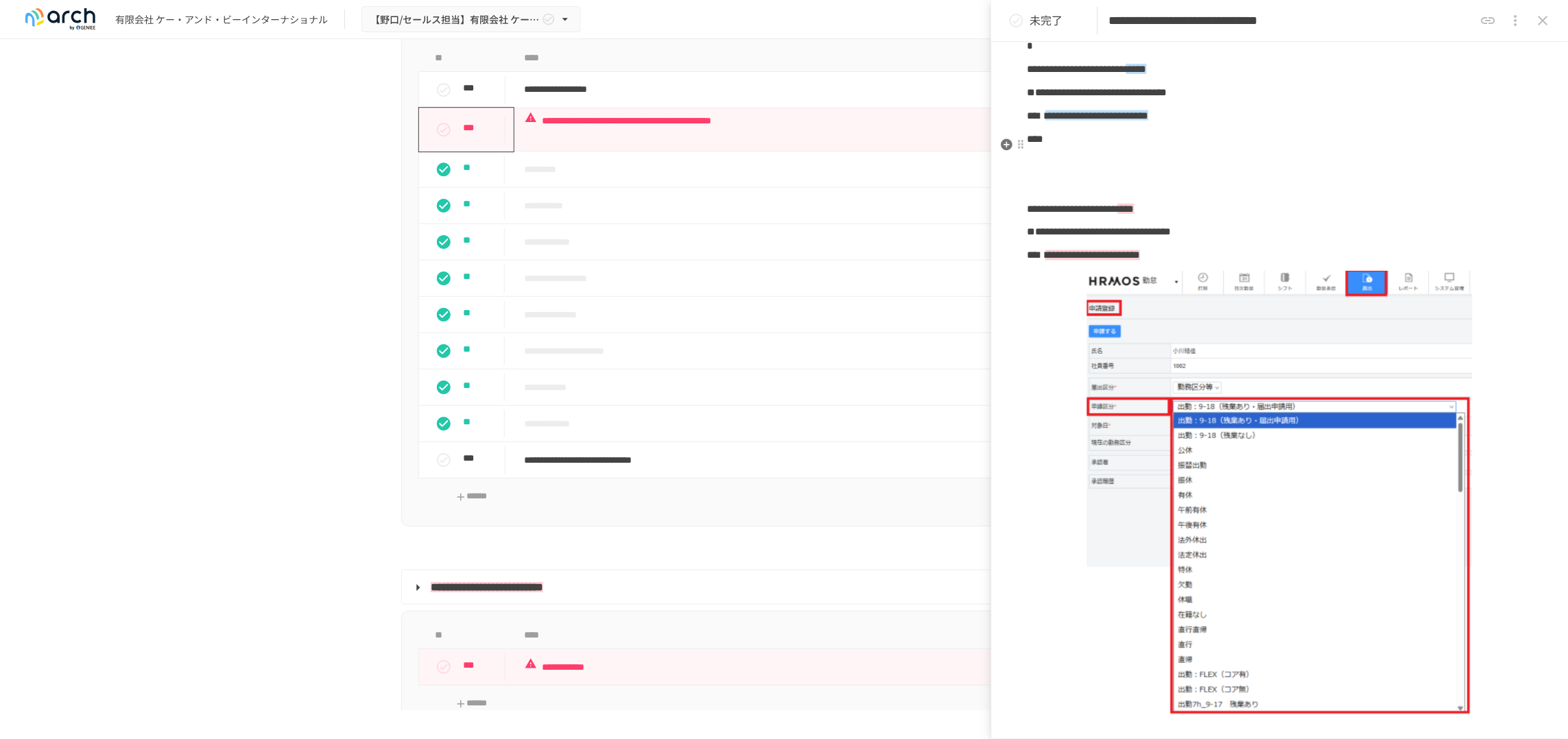 click at bounding box center [1036, 138] 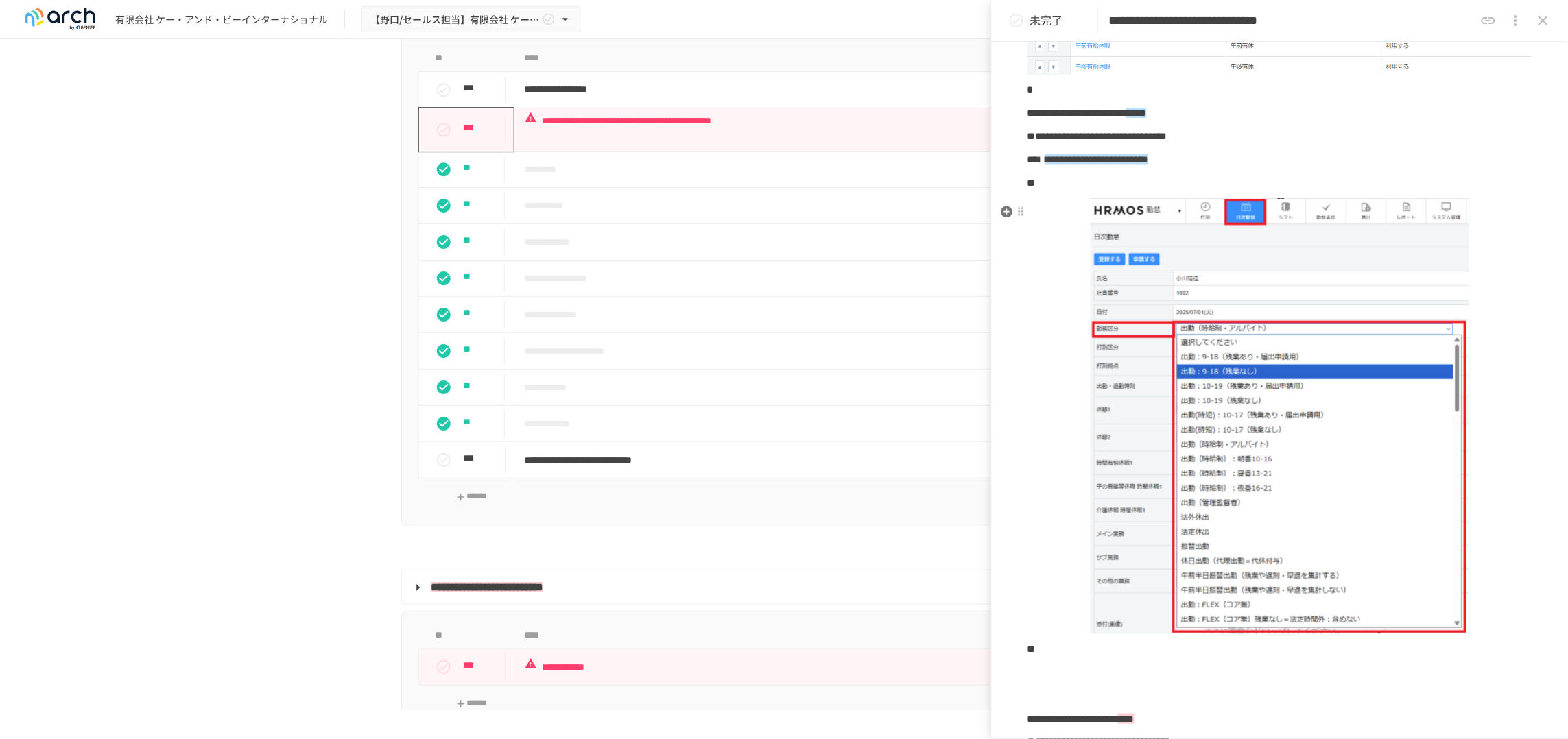 scroll, scrollTop: 625, scrollLeft: 0, axis: vertical 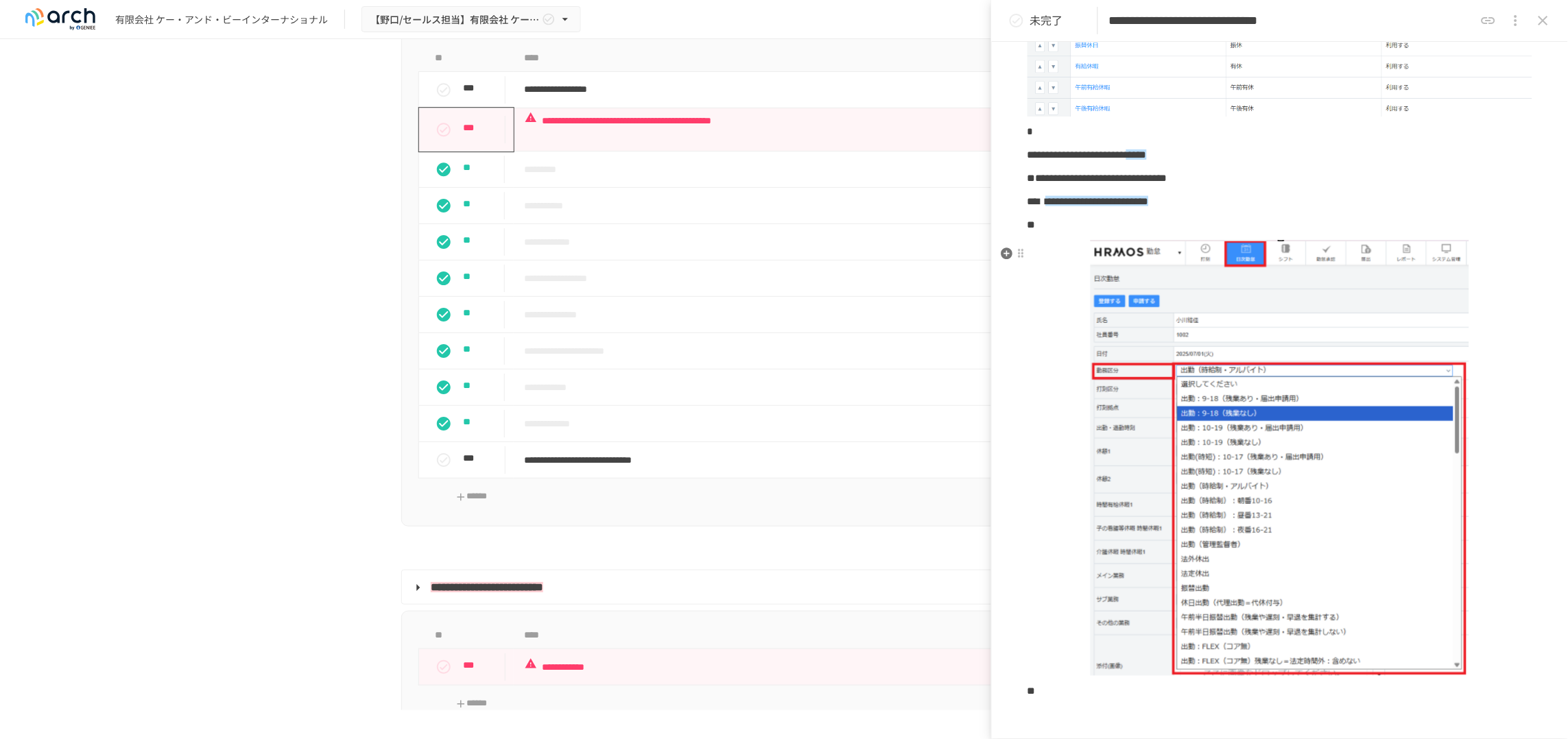 click at bounding box center (1280, 225) 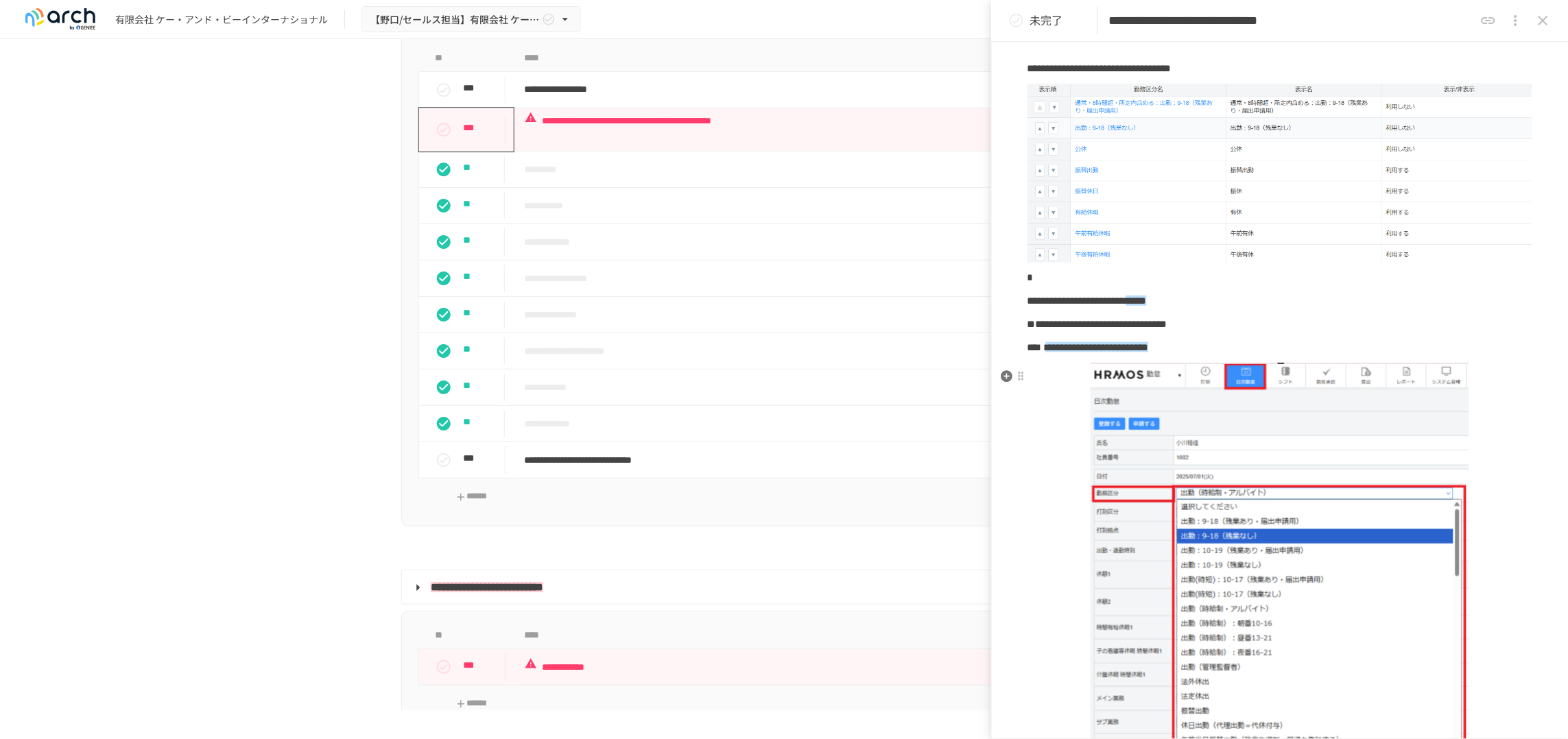 scroll, scrollTop: 453, scrollLeft: 0, axis: vertical 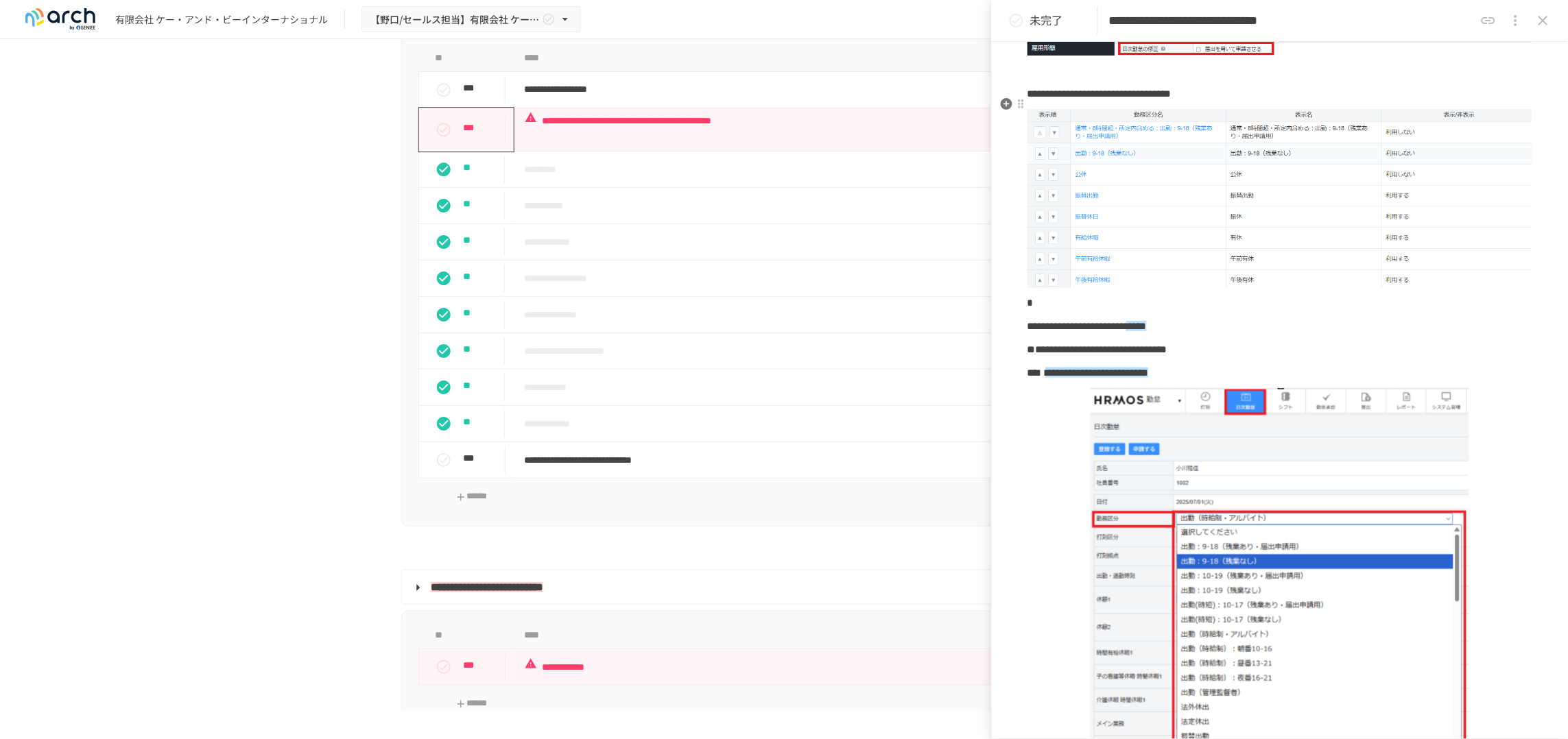 click on "**********" at bounding box center (1280, 94) 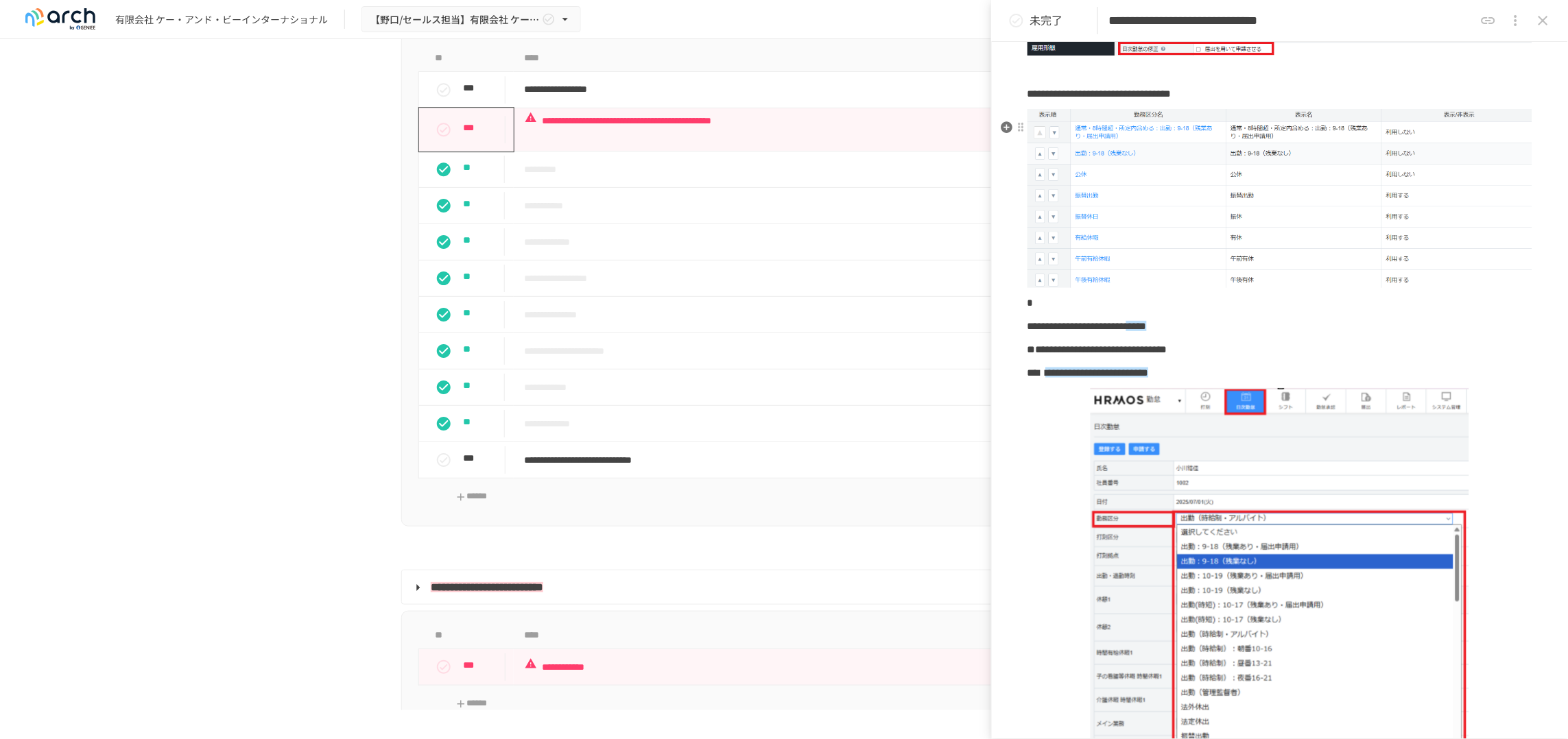 scroll, scrollTop: 282, scrollLeft: 0, axis: vertical 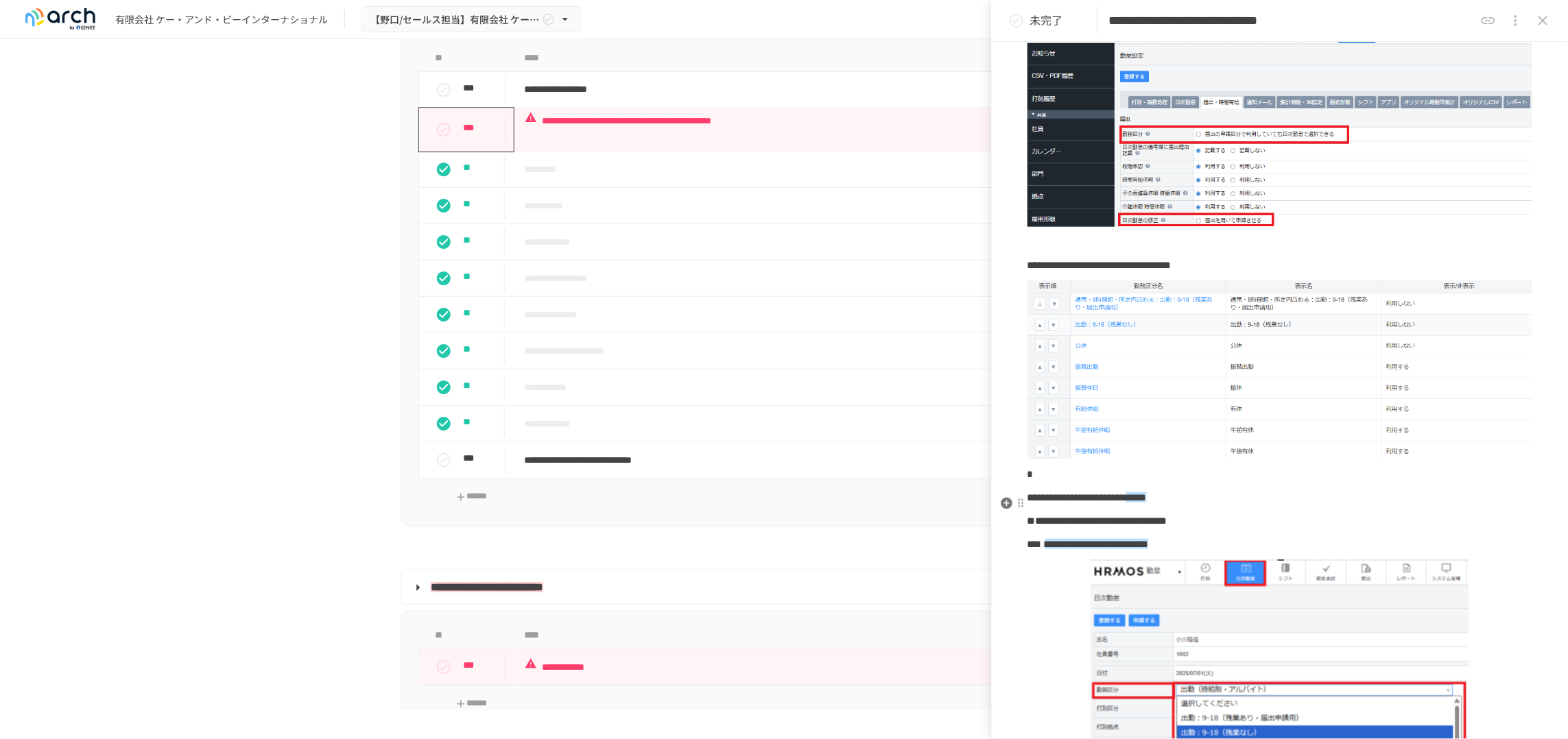 click on "**********" at bounding box center (1280, 498) 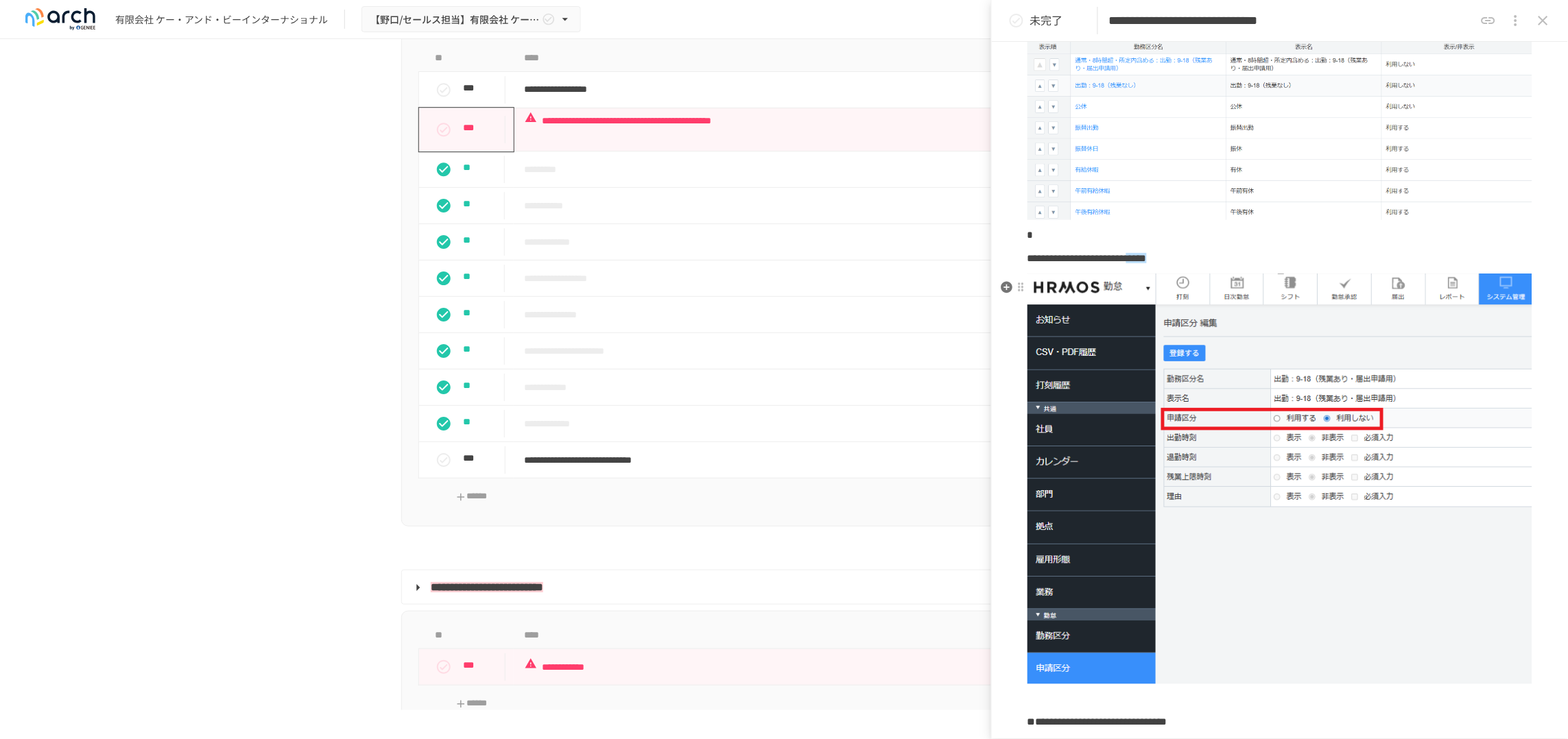 scroll, scrollTop: 539, scrollLeft: 0, axis: vertical 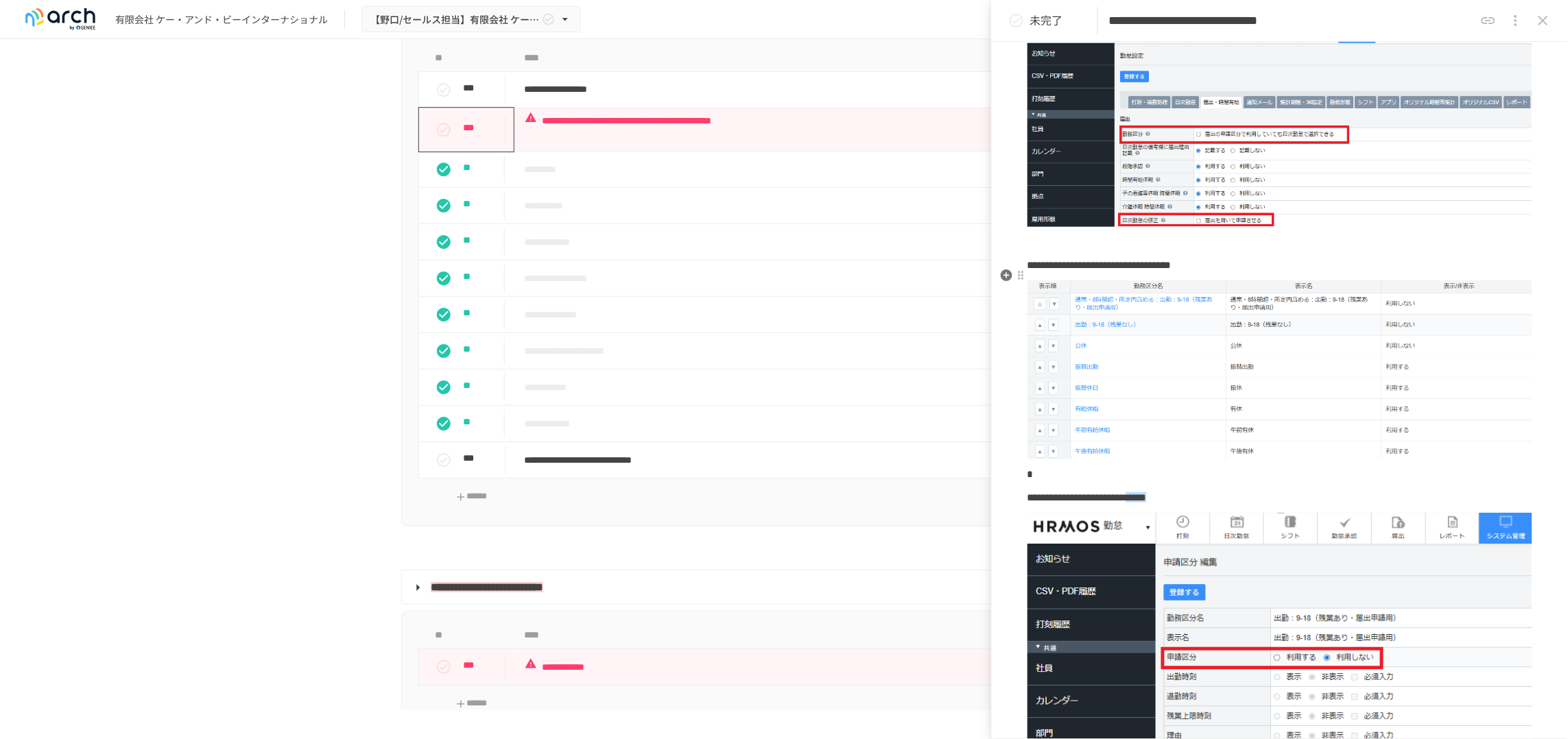 click on "**********" at bounding box center (1280, 265) 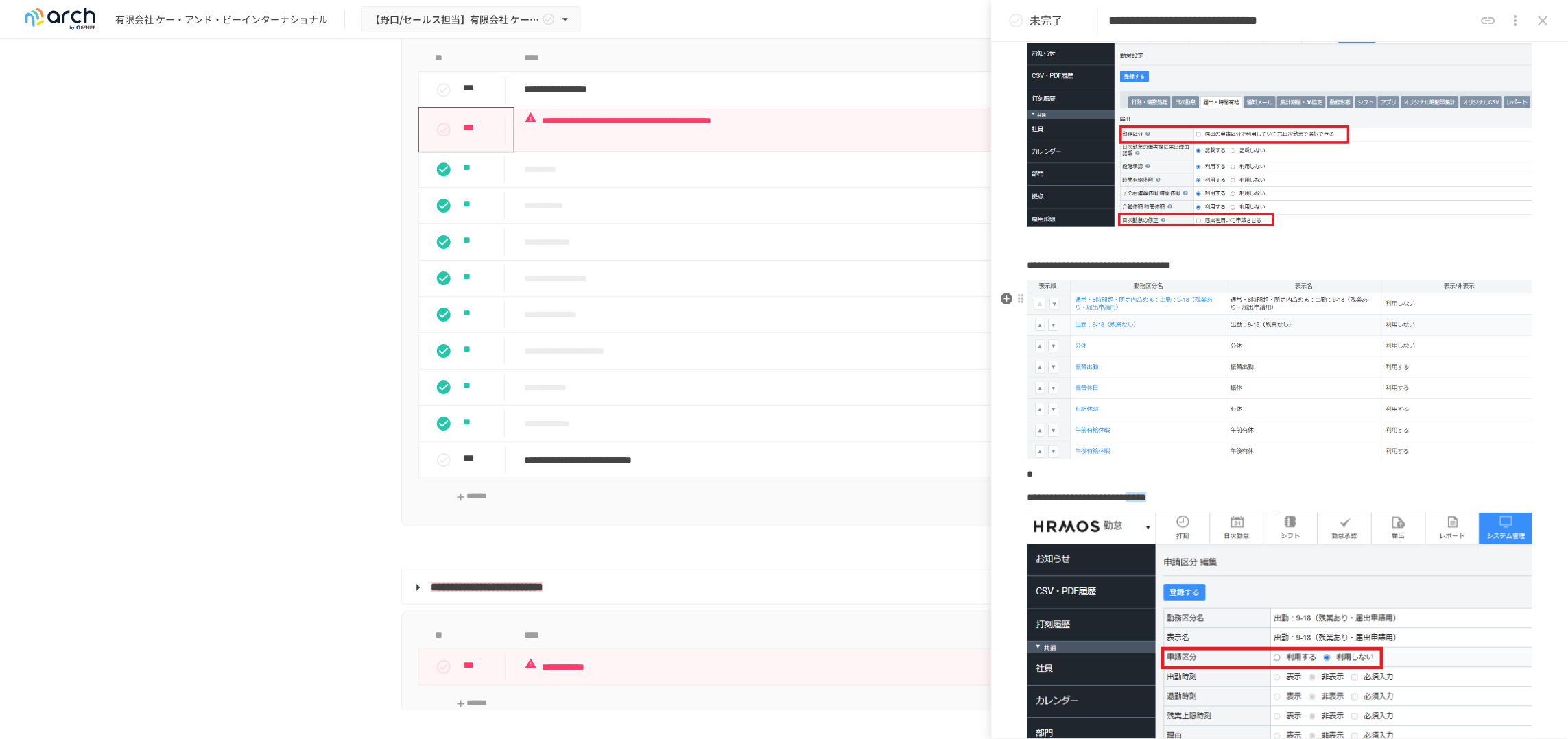 click at bounding box center (1280, 370) 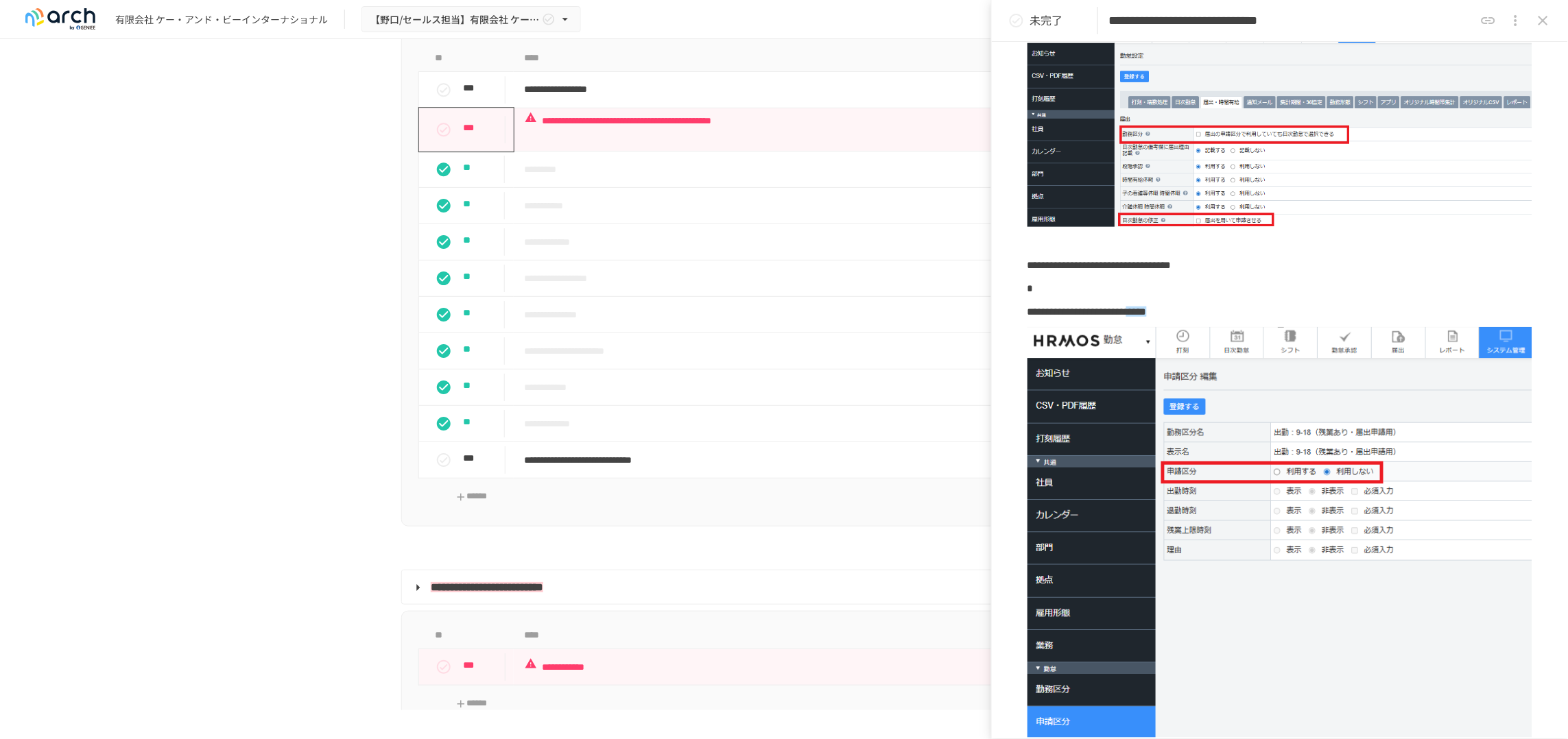 scroll, scrollTop: 282, scrollLeft: 0, axis: vertical 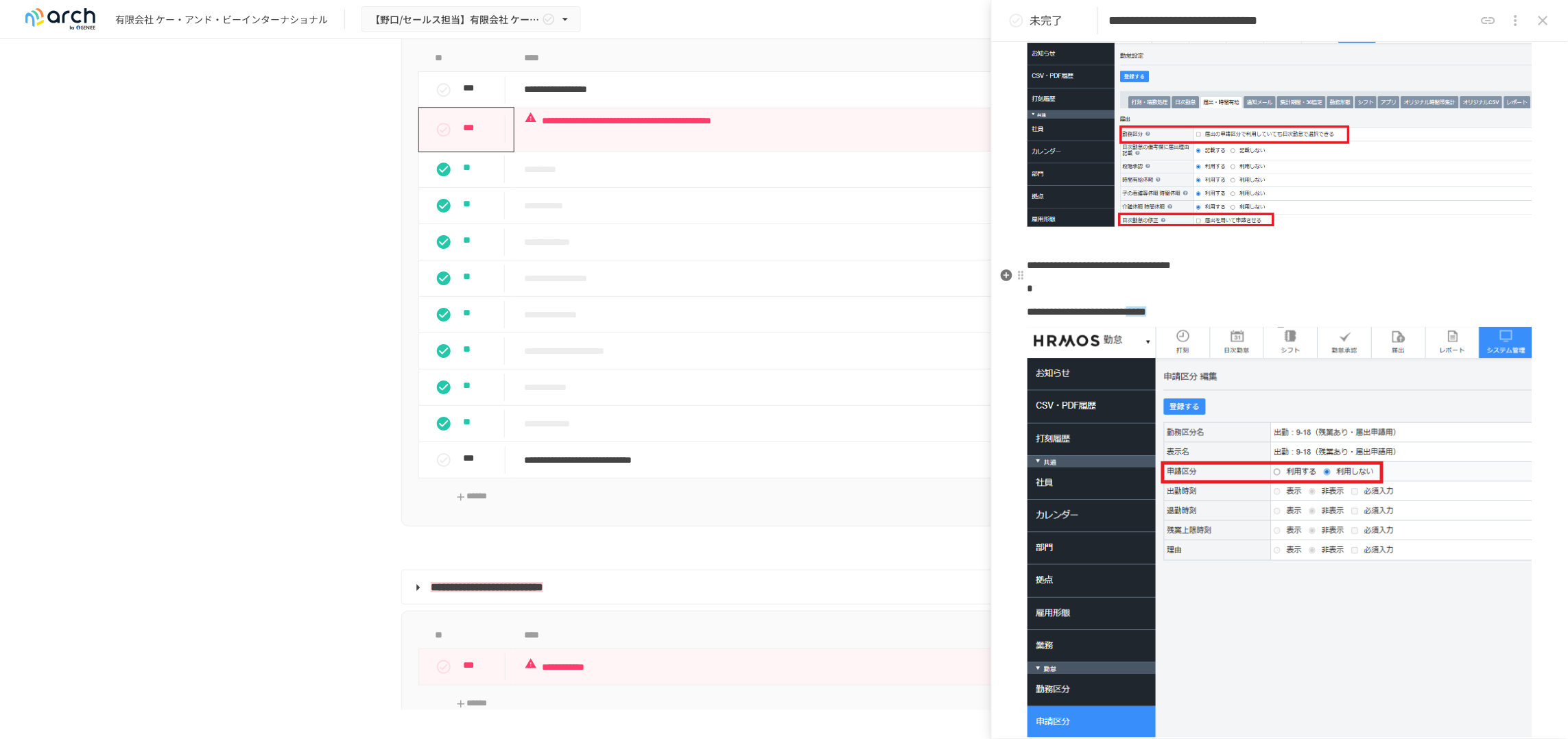 click on "**********" at bounding box center (1280, 904) 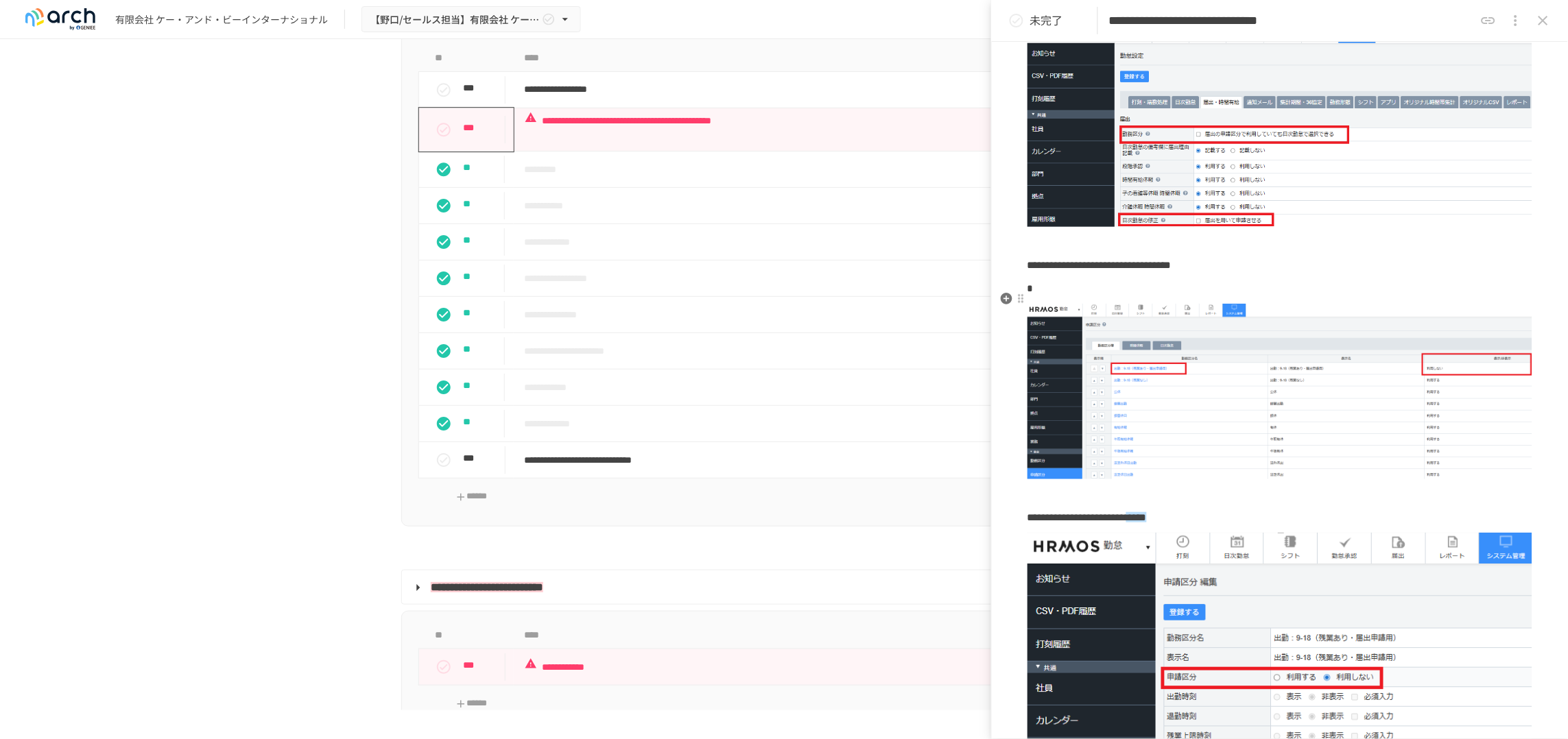 click at bounding box center [1280, 289] 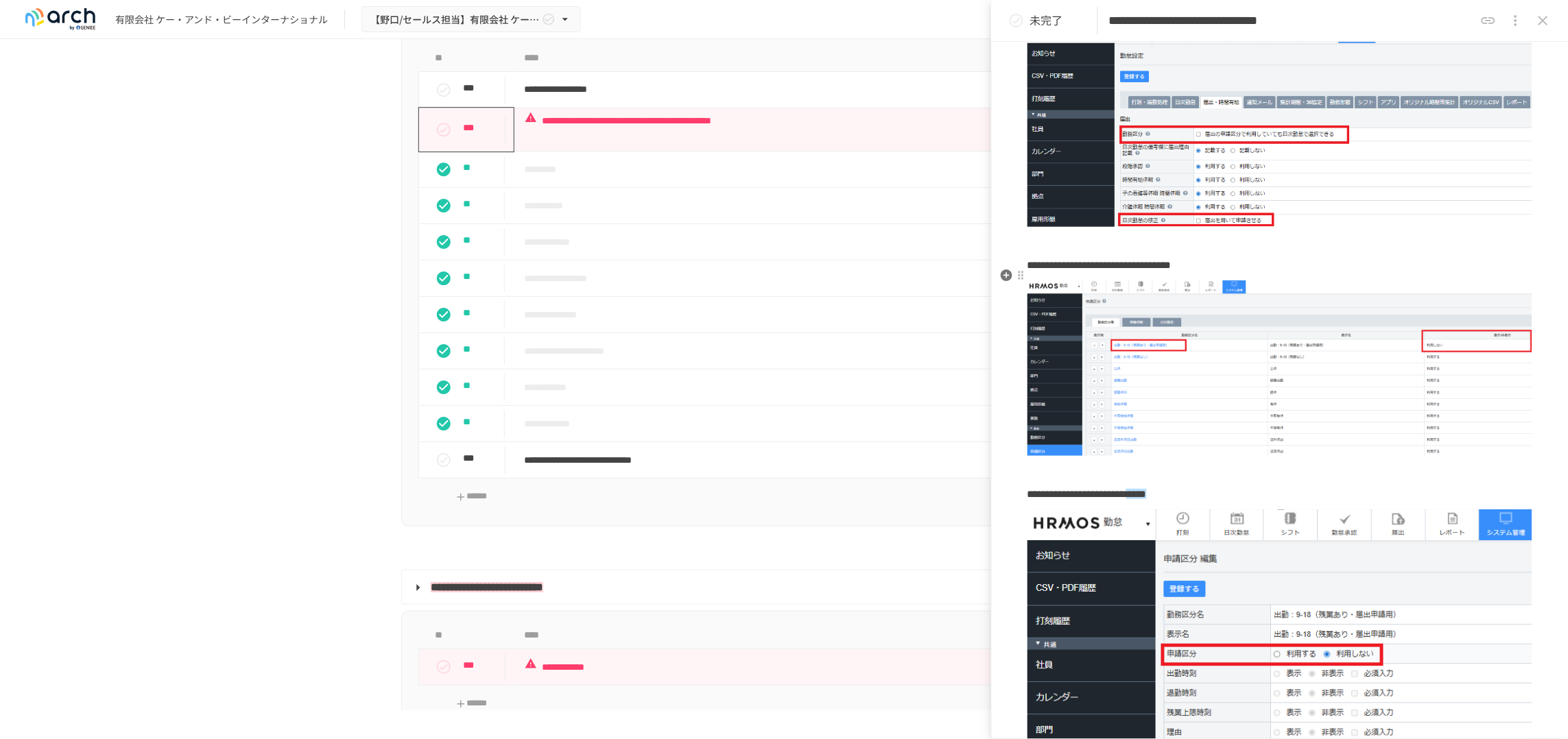 click on "**********" at bounding box center [1280, 995] 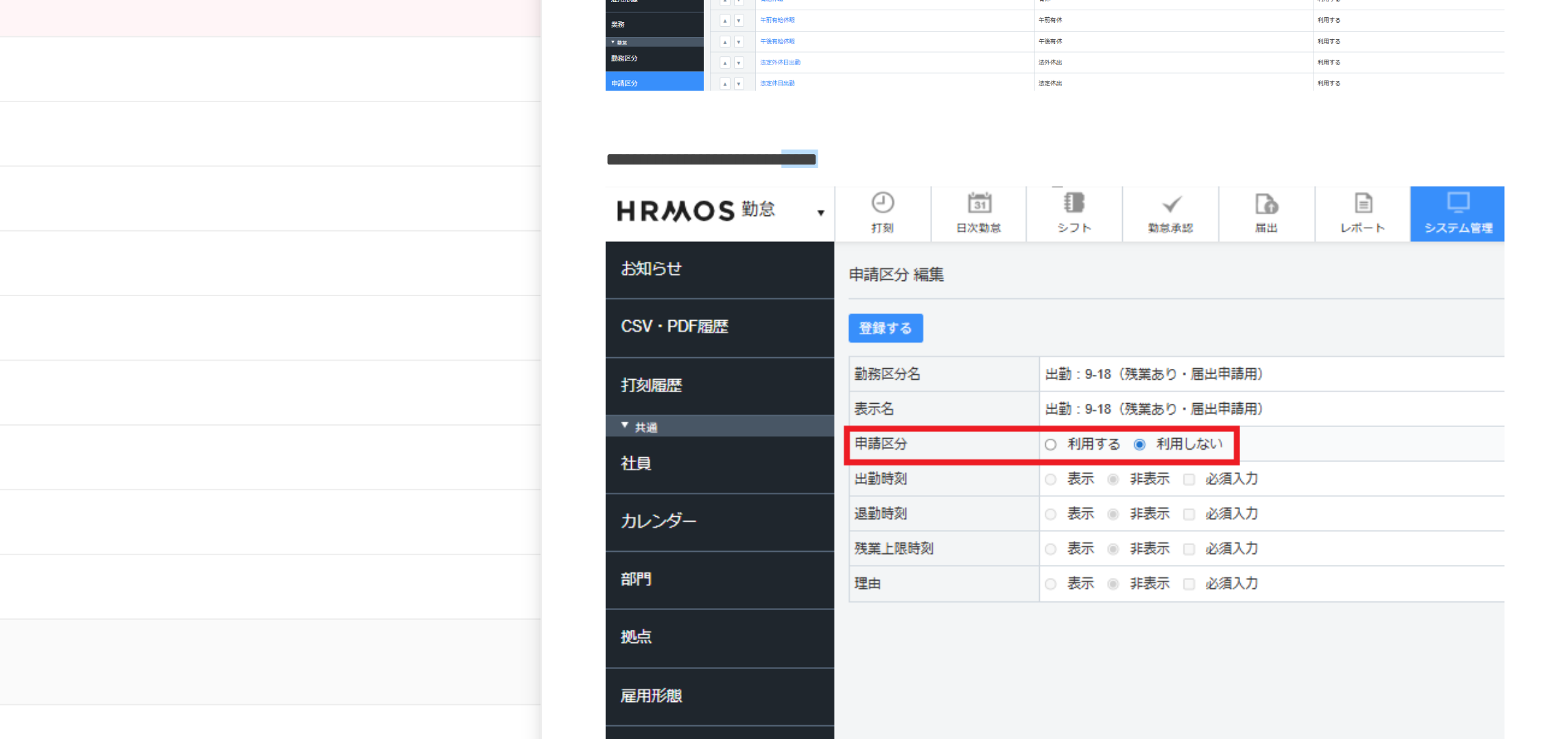 scroll, scrollTop: 564, scrollLeft: 0, axis: vertical 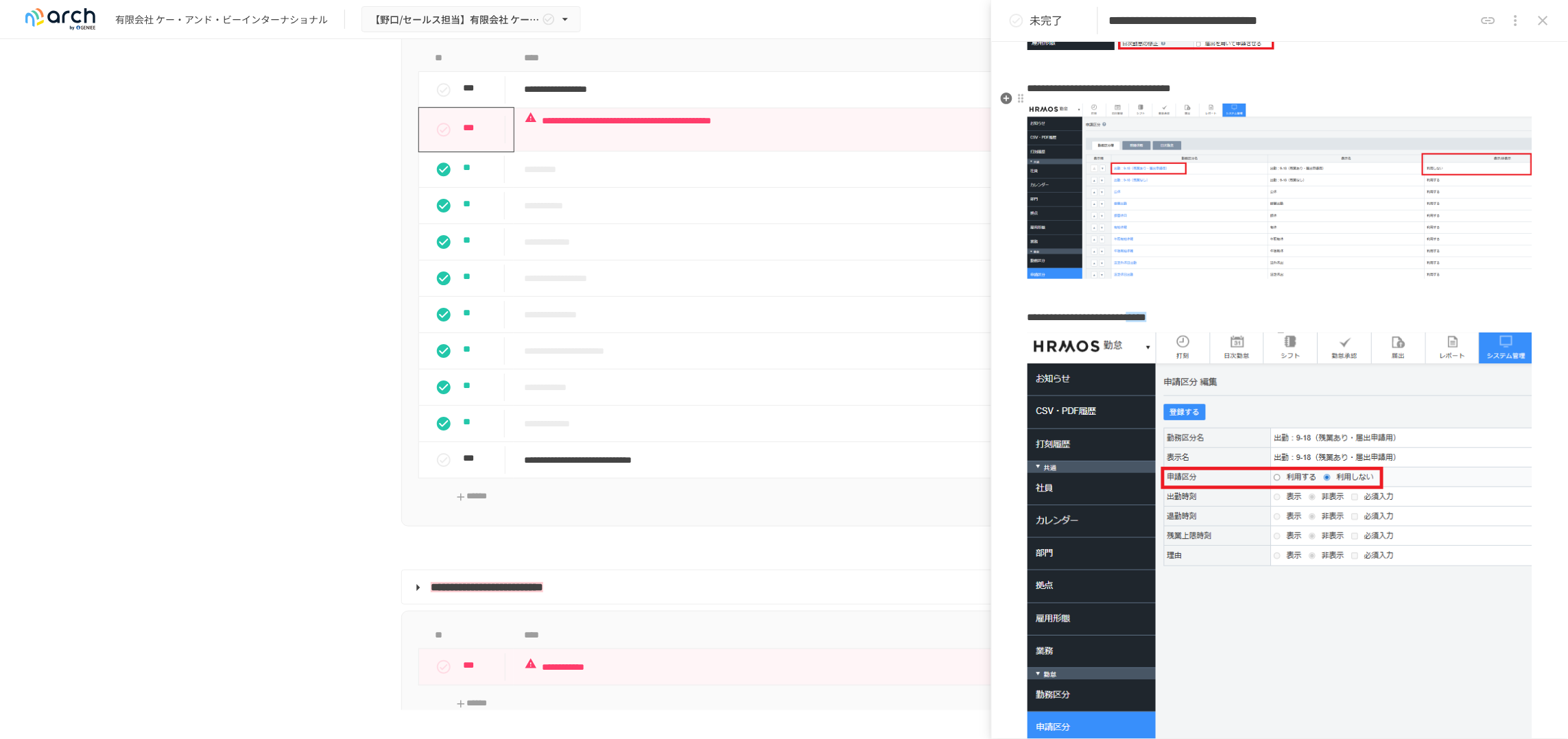 click on "**********" at bounding box center (1100, 88) 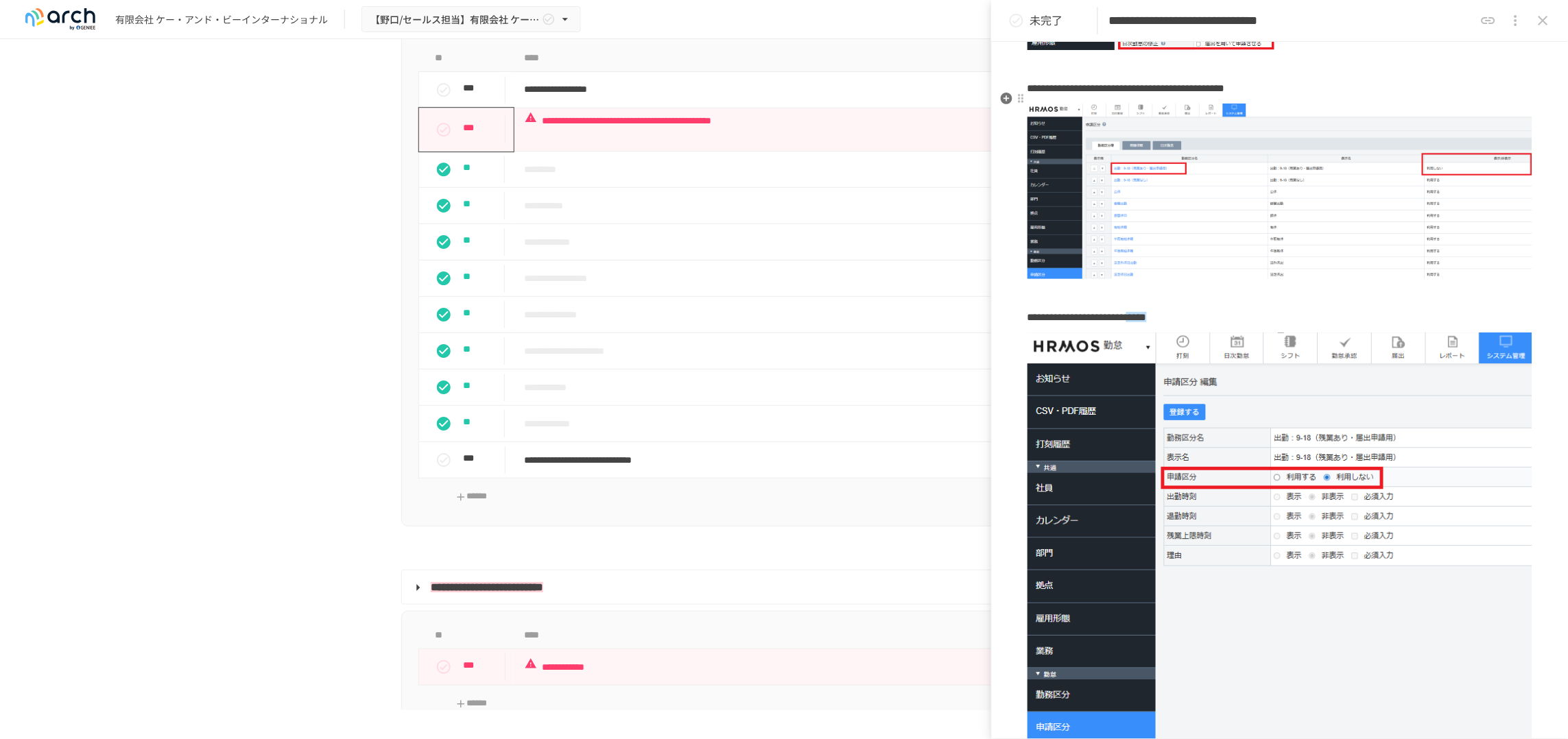 click on "**********" at bounding box center [1126, 88] 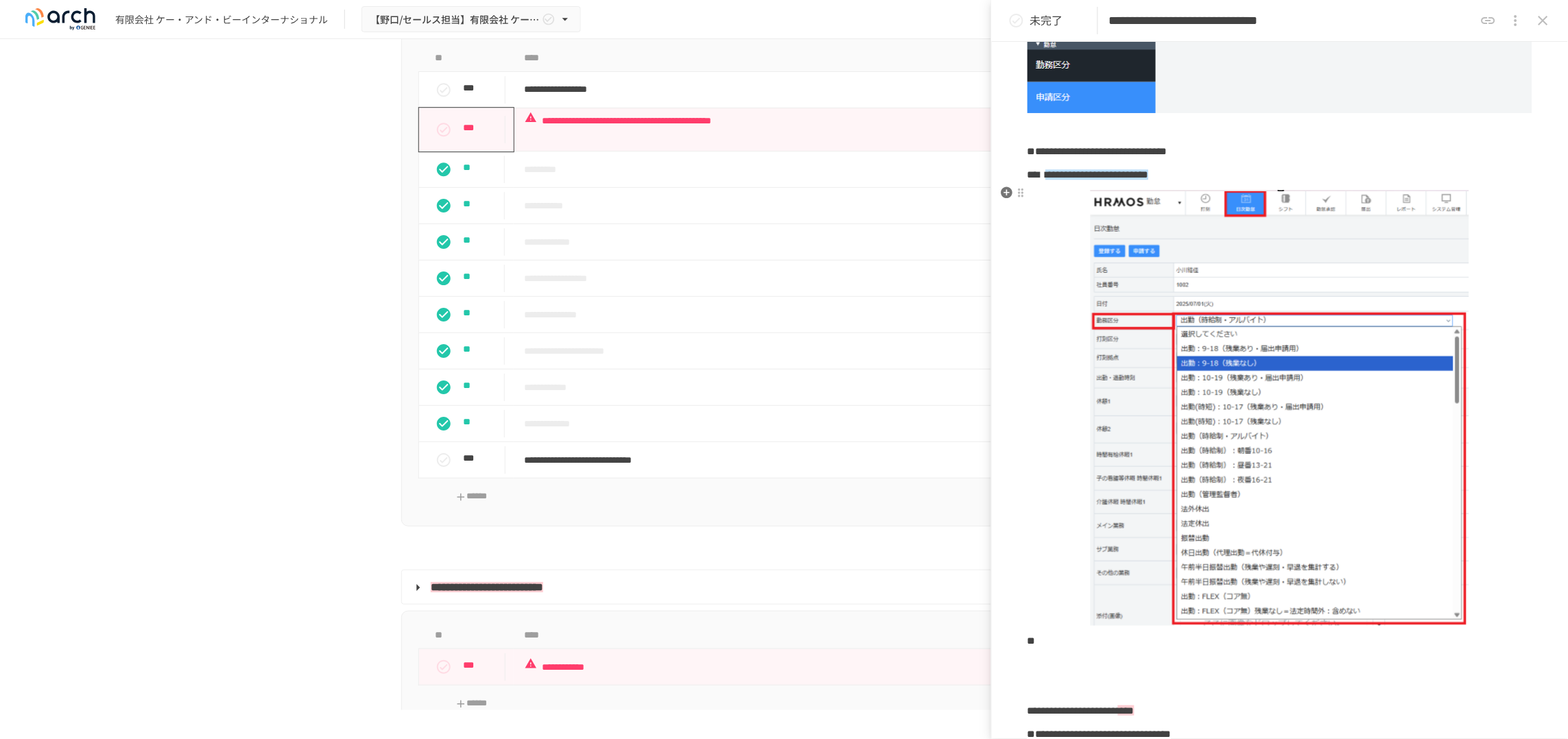 scroll, scrollTop: 1058, scrollLeft: 0, axis: vertical 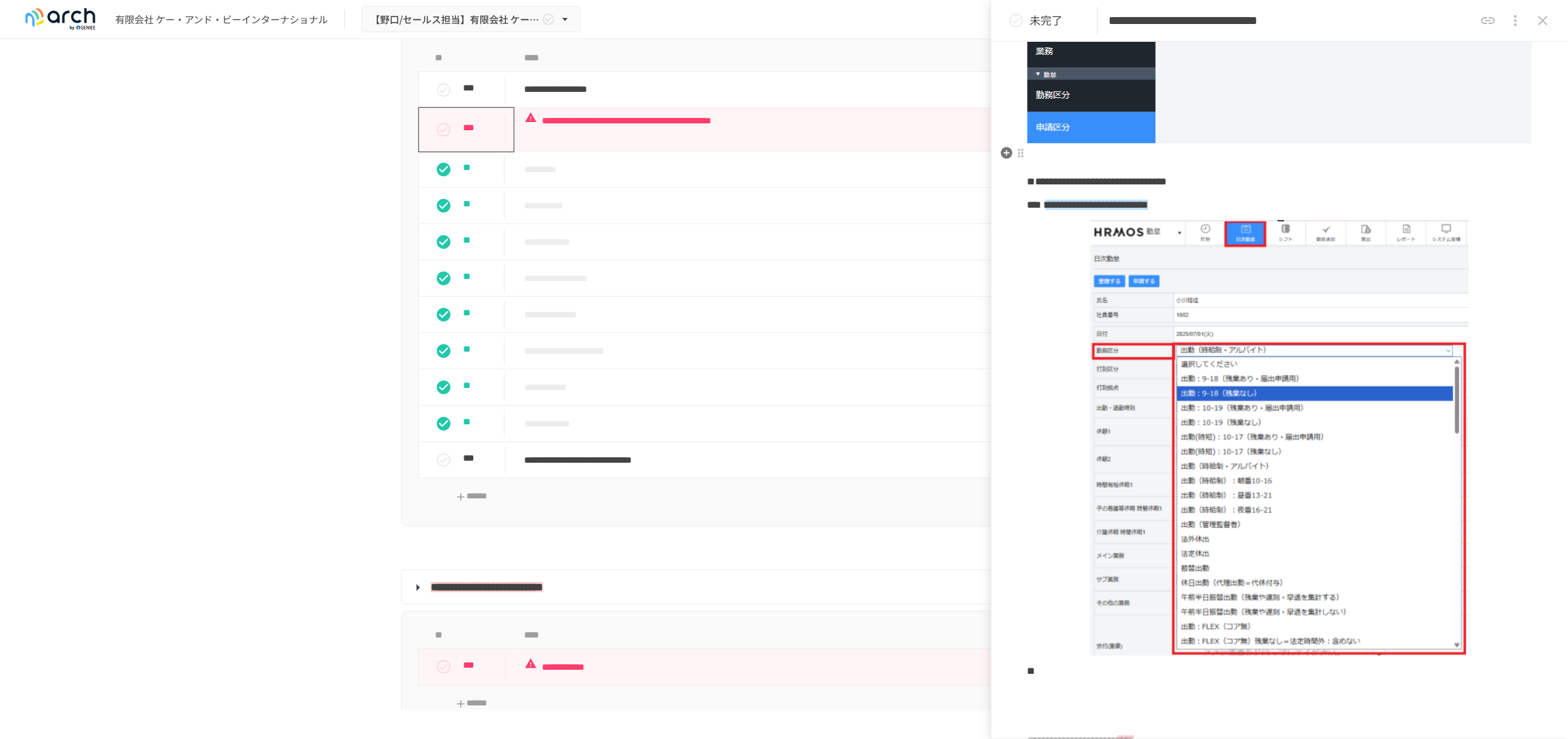 click on "**********" at bounding box center [1280, 218] 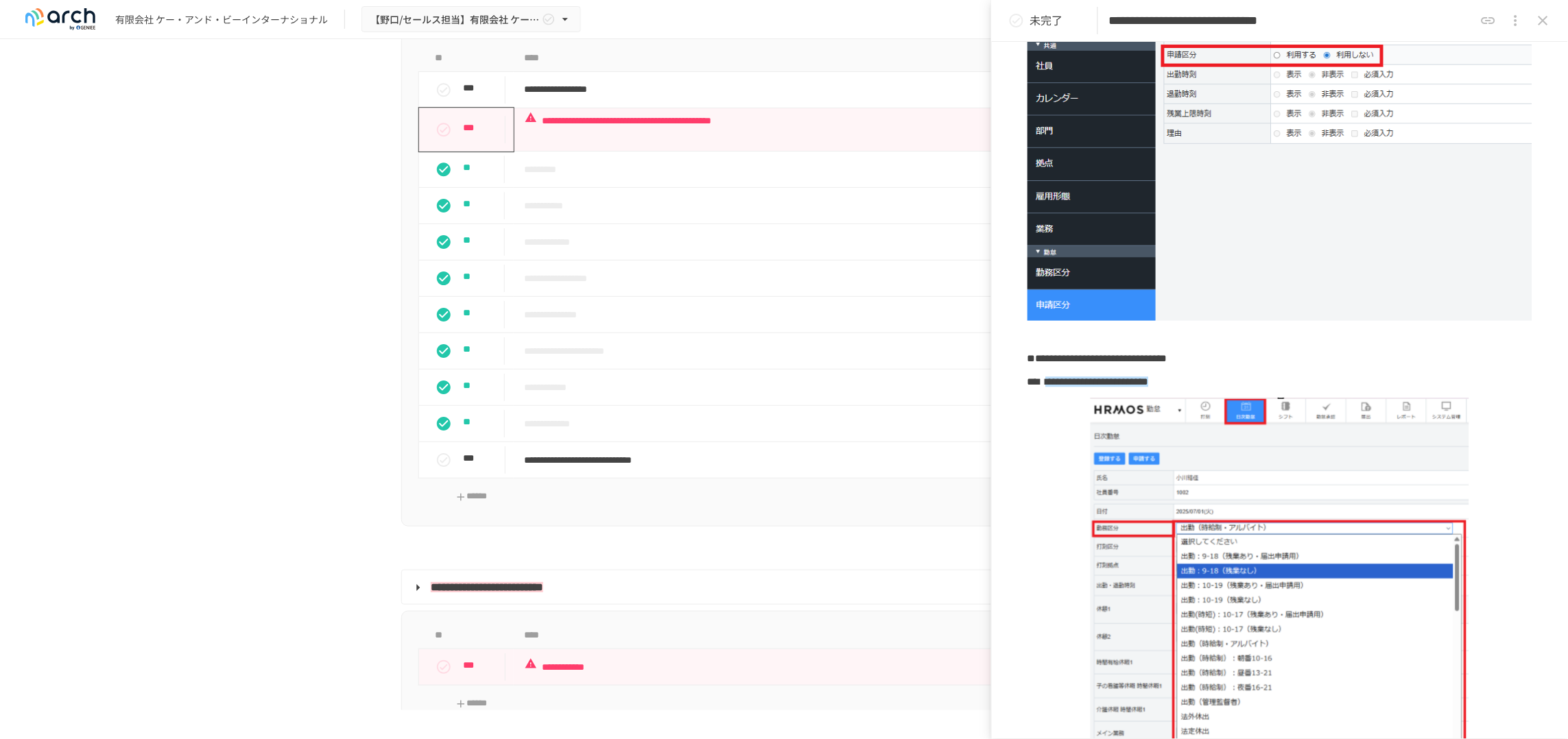 scroll, scrollTop: 887, scrollLeft: 0, axis: vertical 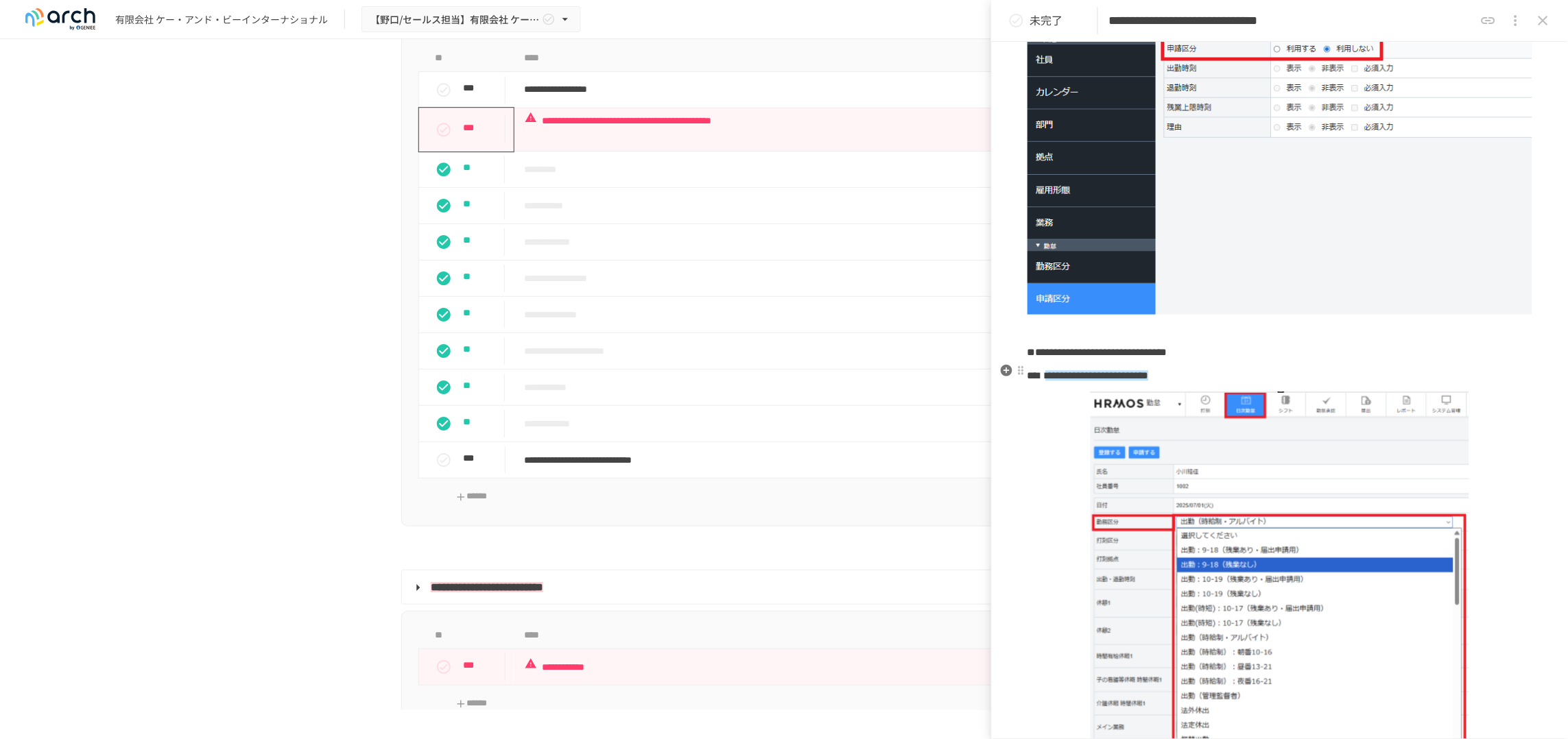 click on "**********" at bounding box center [1280, 376] 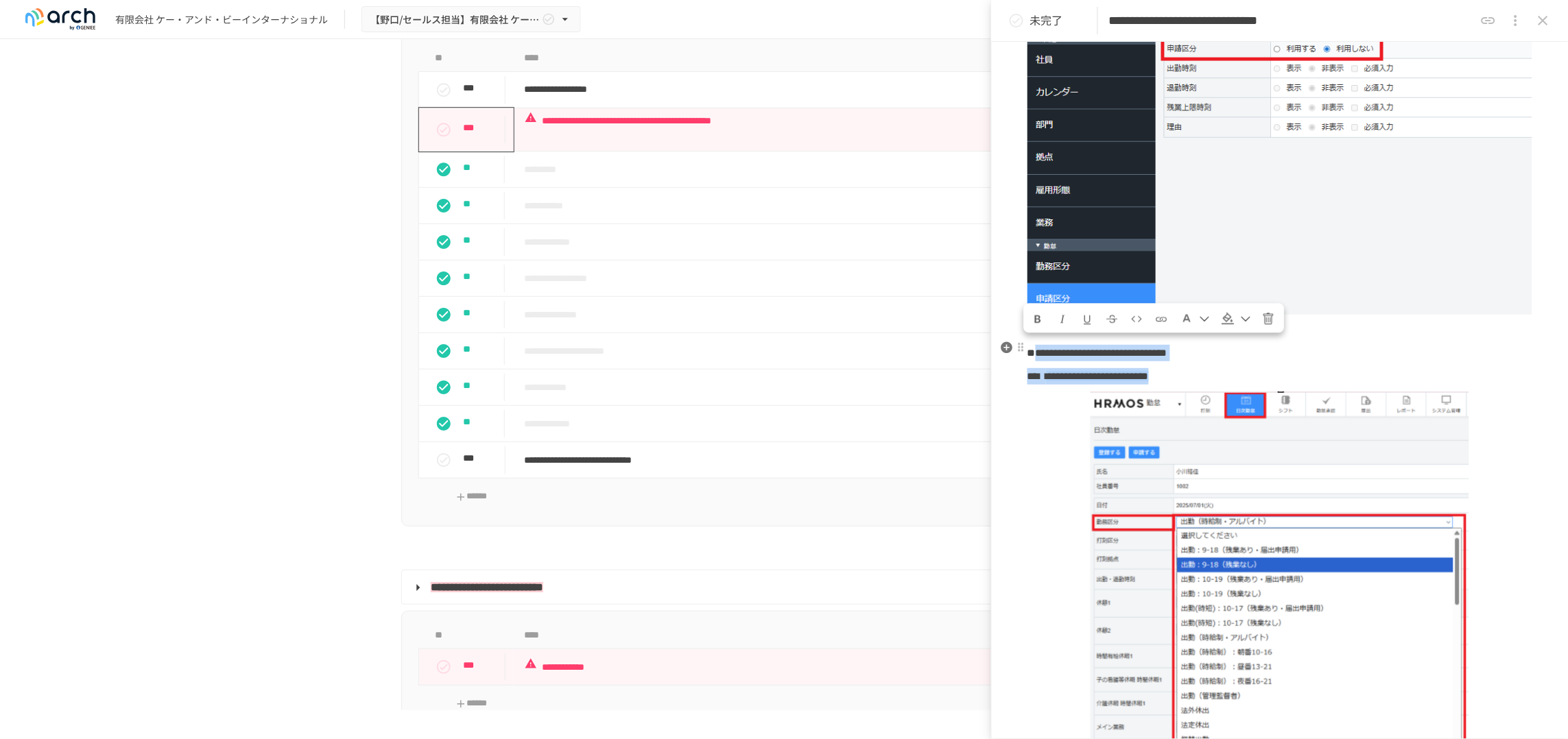 drag, startPoint x: 1326, startPoint y: 383, endPoint x: 1052, endPoint y: 365, distance: 274.5906 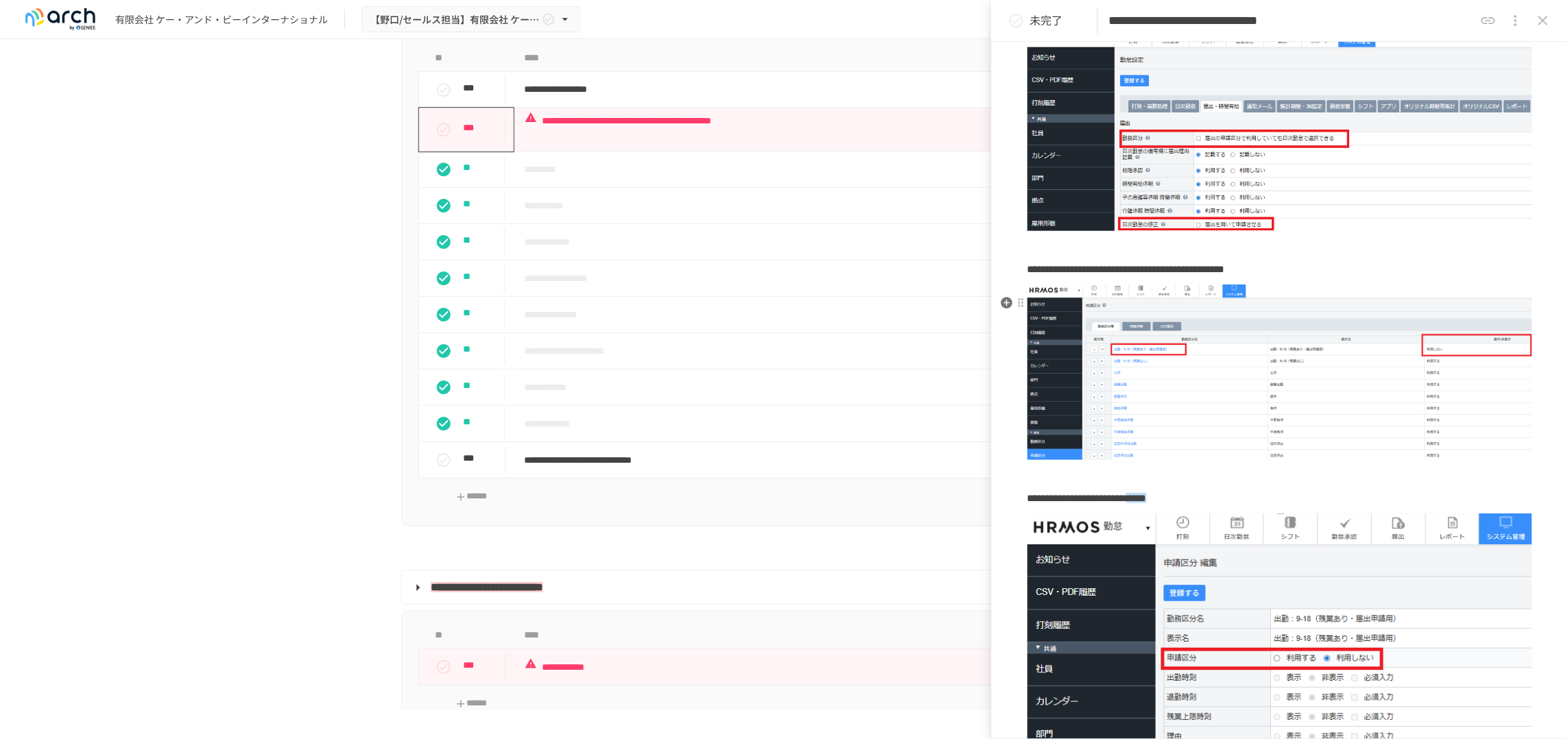scroll, scrollTop: 373, scrollLeft: 0, axis: vertical 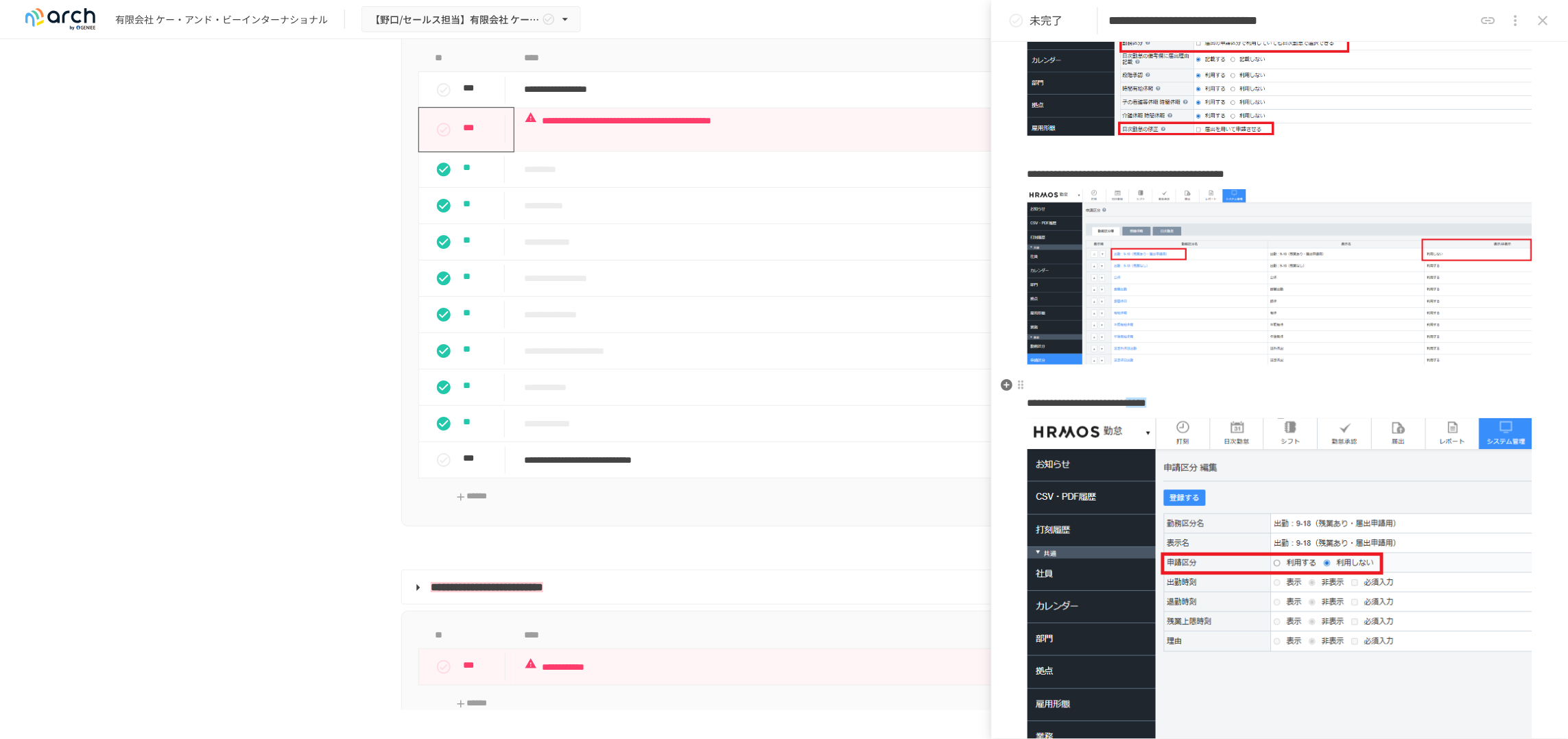 click on "**********" at bounding box center (1280, 892) 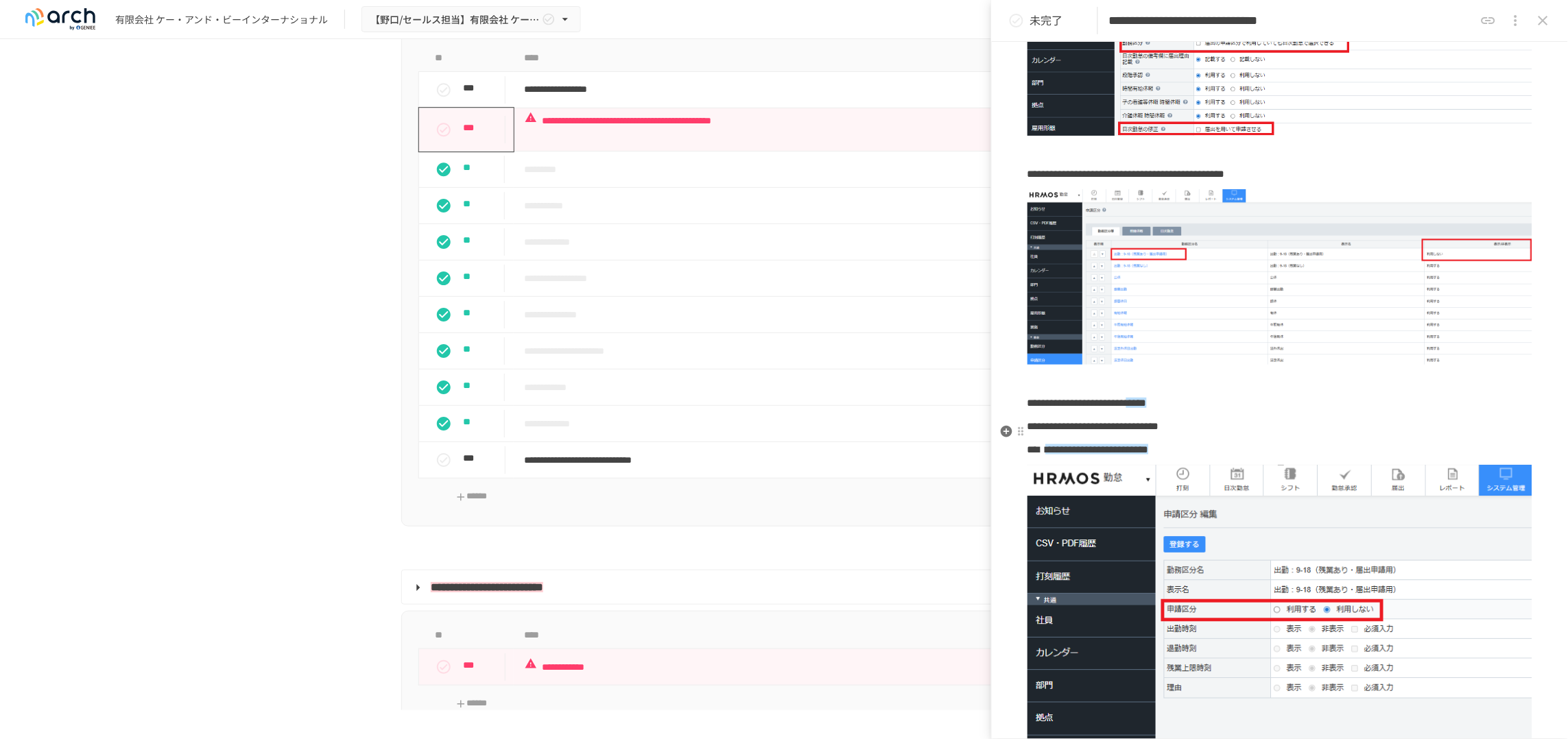 click on "**********" at bounding box center [1093, 426] 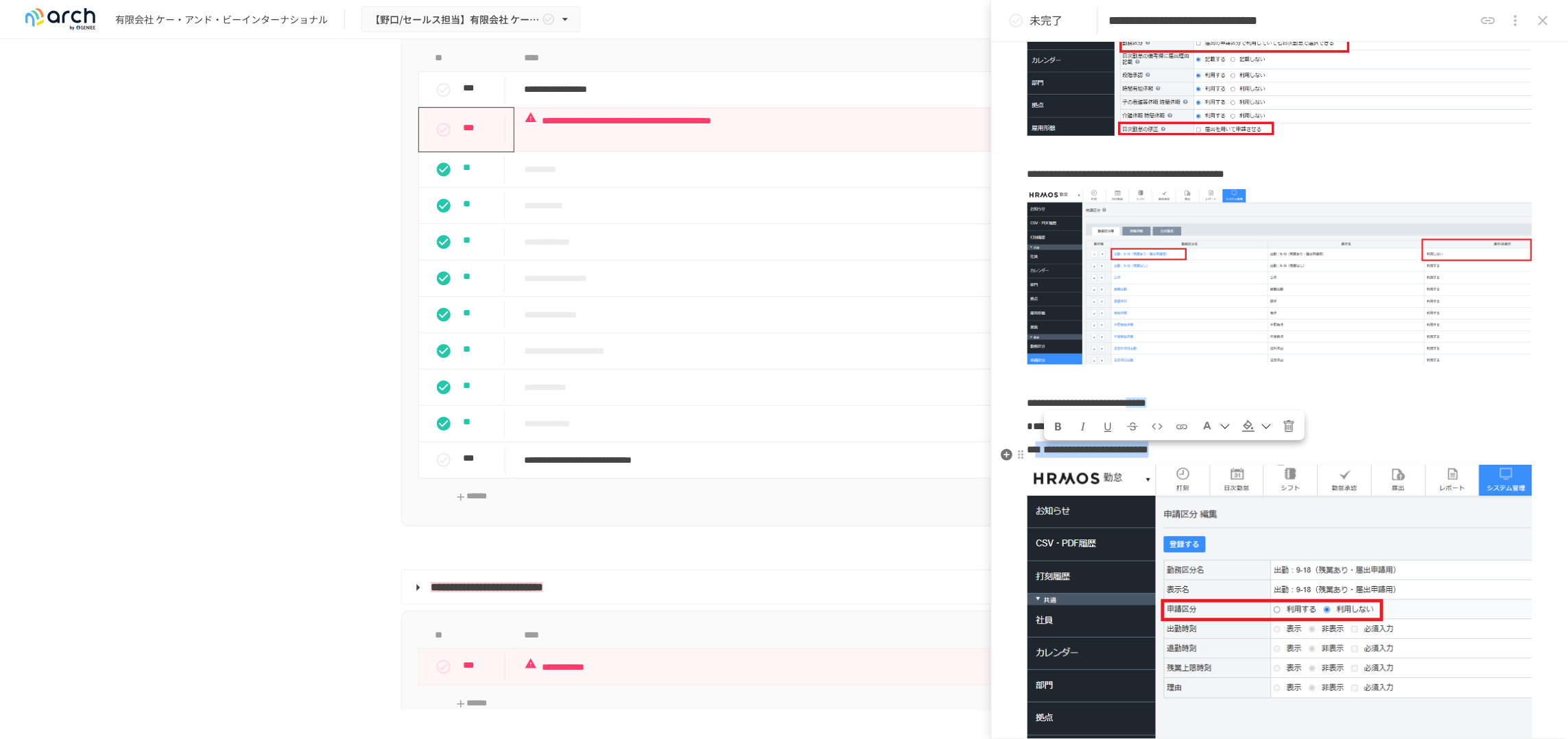 drag, startPoint x: 1319, startPoint y: 465, endPoint x: 1051, endPoint y: 466, distance: 268.00187 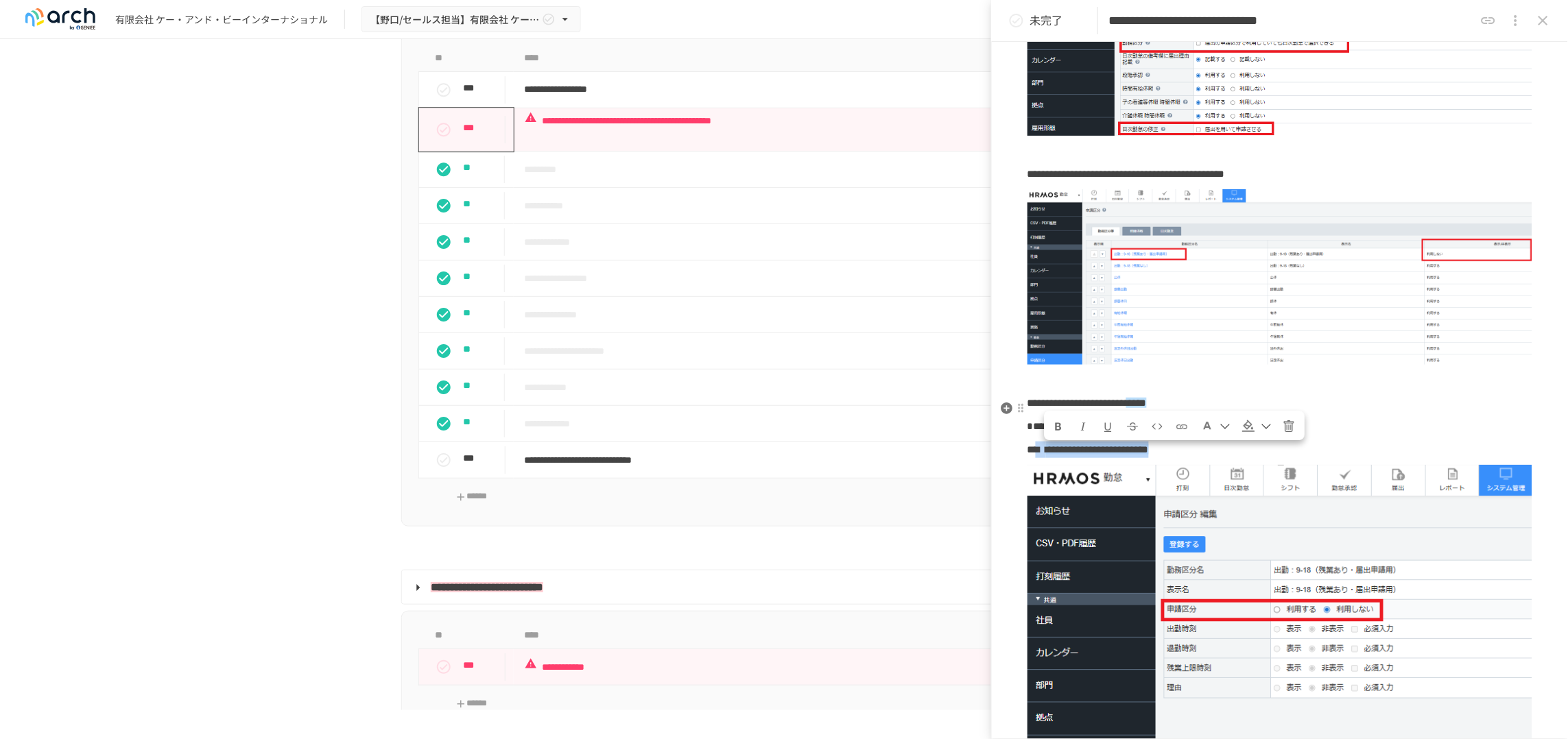 click at bounding box center [1257, 426] 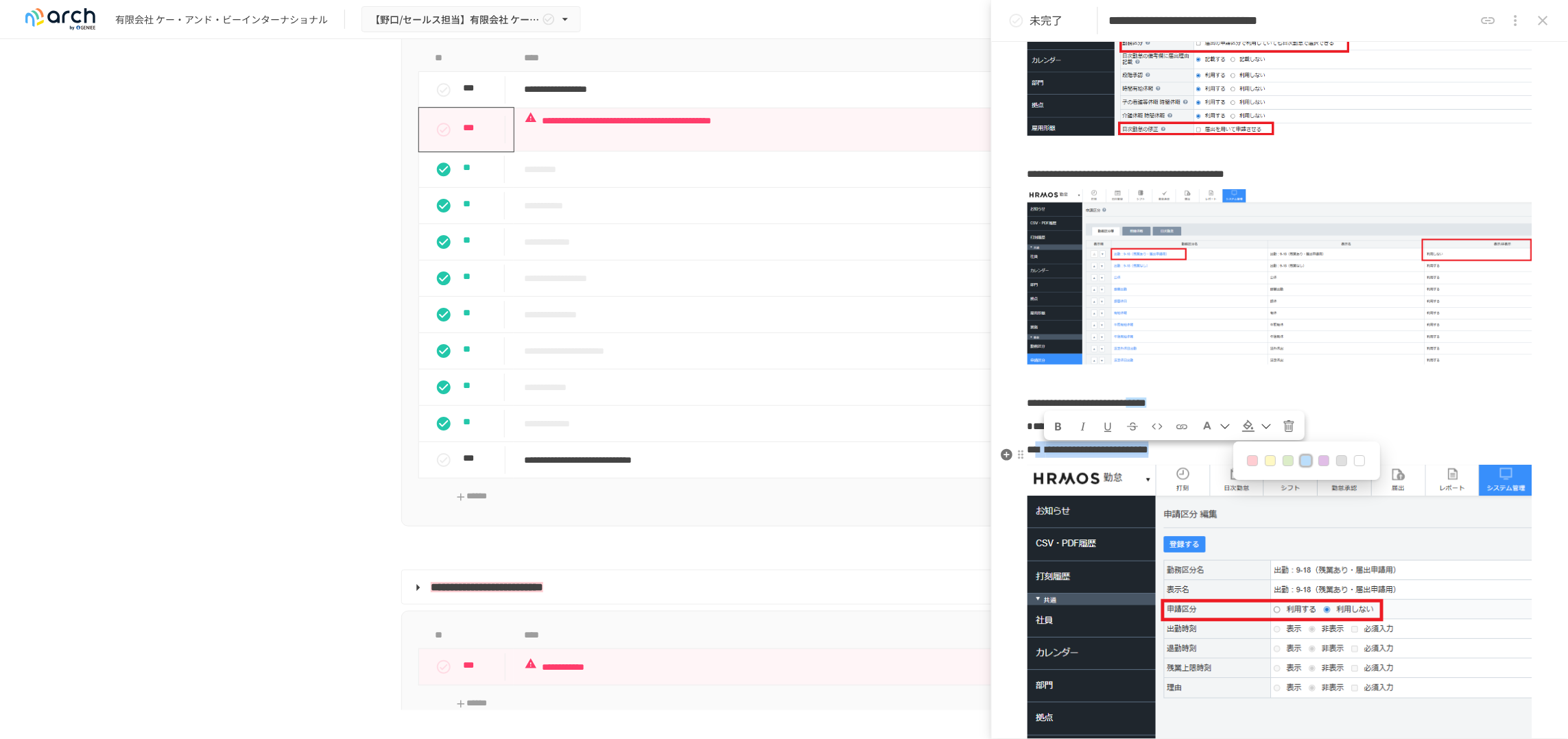 click at bounding box center (1360, 461) 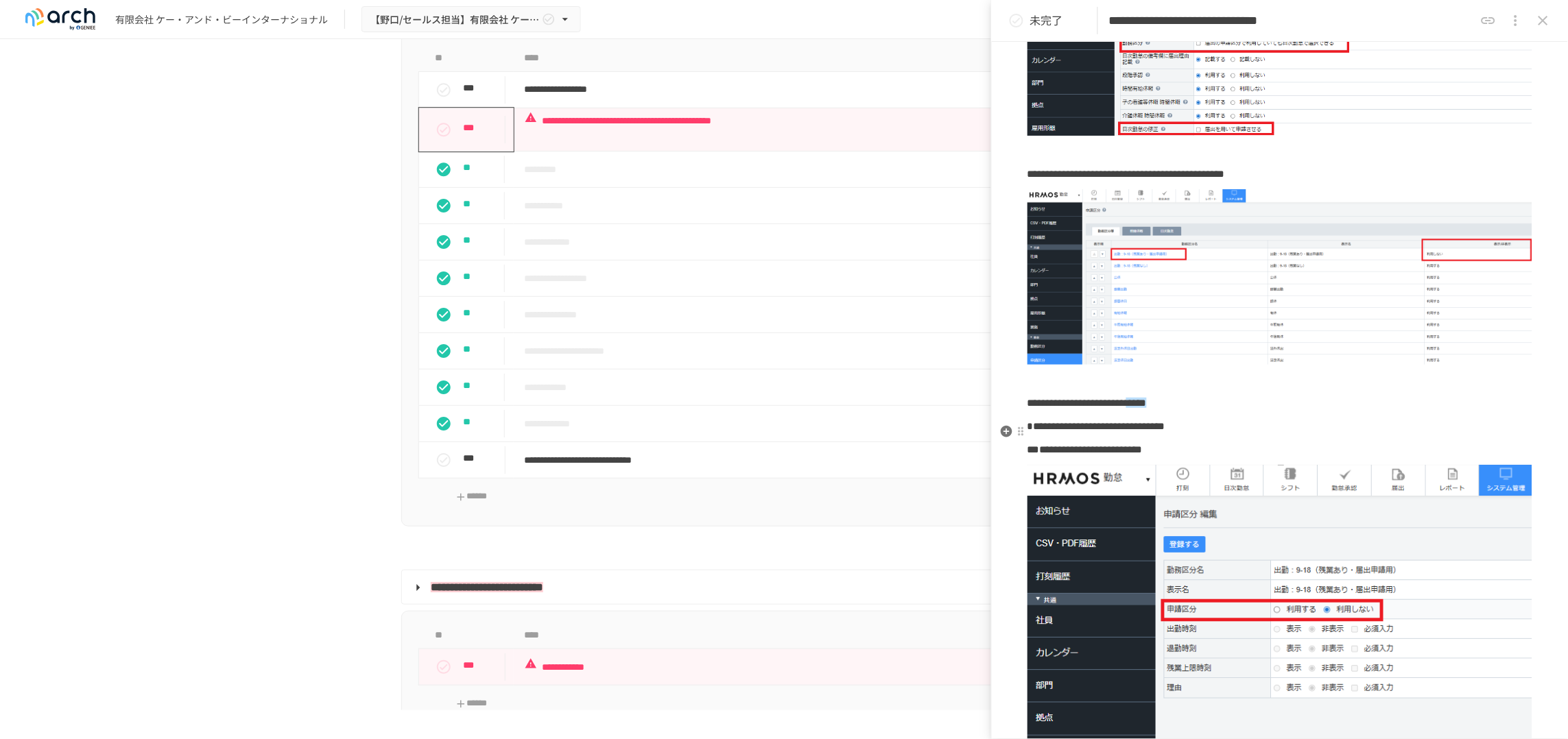click on "**********" at bounding box center [1280, 426] 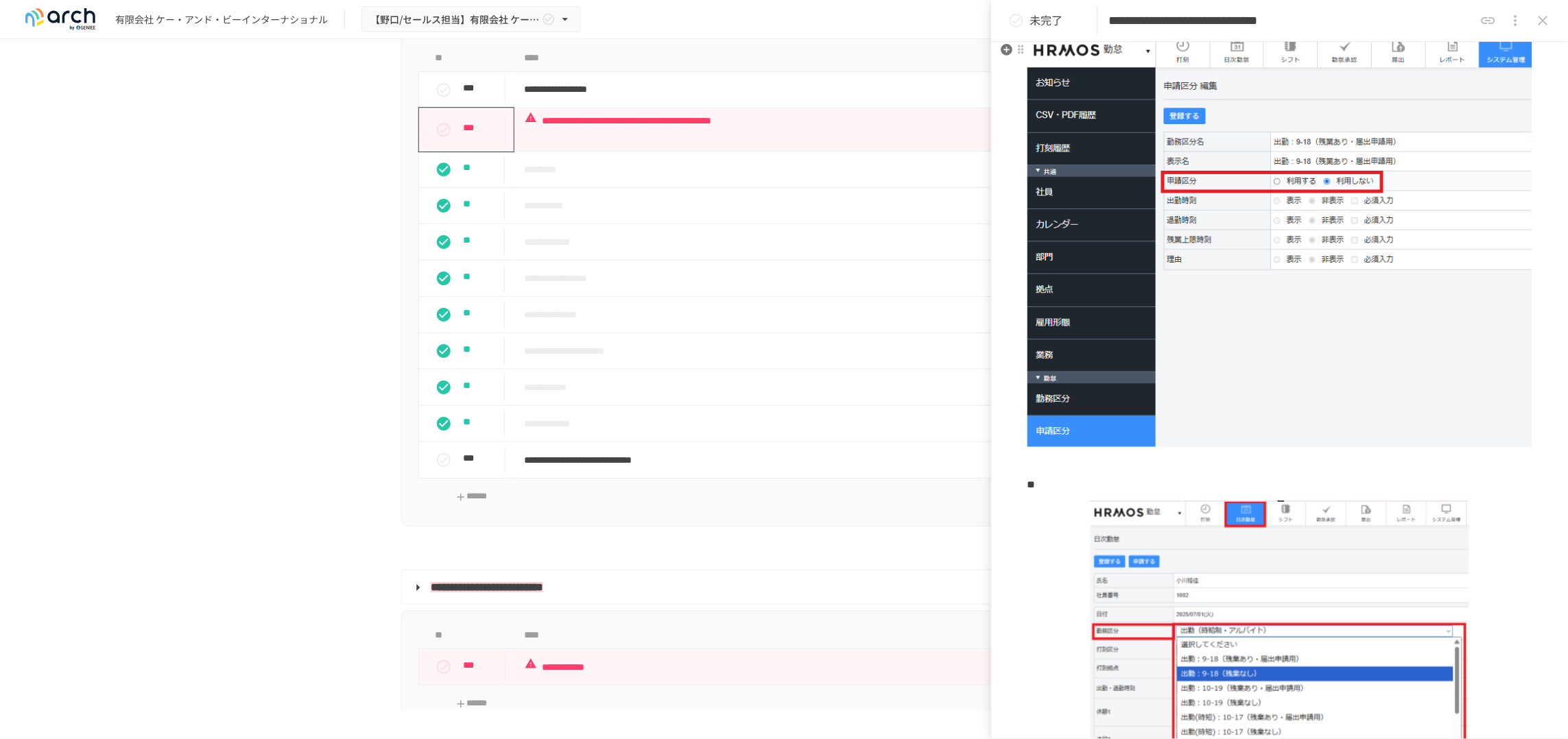 scroll, scrollTop: 973, scrollLeft: 0, axis: vertical 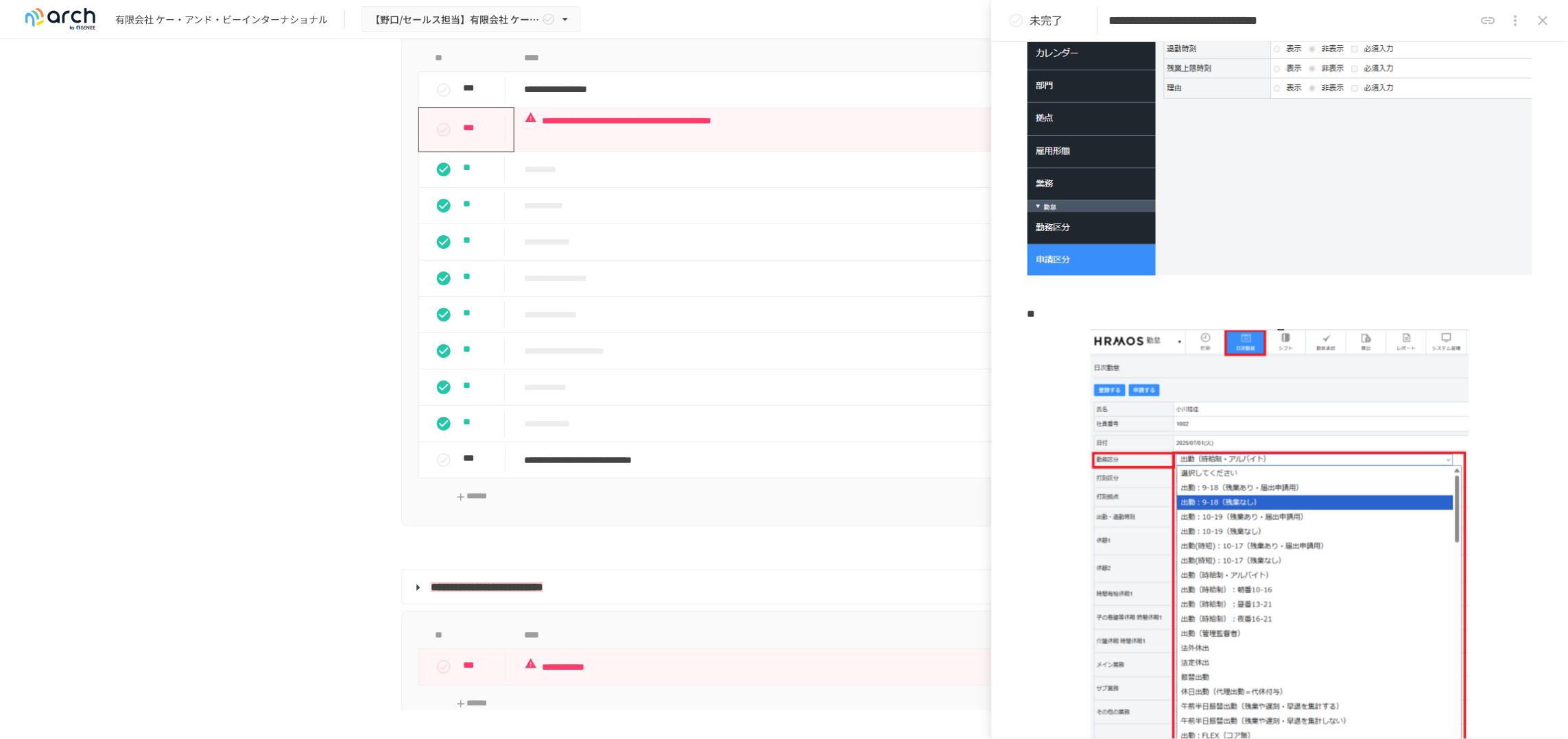 click at bounding box center (1280, 547) 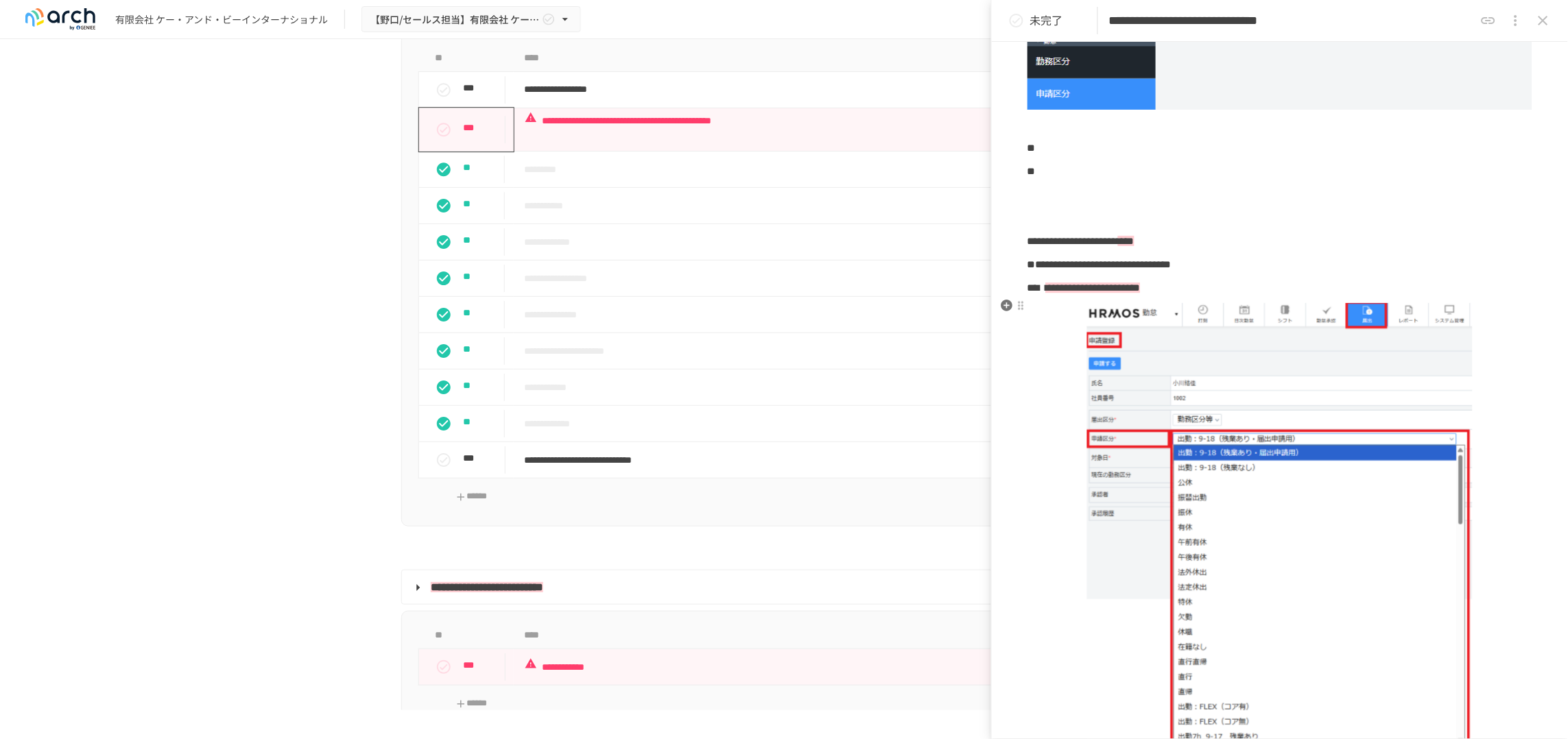 scroll, scrollTop: 1230, scrollLeft: 0, axis: vertical 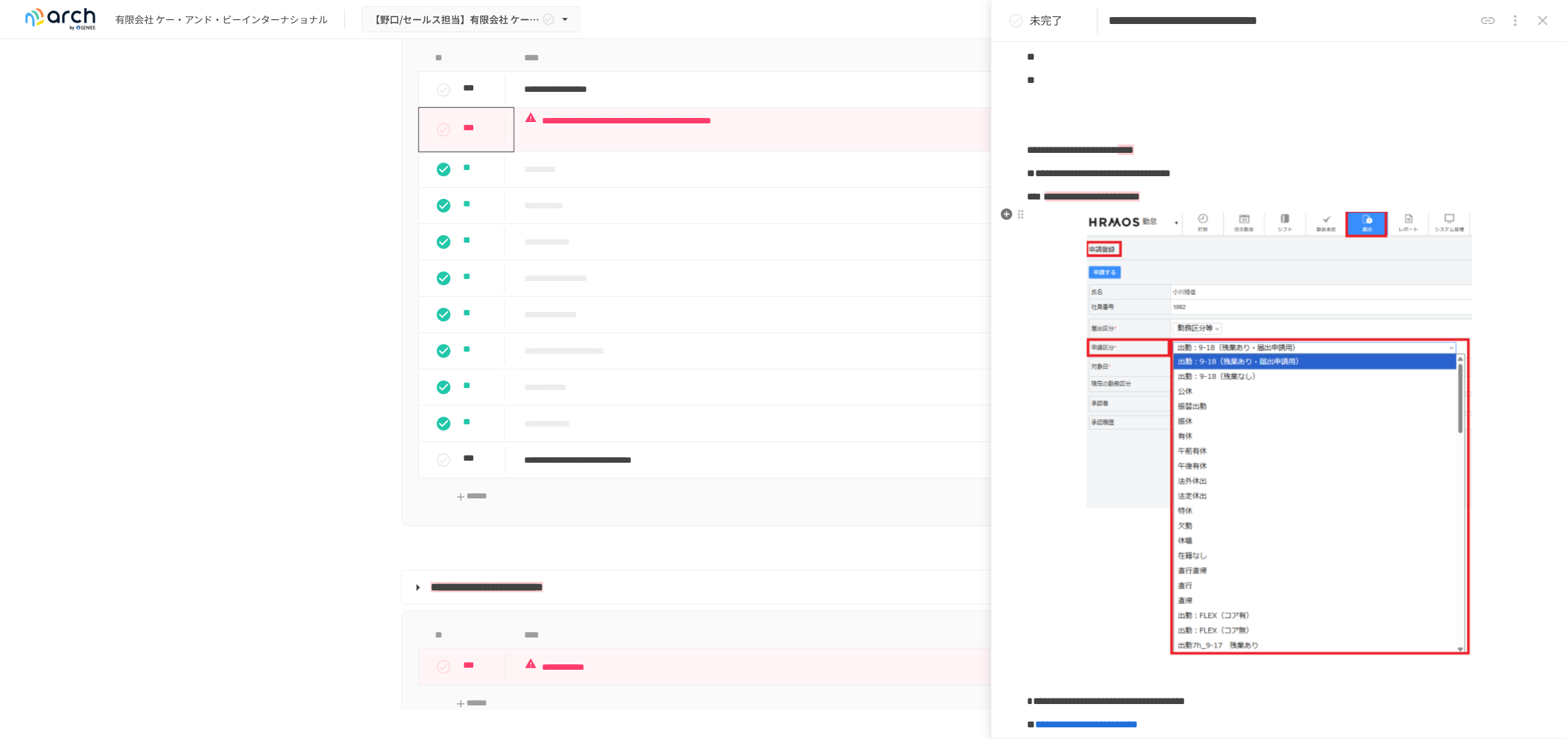 click at bounding box center [1280, 434] 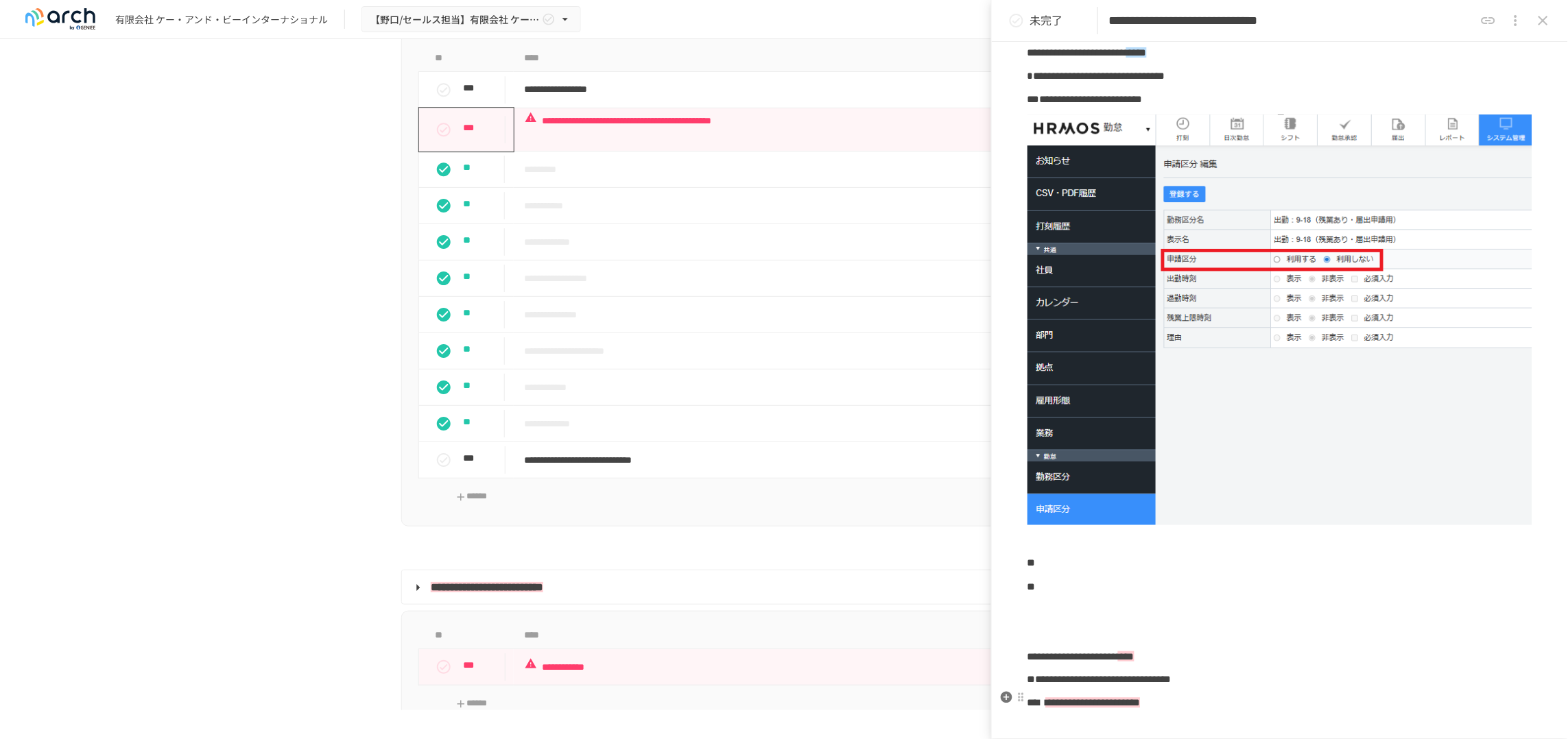 scroll, scrollTop: 670, scrollLeft: 0, axis: vertical 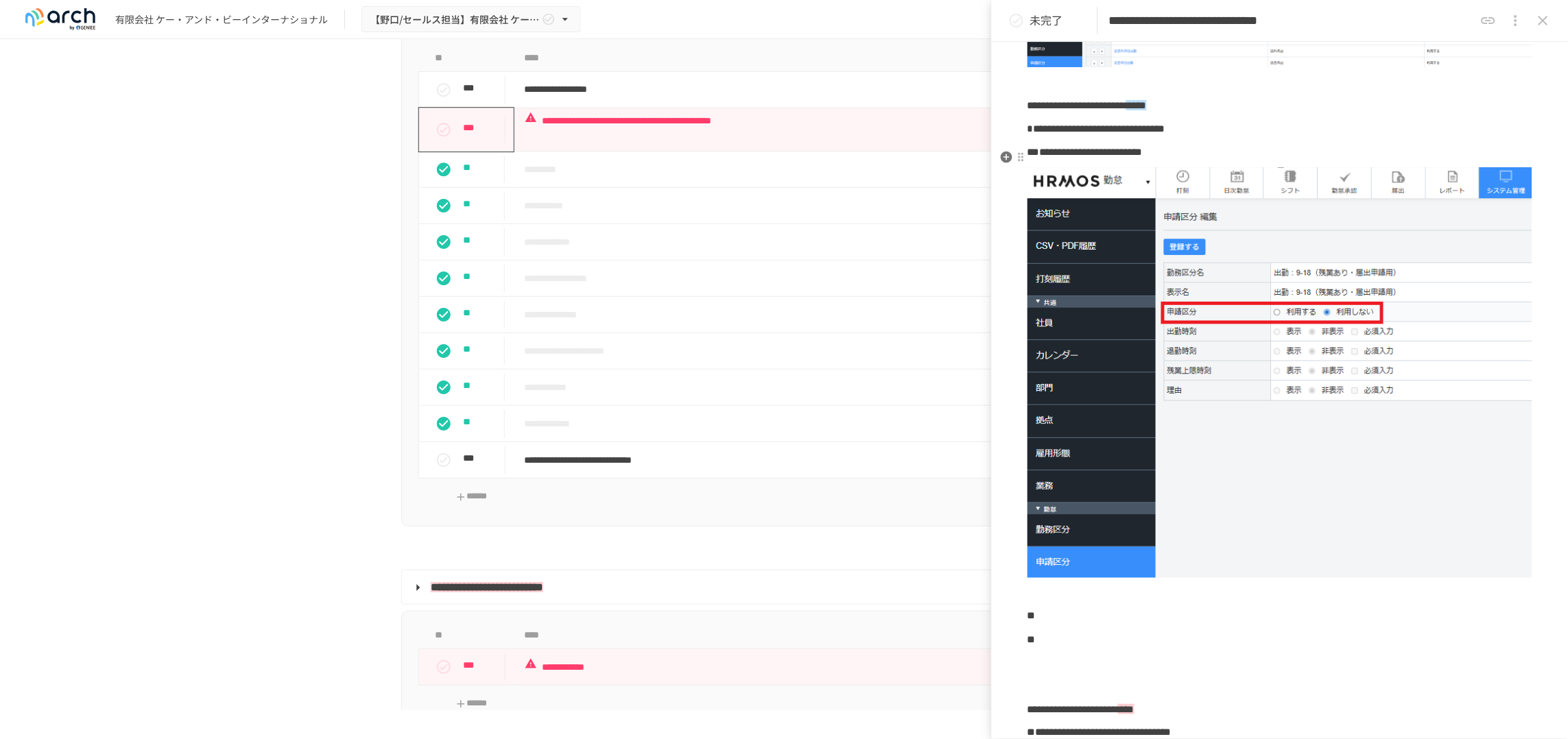 click on "**********" at bounding box center [1085, 152] 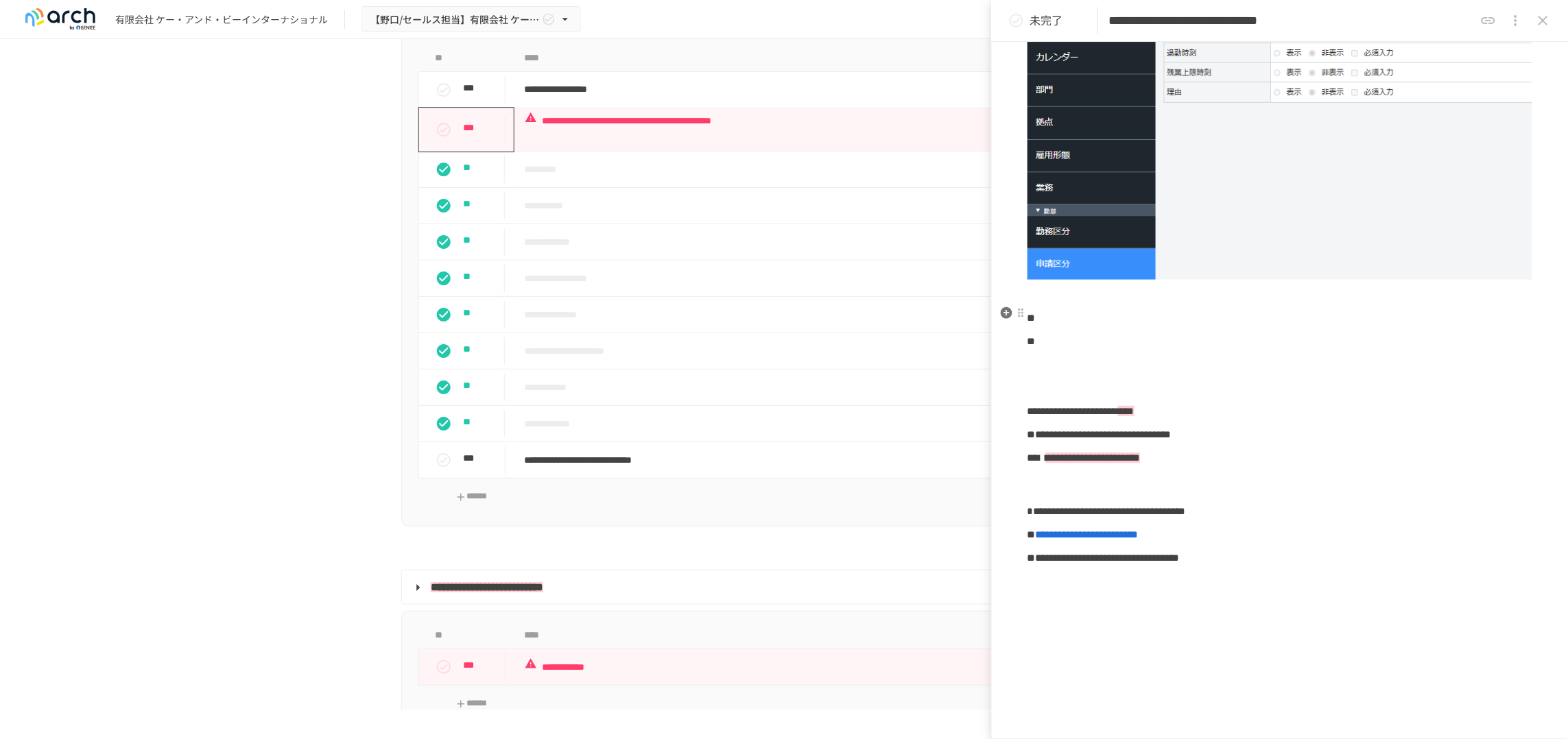 scroll, scrollTop: 1013, scrollLeft: 0, axis: vertical 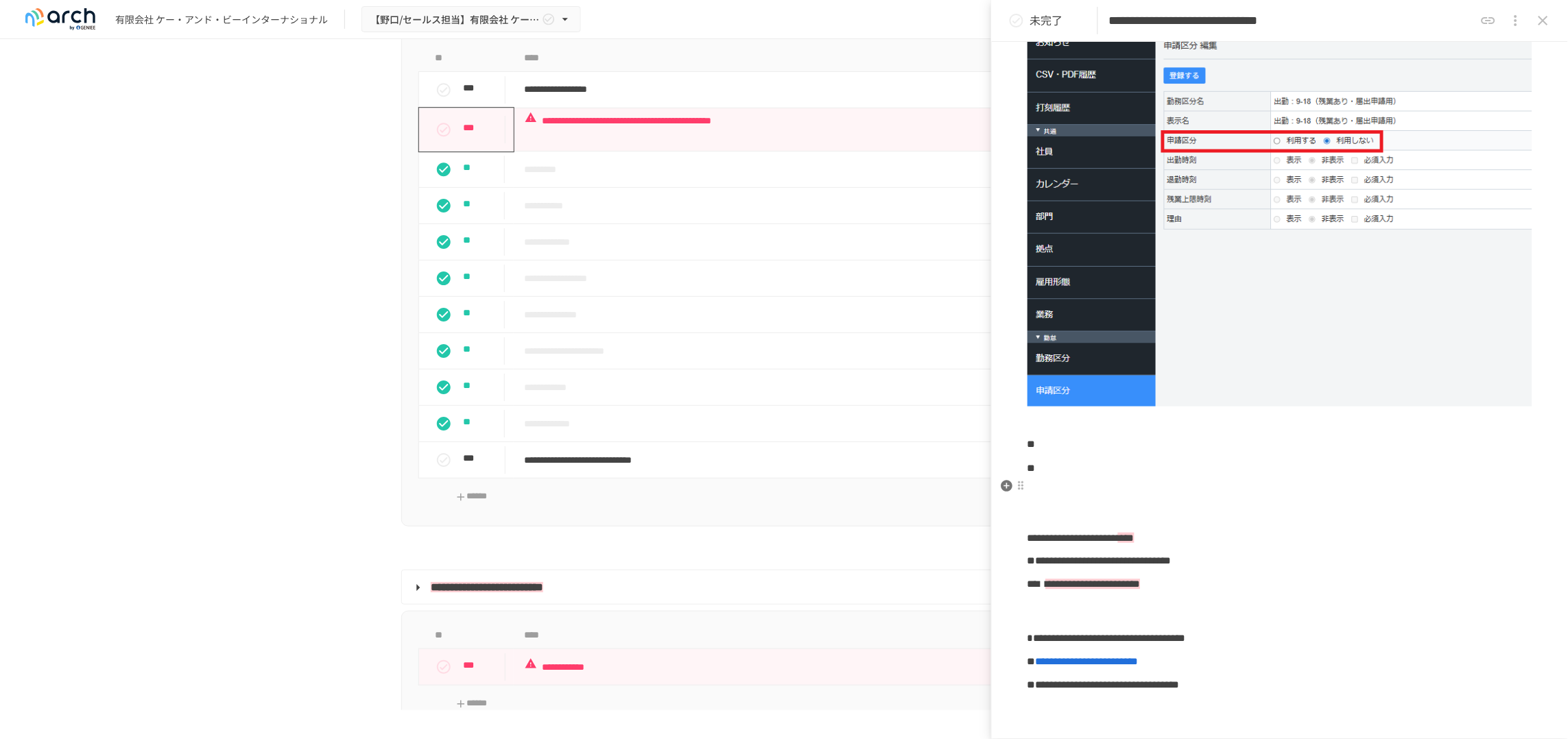 click at bounding box center (1280, 492) 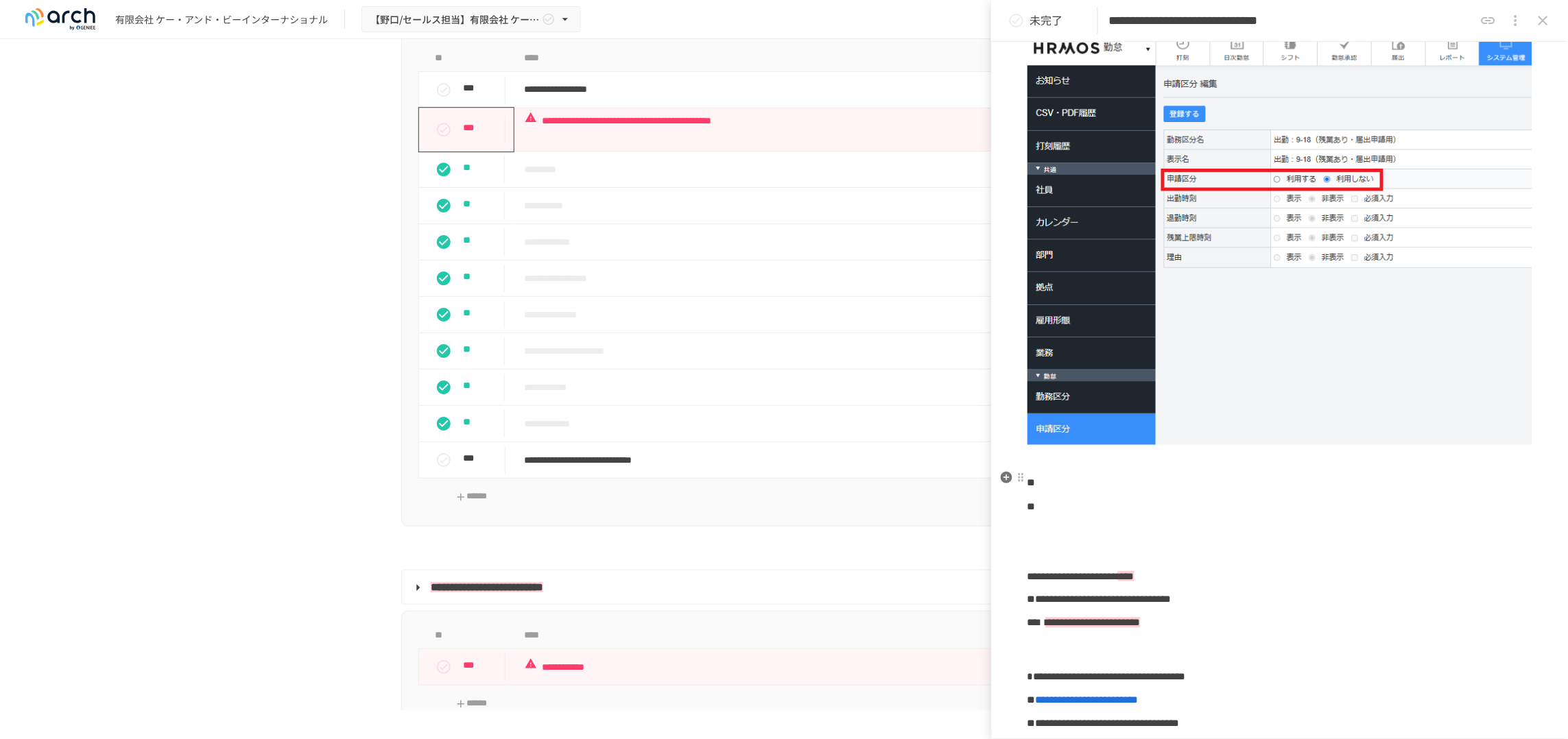 scroll, scrollTop: 585, scrollLeft: 0, axis: vertical 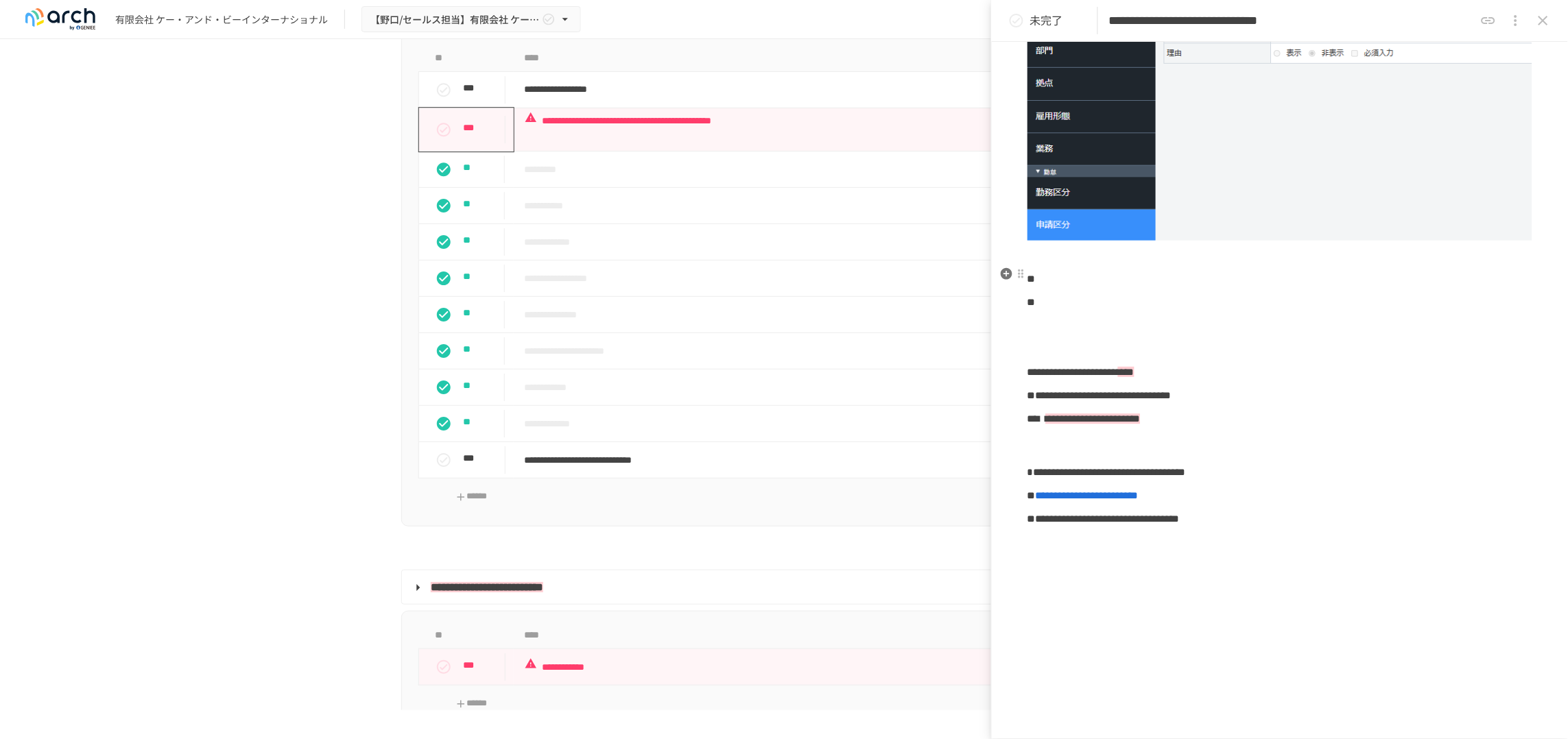 click at bounding box center (1280, 279) 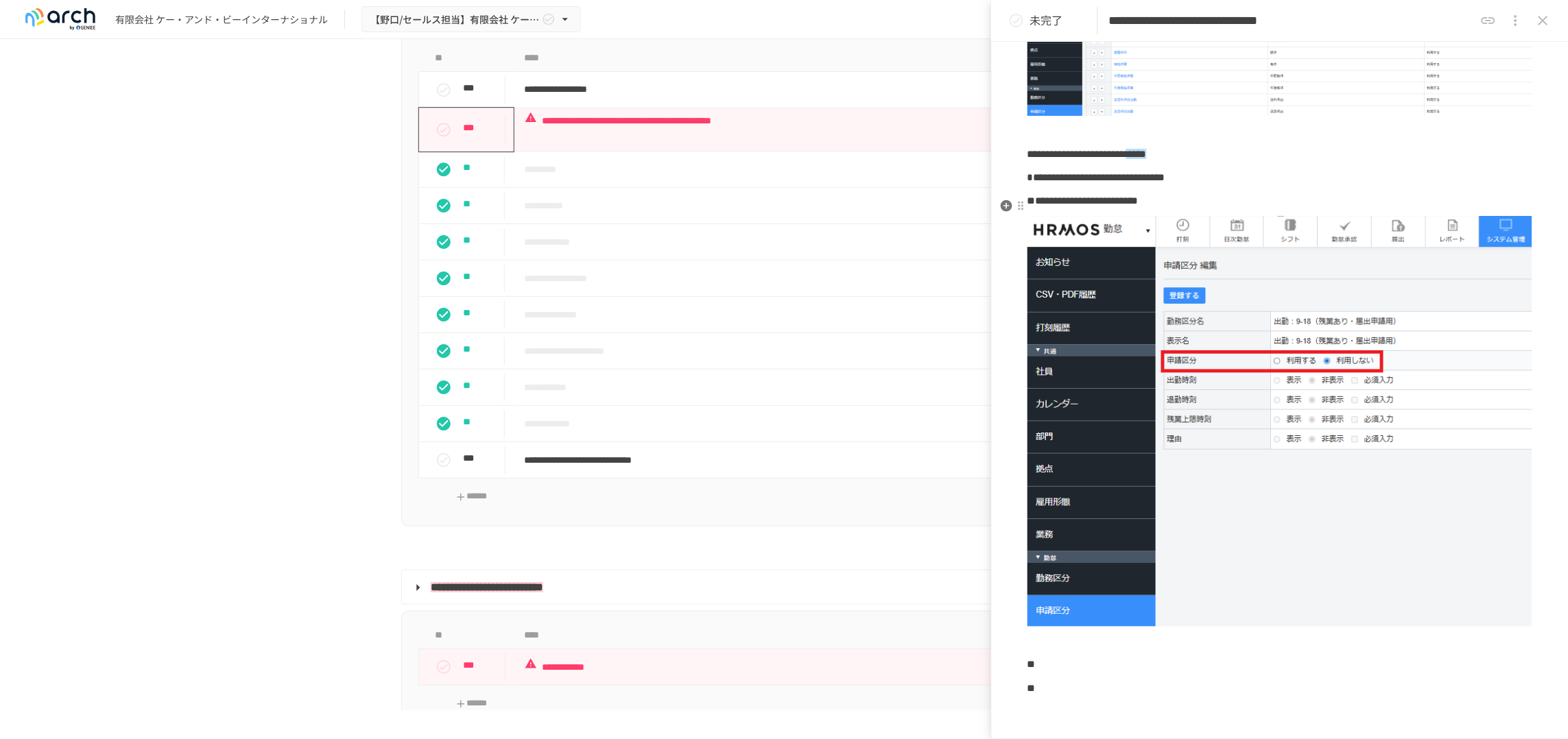 scroll, scrollTop: 842, scrollLeft: 0, axis: vertical 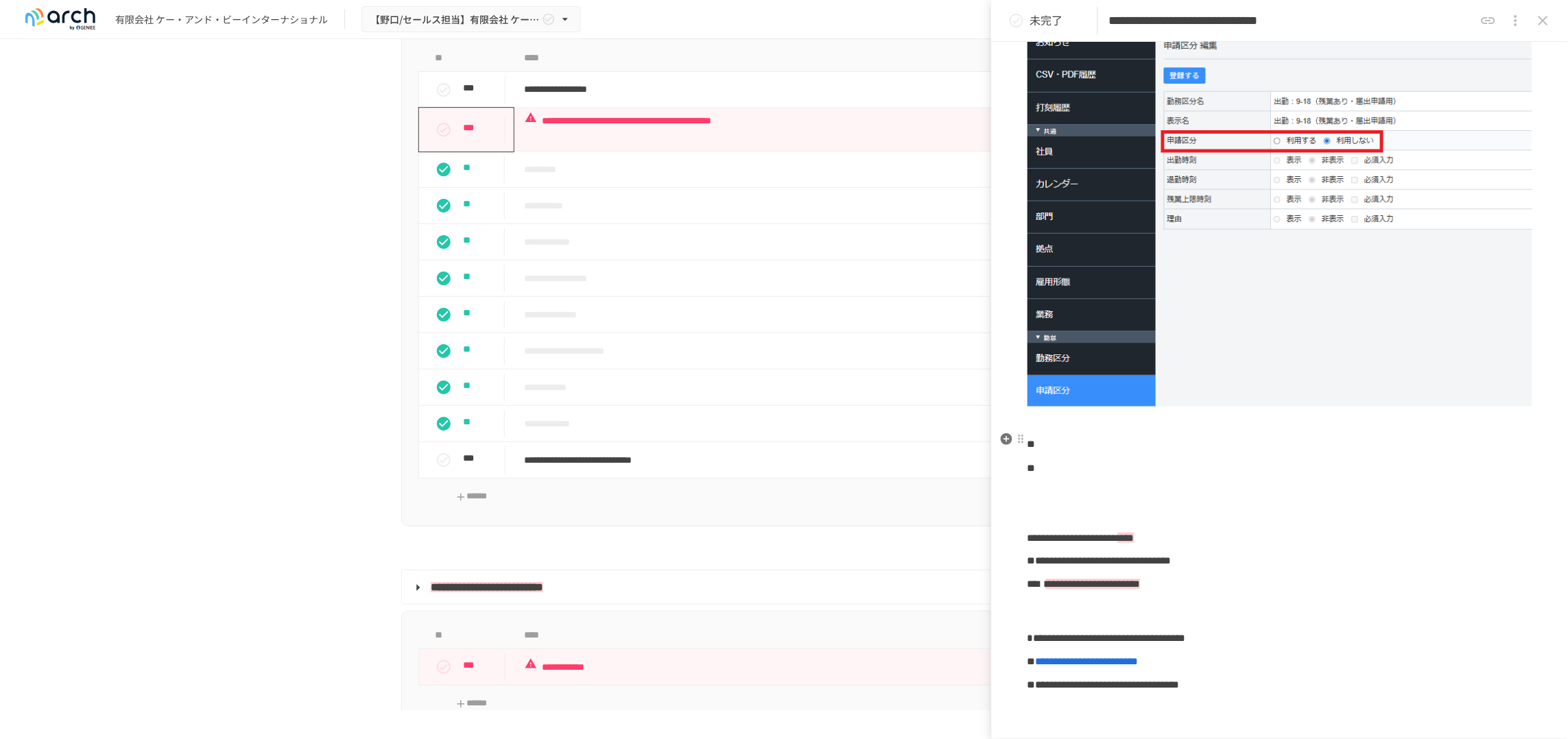 click at bounding box center (1280, 445) 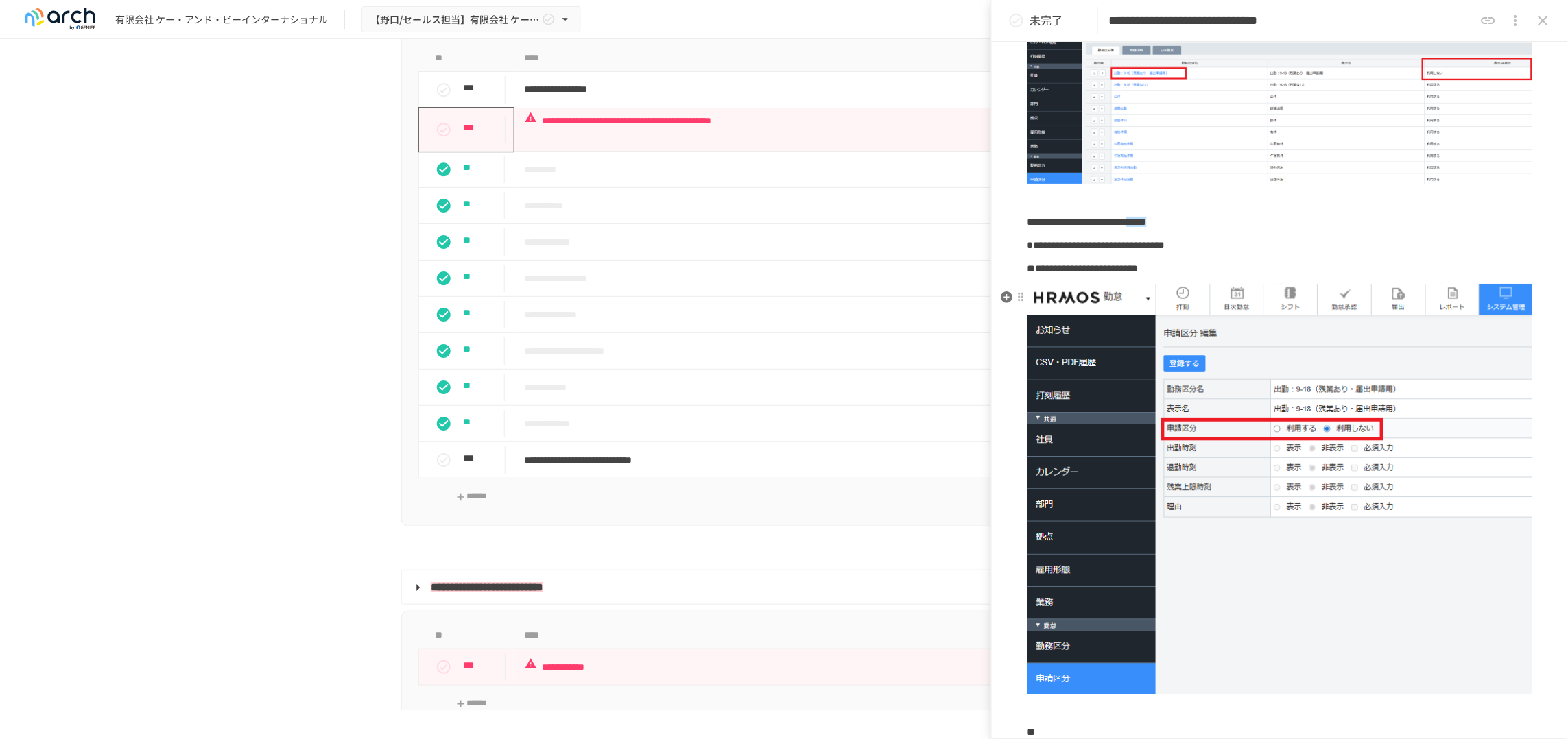 scroll, scrollTop: 499, scrollLeft: 0, axis: vertical 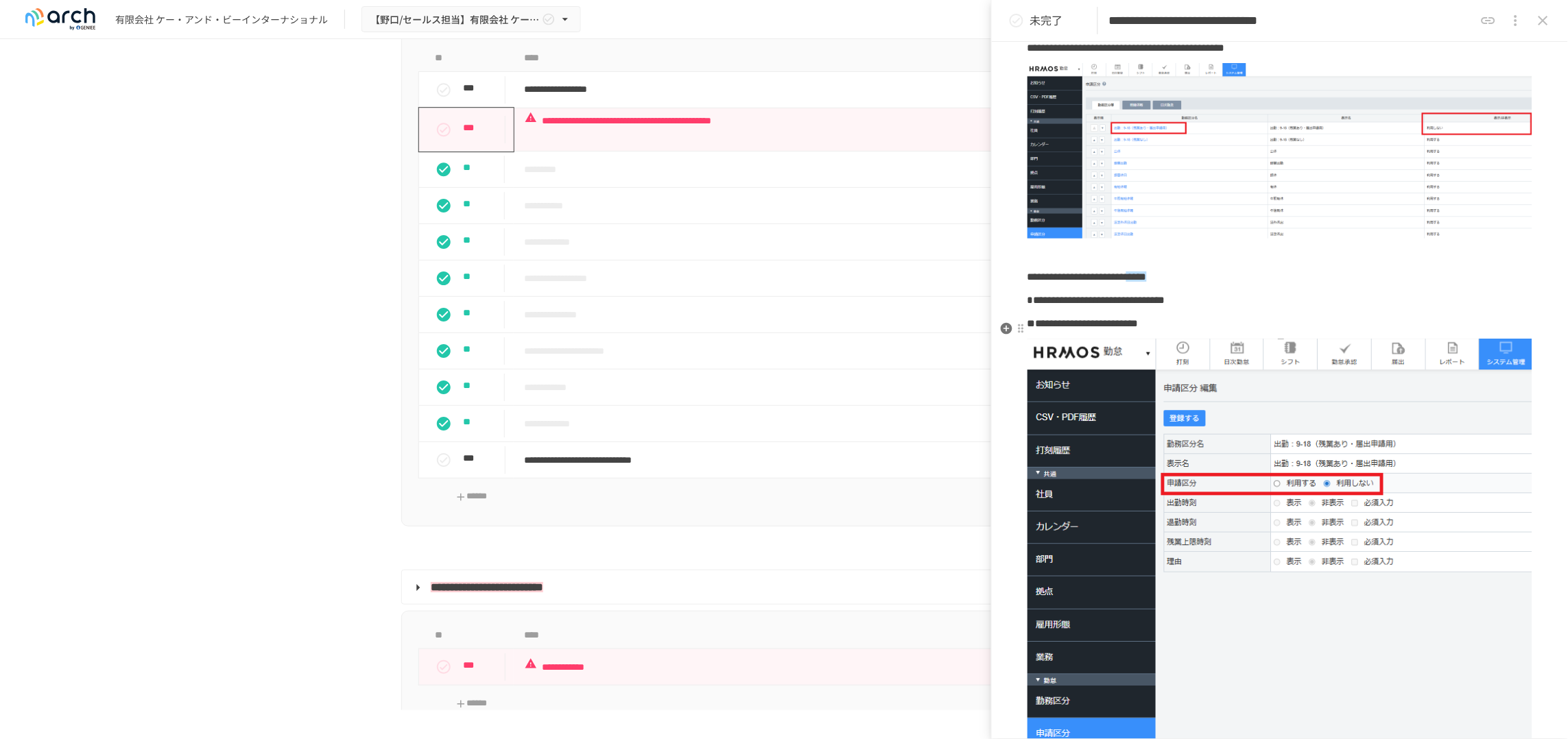 click on "**********" at bounding box center (1083, 323) 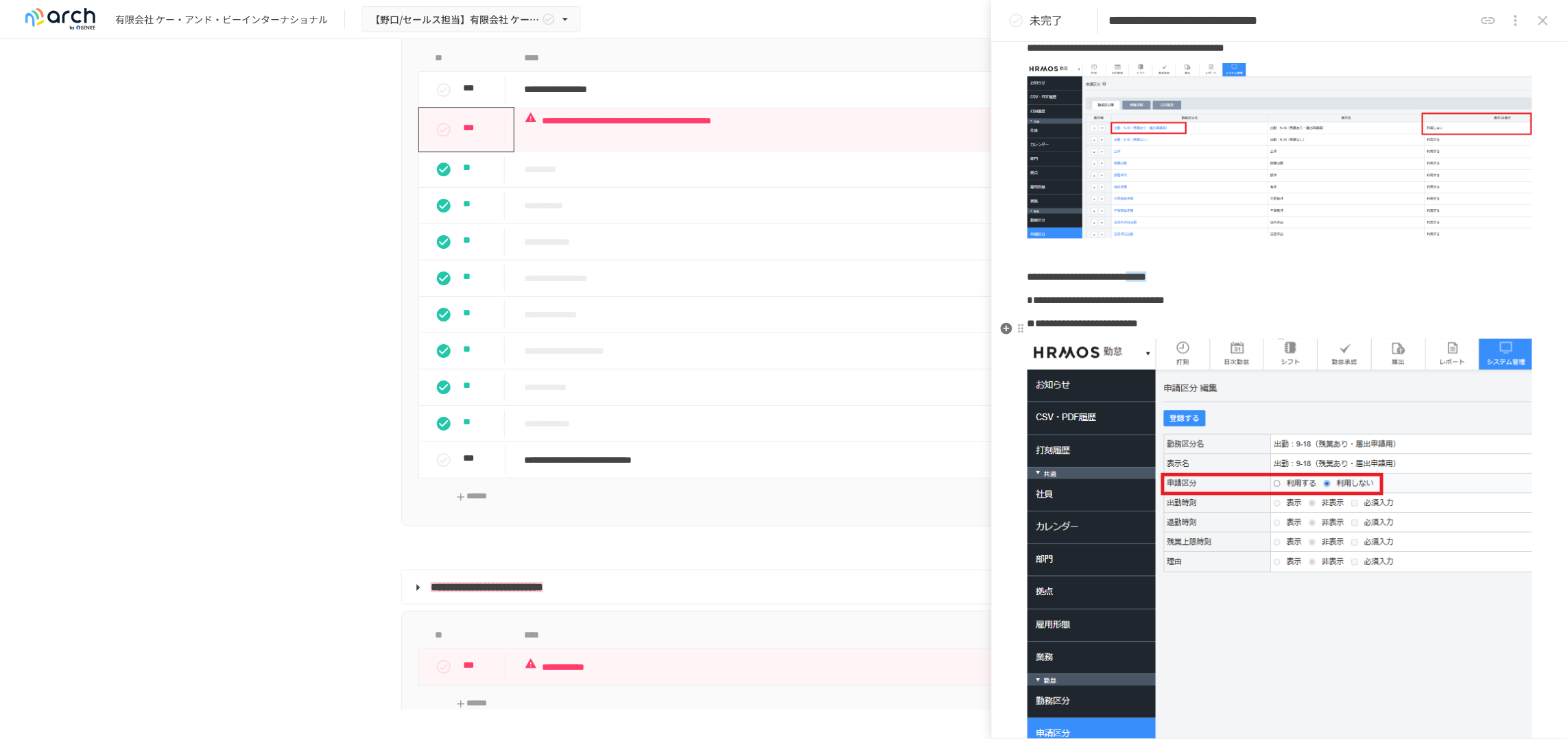 click on "**********" at bounding box center [1083, 323] 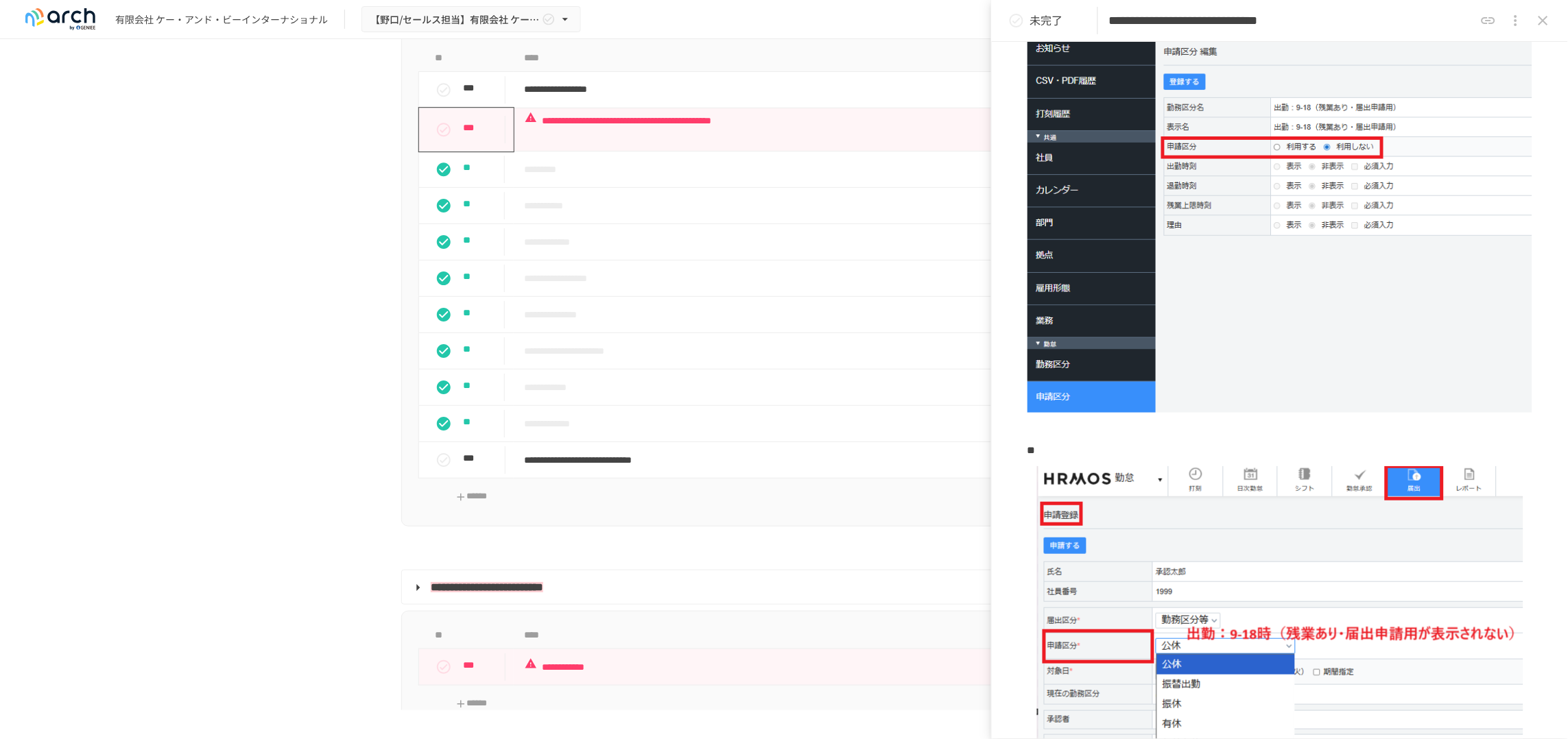 scroll, scrollTop: 857, scrollLeft: 0, axis: vertical 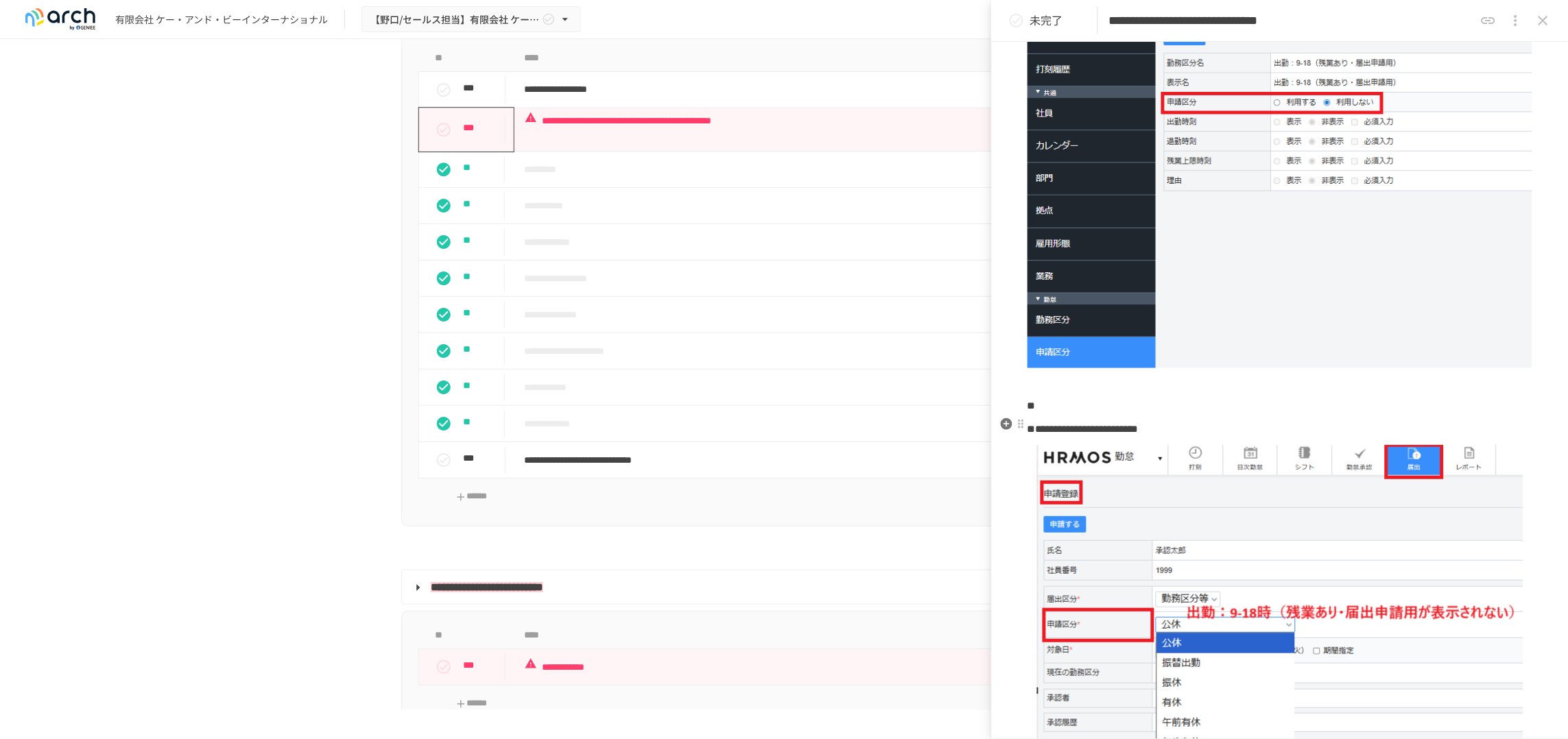 click on "**********" at bounding box center (1083, 429) 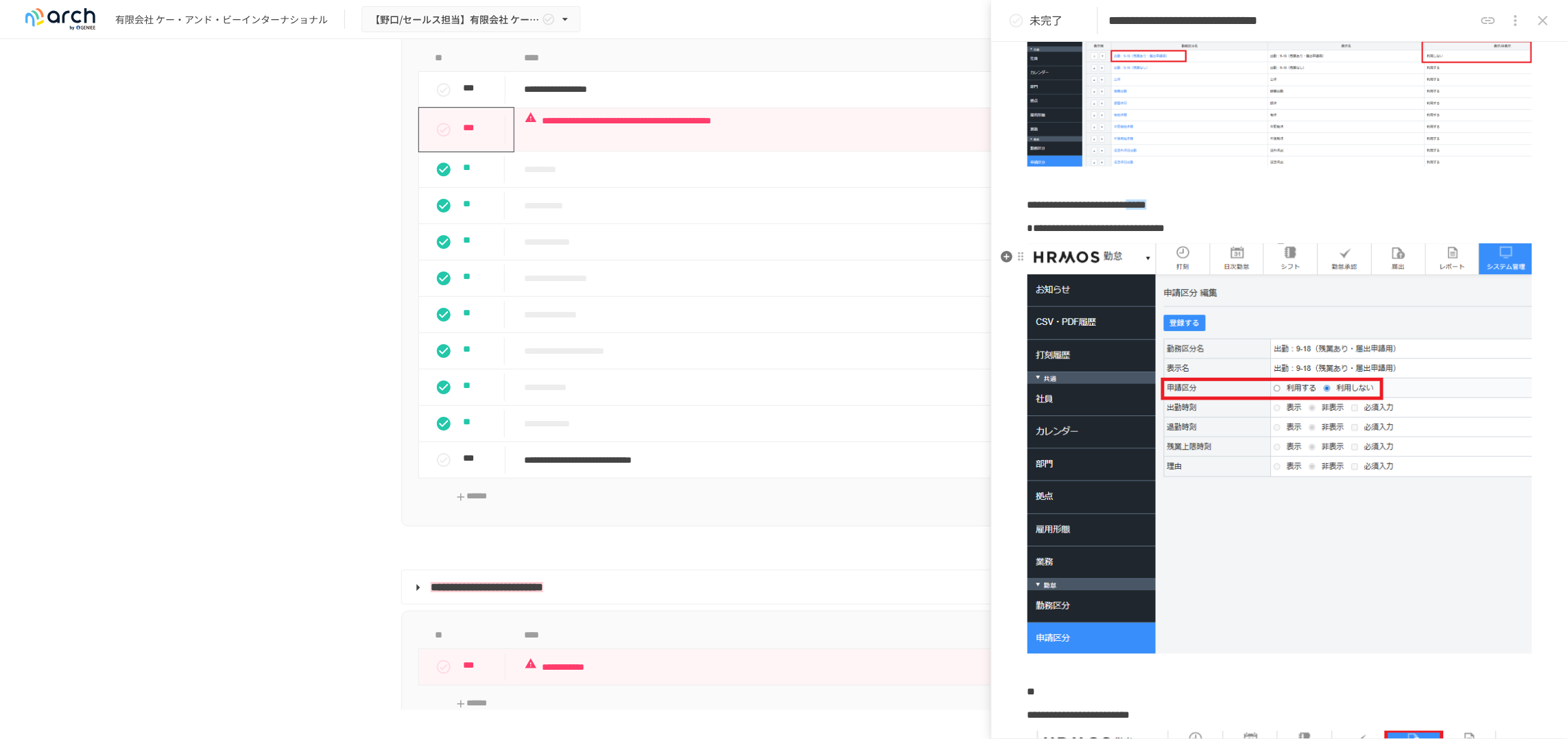scroll, scrollTop: 514, scrollLeft: 0, axis: vertical 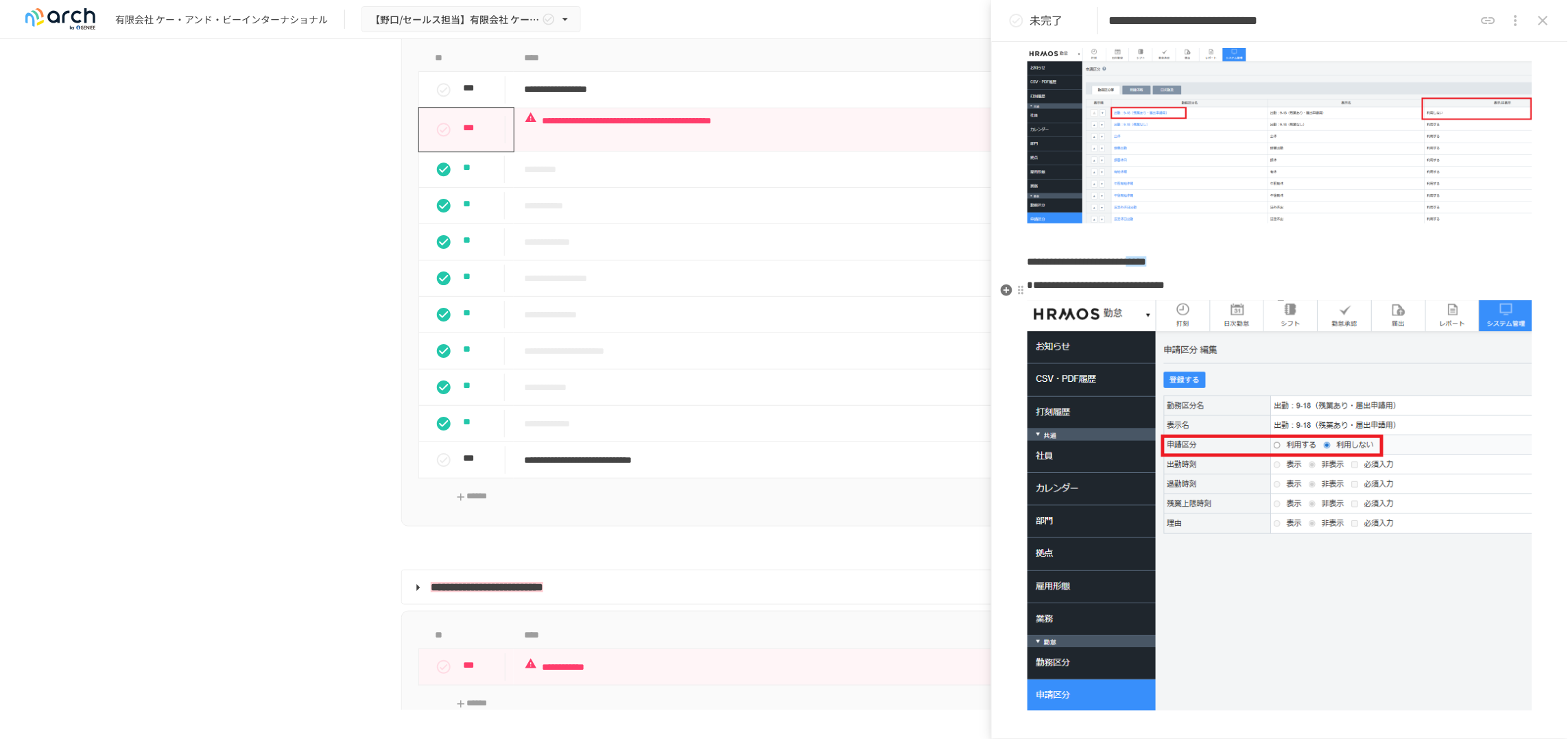 drag, startPoint x: 1052, startPoint y: 302, endPoint x: 1054, endPoint y: 327, distance: 25.079872 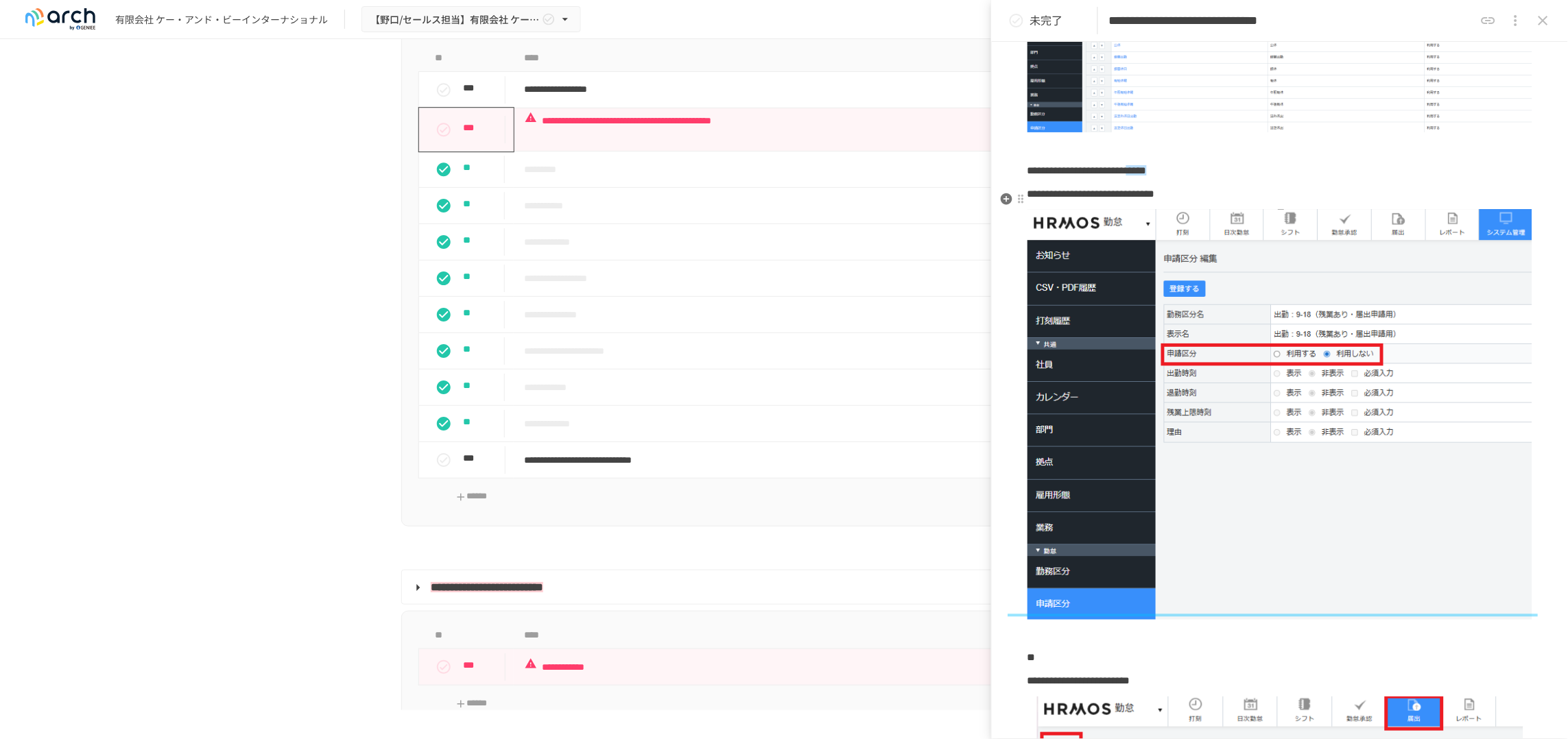 scroll, scrollTop: 670, scrollLeft: 0, axis: vertical 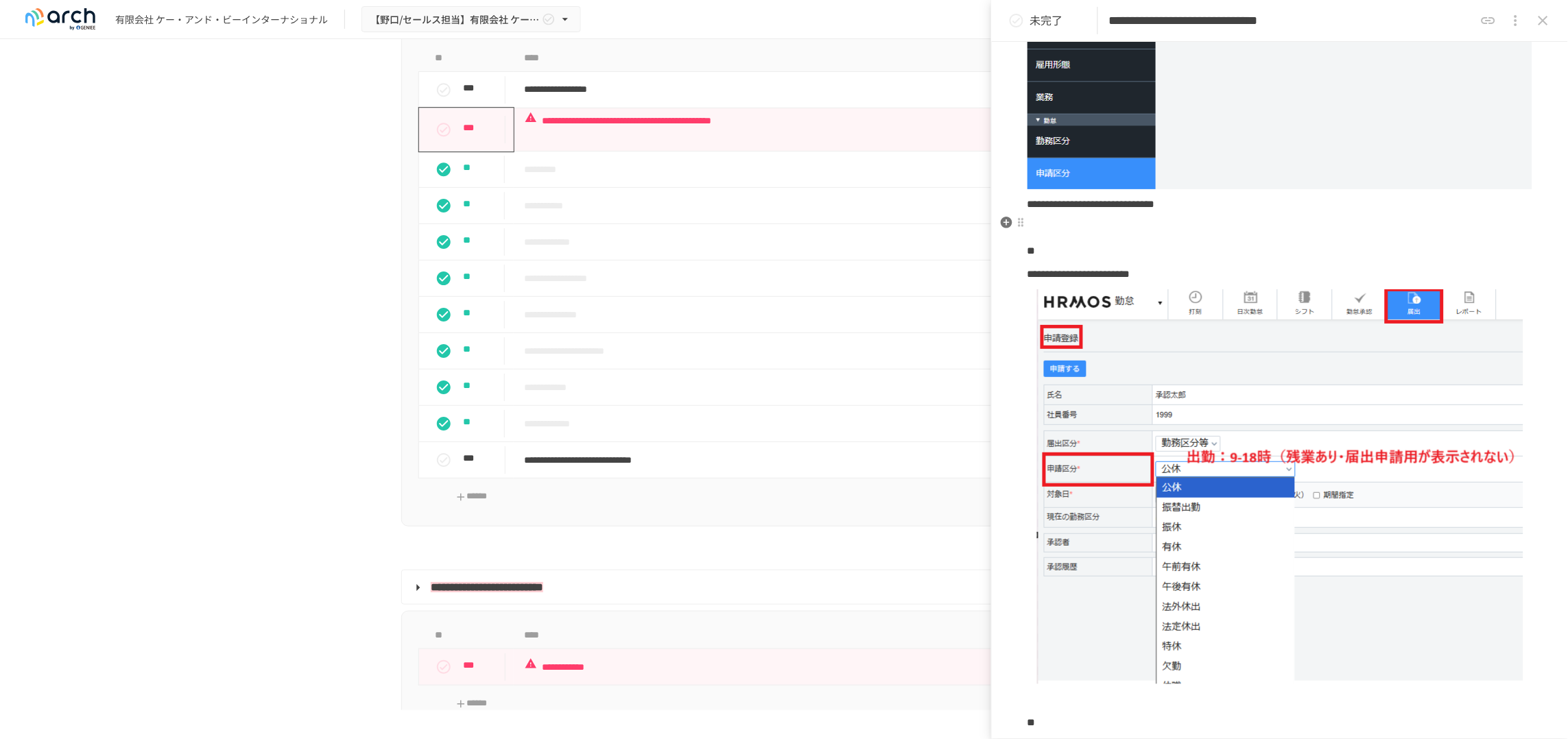 click at bounding box center [1280, 228] 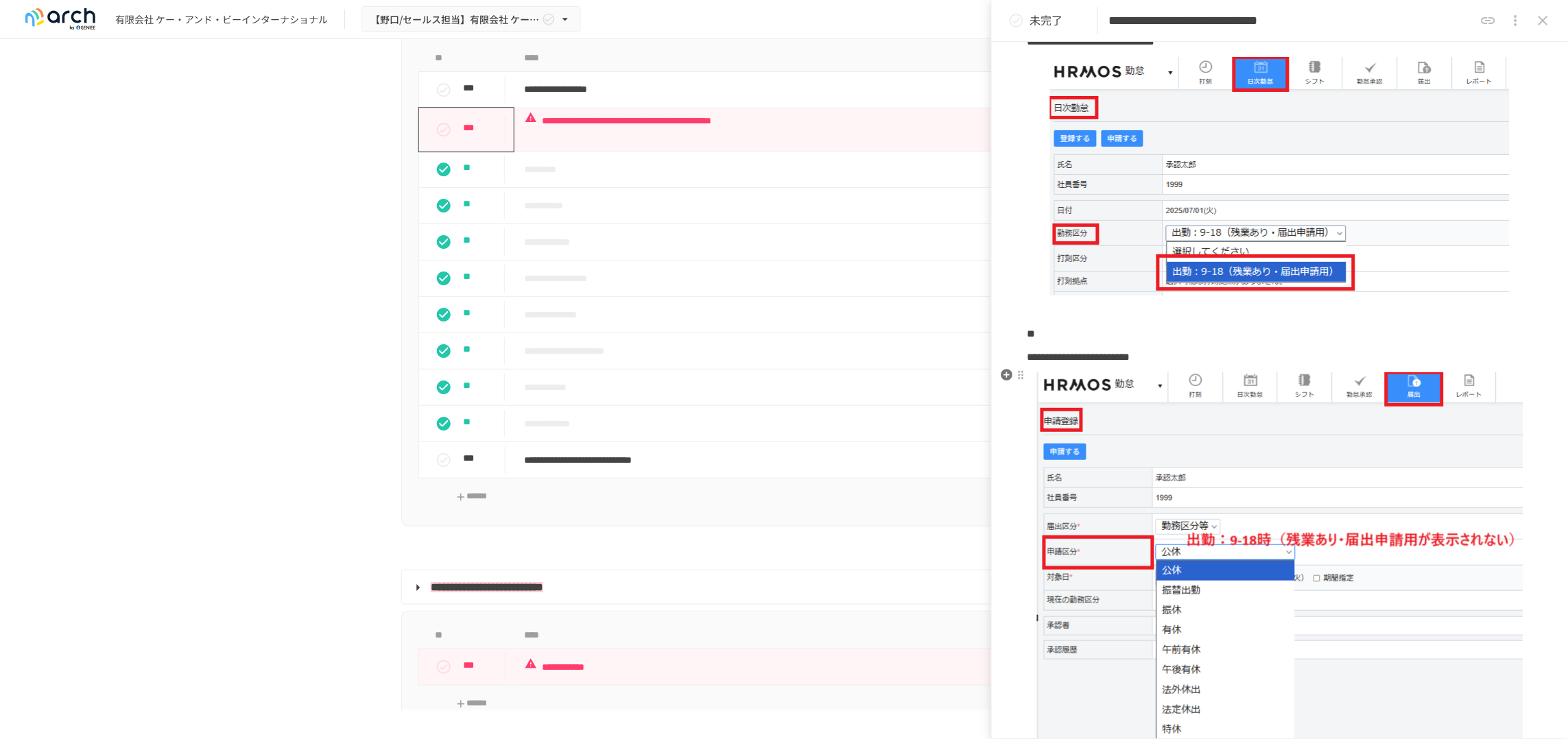 scroll, scrollTop: 1184, scrollLeft: 0, axis: vertical 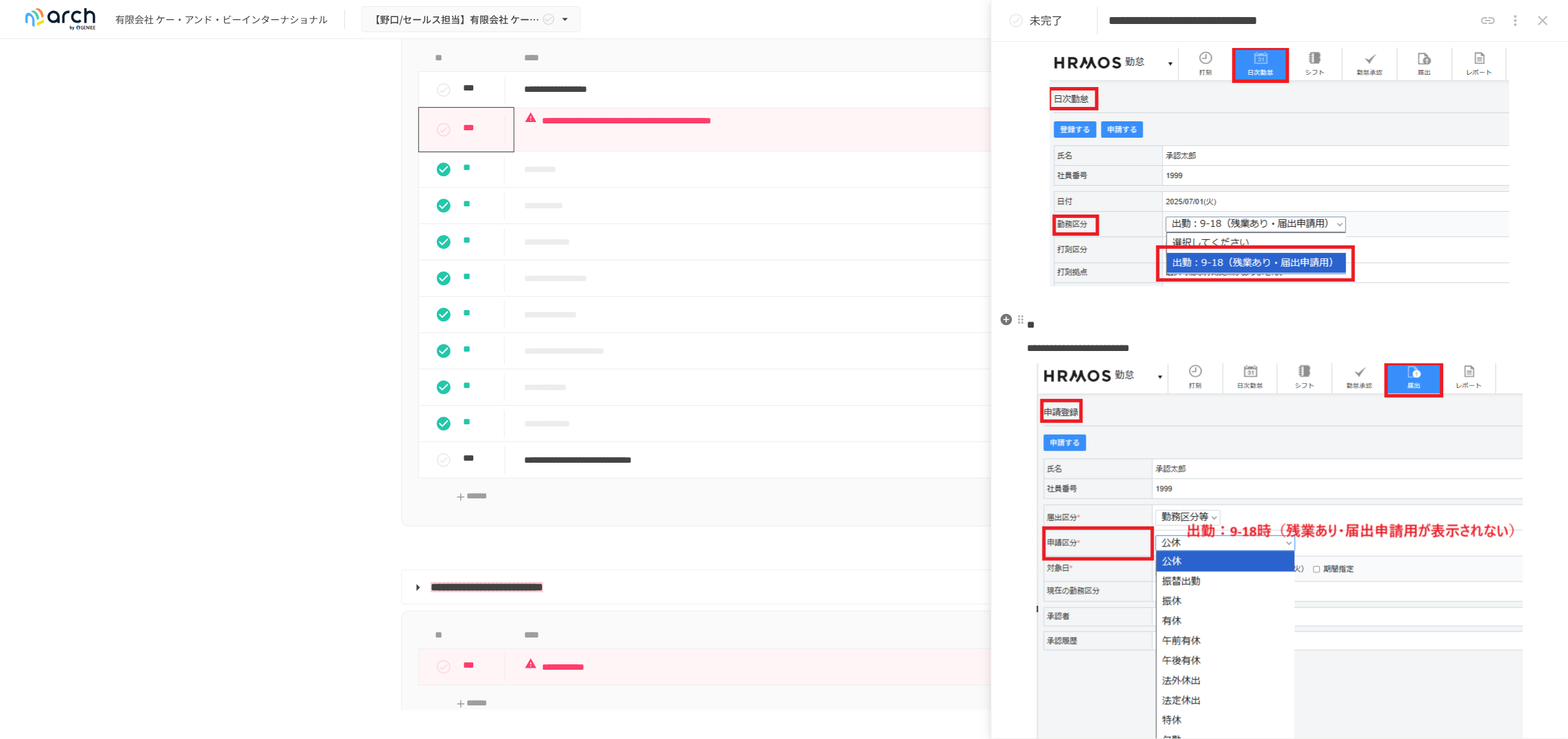 click at bounding box center [1280, 325] 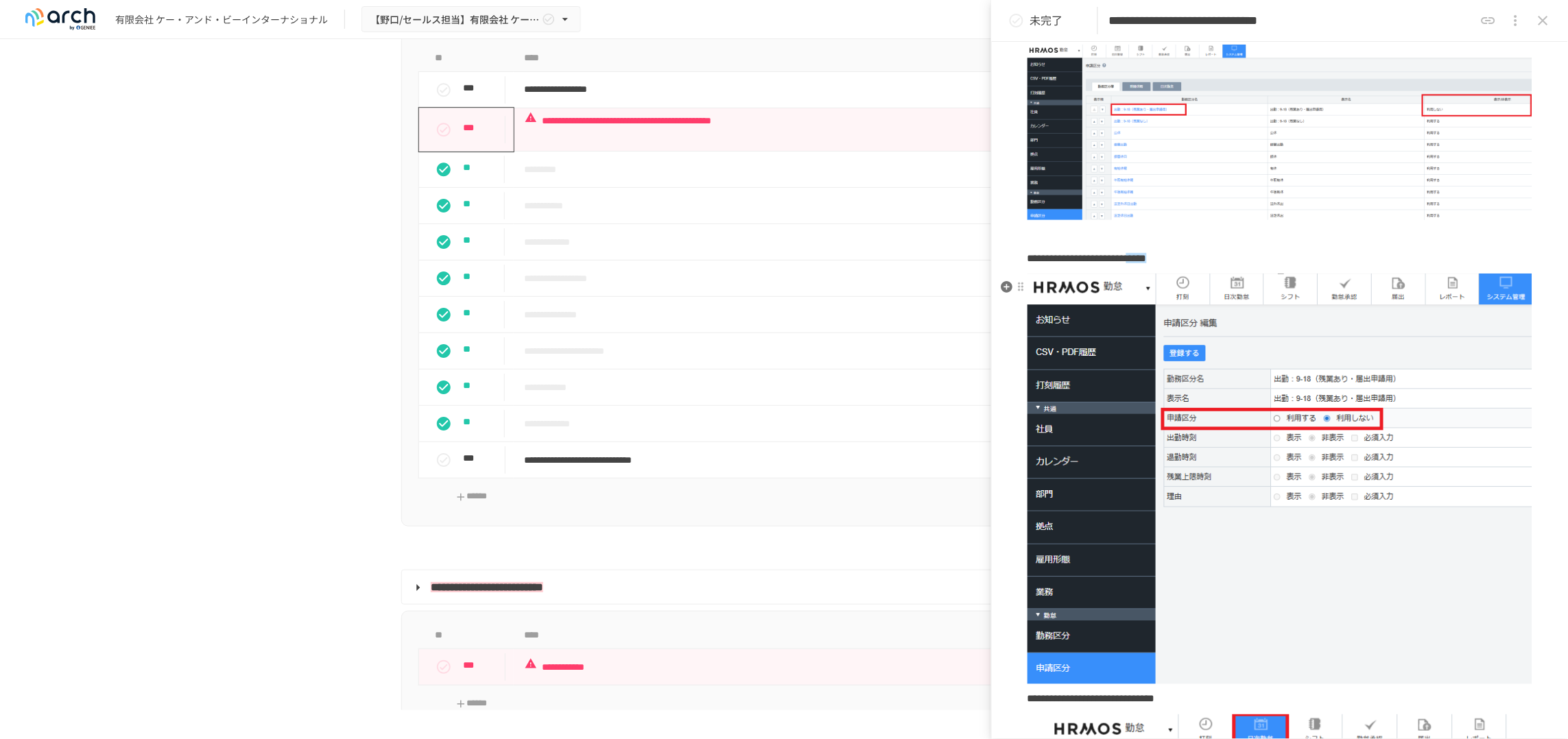 scroll, scrollTop: 498, scrollLeft: 0, axis: vertical 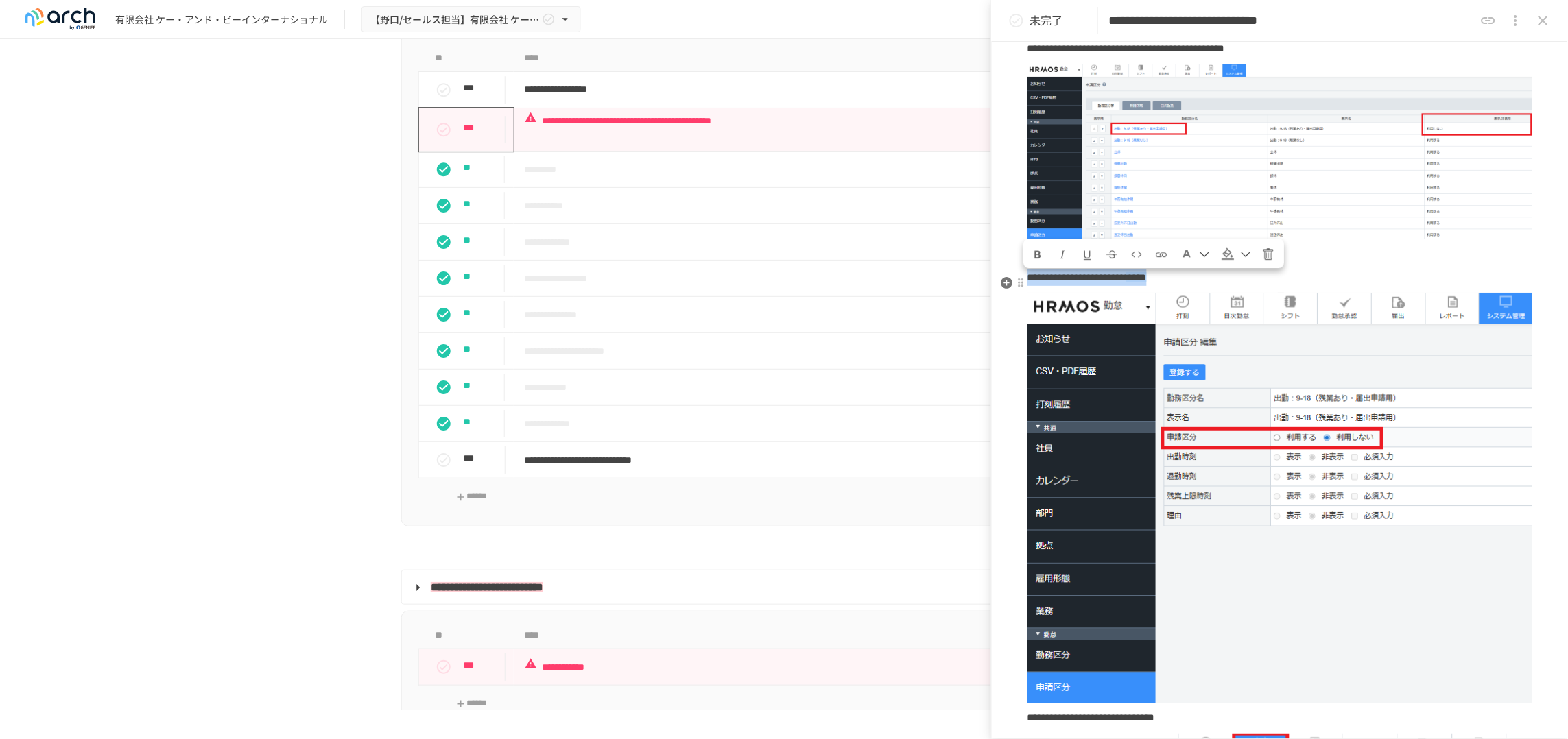 drag, startPoint x: 1323, startPoint y: 292, endPoint x: 1032, endPoint y: 292, distance: 291 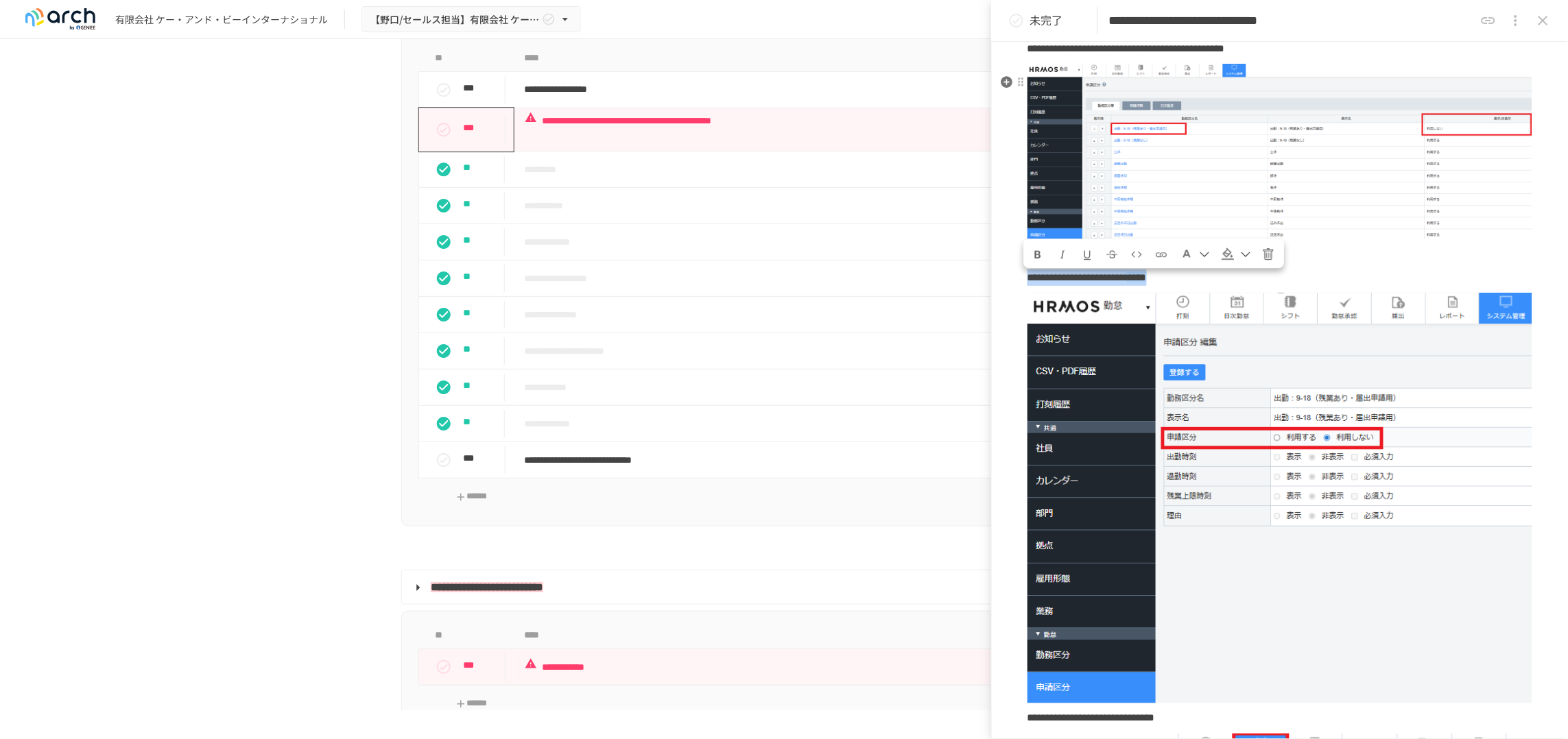 click at bounding box center (1038, 255) 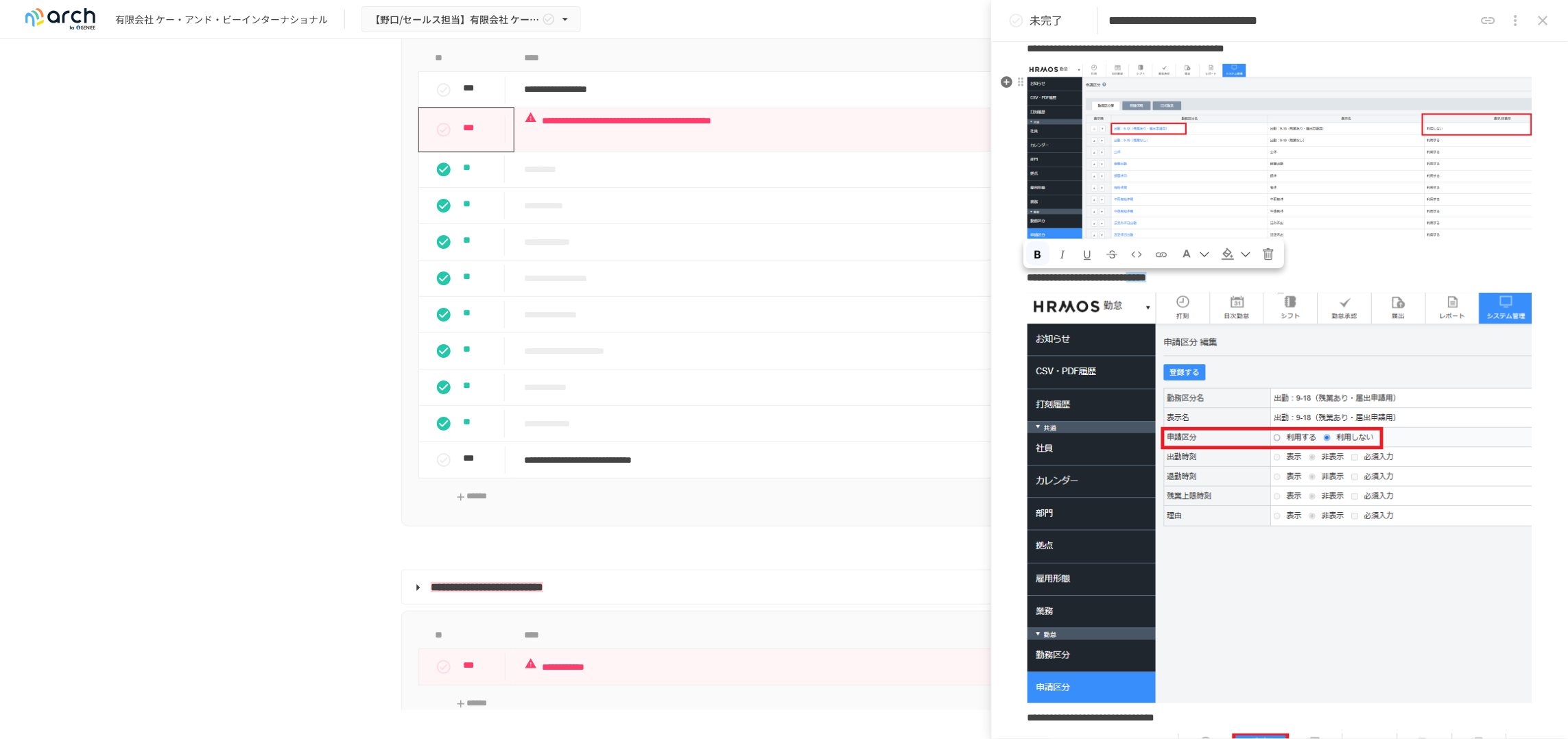 click at bounding box center [1088, 255] 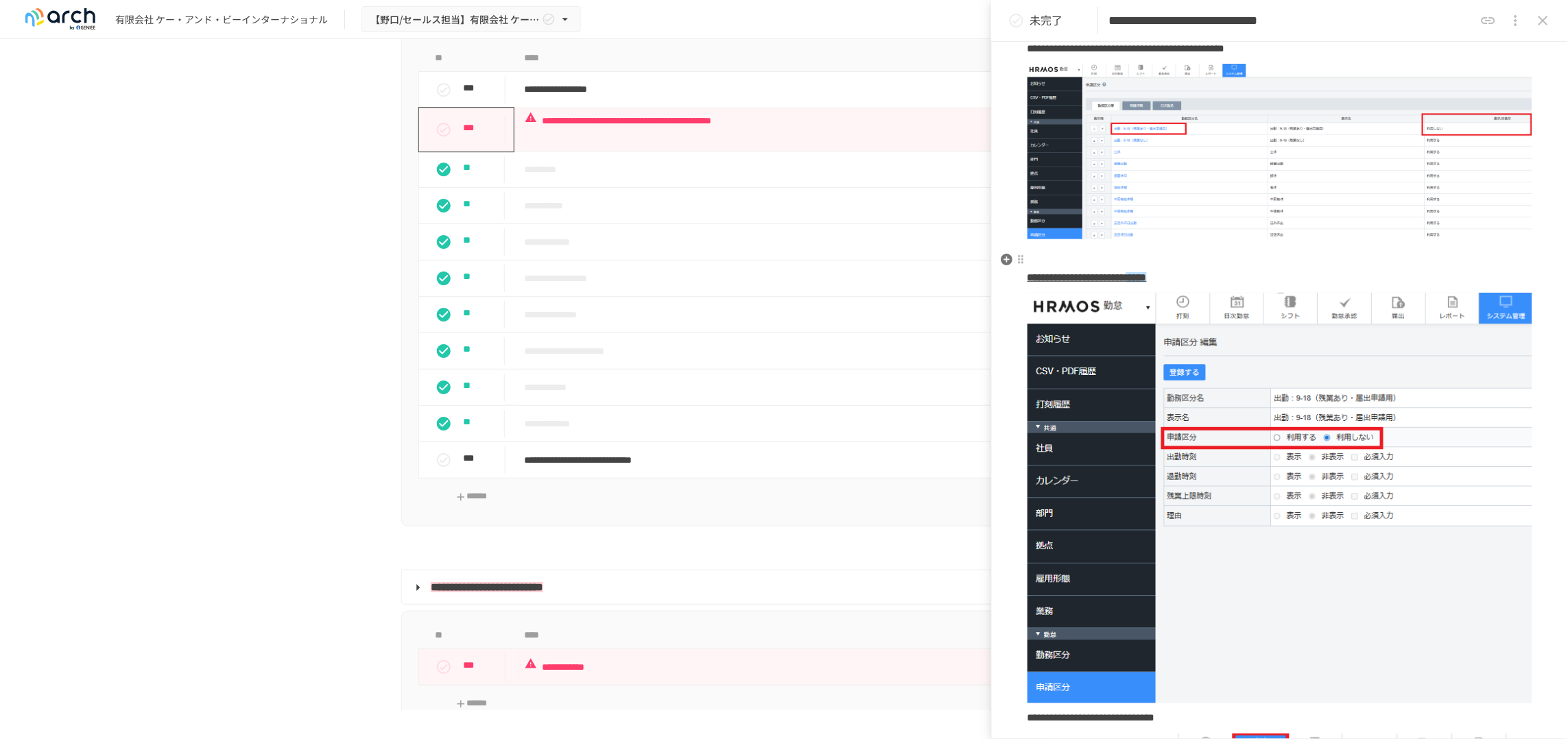 click at bounding box center [1280, 254] 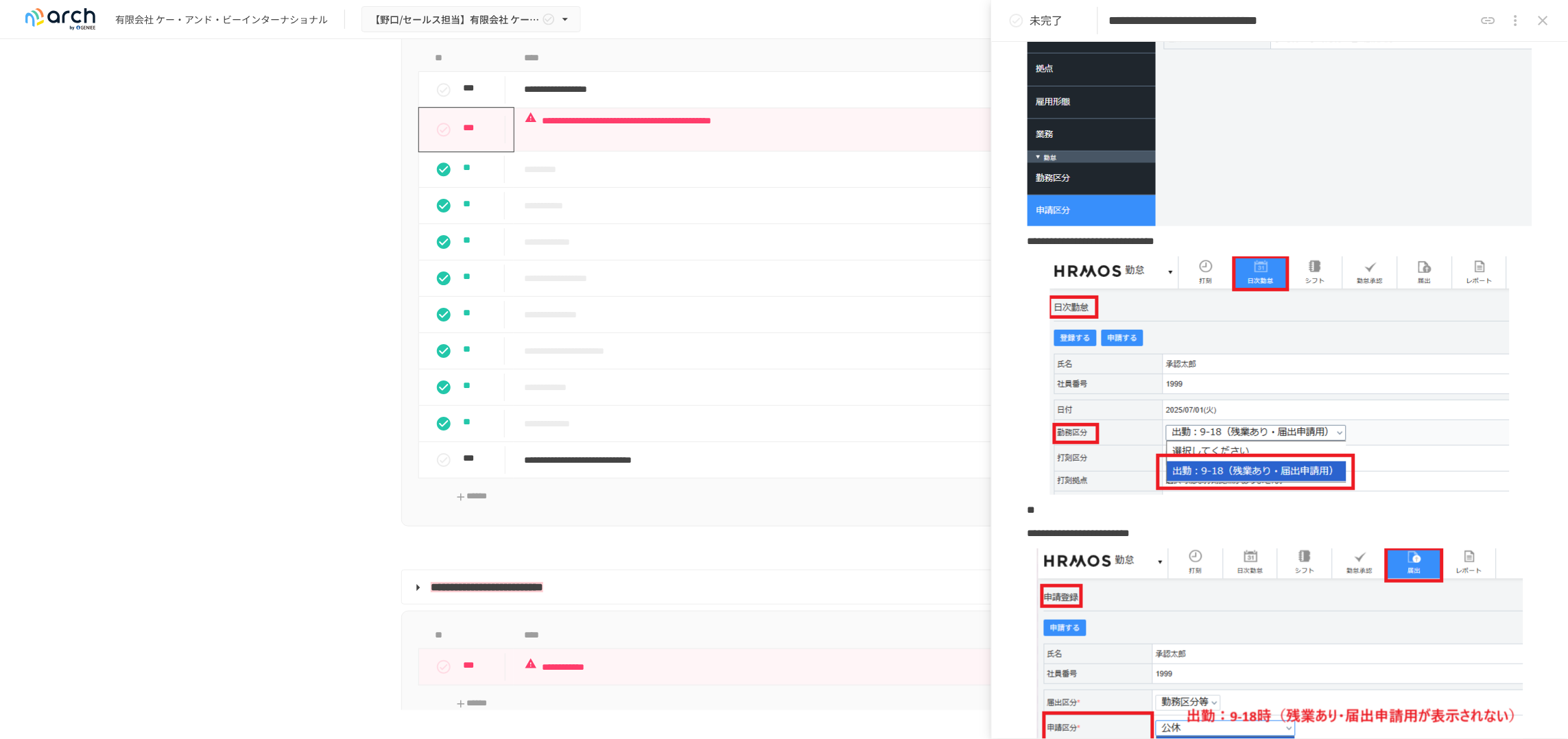 scroll, scrollTop: 1184, scrollLeft: 0, axis: vertical 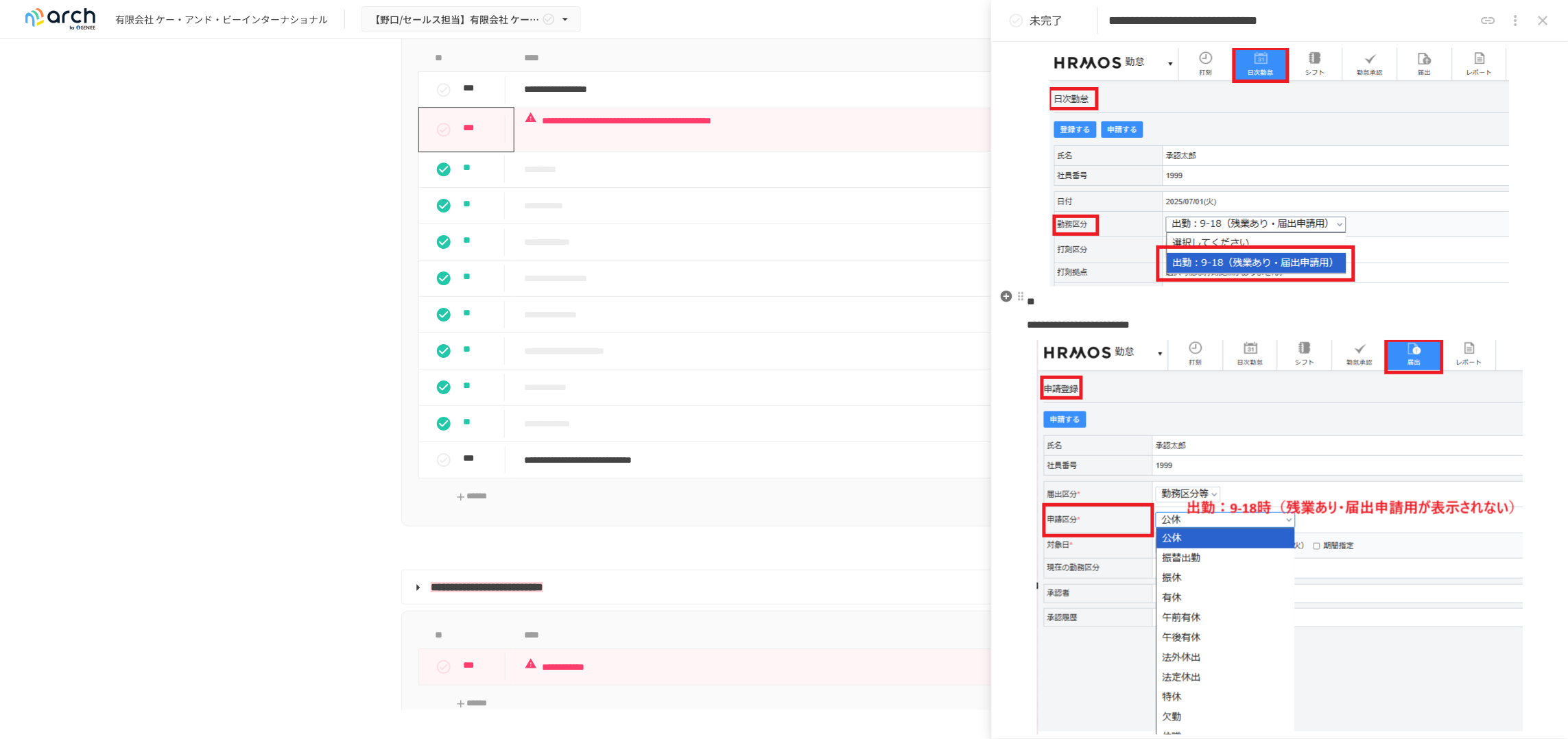 click at bounding box center (1280, 302) 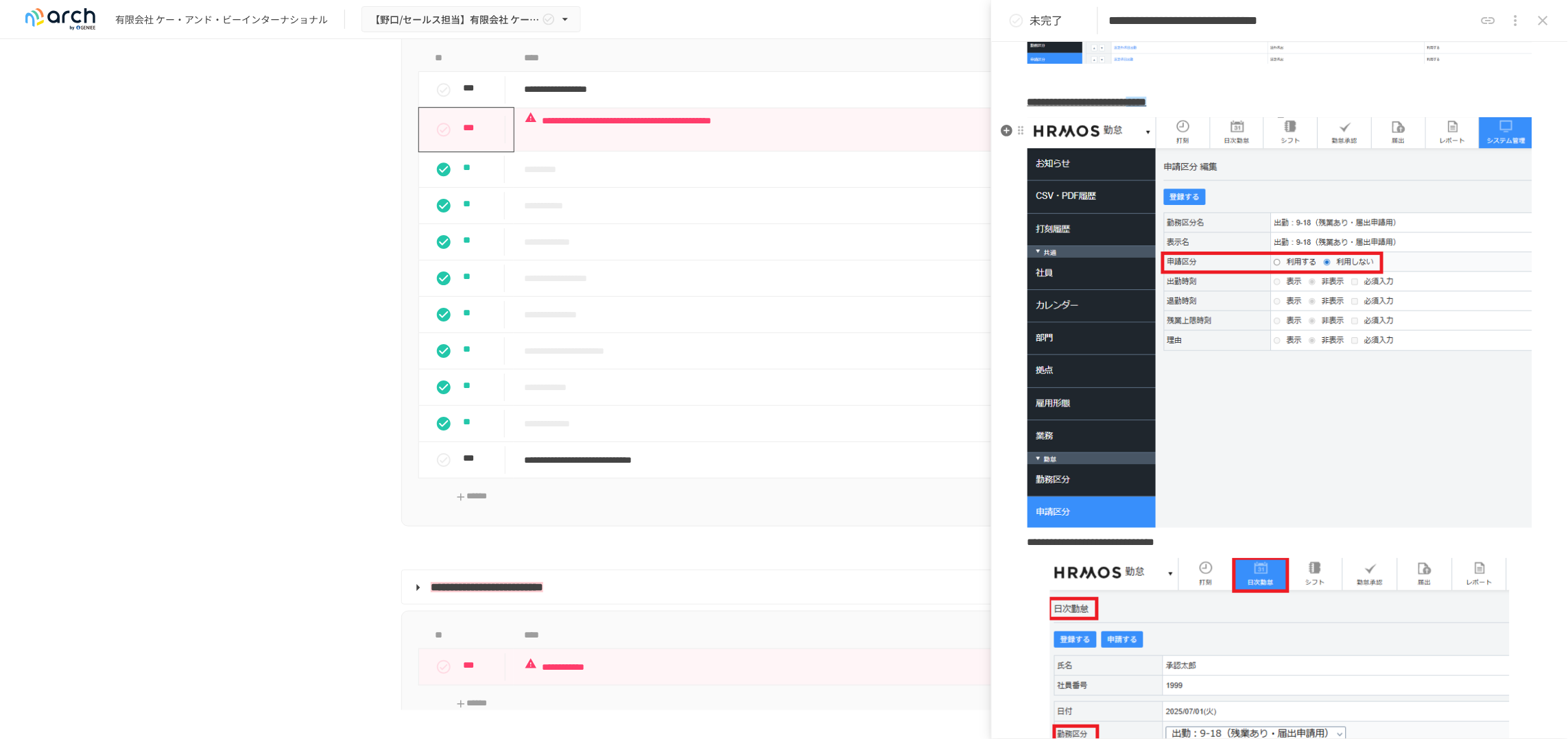 scroll, scrollTop: 498, scrollLeft: 0, axis: vertical 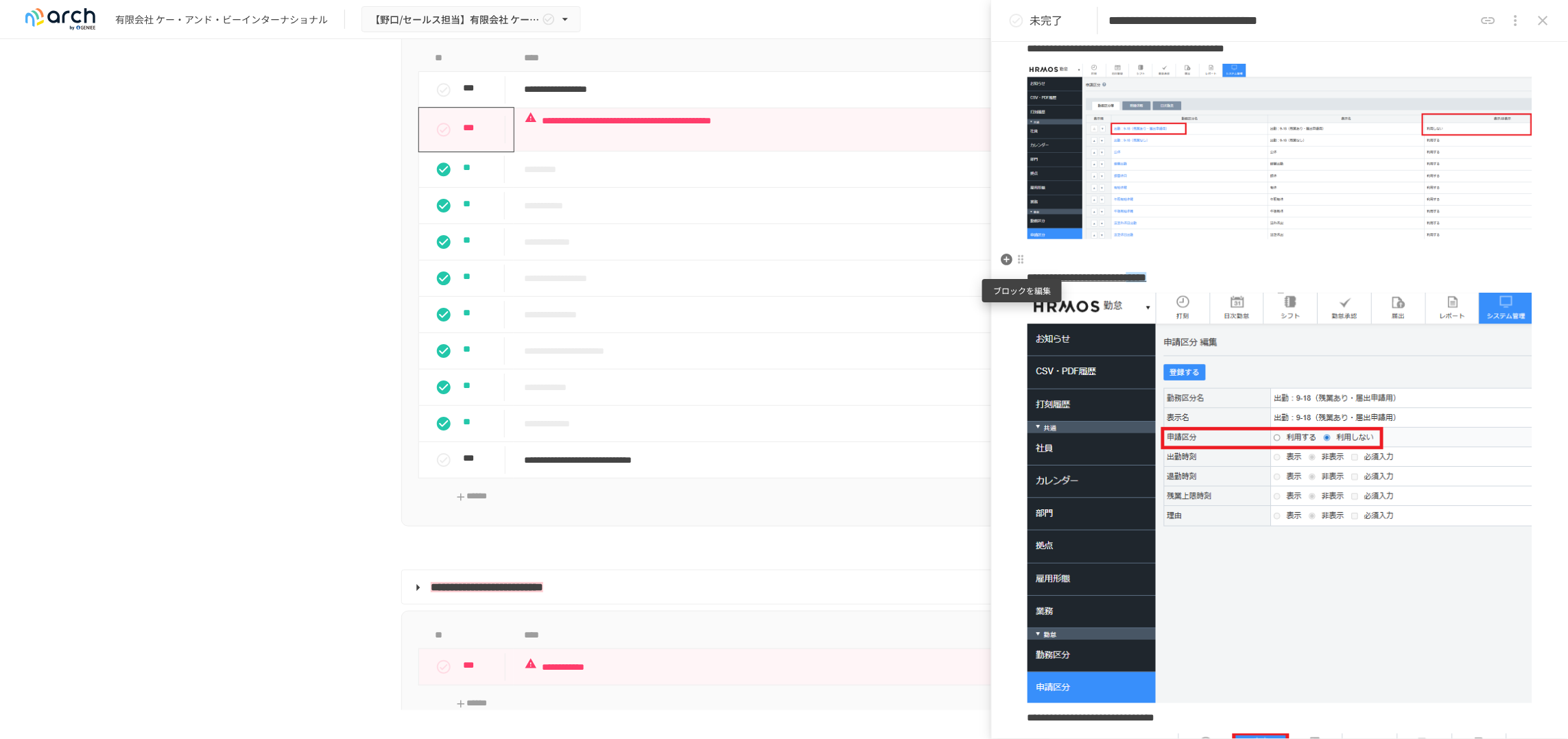 click at bounding box center (1021, 260) 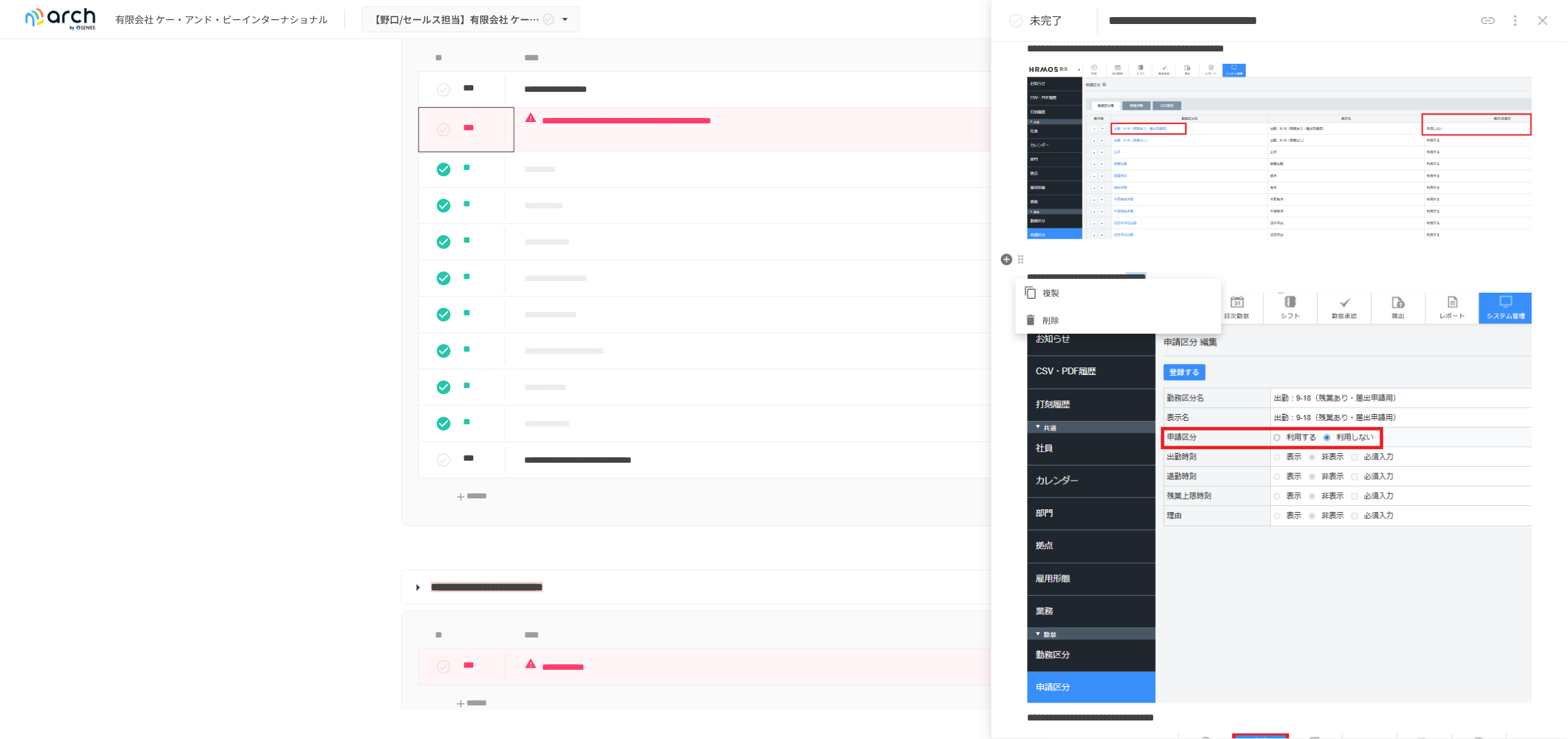 click at bounding box center [784, 370] 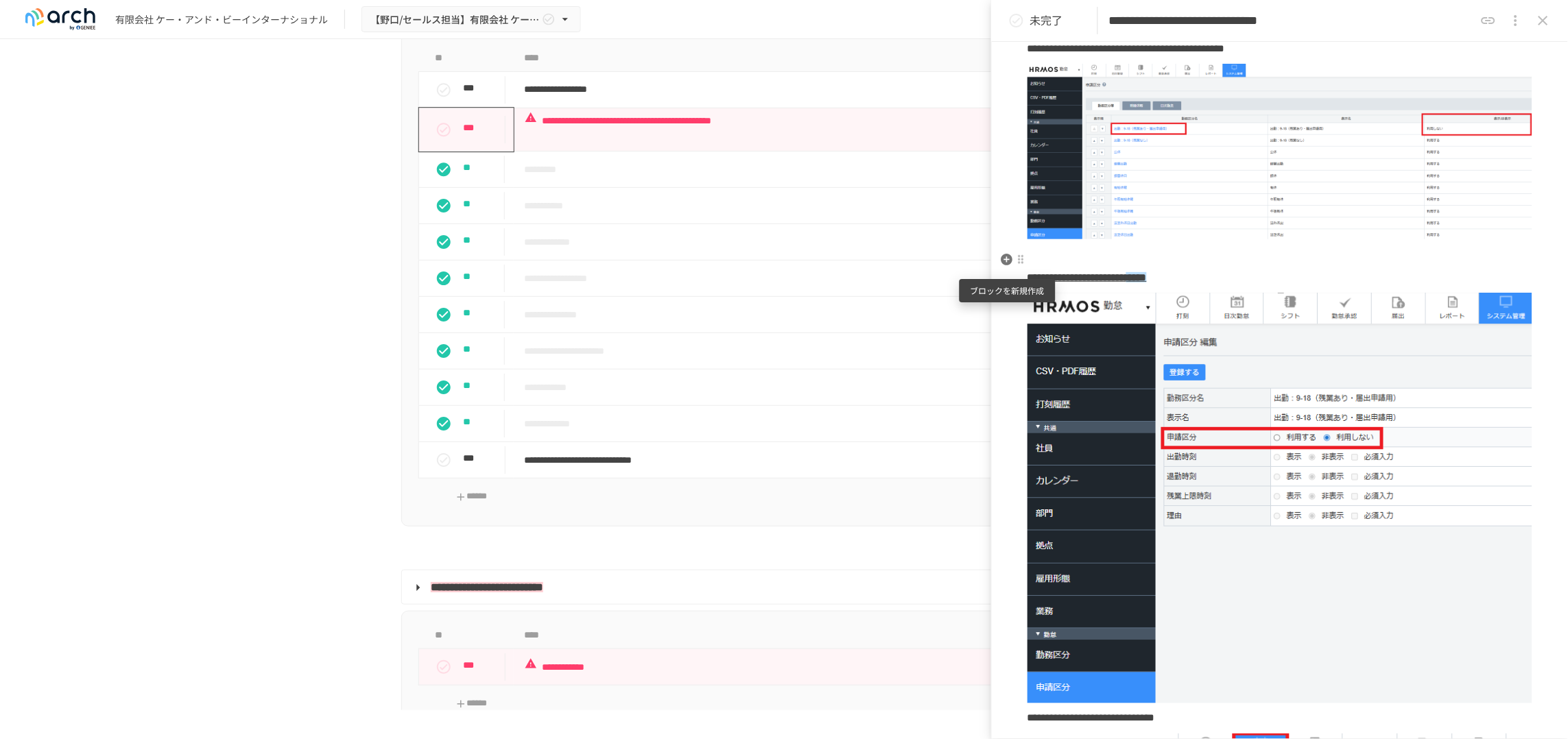 click 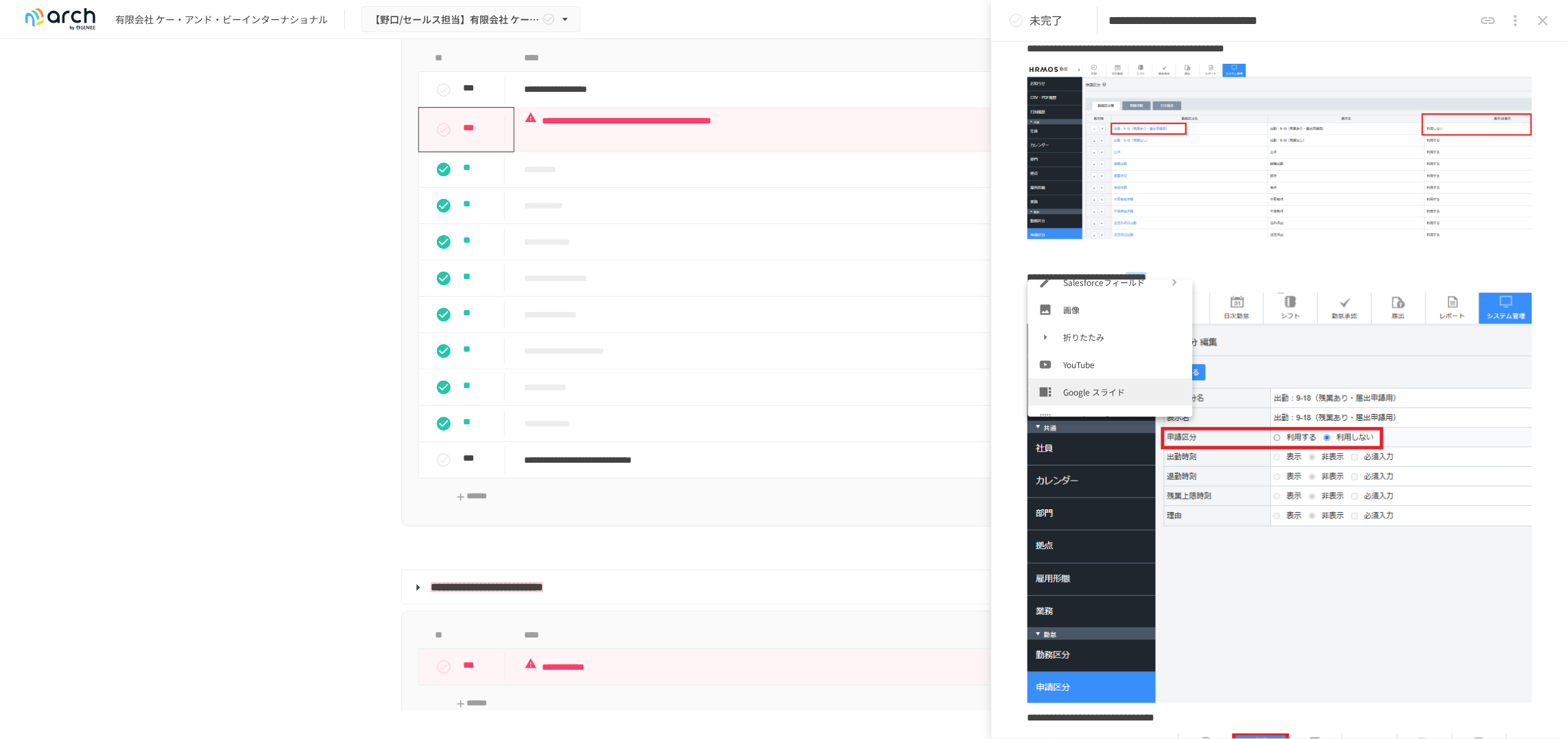 scroll, scrollTop: 257, scrollLeft: 0, axis: vertical 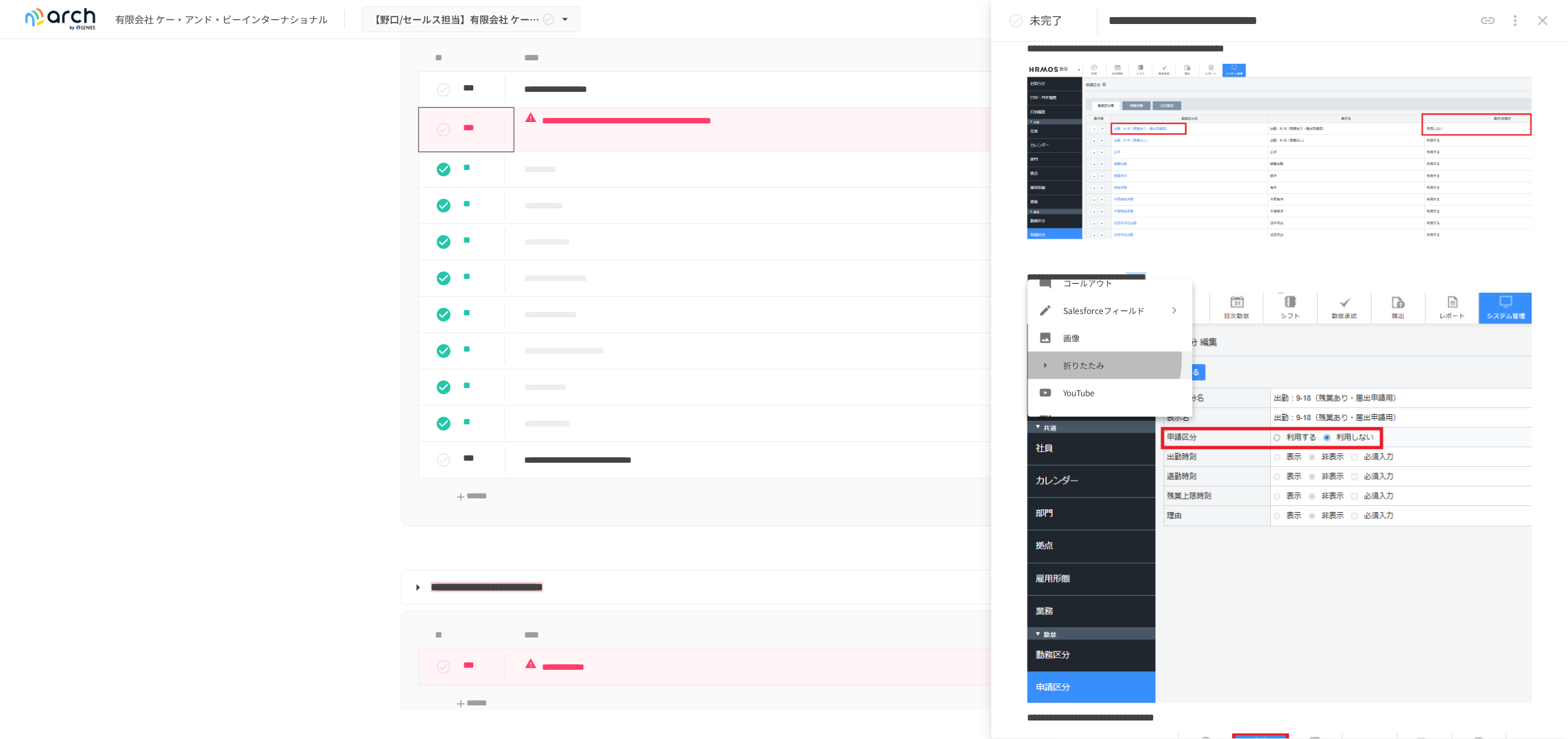 click on "折りたたみ" at bounding box center [1123, 365] 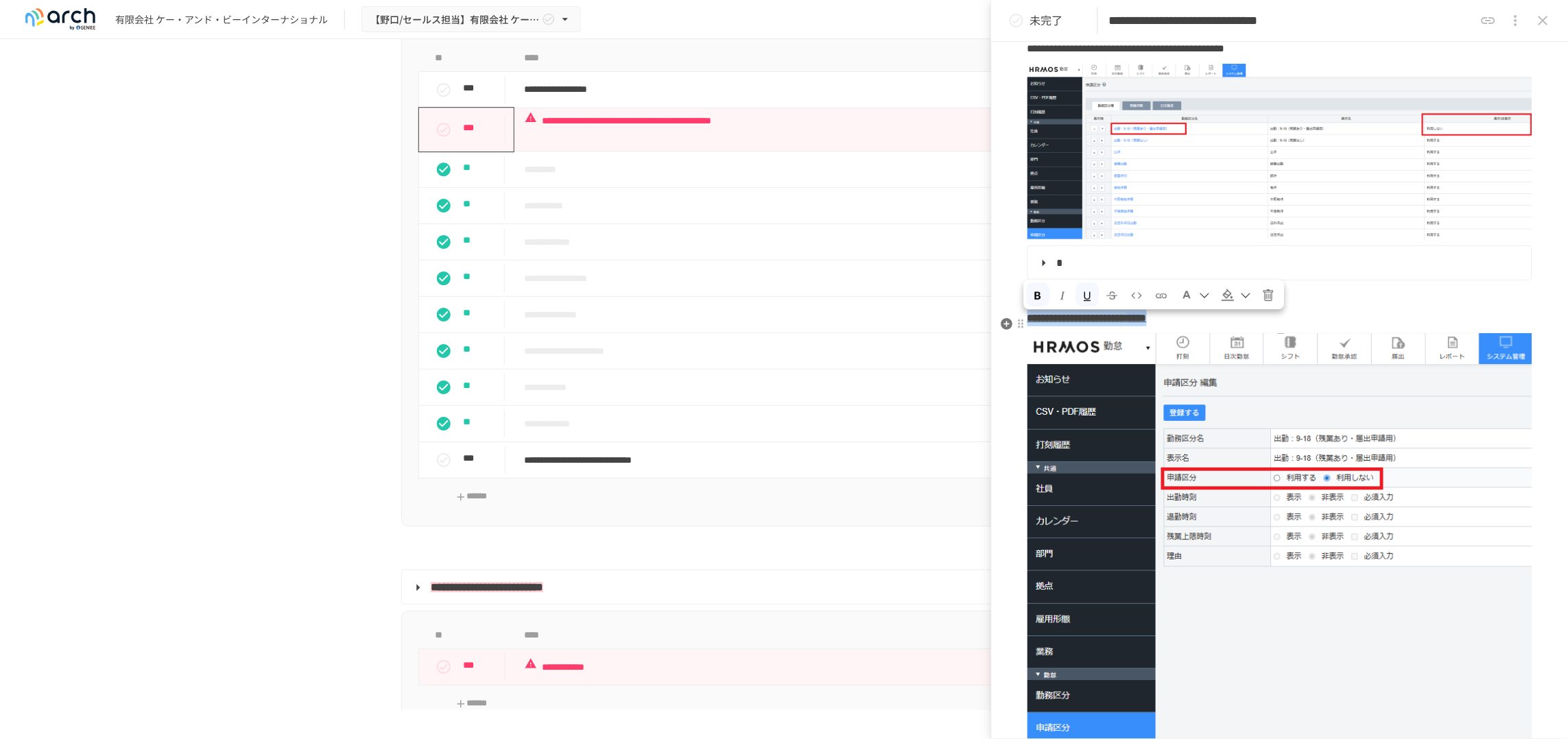 drag, startPoint x: 1320, startPoint y: 335, endPoint x: 1032, endPoint y: 336, distance: 288.00174 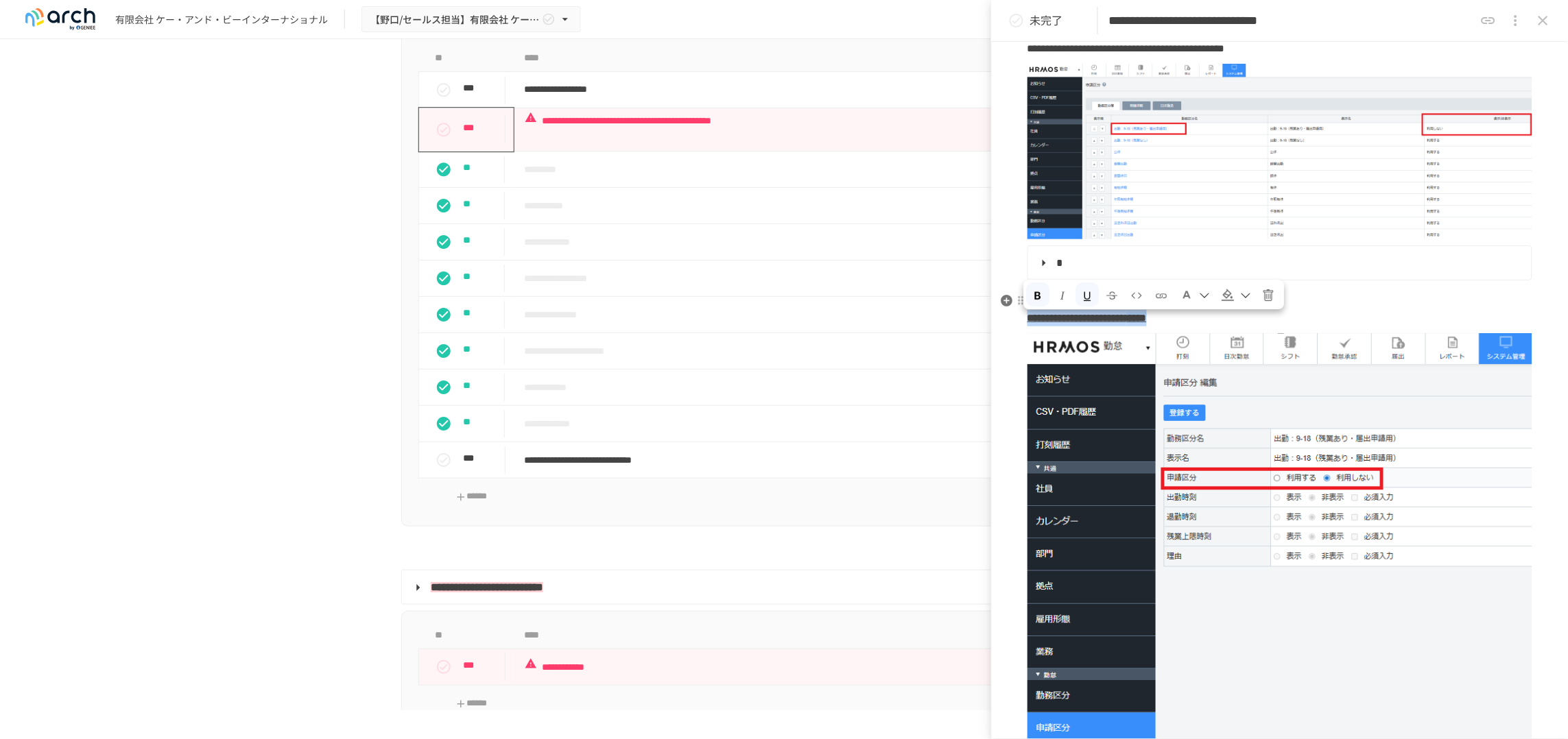 copy on "**********" 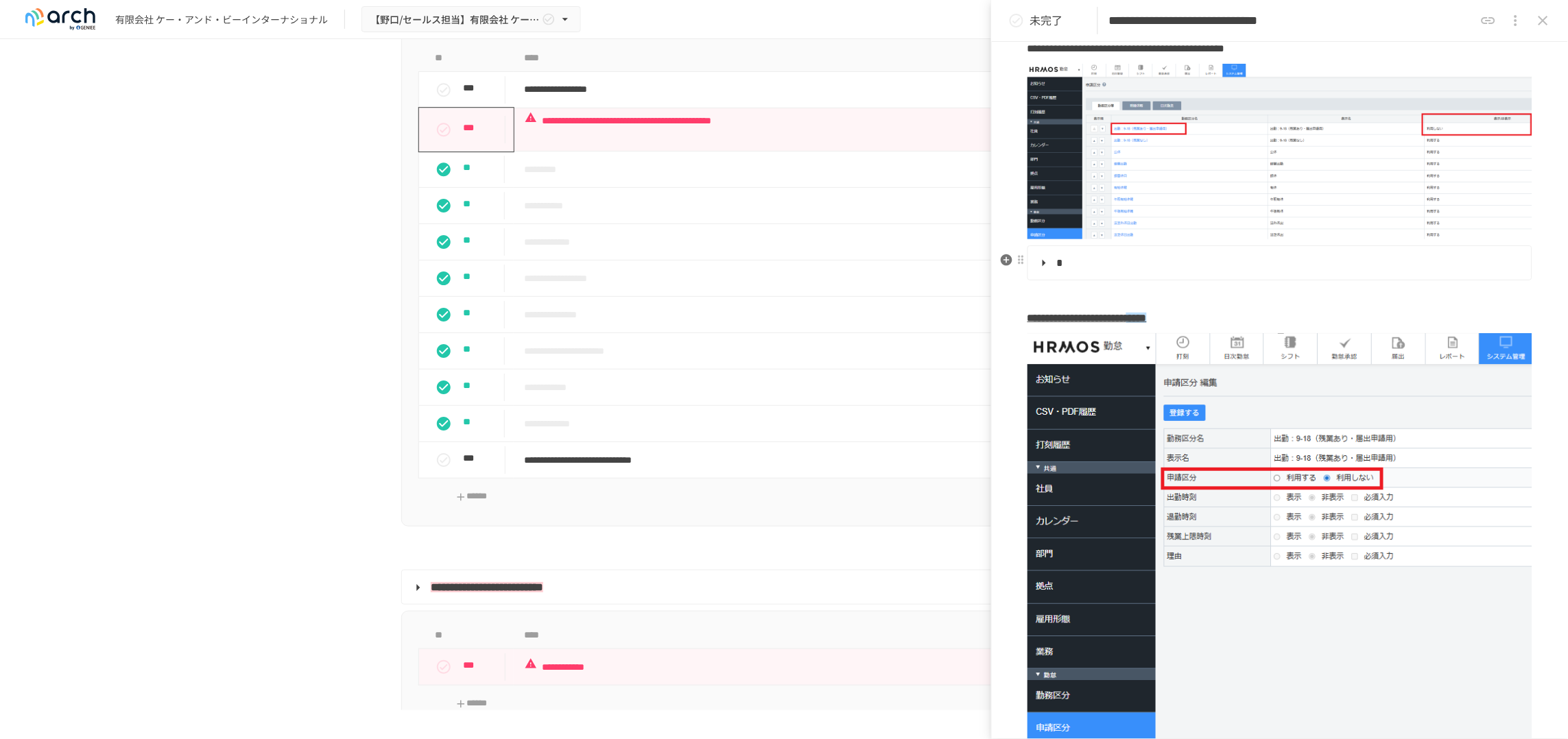click at bounding box center [1279, 263] 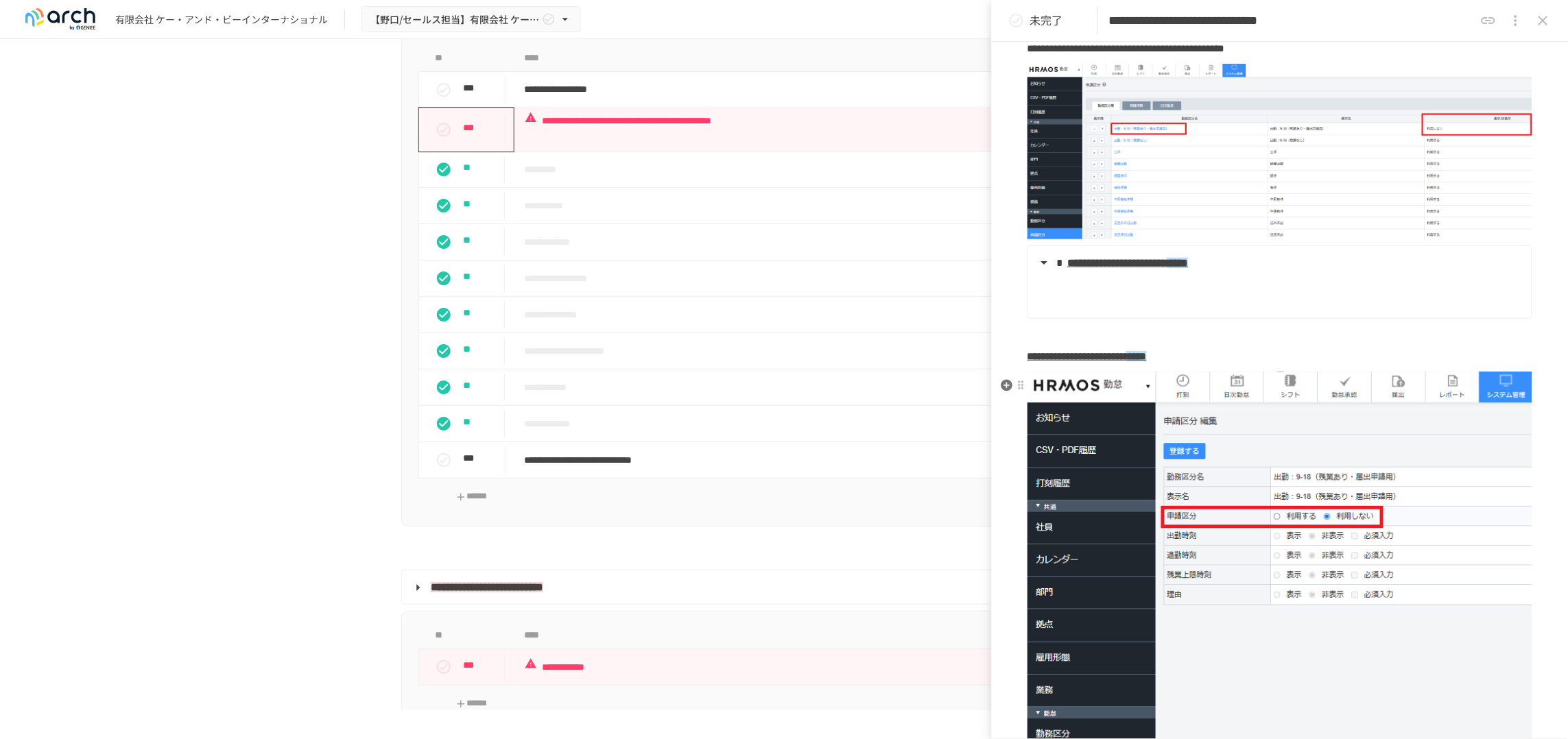 click at bounding box center (1280, 577) 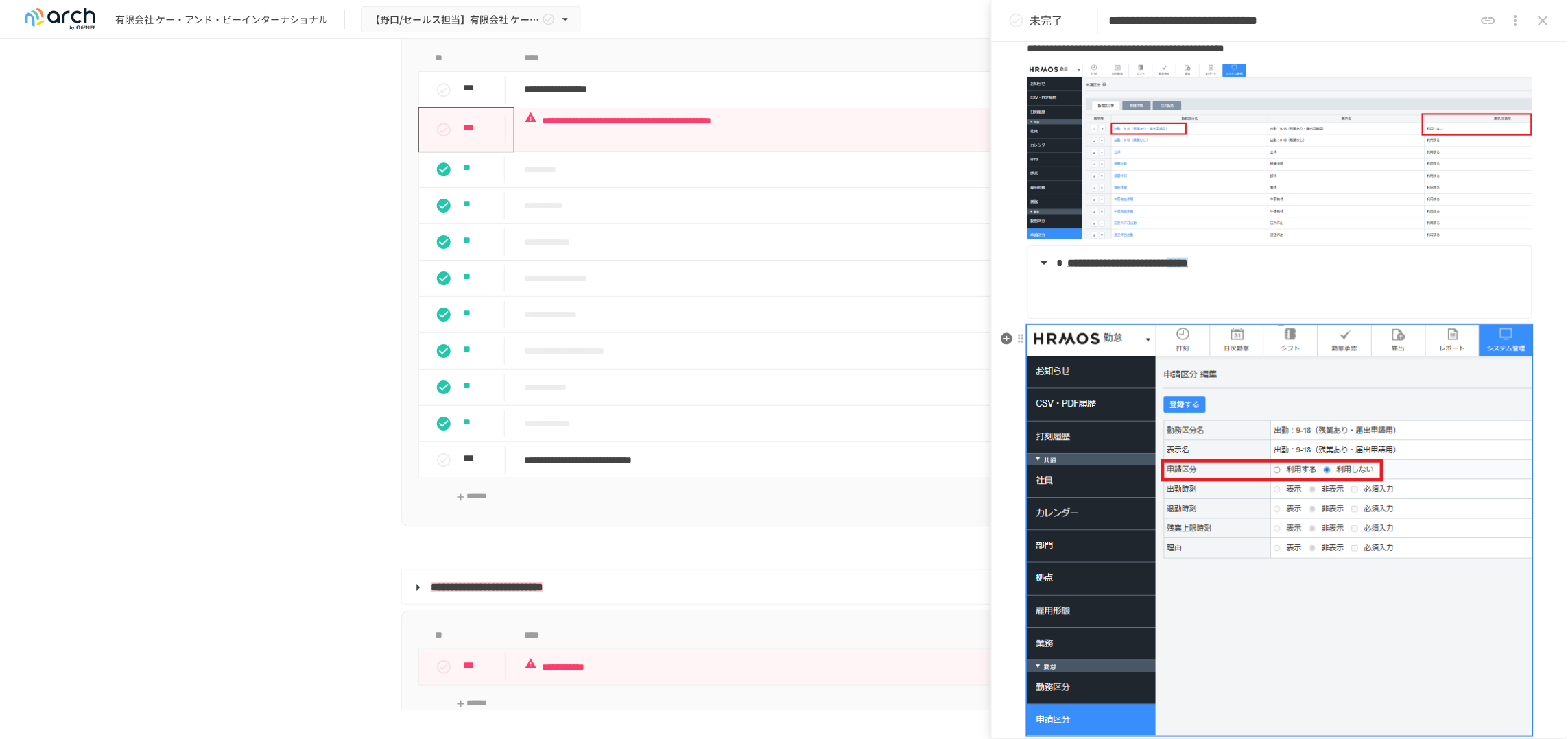 click at bounding box center (1280, 530) 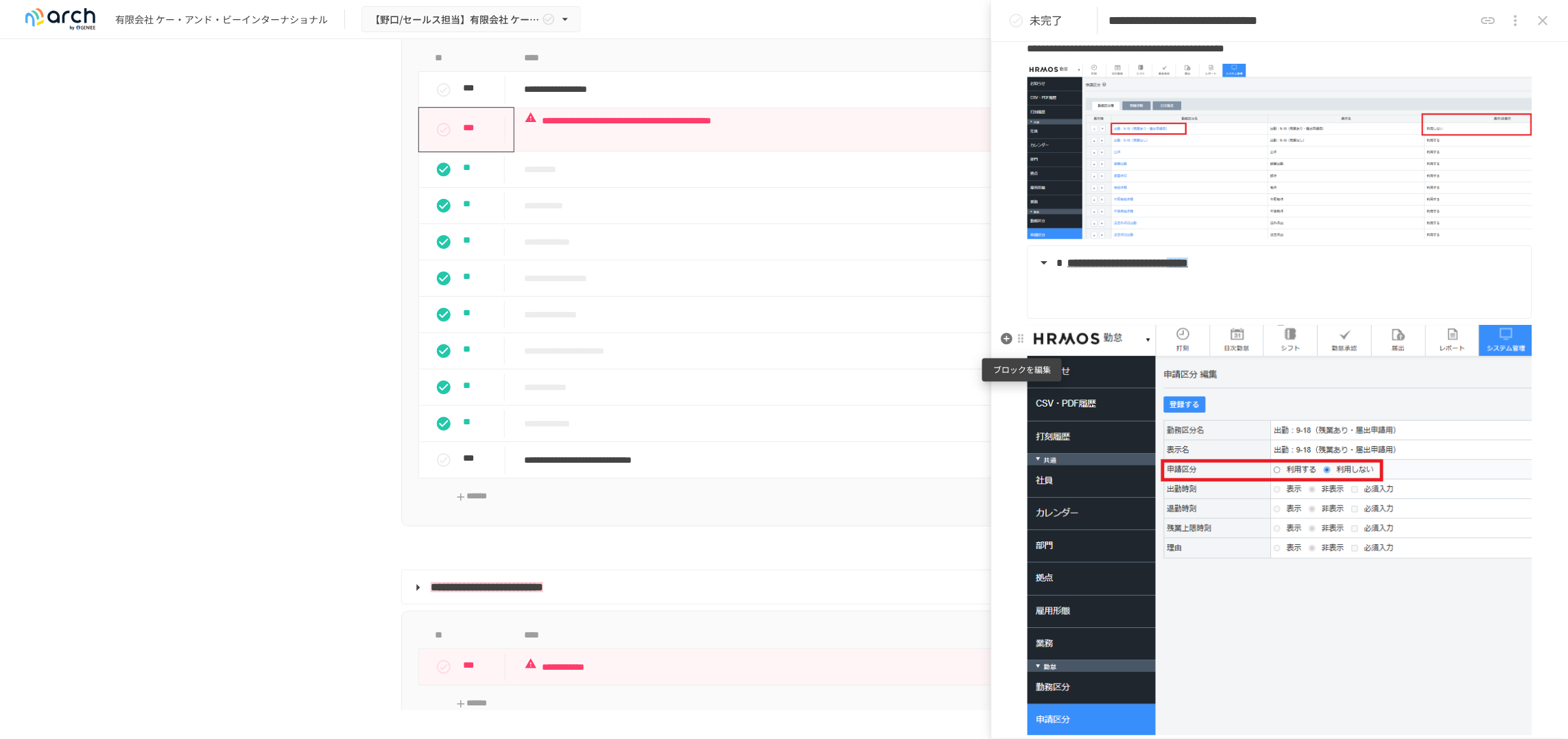 click at bounding box center [1021, 339] 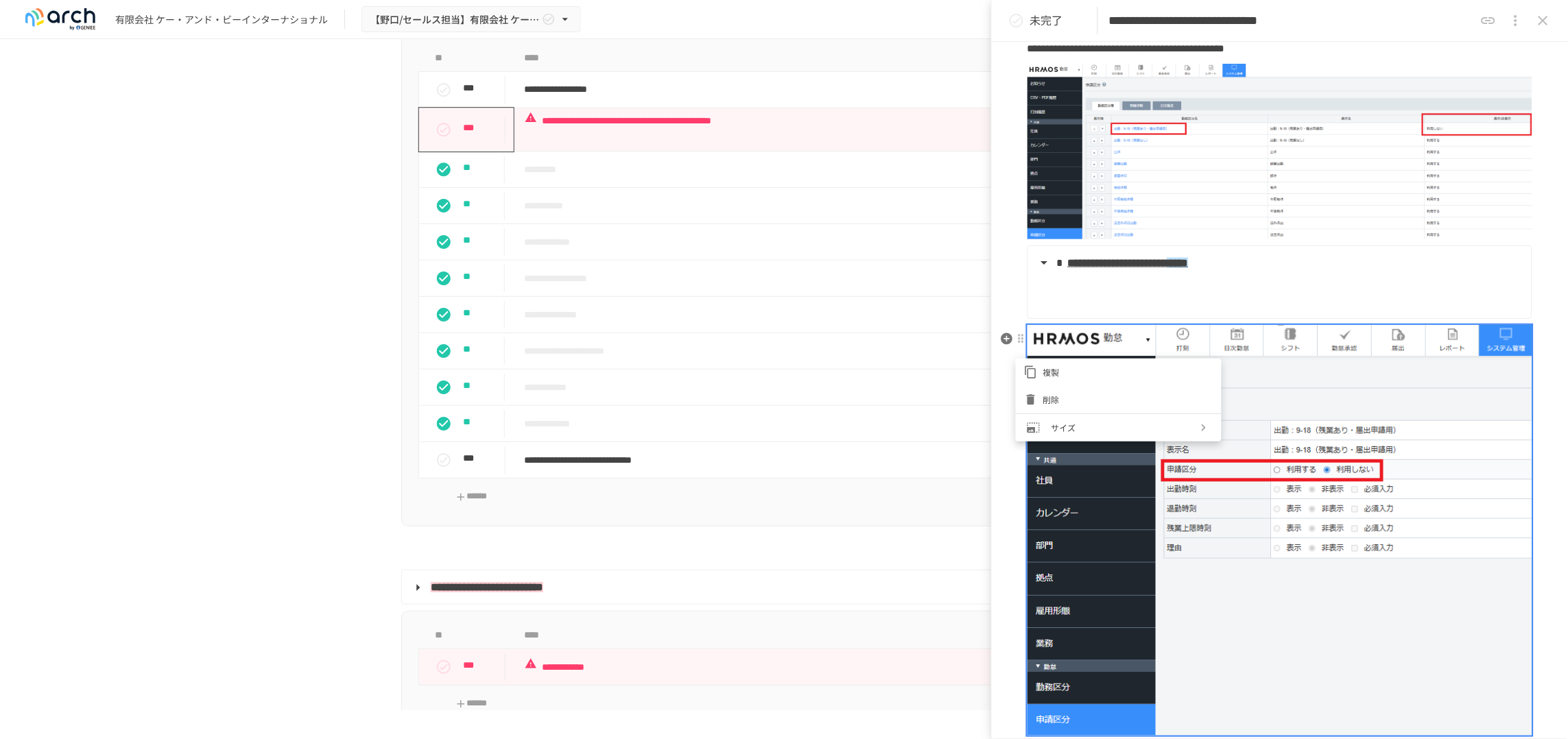 drag, startPoint x: 1023, startPoint y: 350, endPoint x: 1276, endPoint y: 455, distance: 273.92335 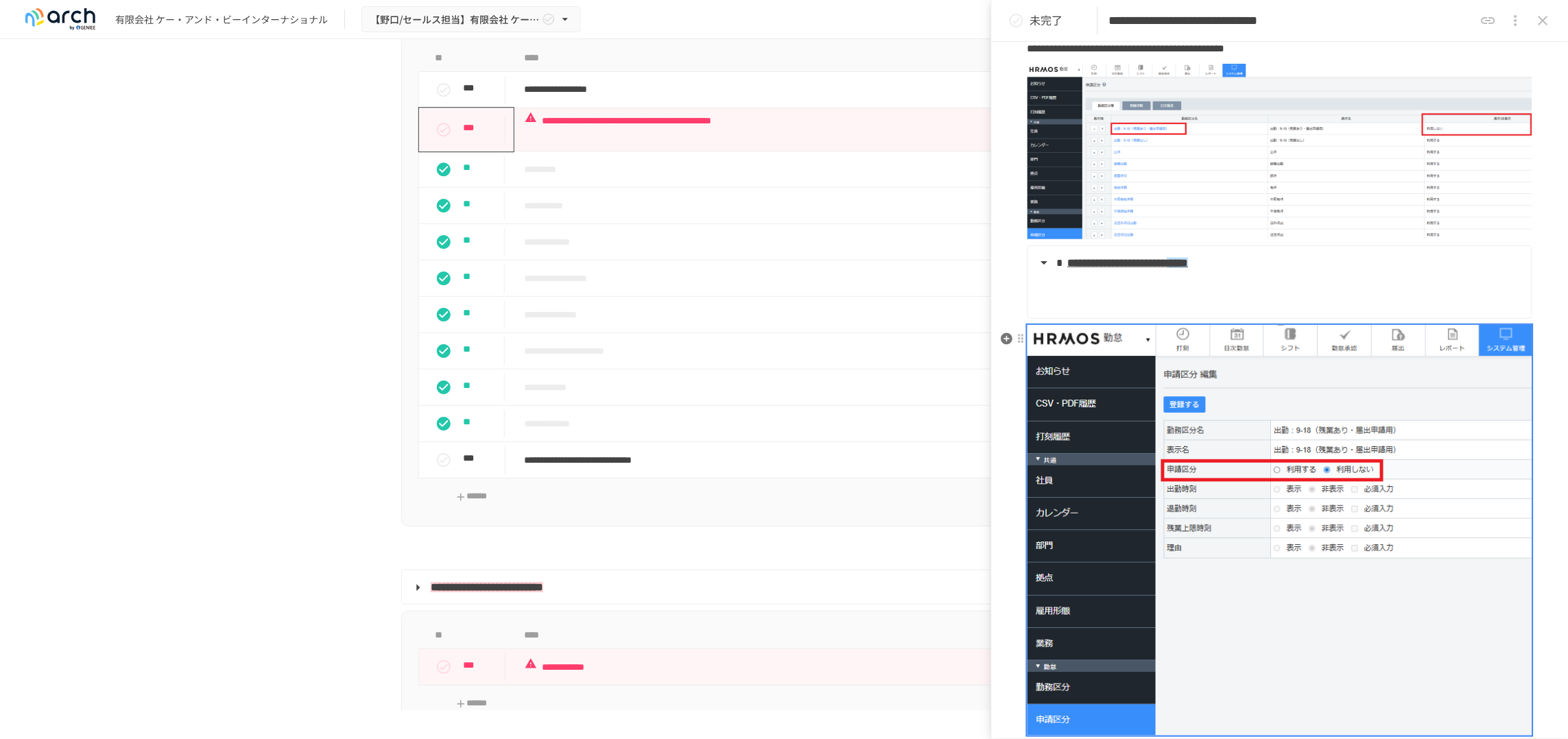 click at bounding box center (1280, 530) 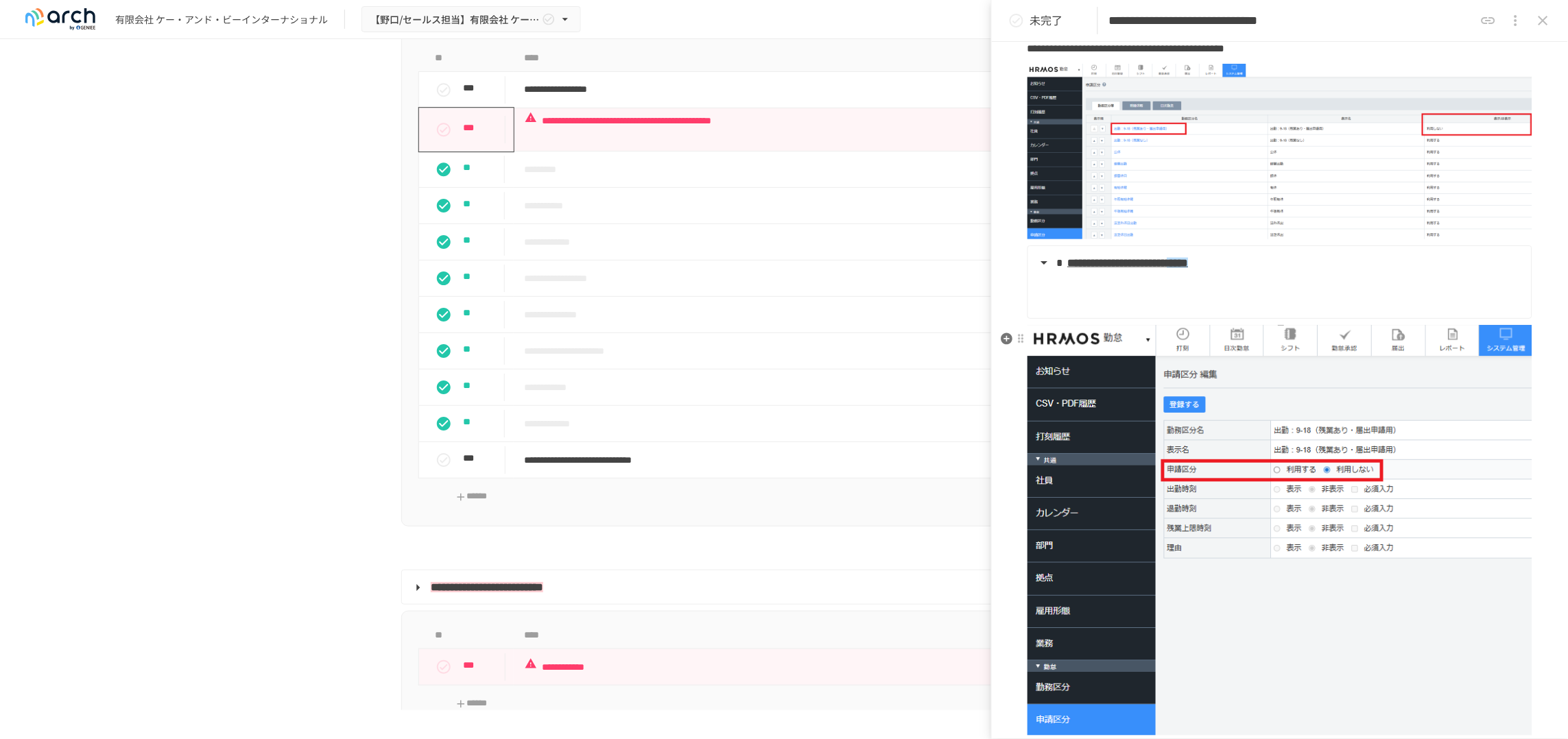 click at bounding box center (1280, 530) 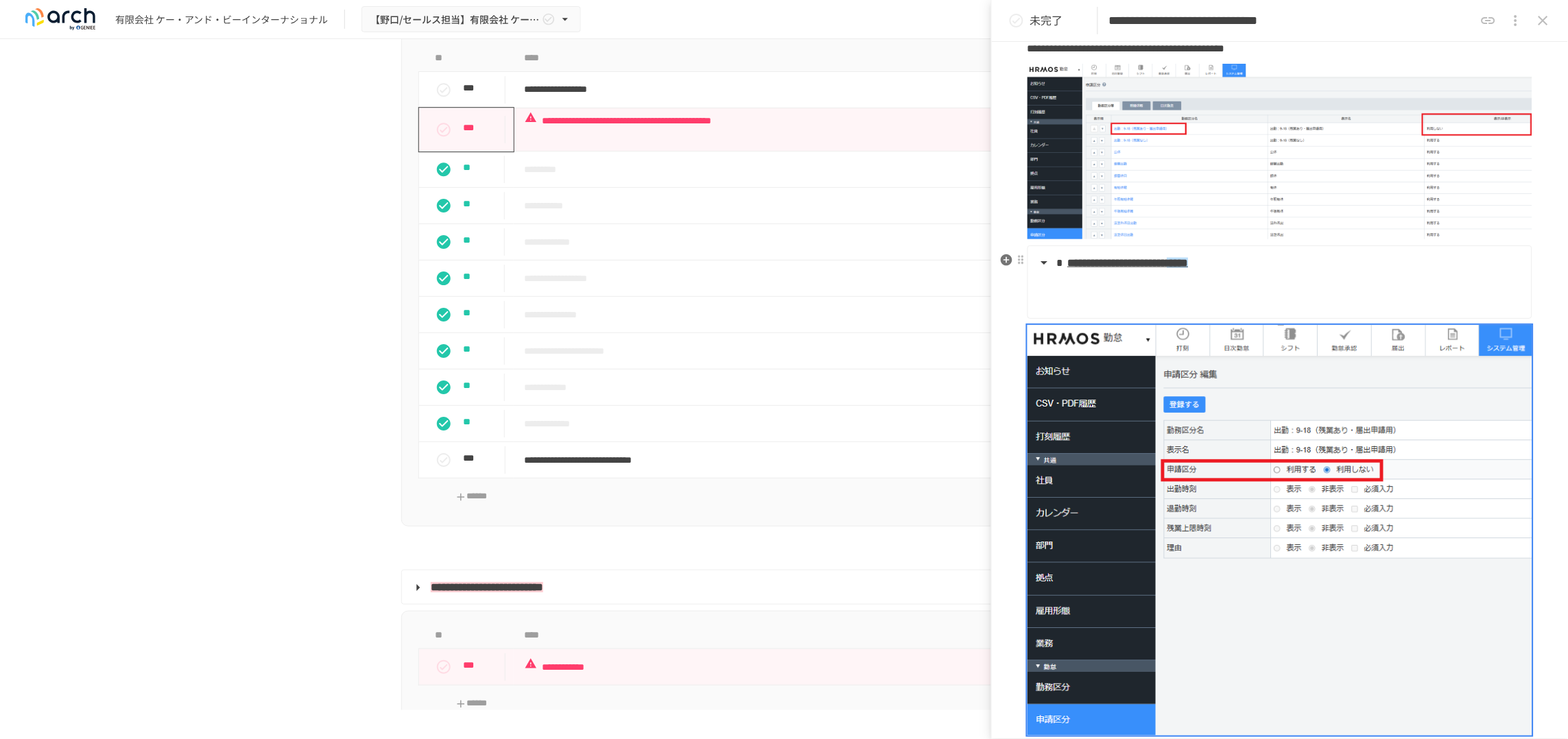 click at bounding box center [1289, 295] 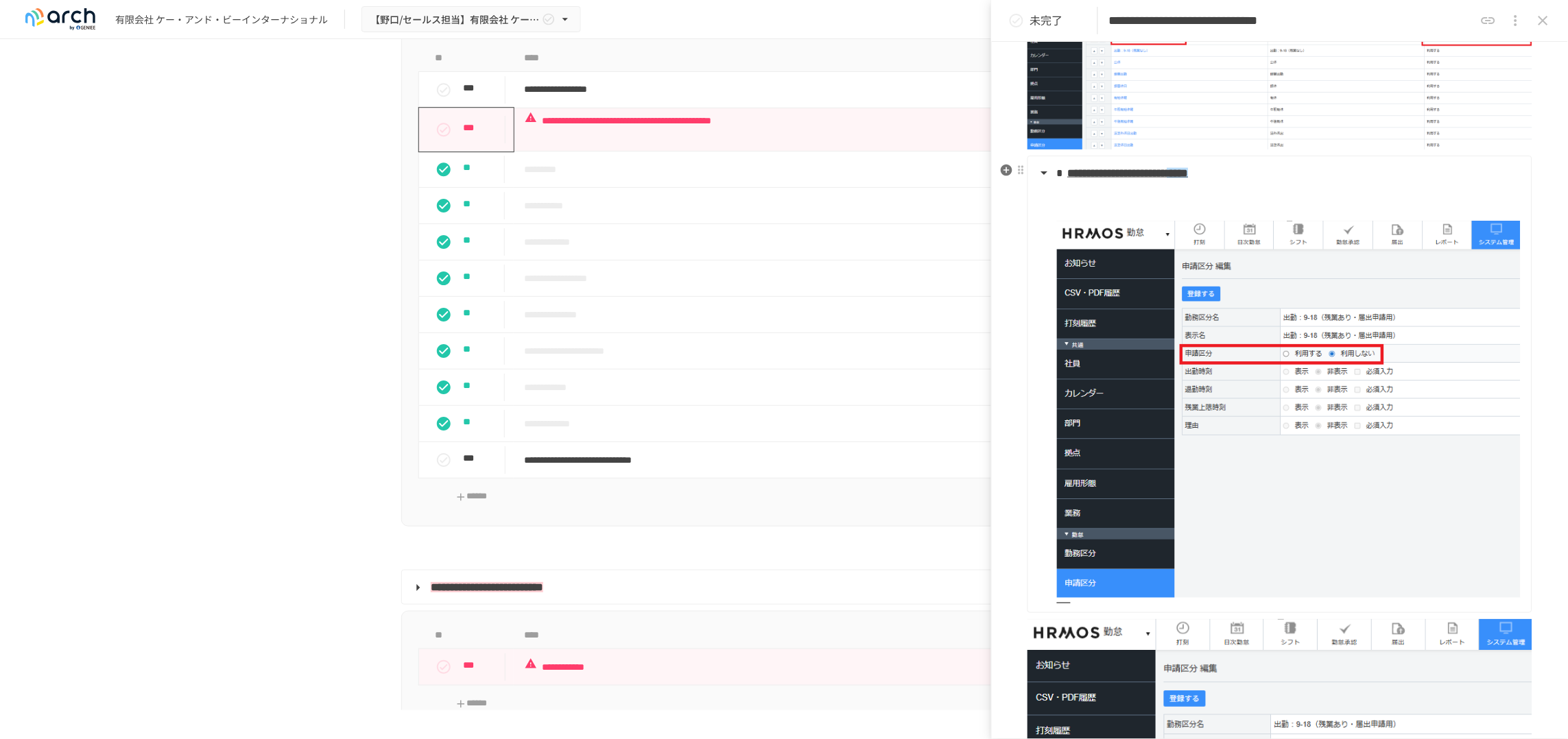 scroll, scrollTop: 841, scrollLeft: 0, axis: vertical 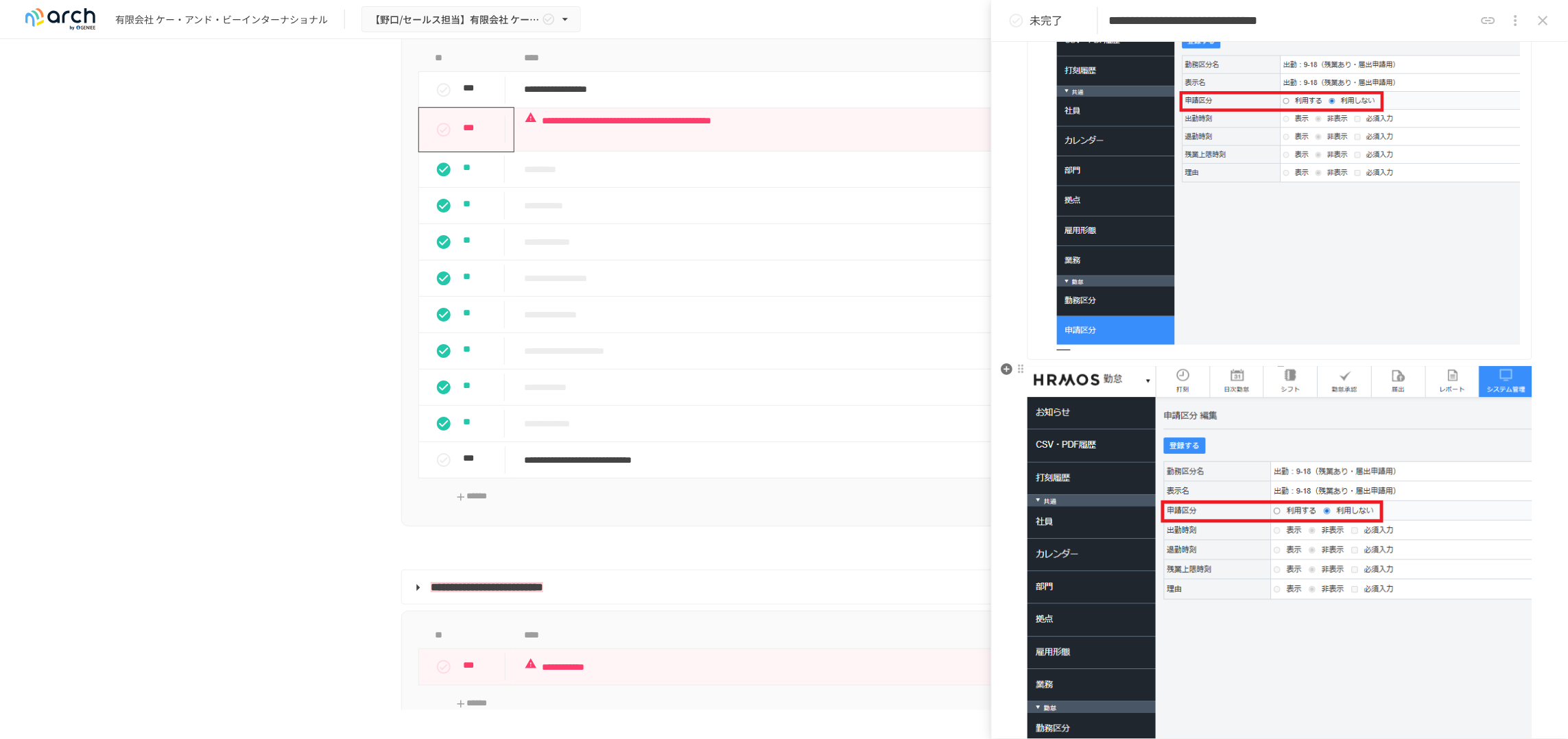 click at bounding box center (1280, 571) 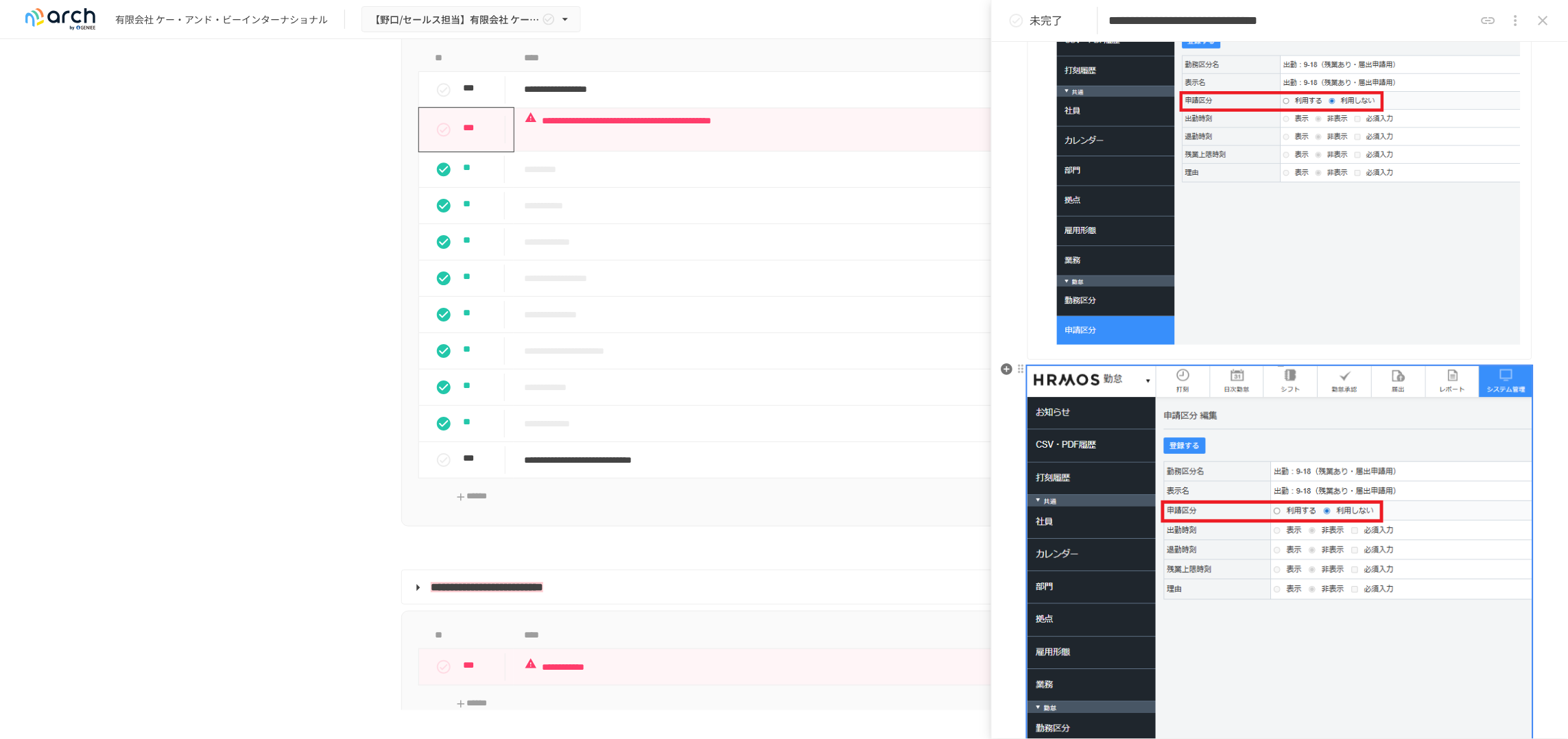 scroll, scrollTop: 841, scrollLeft: 0, axis: vertical 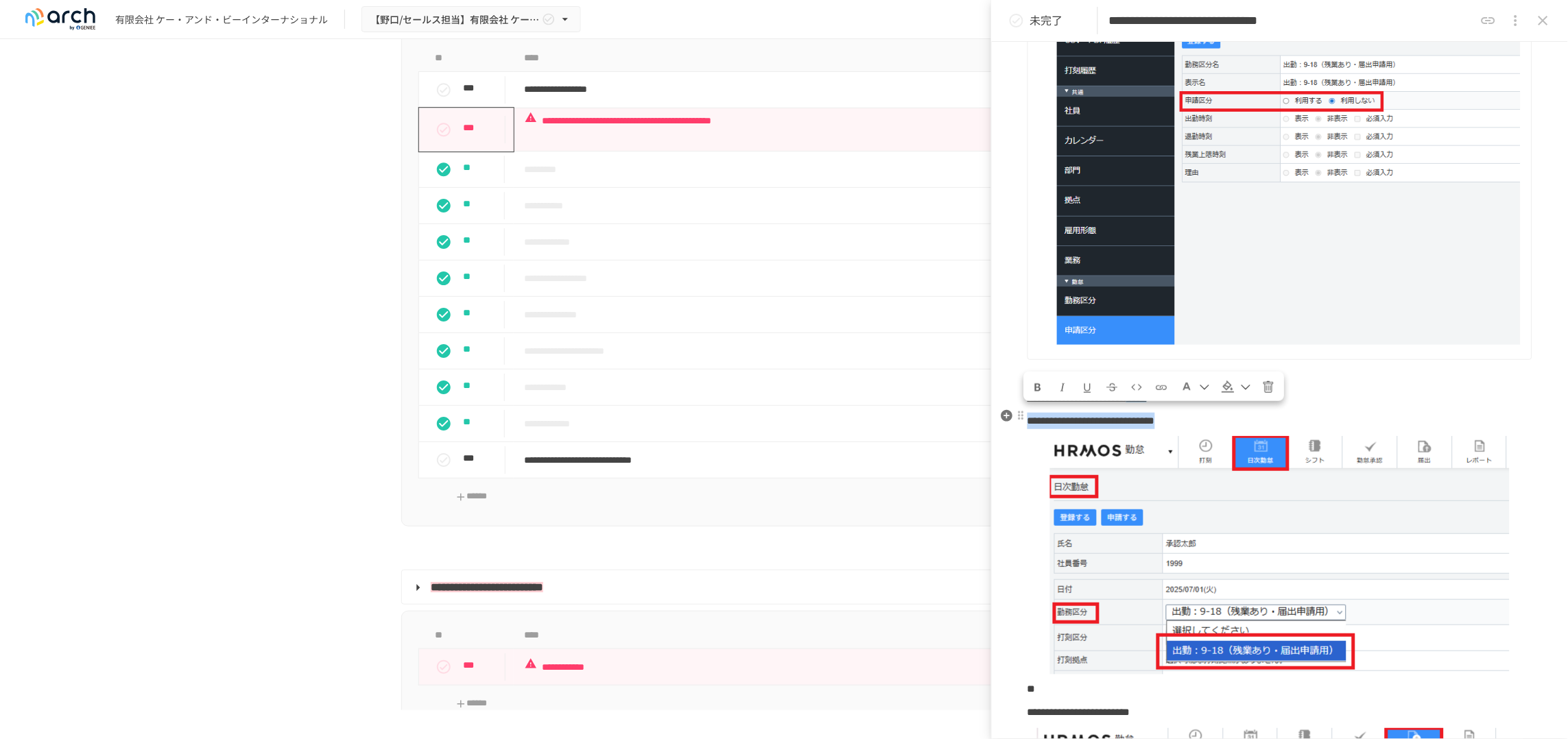 drag, startPoint x: 1030, startPoint y: 426, endPoint x: 1344, endPoint y: 430, distance: 314.02548 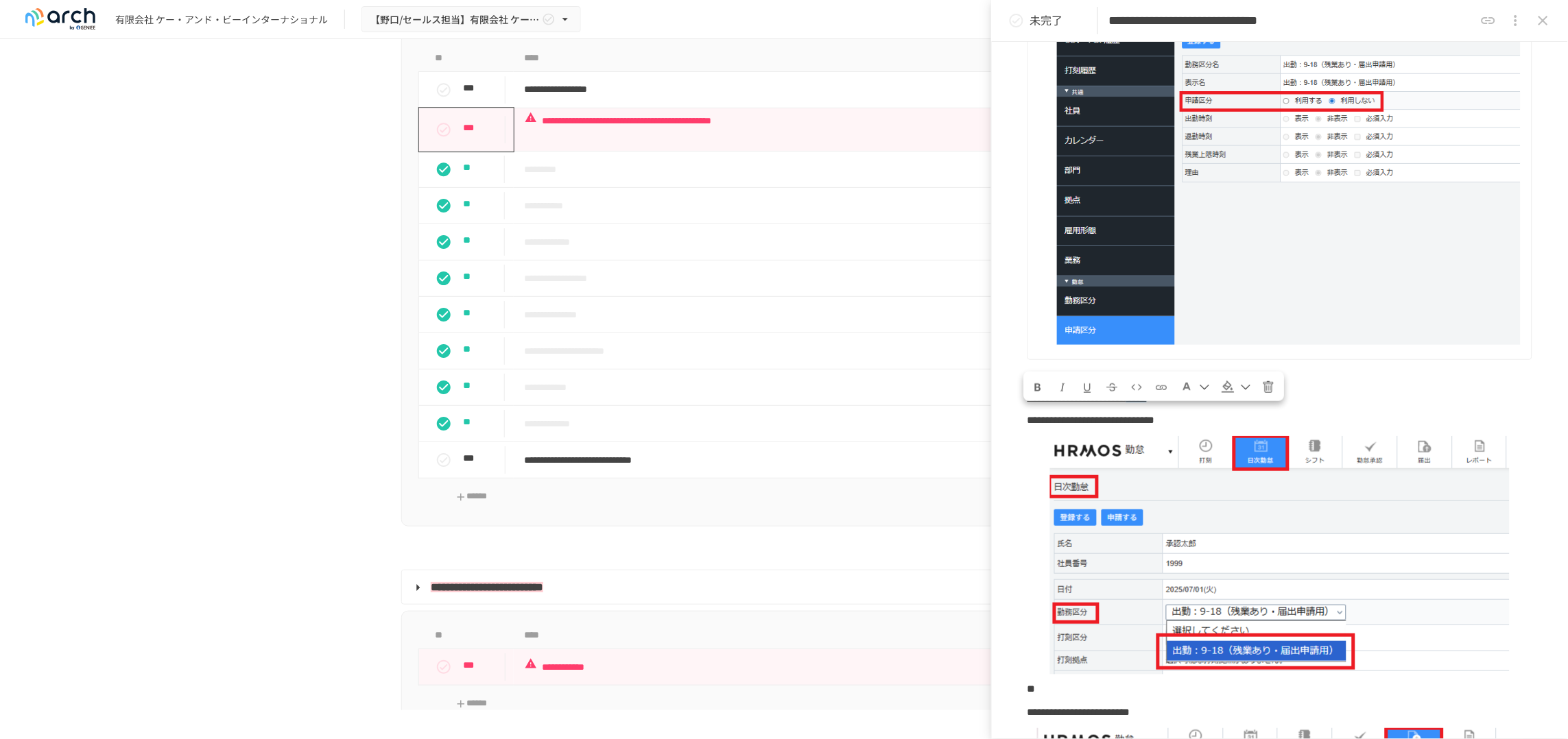 scroll, scrollTop: 757, scrollLeft: 0, axis: vertical 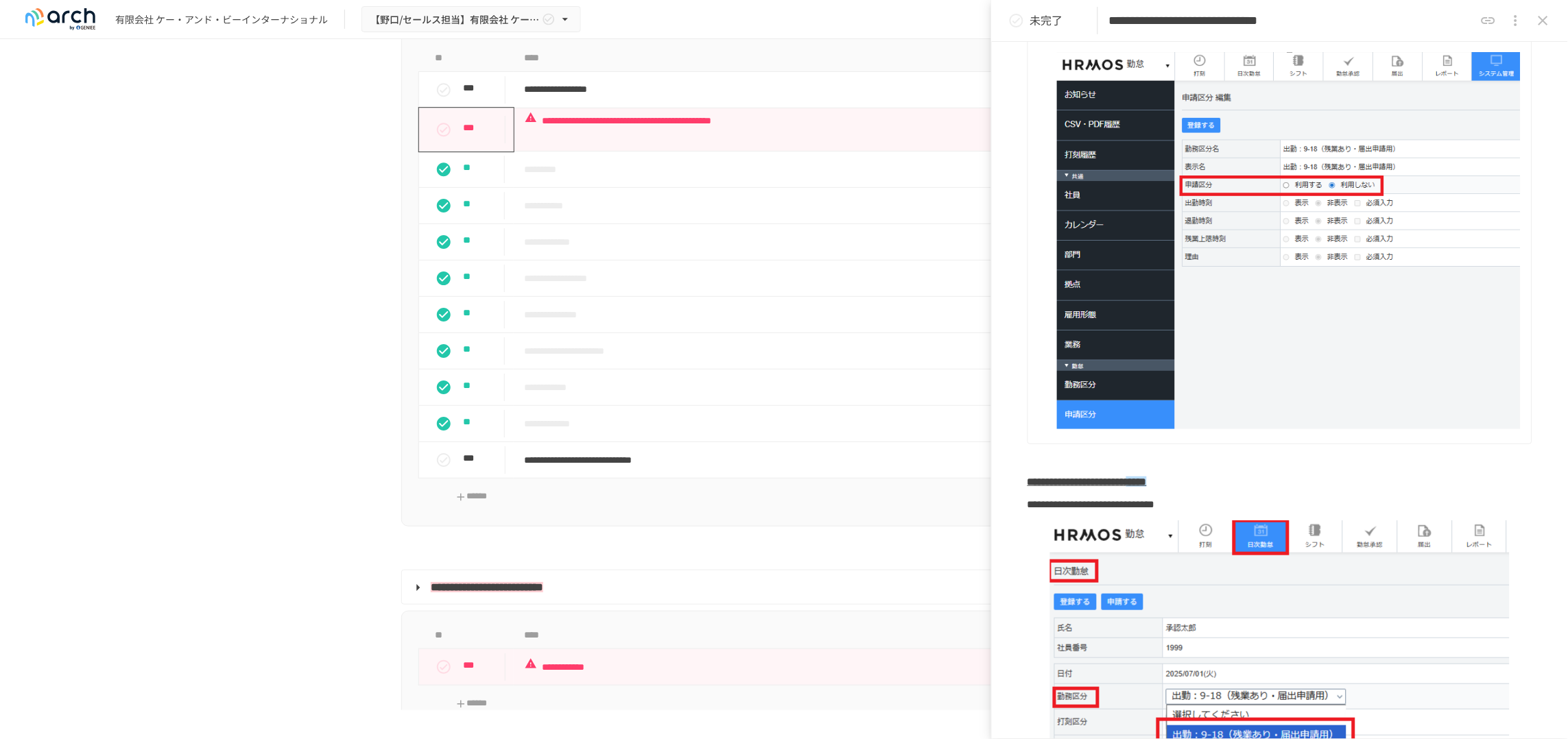 click at bounding box center (1279, 221) 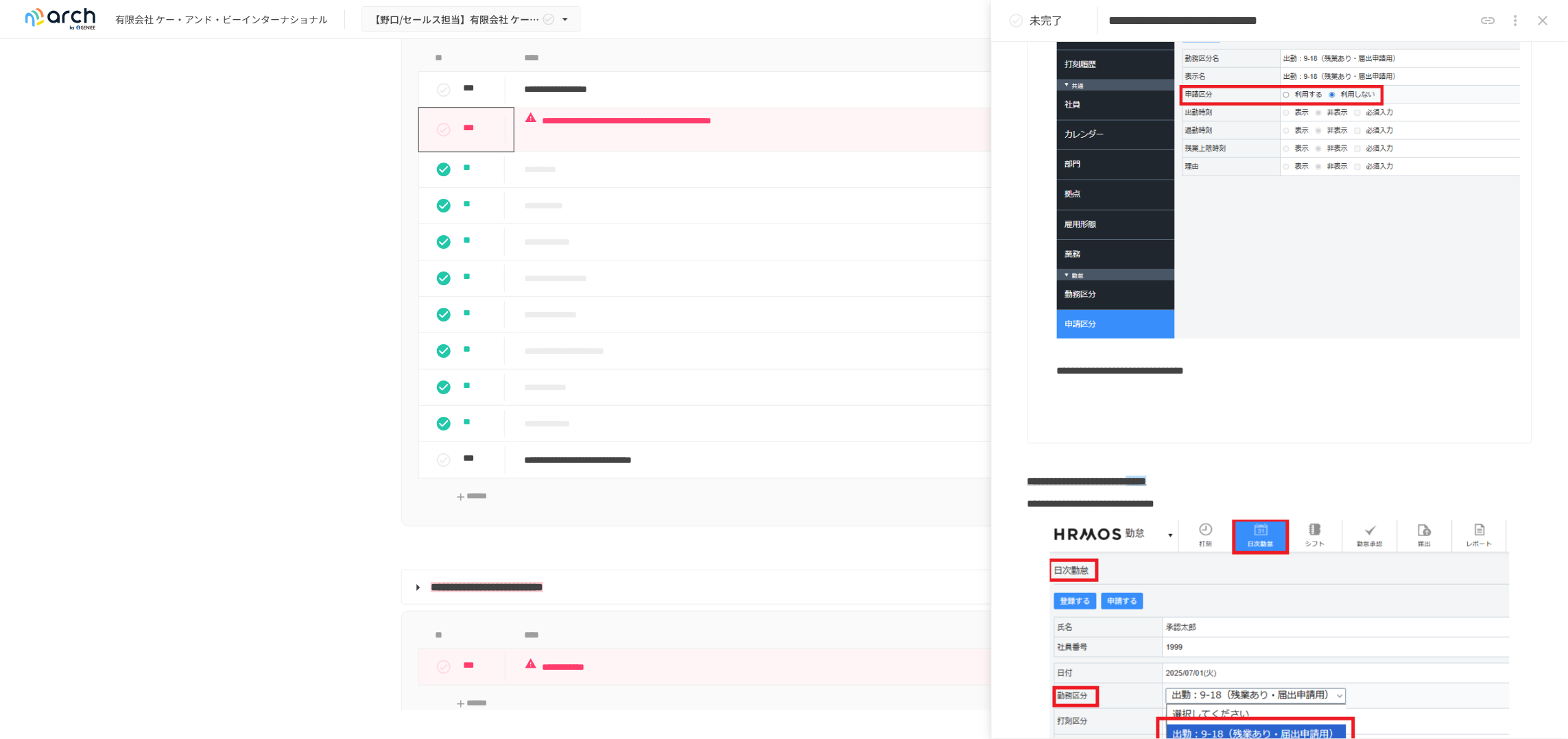 scroll, scrollTop: 1014, scrollLeft: 0, axis: vertical 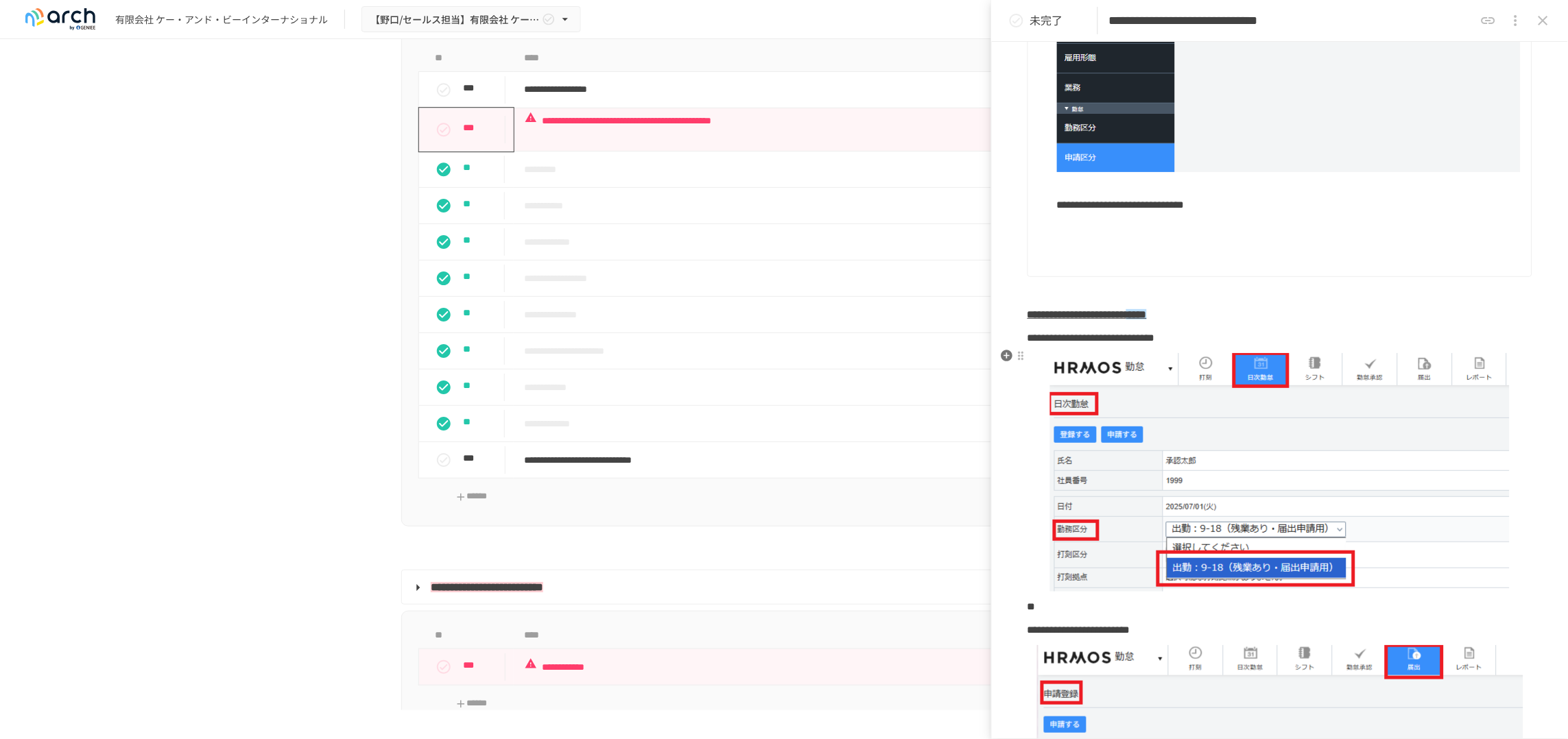 click at bounding box center [1280, 472] 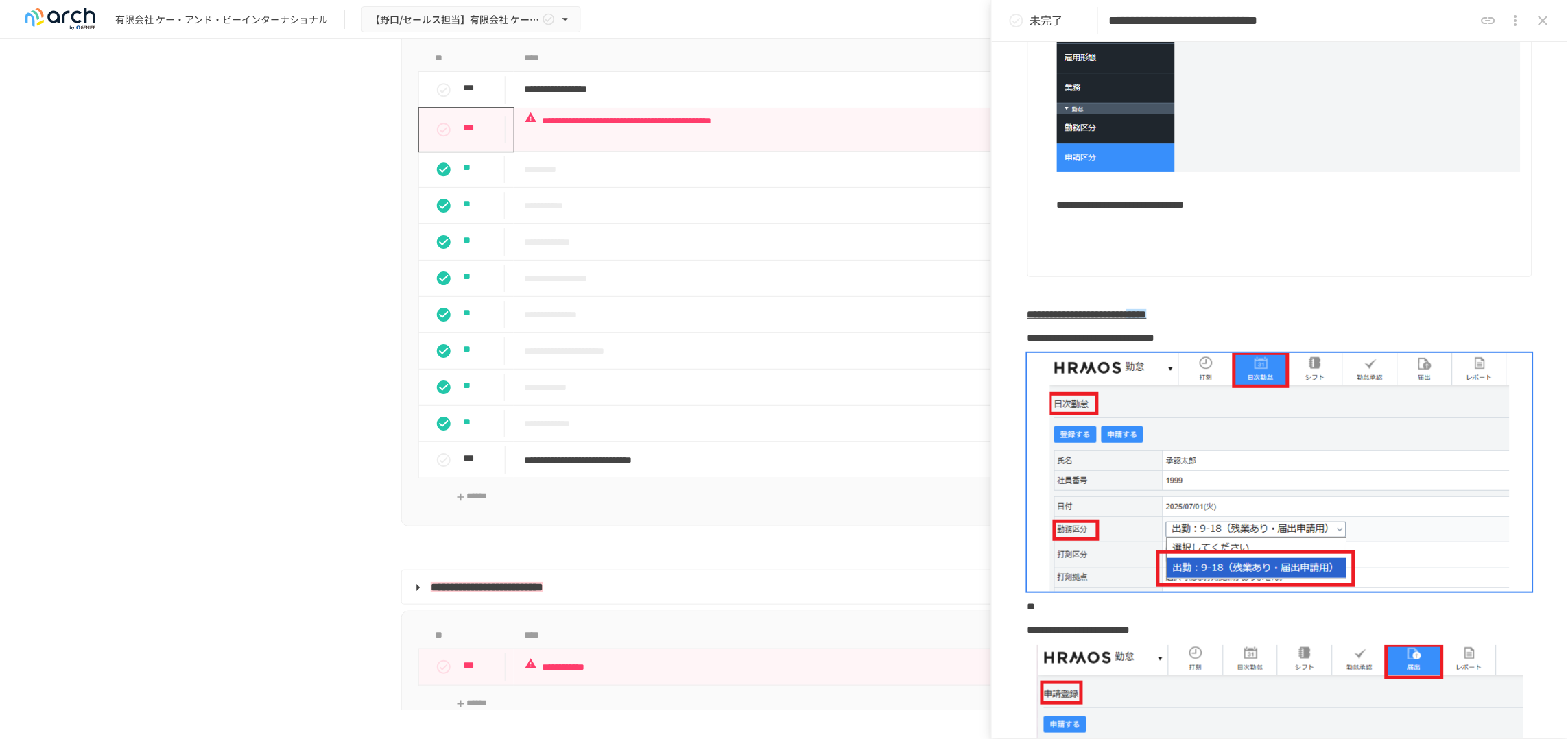 click at bounding box center (1289, 228) 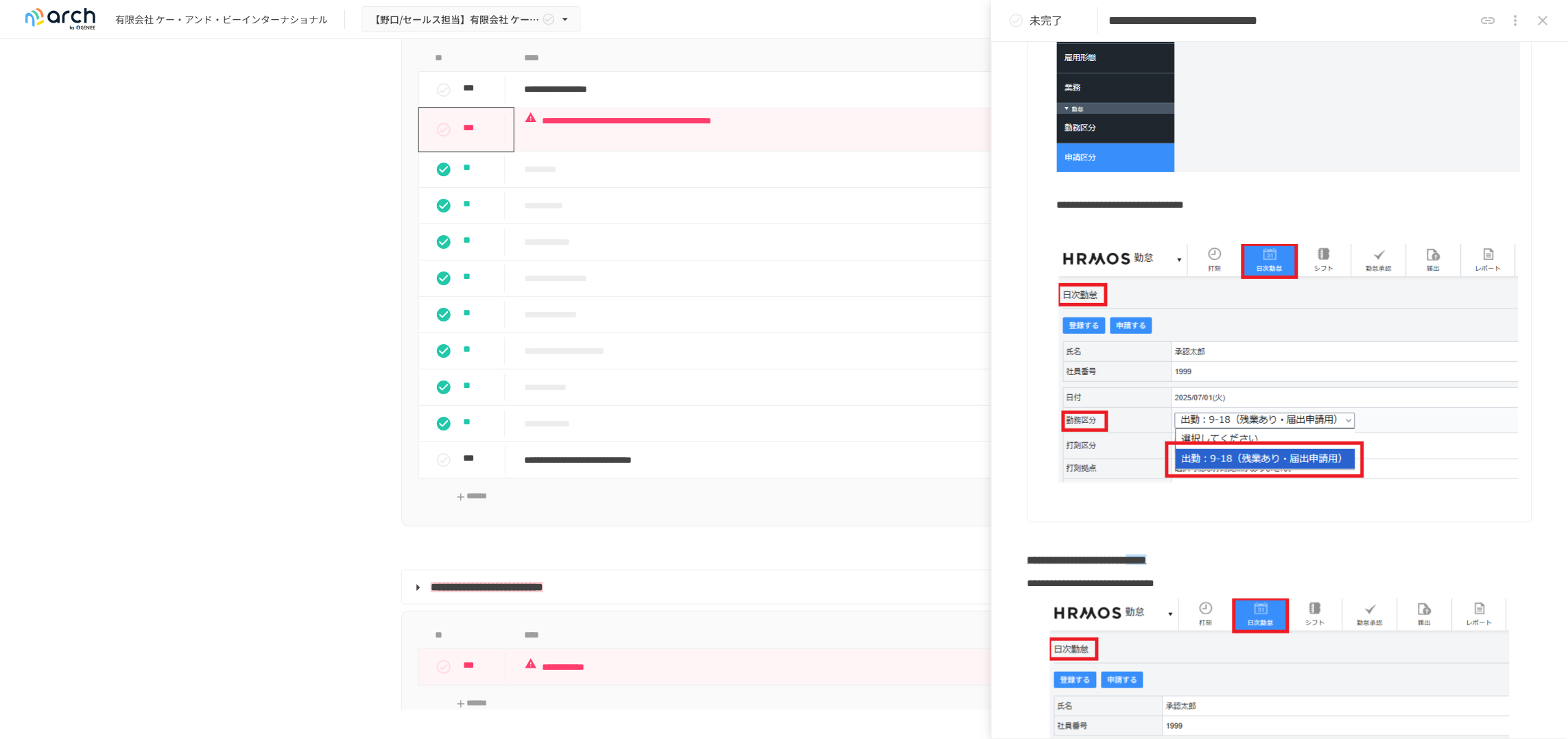 click at bounding box center (1289, 228) 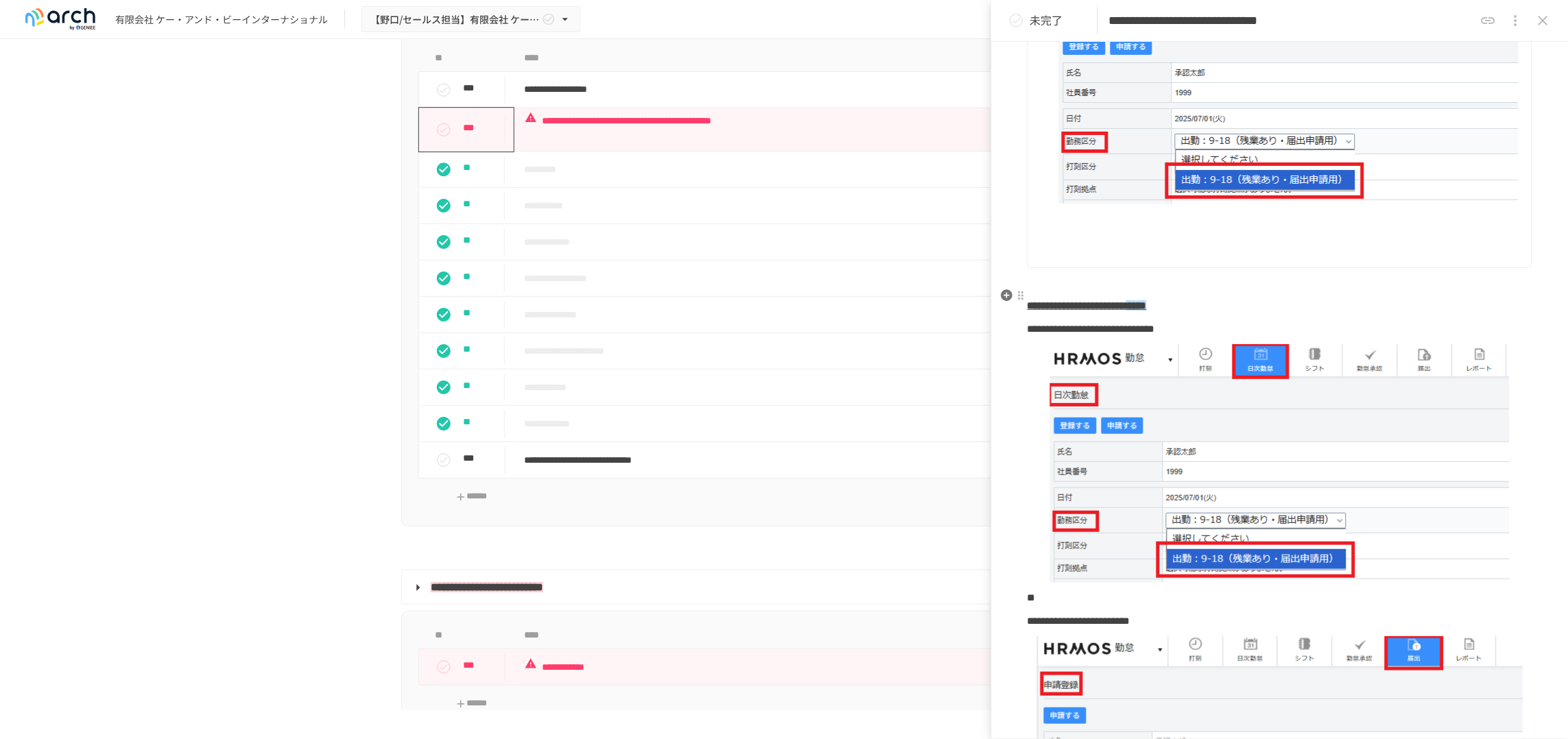scroll, scrollTop: 1271, scrollLeft: 0, axis: vertical 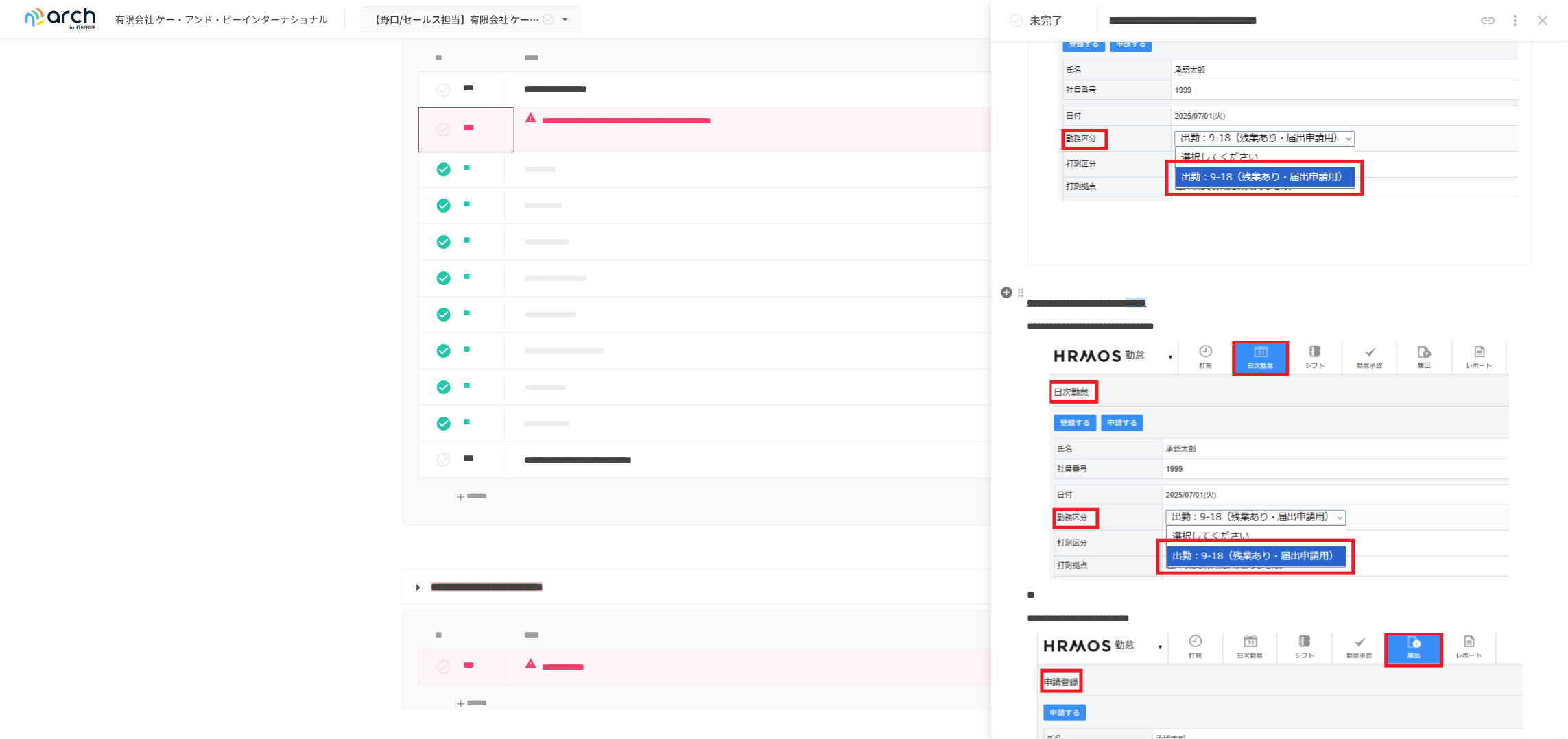click on "**********" at bounding box center (1077, 302) 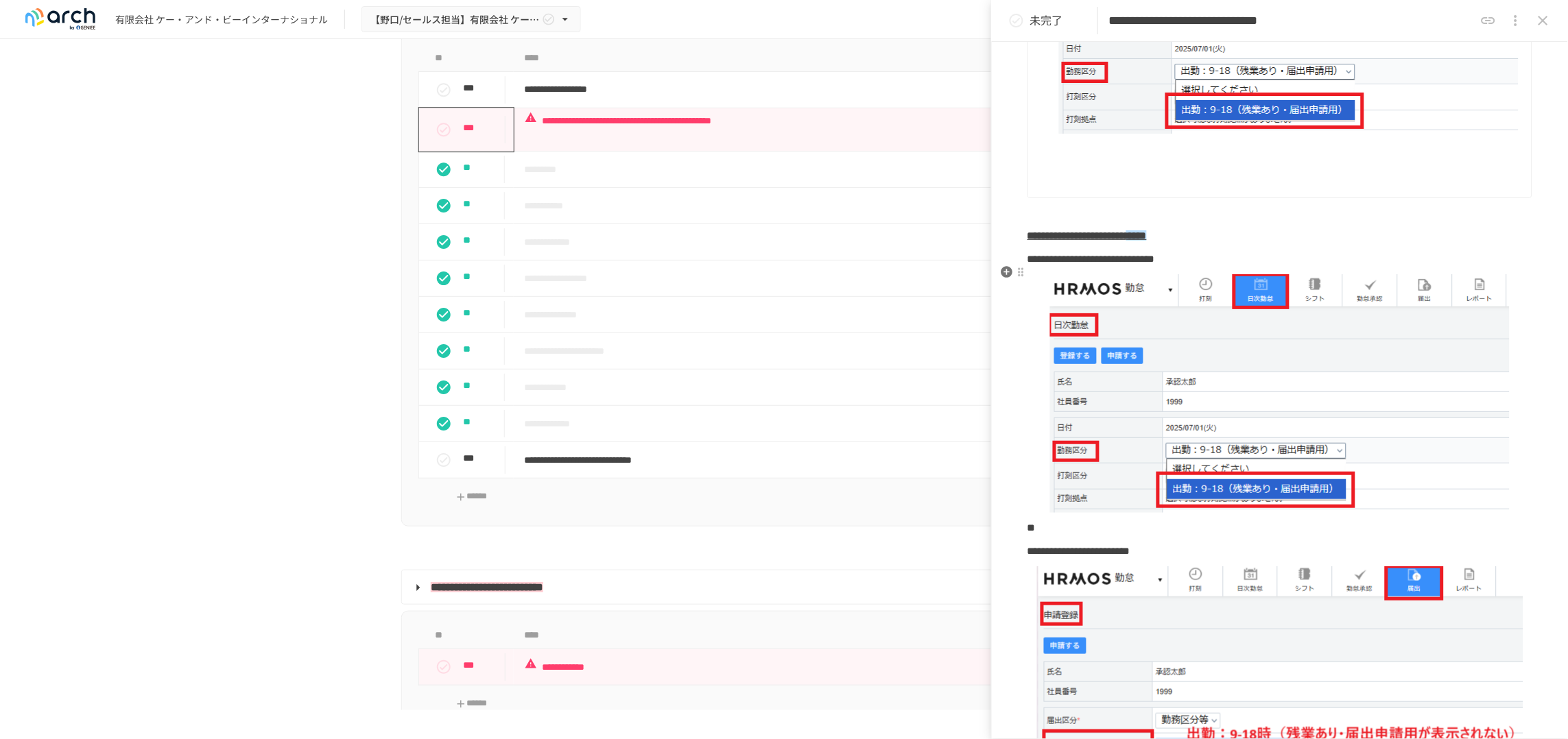 scroll, scrollTop: 1442, scrollLeft: 0, axis: vertical 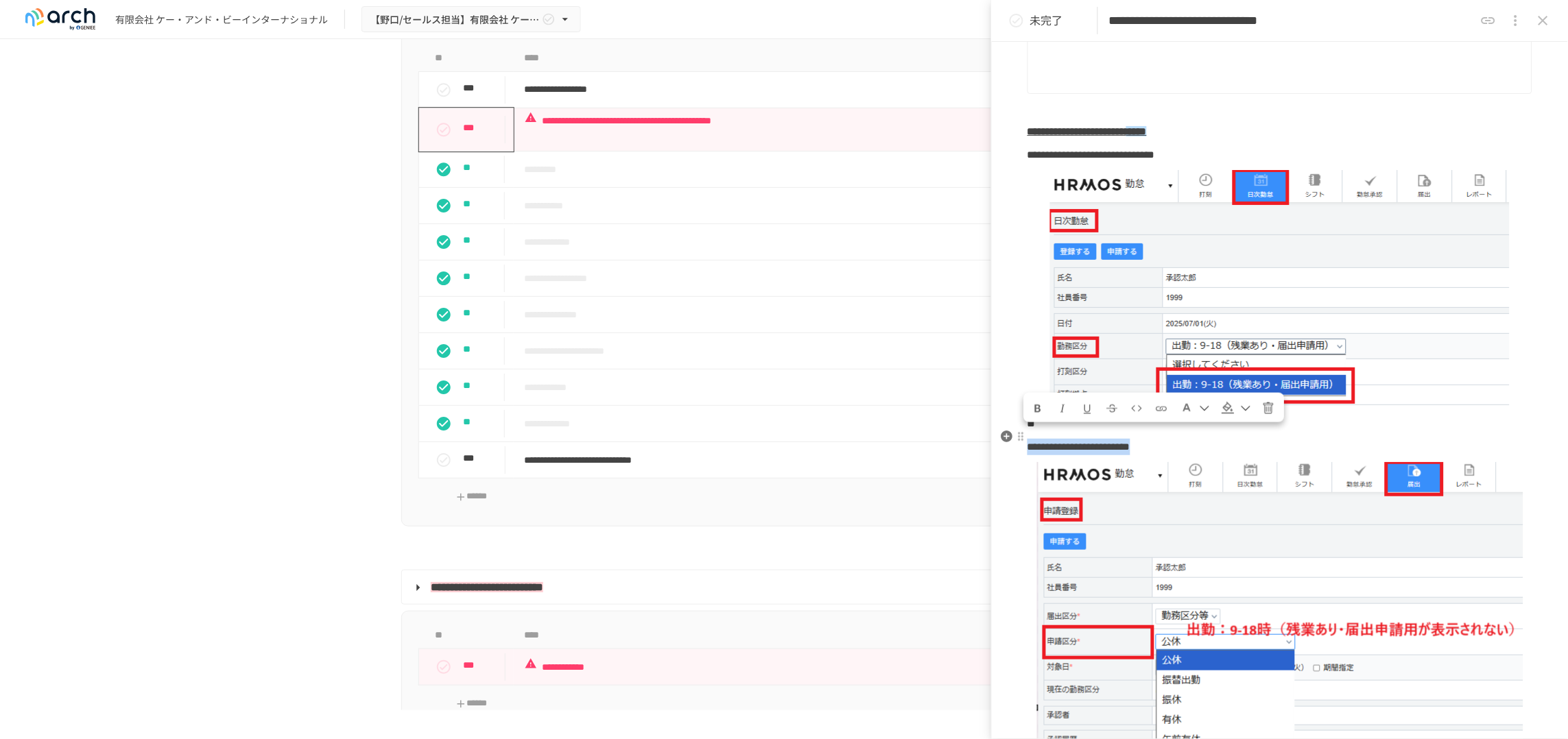 drag, startPoint x: 1284, startPoint y: 450, endPoint x: 1030, endPoint y: 451, distance: 254.00197 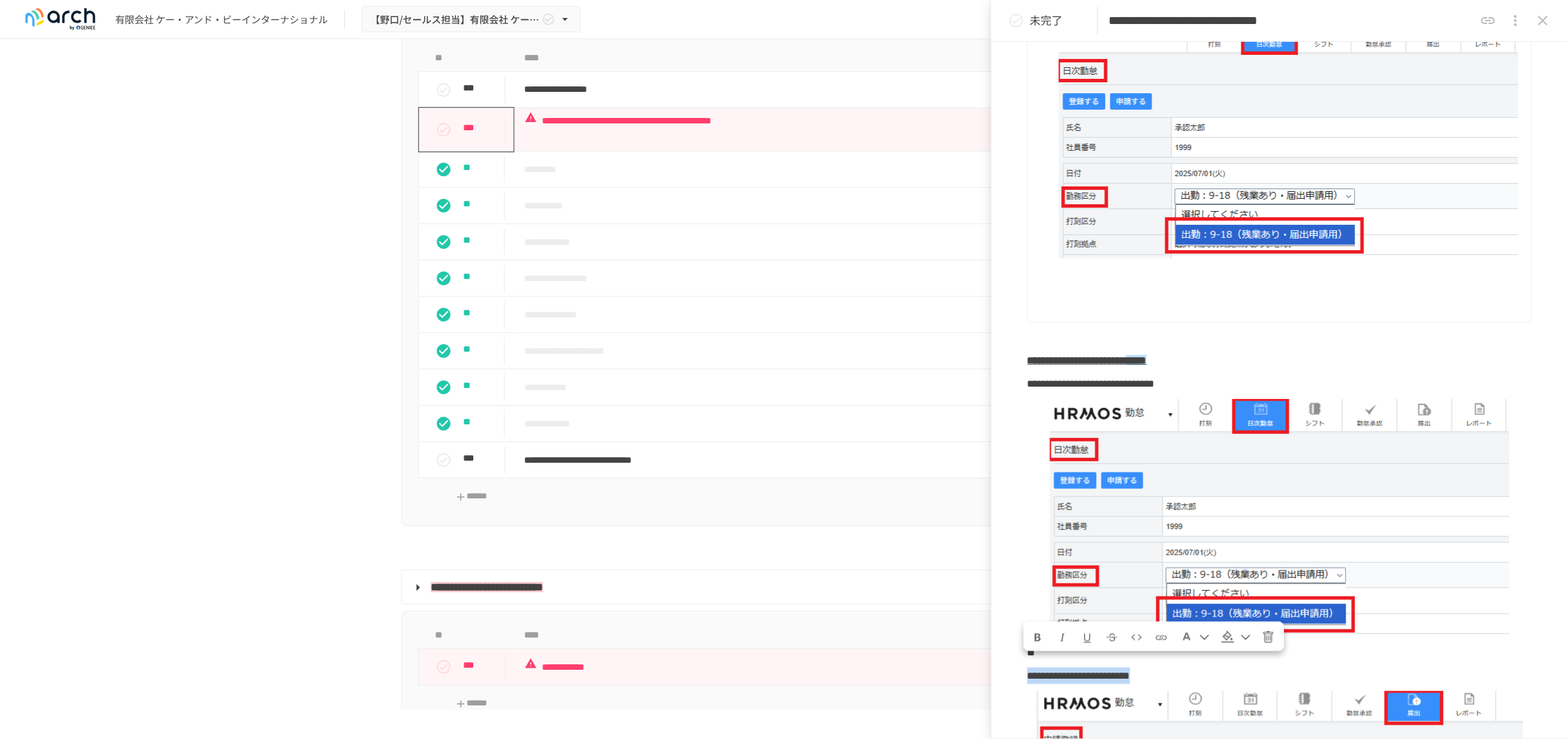 scroll, scrollTop: 1185, scrollLeft: 0, axis: vertical 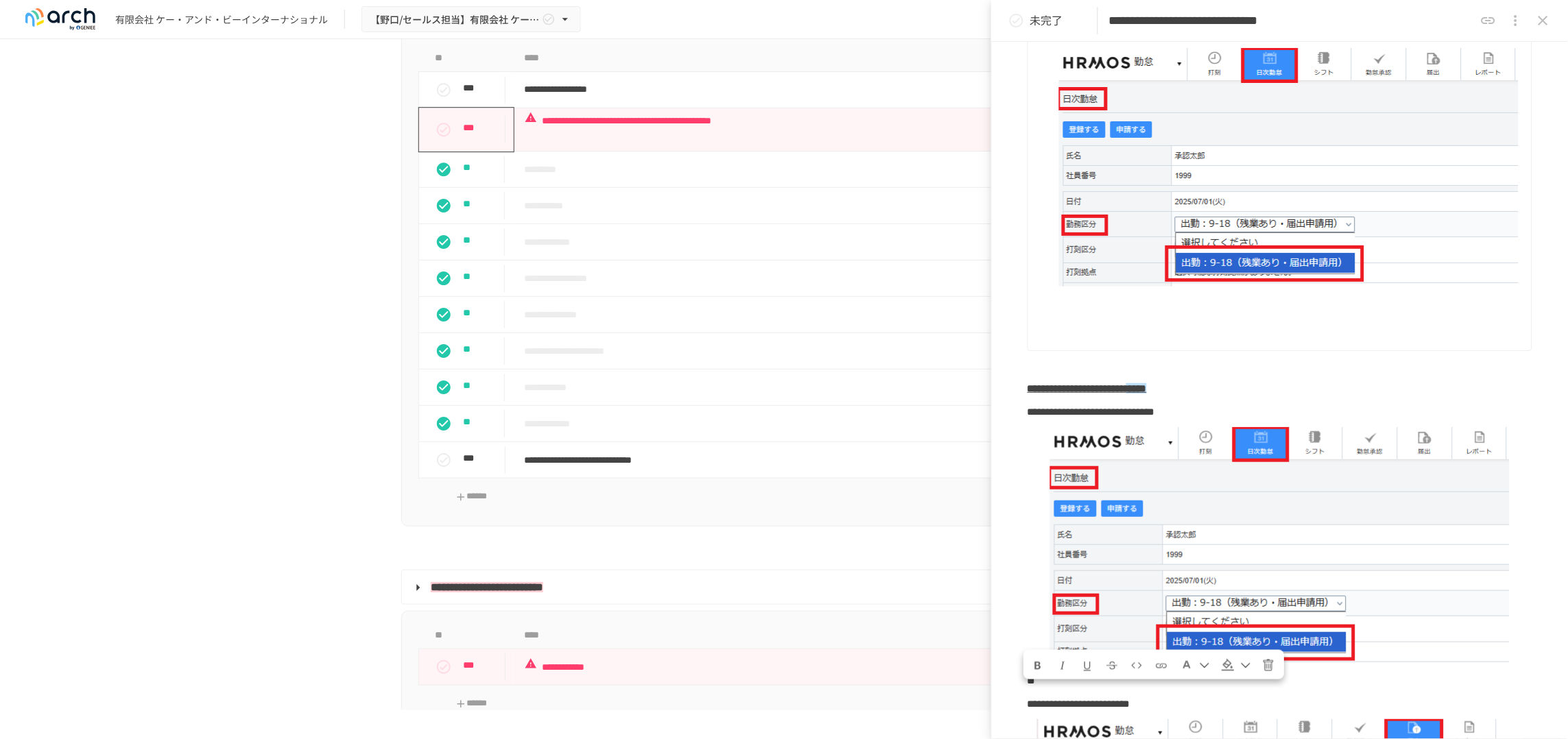 click at bounding box center (1289, 302) 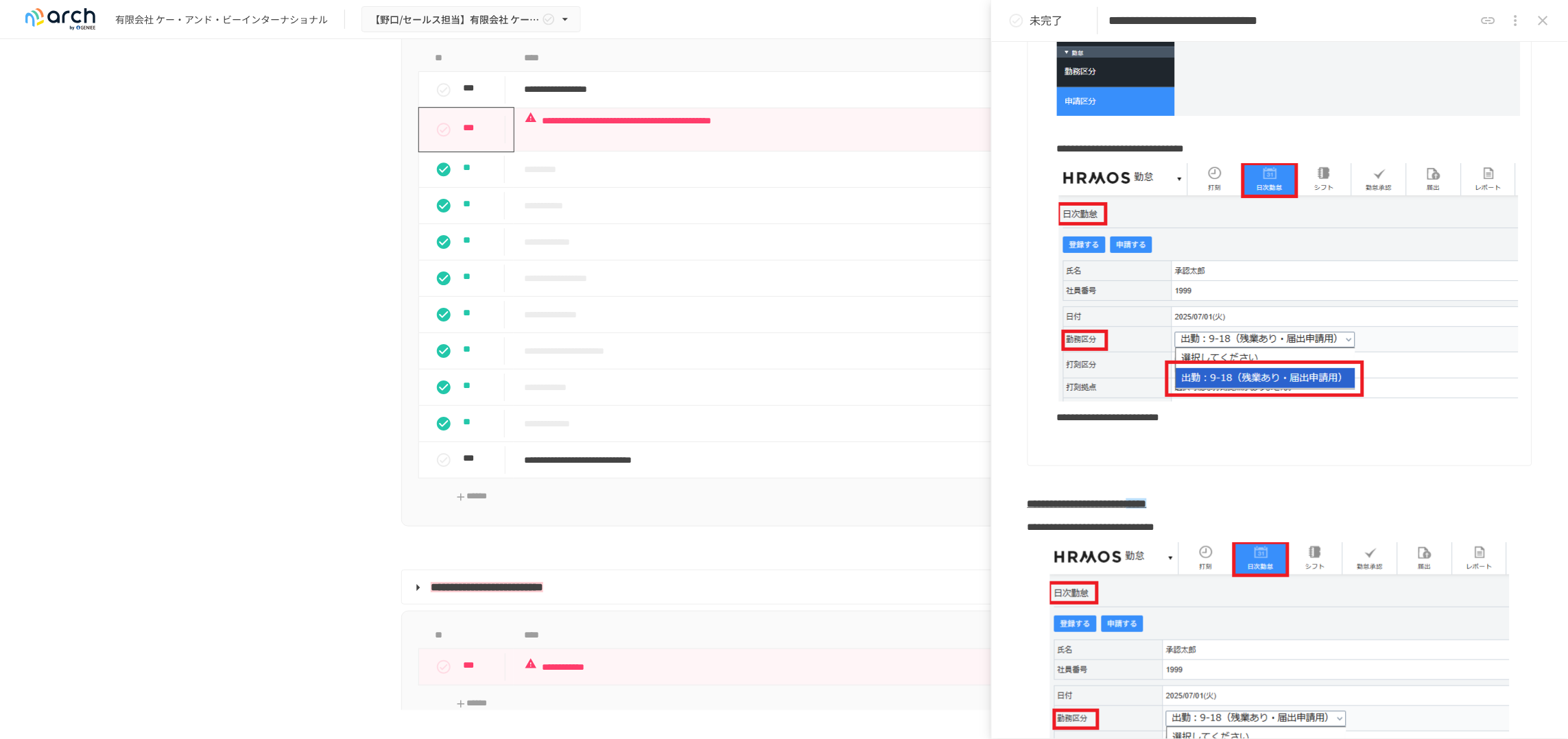 scroll, scrollTop: 1100, scrollLeft: 0, axis: vertical 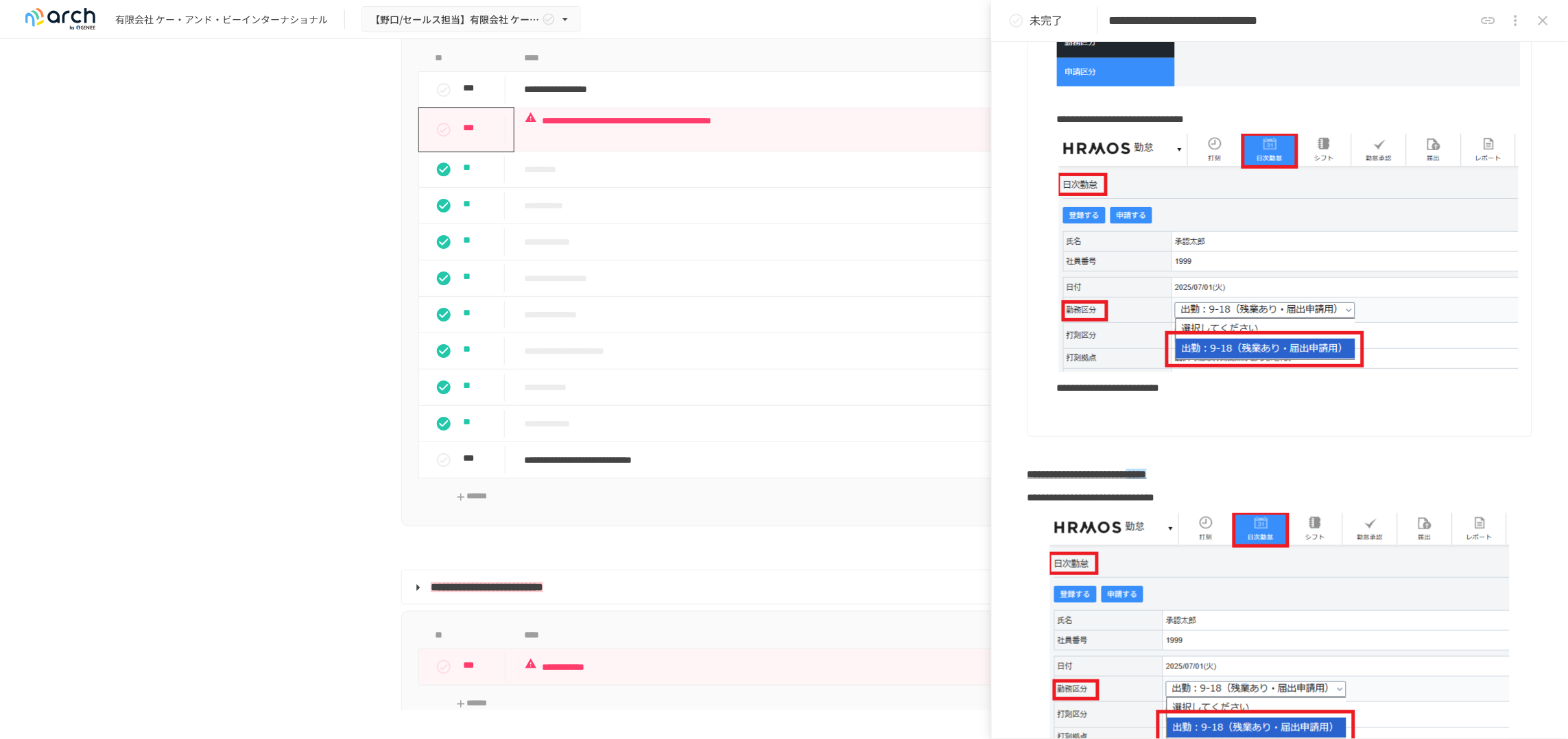 click on "**********" at bounding box center (1108, 387) 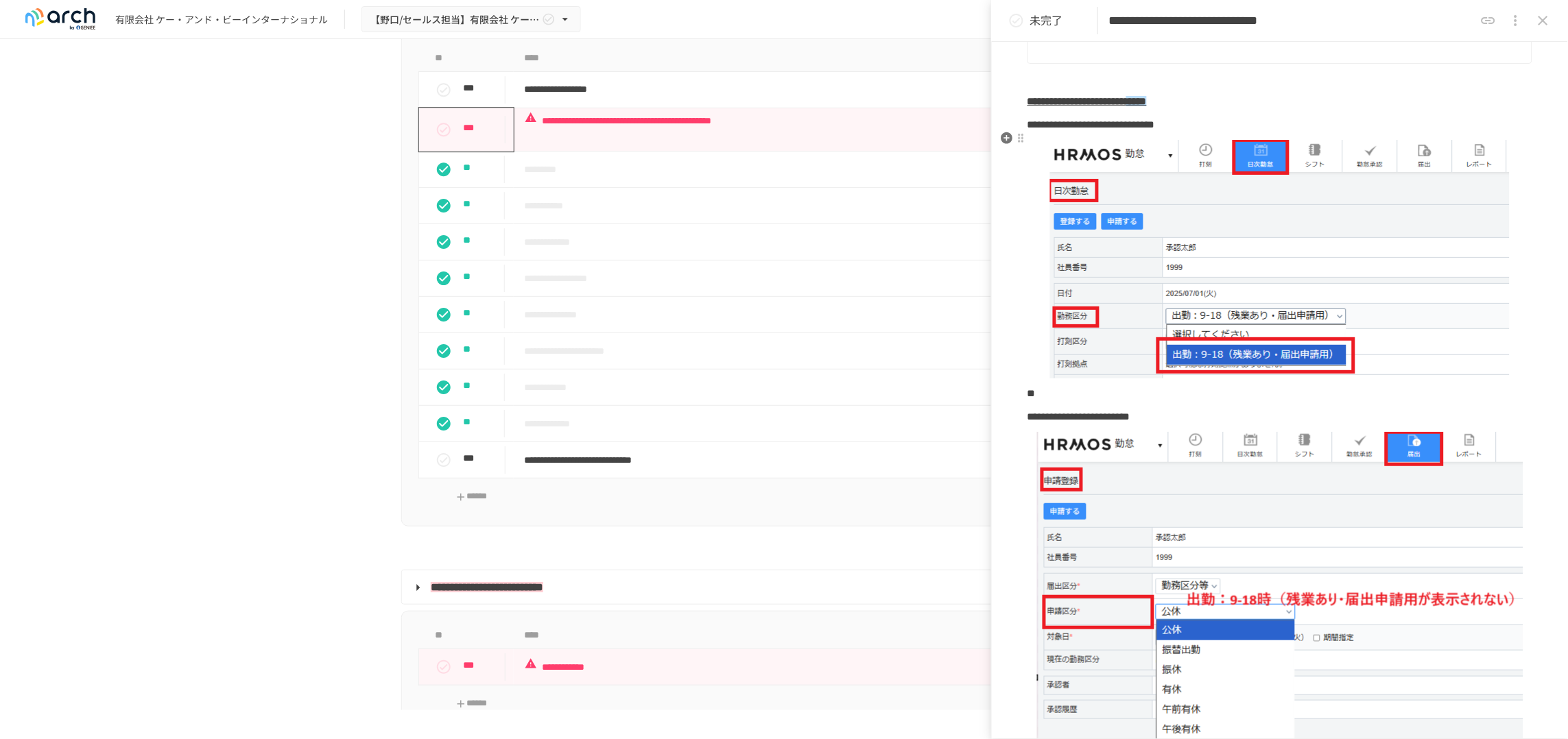 scroll, scrollTop: 1699, scrollLeft: 0, axis: vertical 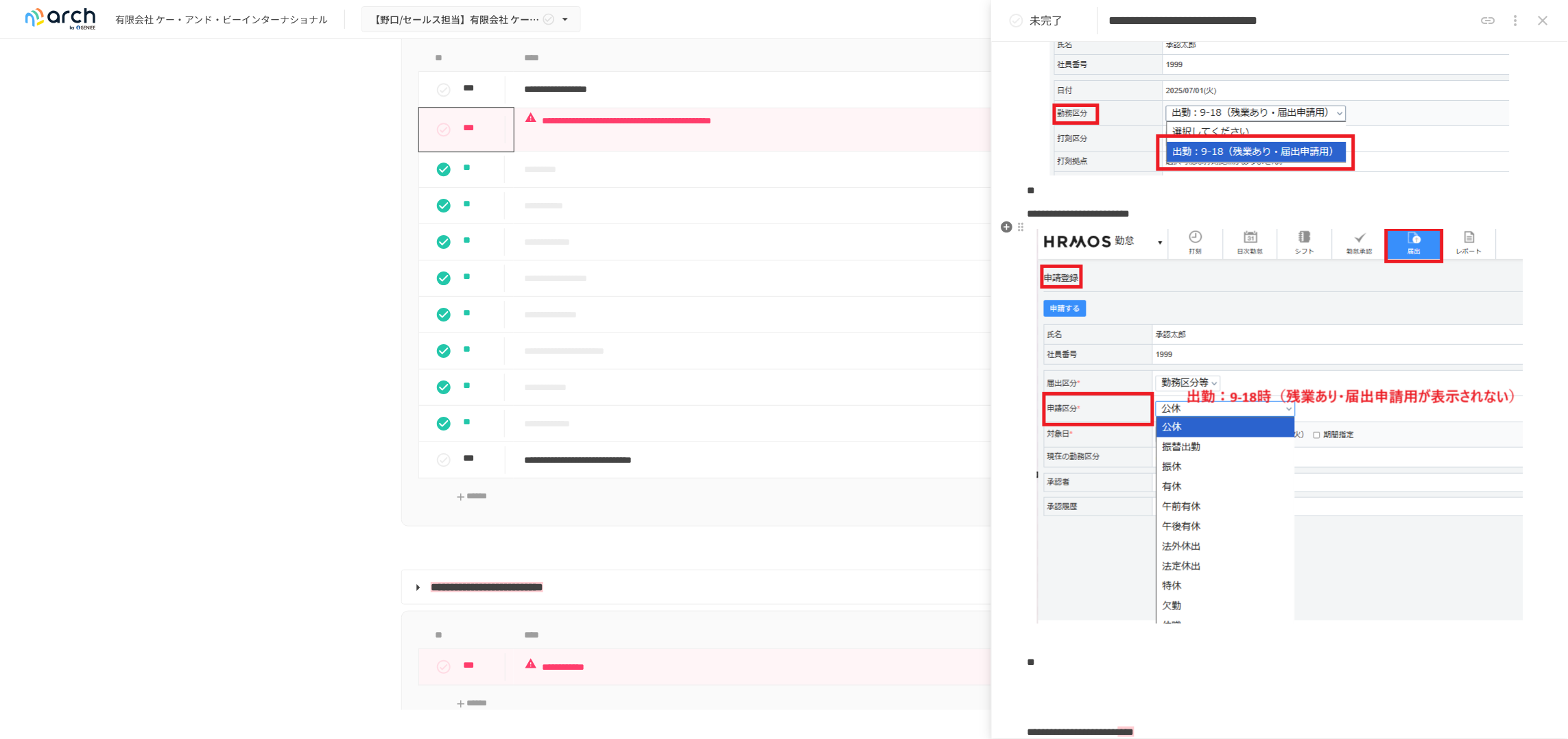click at bounding box center [1280, 426] 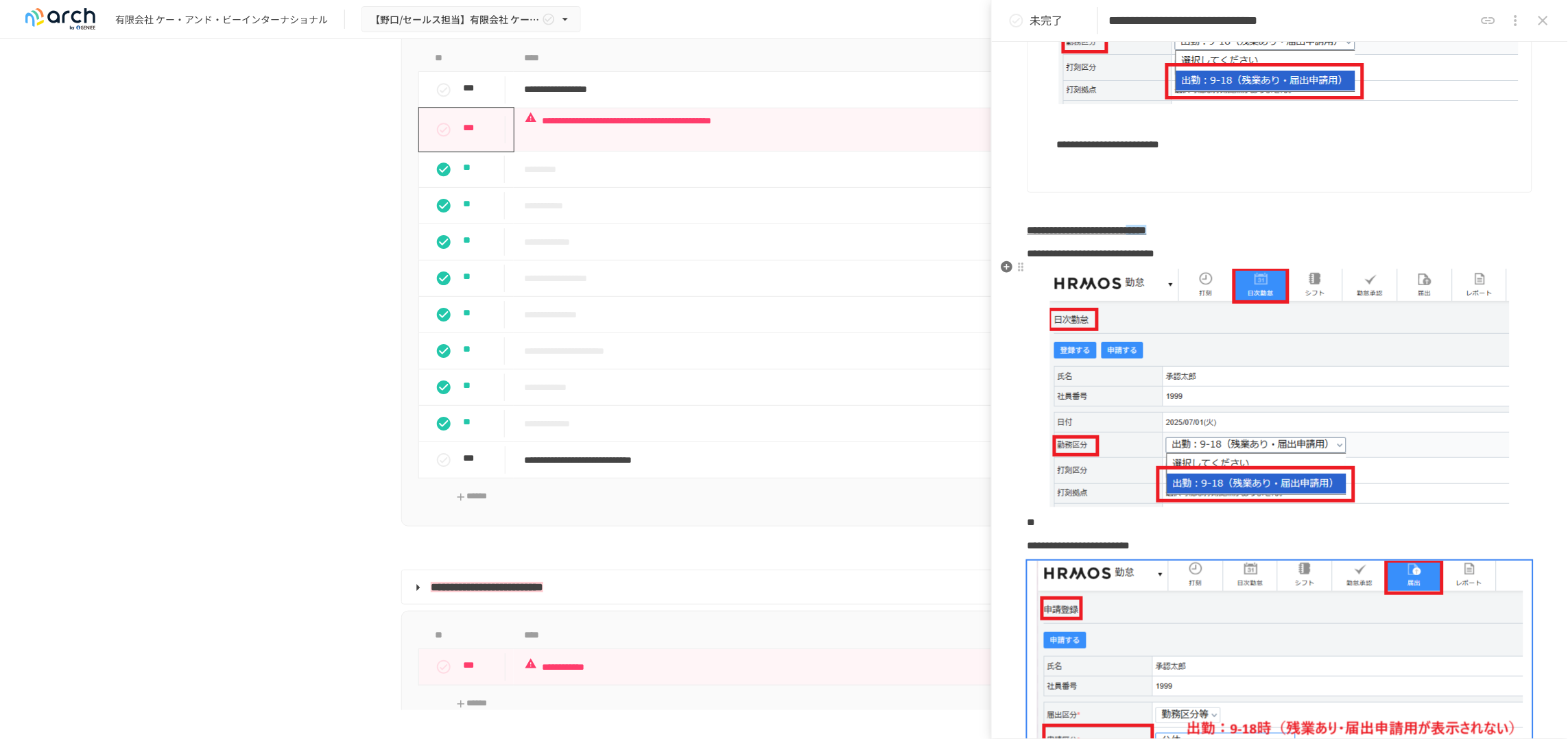 scroll, scrollTop: 1357, scrollLeft: 0, axis: vertical 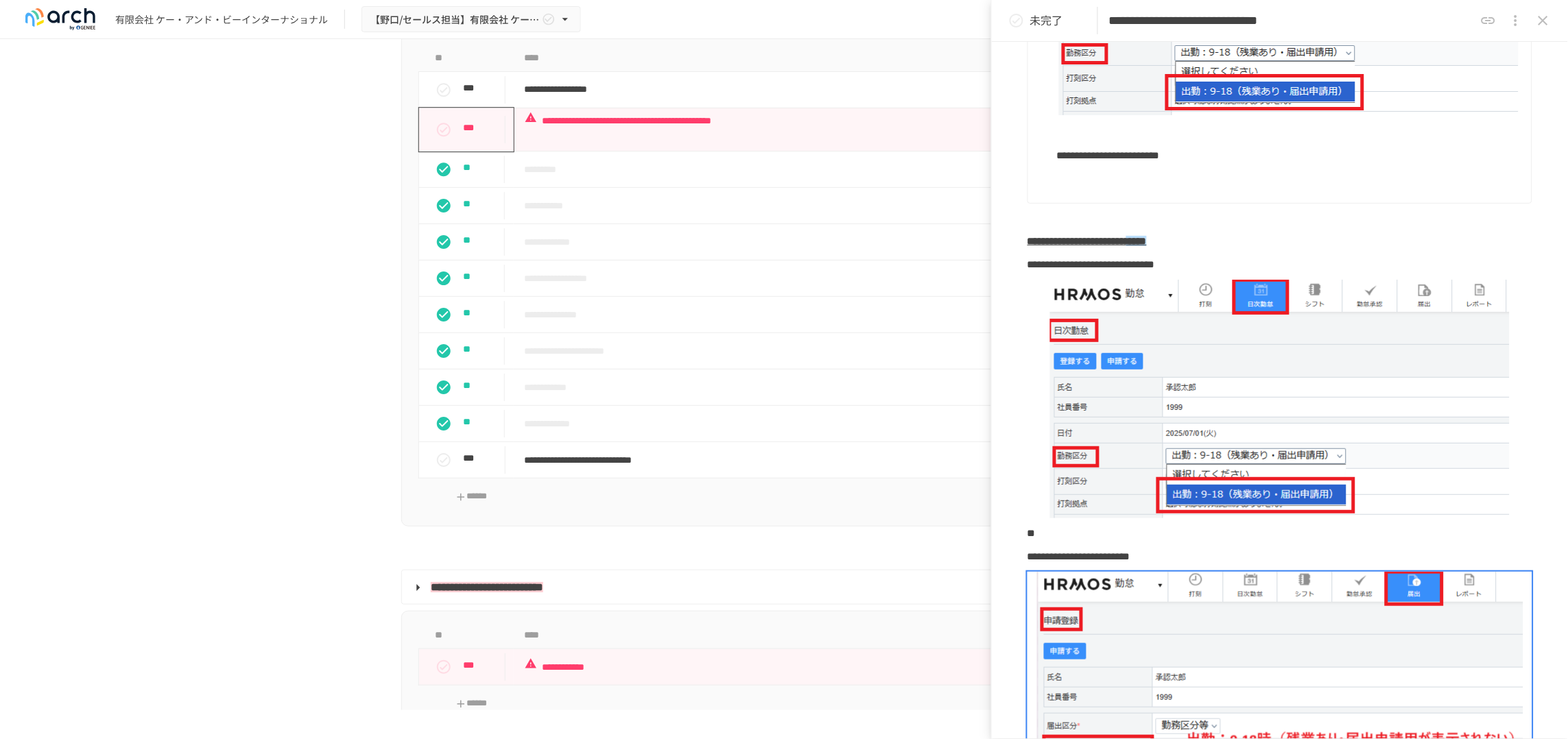 click at bounding box center [1289, 180] 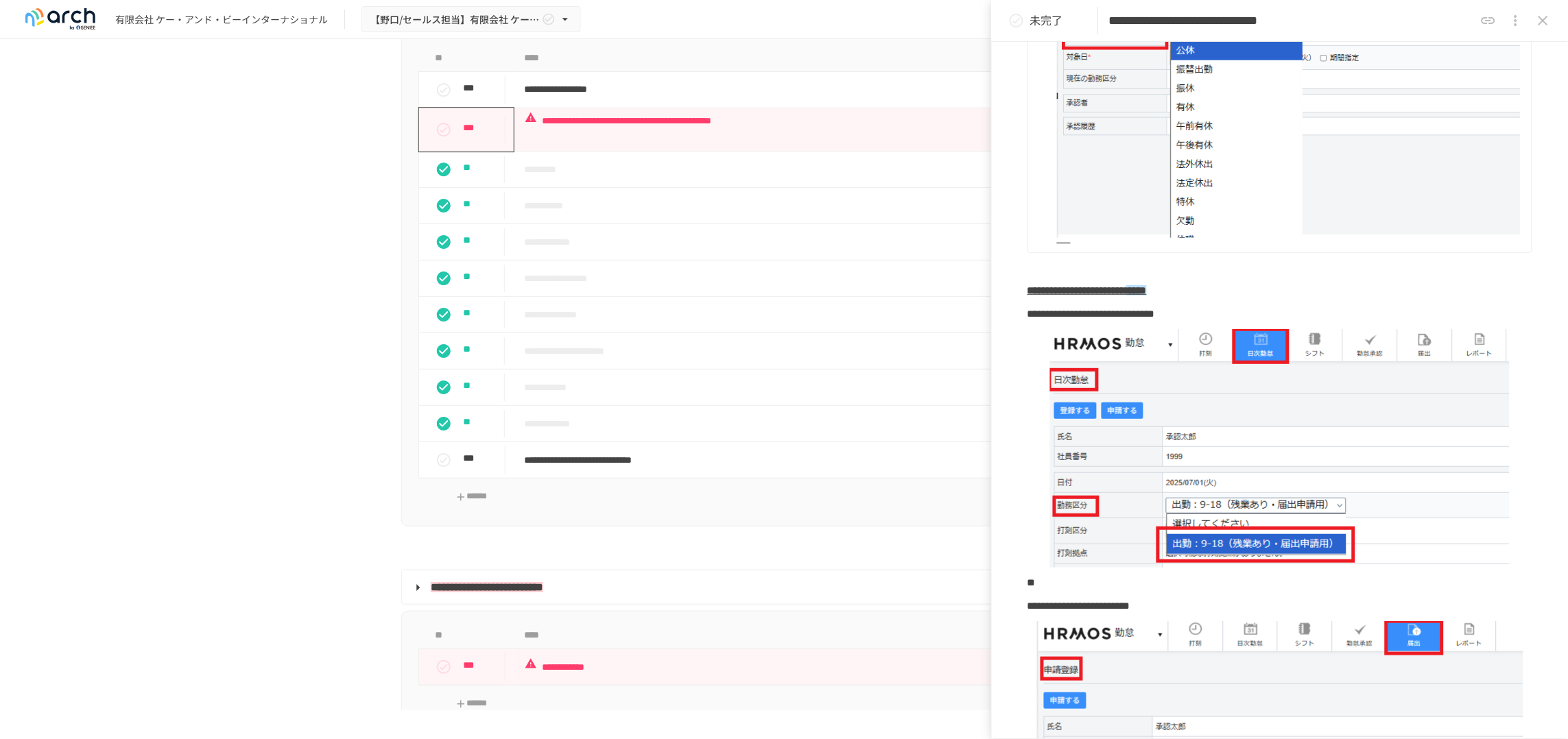 scroll, scrollTop: 1699, scrollLeft: 0, axis: vertical 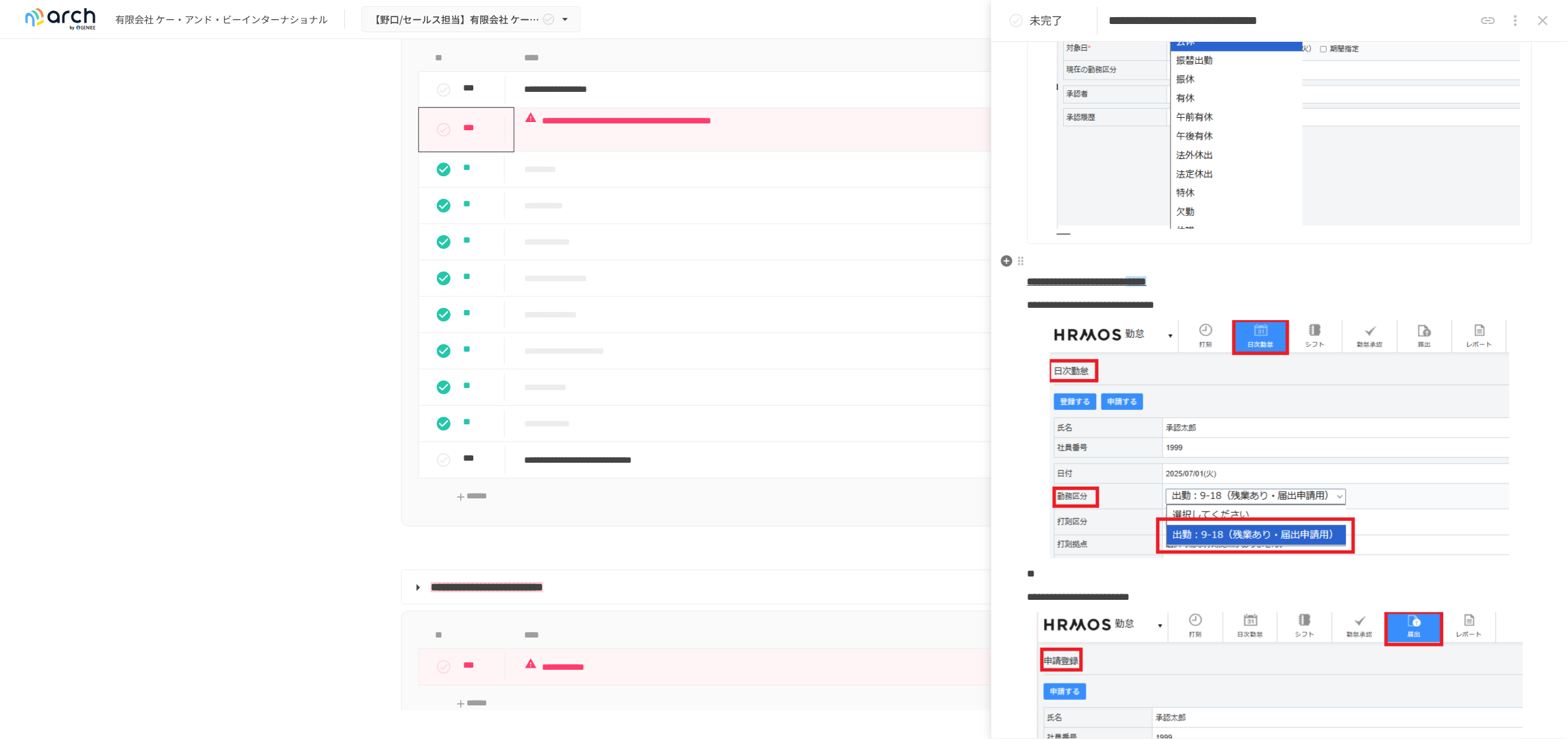 click on "**********" at bounding box center [1077, 281] 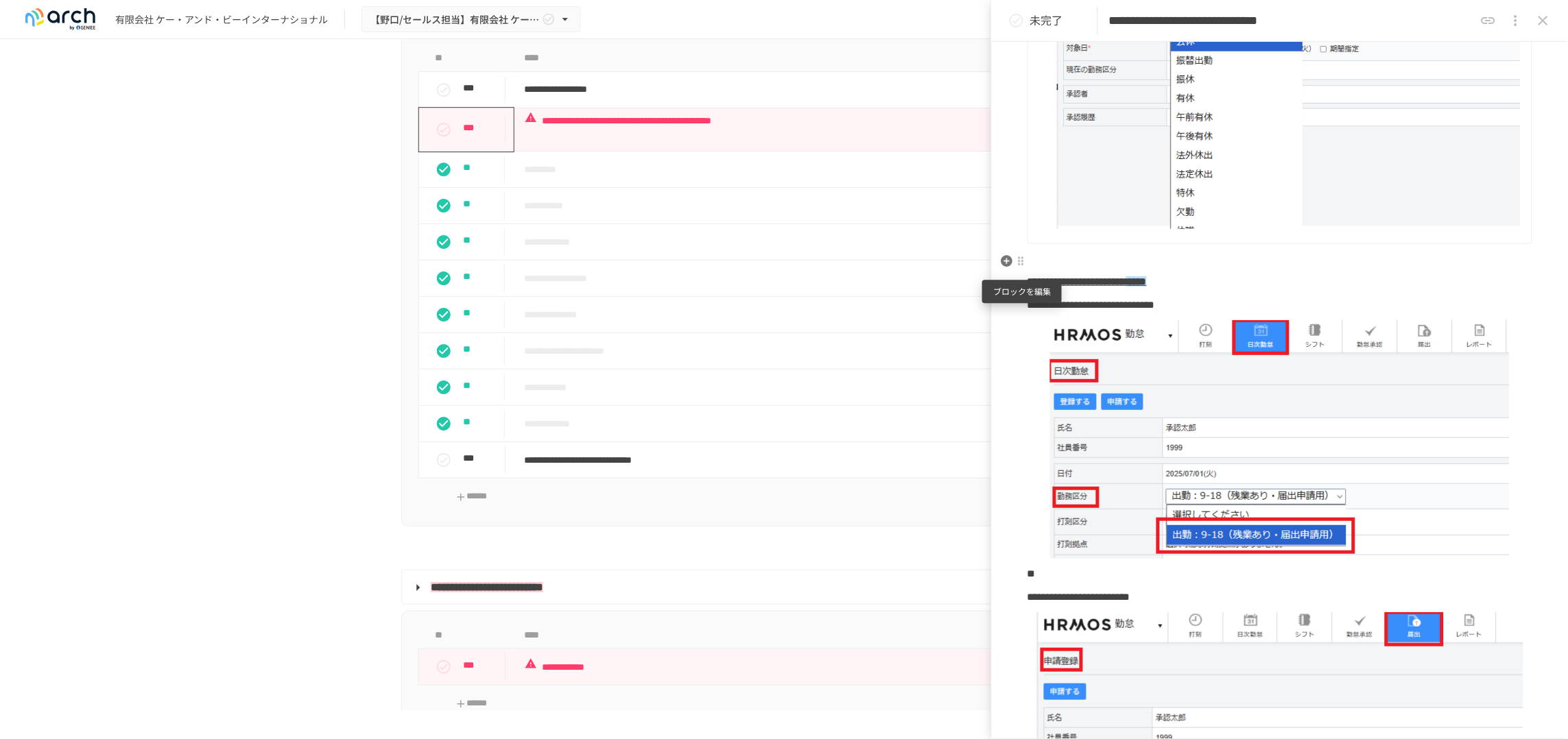 click at bounding box center [1021, 261] 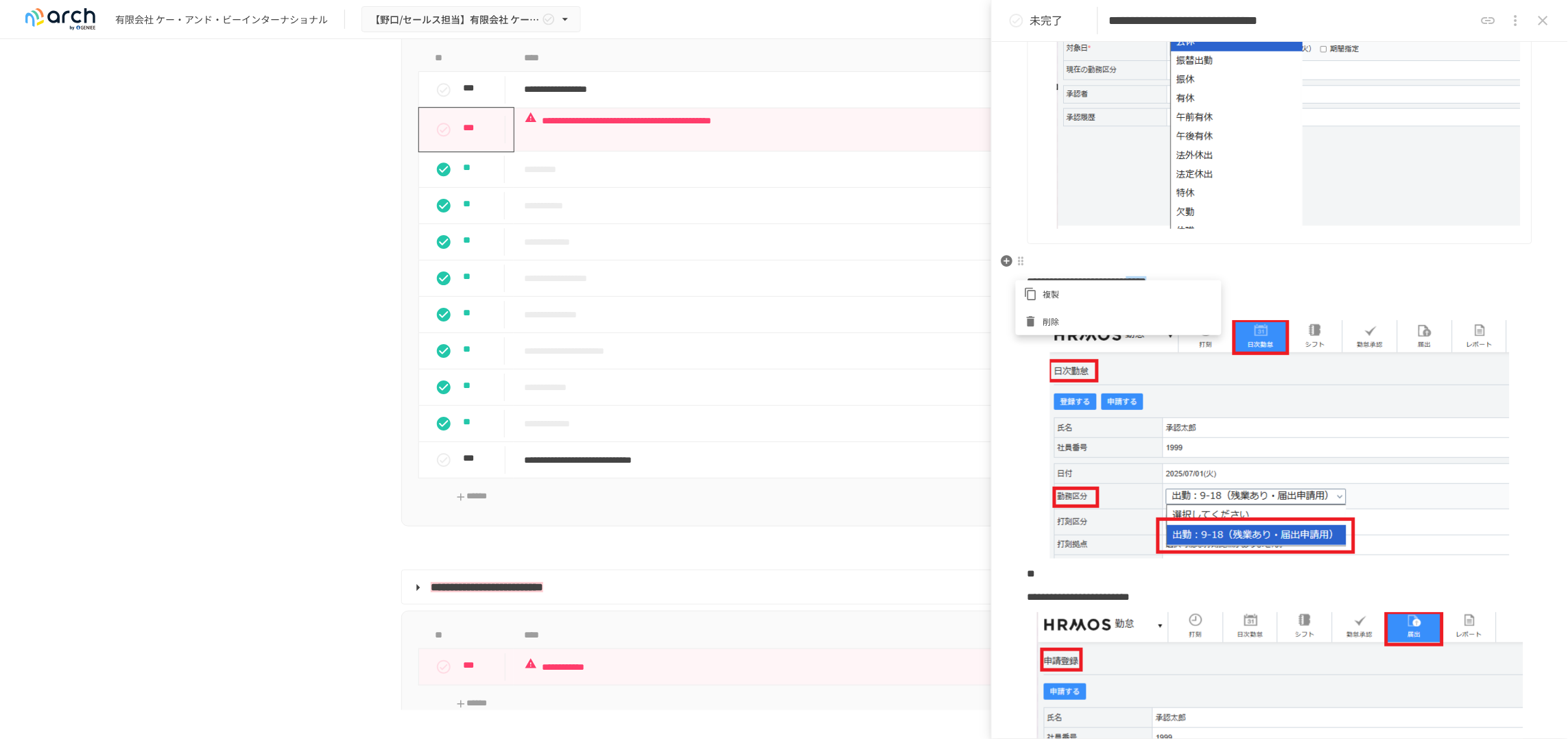 click 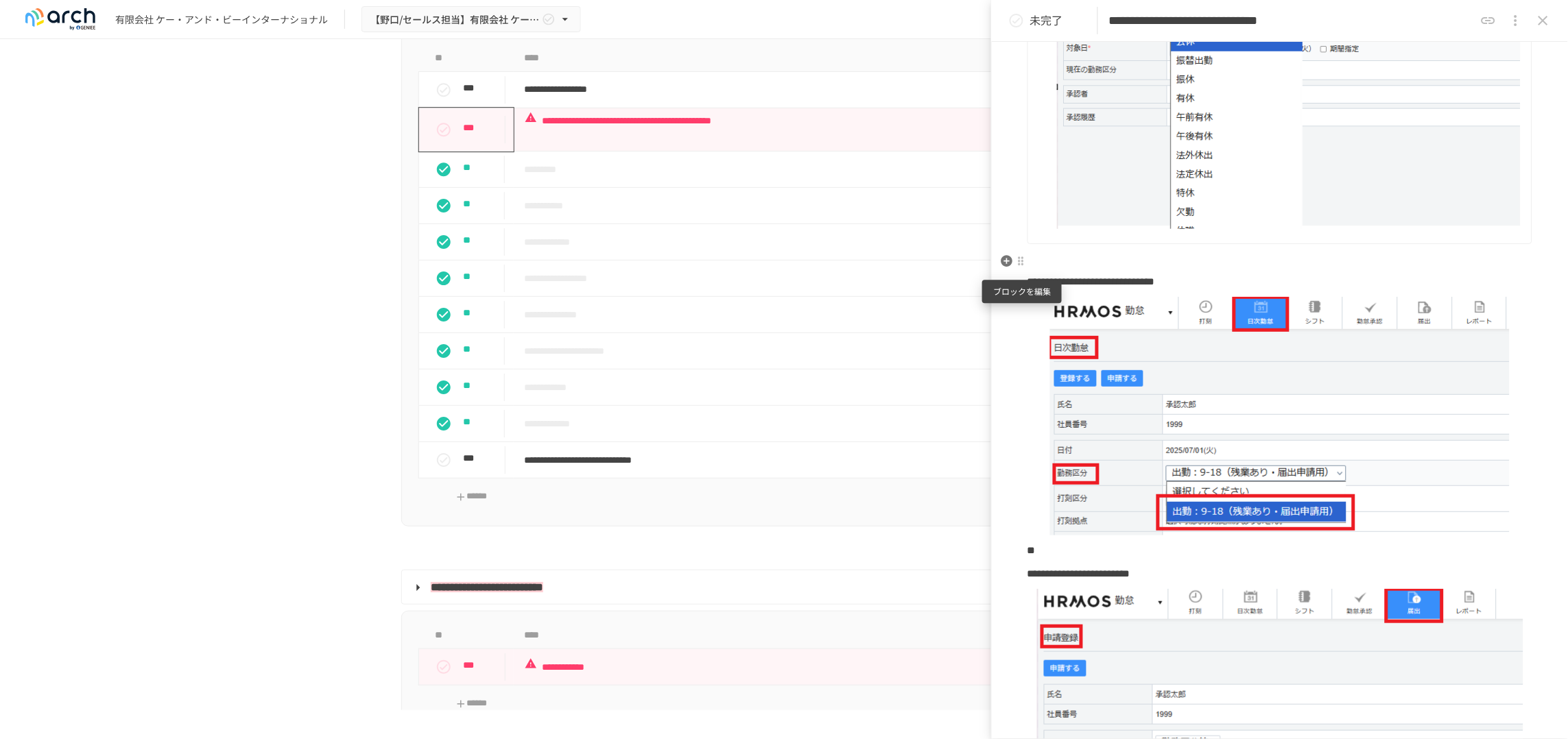 click at bounding box center (1021, 261) 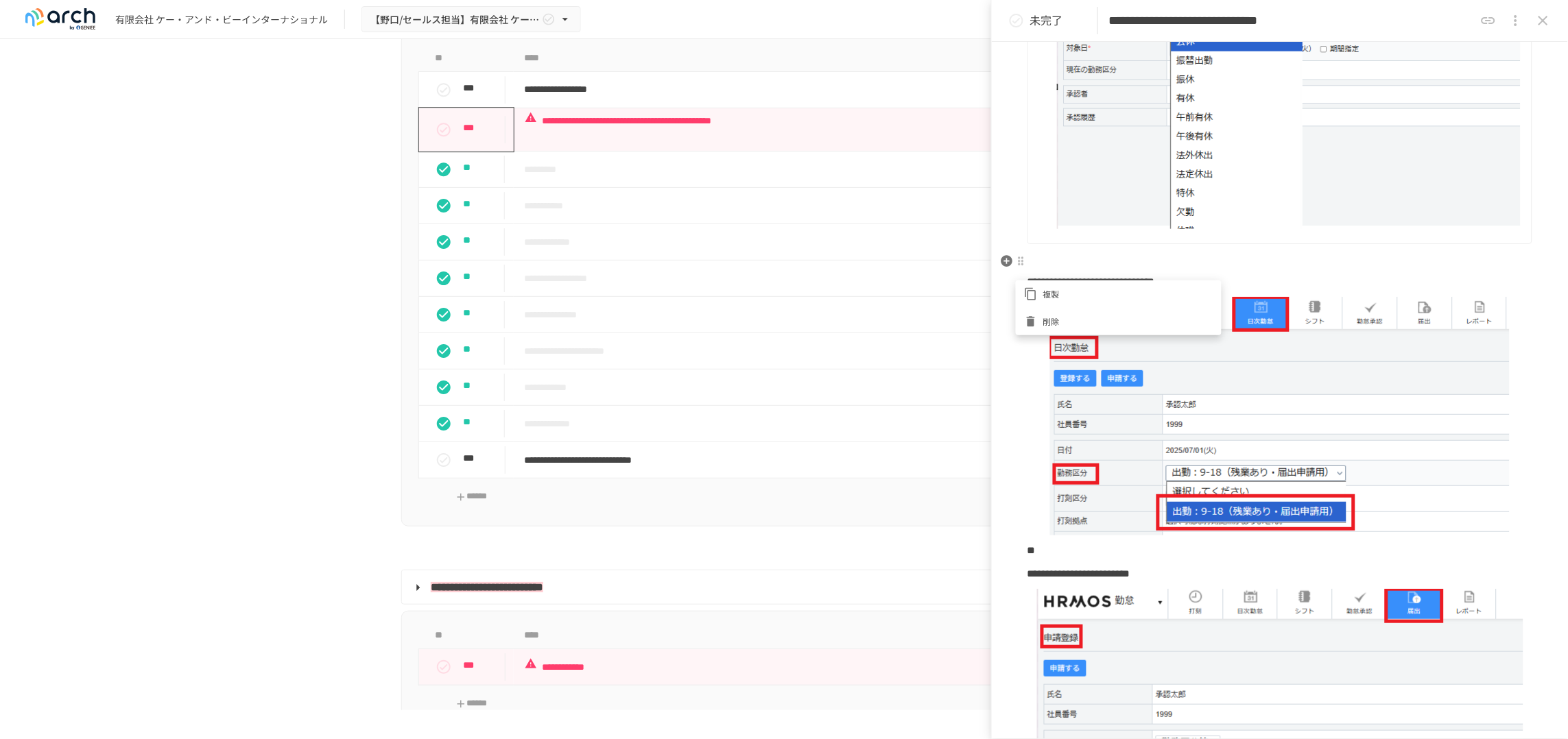 click 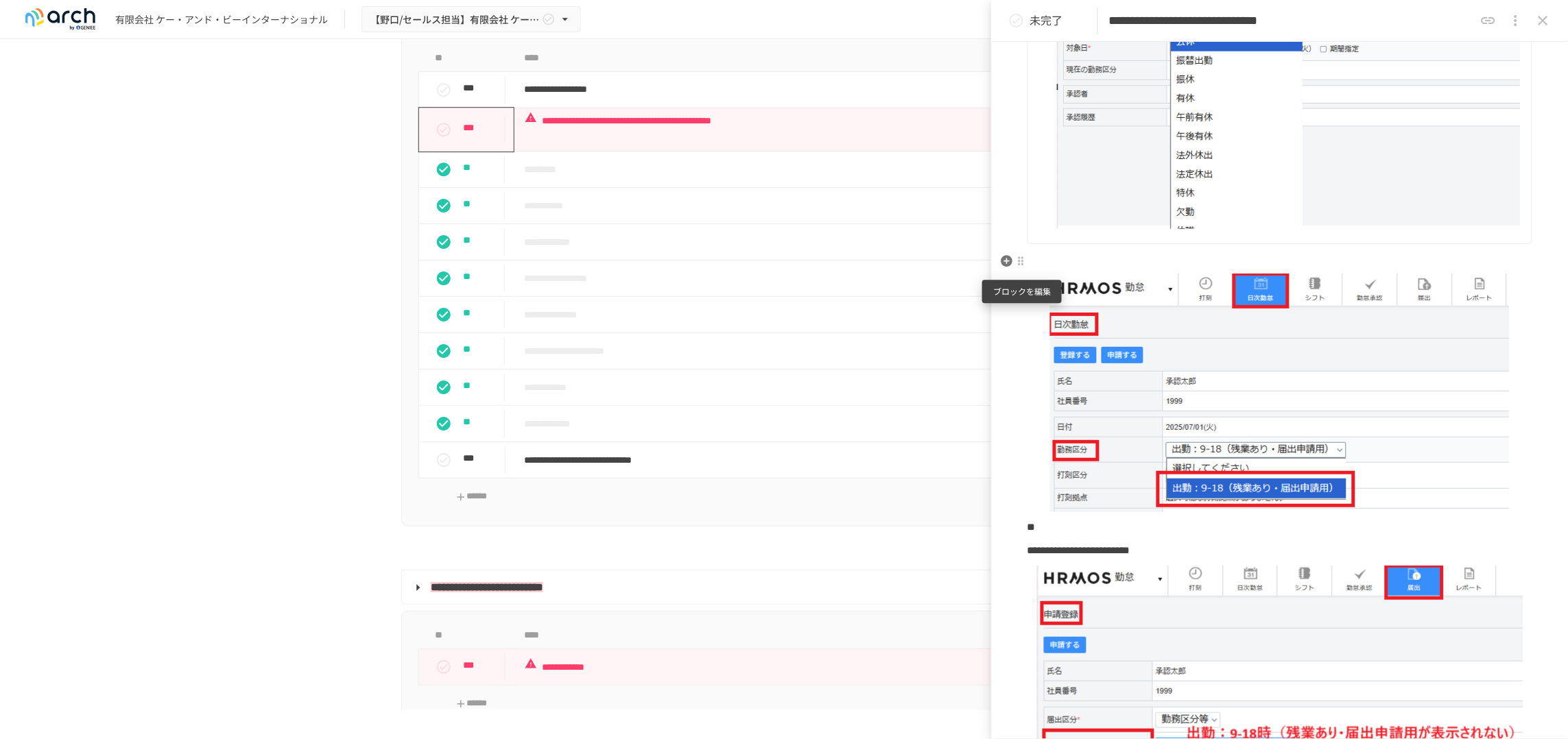 click at bounding box center (1021, 261) 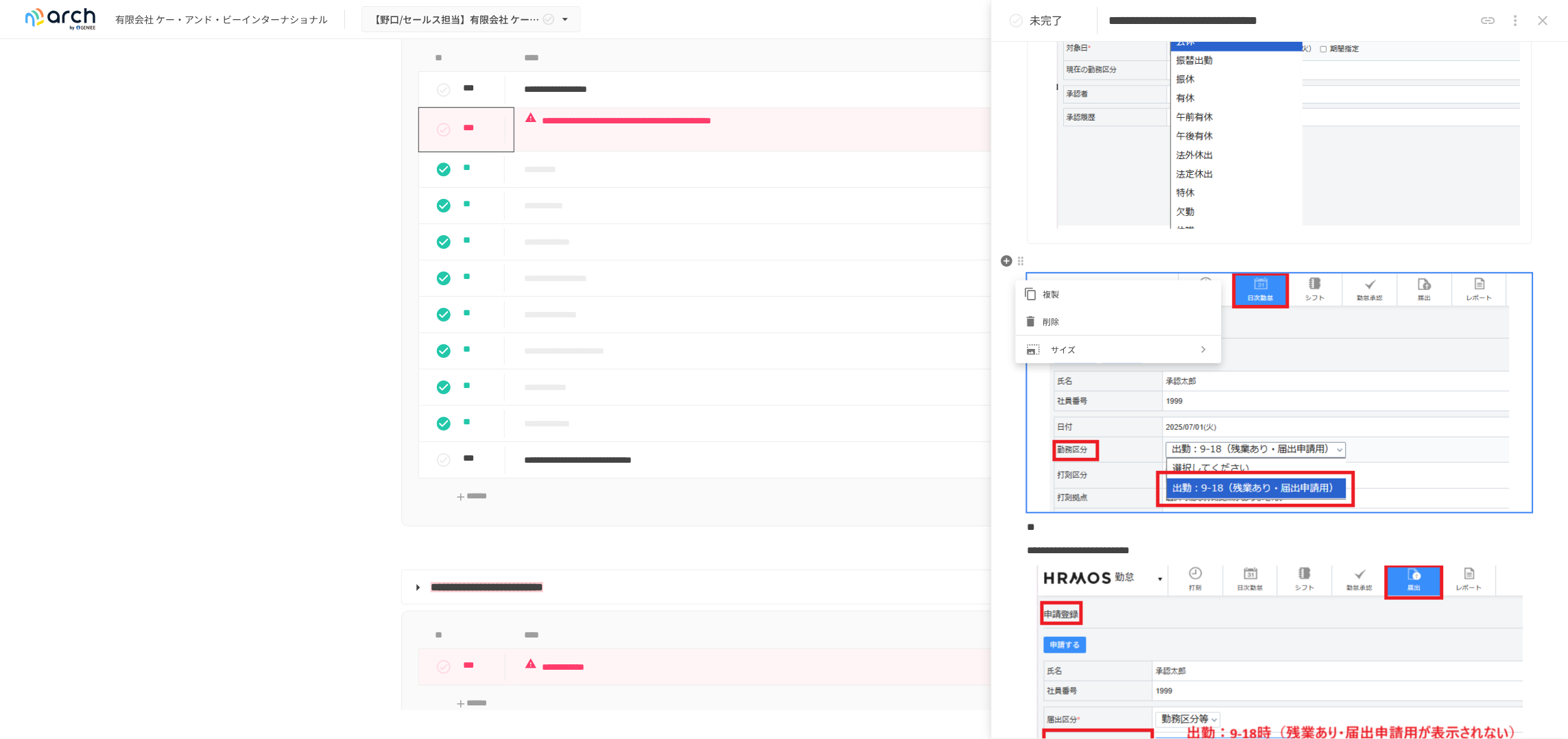 click 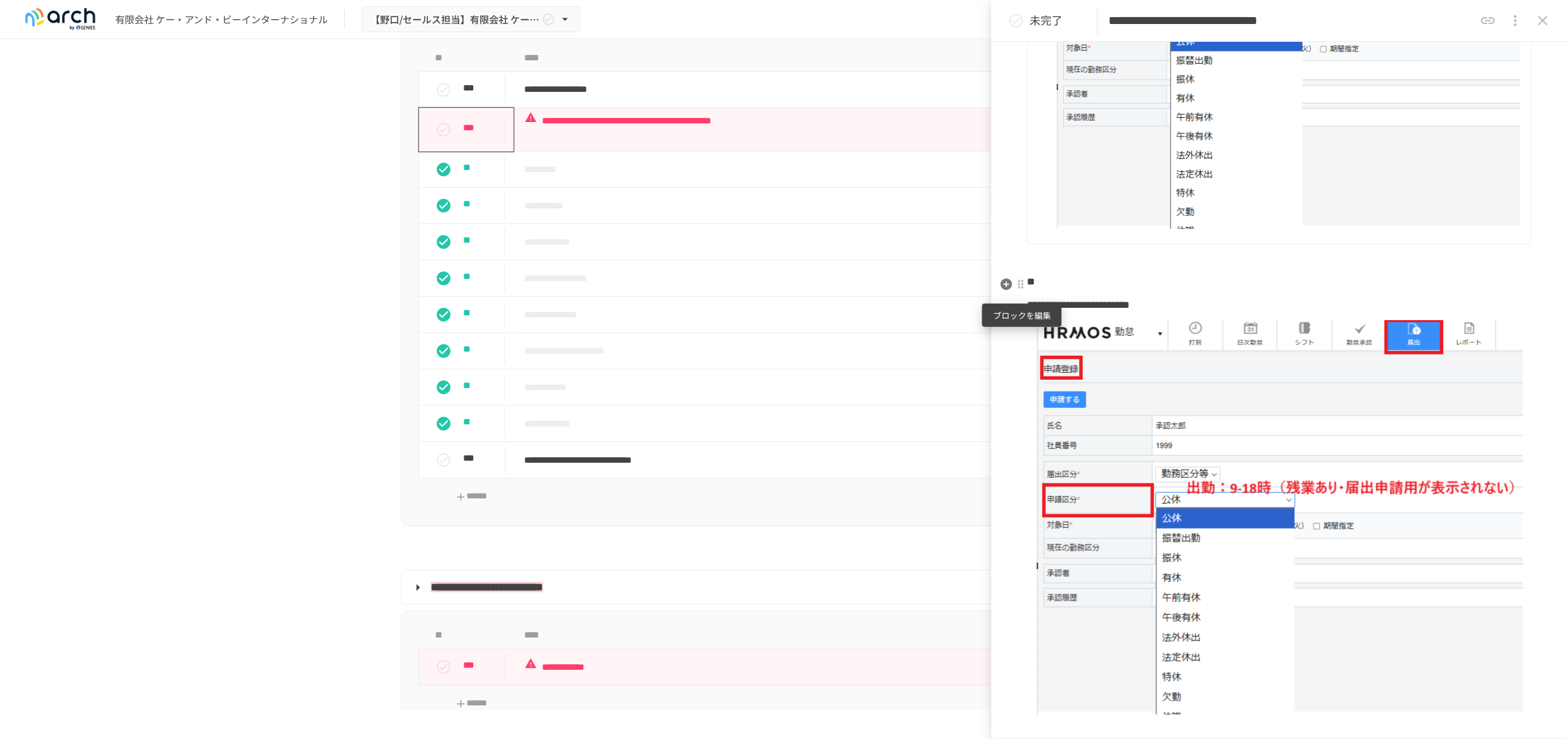 click at bounding box center [1021, 284] 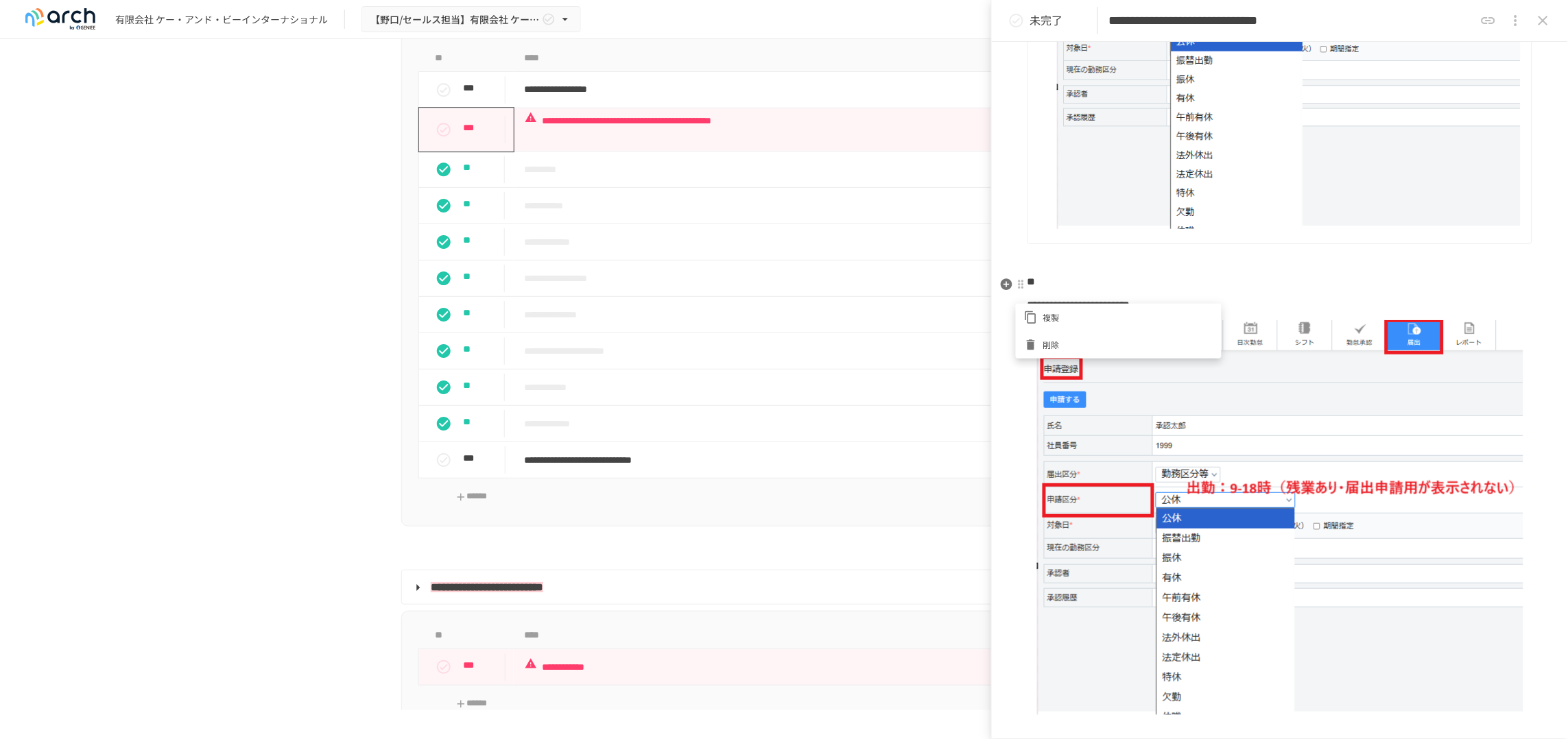 click 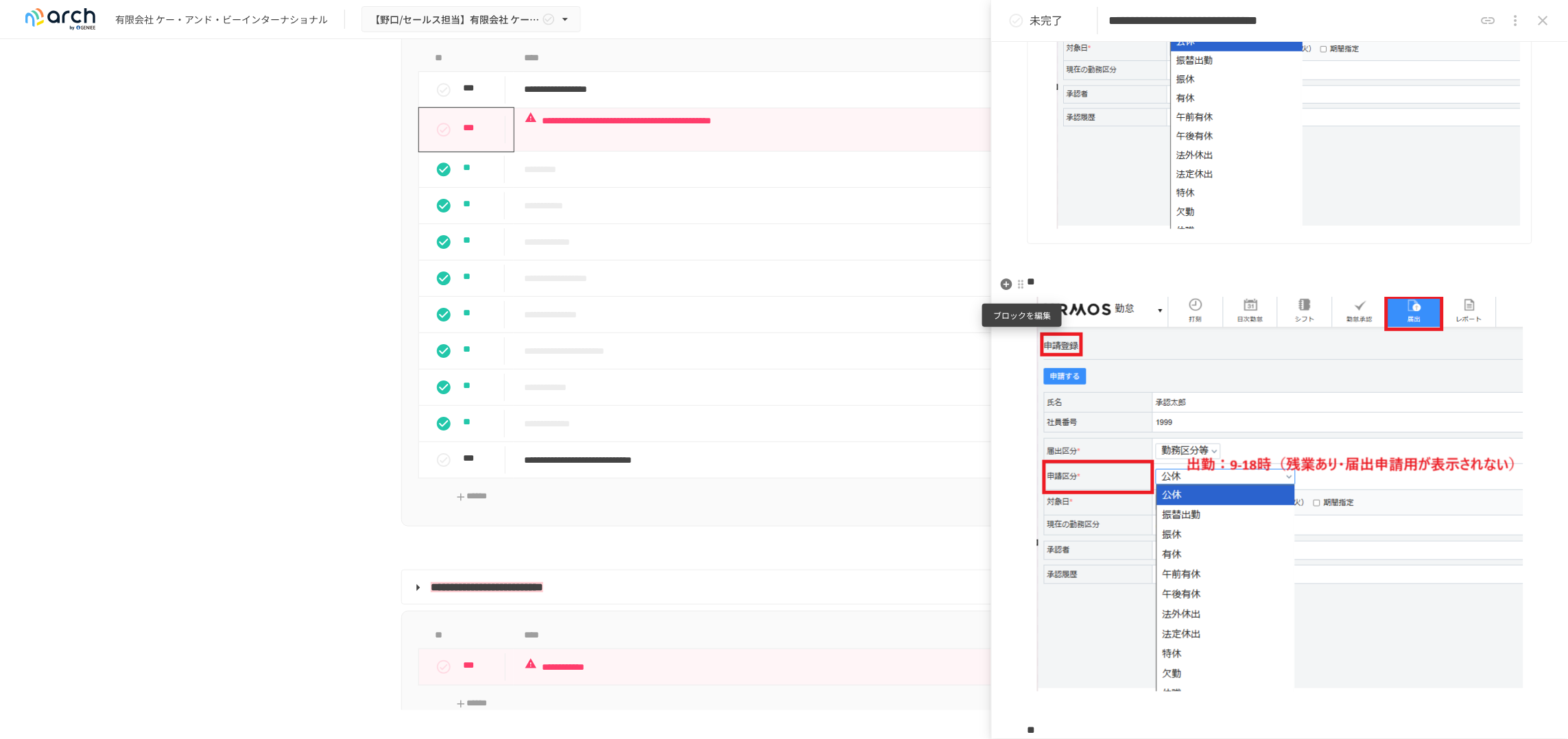 click at bounding box center (1021, 284) 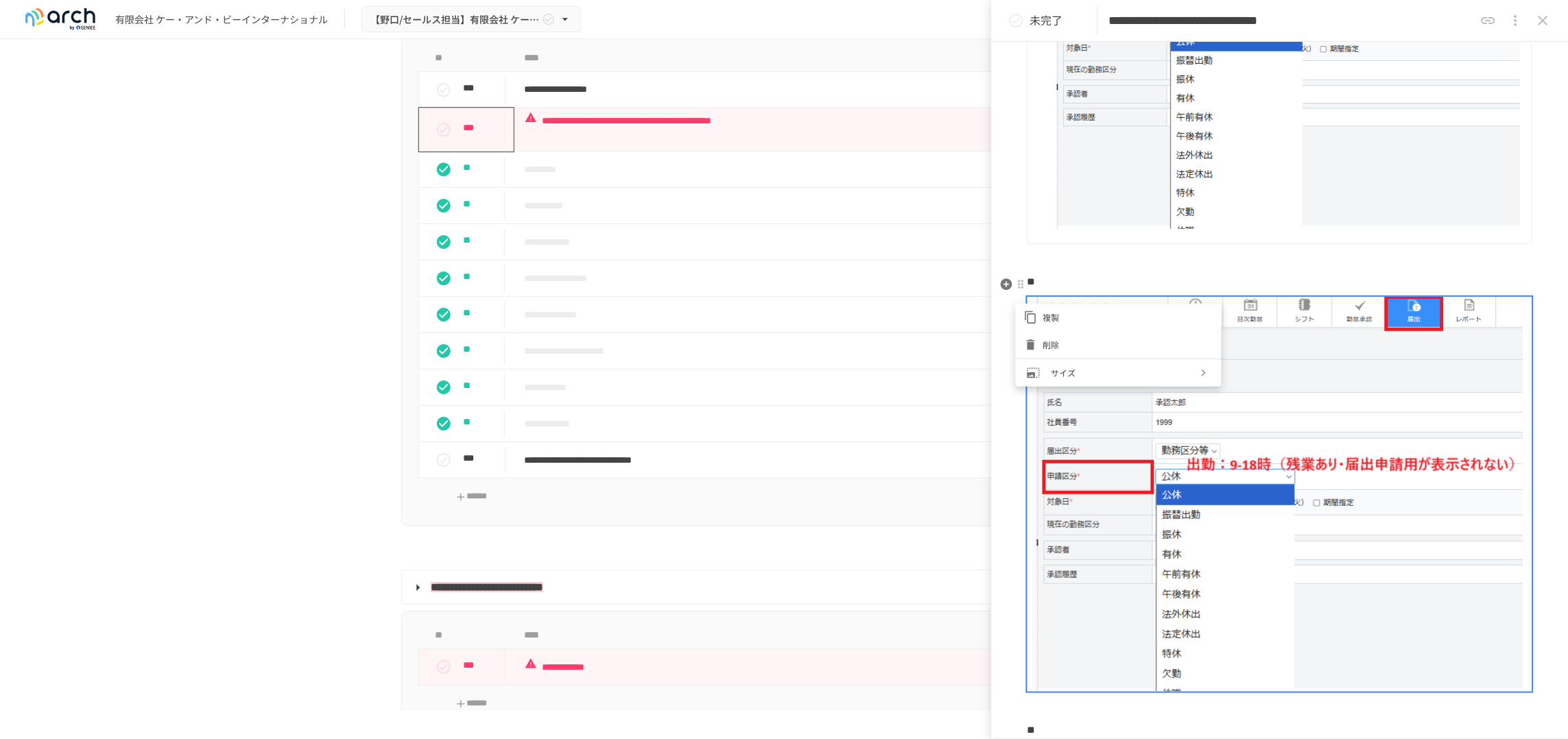 click 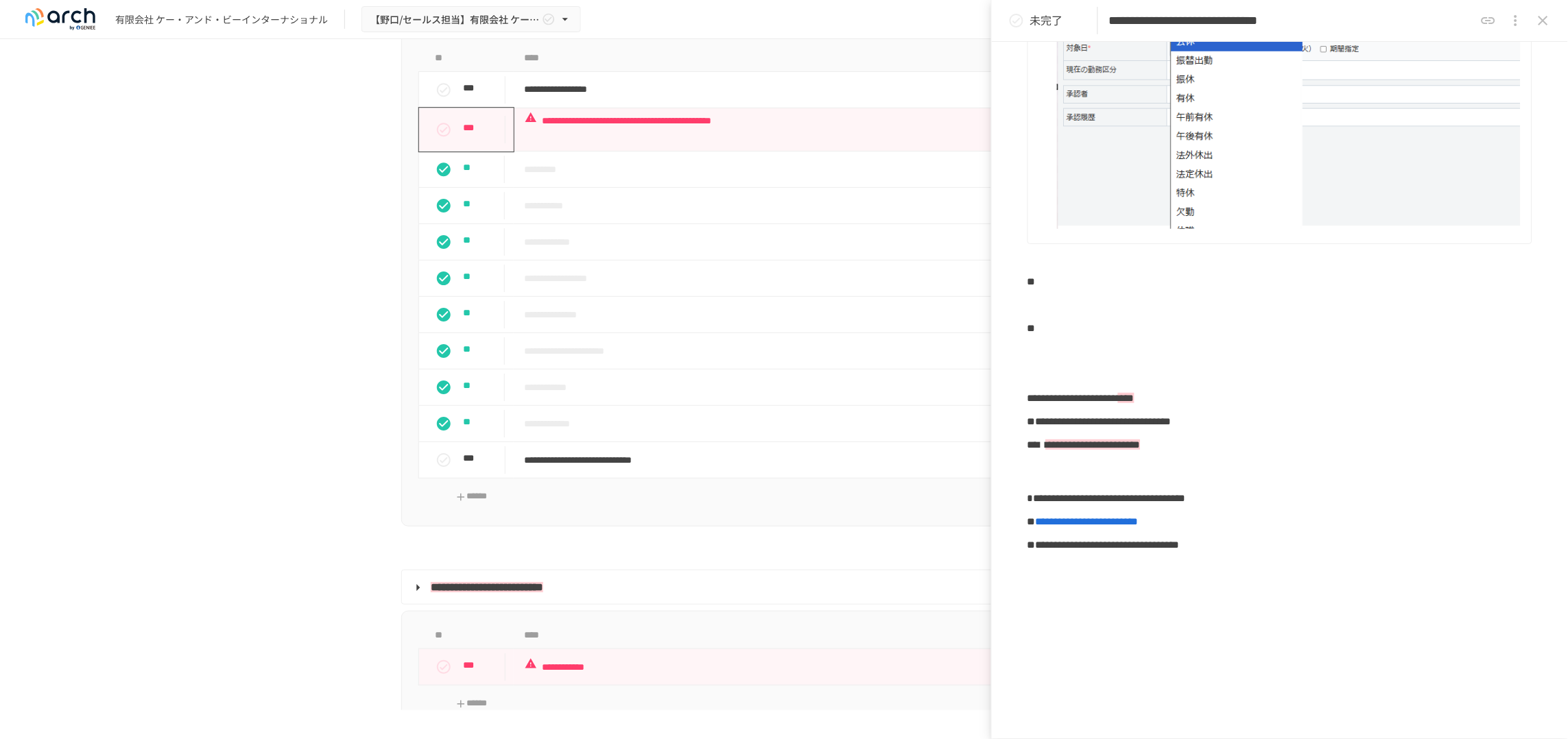 scroll, scrollTop: 1699, scrollLeft: 0, axis: vertical 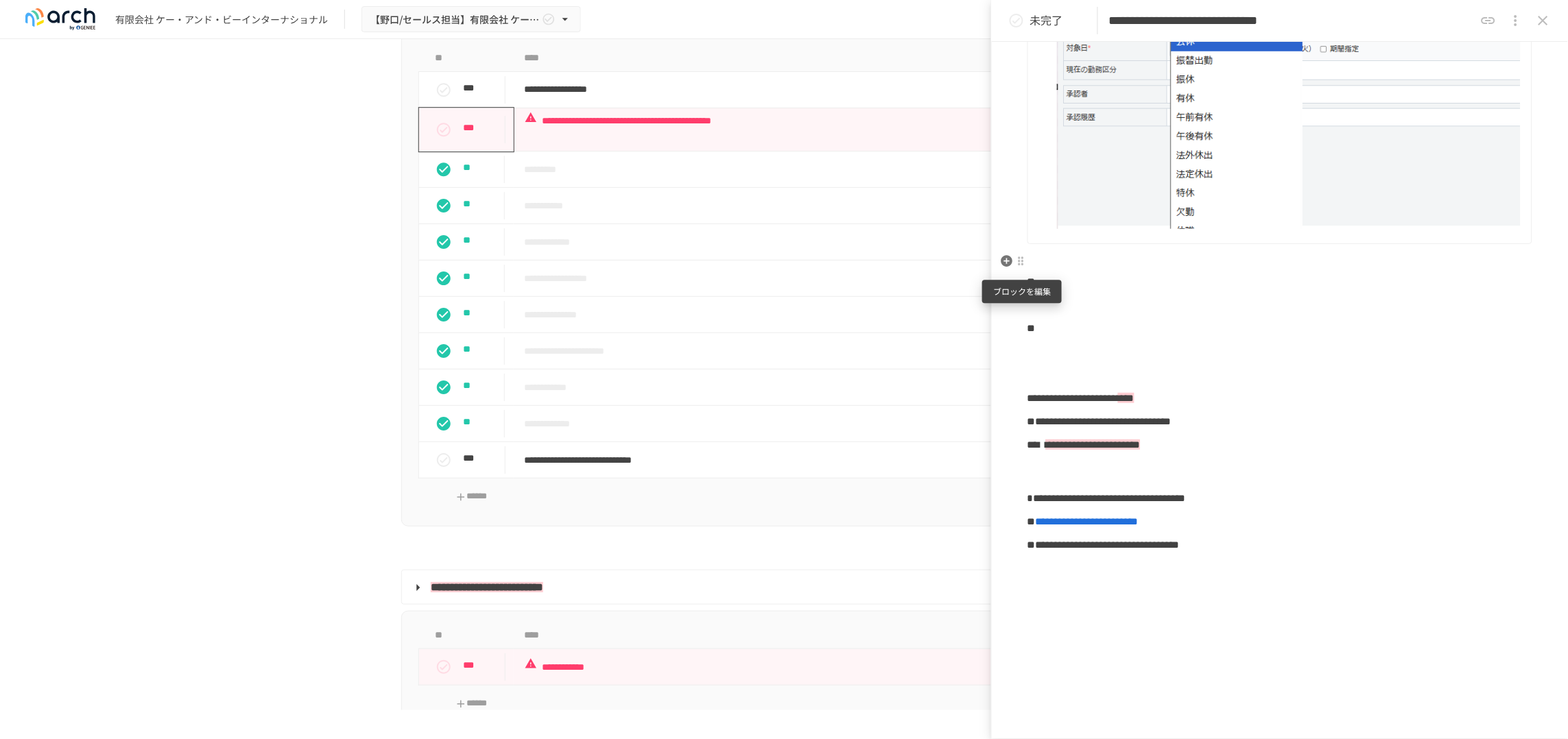 click at bounding box center [1021, 261] 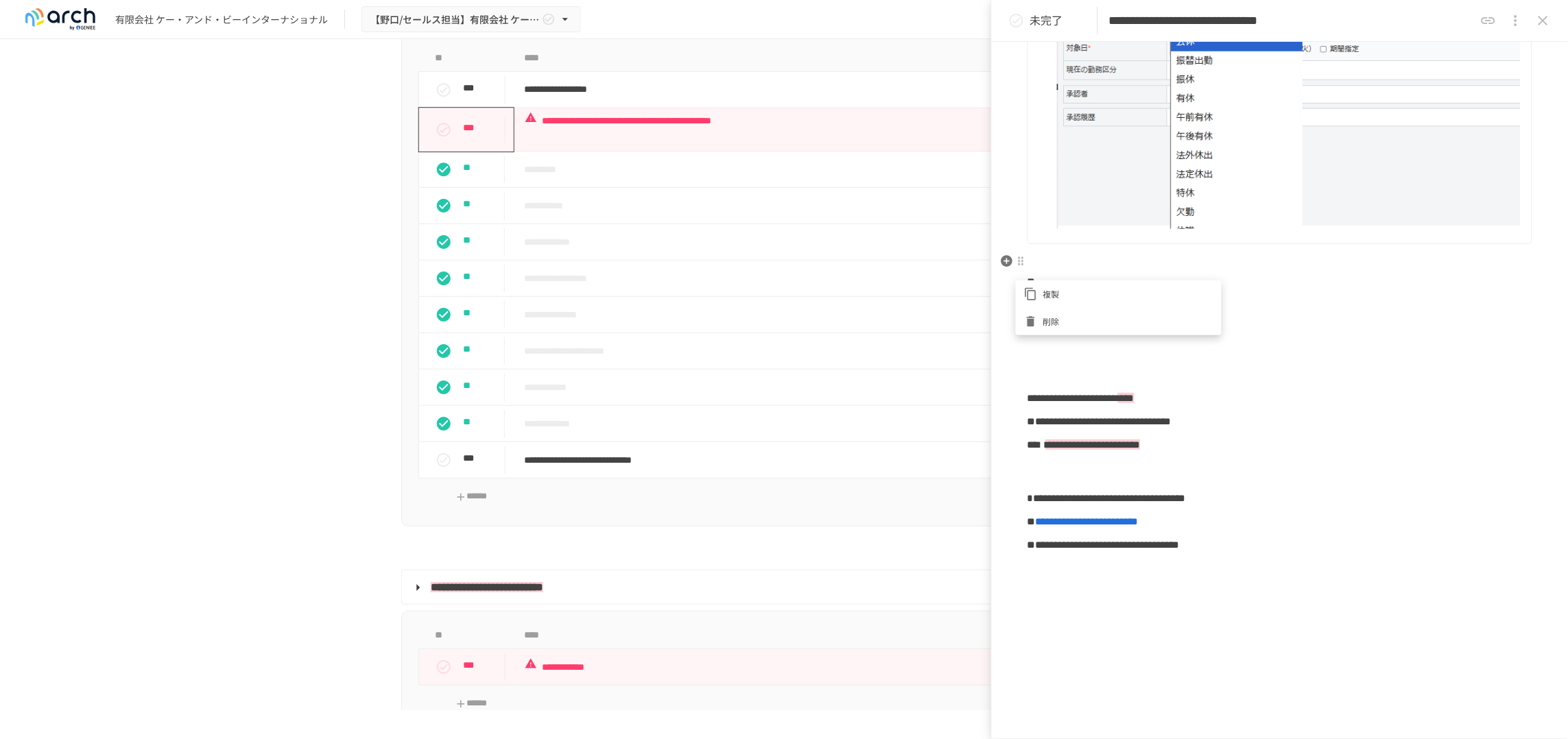click at bounding box center (784, 370) 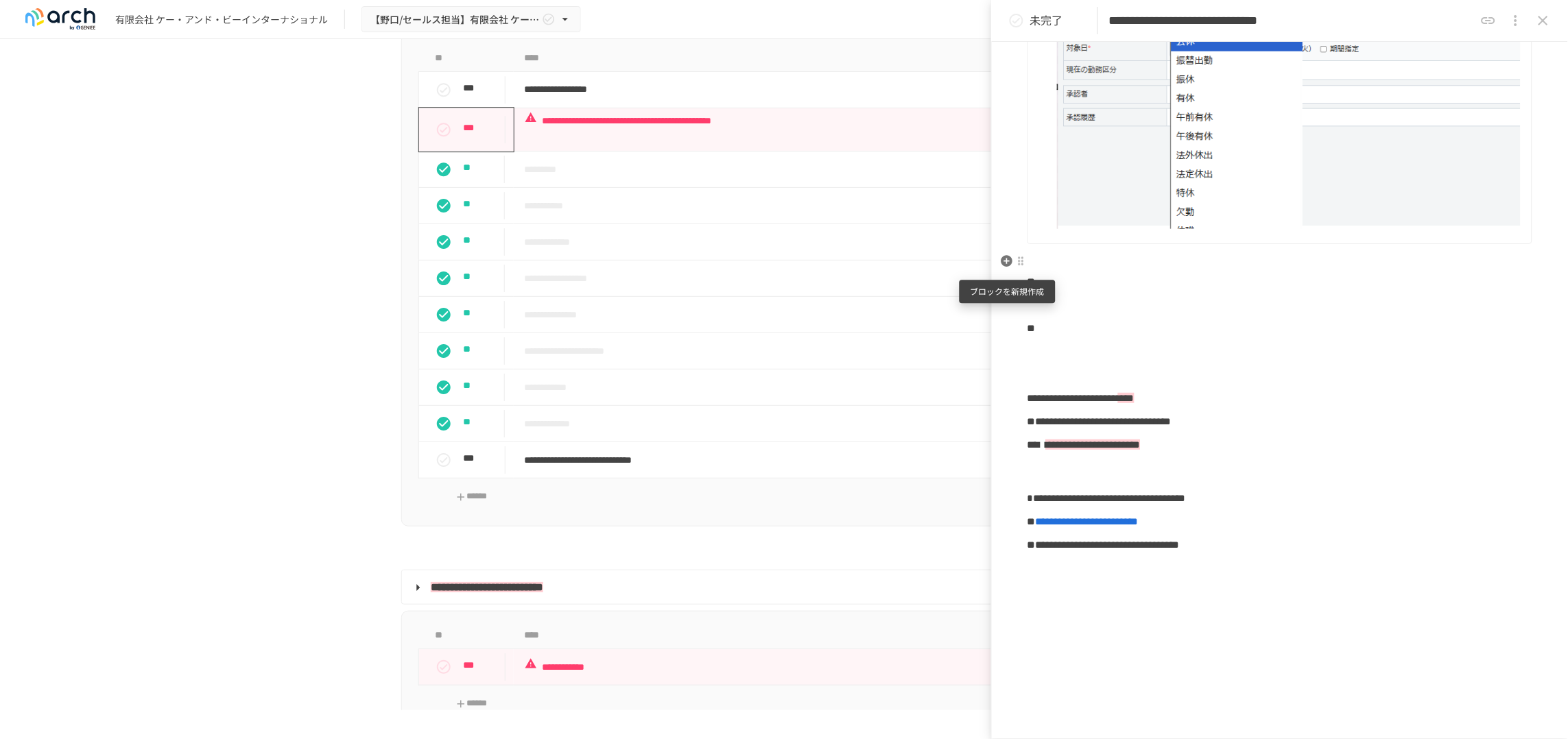 click 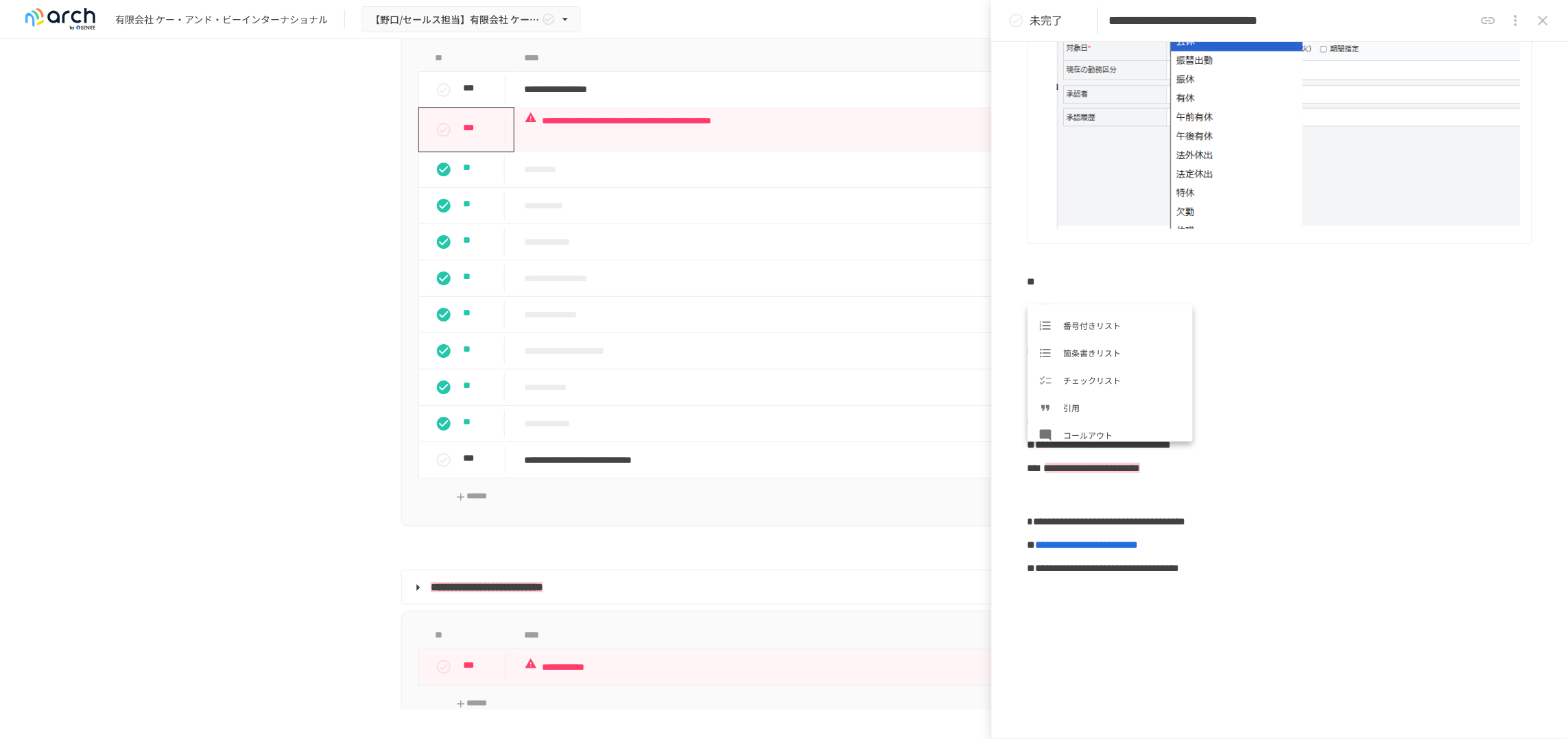 scroll, scrollTop: 257, scrollLeft: 0, axis: vertical 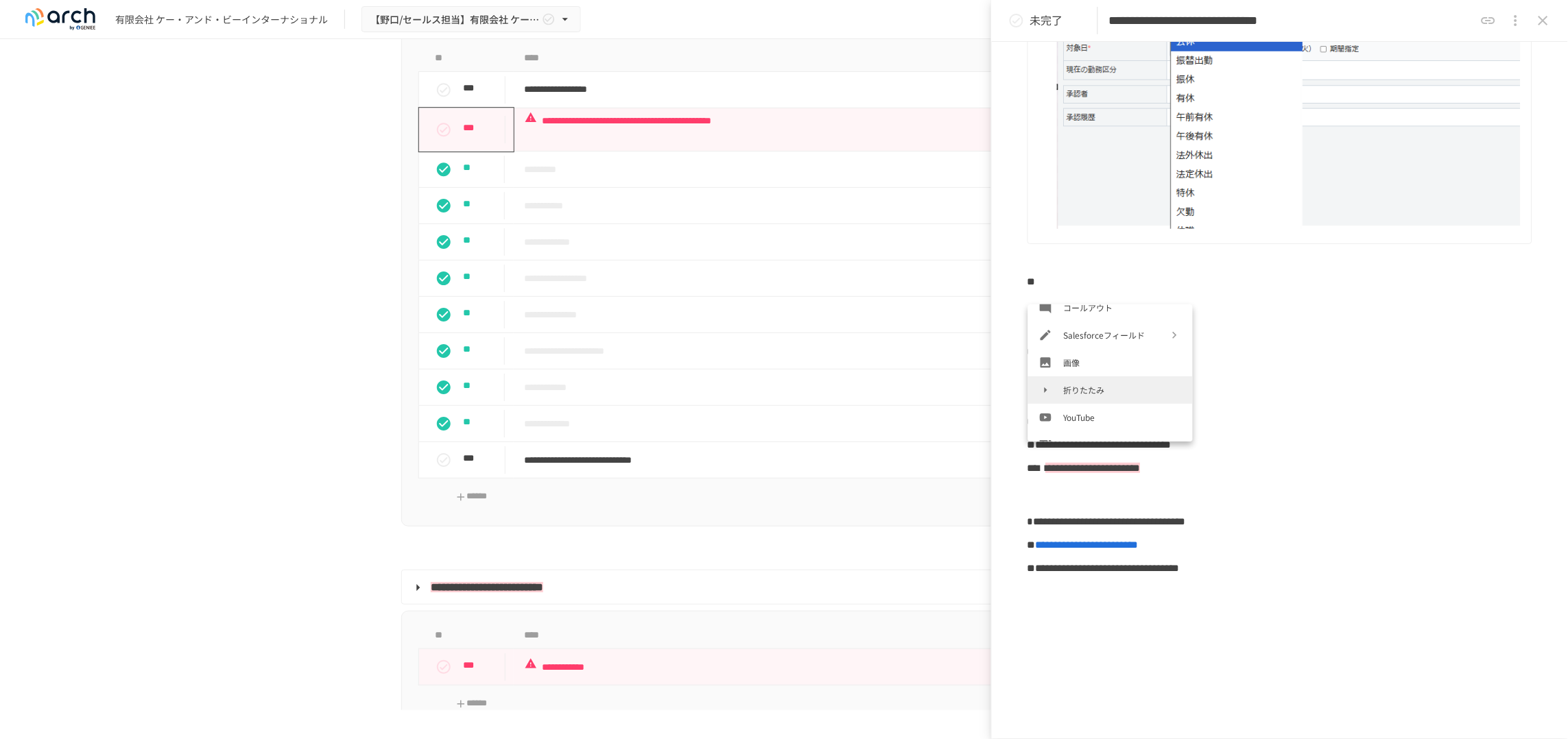 click on "折りたたみ" at bounding box center (1123, 389) 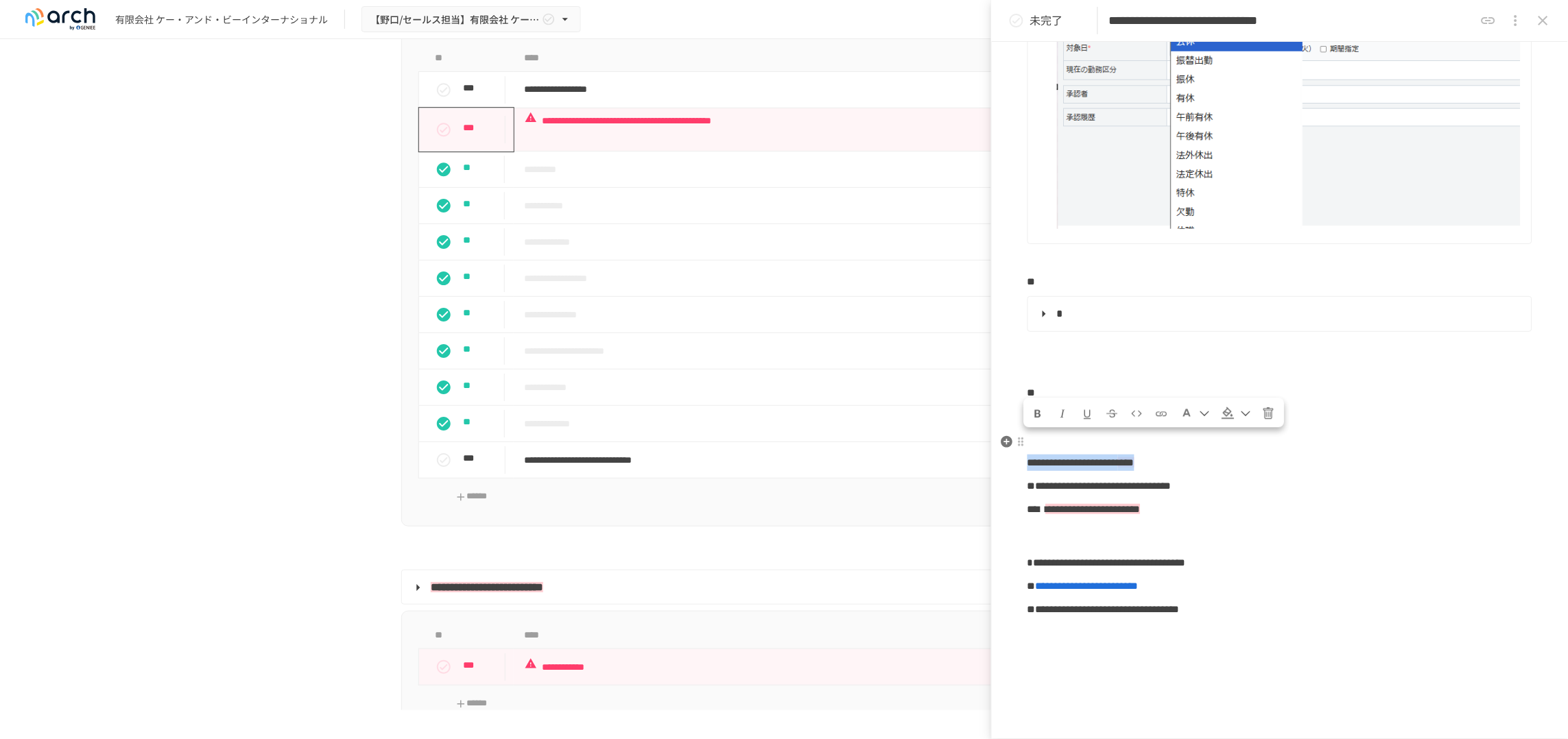 drag, startPoint x: 1294, startPoint y: 456, endPoint x: 1029, endPoint y: 453, distance: 265.01698 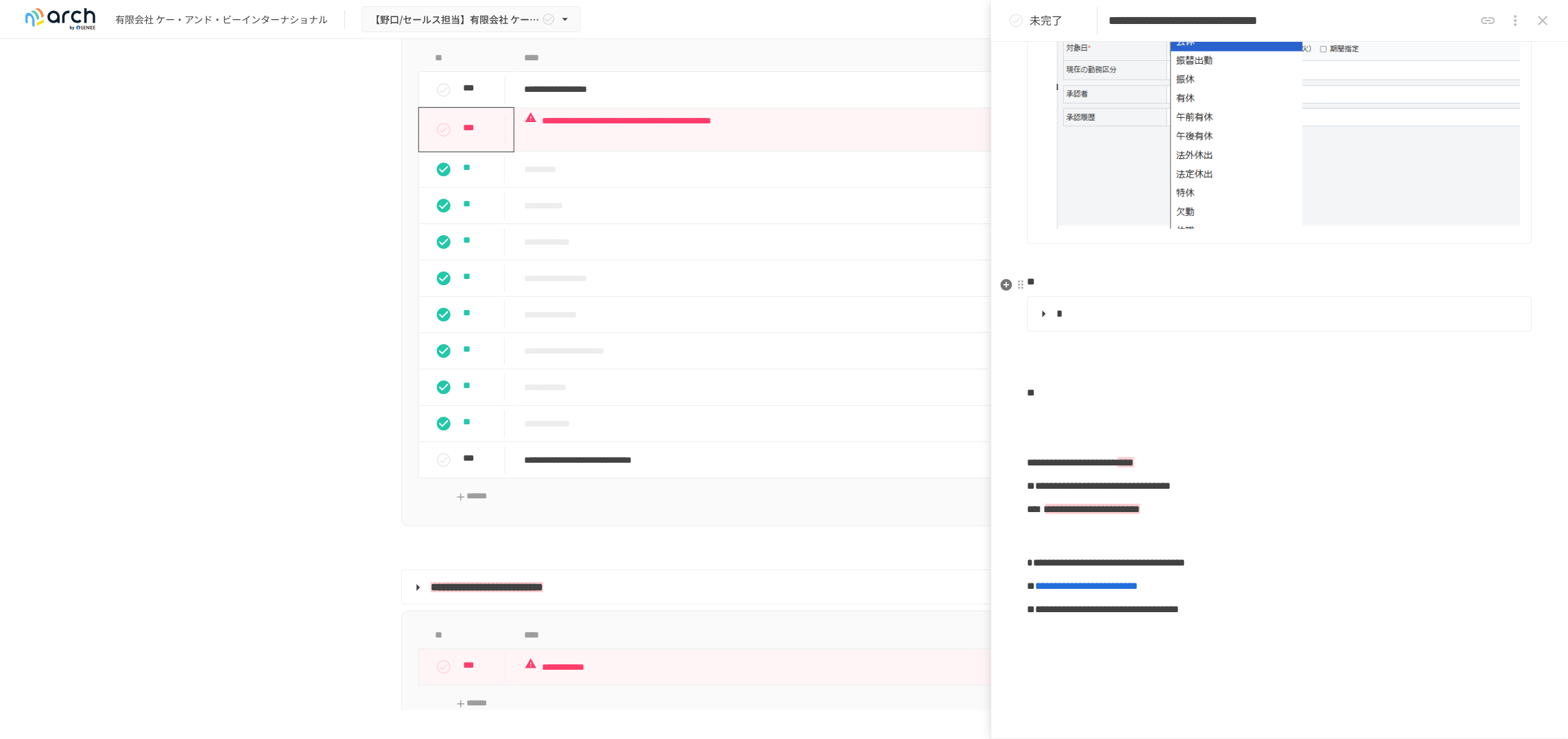 click at bounding box center (1279, 314) 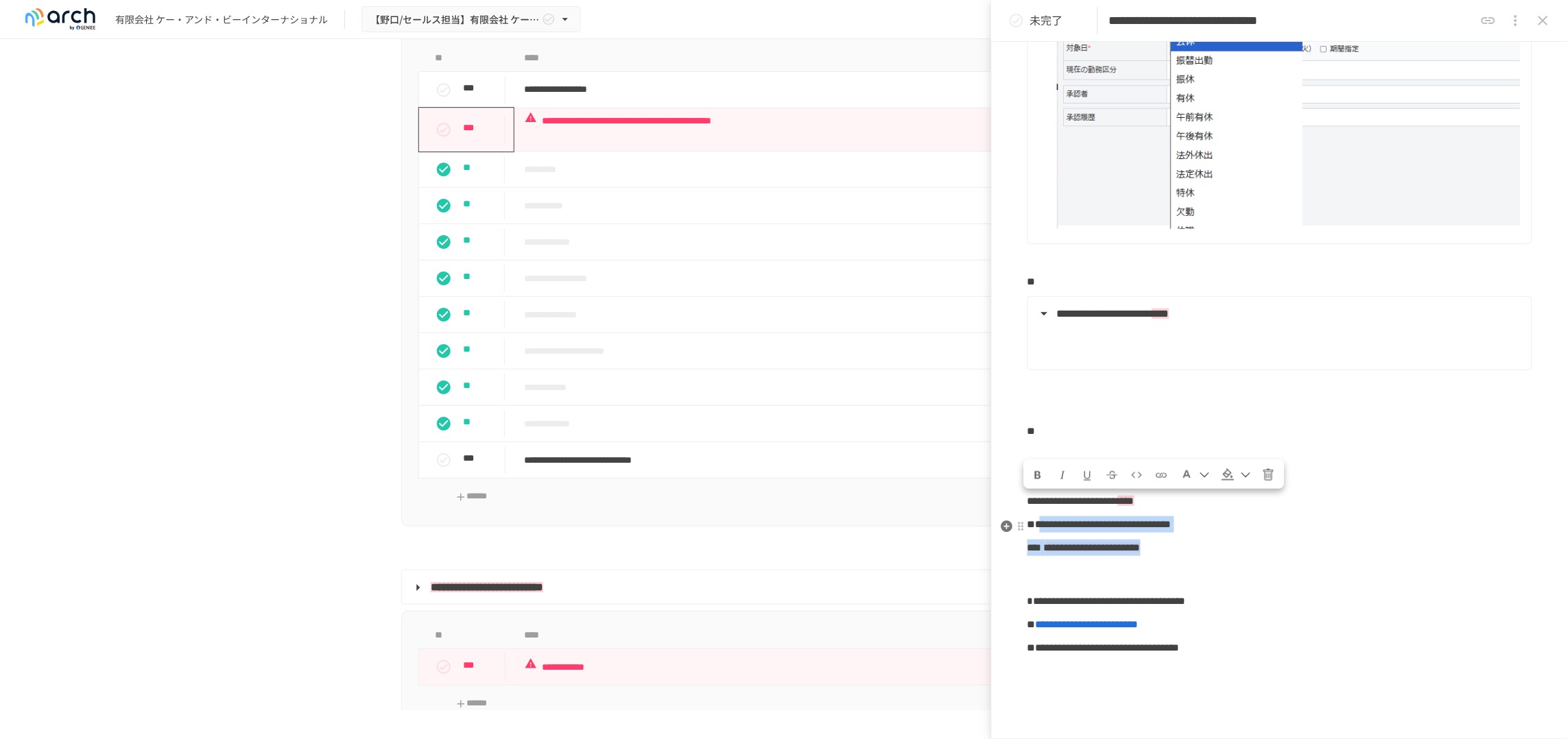 drag, startPoint x: 1064, startPoint y: 515, endPoint x: 1311, endPoint y: 543, distance: 248.582 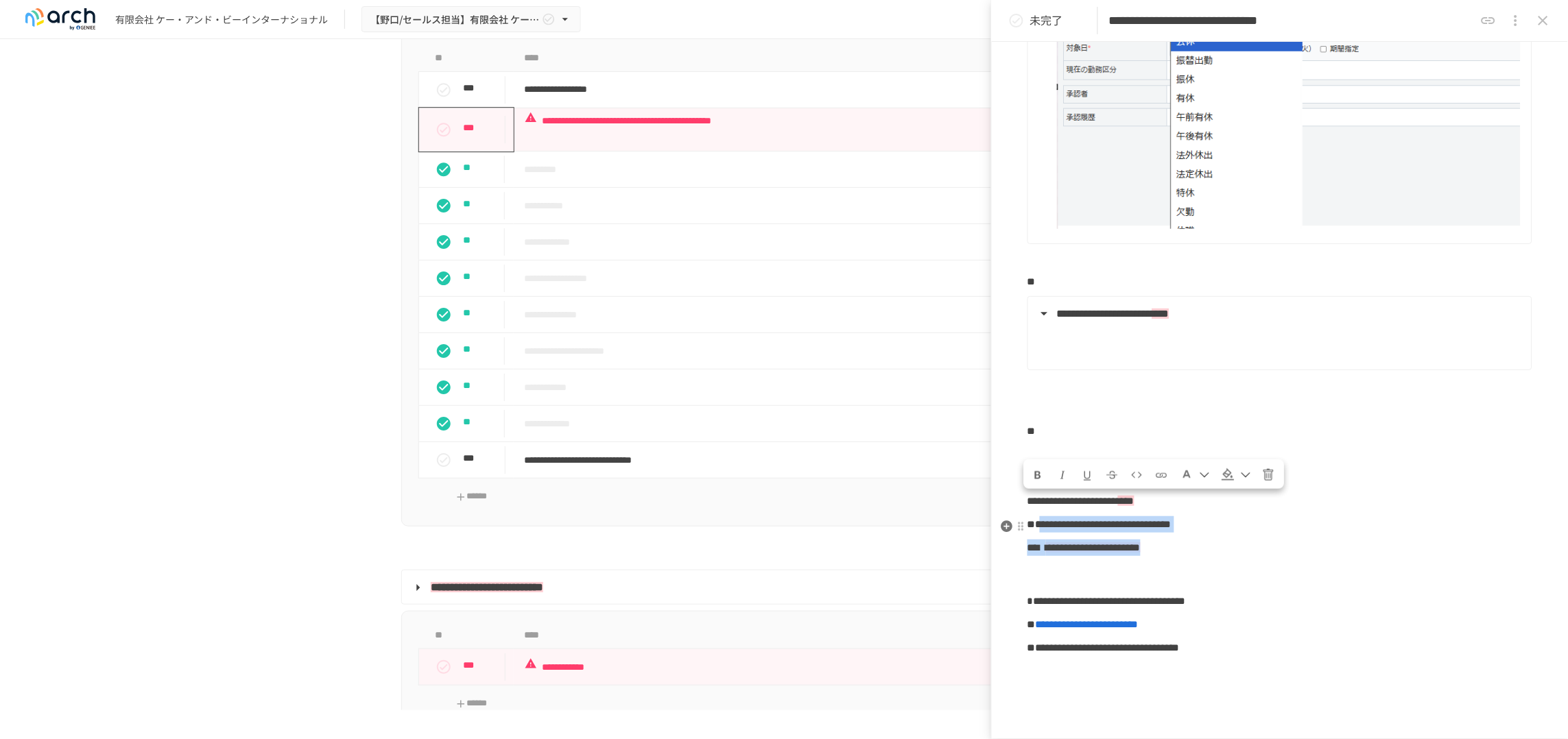 click on "**********" at bounding box center [1280, -448] 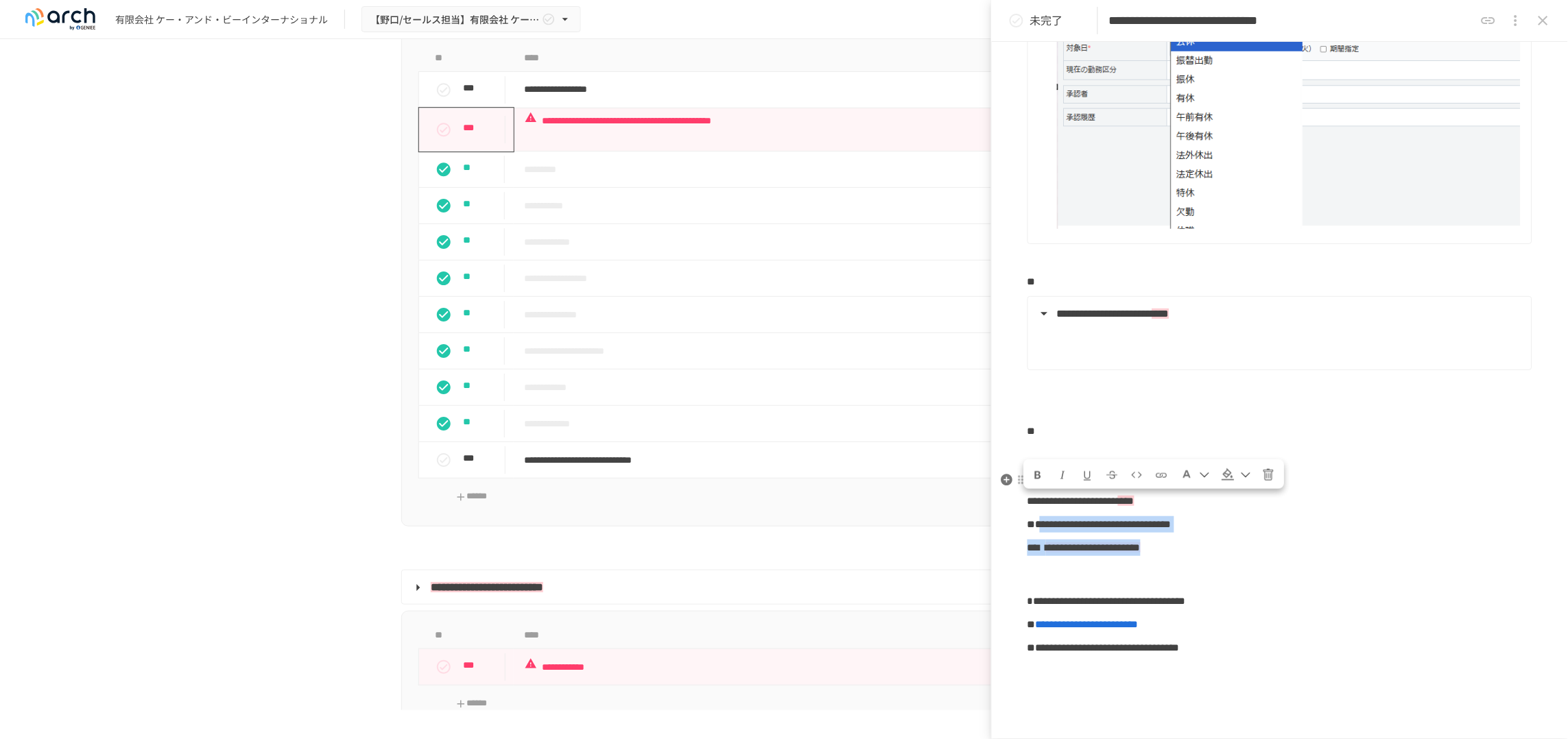 copy on "**********" 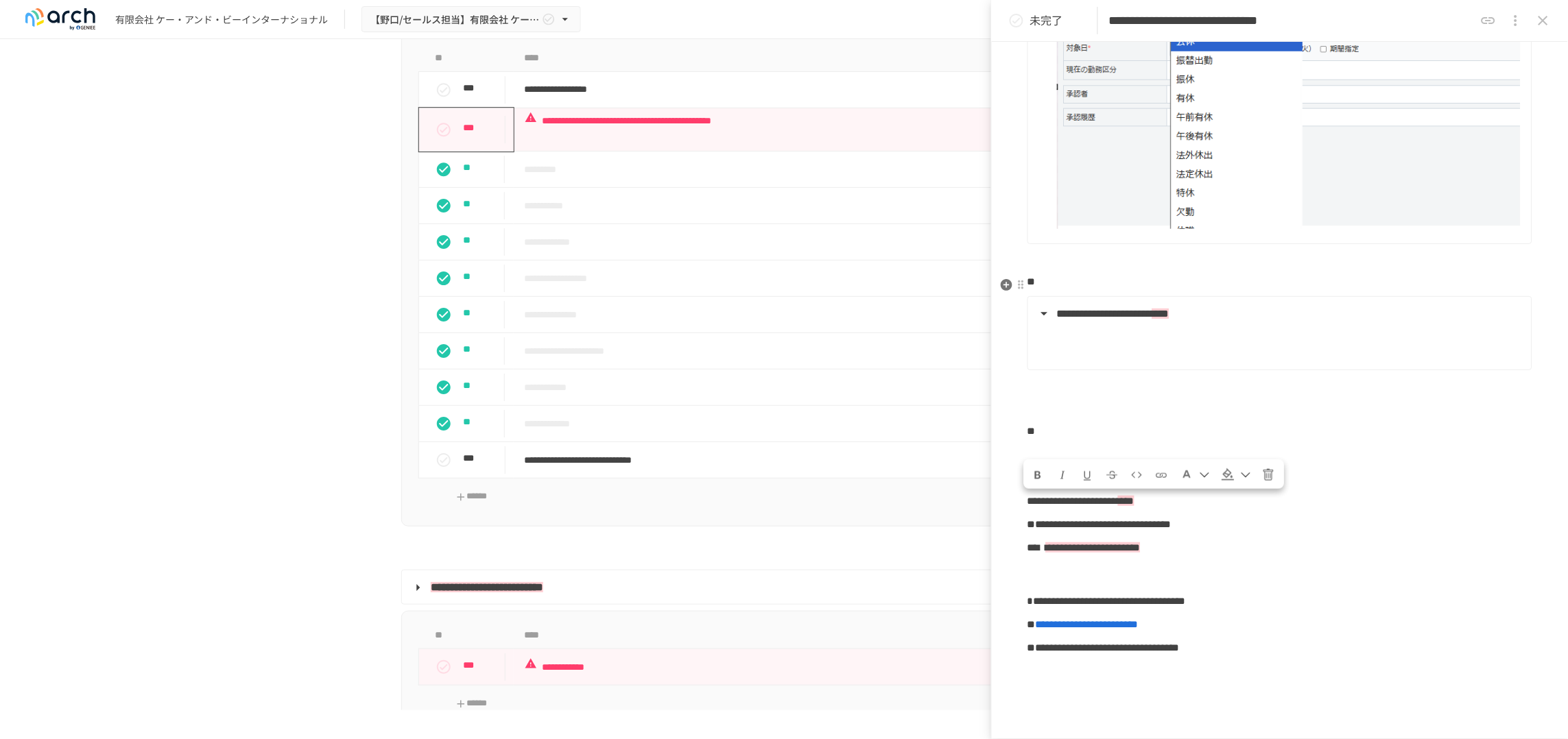 click at bounding box center [1279, 339] 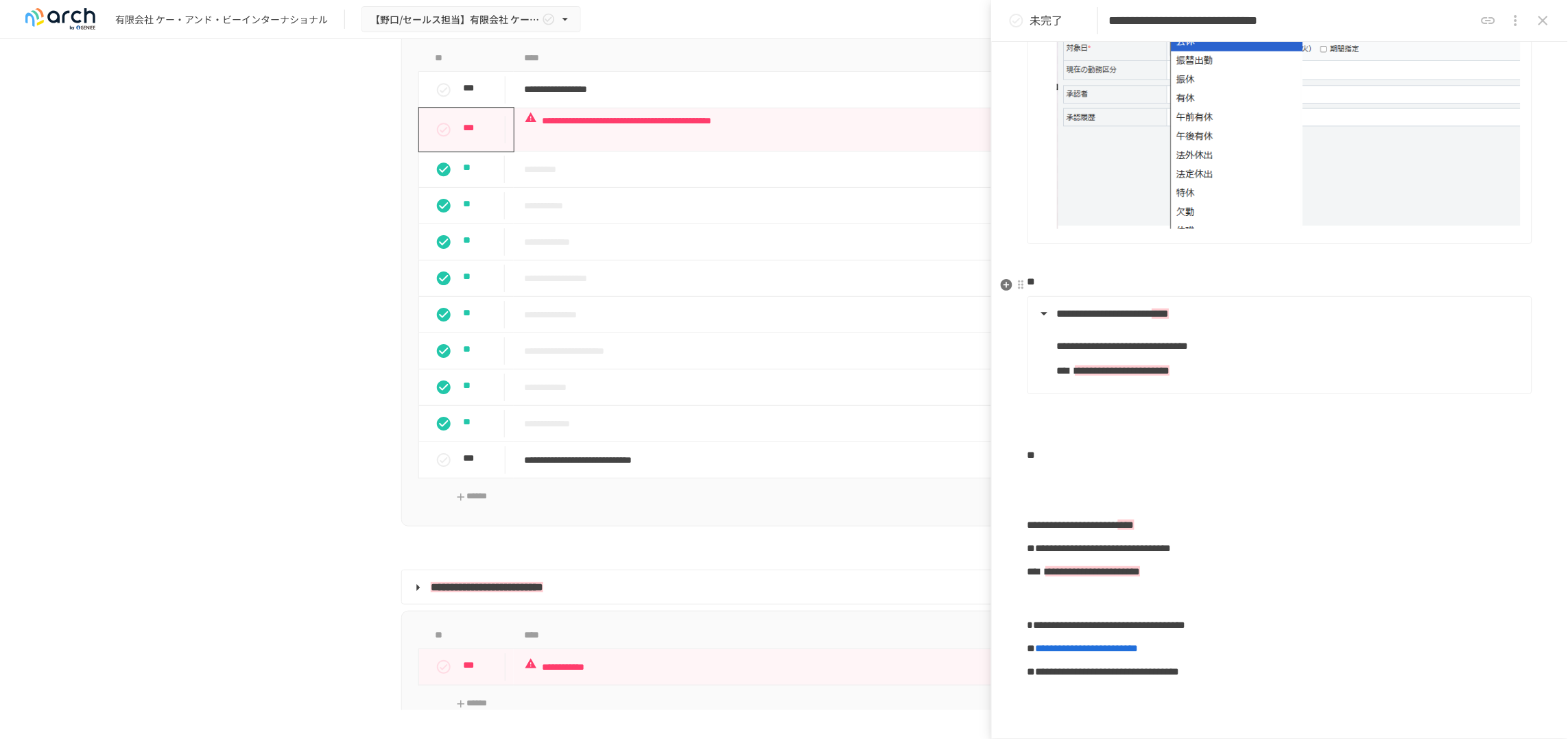 click at bounding box center [1066, 370] 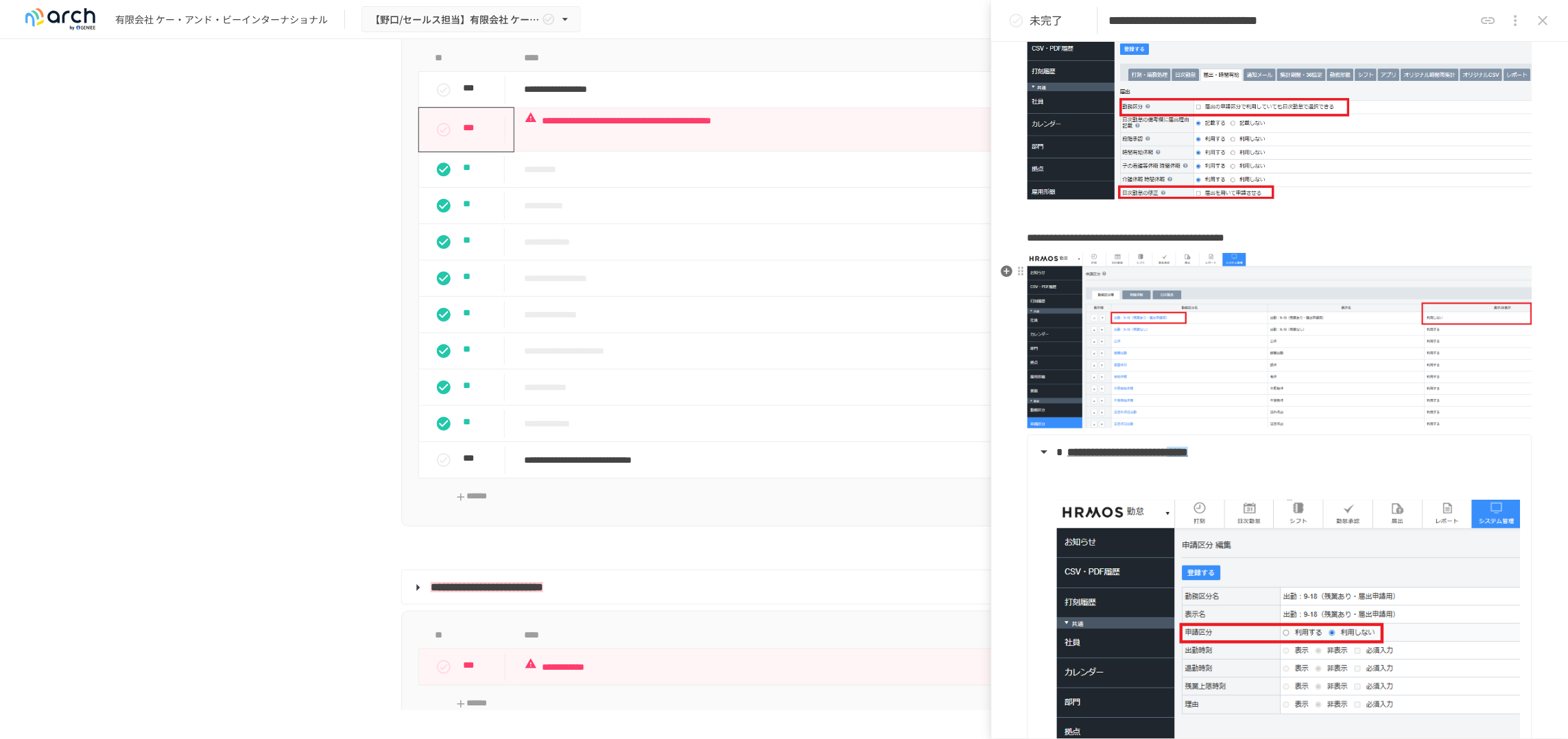scroll, scrollTop: 328, scrollLeft: 0, axis: vertical 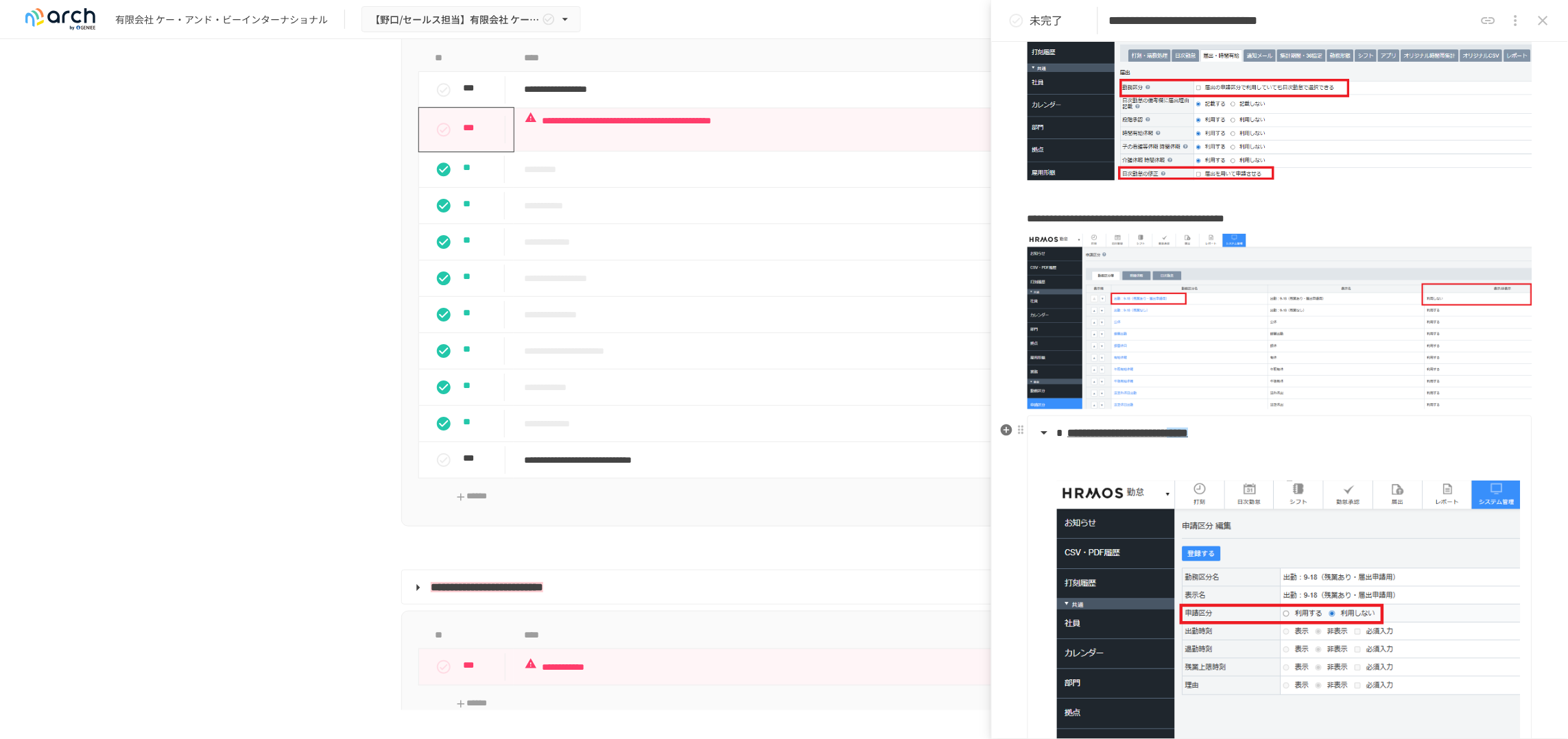 click on "**********" at bounding box center (1279, 433) 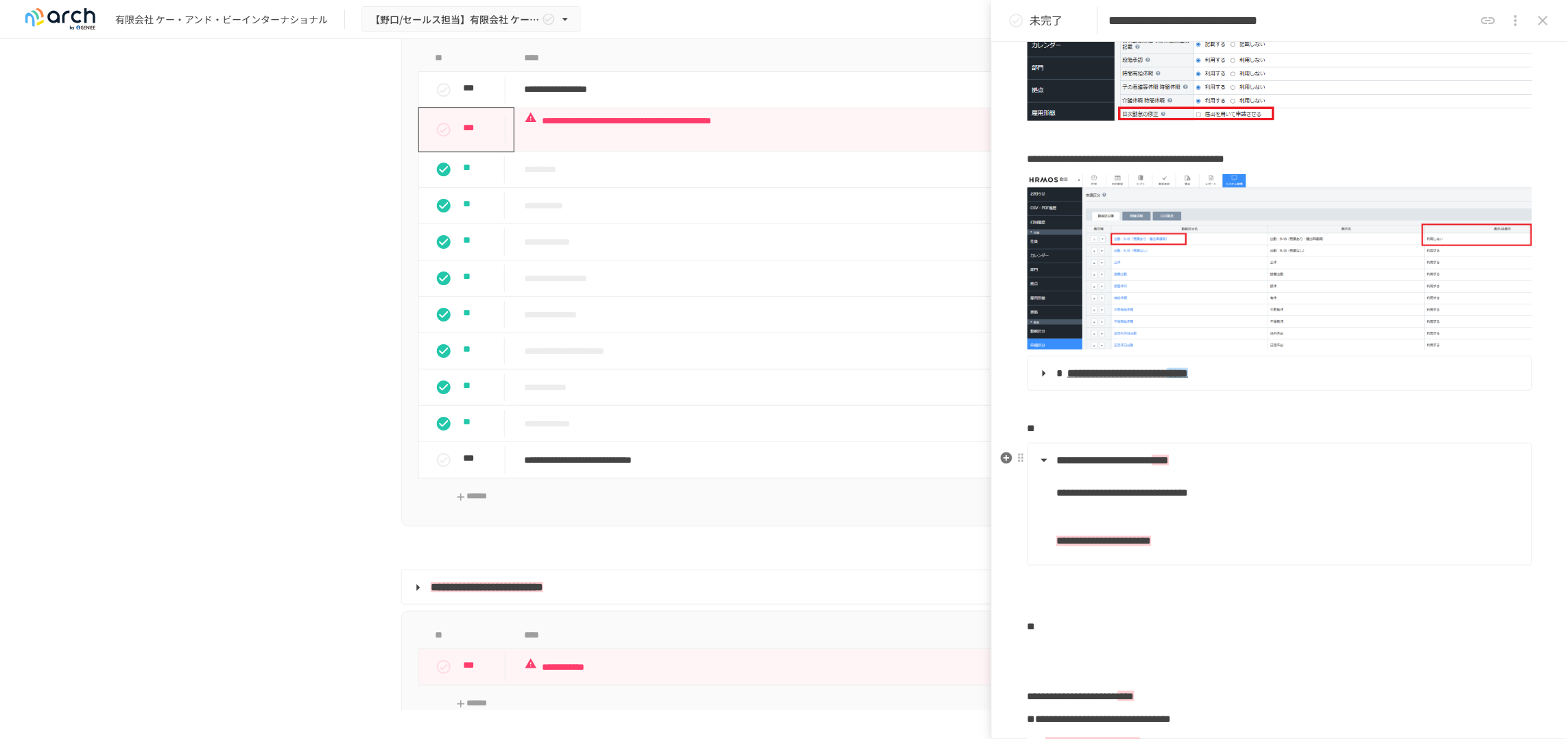 scroll, scrollTop: 414, scrollLeft: 0, axis: vertical 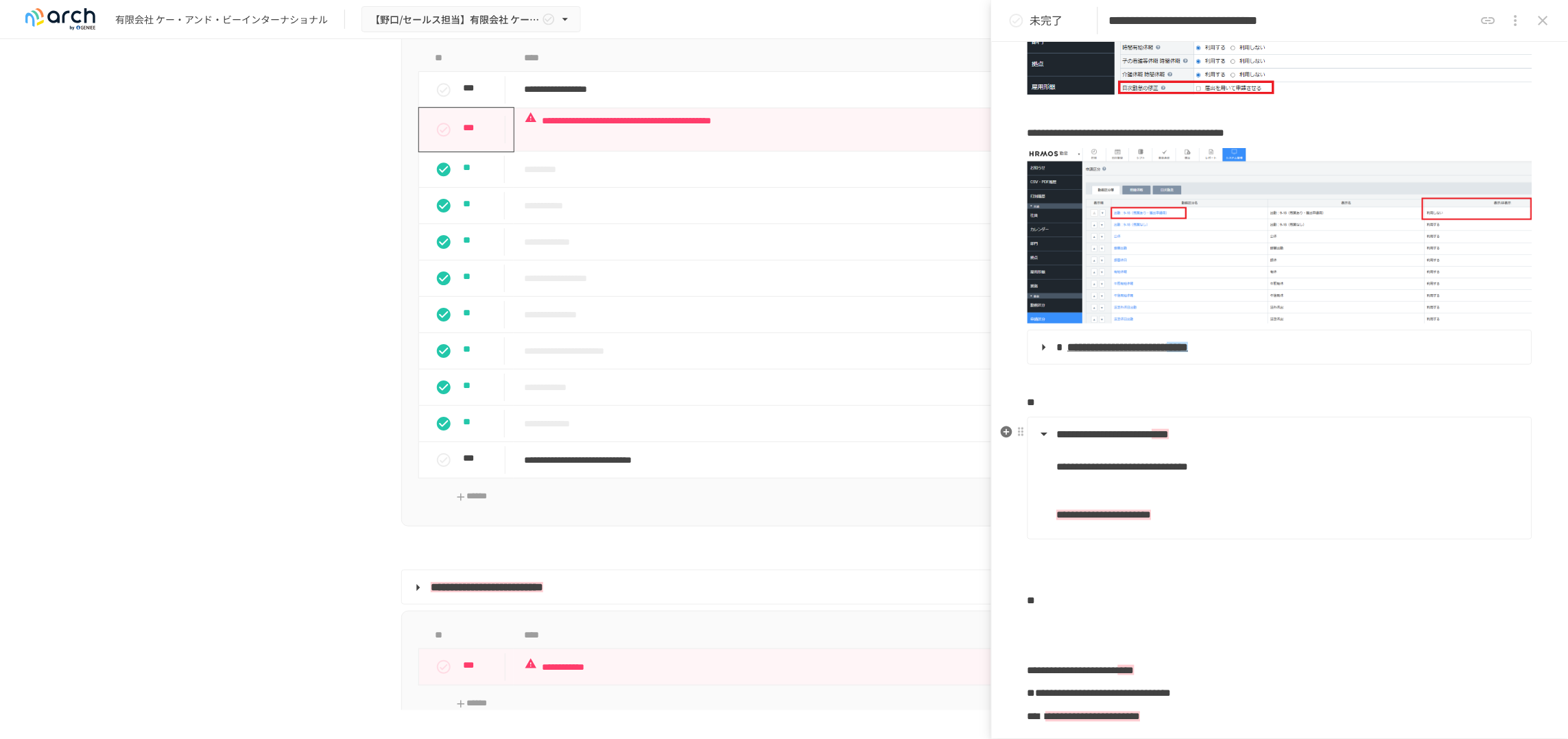 click on "**********" at bounding box center [1279, 435] 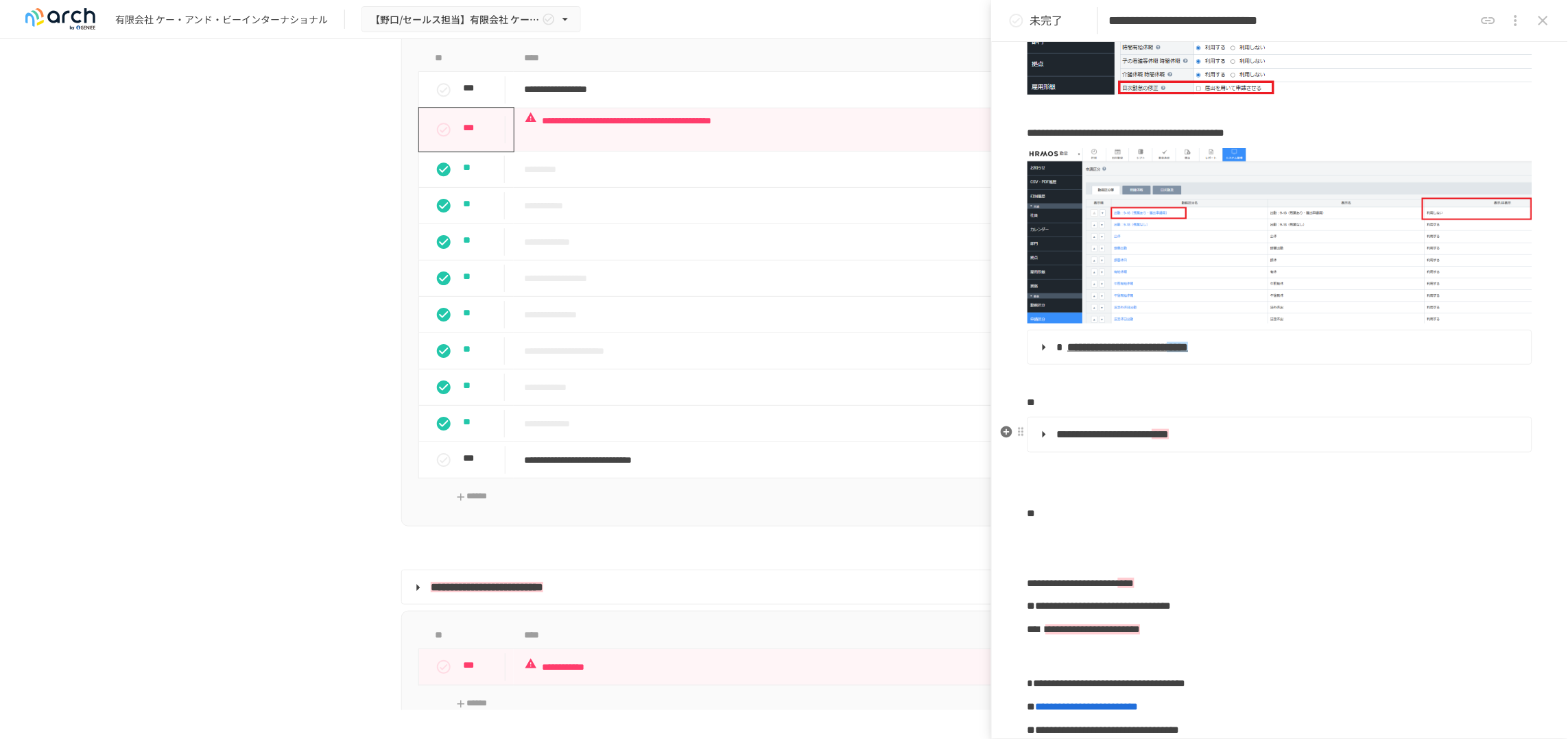 click on "**********" at bounding box center [1280, 435] 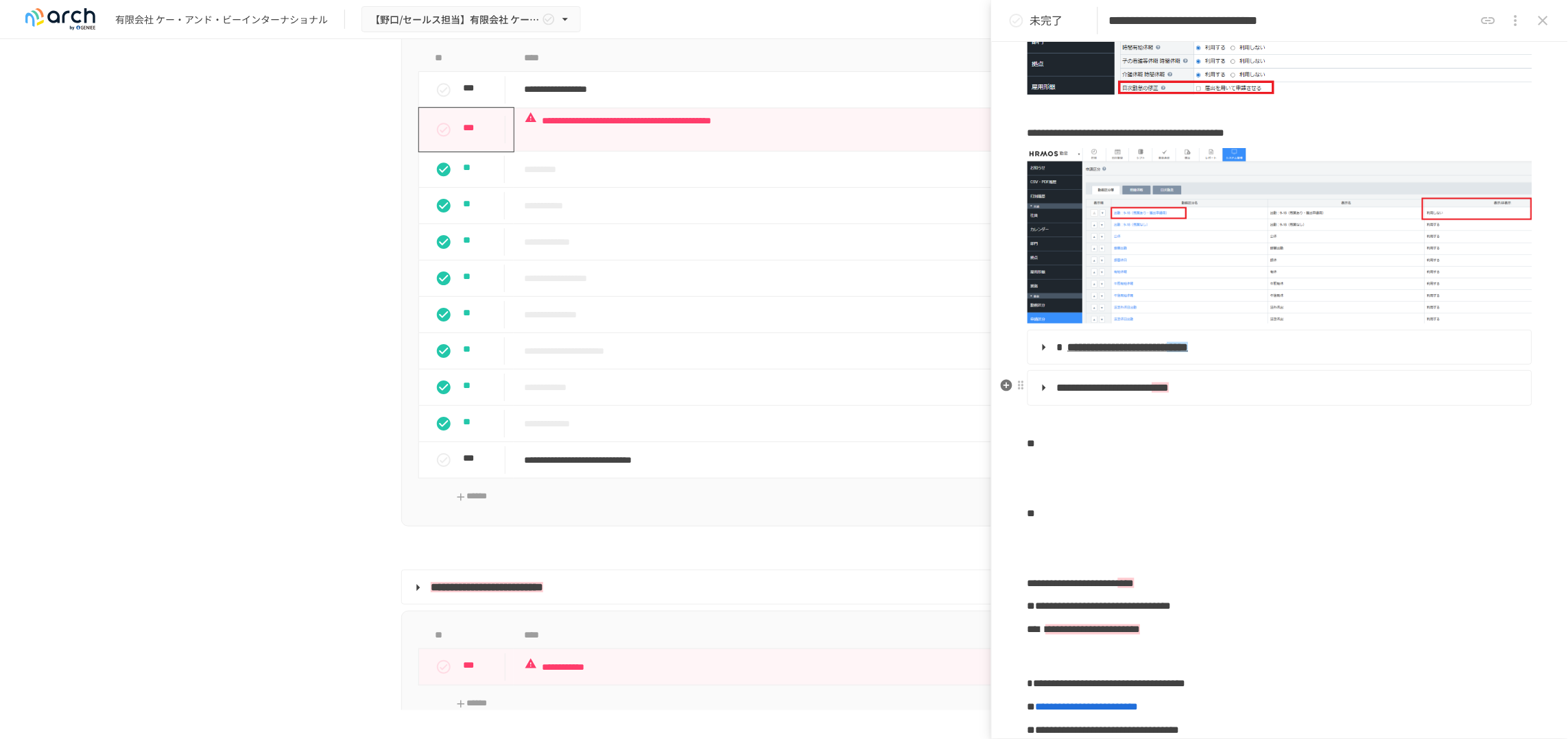 click on "**********" at bounding box center (1279, 388) 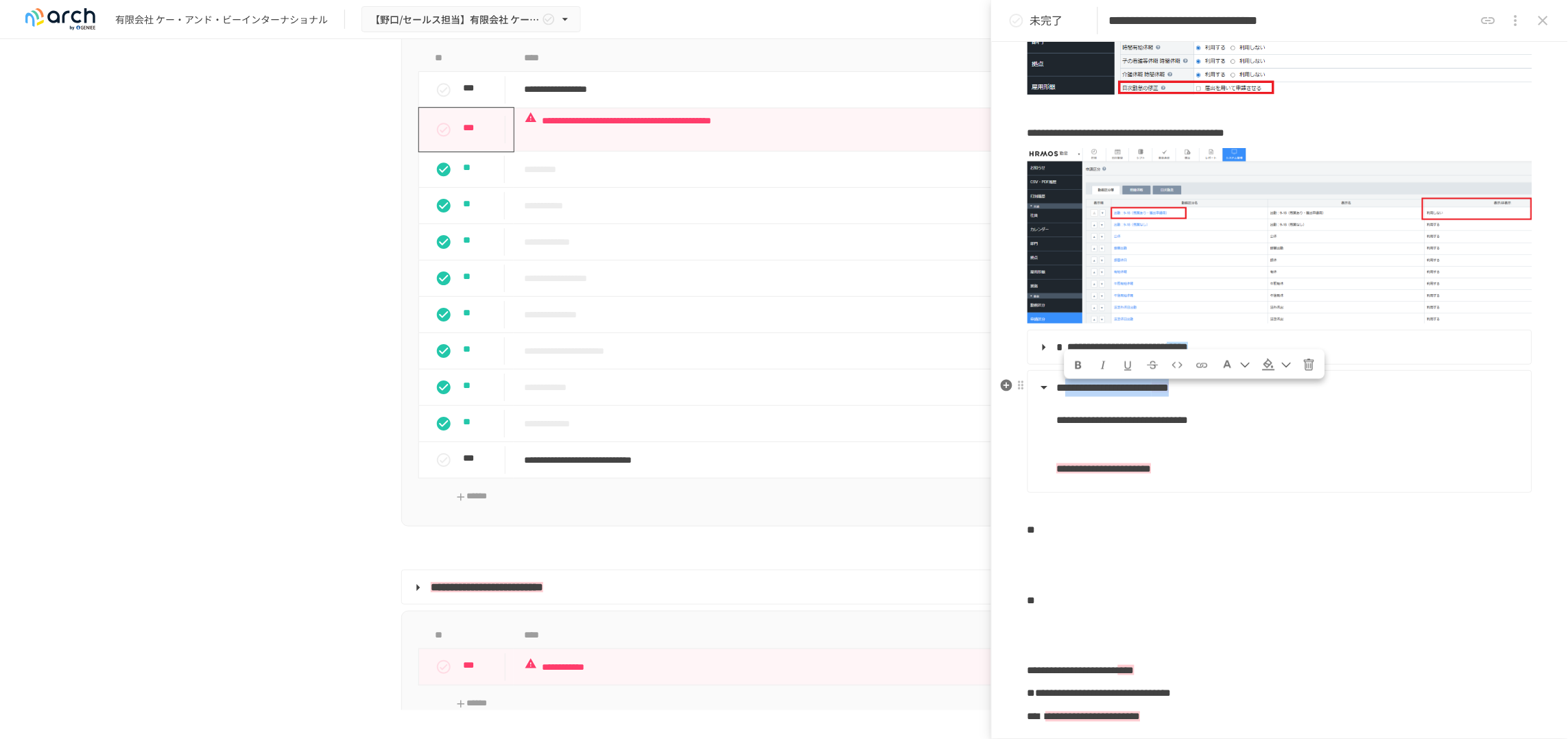 drag, startPoint x: 1355, startPoint y: 402, endPoint x: 1073, endPoint y: 384, distance: 282.57388 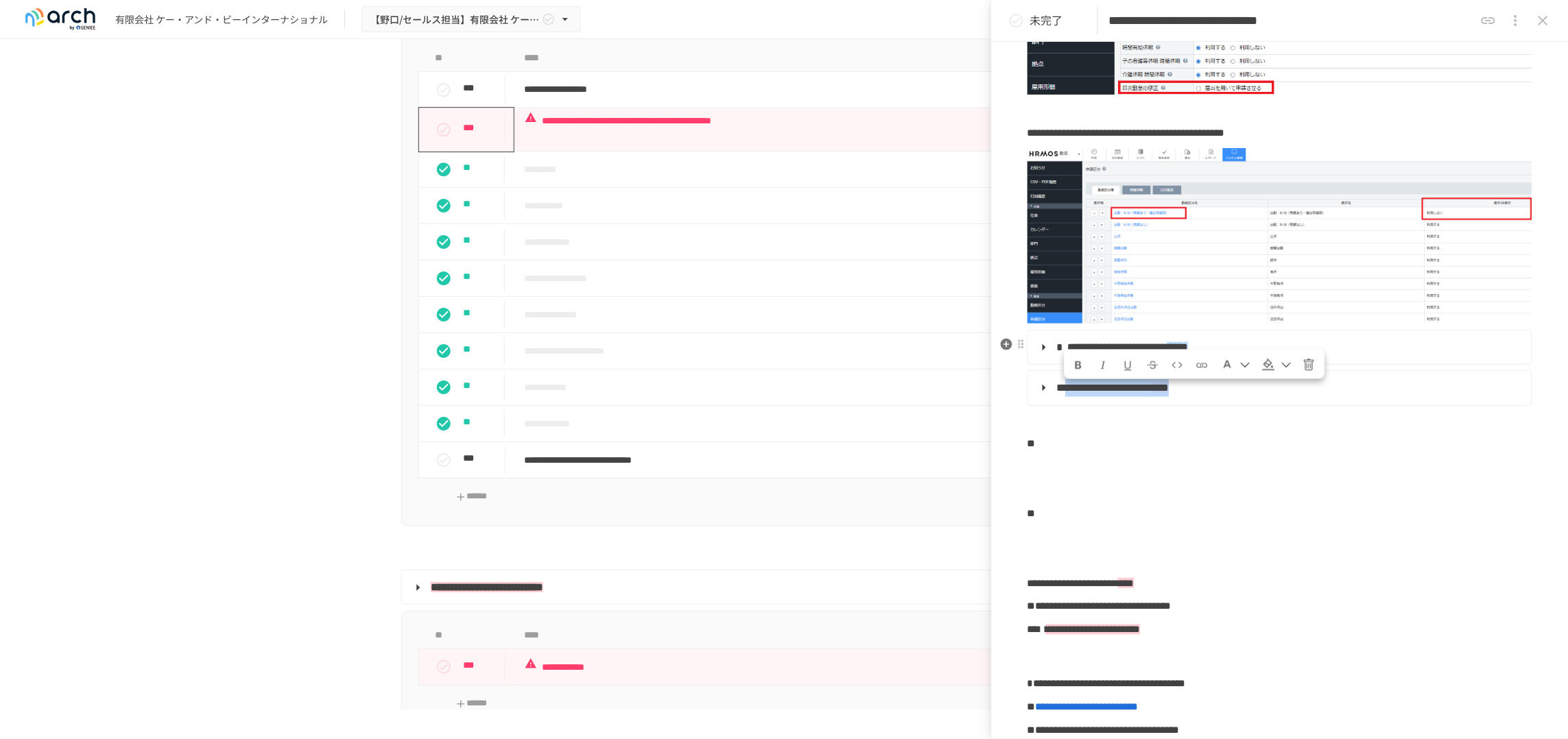 click at bounding box center (1079, 365) 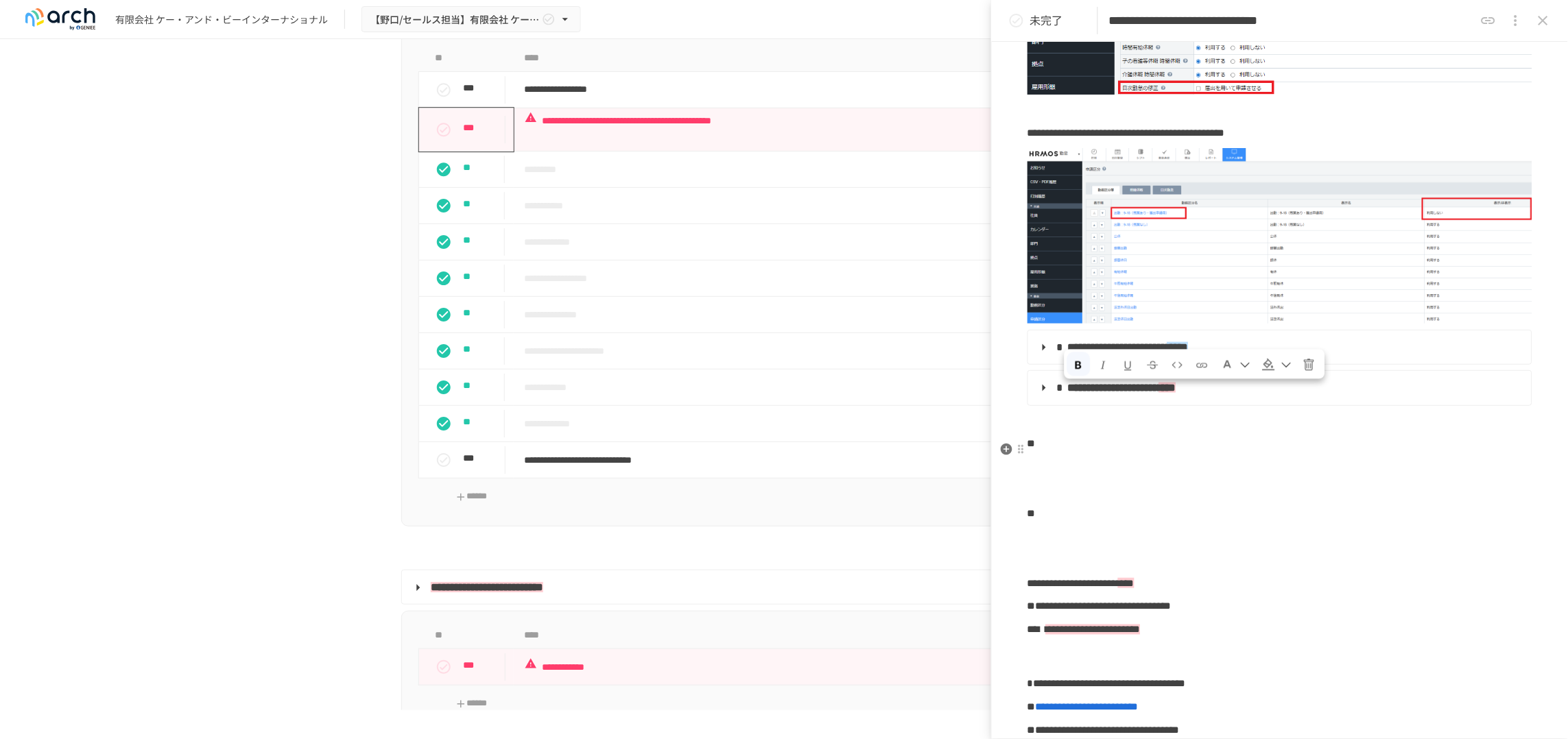 click at bounding box center [1280, 444] 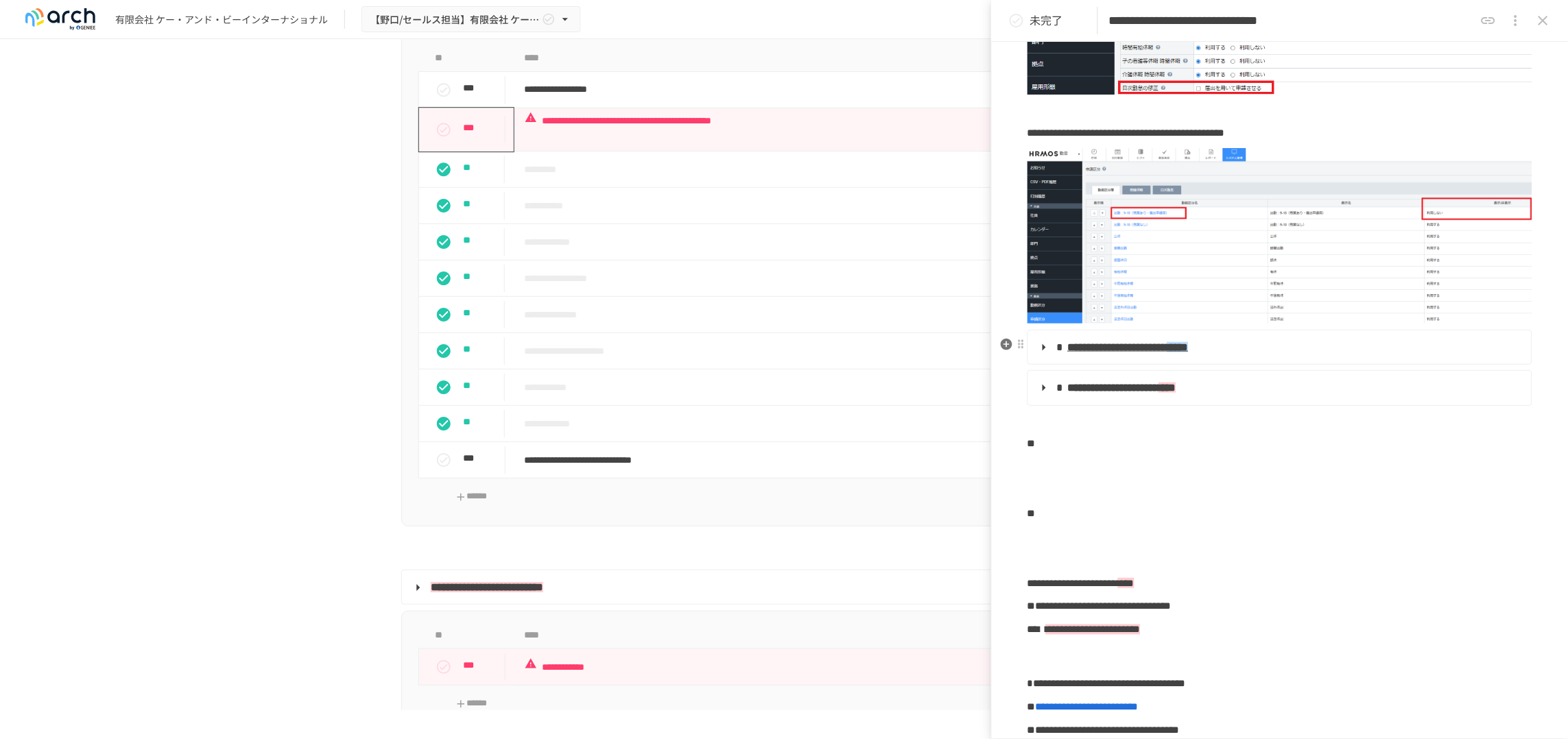 click on "**********" at bounding box center (1279, 348) 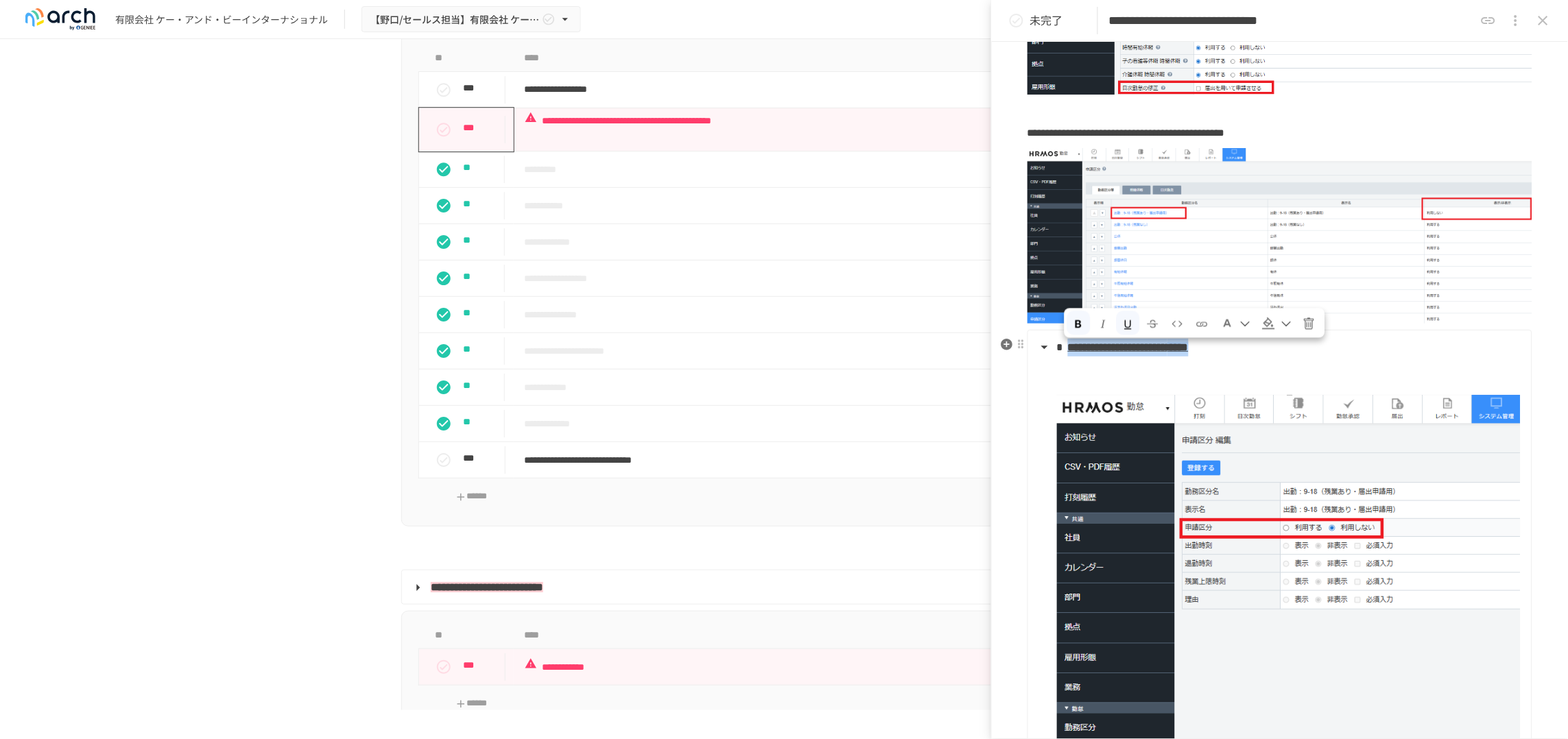 drag, startPoint x: 1394, startPoint y: 362, endPoint x: 1077, endPoint y: 354, distance: 317.10093 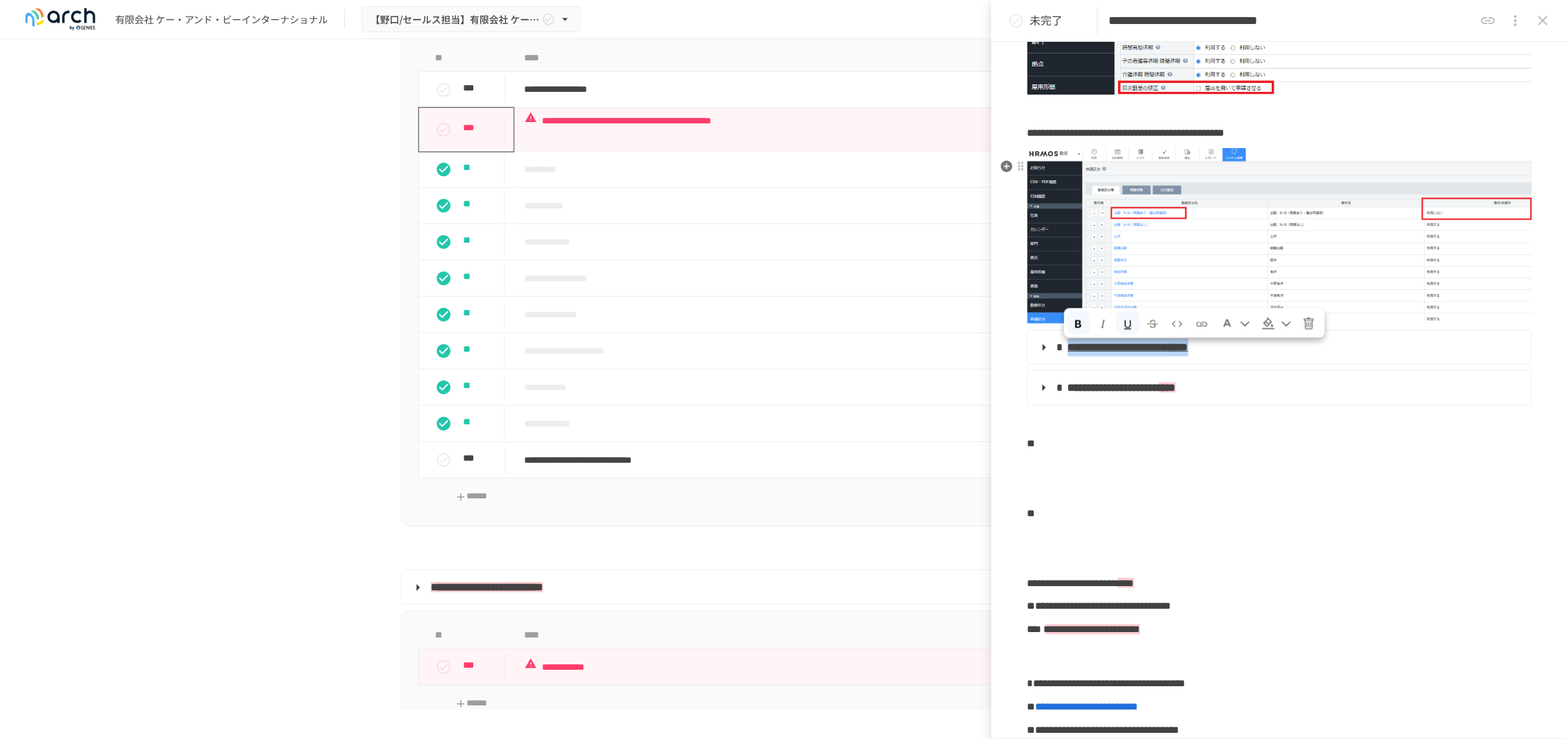 click at bounding box center (1128, 324) 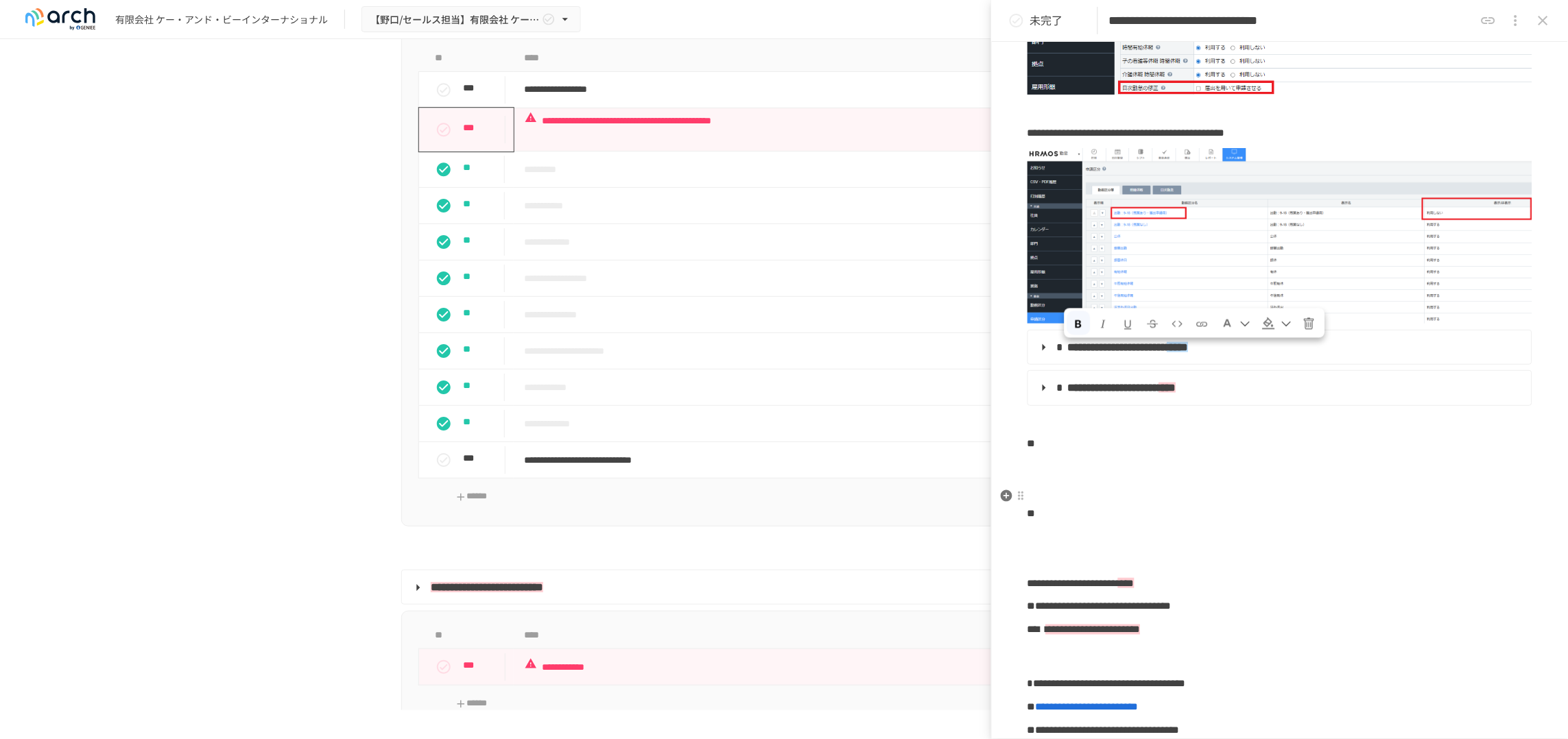 drag, startPoint x: 1168, startPoint y: 517, endPoint x: 1189, endPoint y: 502, distance: 25.806976 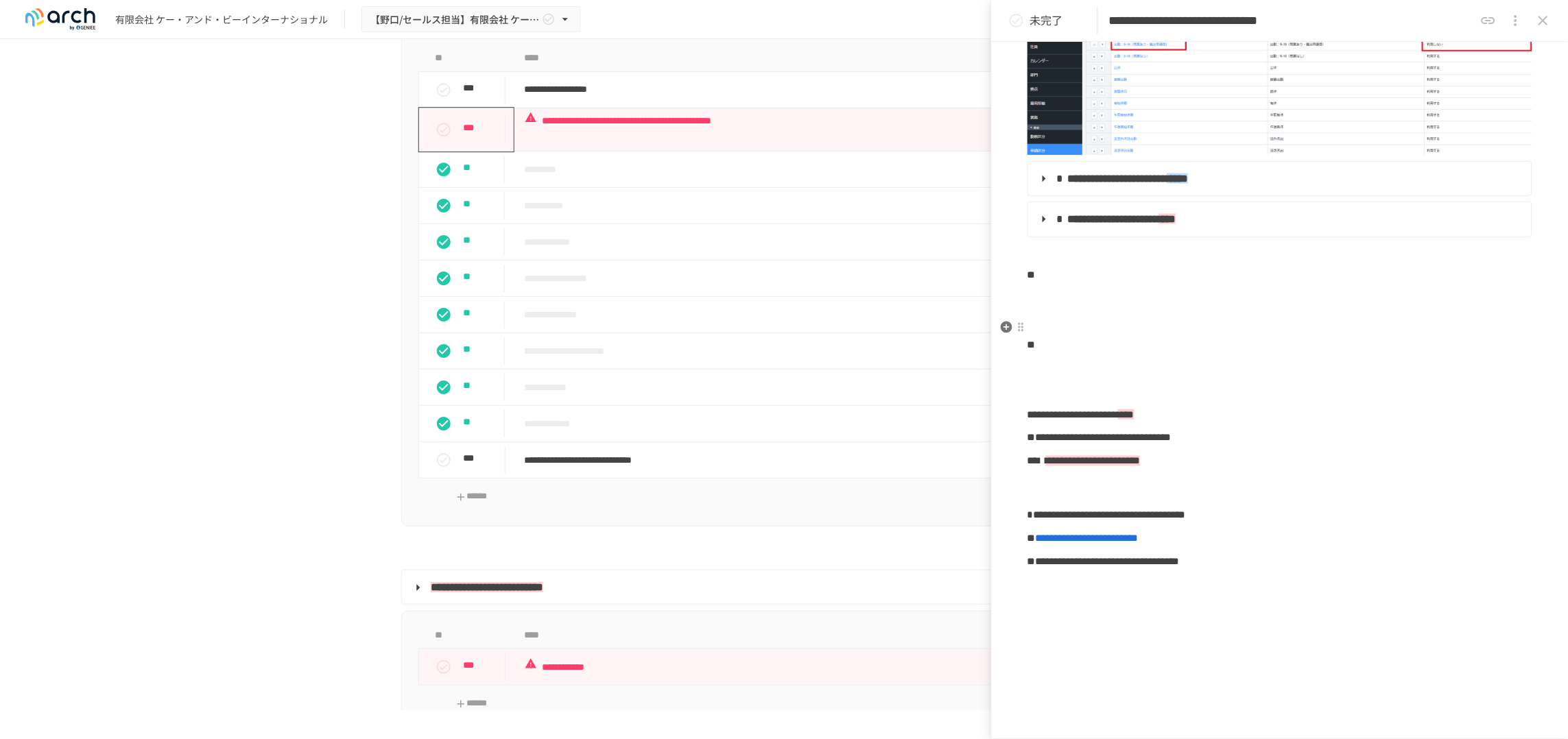 scroll, scrollTop: 585, scrollLeft: 0, axis: vertical 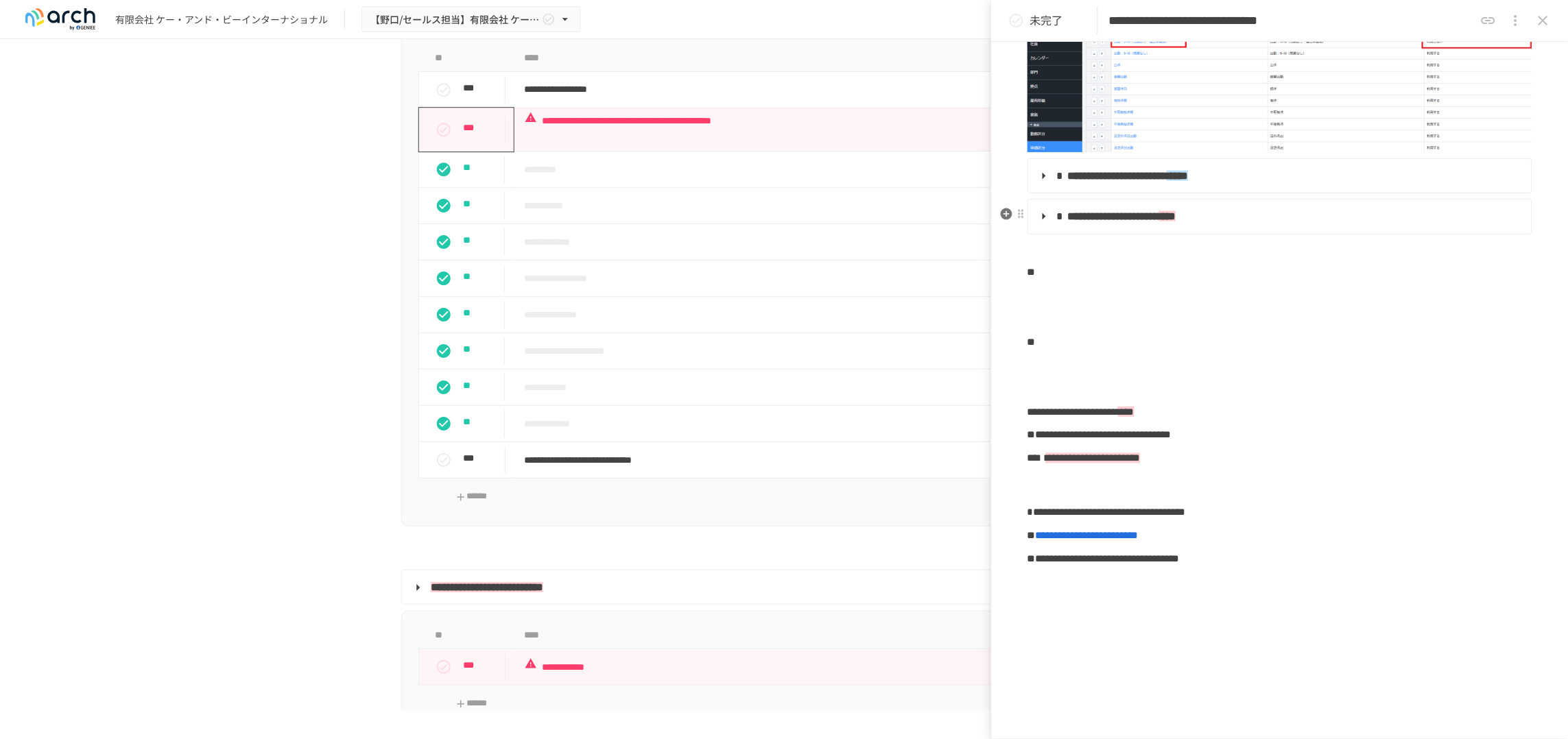 click on "**********" at bounding box center (1113, 216) 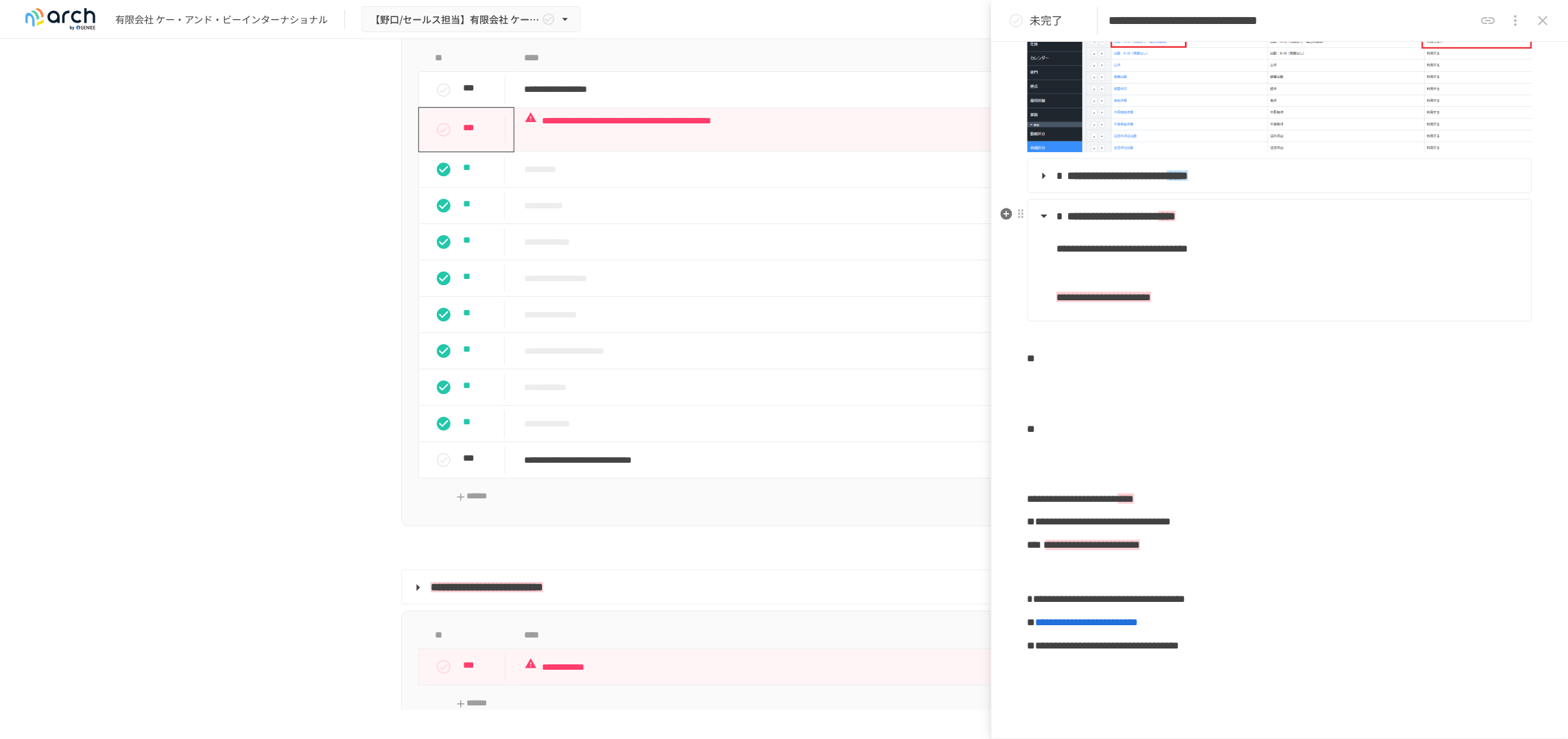 click on "**********" at bounding box center (1113, 216) 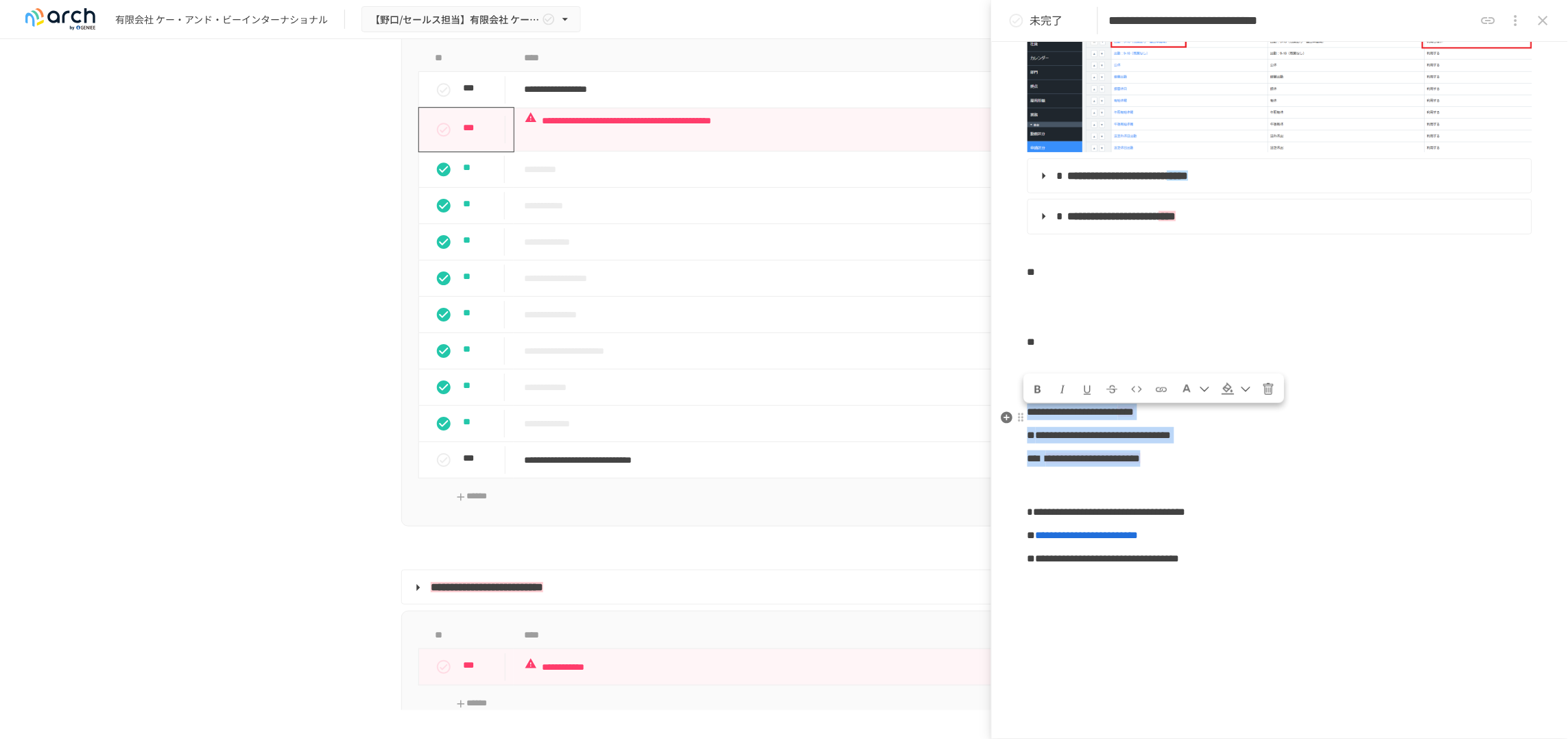 drag, startPoint x: 1312, startPoint y: 473, endPoint x: 1029, endPoint y: 428, distance: 286.5554 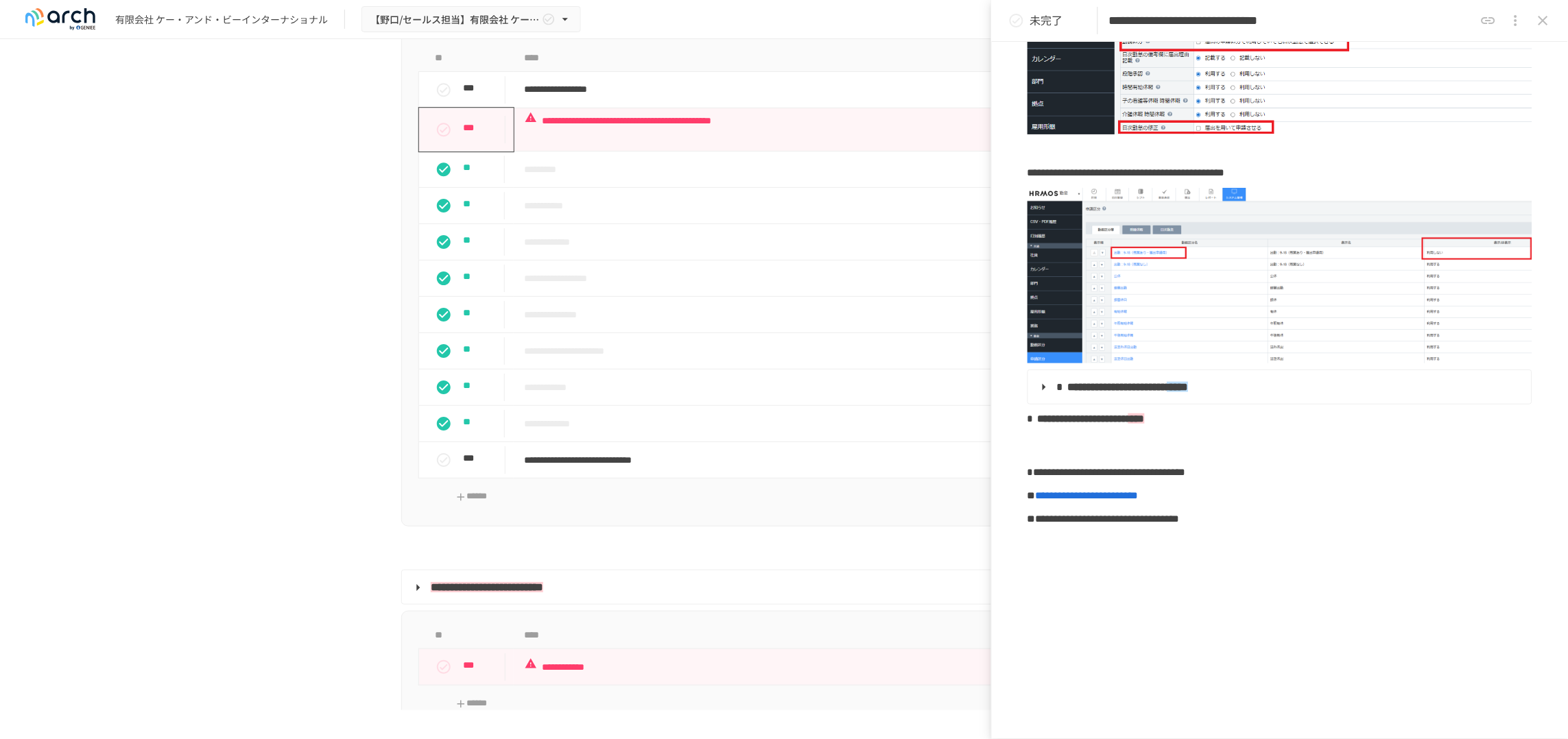 scroll, scrollTop: 391, scrollLeft: 0, axis: vertical 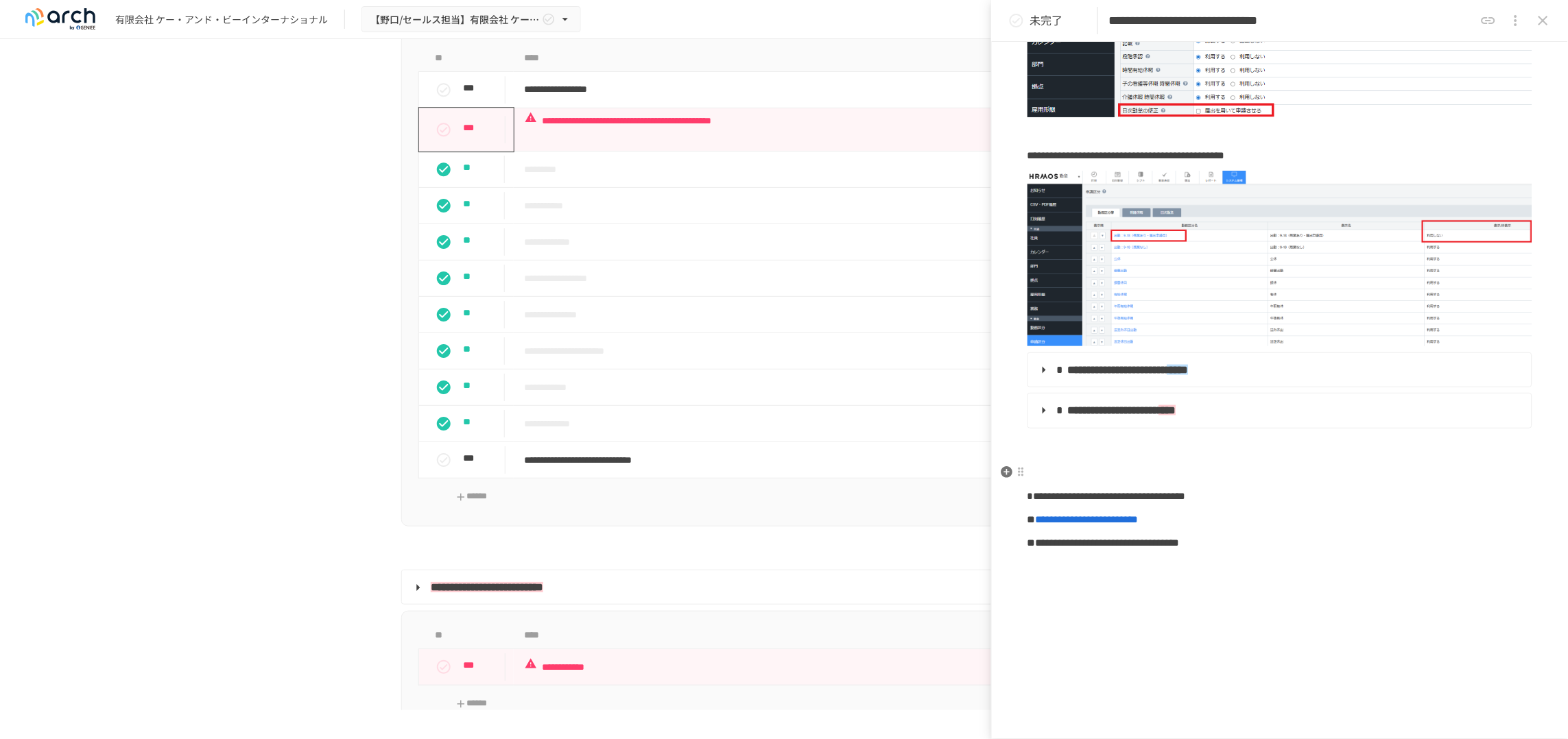 click on "**********" at bounding box center (1280, 154) 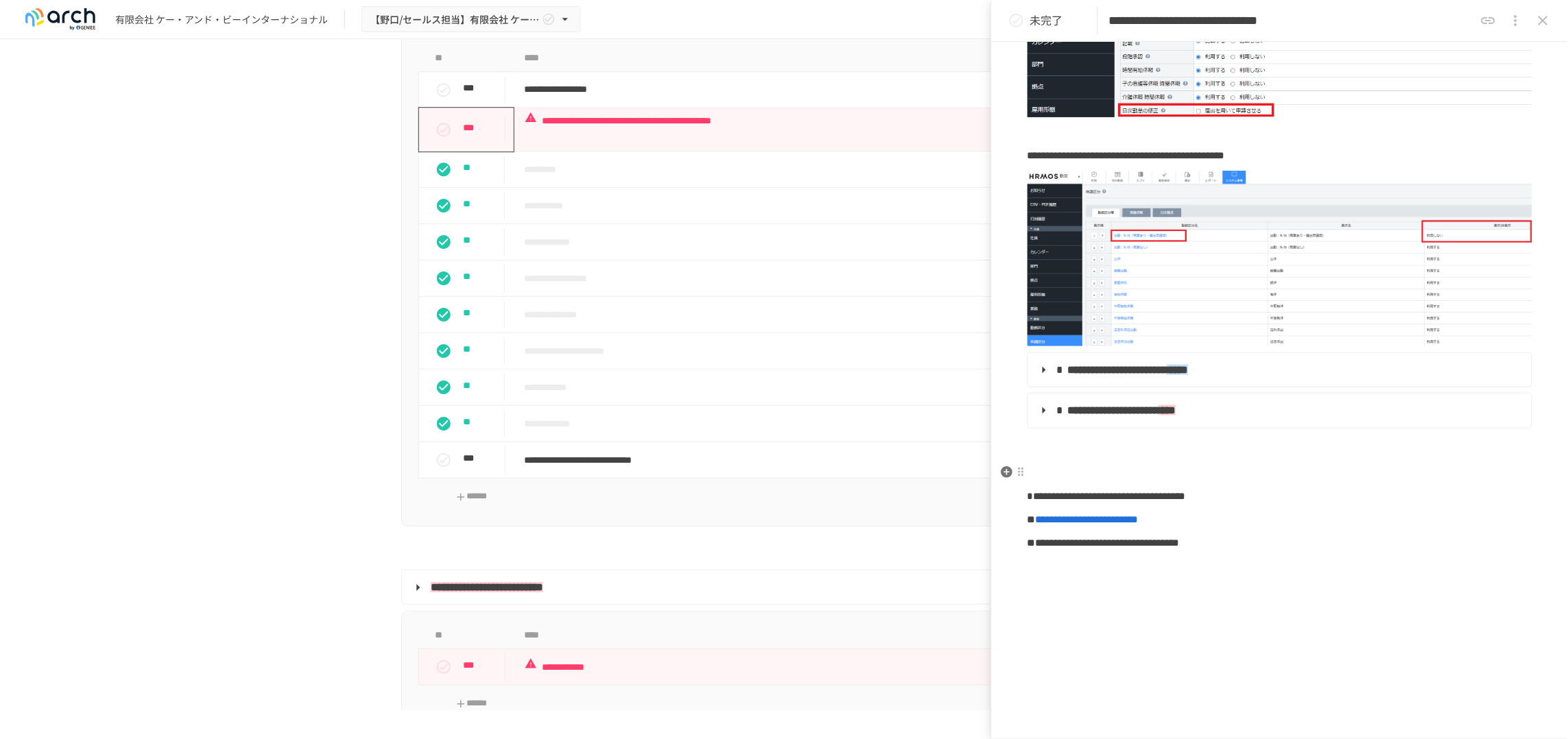 click on "**********" at bounding box center (1280, 154) 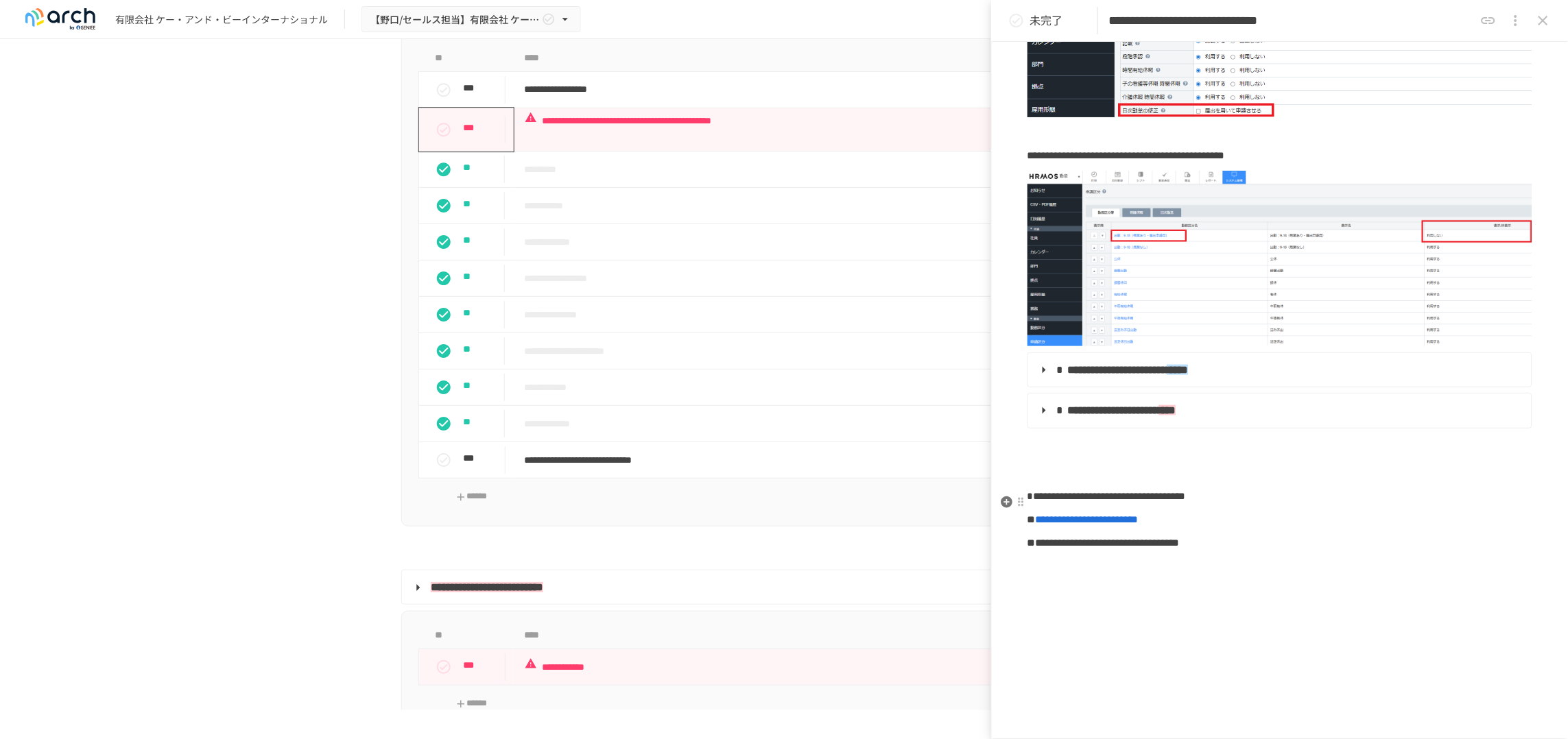 click on "*" at bounding box center [1034, 496] 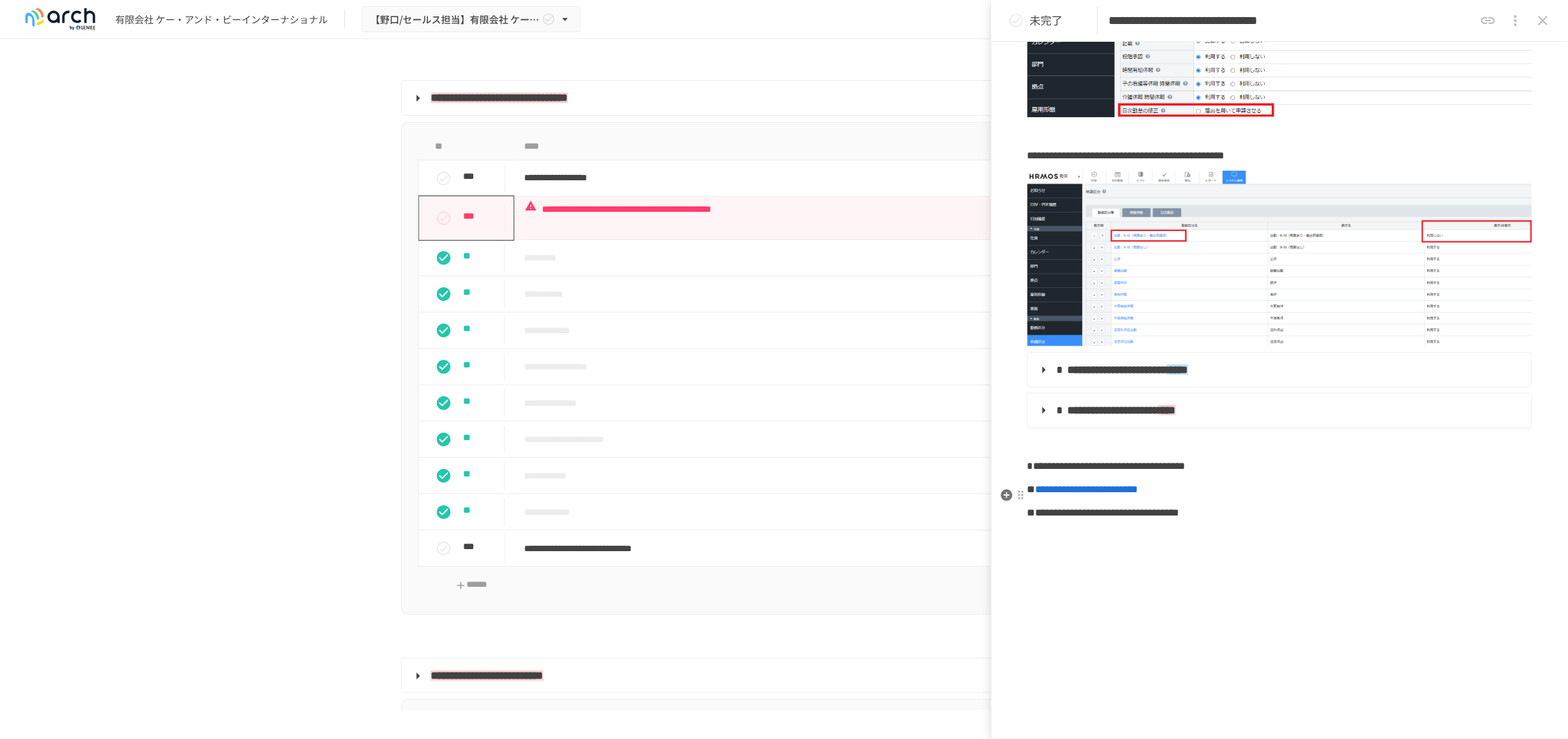 scroll, scrollTop: 1015, scrollLeft: 0, axis: vertical 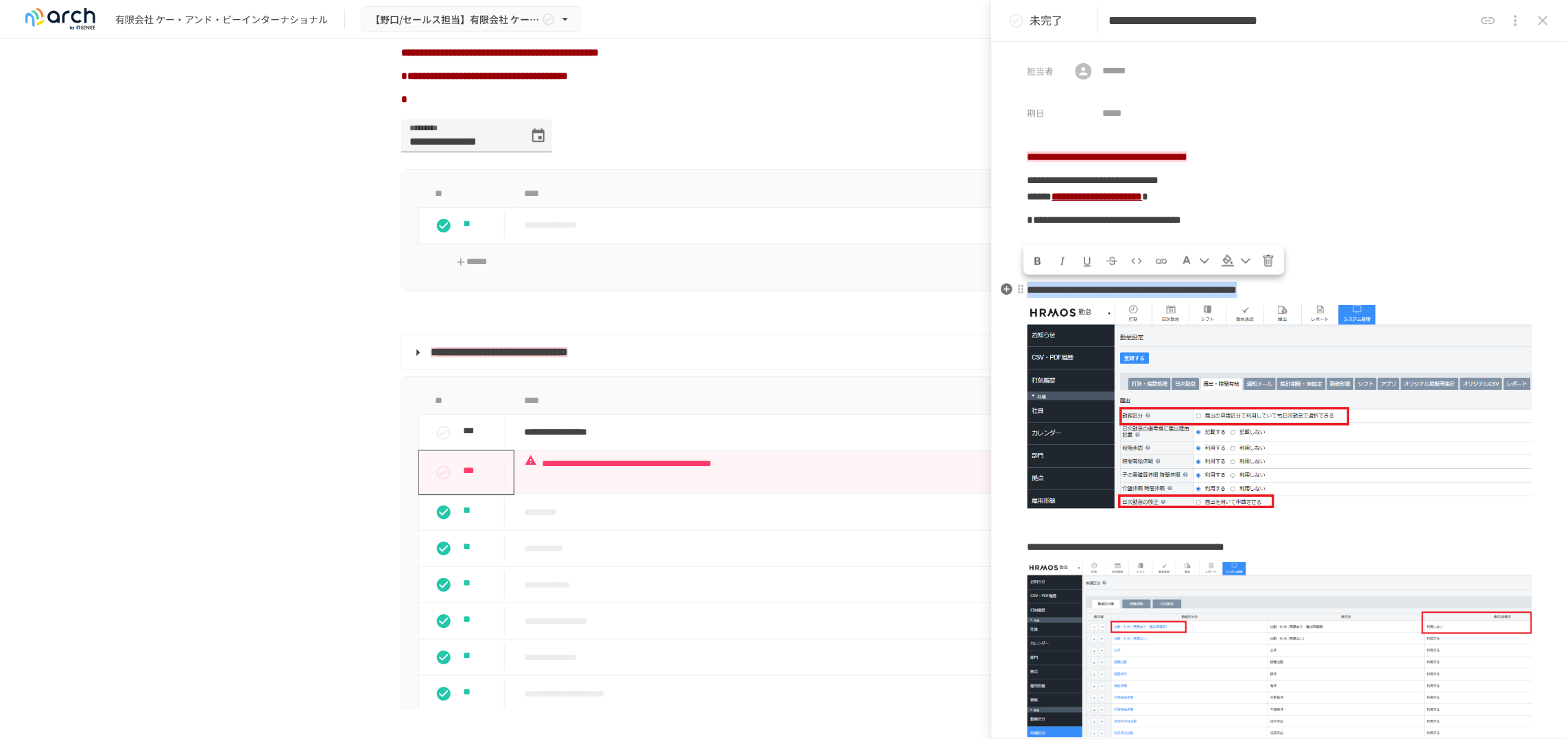 drag, startPoint x: 1069, startPoint y: 314, endPoint x: 1030, endPoint y: 295, distance: 43.382024 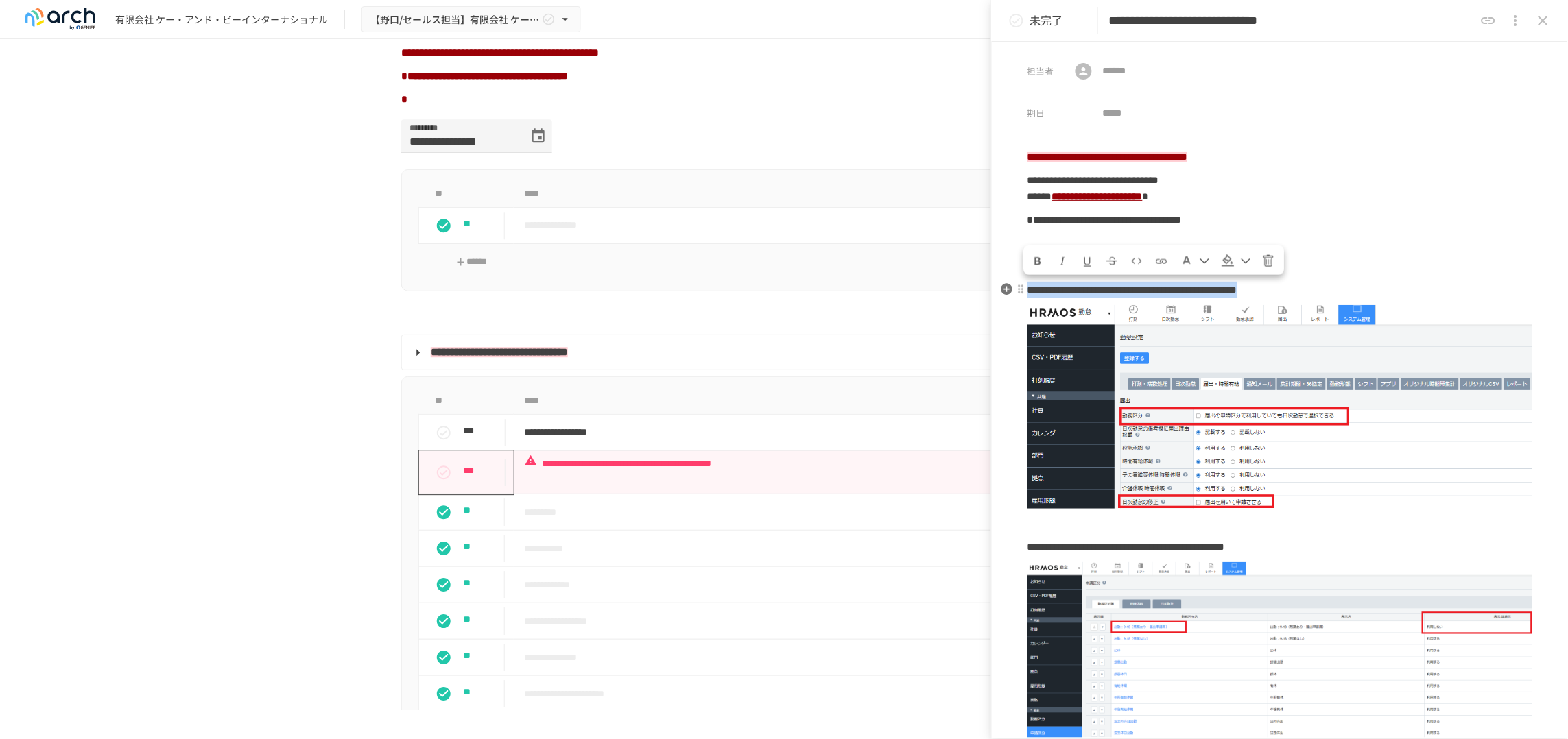 click on "**********" at bounding box center (1132, 289) 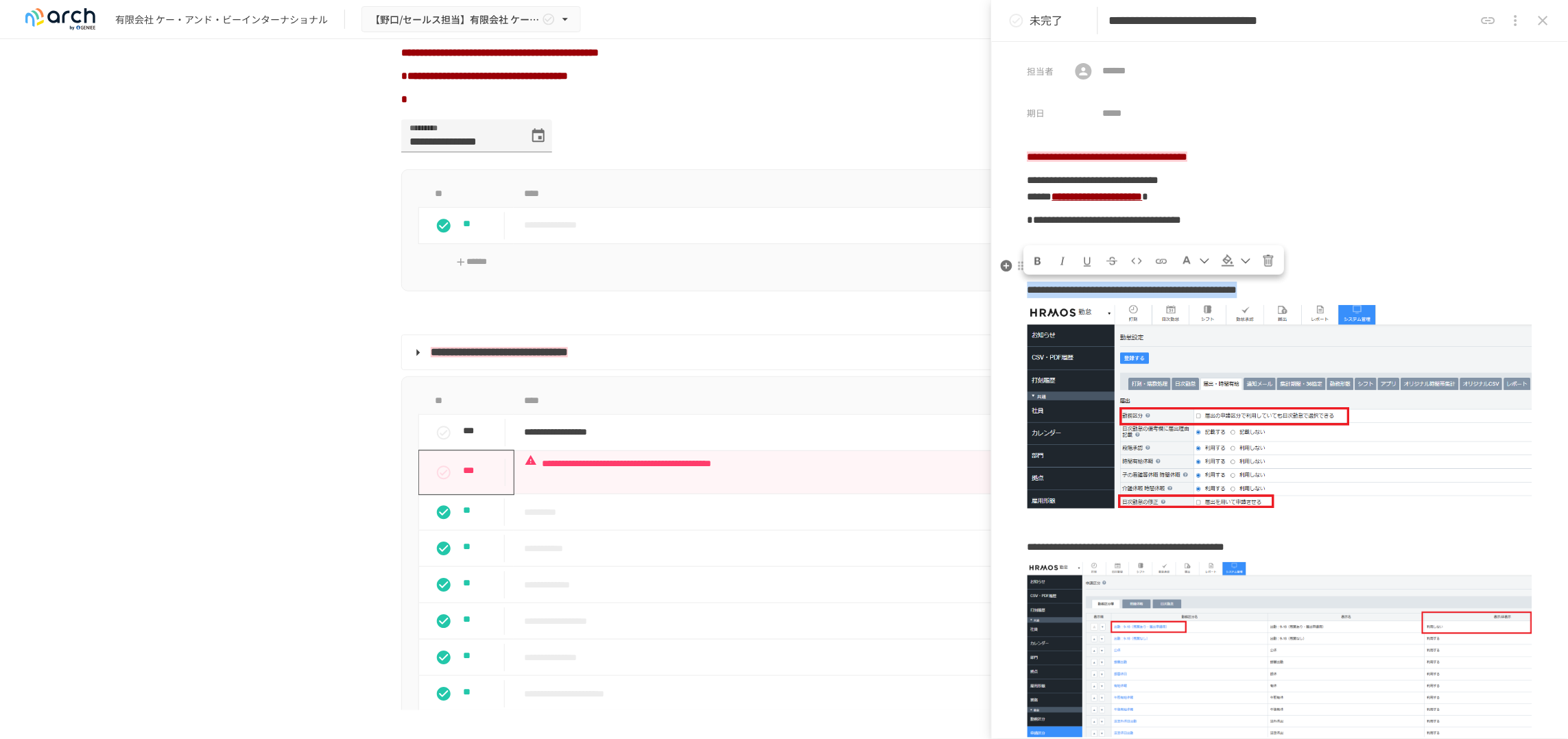 click at bounding box center (1038, 261) 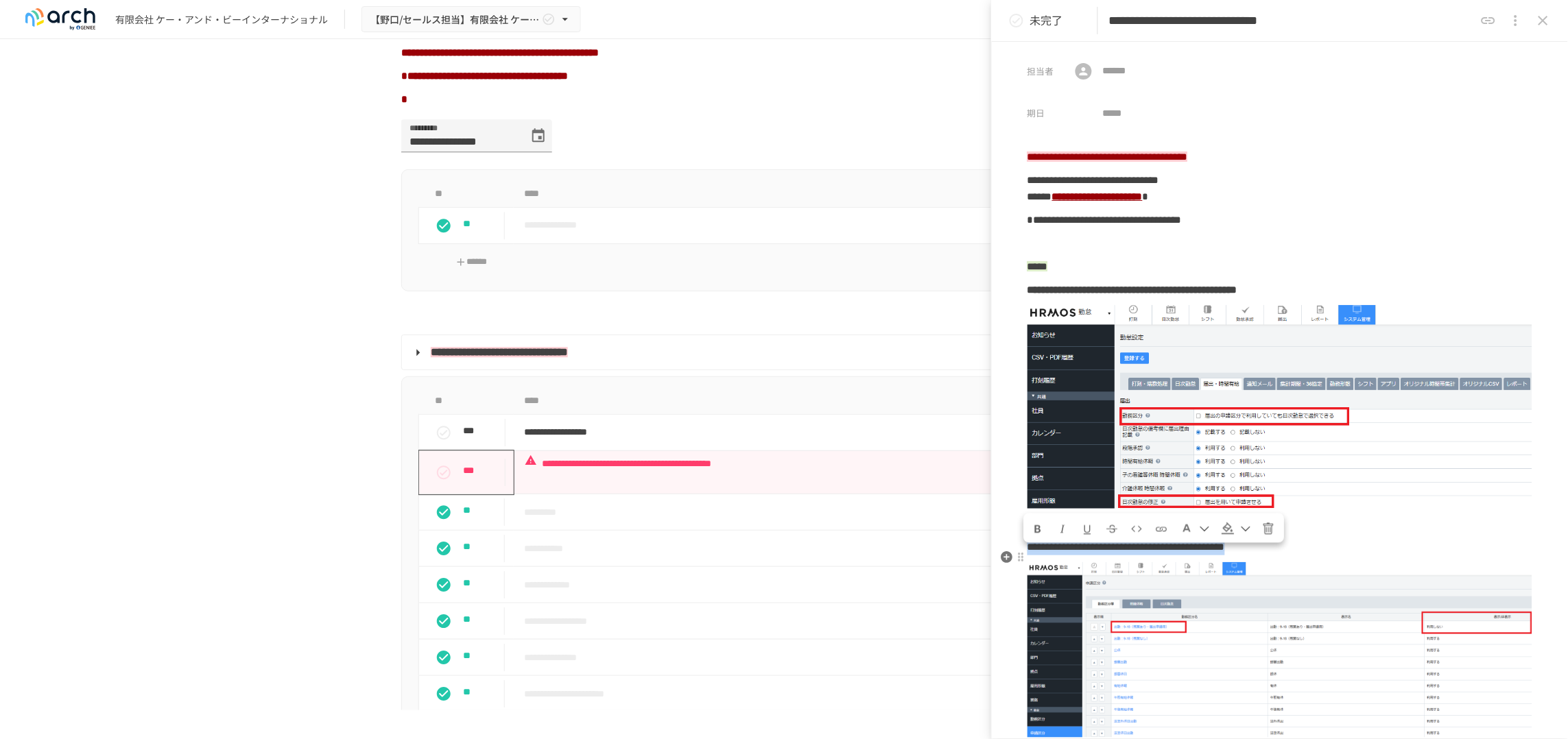 drag, startPoint x: 1521, startPoint y: 572, endPoint x: 1032, endPoint y: 555, distance: 489.29541 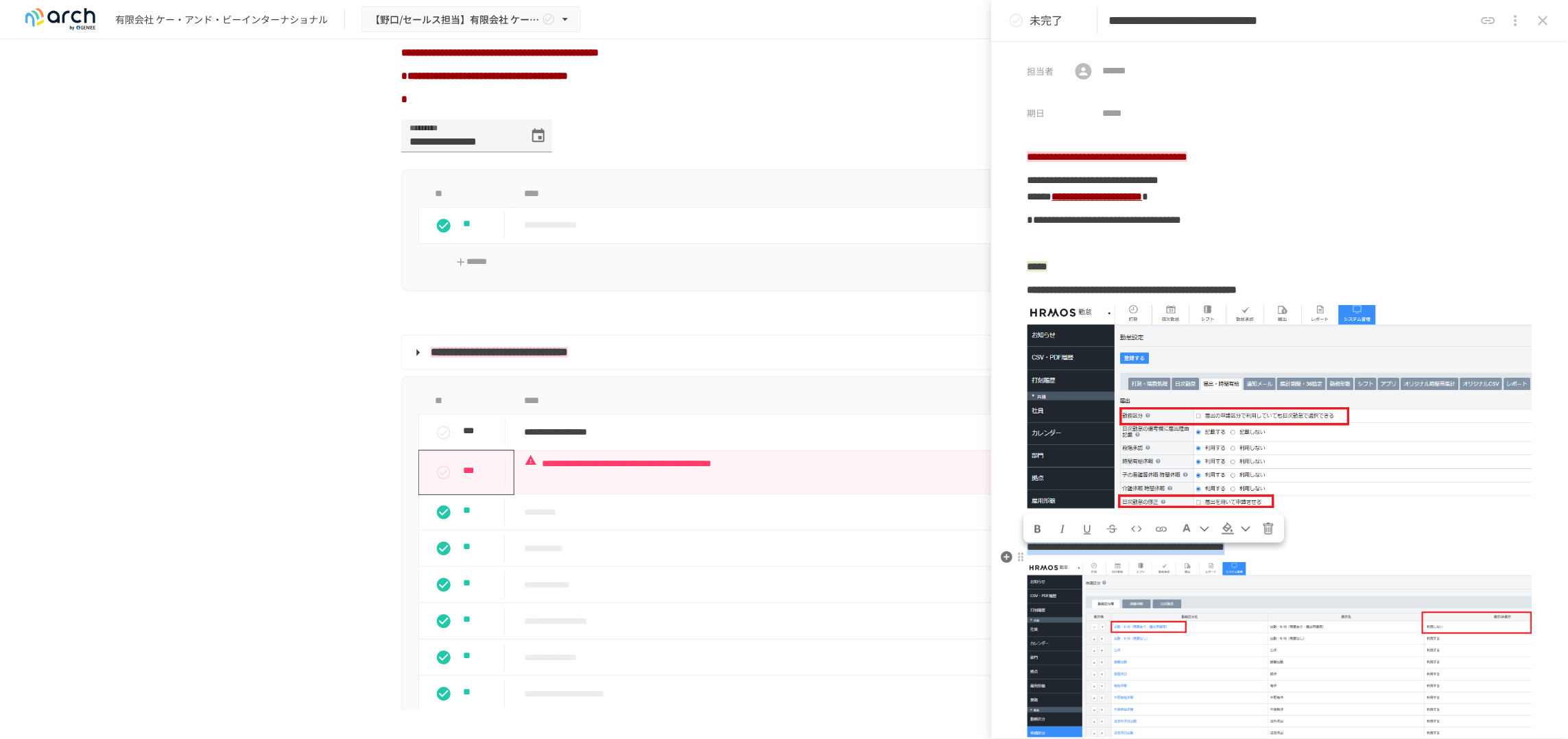 click on "**********" at bounding box center (1280, 546) 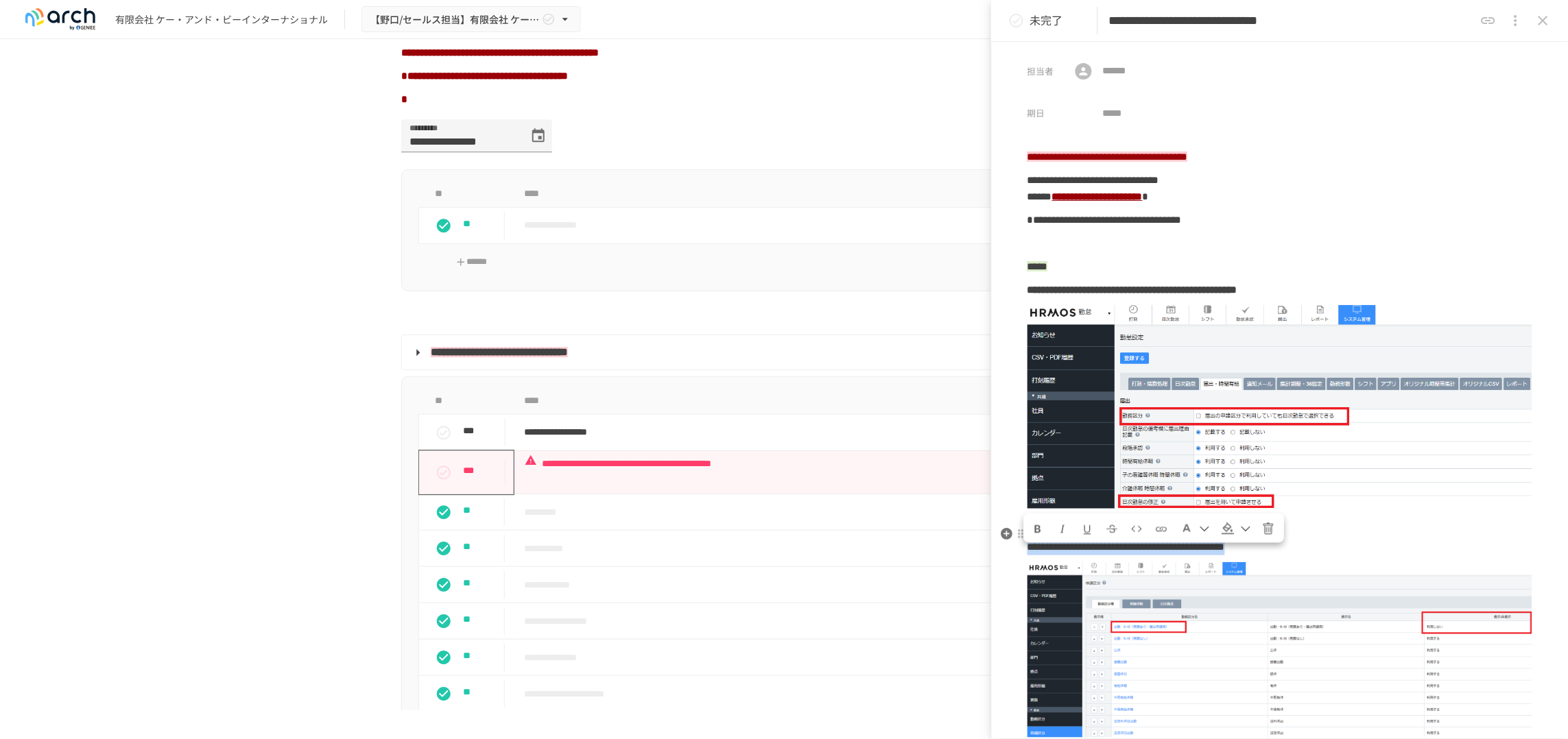 click at bounding box center [1038, 529] 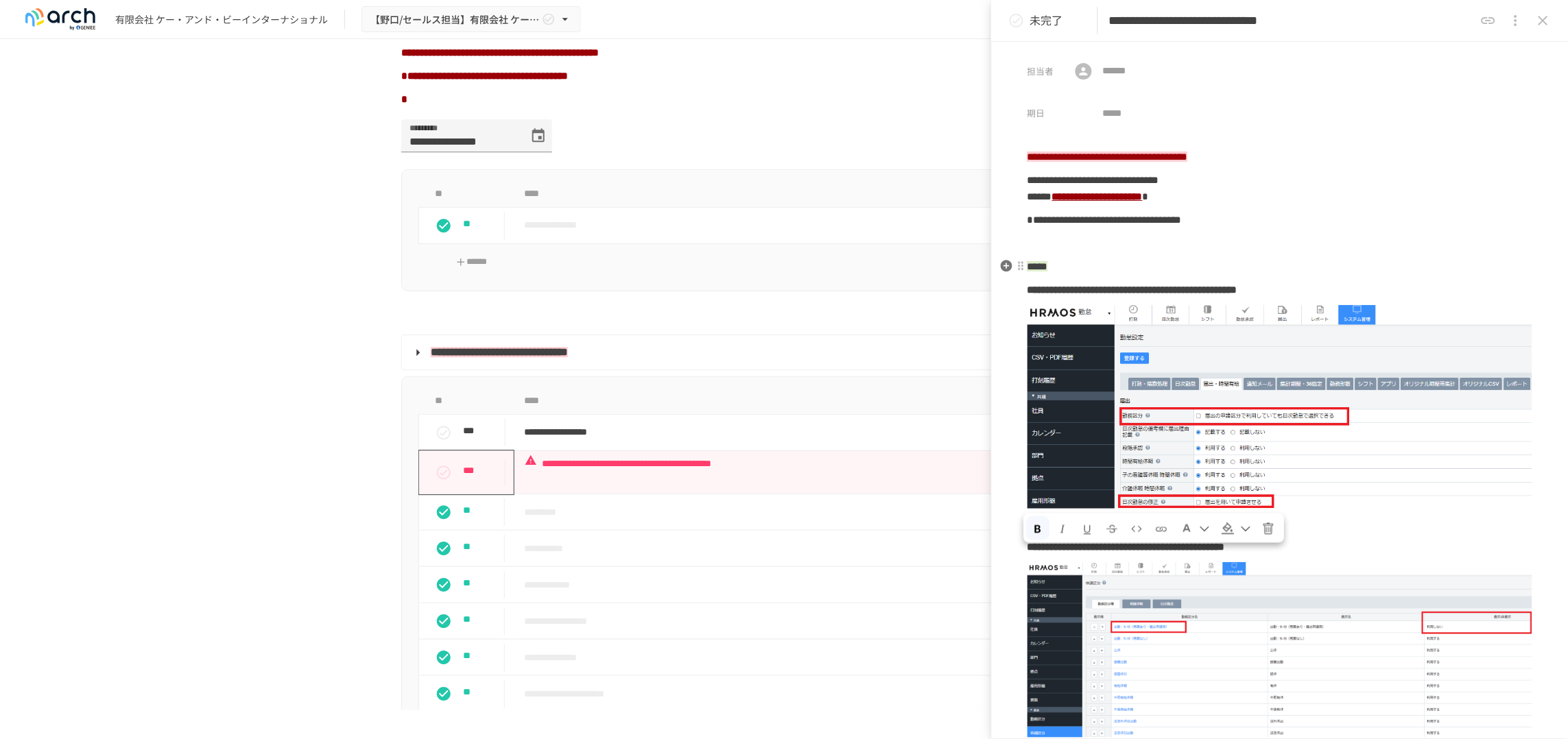 click on "*****" at bounding box center (1280, 267) 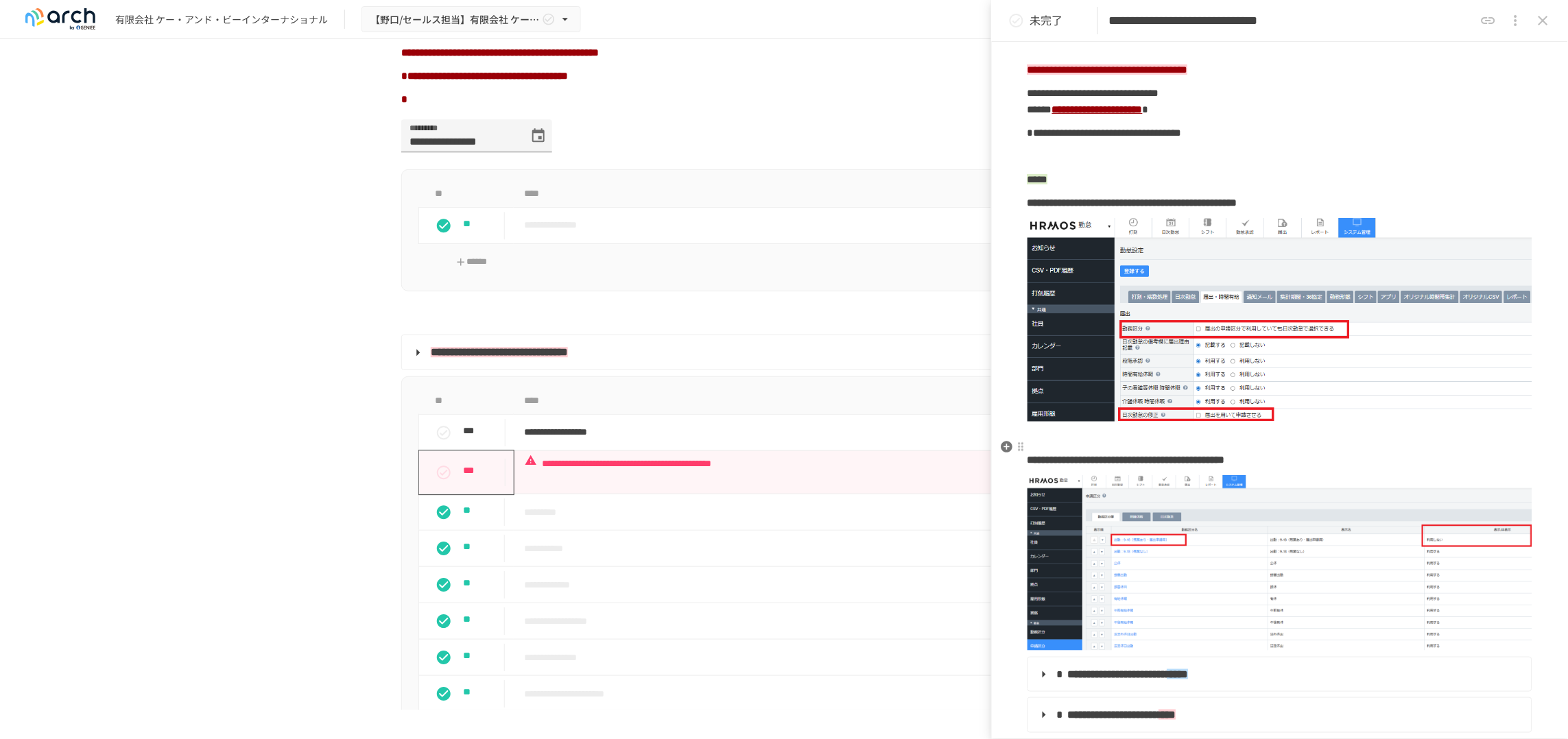 scroll, scrollTop: 343, scrollLeft: 0, axis: vertical 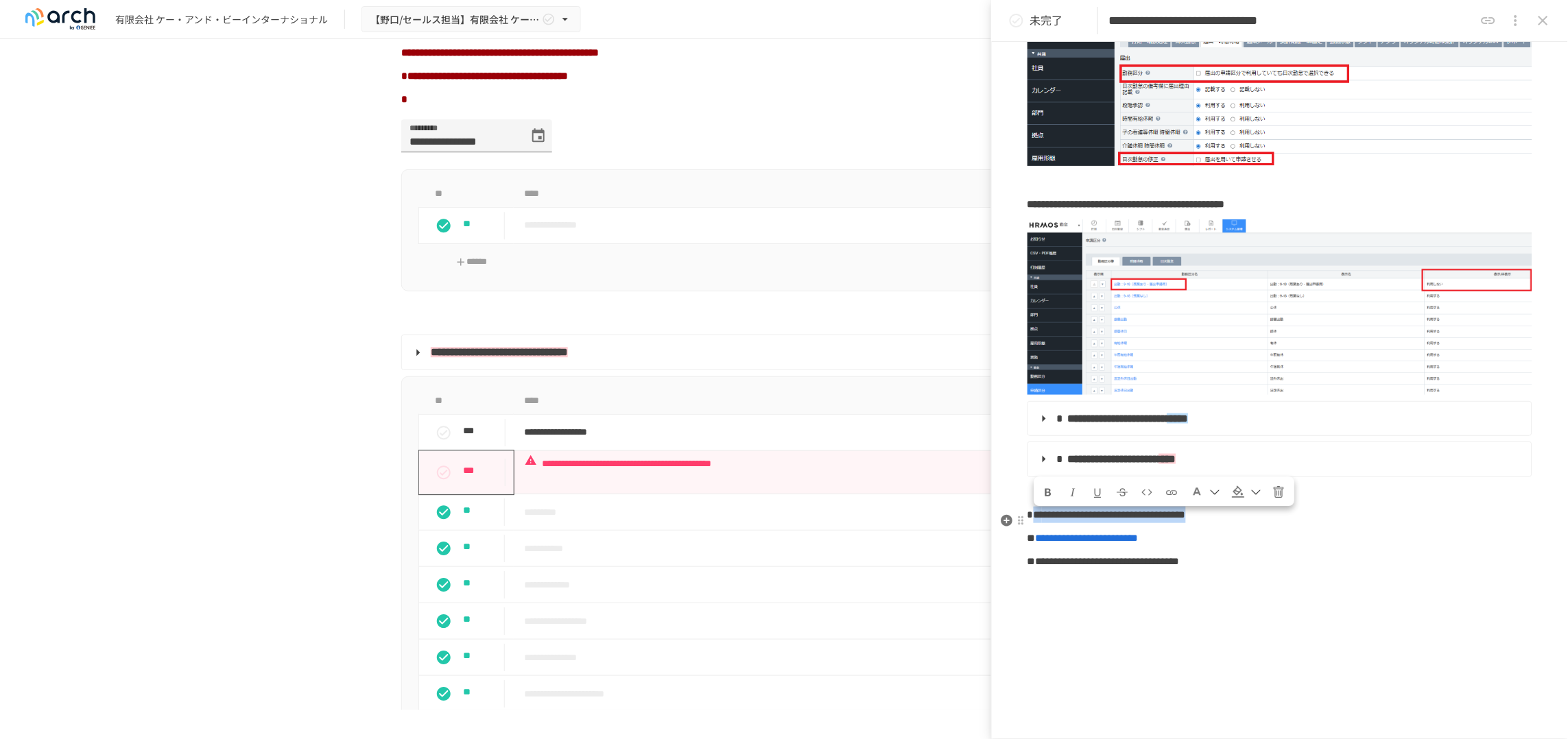 drag, startPoint x: 1427, startPoint y: 537, endPoint x: 1038, endPoint y: 528, distance: 389.1041 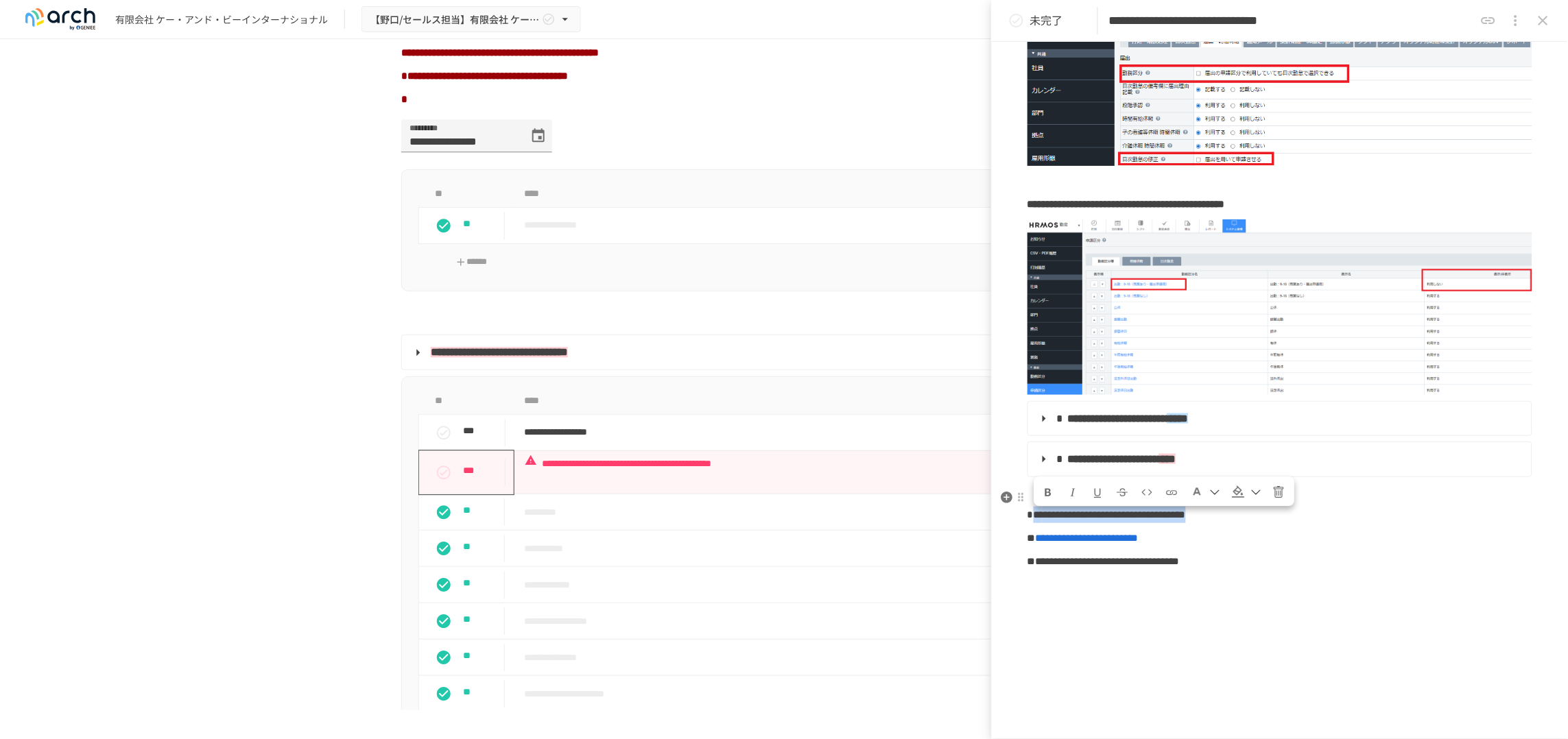 click at bounding box center (1049, 493) 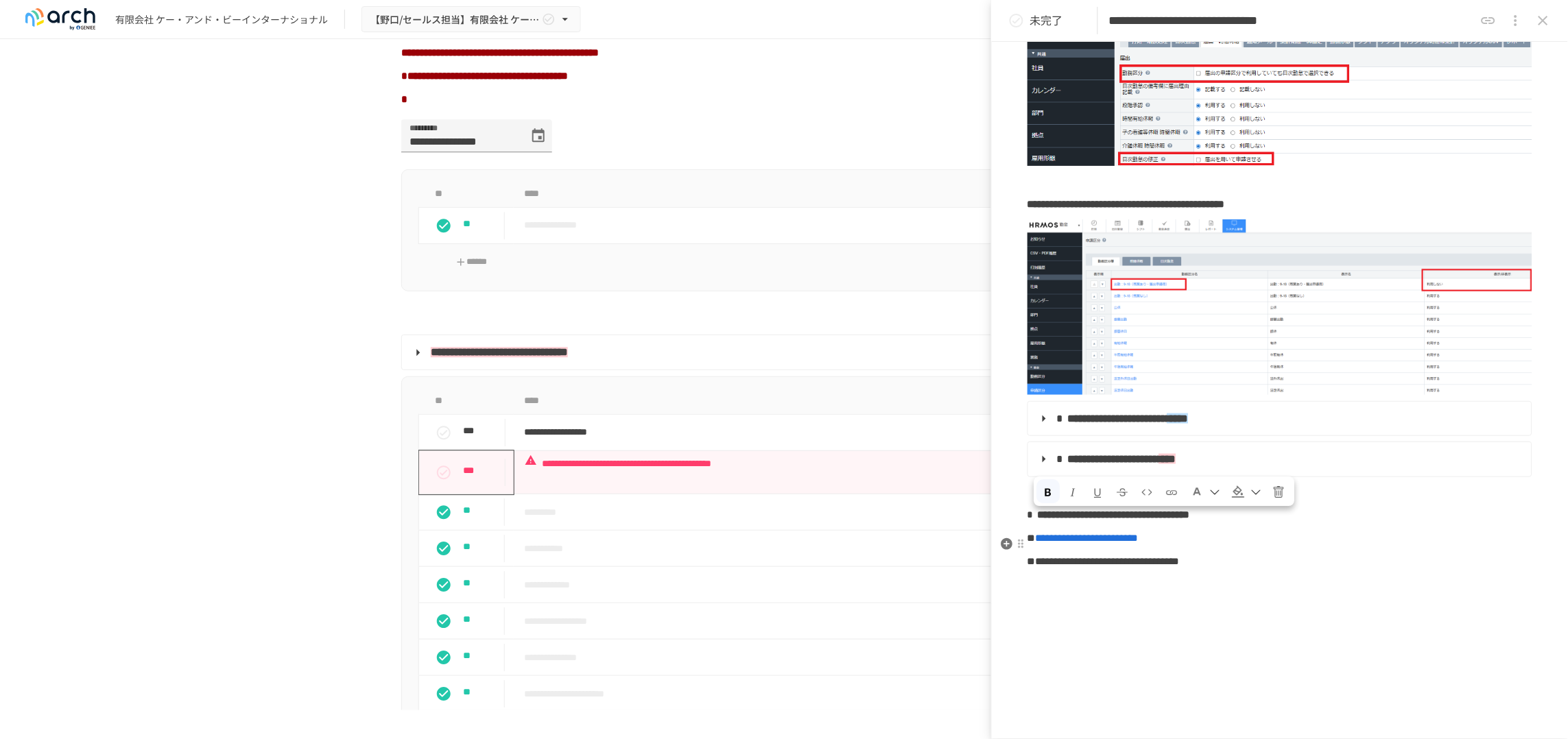 click at bounding box center (1032, 537) 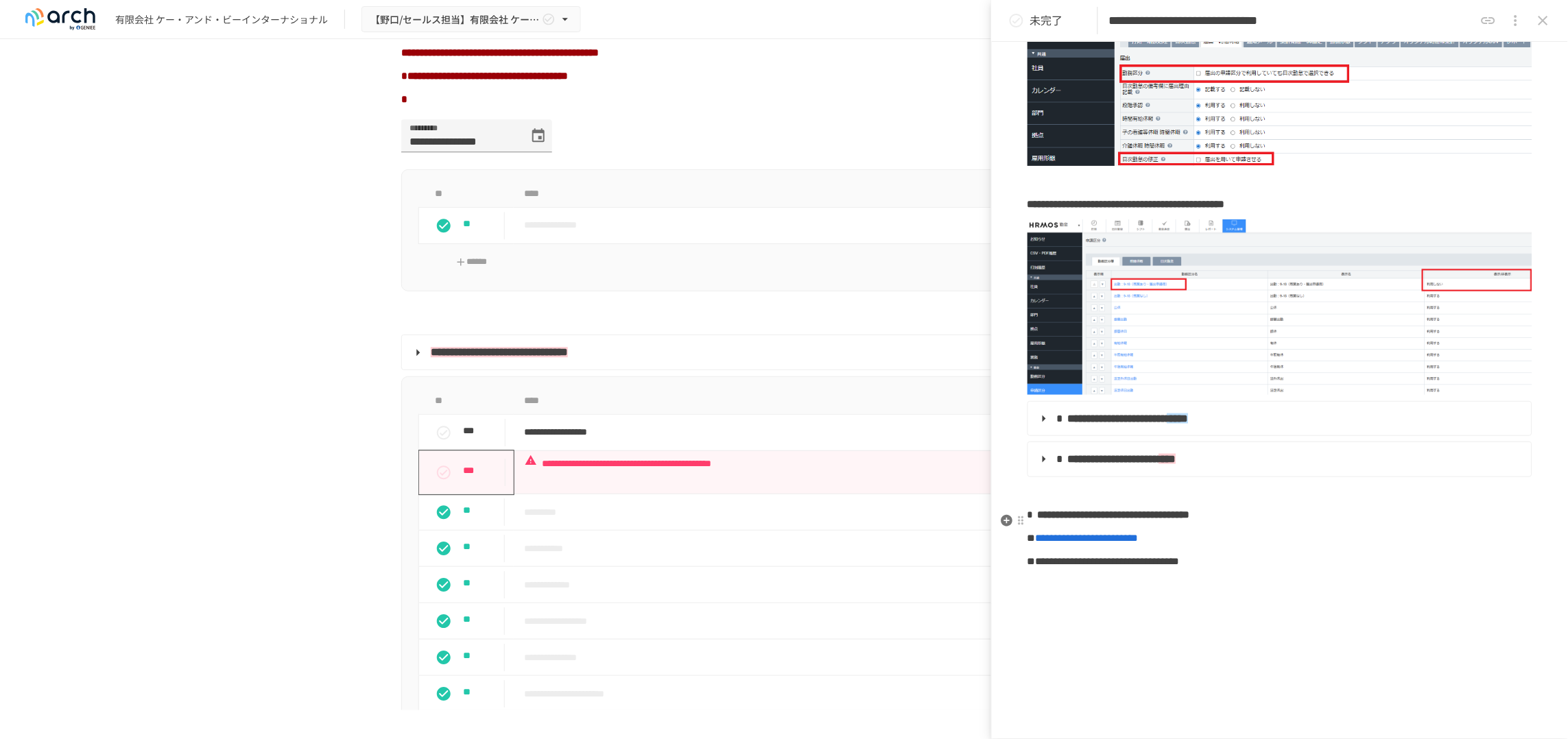 click at bounding box center (1032, 514) 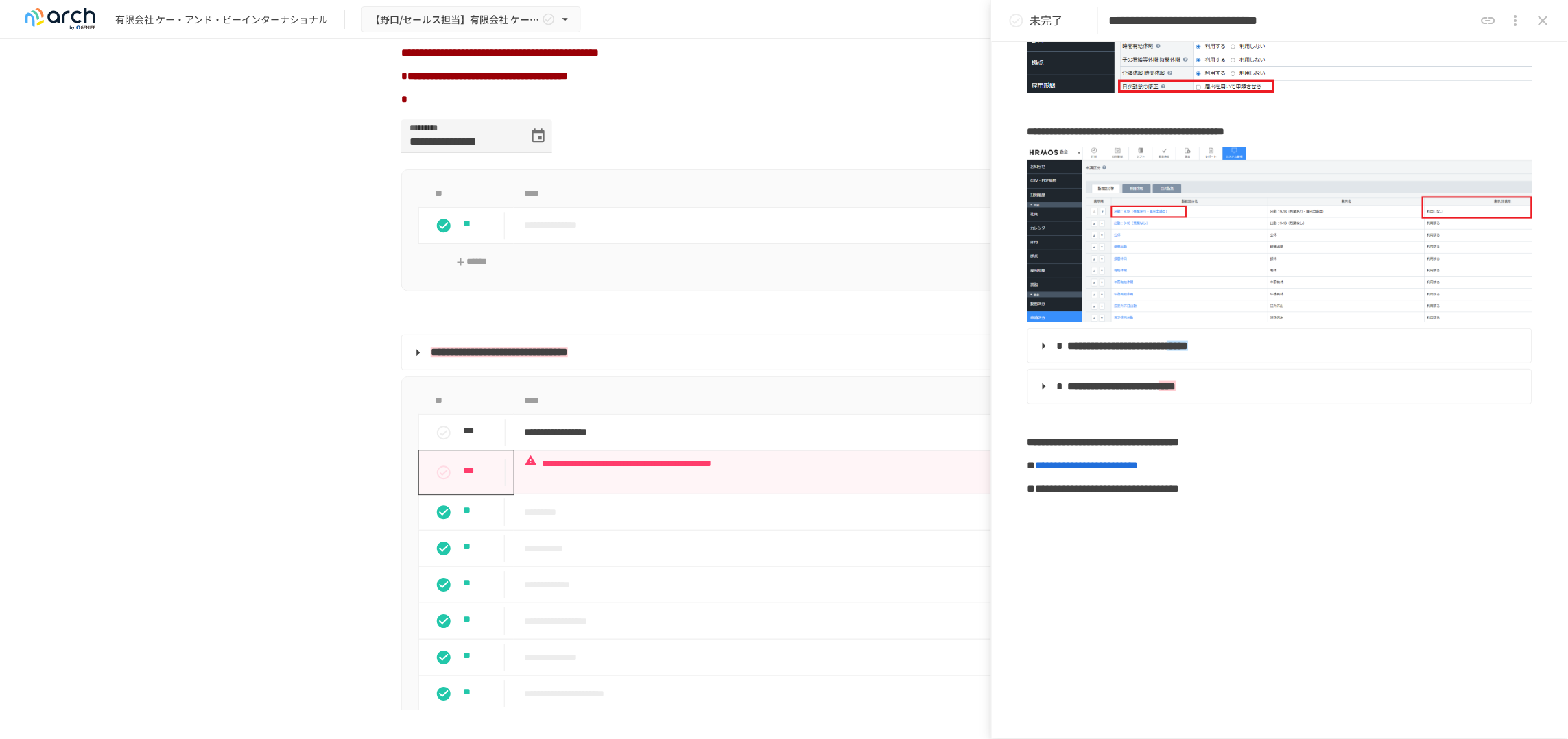 scroll, scrollTop: 432, scrollLeft: 0, axis: vertical 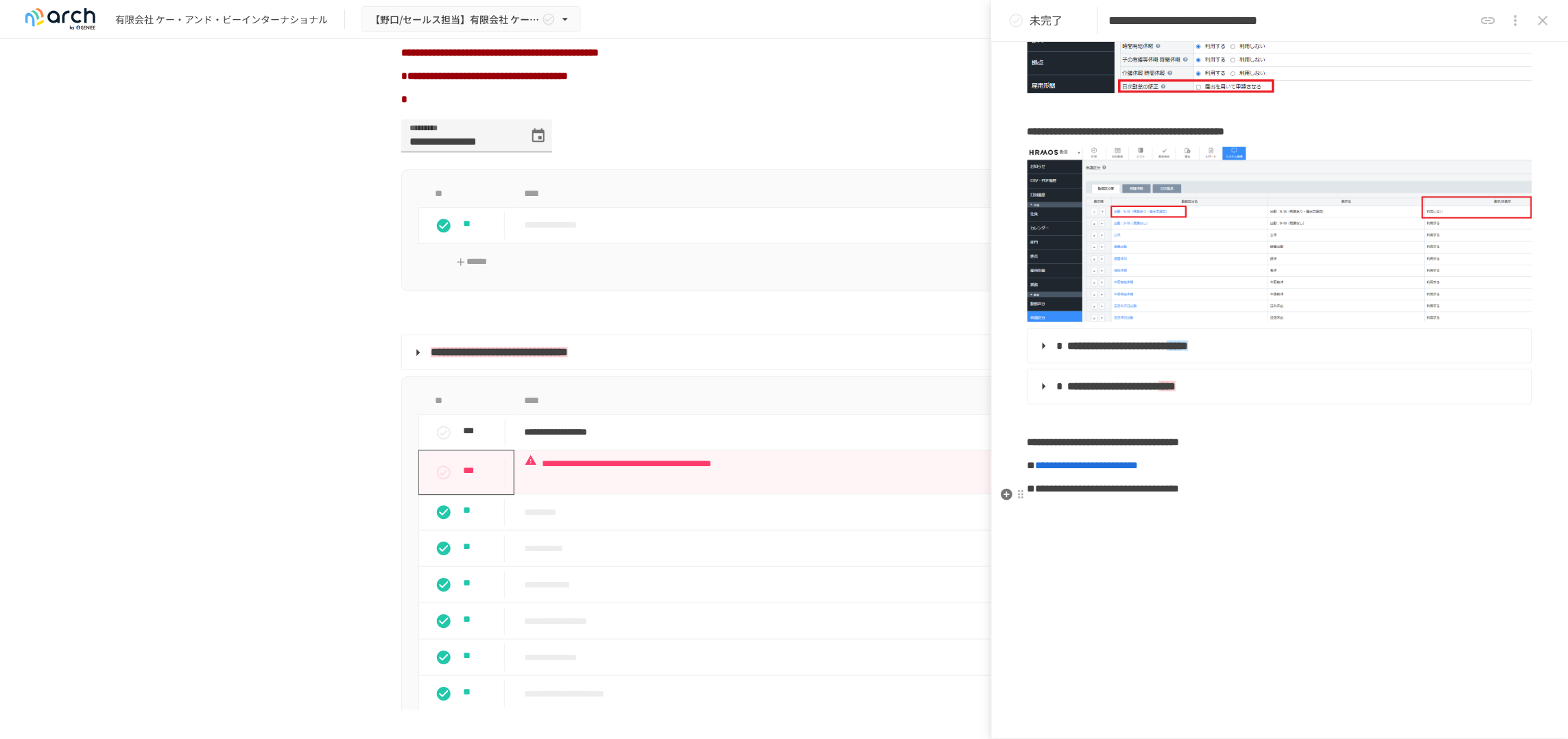 click on "**********" at bounding box center [1280, 489] 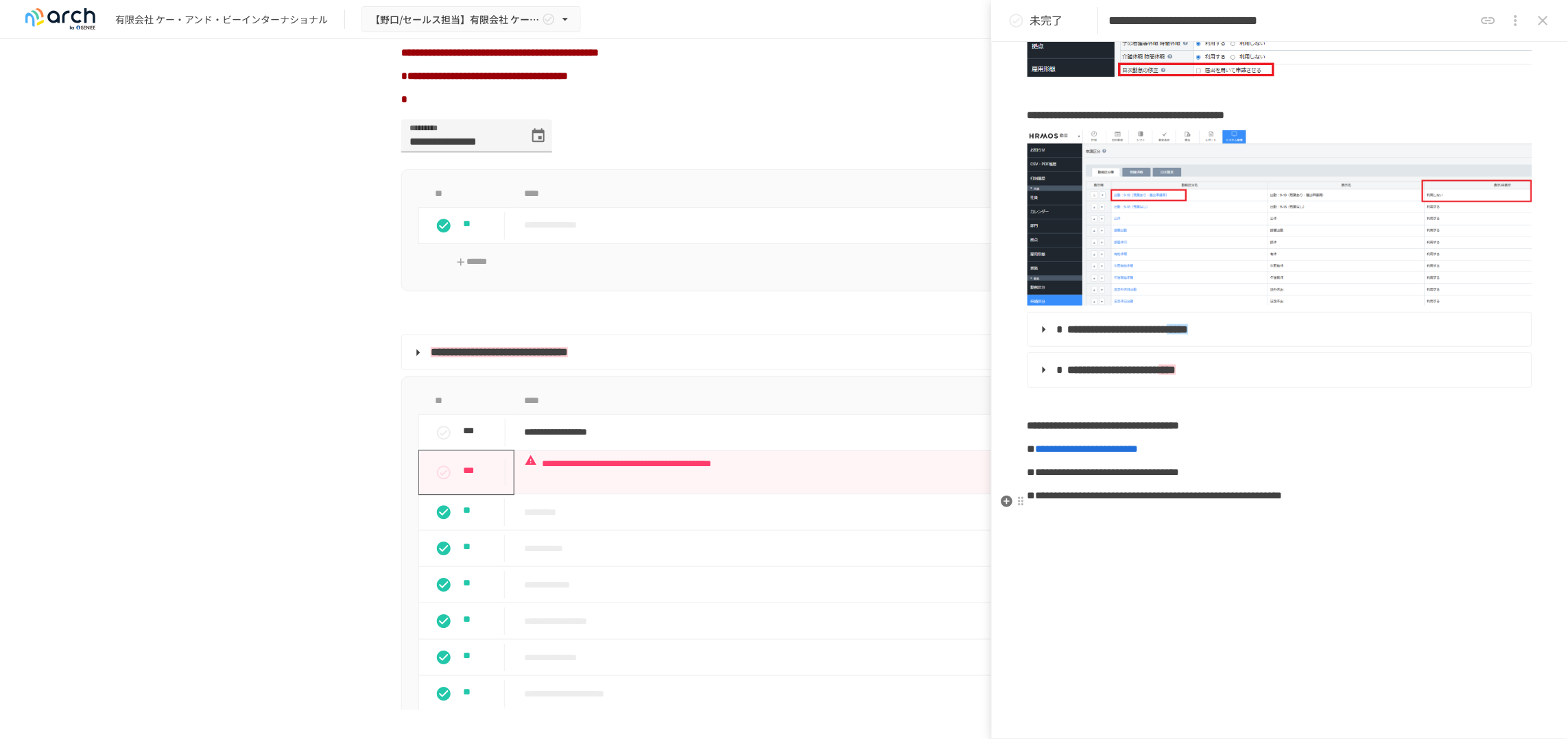 click on "**********" at bounding box center [1155, 495] 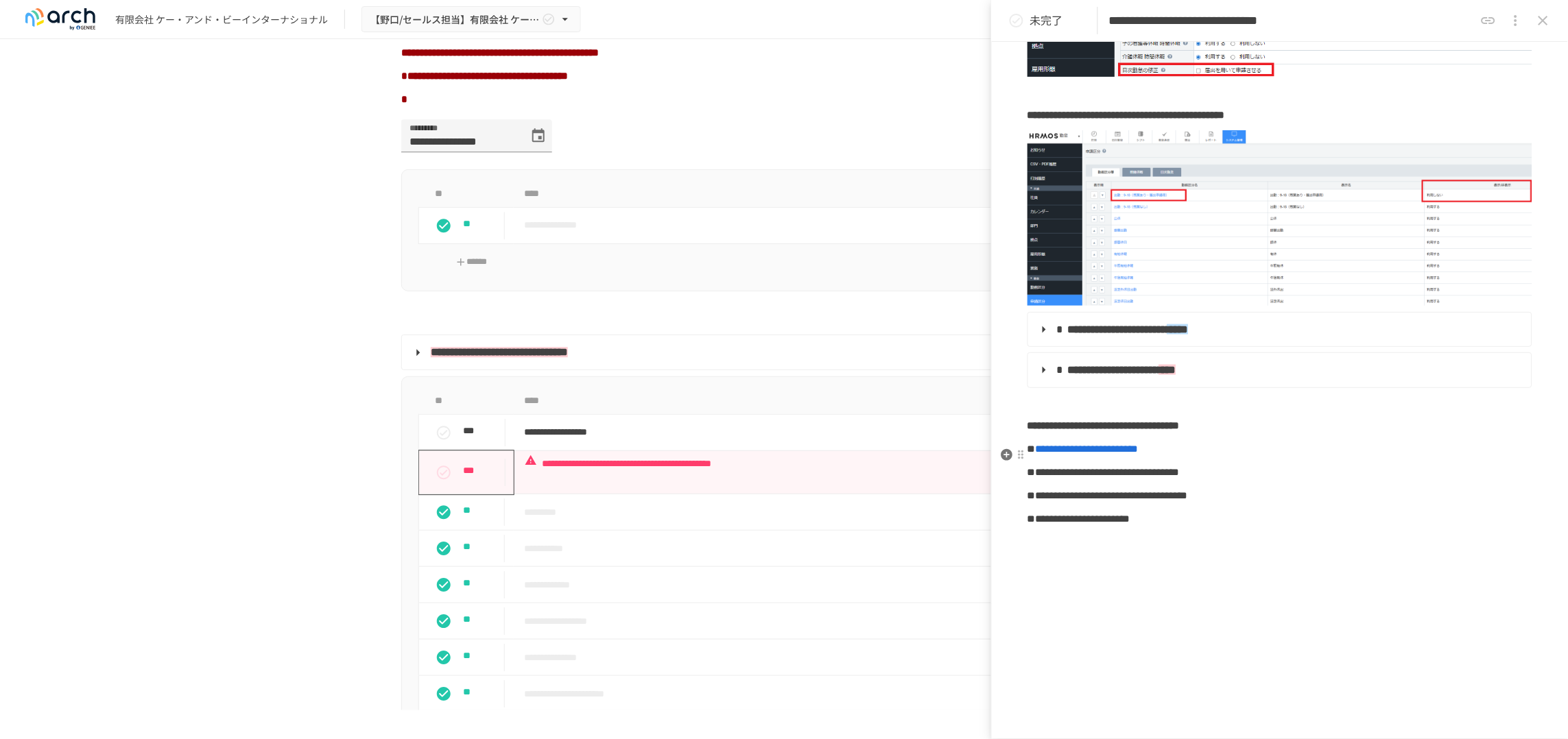 click on "**********" at bounding box center [1280, 137] 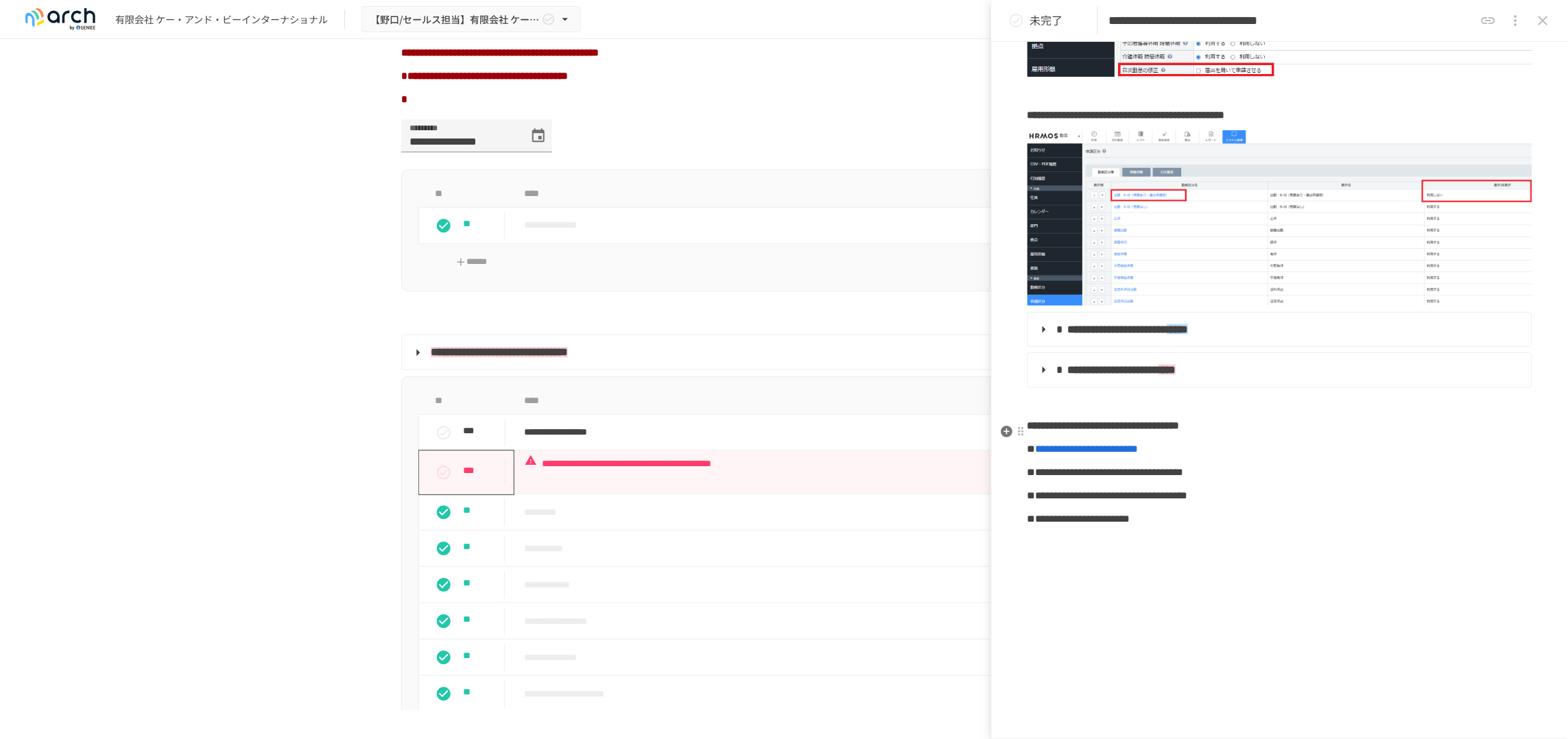 click on "**********" at bounding box center (1280, 426) 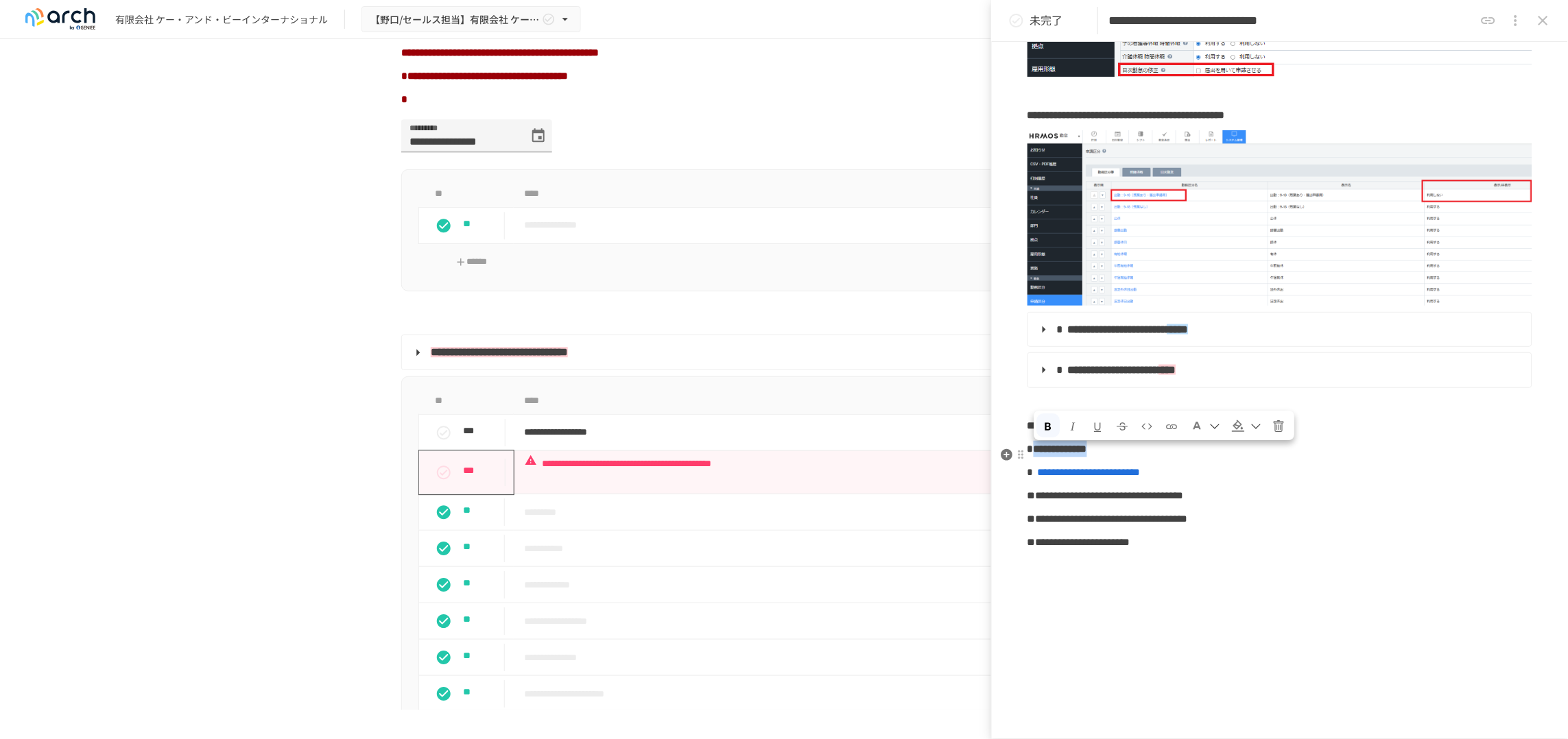 drag, startPoint x: 1176, startPoint y: 465, endPoint x: 1042, endPoint y: 466, distance: 134.00373 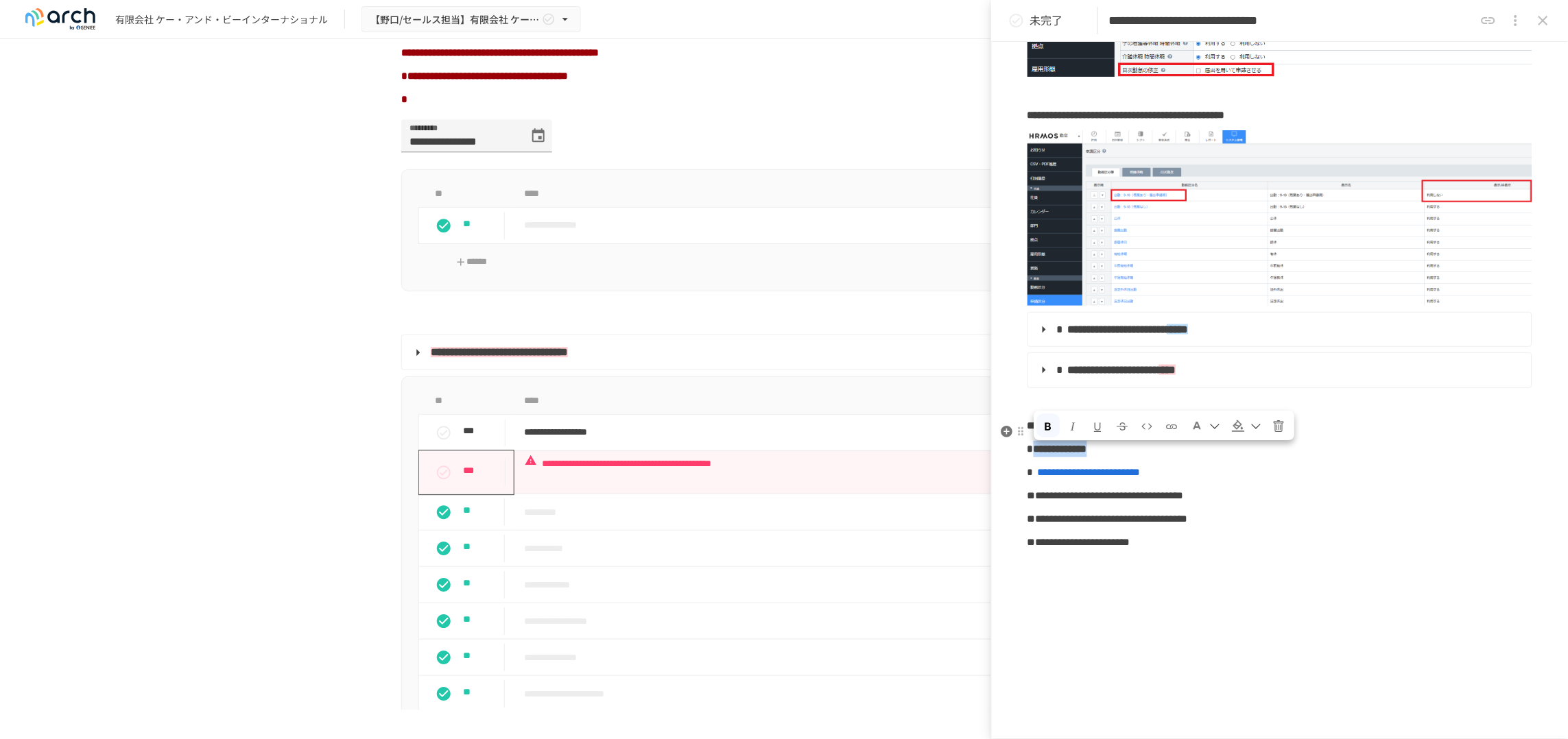 click at bounding box center [1049, 427] 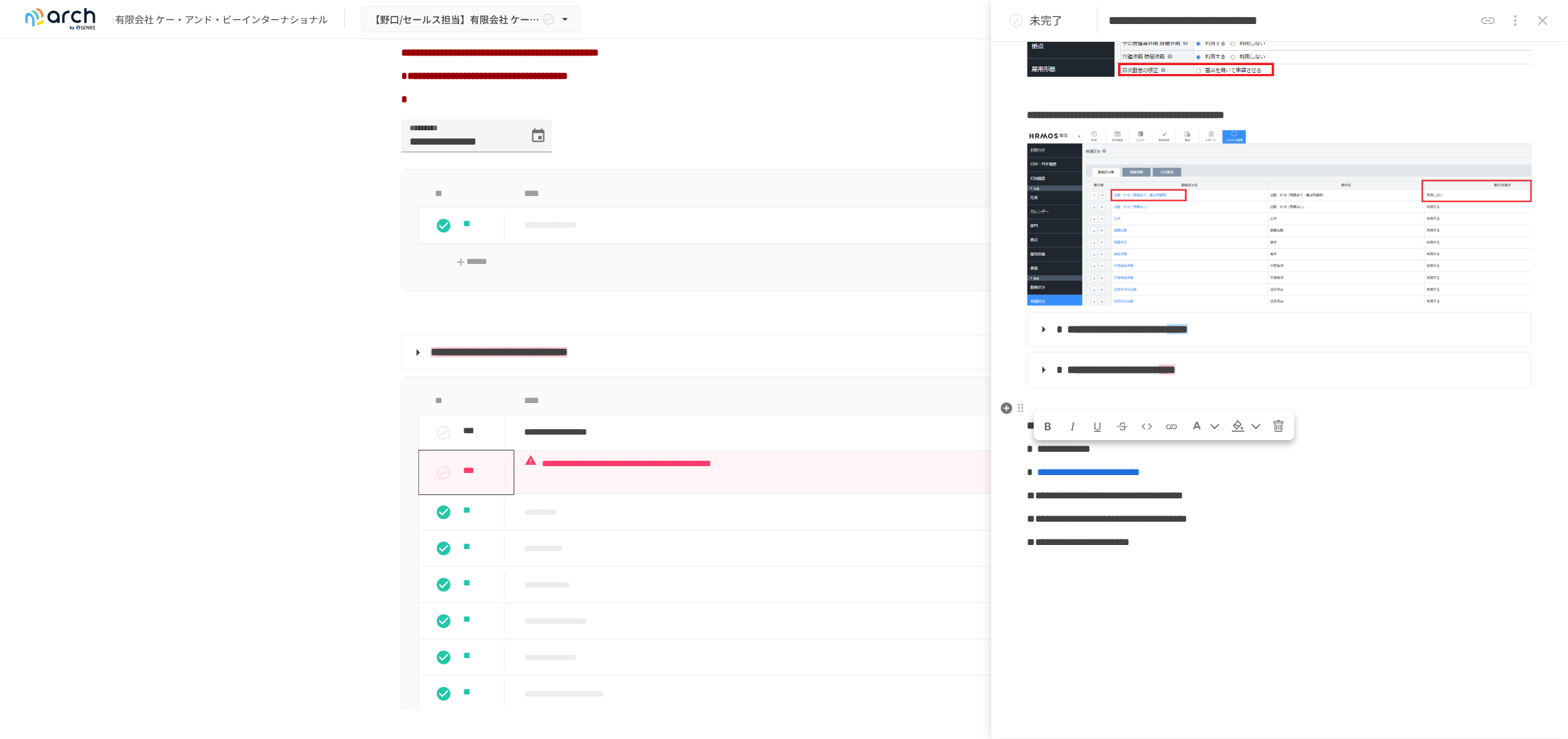 drag, startPoint x: 1245, startPoint y: 431, endPoint x: 1246, endPoint y: 441, distance: 10.049876 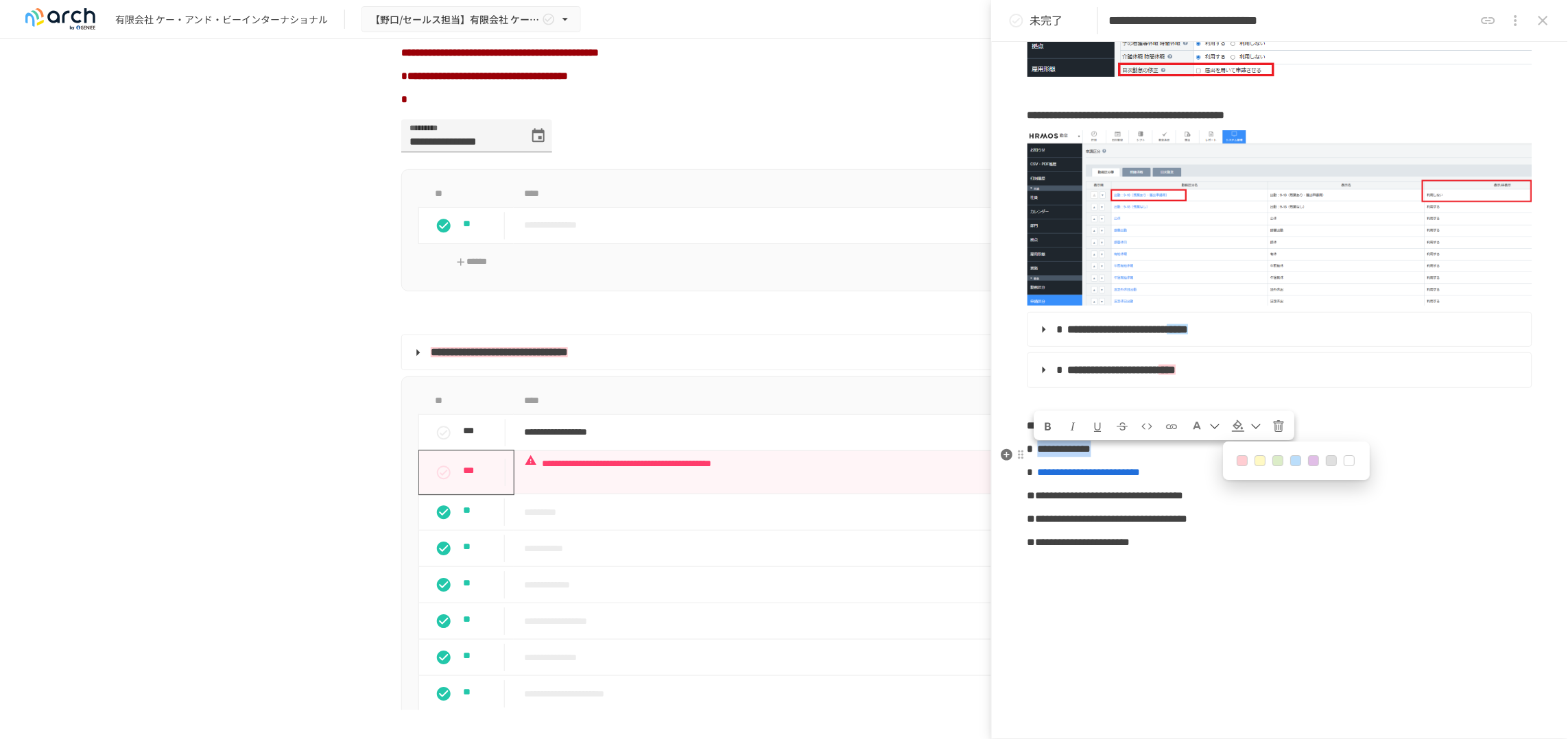 click at bounding box center [1279, 461] 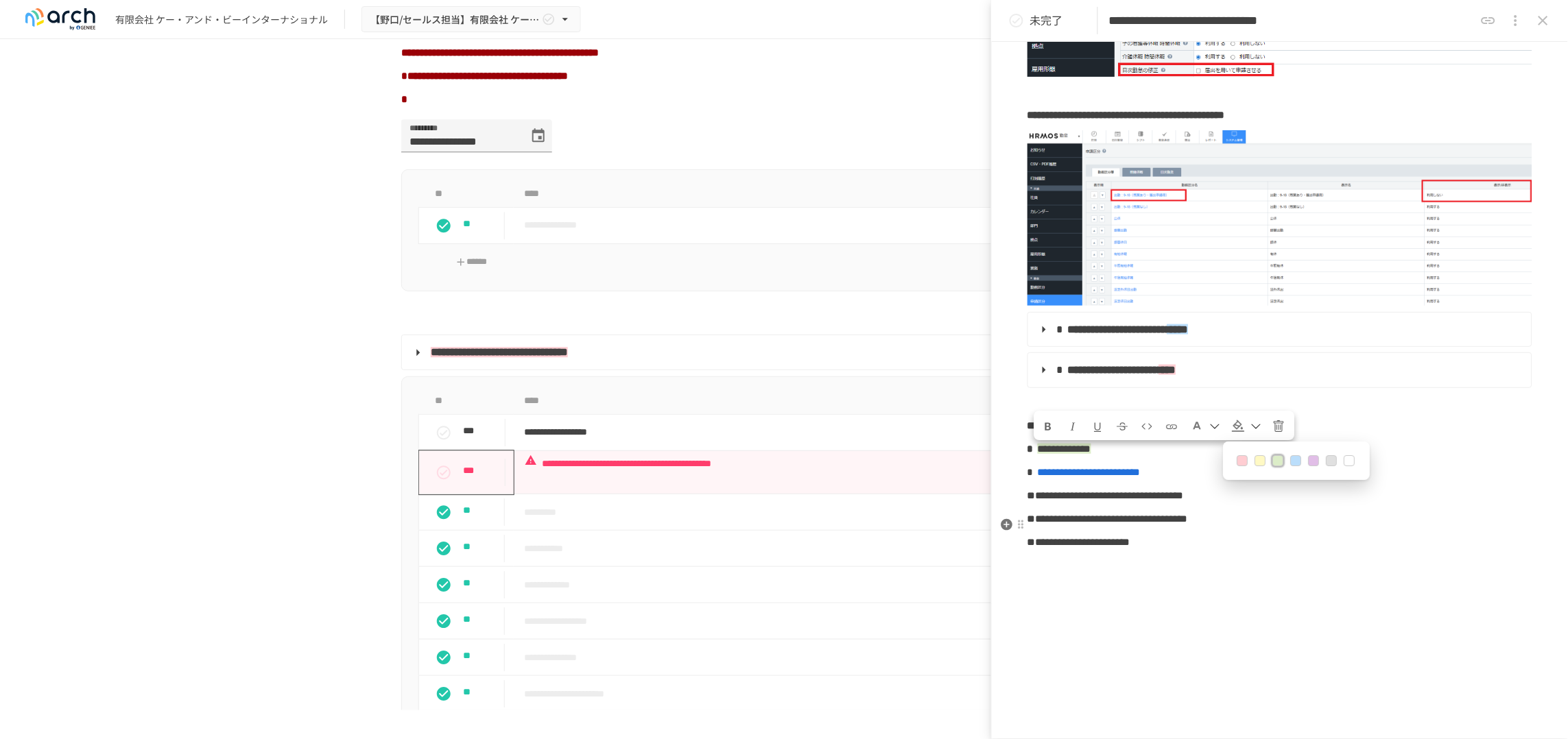 click on "**********" at bounding box center [1108, 518] 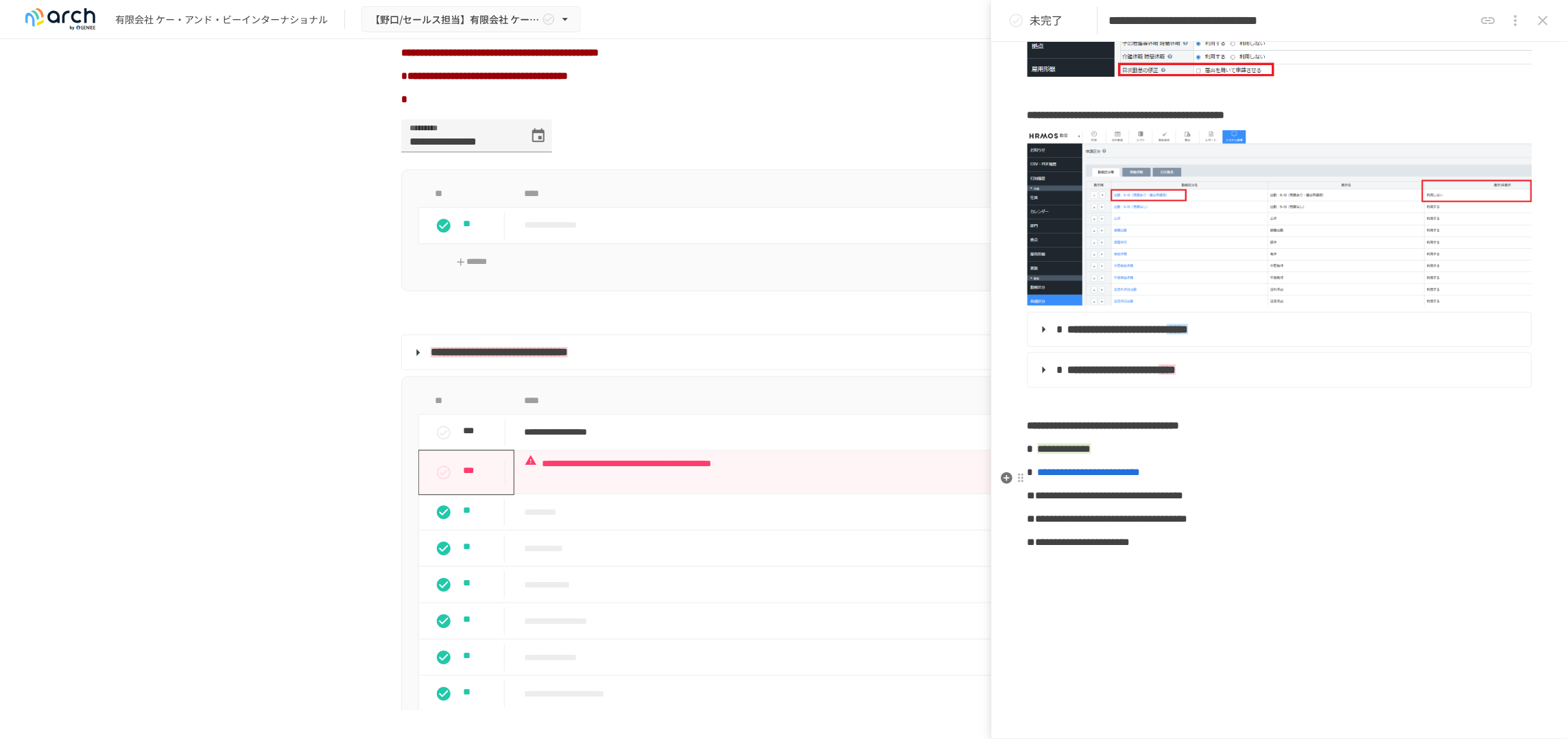 click on "**********" at bounding box center (1280, 472) 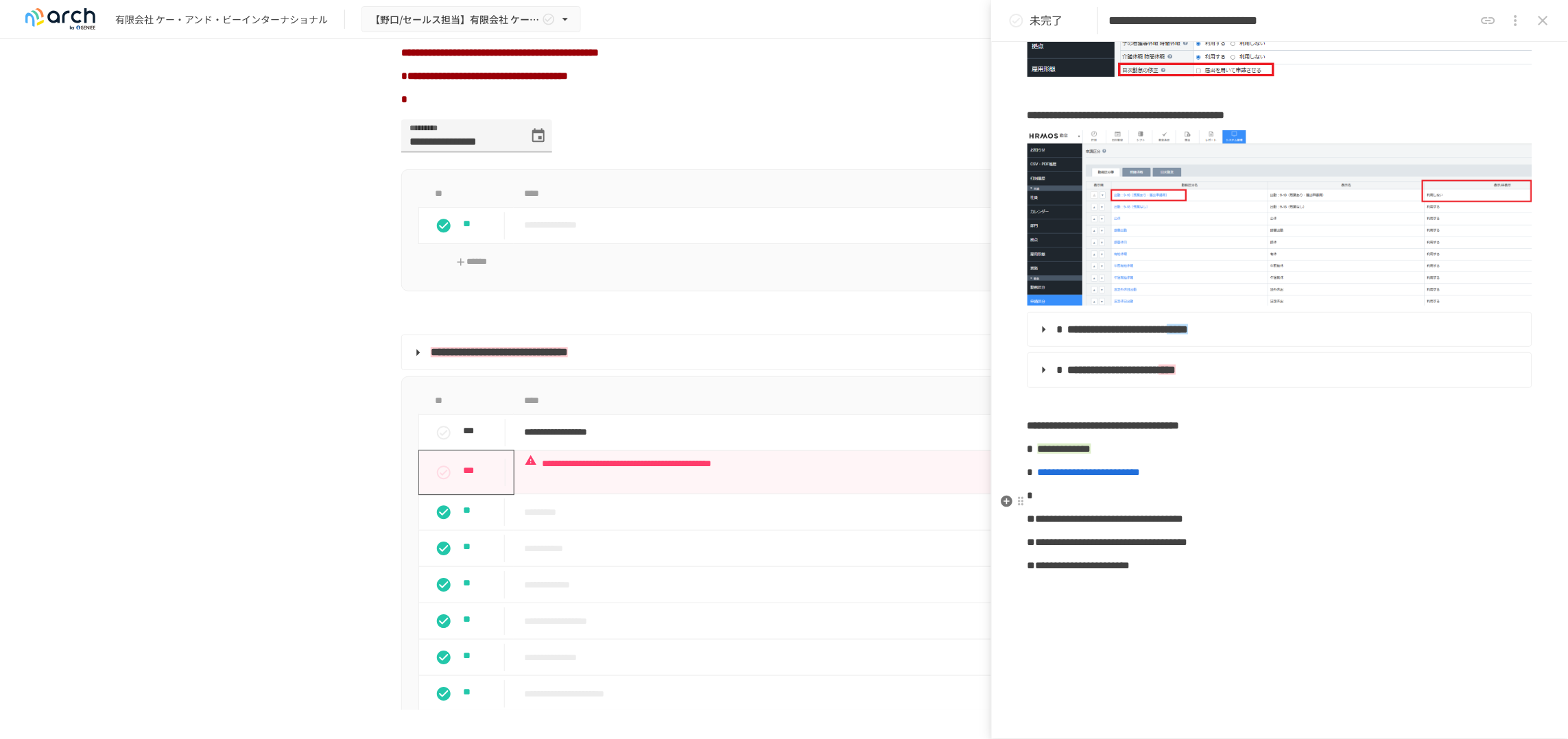 click at bounding box center [1280, 496] 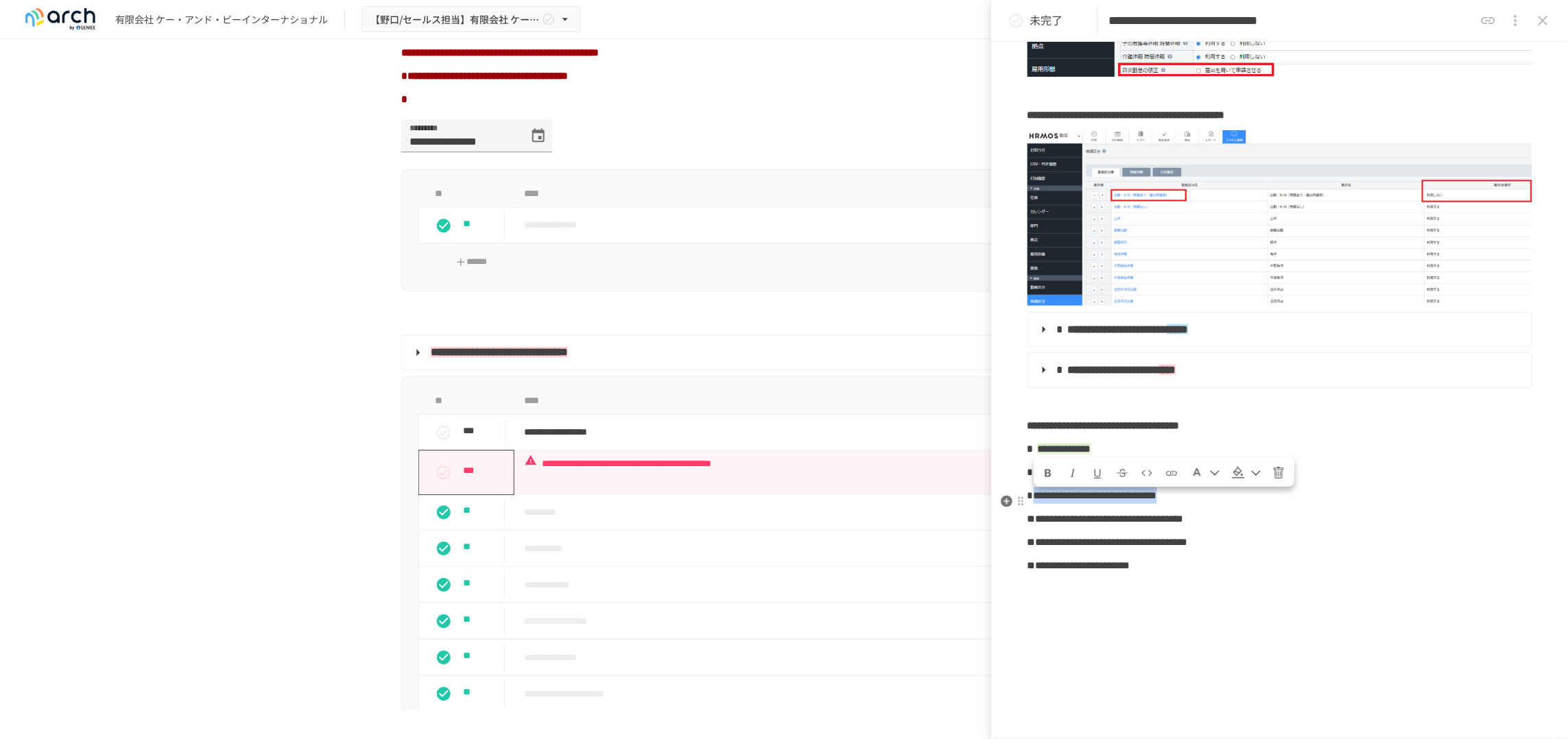 drag, startPoint x: 1320, startPoint y: 511, endPoint x: 1039, endPoint y: 513, distance: 281.00712 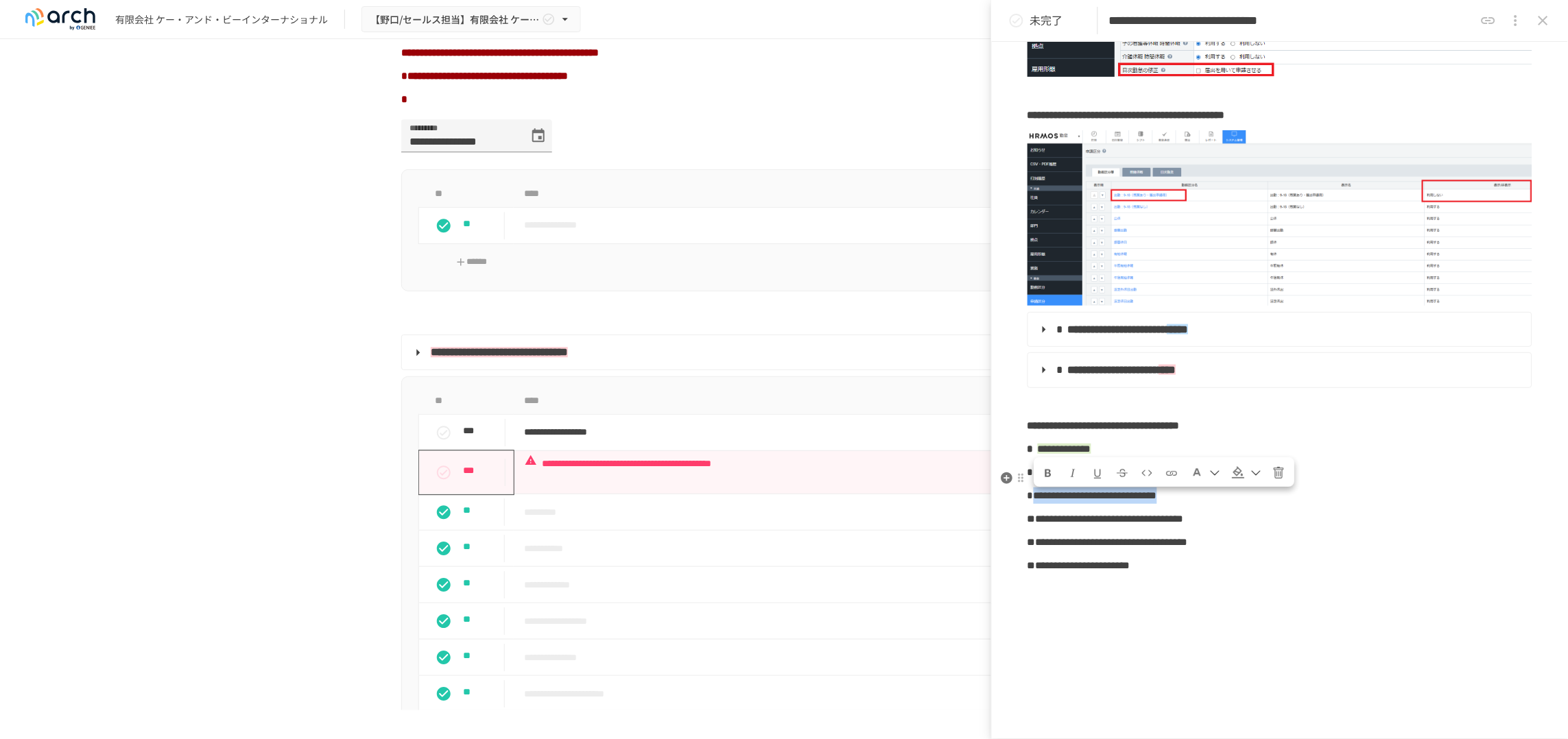 click at bounding box center [1172, 474] 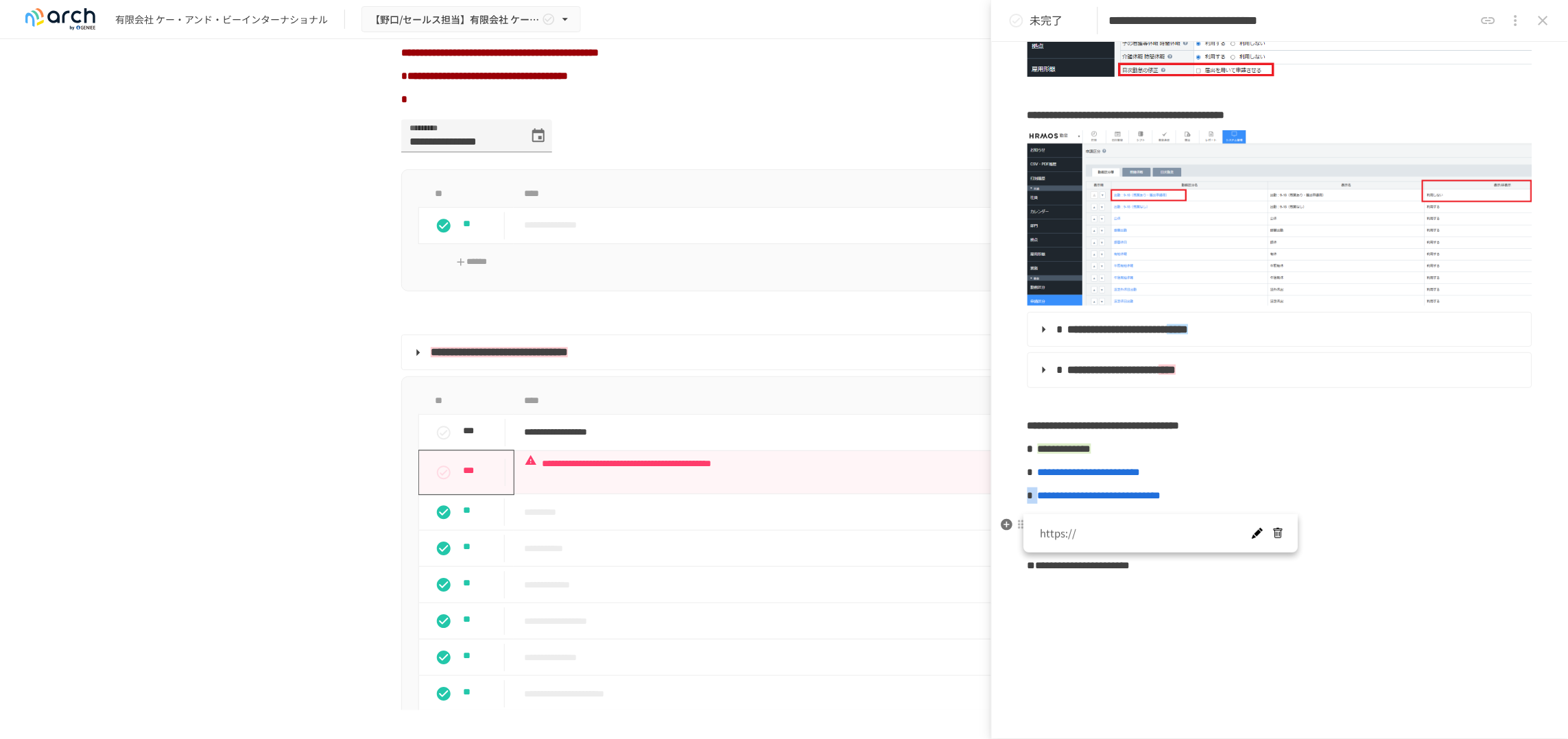click at bounding box center (1257, 534) 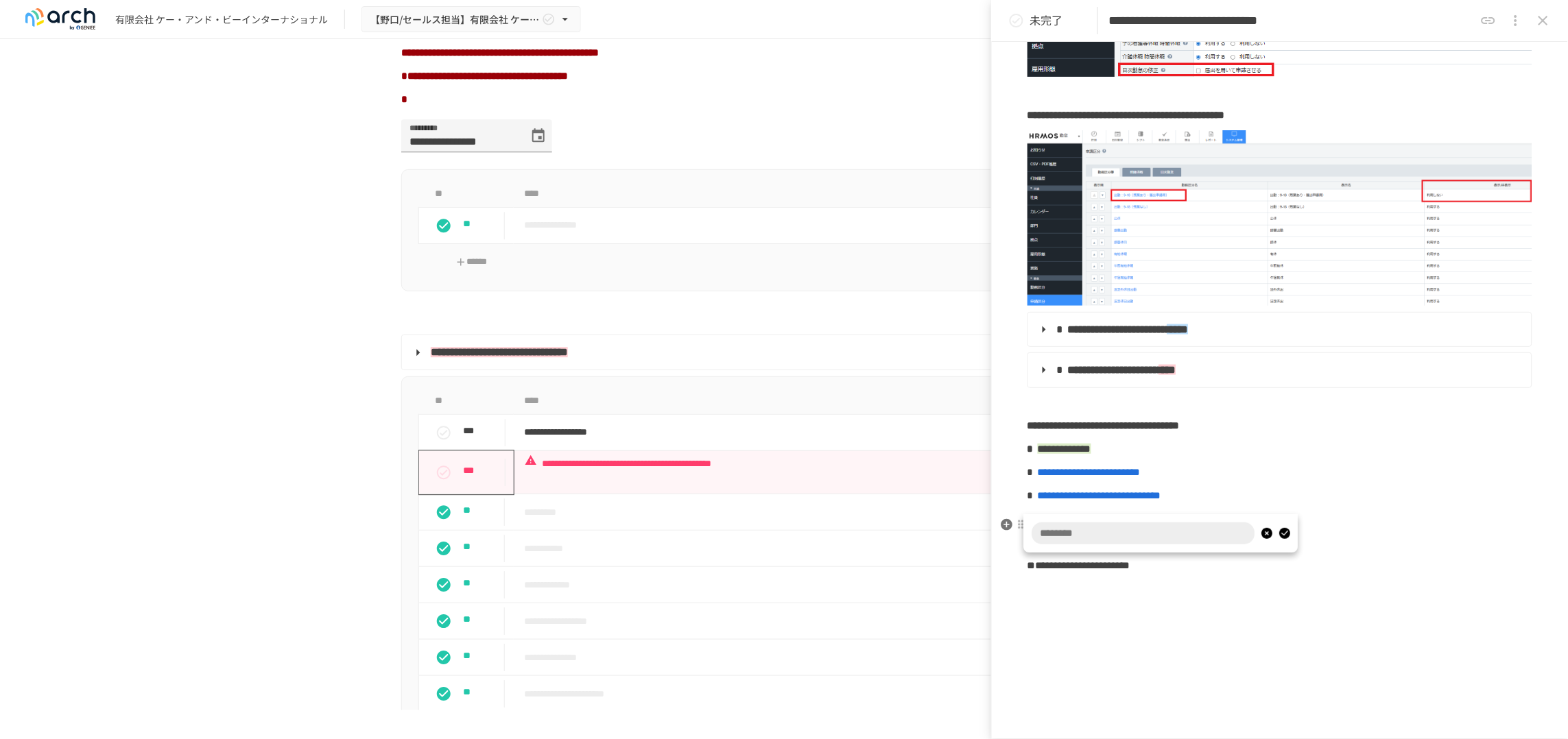 type on "**********" 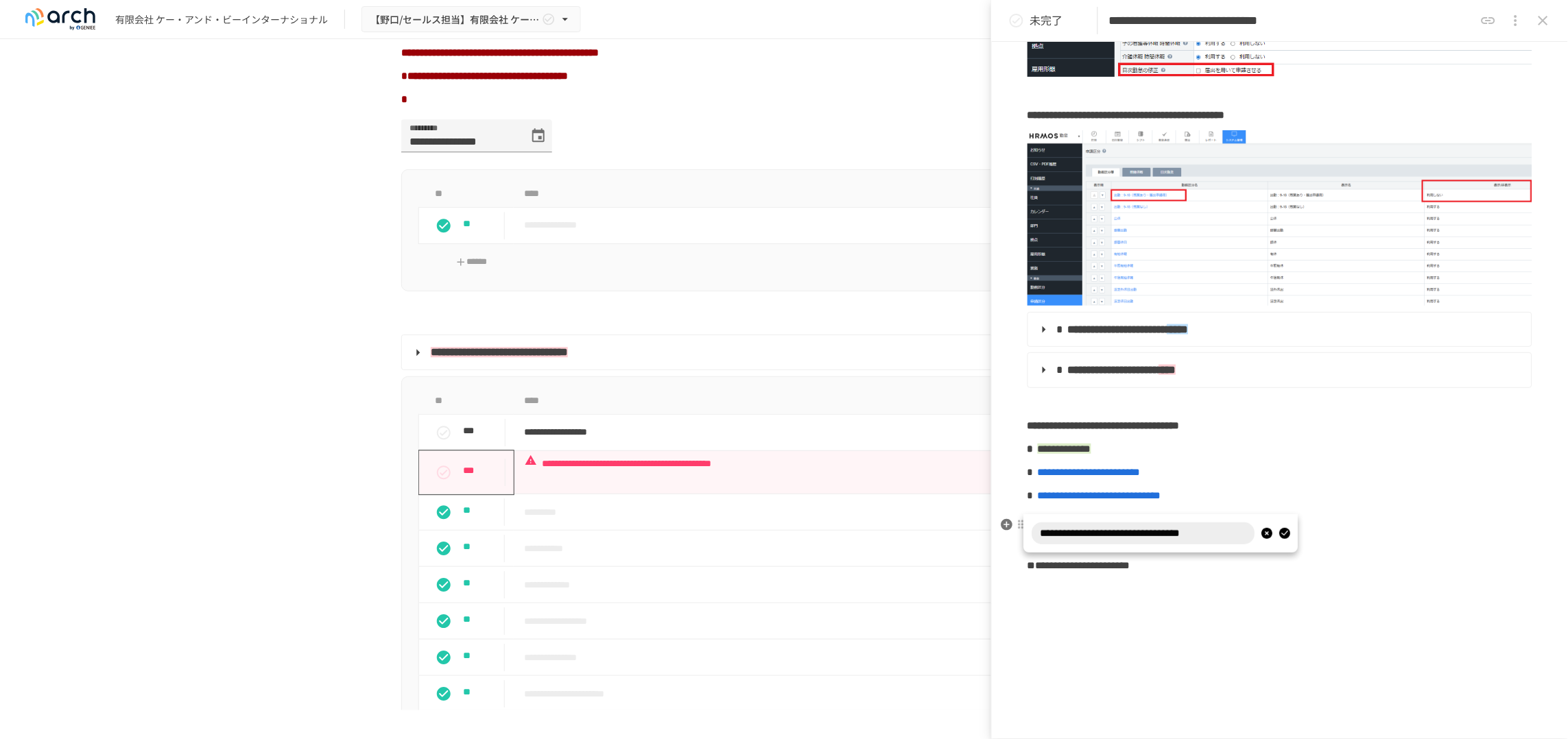click at bounding box center (1285, 534) 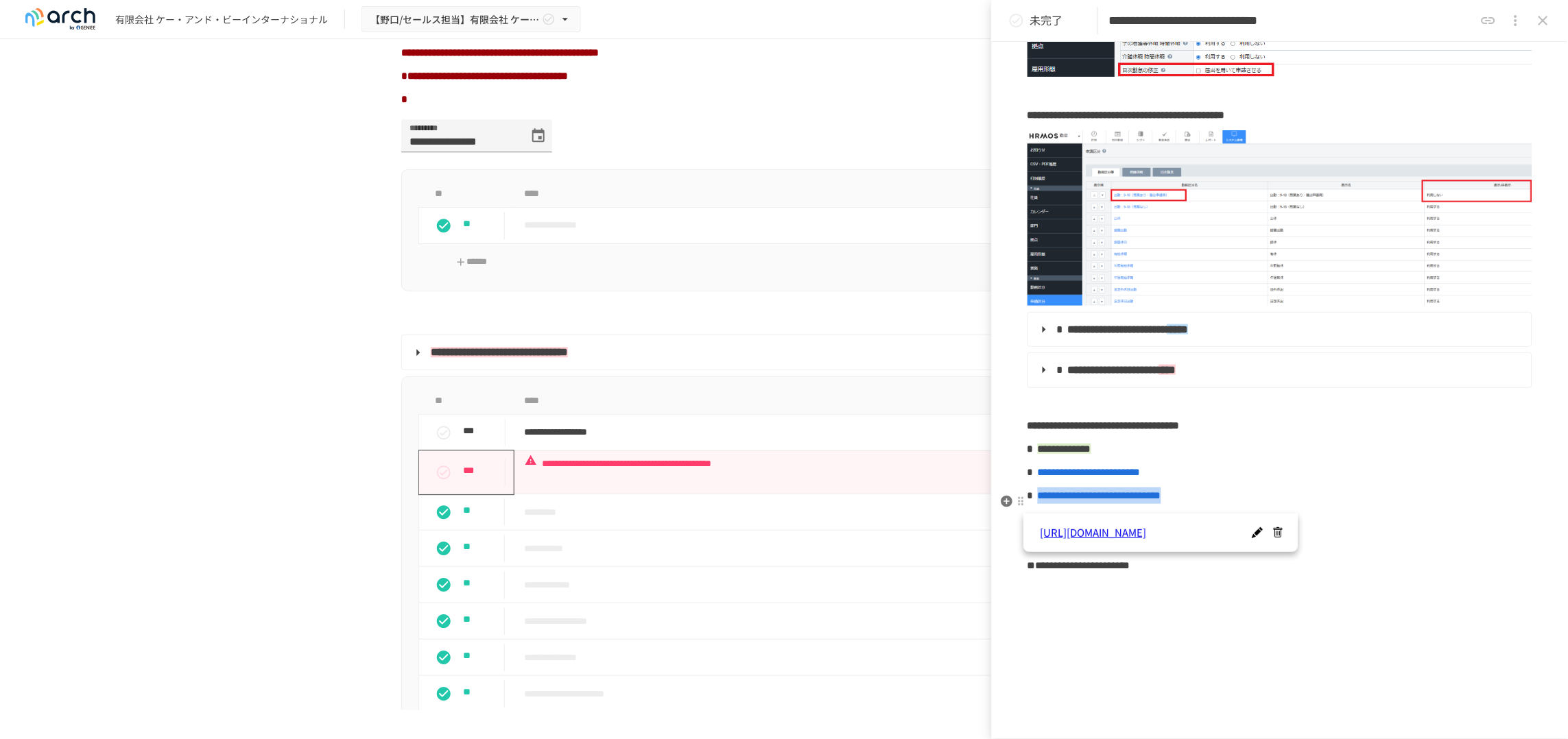 click on "**********" at bounding box center (1280, 496) 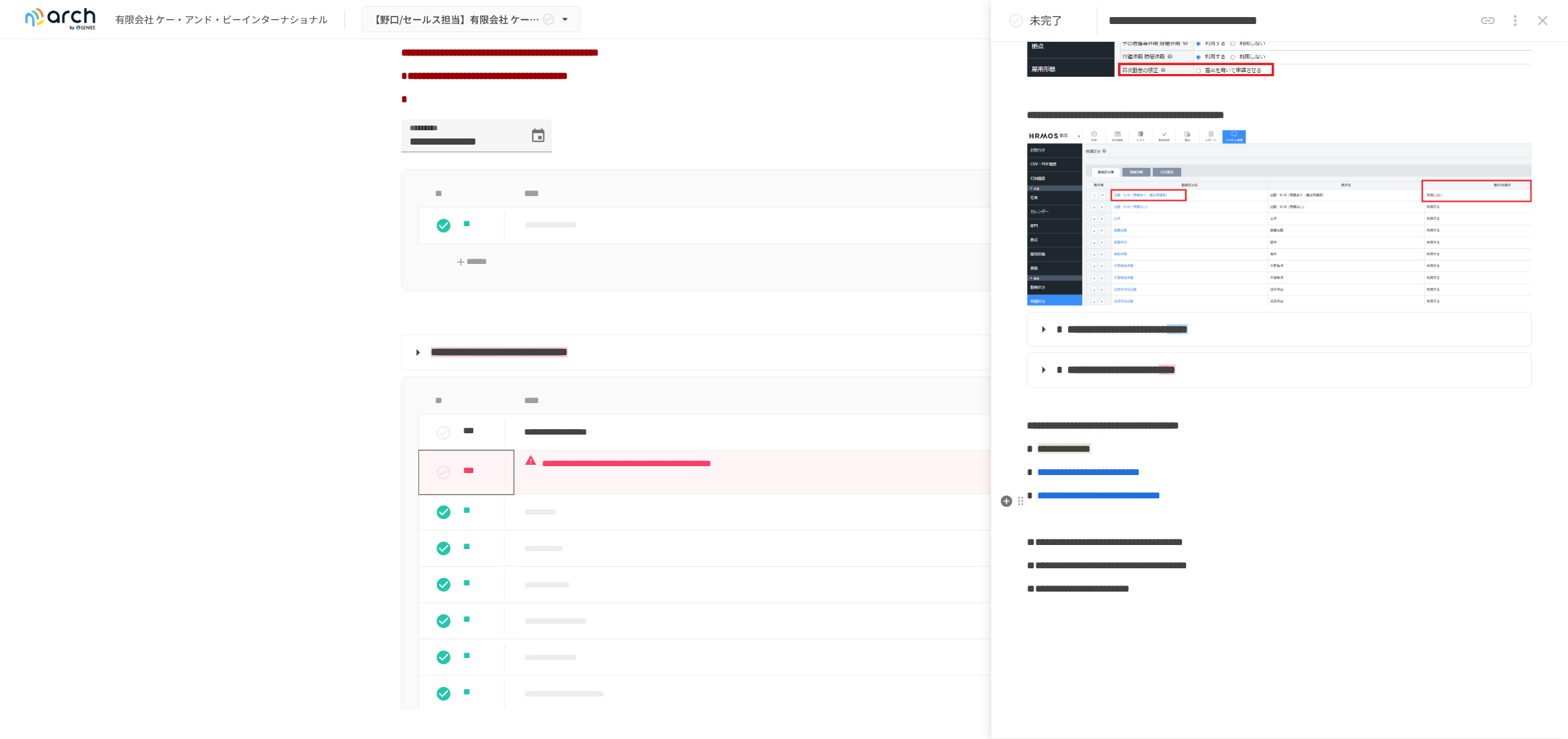 click on "**********" at bounding box center (1280, 172) 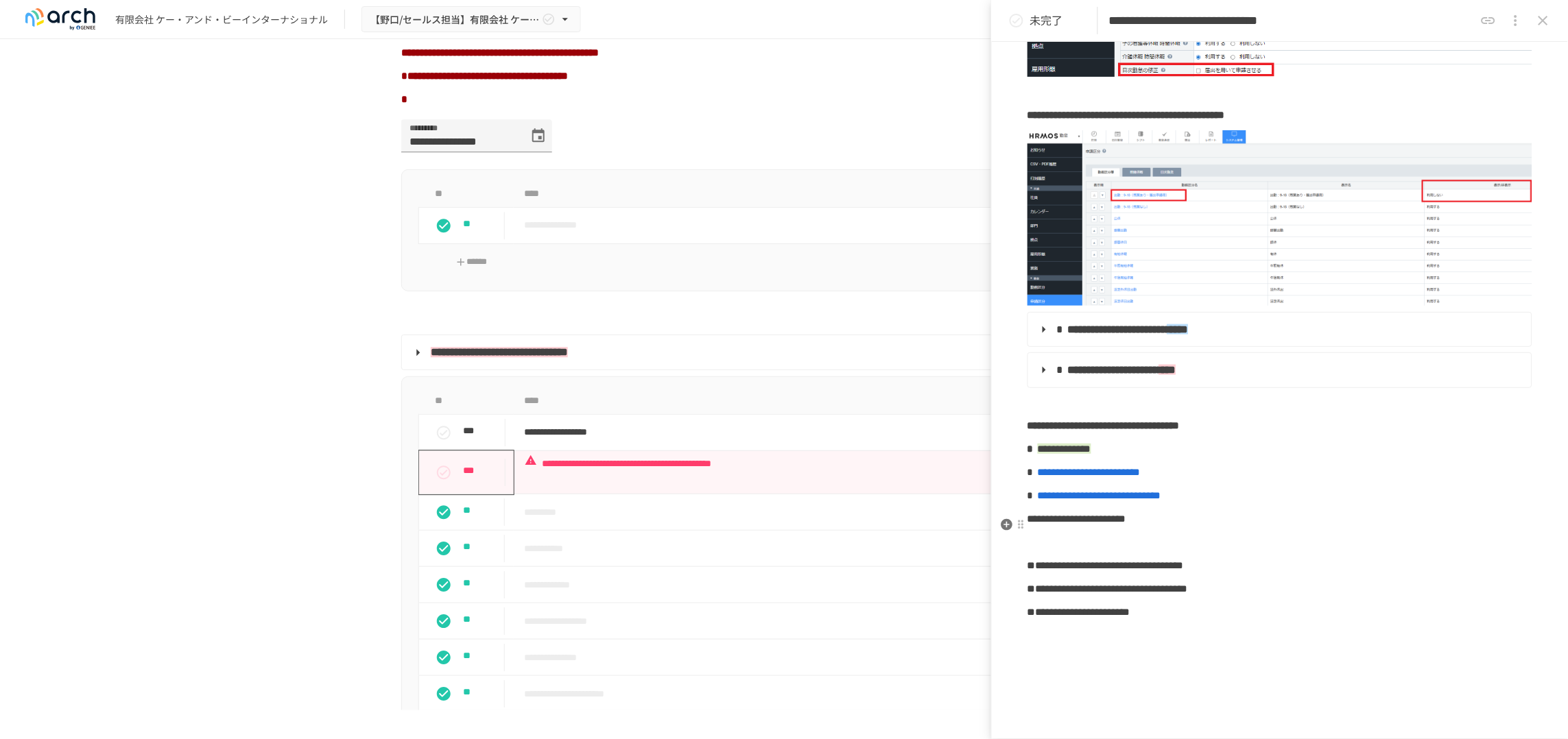 click on "**********" at bounding box center (1077, 518) 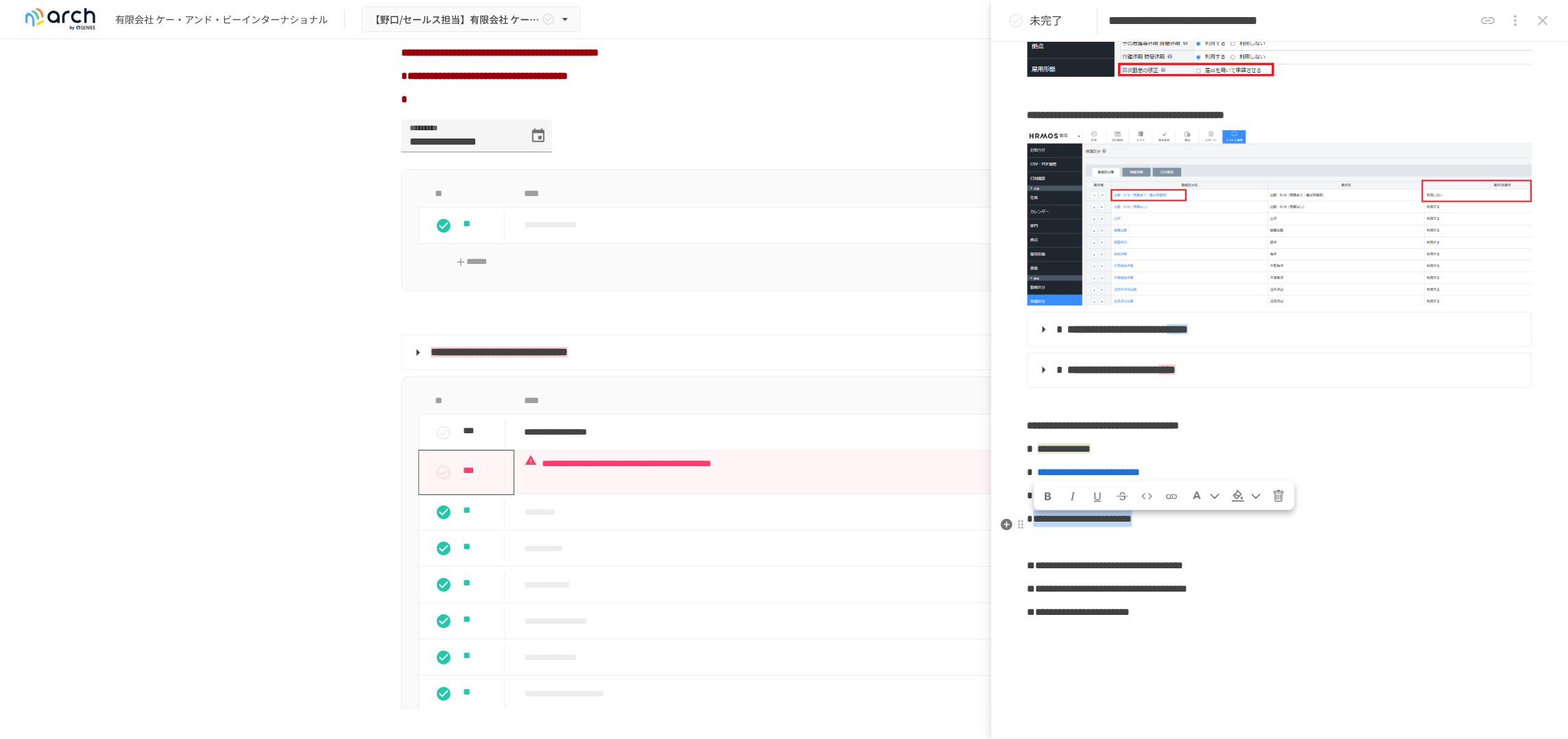 drag, startPoint x: 1244, startPoint y: 536, endPoint x: 1036, endPoint y: 534, distance: 208.0096 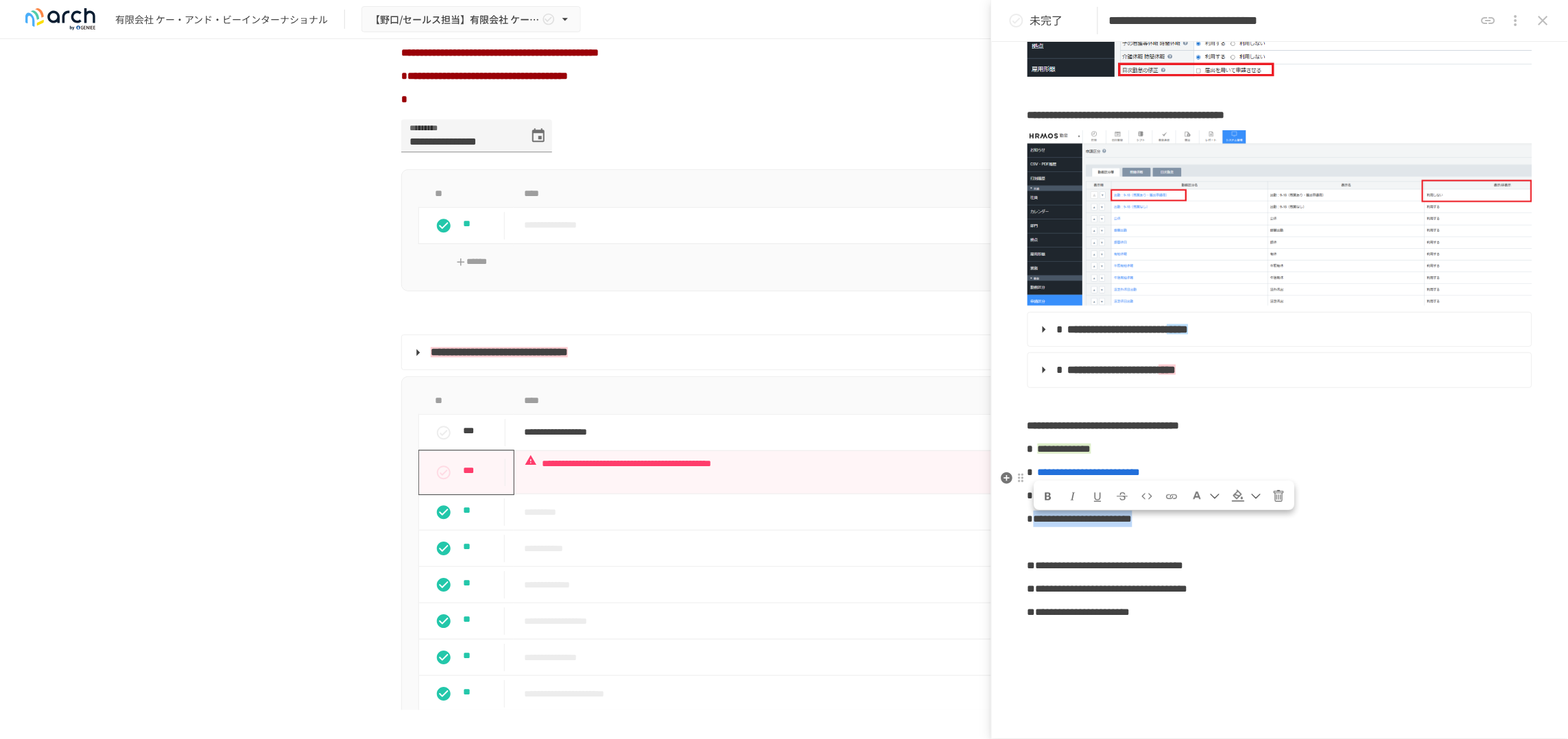 click at bounding box center [1172, 497] 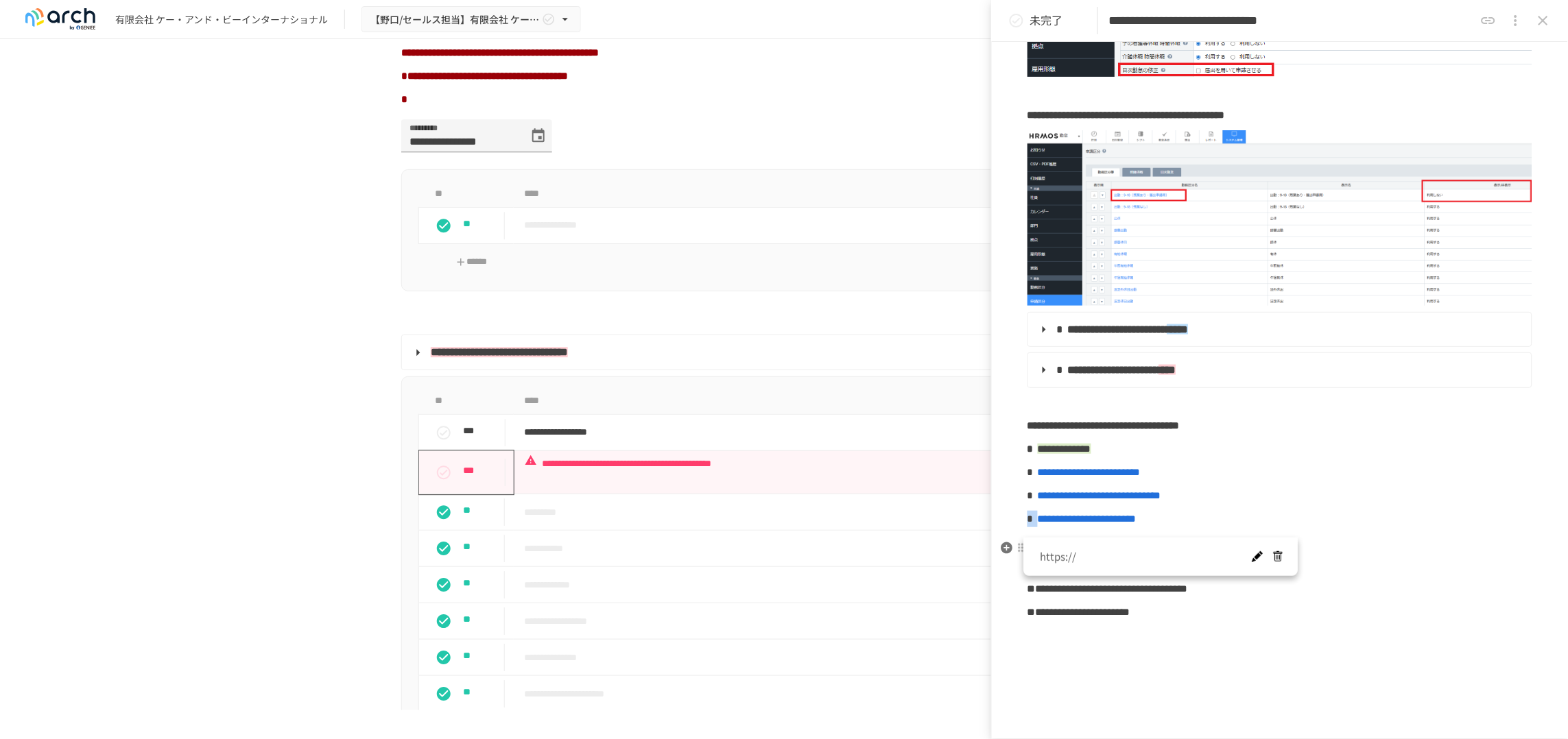 click at bounding box center [1257, 557] 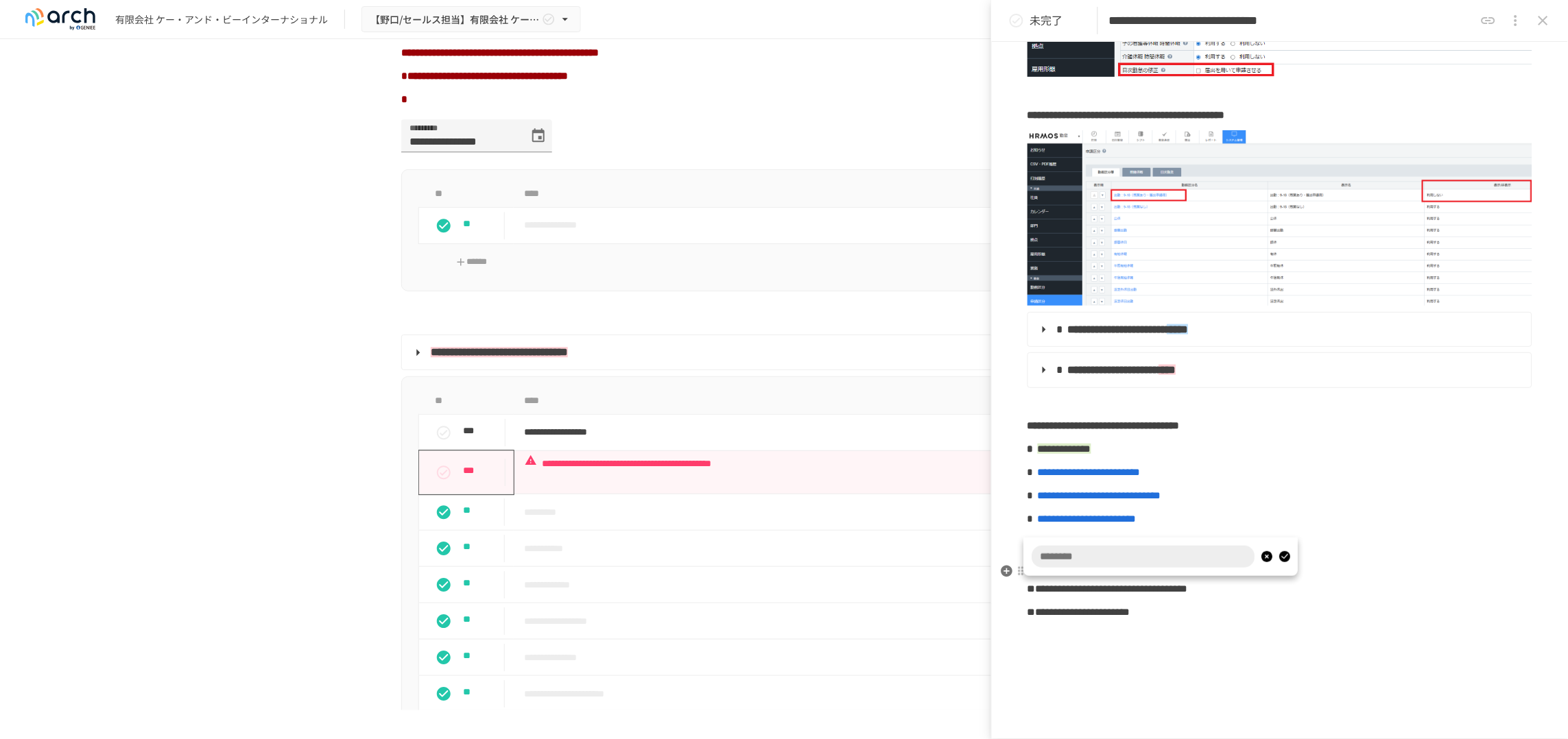 type on "**********" 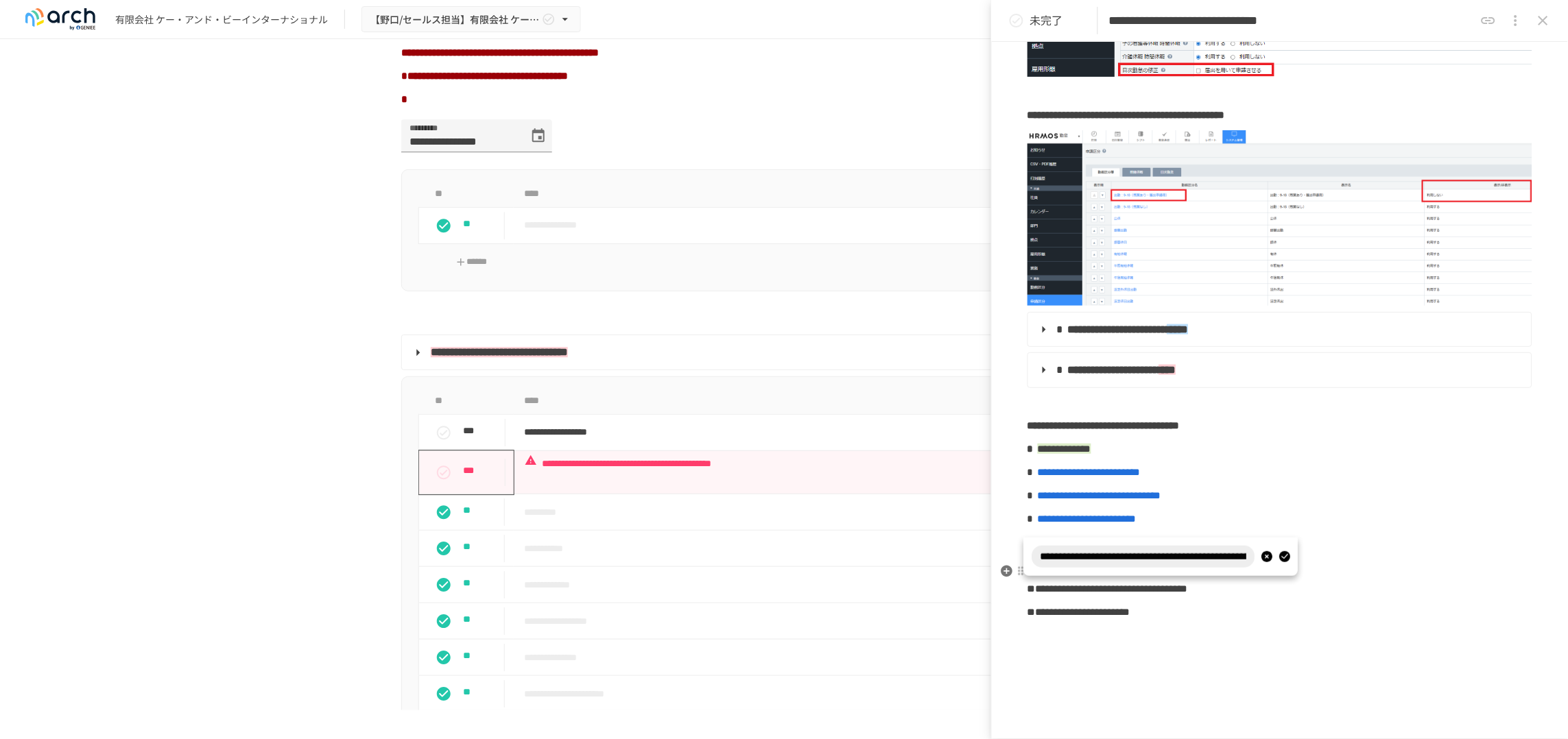scroll, scrollTop: 0, scrollLeft: 1389, axis: horizontal 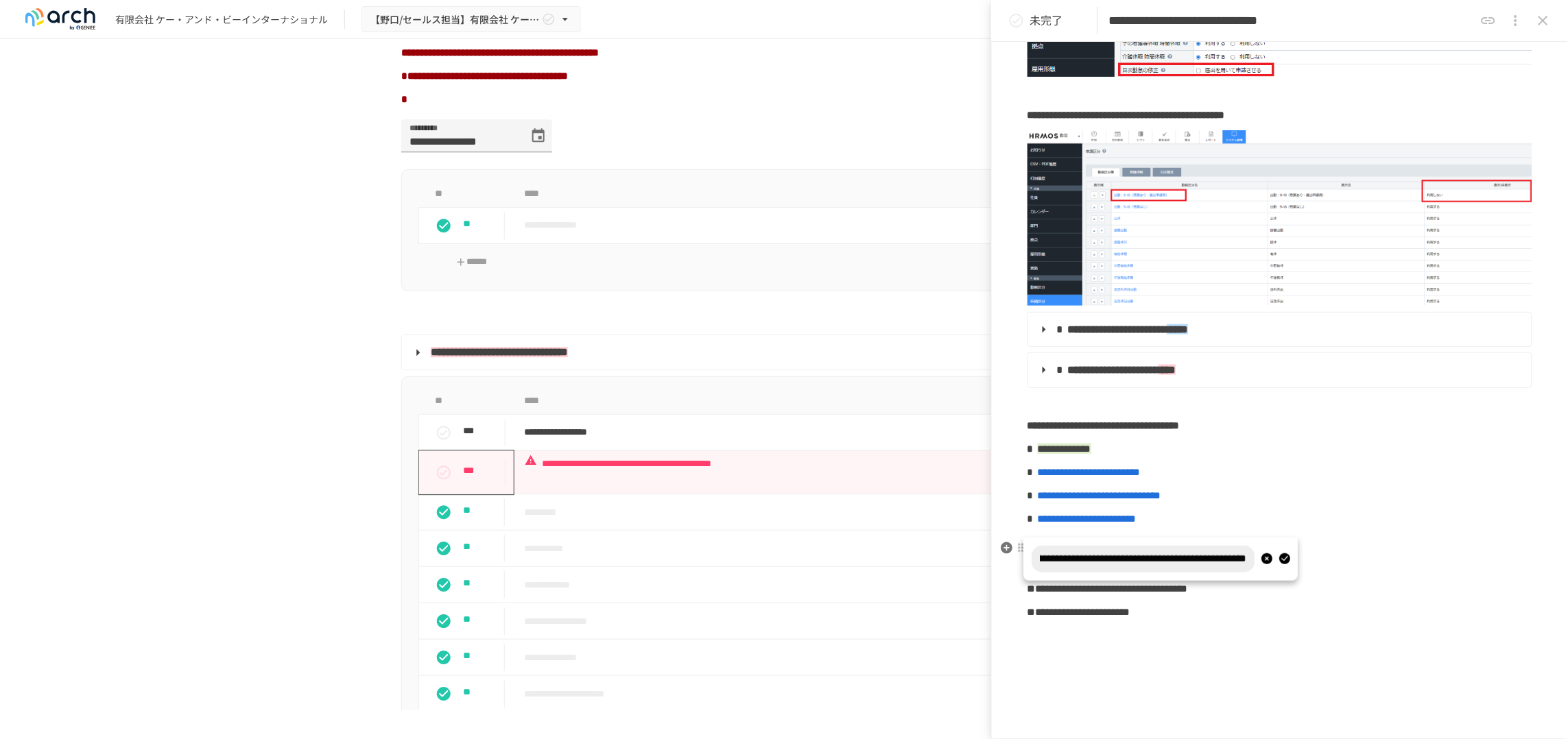 click at bounding box center (1285, 559) 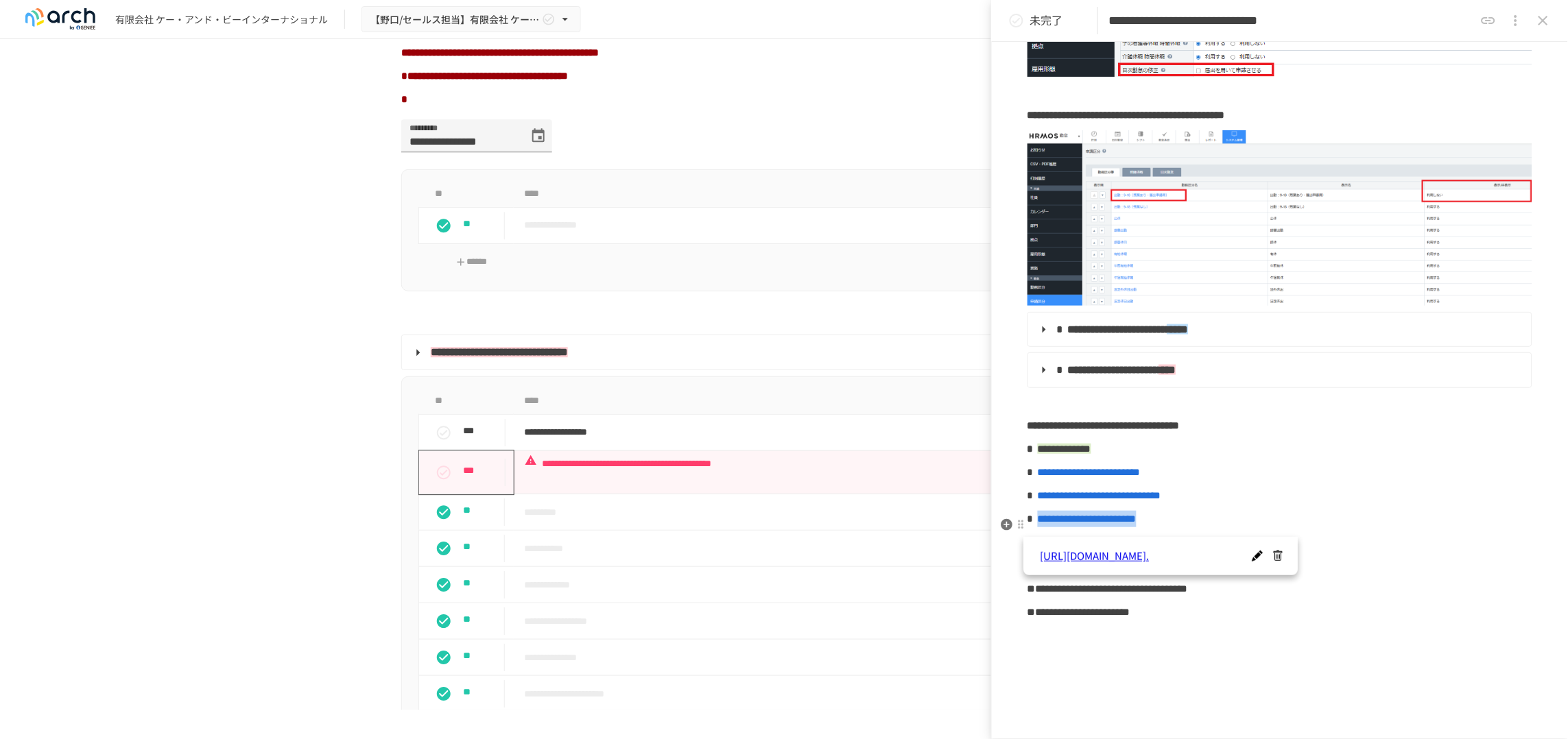 click on "**********" at bounding box center [1280, 519] 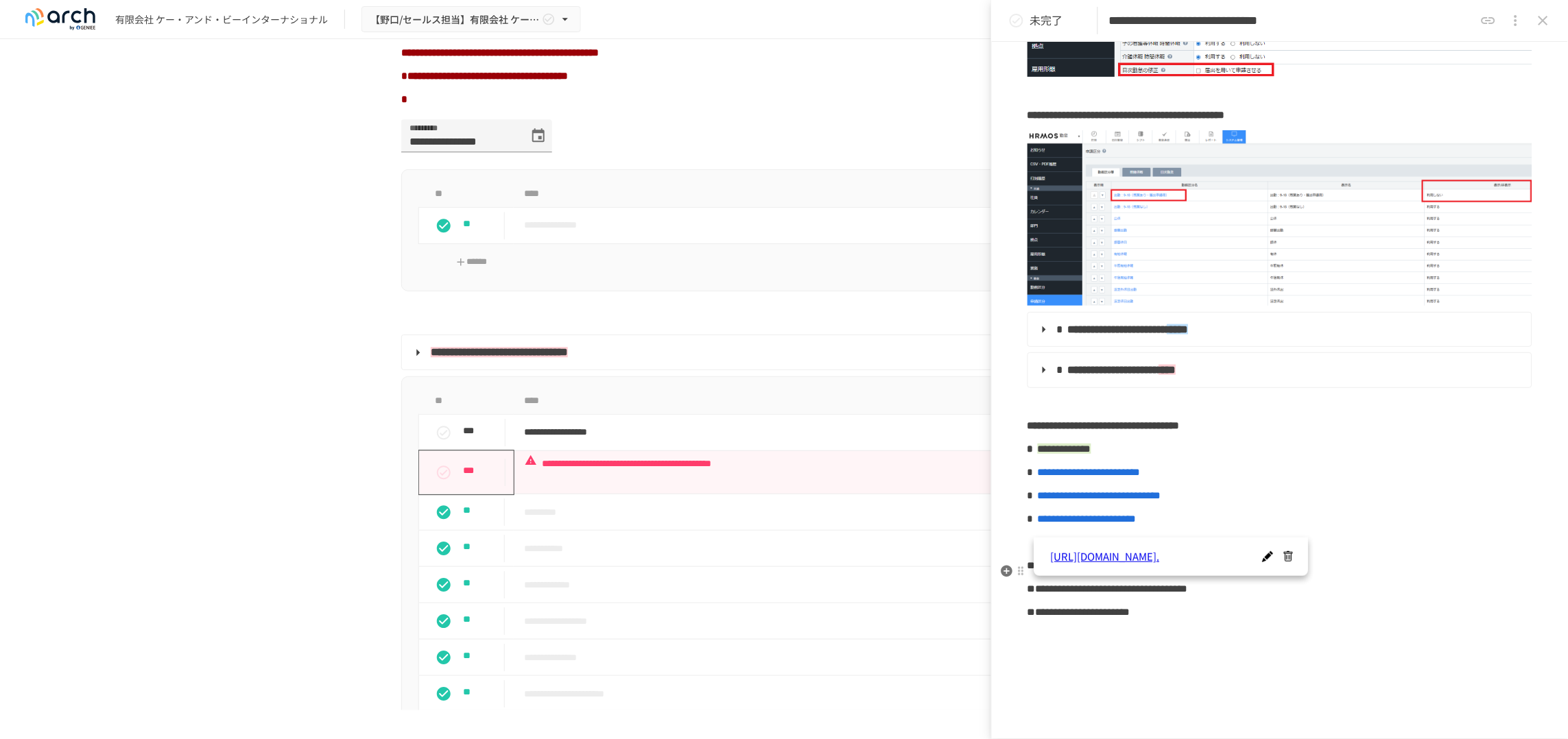 click on "**********" at bounding box center (1280, 589) 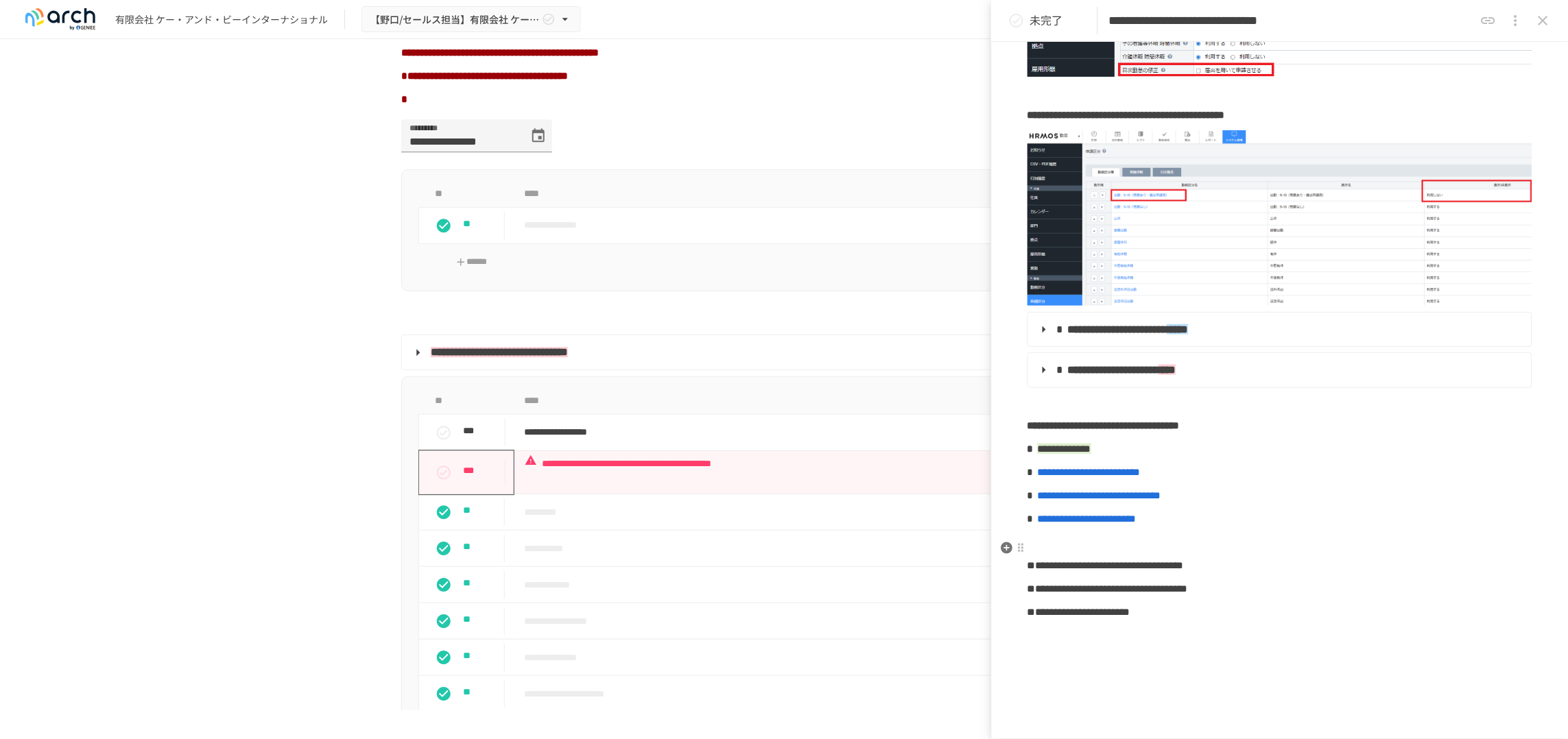 click at bounding box center (1280, 542) 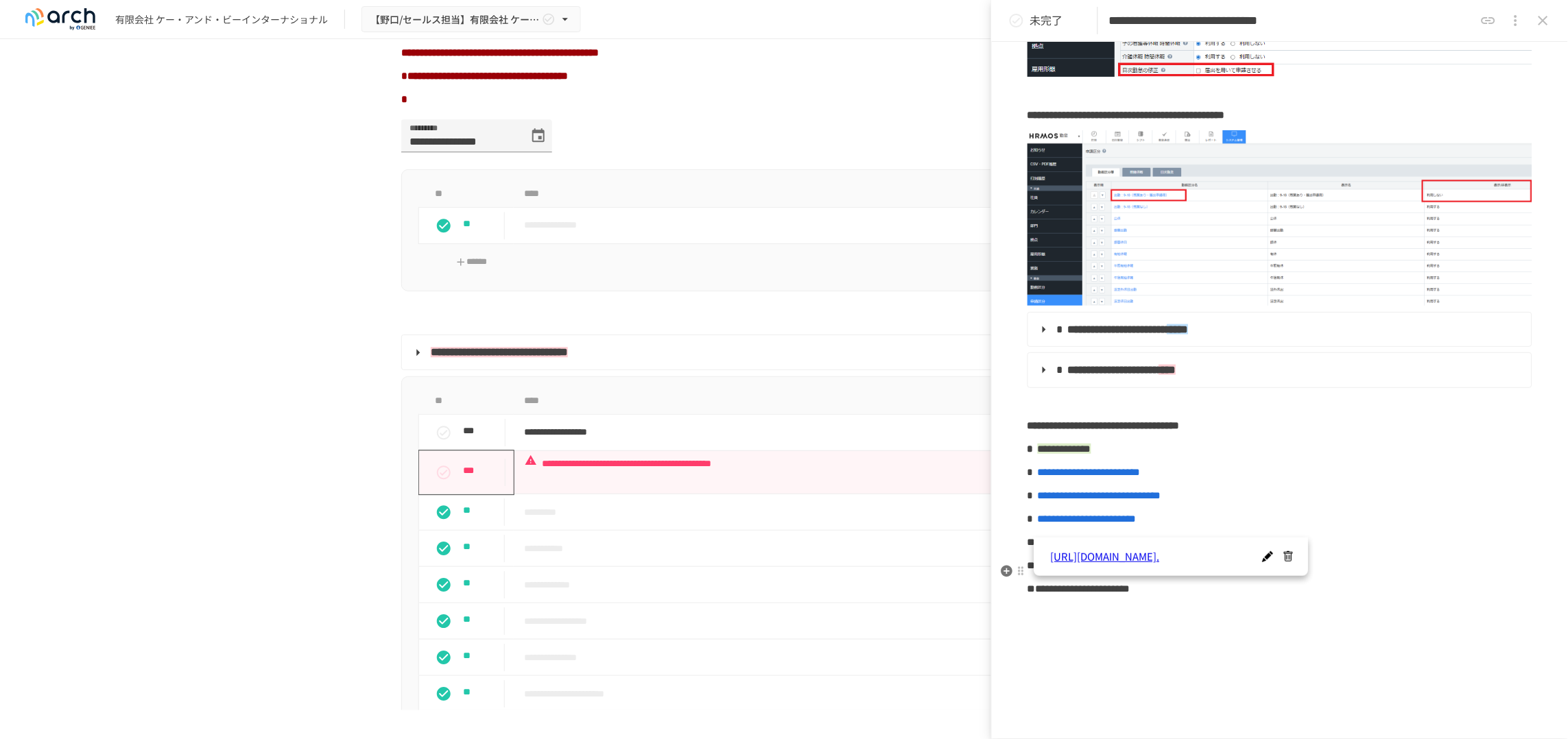 click on "**********" at bounding box center [1280, 172] 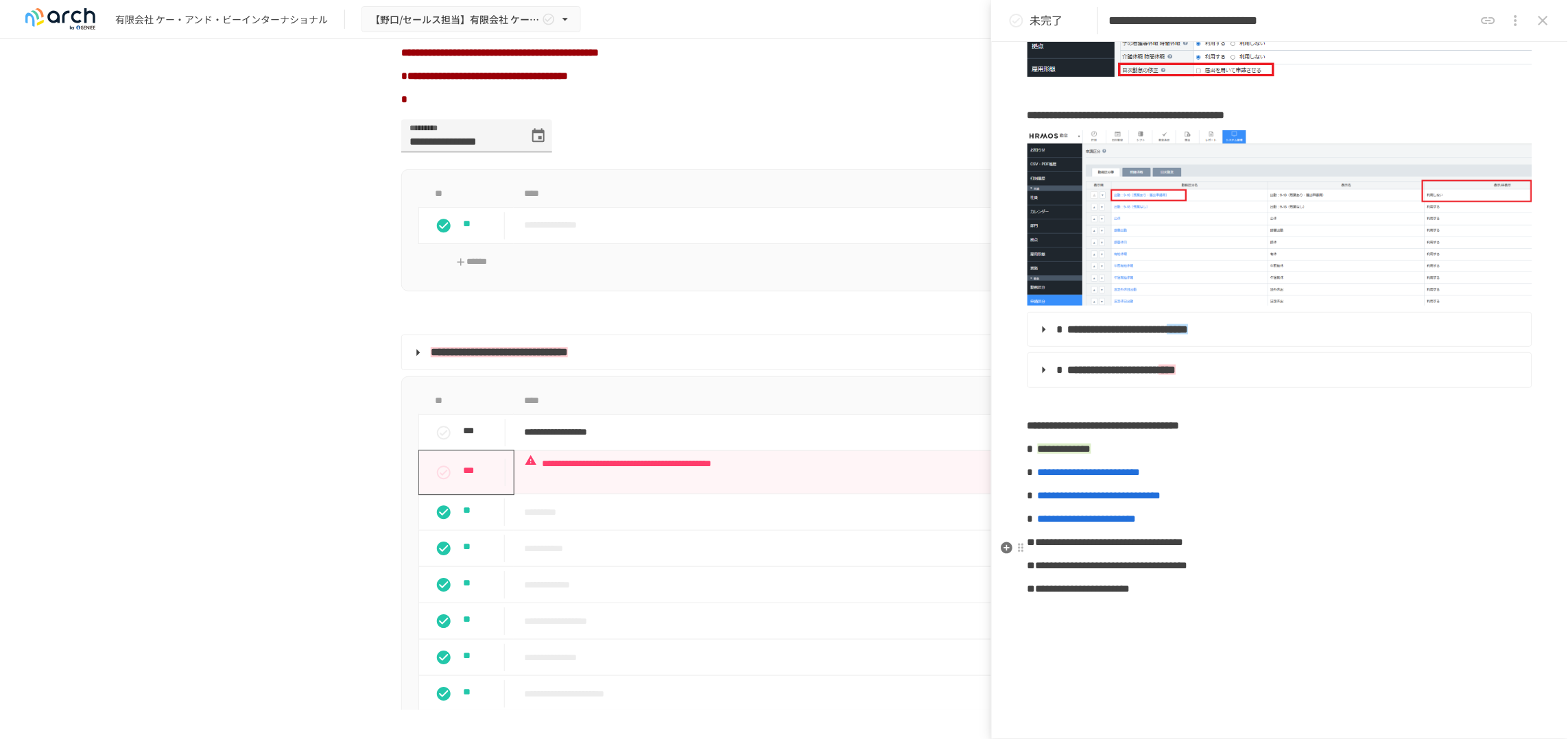 click on "**********" at bounding box center (1280, 542) 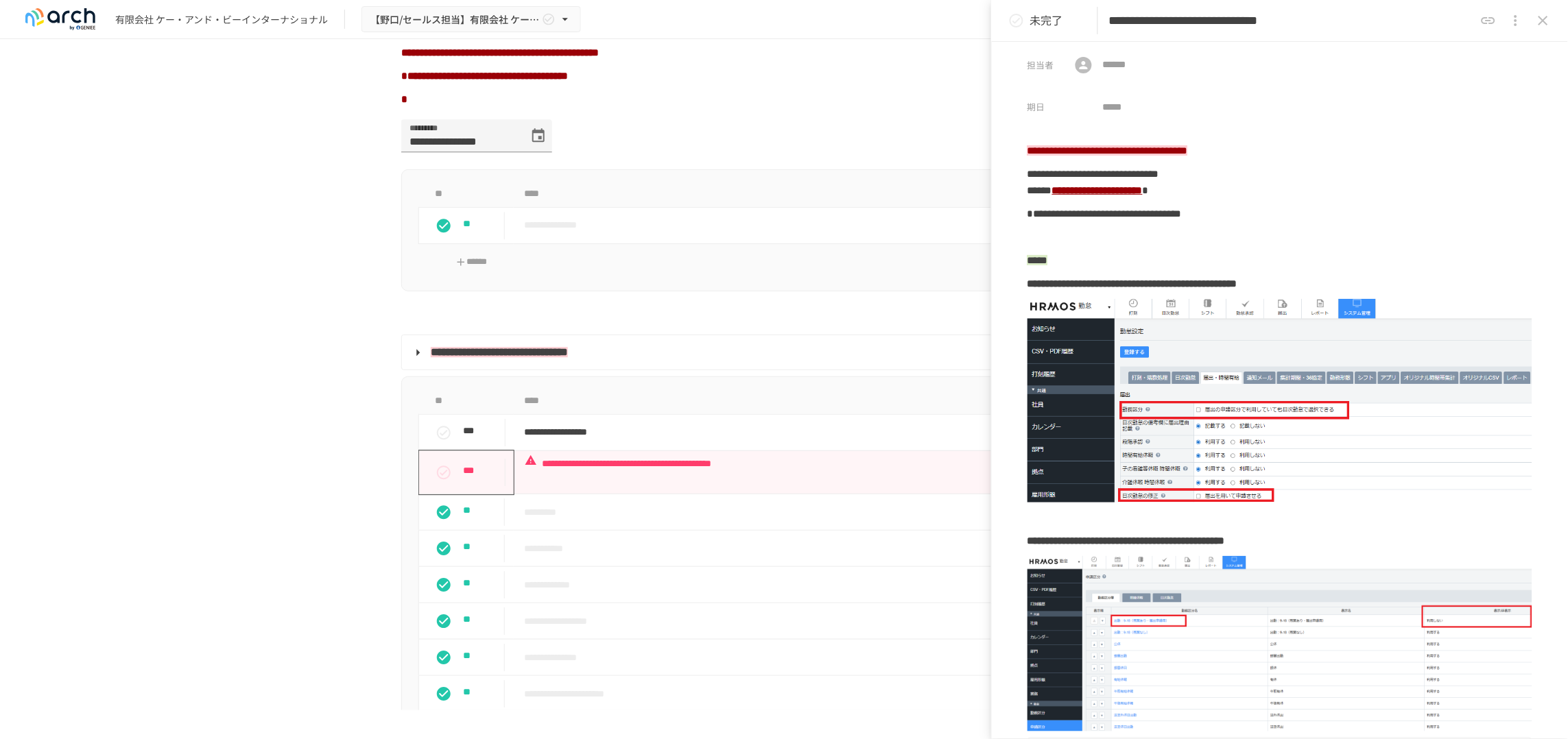 scroll, scrollTop: 0, scrollLeft: 0, axis: both 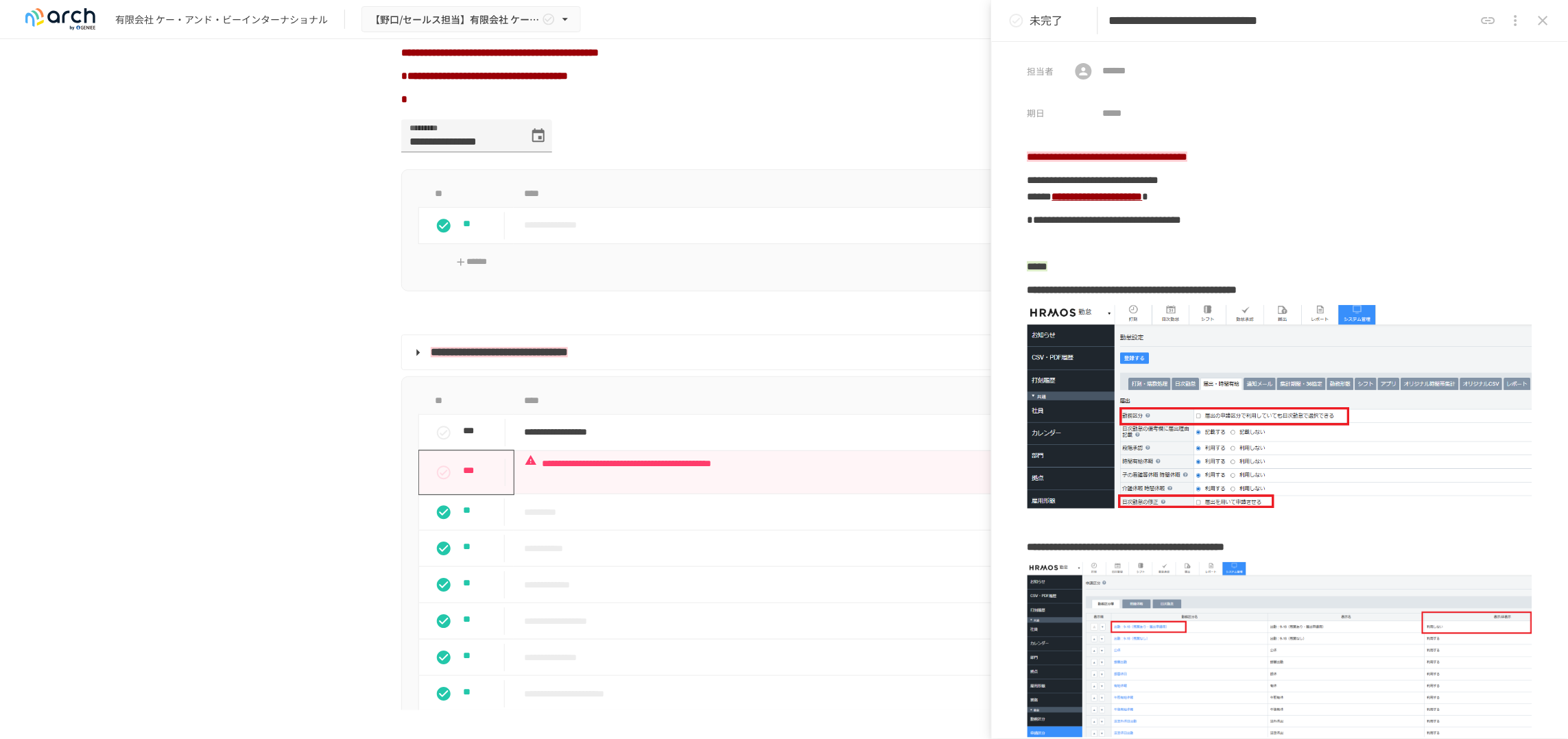 drag, startPoint x: 1152, startPoint y: 24, endPoint x: 1186, endPoint y: 22, distance: 34.05877 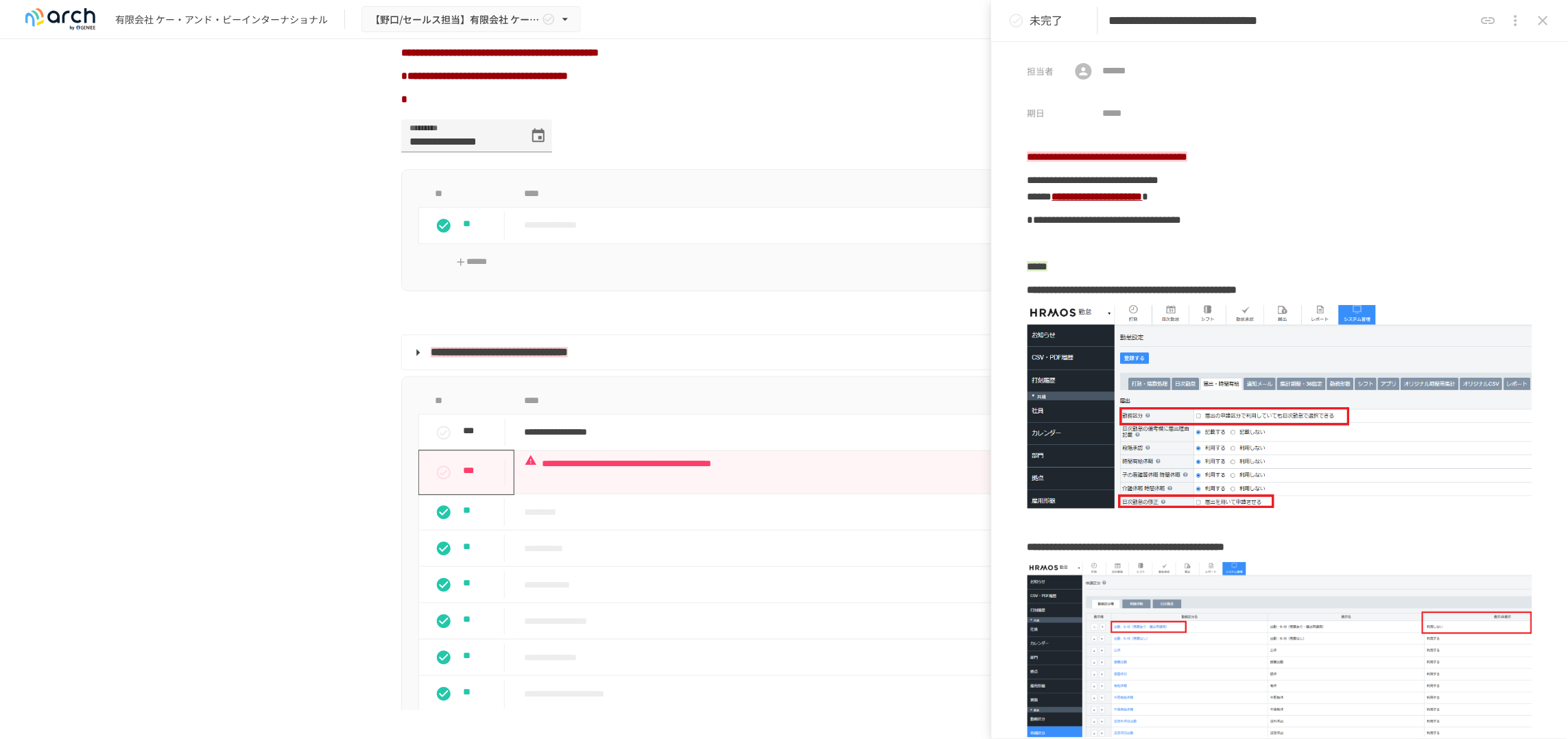 drag, startPoint x: 1154, startPoint y: 23, endPoint x: 1198, endPoint y: 29, distance: 44.407207 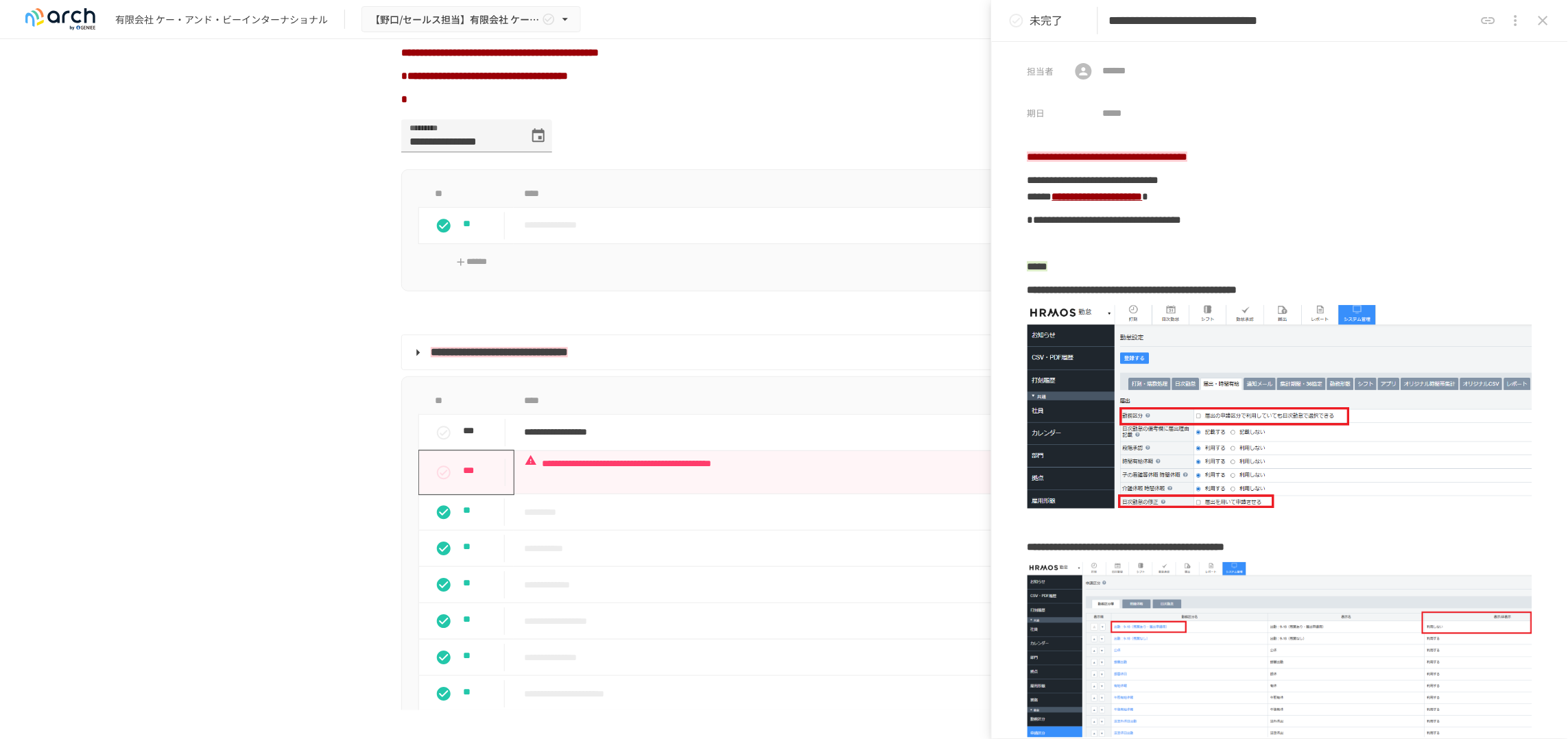 click on "**********" at bounding box center [1292, 21] 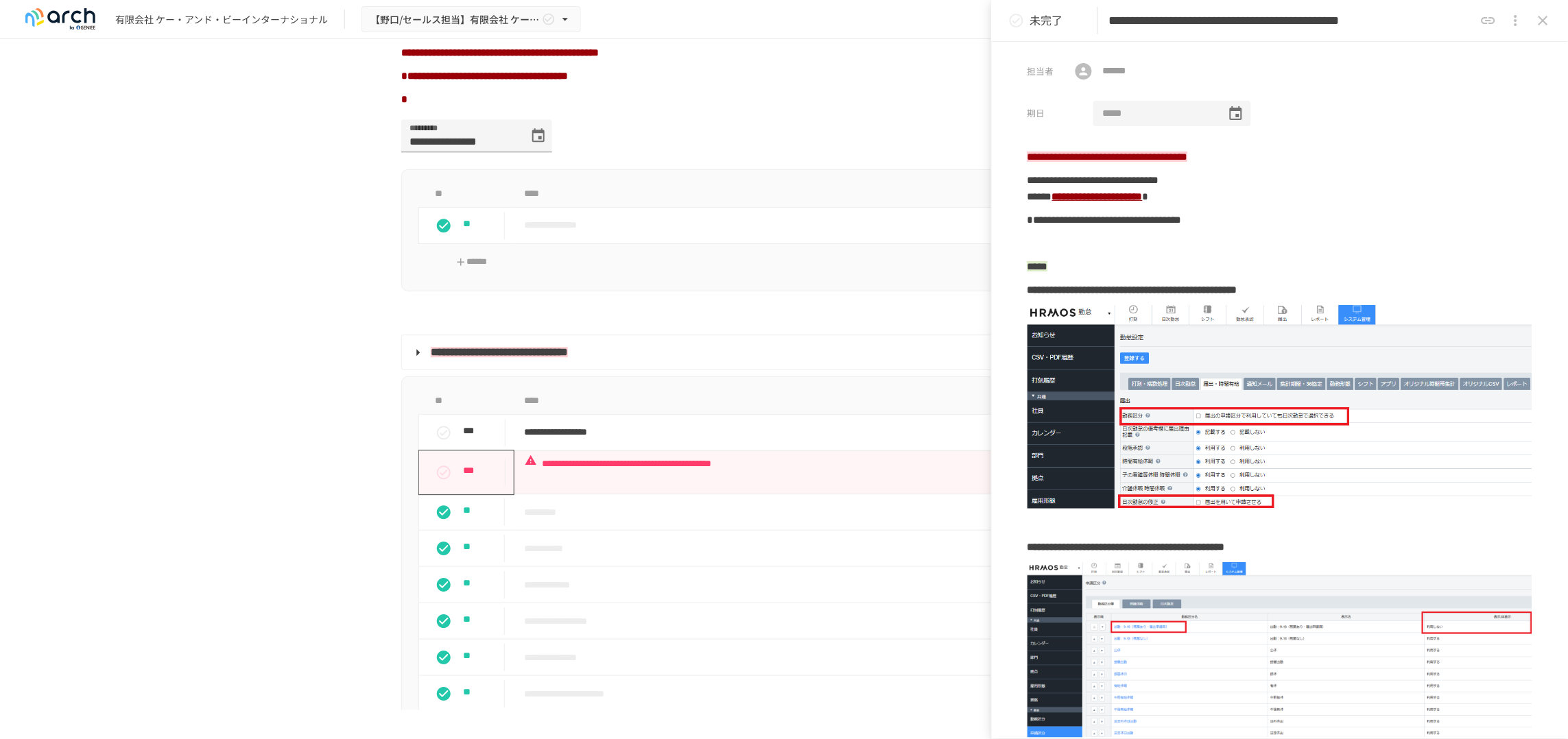 scroll, scrollTop: 0, scrollLeft: 217, axis: horizontal 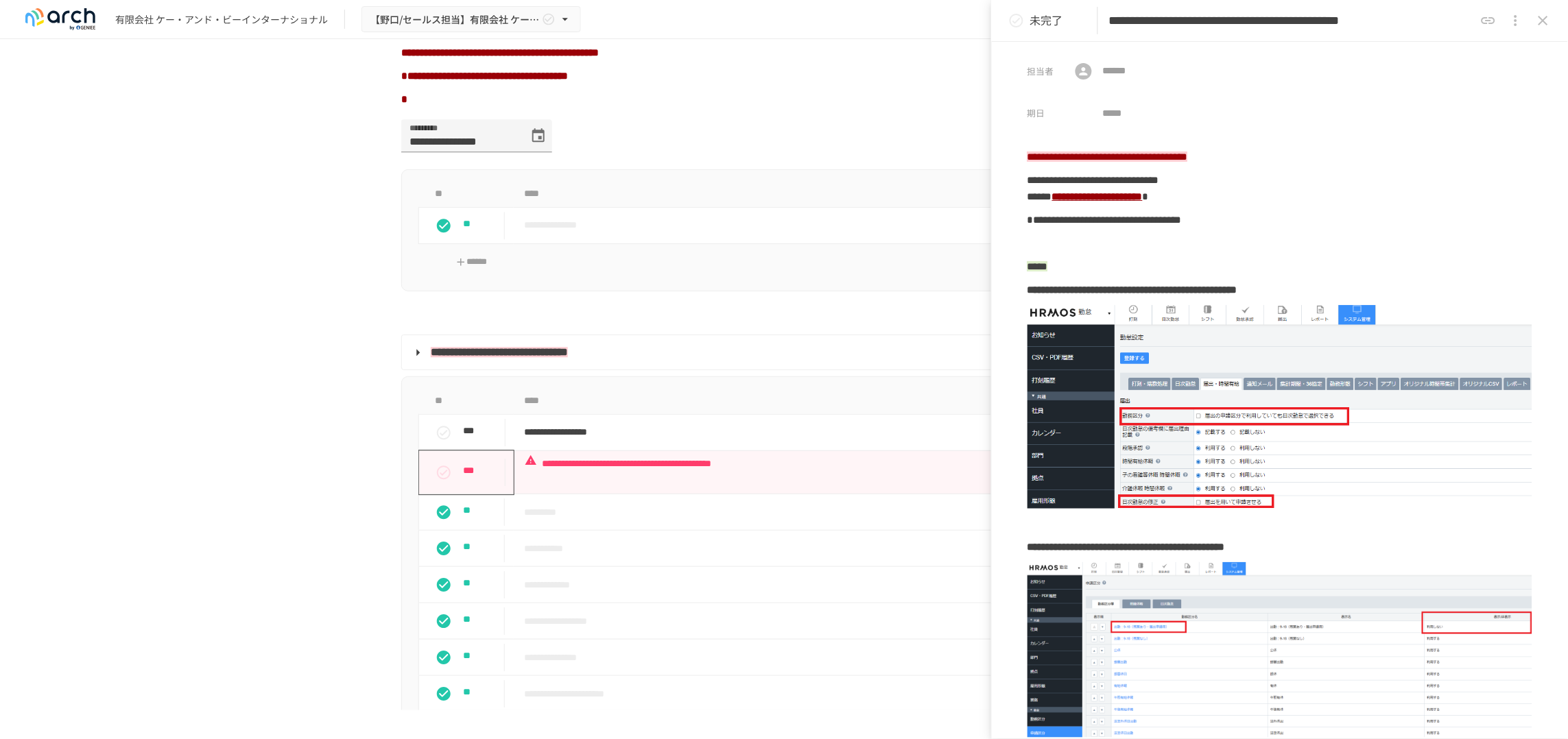 click on "**********" at bounding box center [1292, 21] 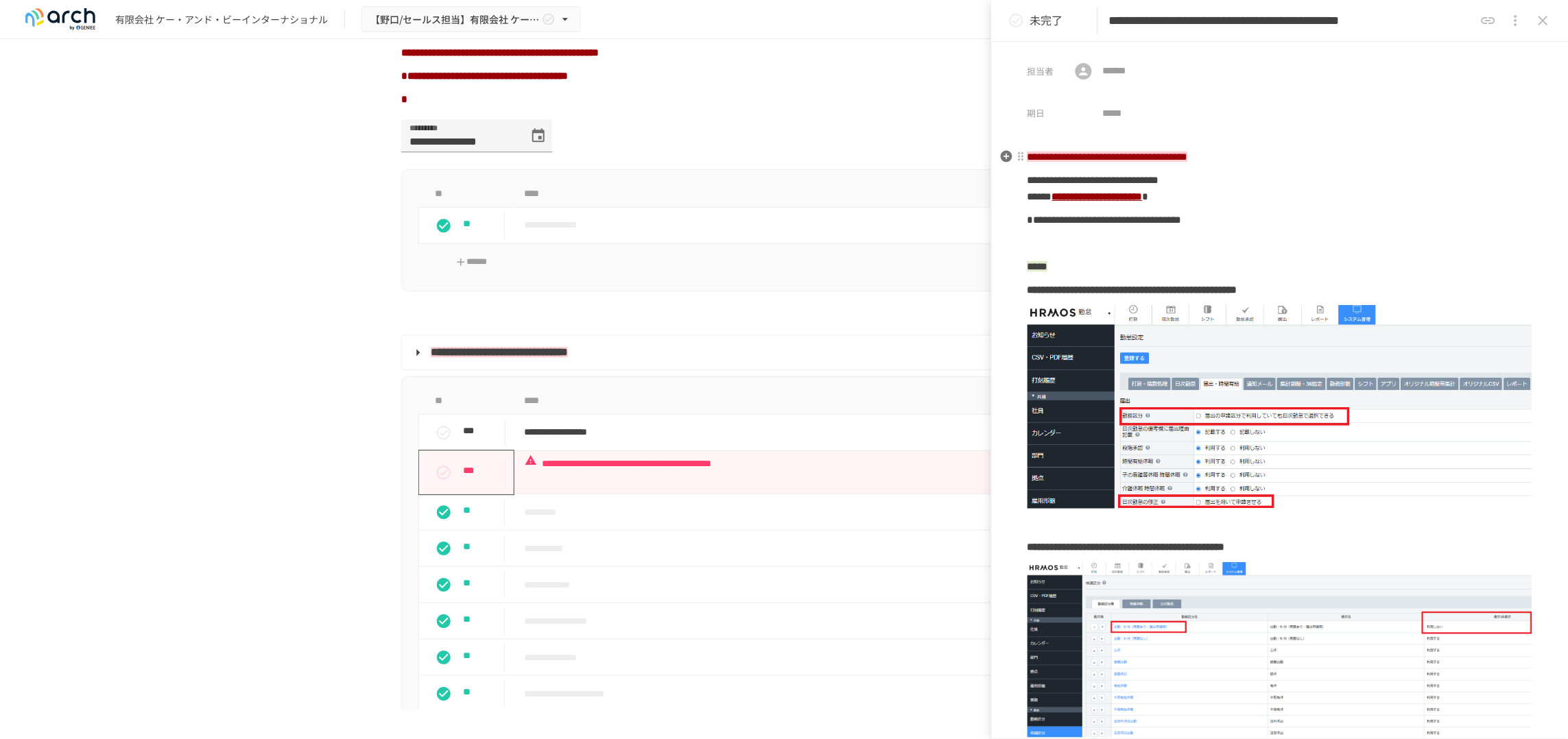 type on "**********" 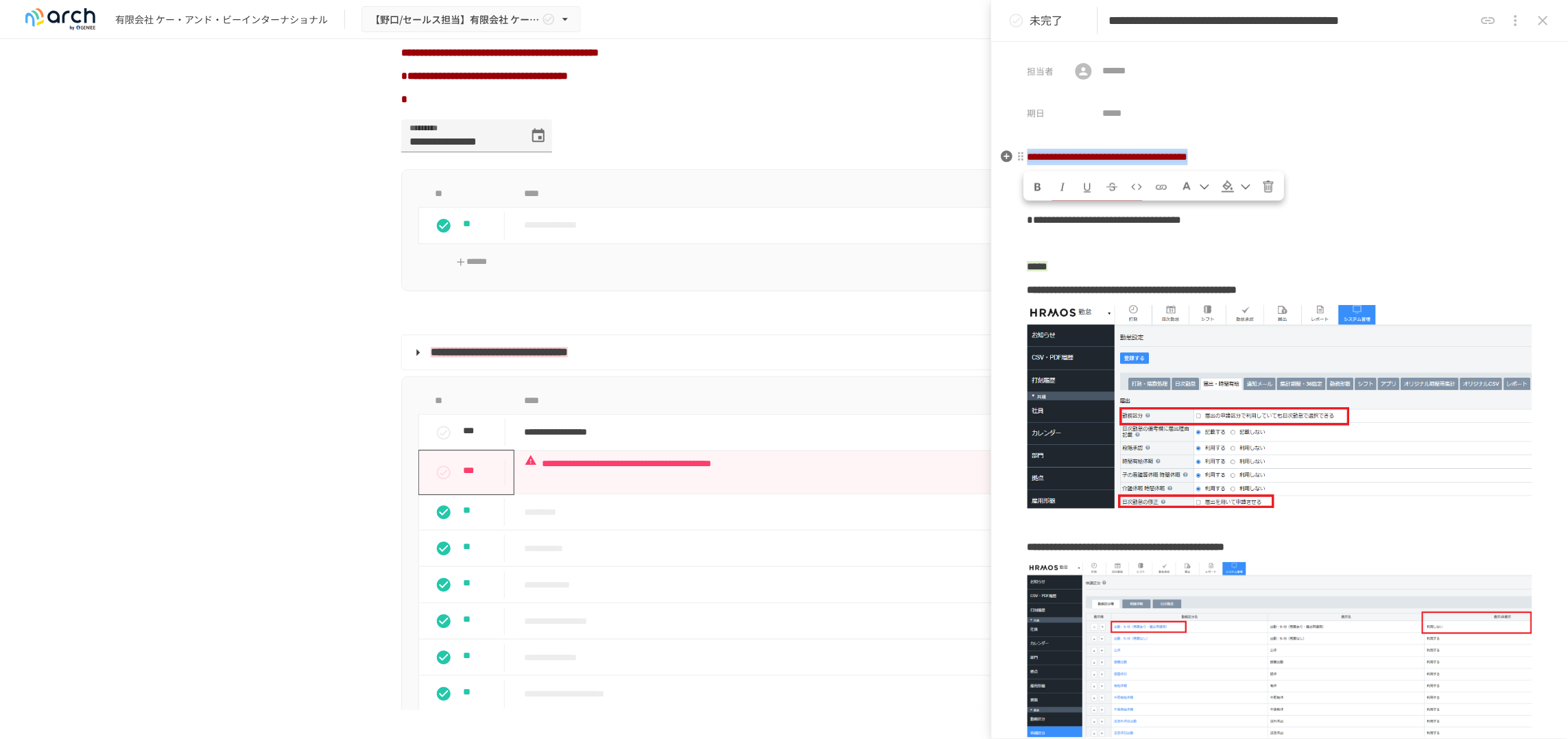 drag, startPoint x: 1425, startPoint y: 169, endPoint x: 1030, endPoint y: 163, distance: 395.04557 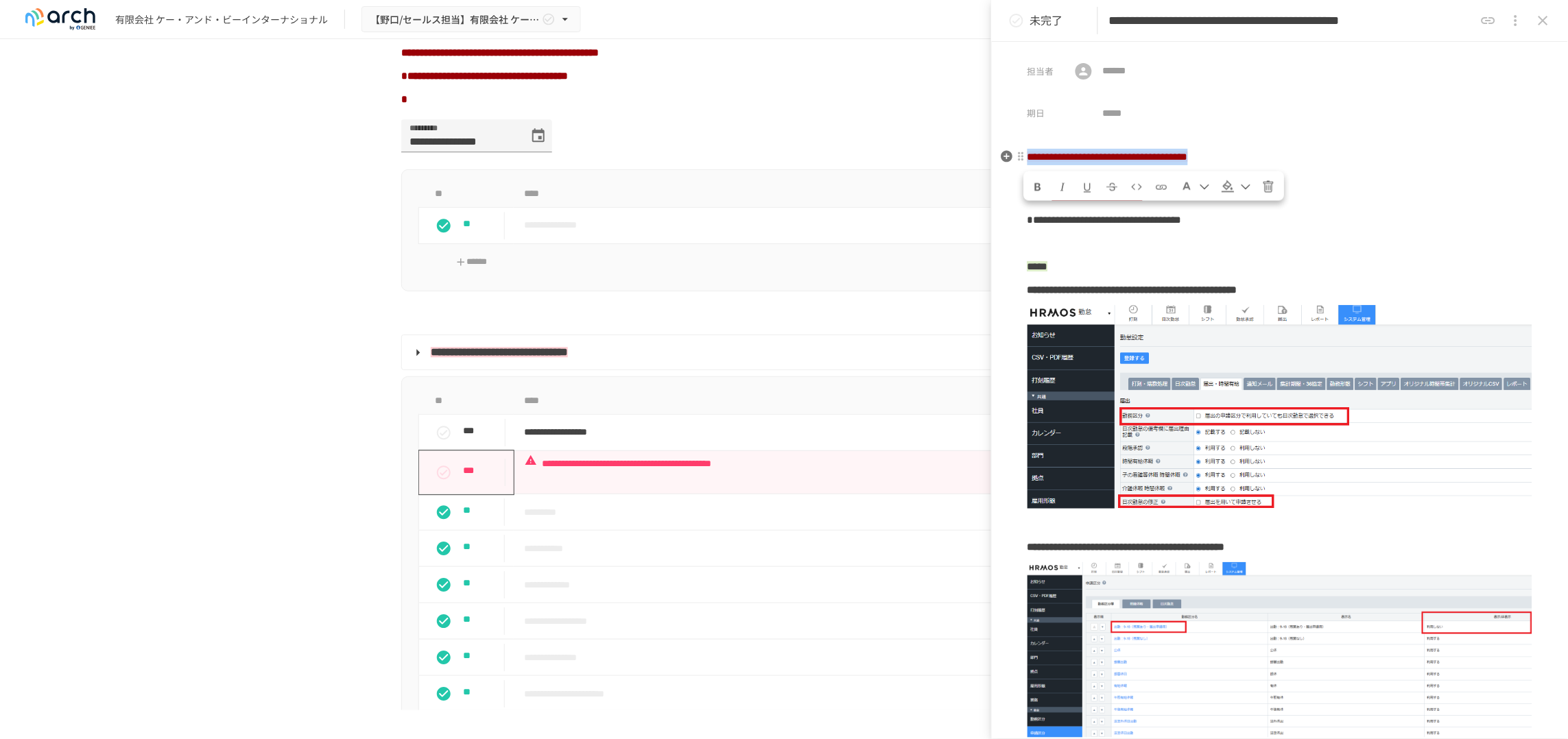 click on "**********" at bounding box center [1280, 157] 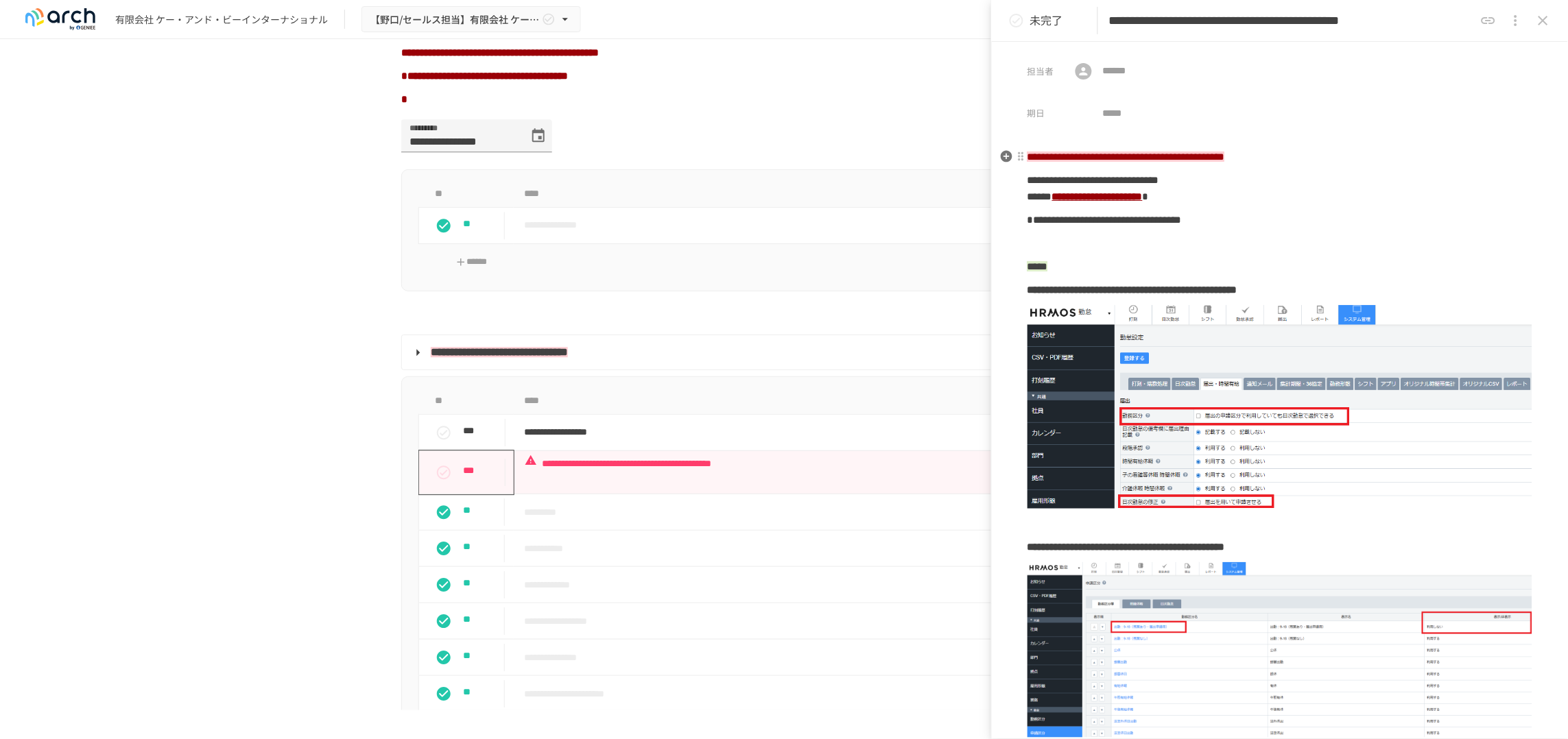 click on "**********" at bounding box center [1126, 156] 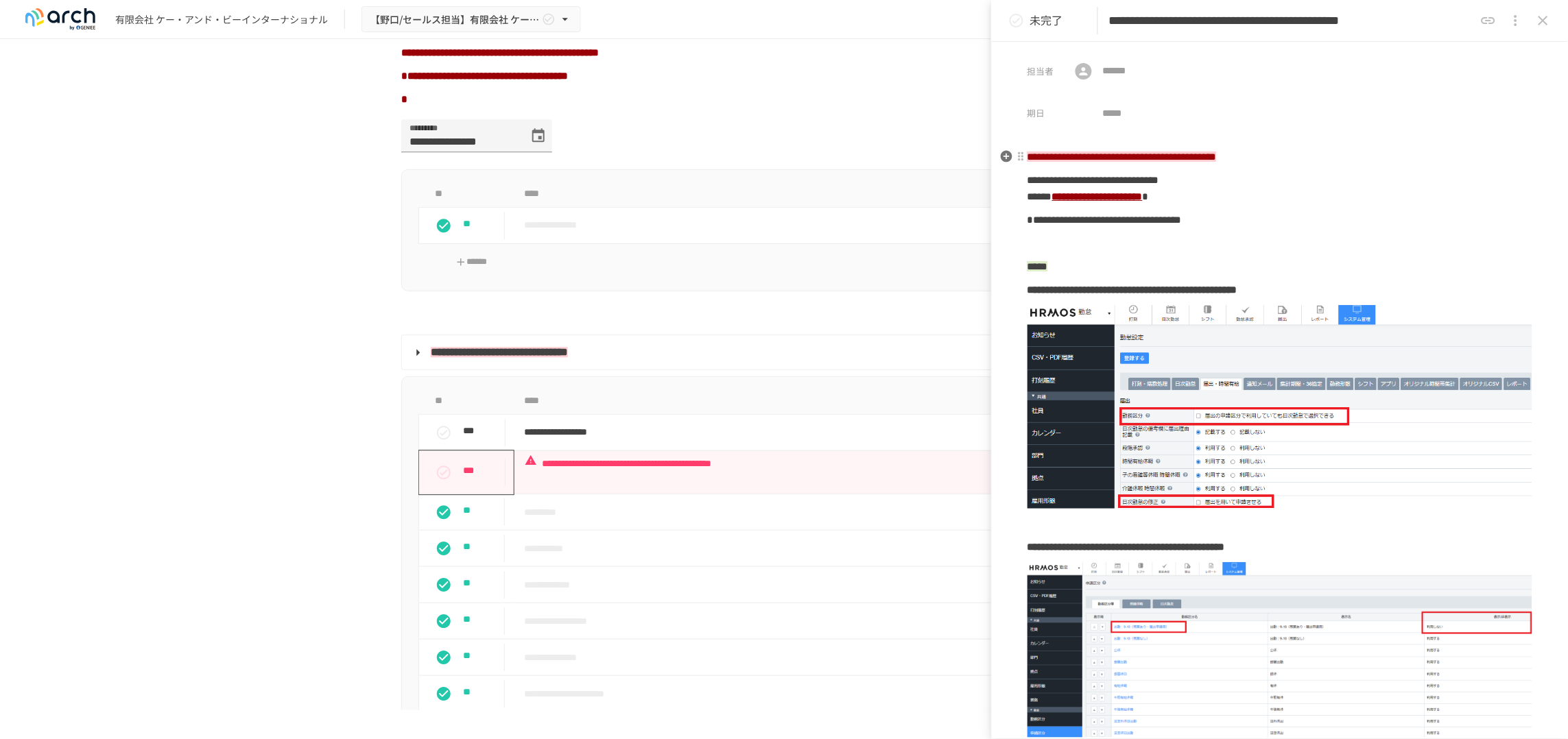 click on "**********" at bounding box center (1280, 157) 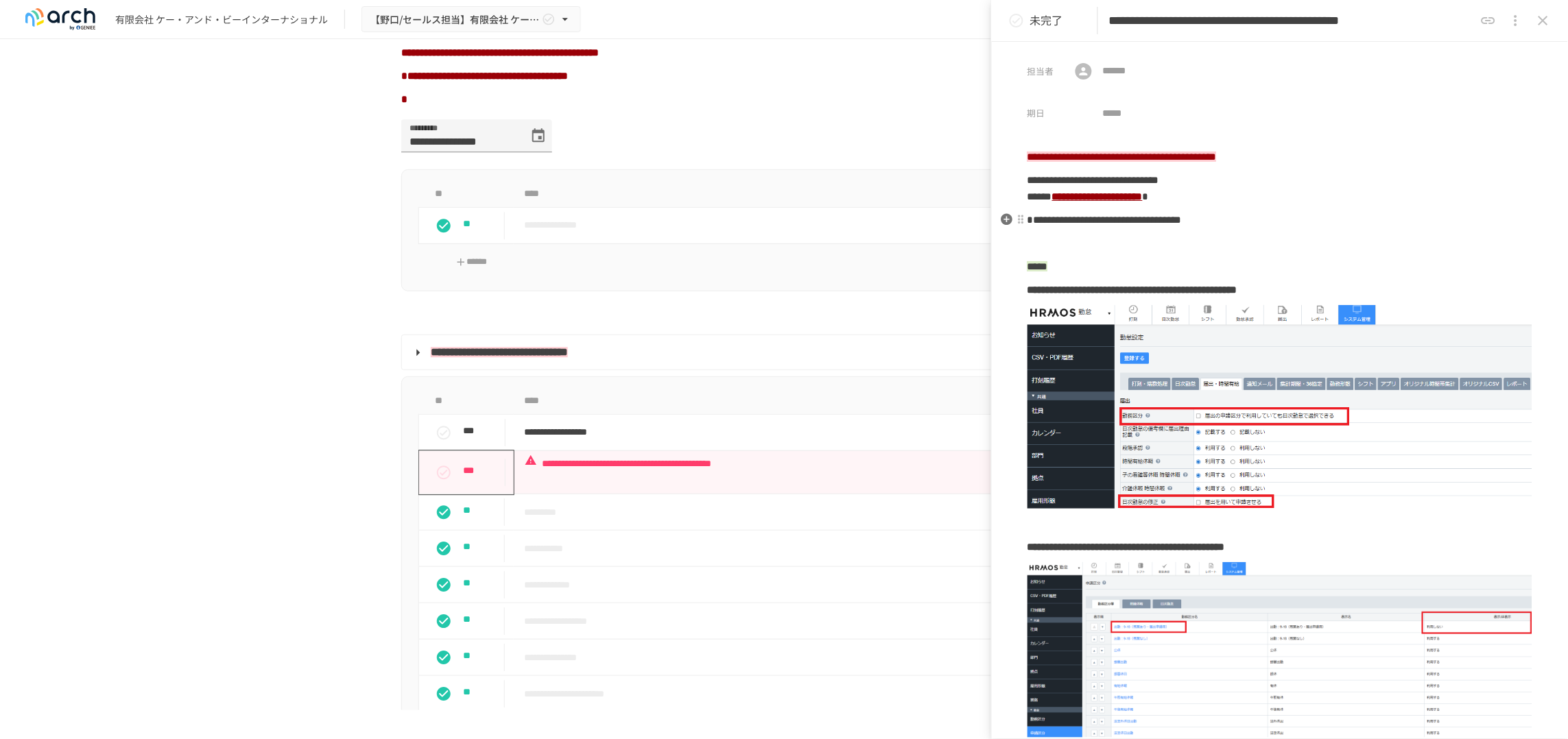 click on "**********" at bounding box center [1104, 219] 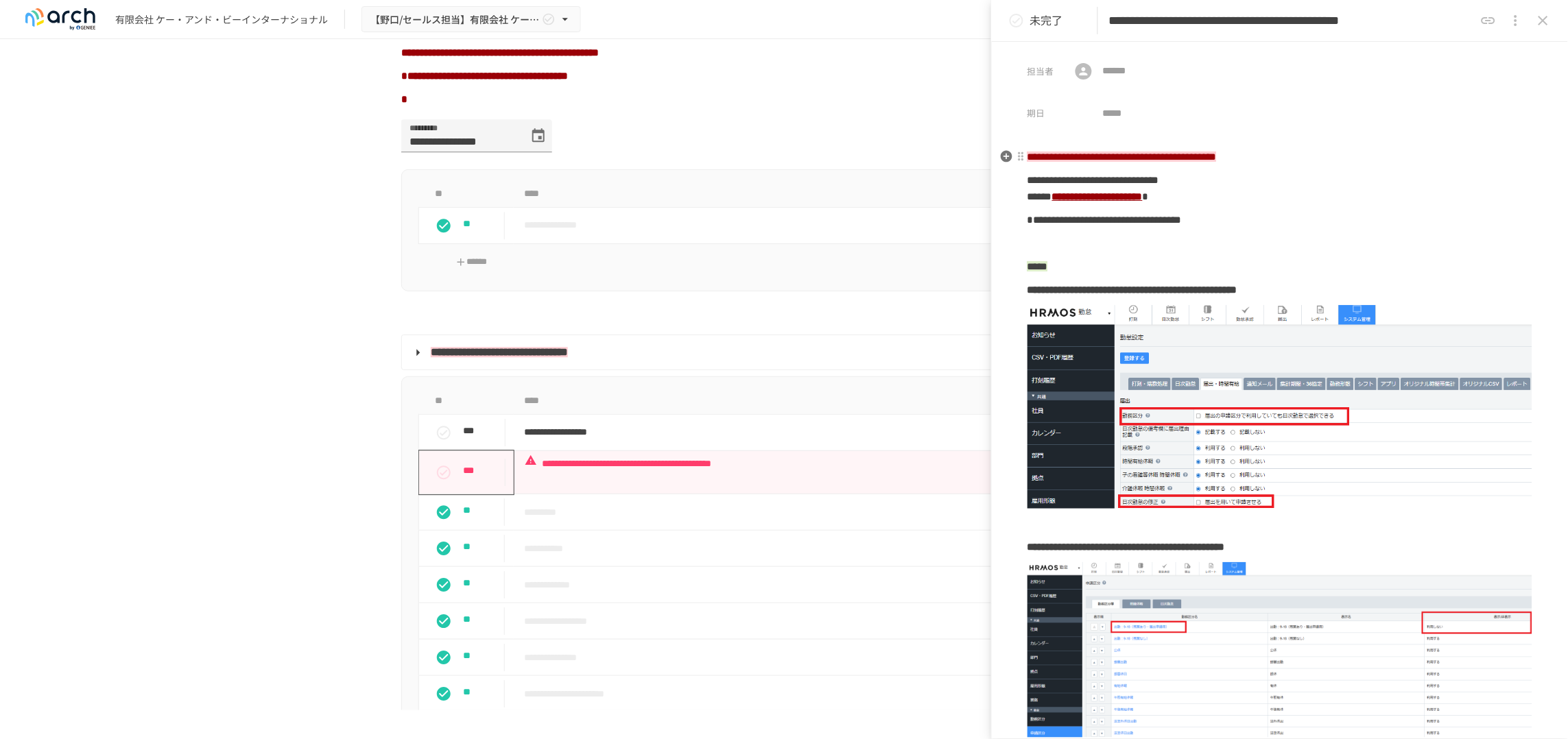 click on "**********" at bounding box center (1122, 156) 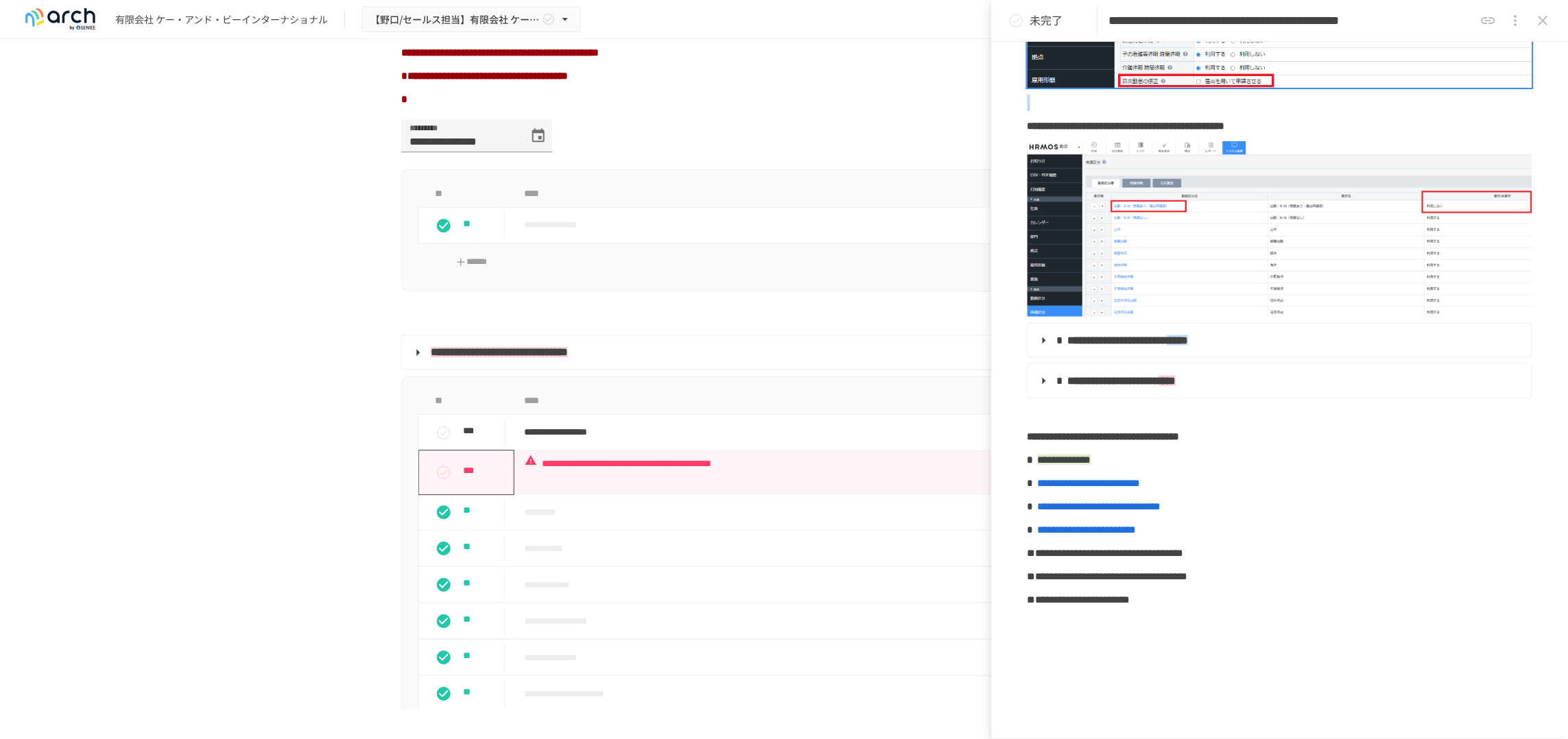 scroll, scrollTop: 472, scrollLeft: 0, axis: vertical 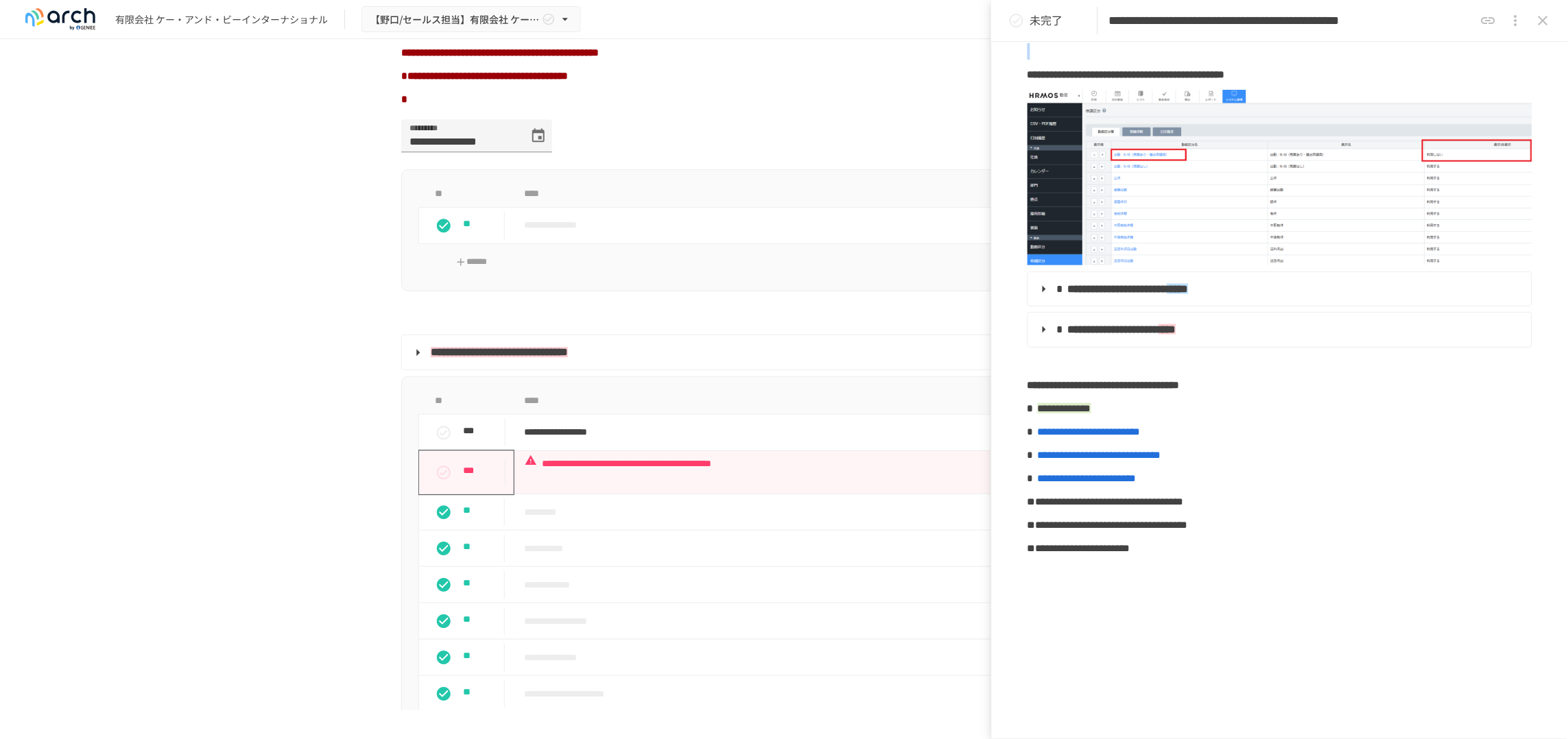 drag, startPoint x: 1029, startPoint y: 169, endPoint x: 1242, endPoint y: 247, distance: 226.8325 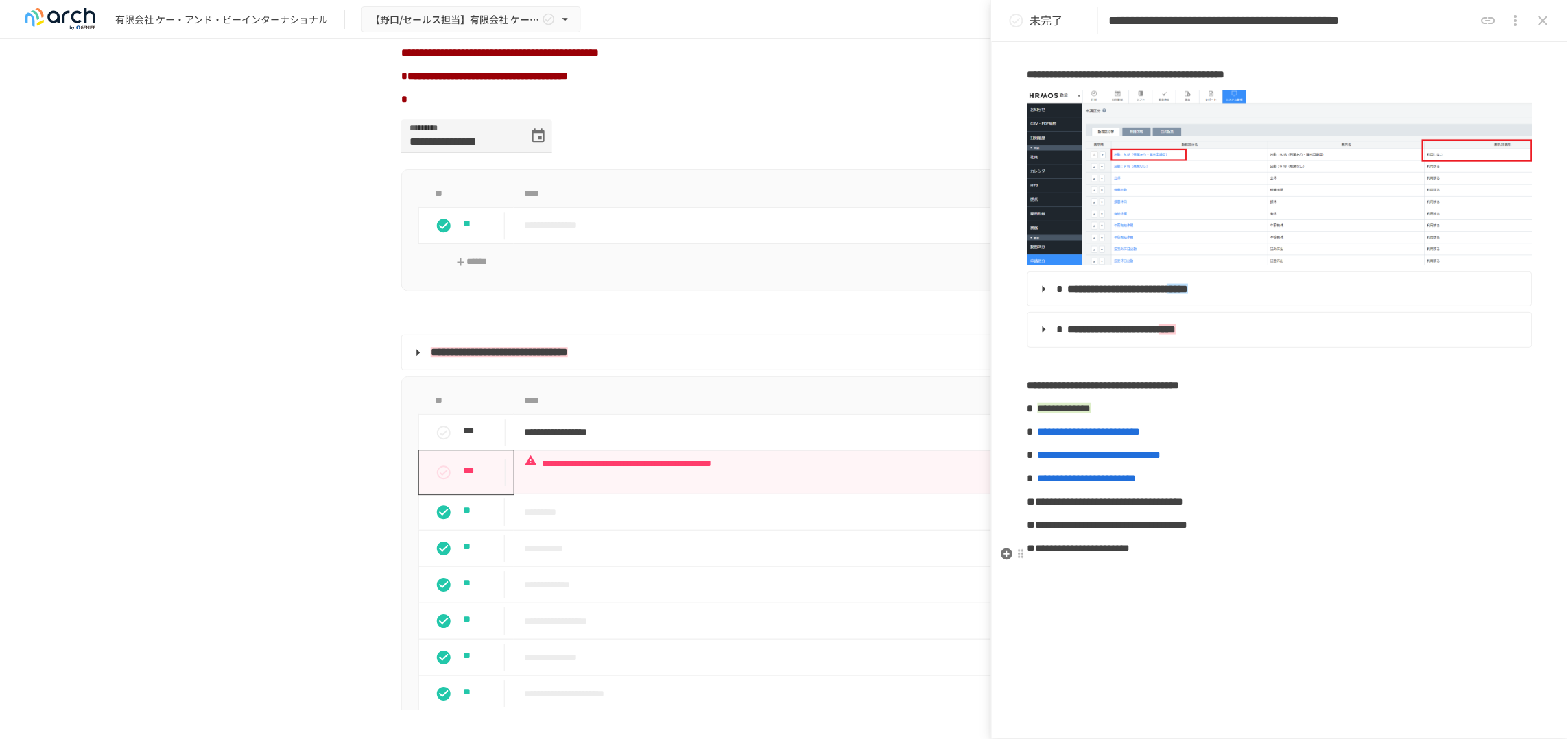 click on "**********" at bounding box center [1280, 548] 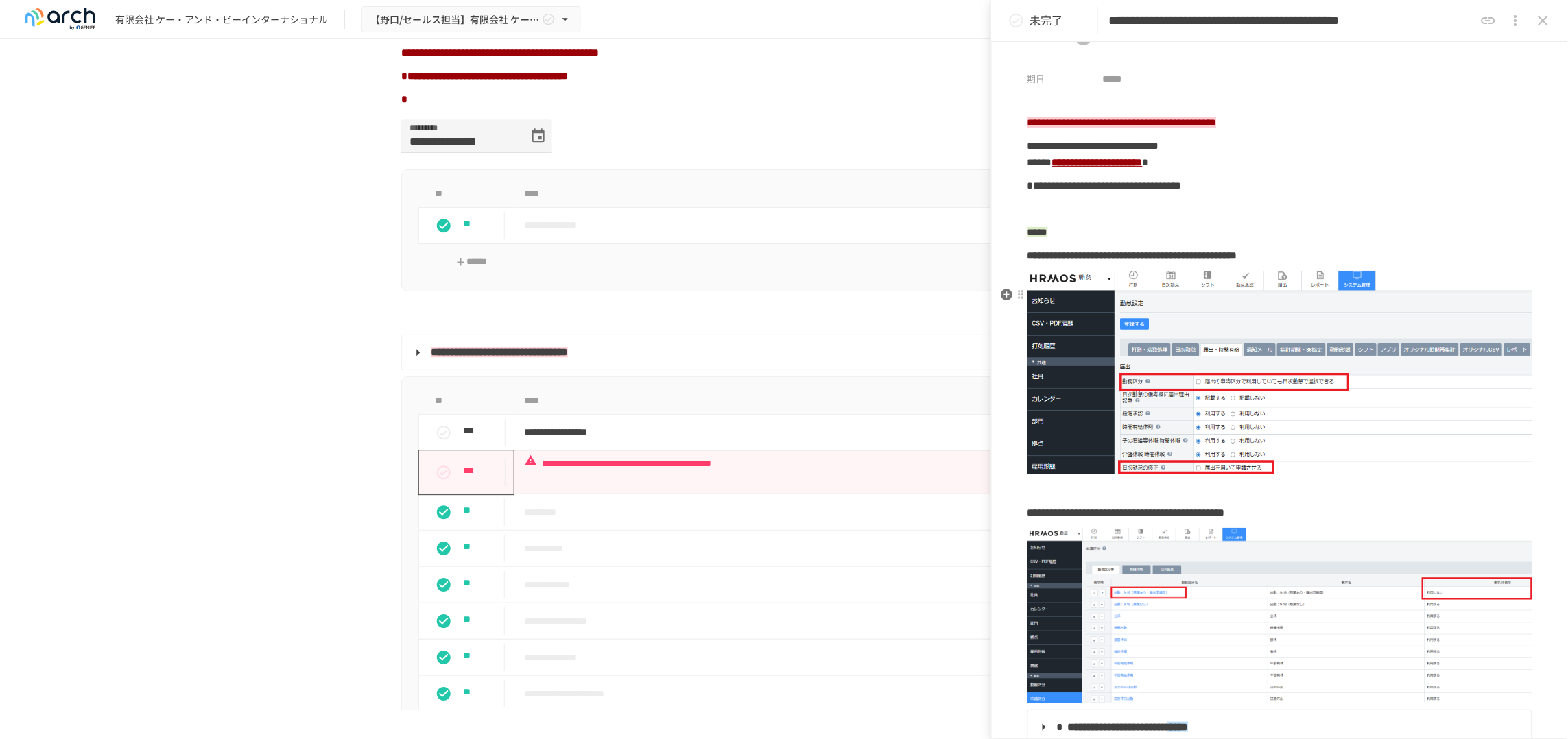 scroll, scrollTop: 0, scrollLeft: 0, axis: both 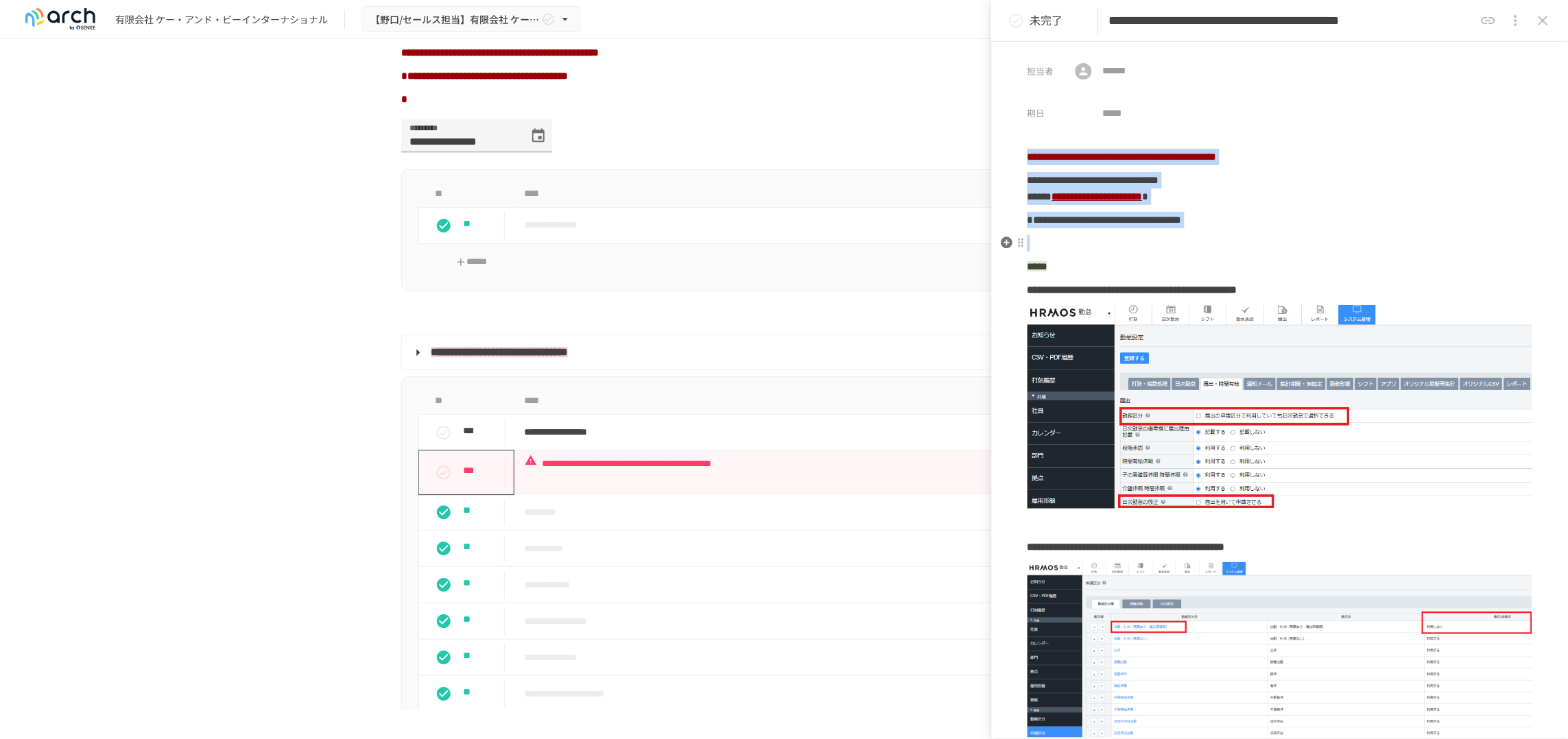 drag, startPoint x: 1029, startPoint y: 165, endPoint x: 1224, endPoint y: 261, distance: 217.3499 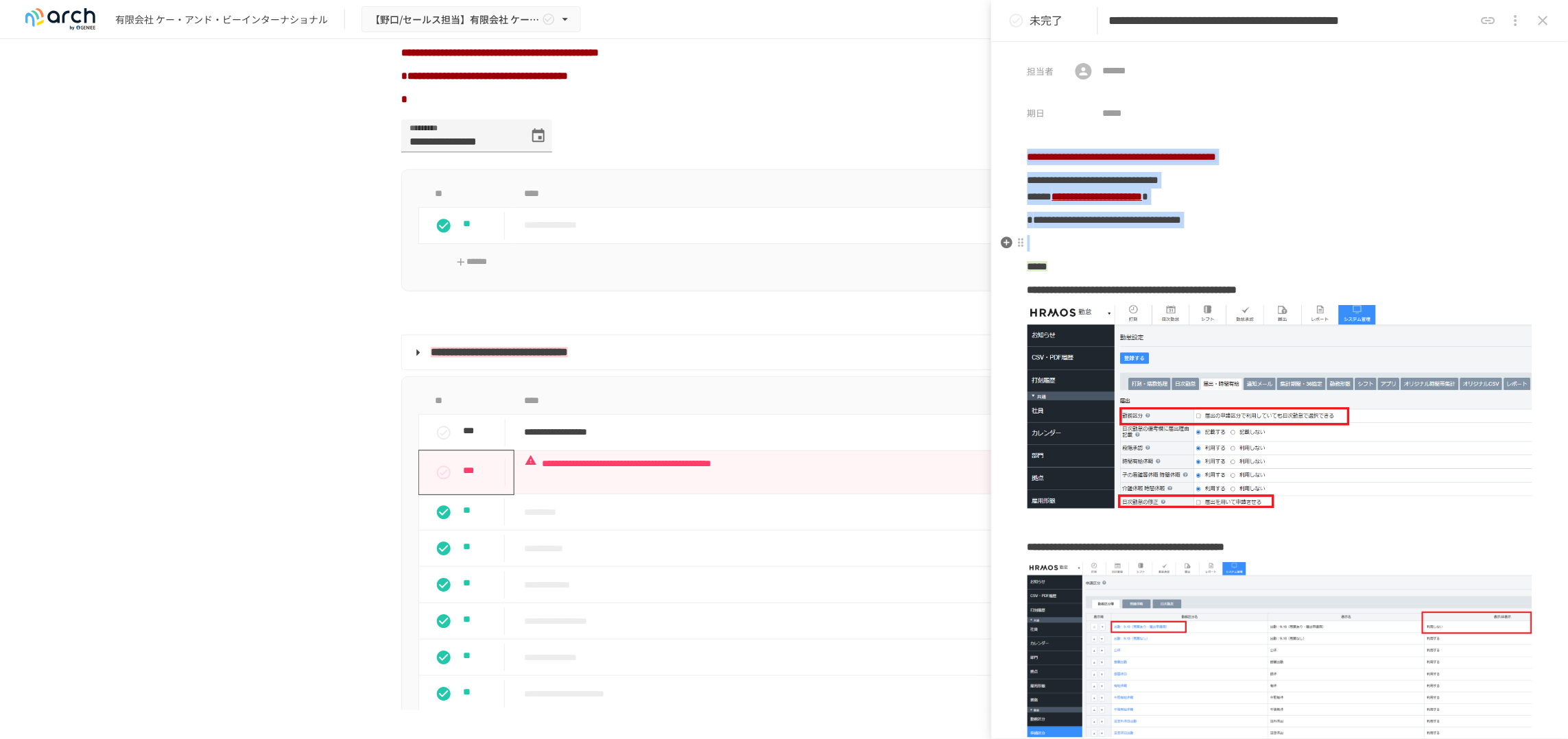 click on "**********" at bounding box center (1280, 604) 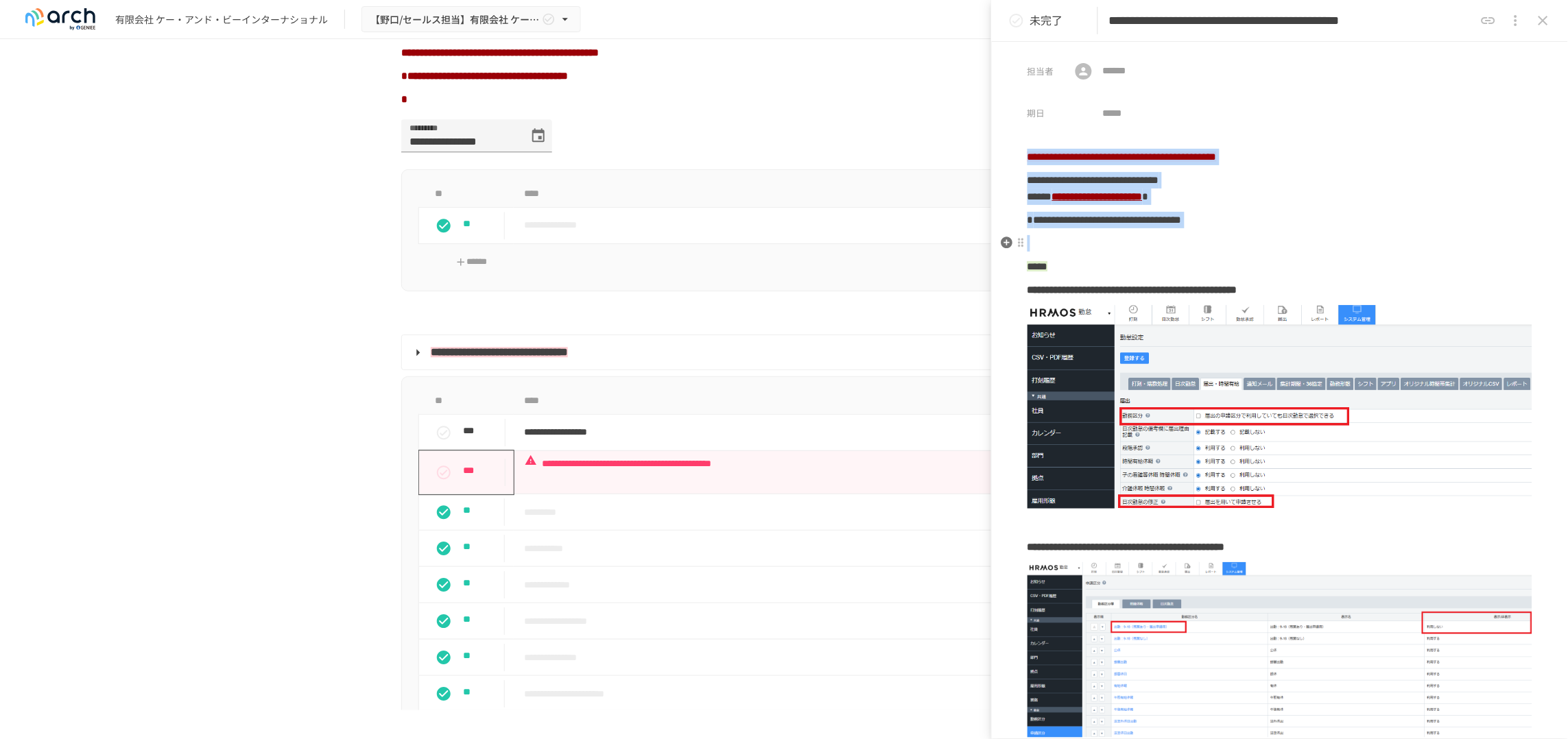 copy on "**********" 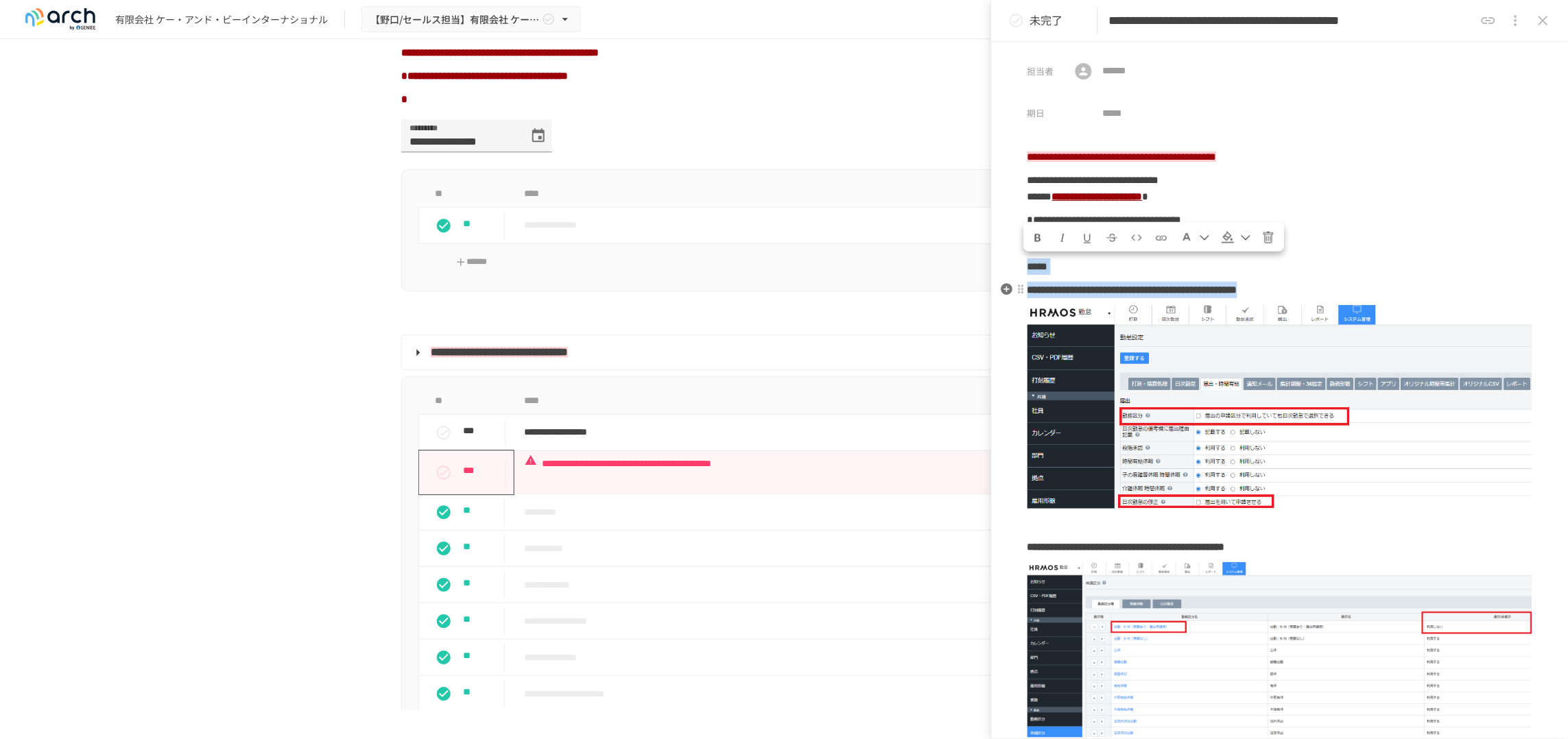 drag, startPoint x: 1032, startPoint y: 276, endPoint x: 1086, endPoint y: 317, distance: 67.80118 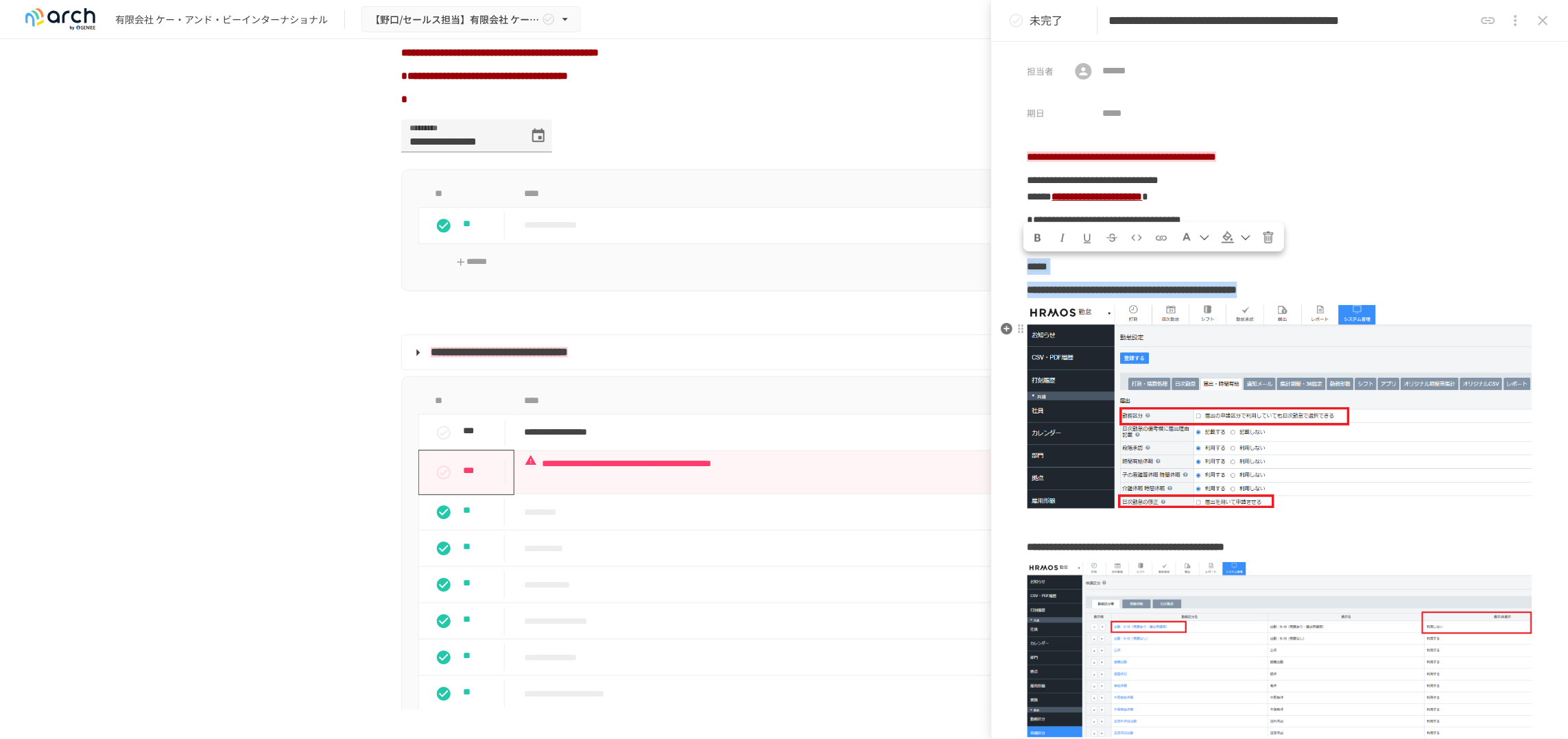 copy on "**********" 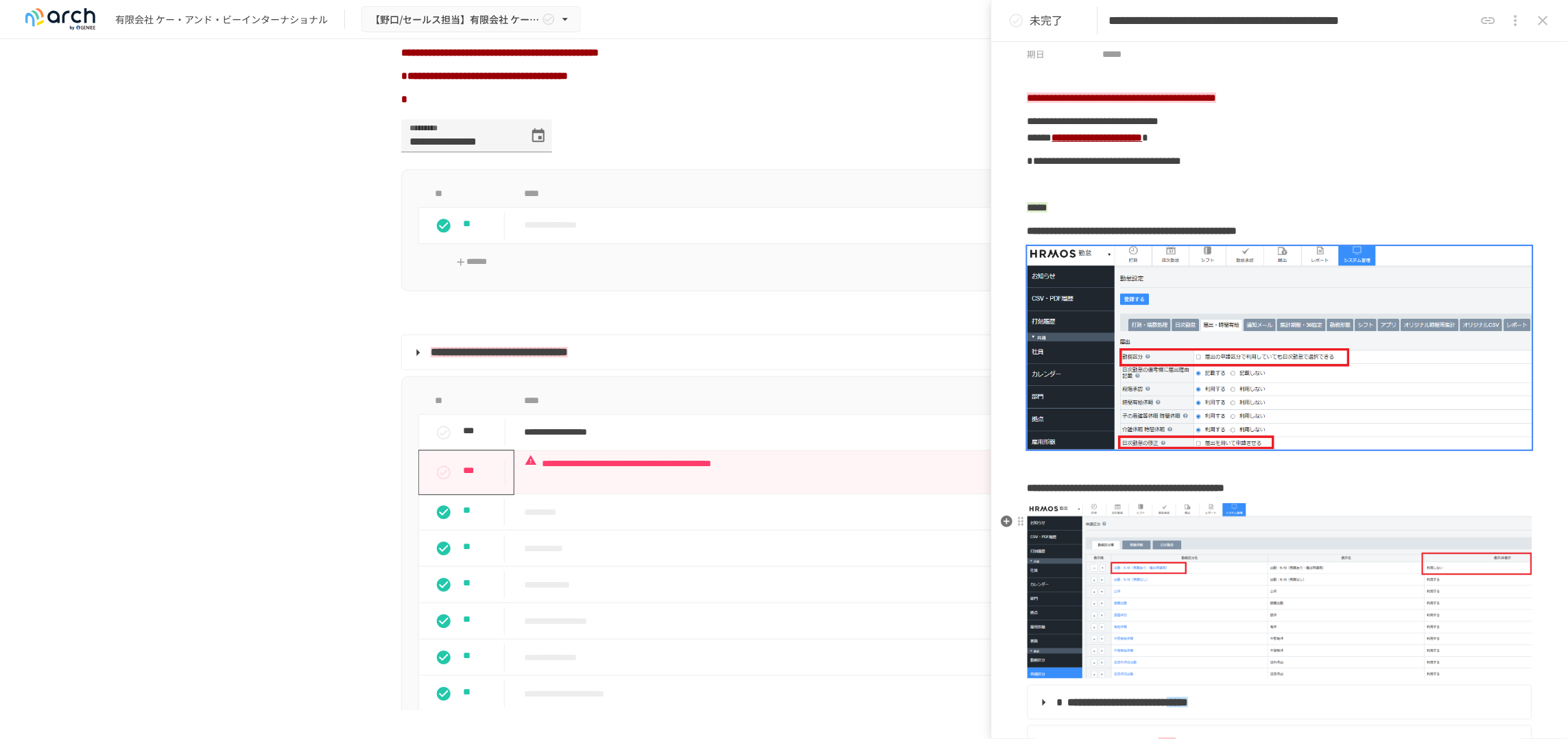 scroll, scrollTop: 257, scrollLeft: 0, axis: vertical 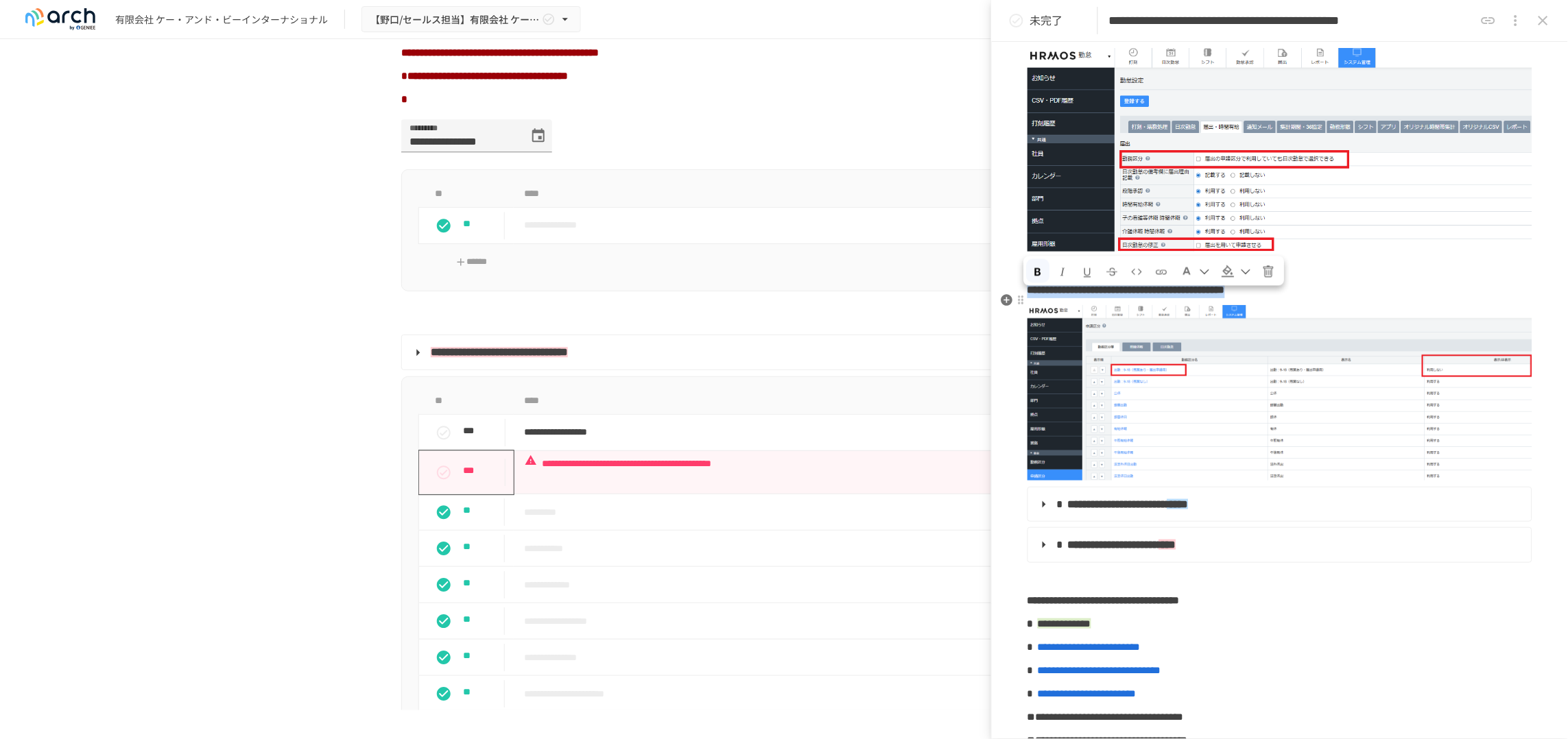 drag, startPoint x: 1031, startPoint y: 314, endPoint x: 1514, endPoint y: 314, distance: 483 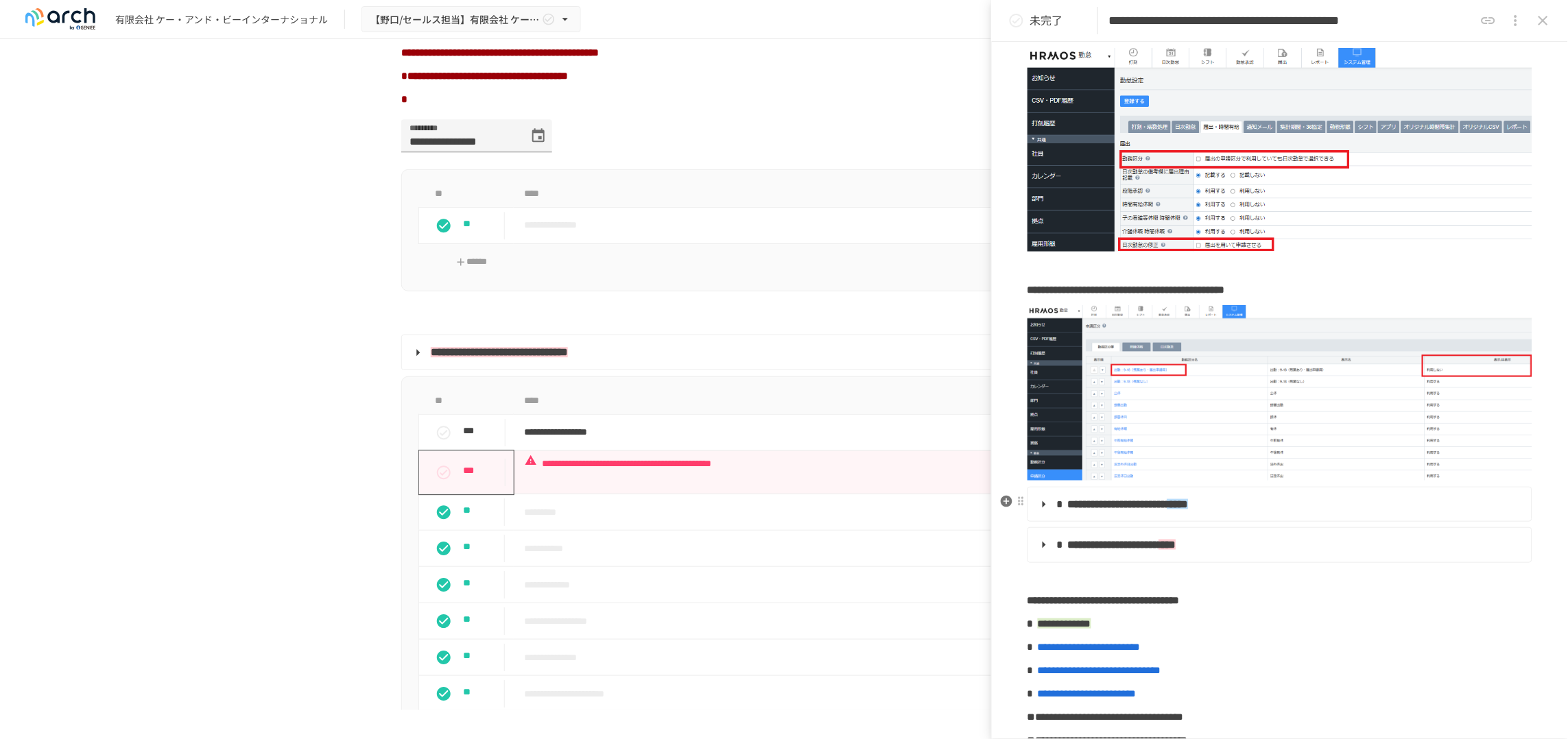 drag, startPoint x: 1029, startPoint y: 507, endPoint x: 1080, endPoint y: 522, distance: 53.160135 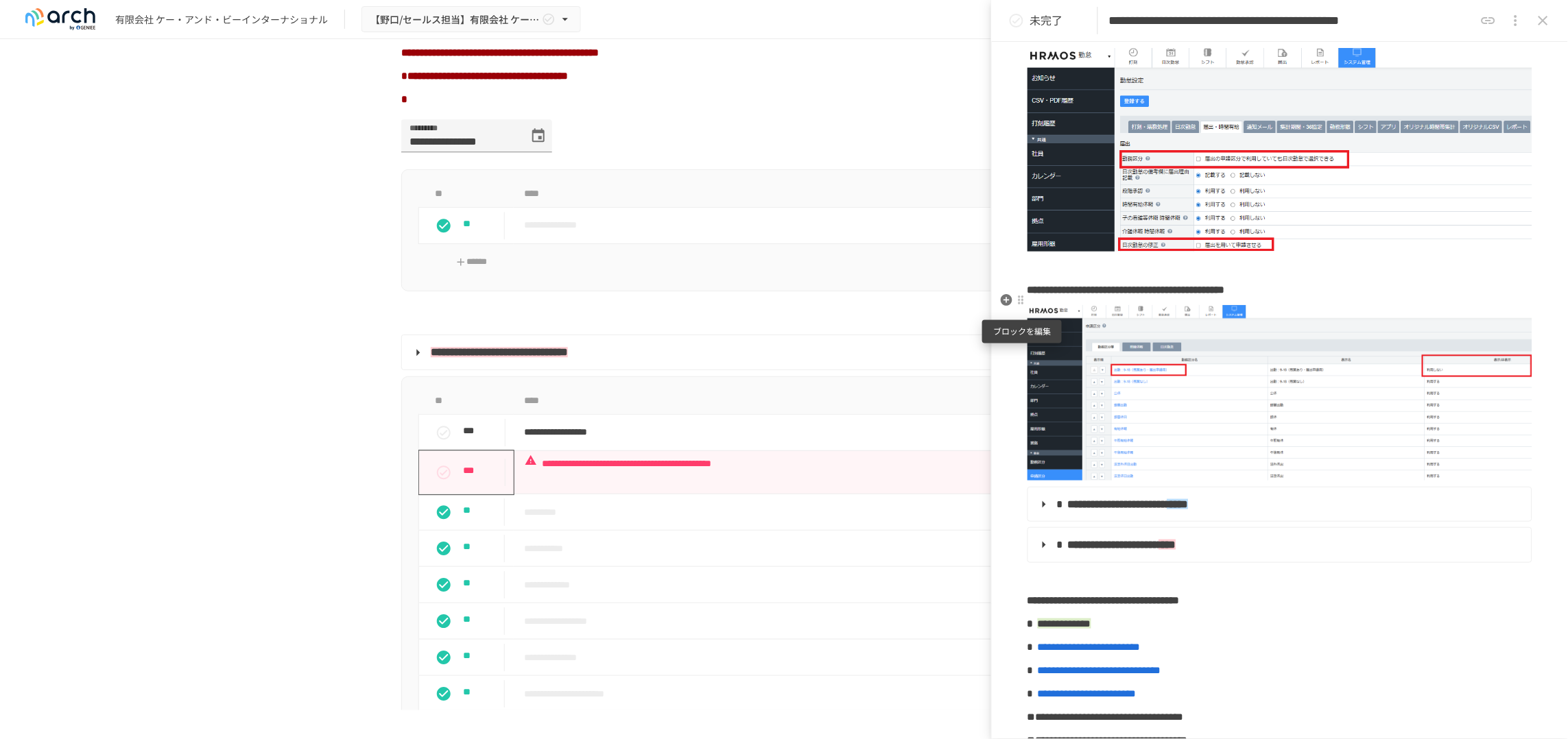click at bounding box center [1021, 300] 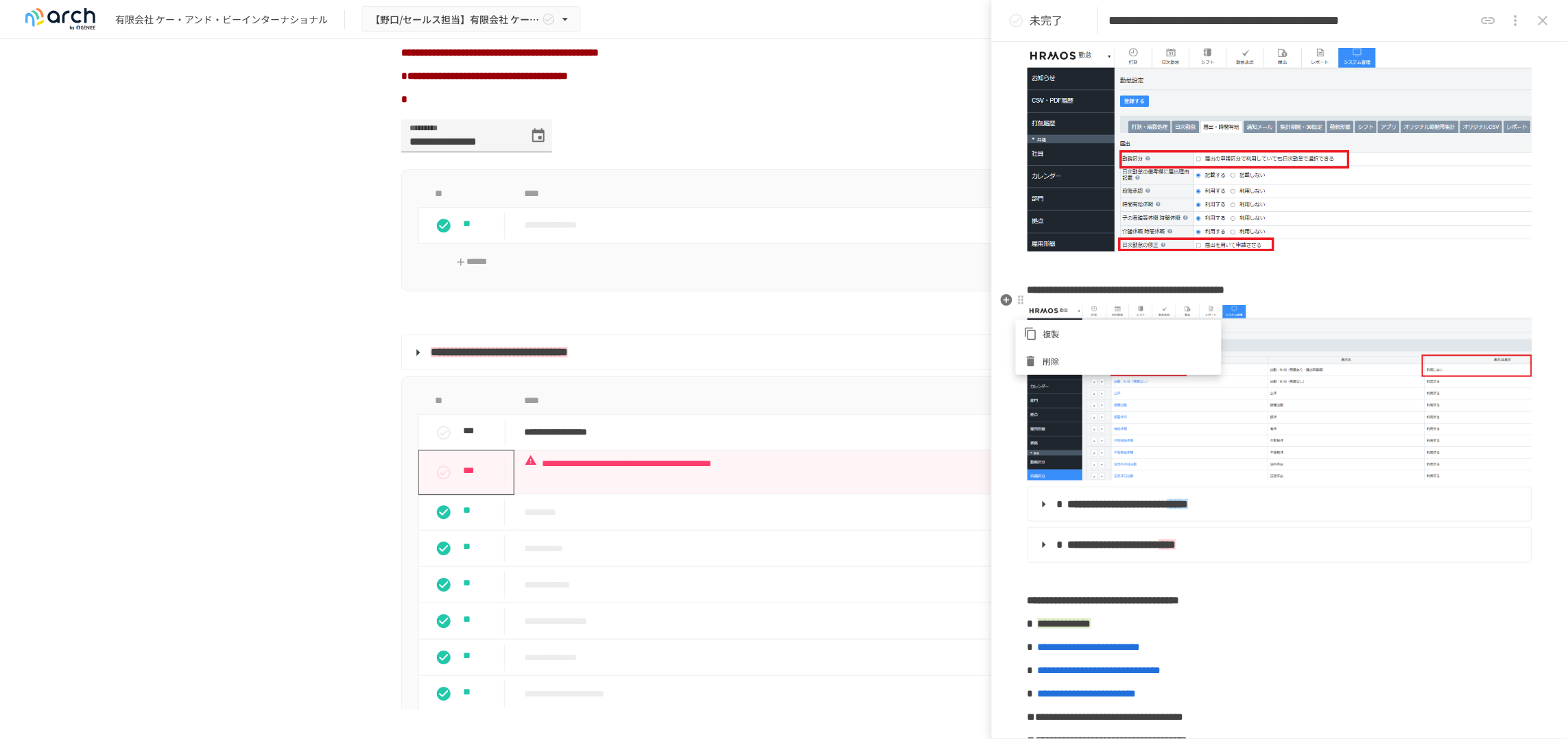 click at bounding box center (784, 370) 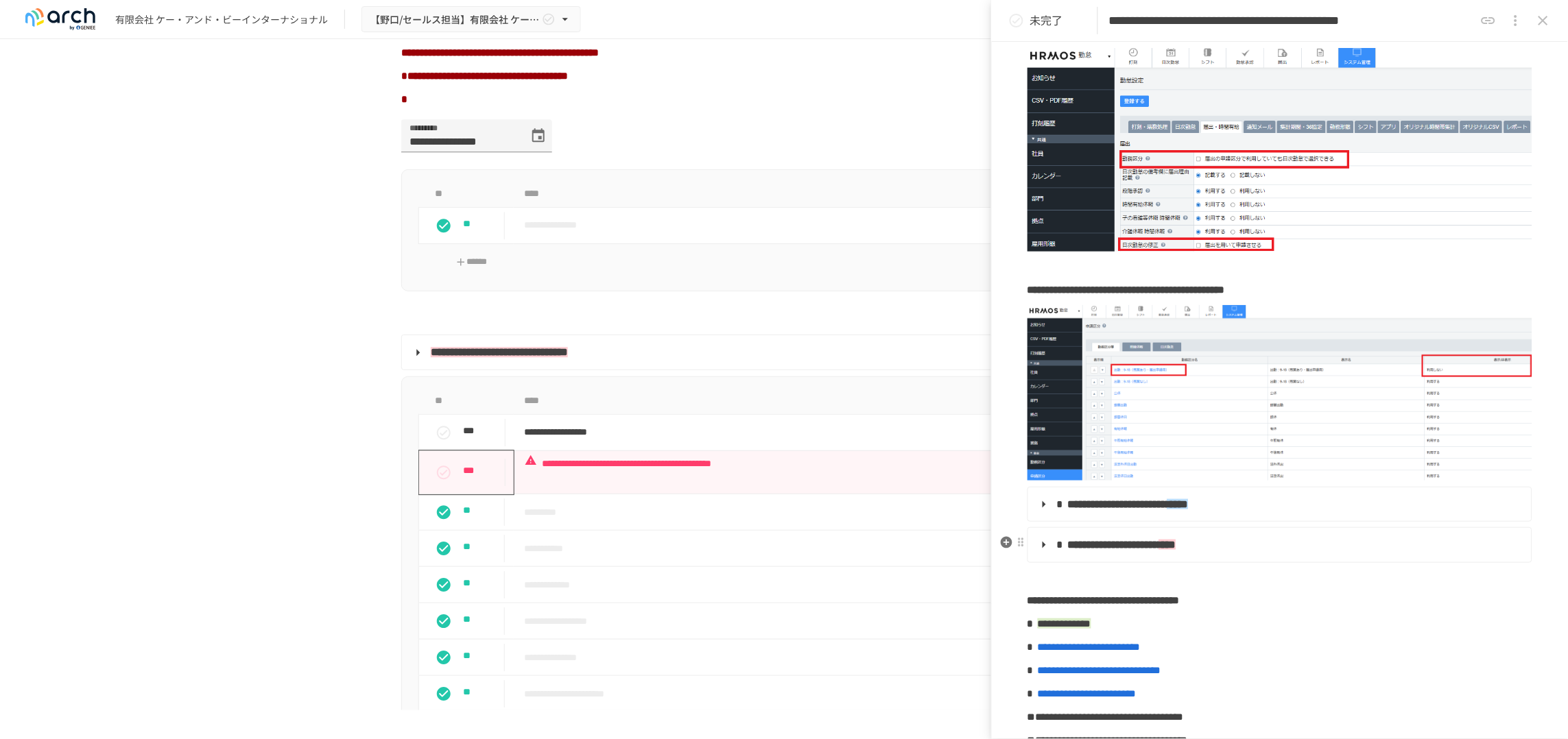 drag, startPoint x: 1030, startPoint y: 311, endPoint x: 1108, endPoint y: 577, distance: 277.2003 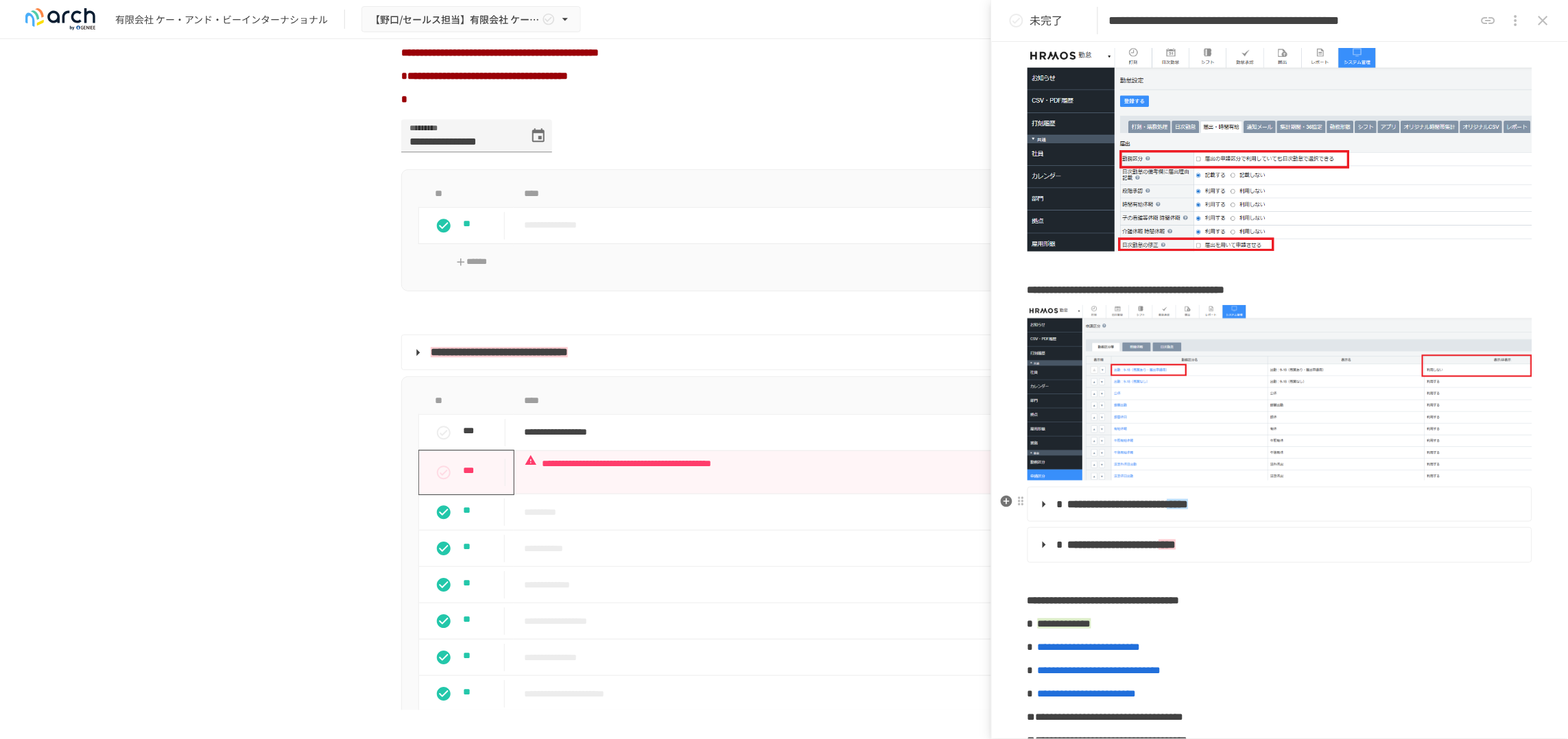 click on "**********" at bounding box center (1279, 505) 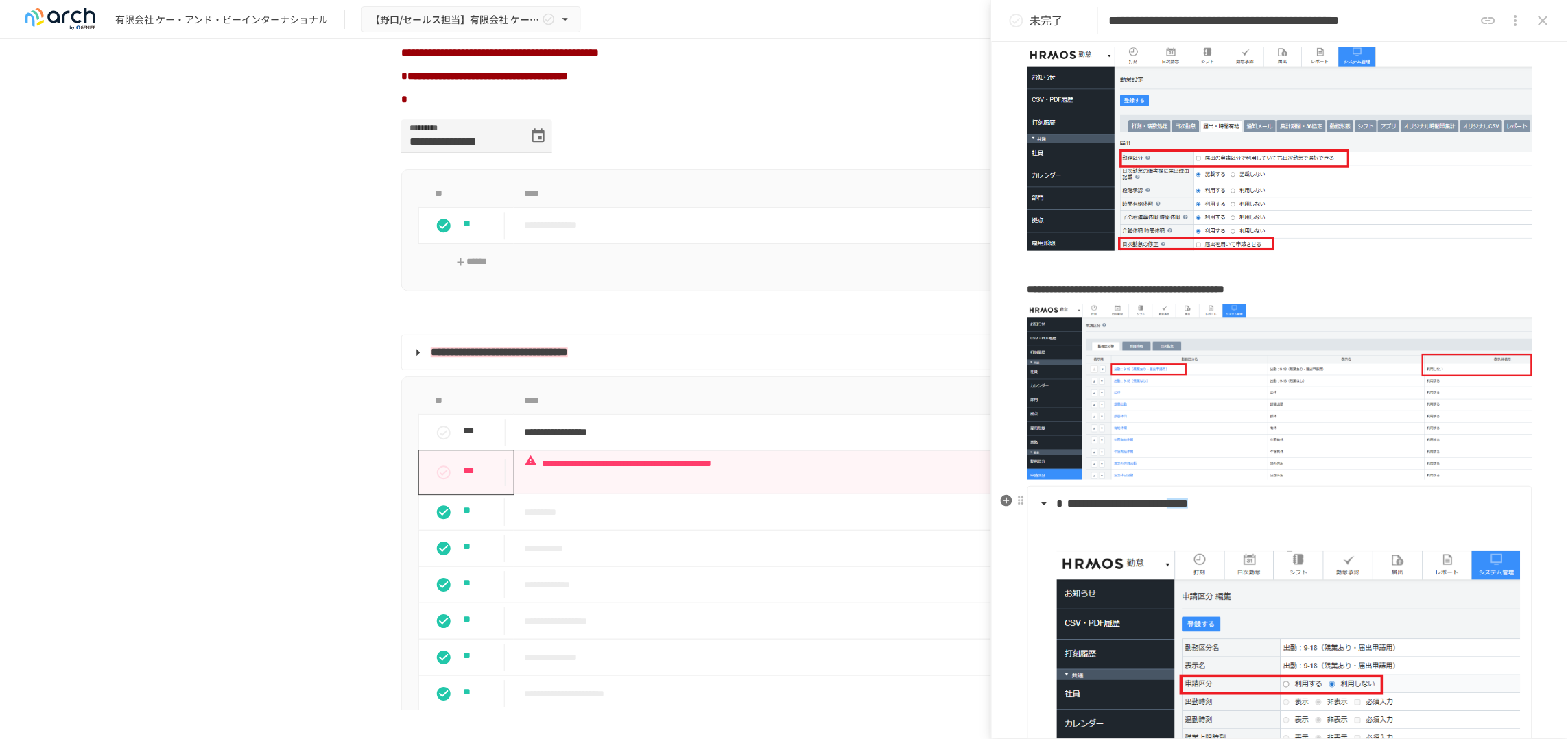 scroll, scrollTop: 257, scrollLeft: 0, axis: vertical 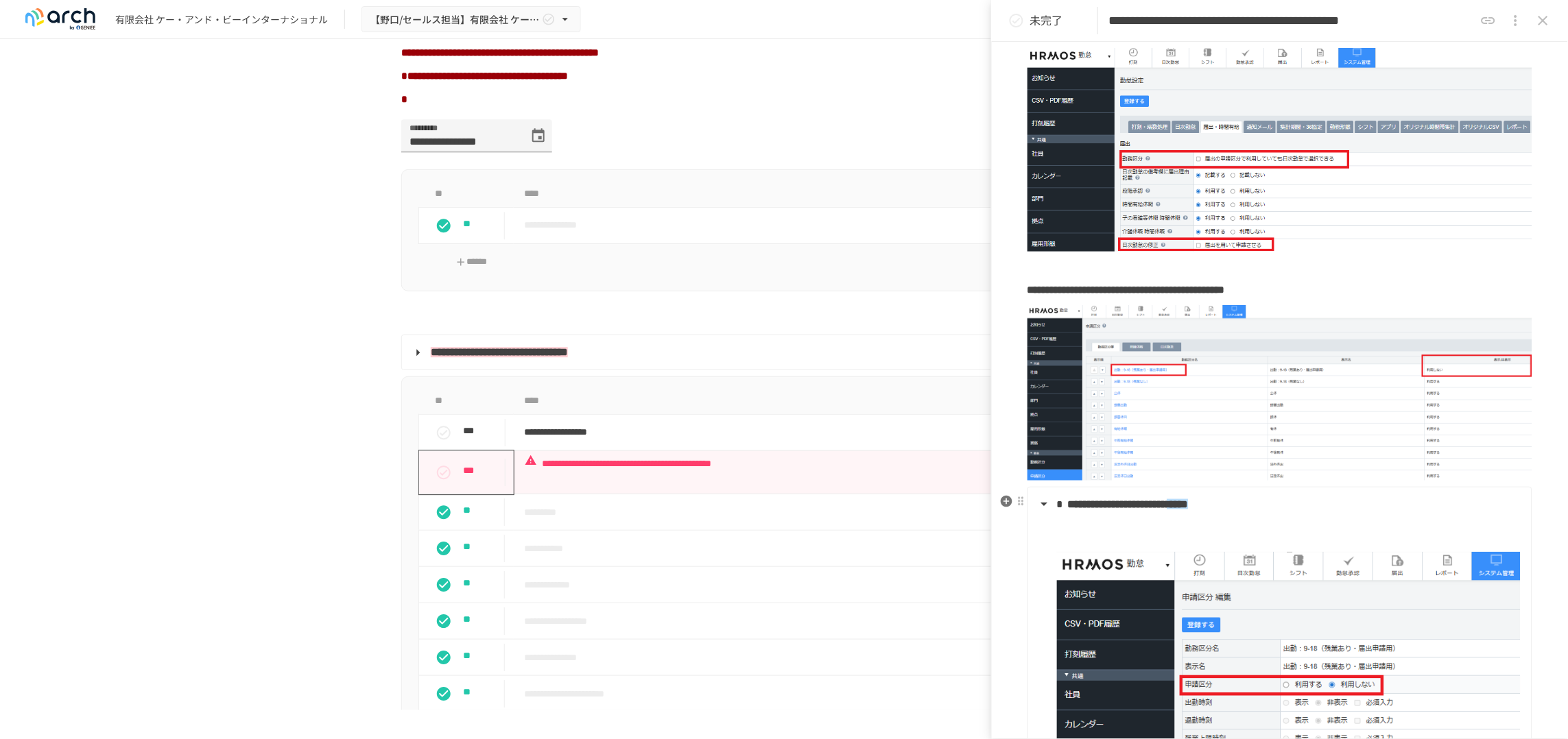 click on "**********" at bounding box center [1279, 505] 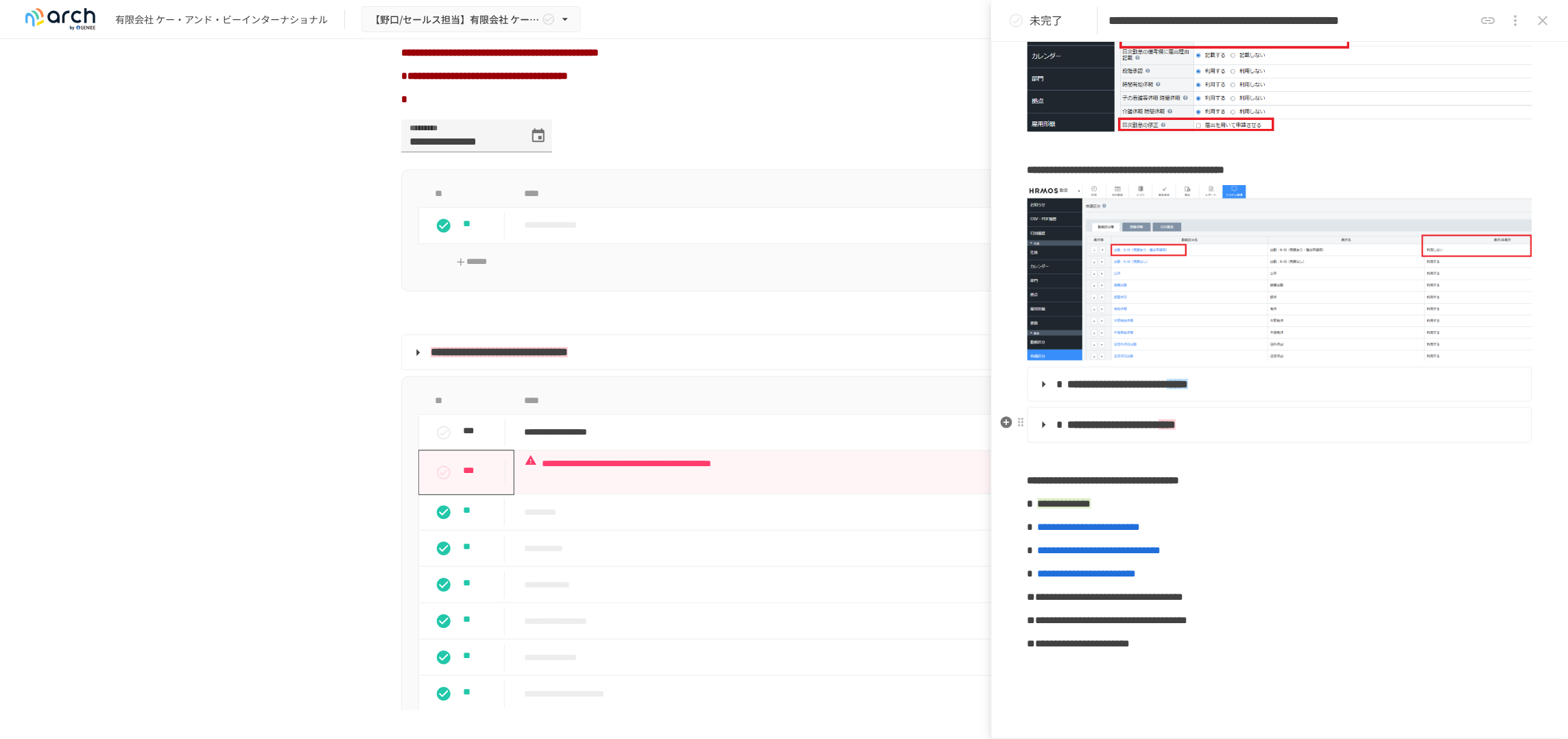scroll, scrollTop: 549, scrollLeft: 0, axis: vertical 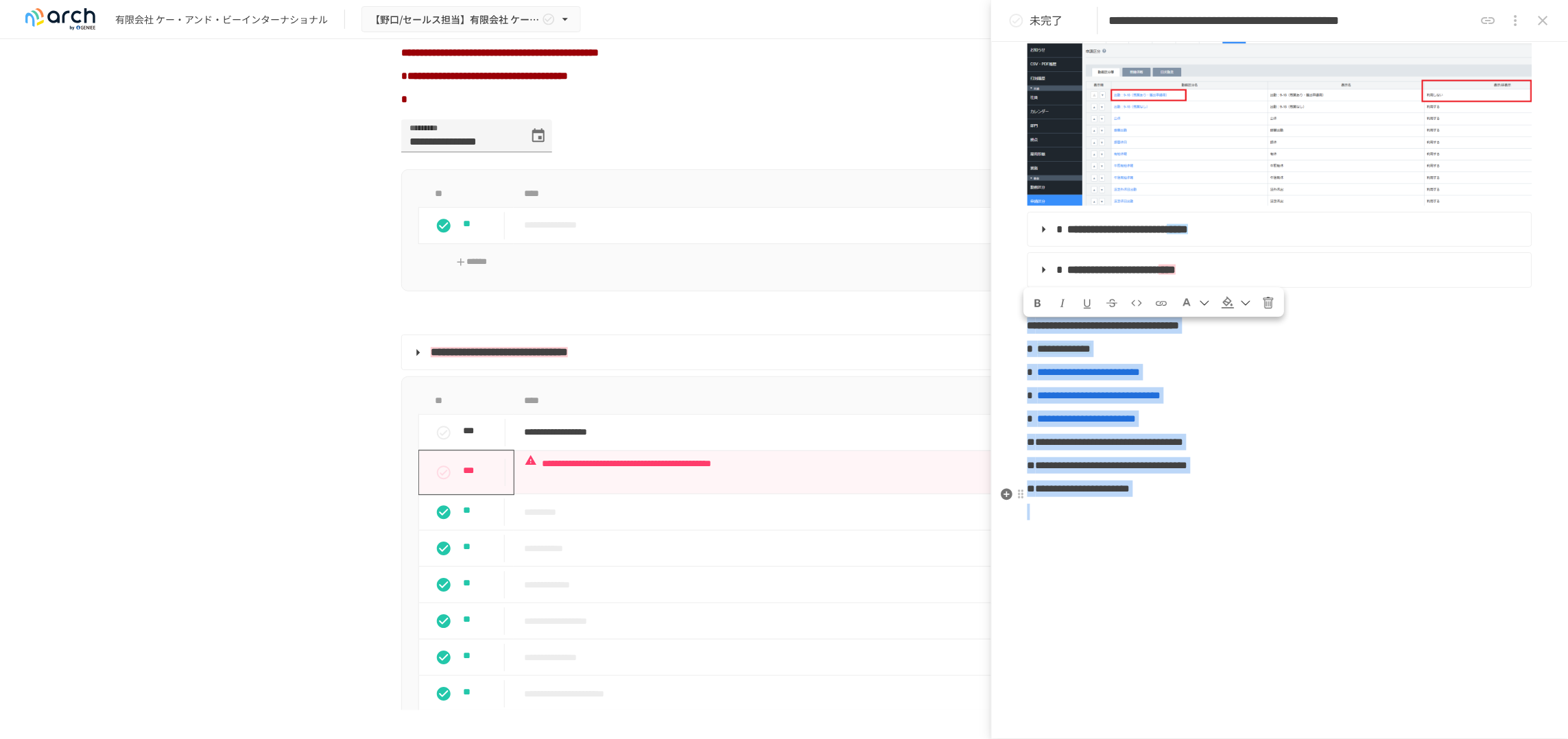 drag, startPoint x: 1029, startPoint y: 326, endPoint x: 1300, endPoint y: 500, distance: 322.05124 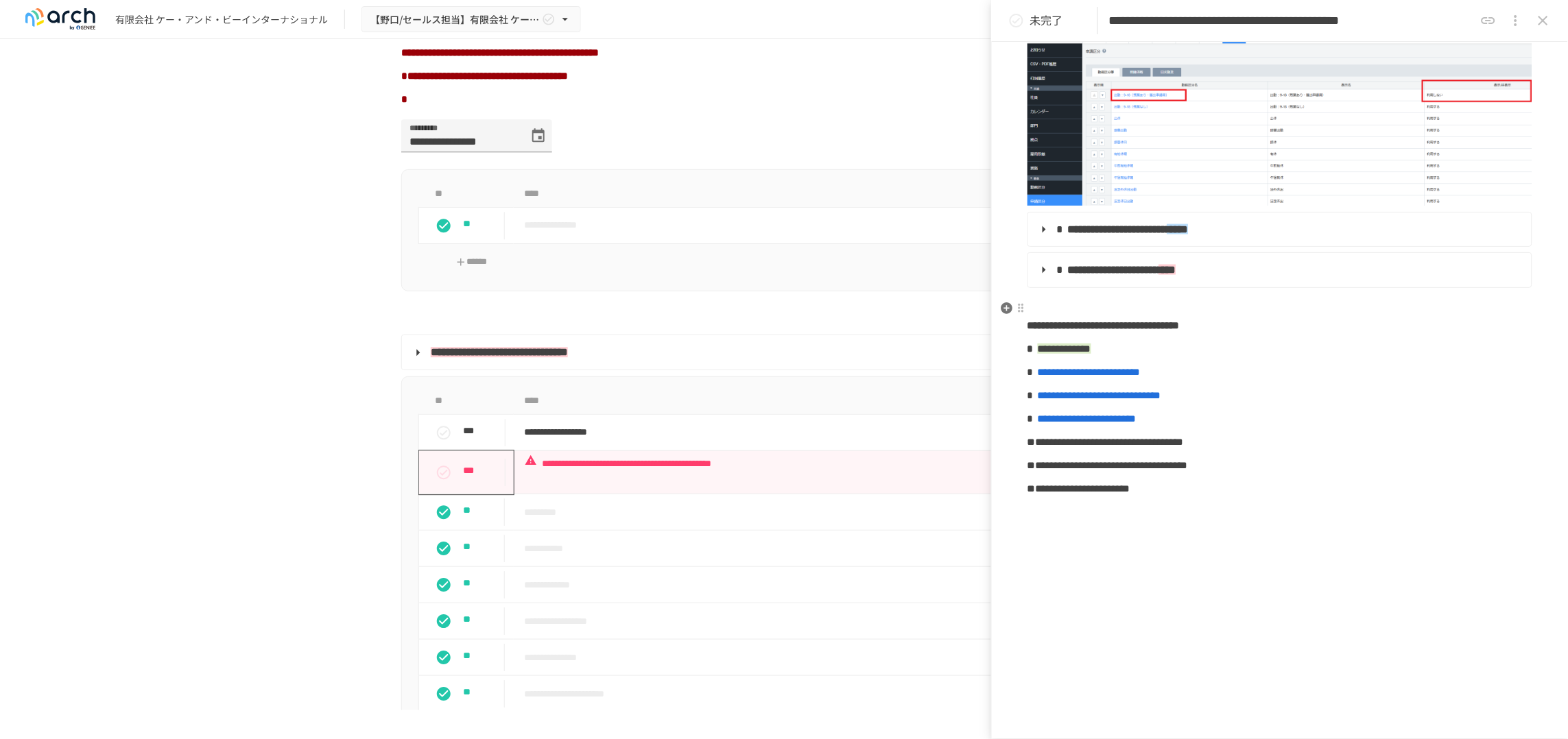 click at bounding box center [1280, 302] 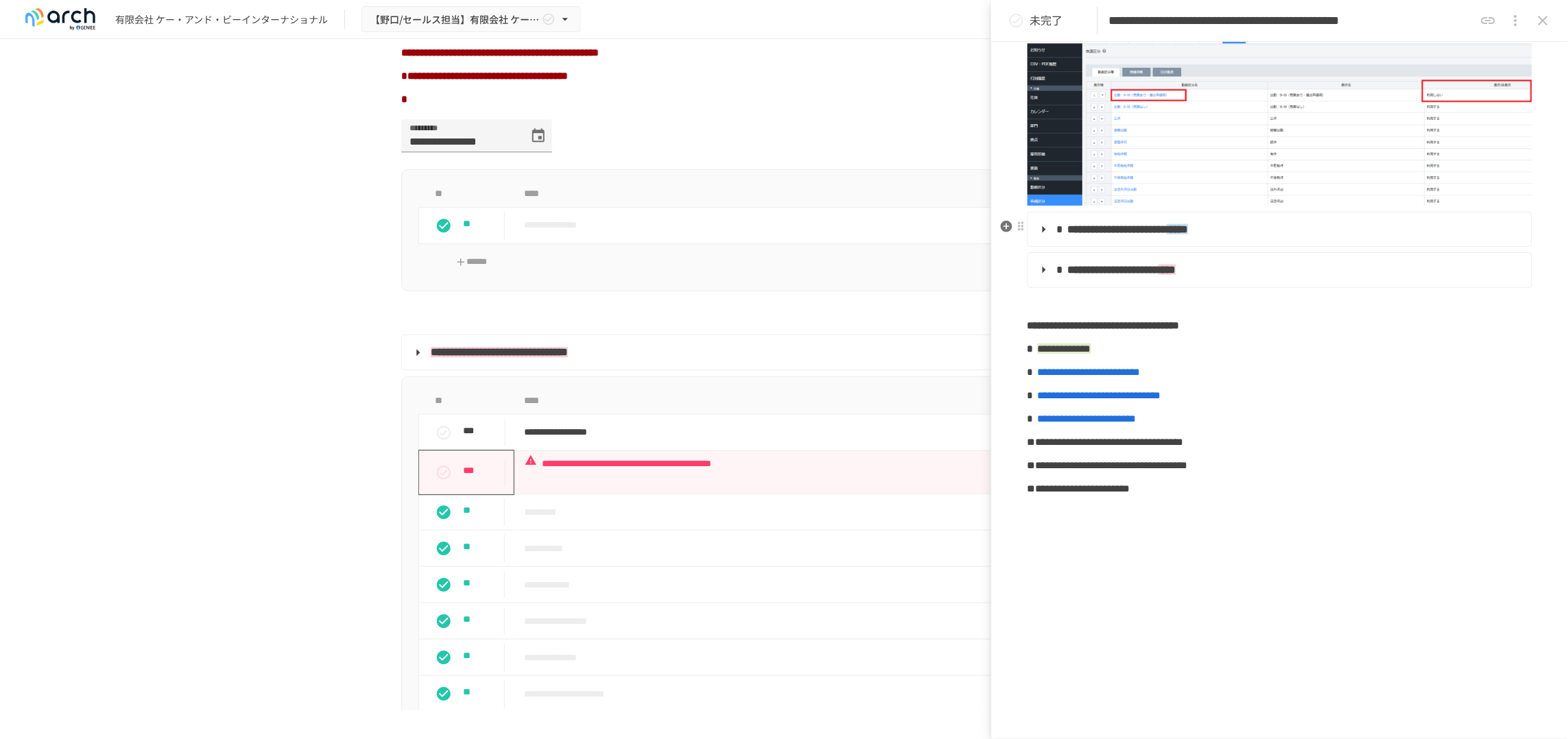 drag, startPoint x: 1041, startPoint y: 301, endPoint x: 1036, endPoint y: 222, distance: 79.15807 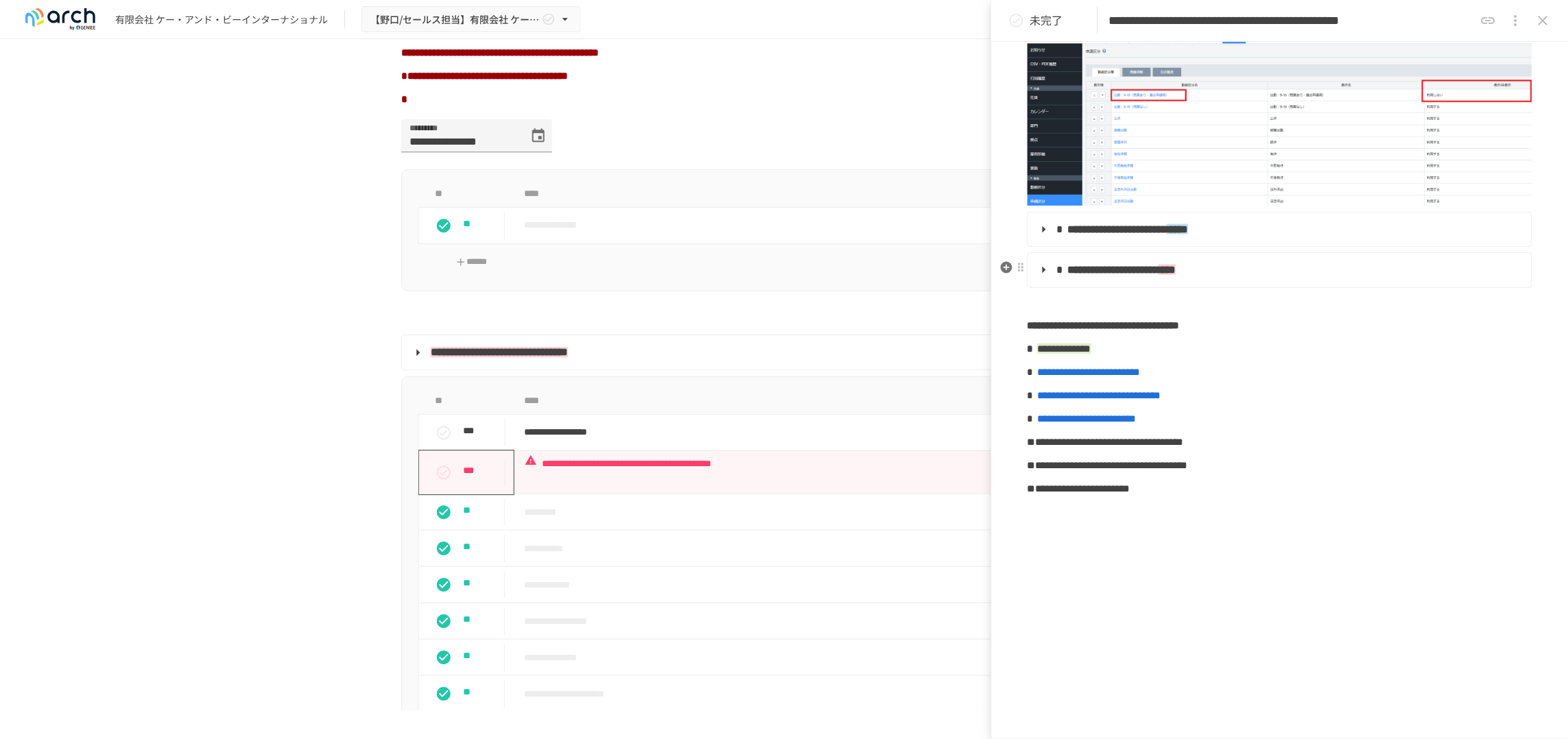 drag, startPoint x: 1536, startPoint y: 295, endPoint x: 1282, endPoint y: 255, distance: 257.13032 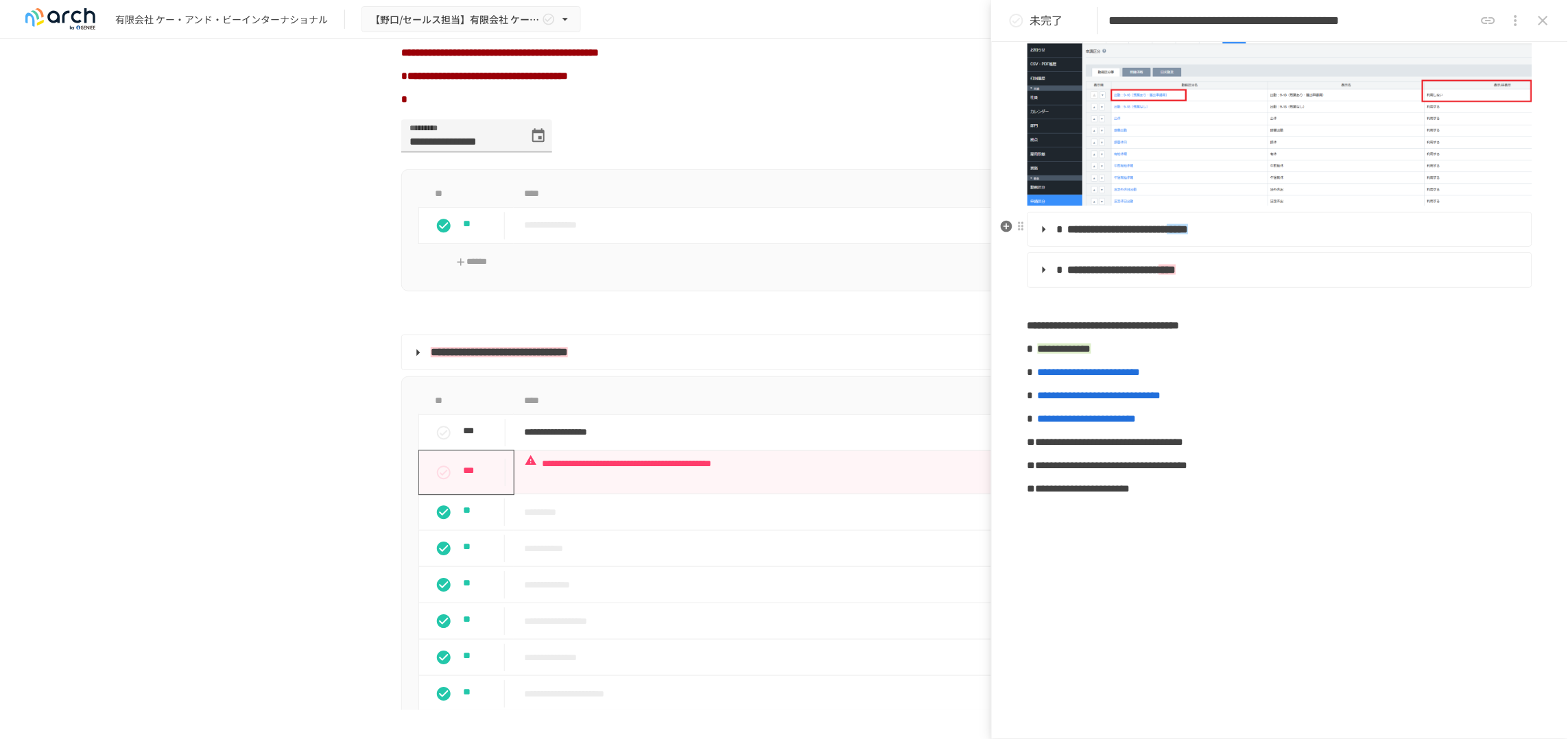 click on "**********" at bounding box center [1279, 230] 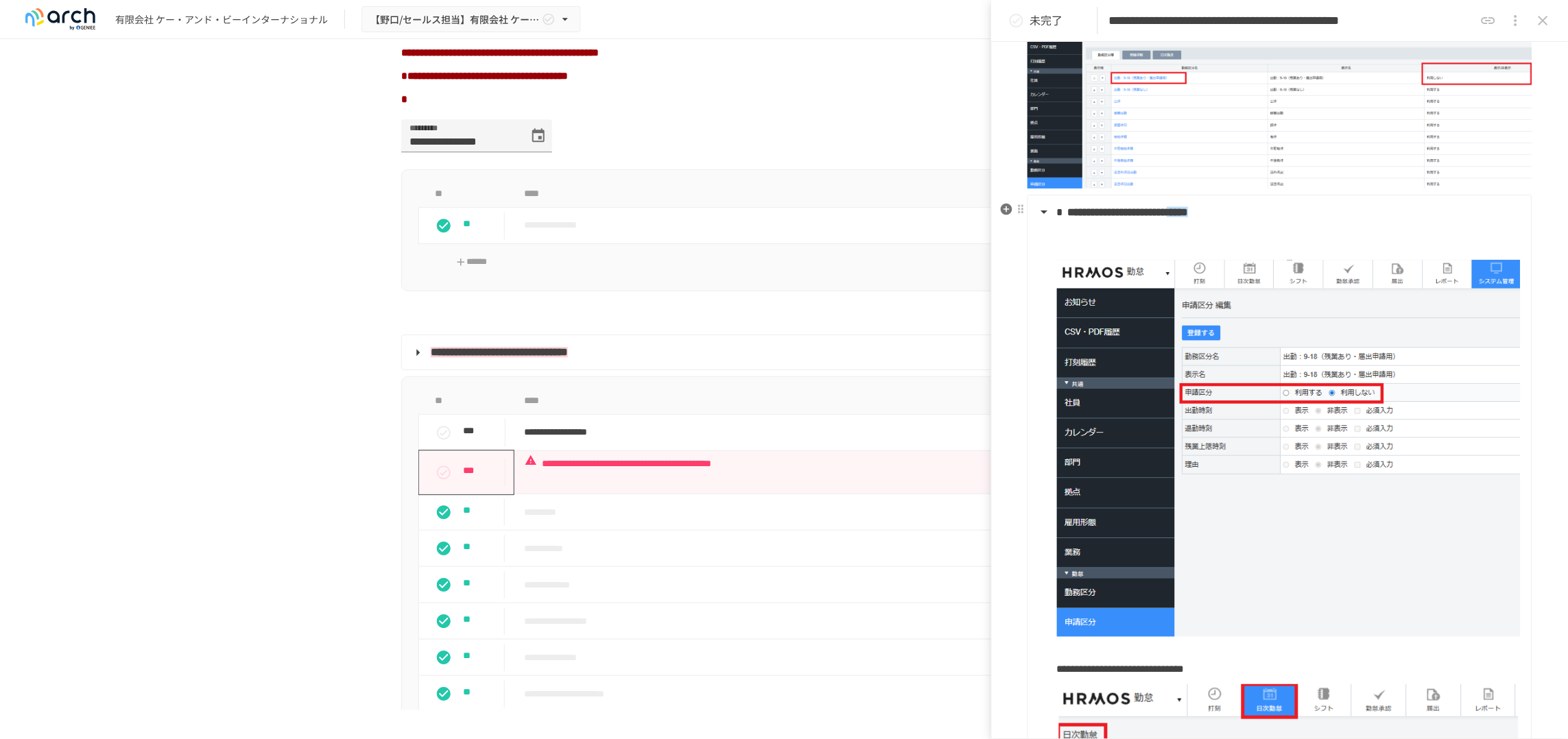 click on "**********" at bounding box center (1117, 212) 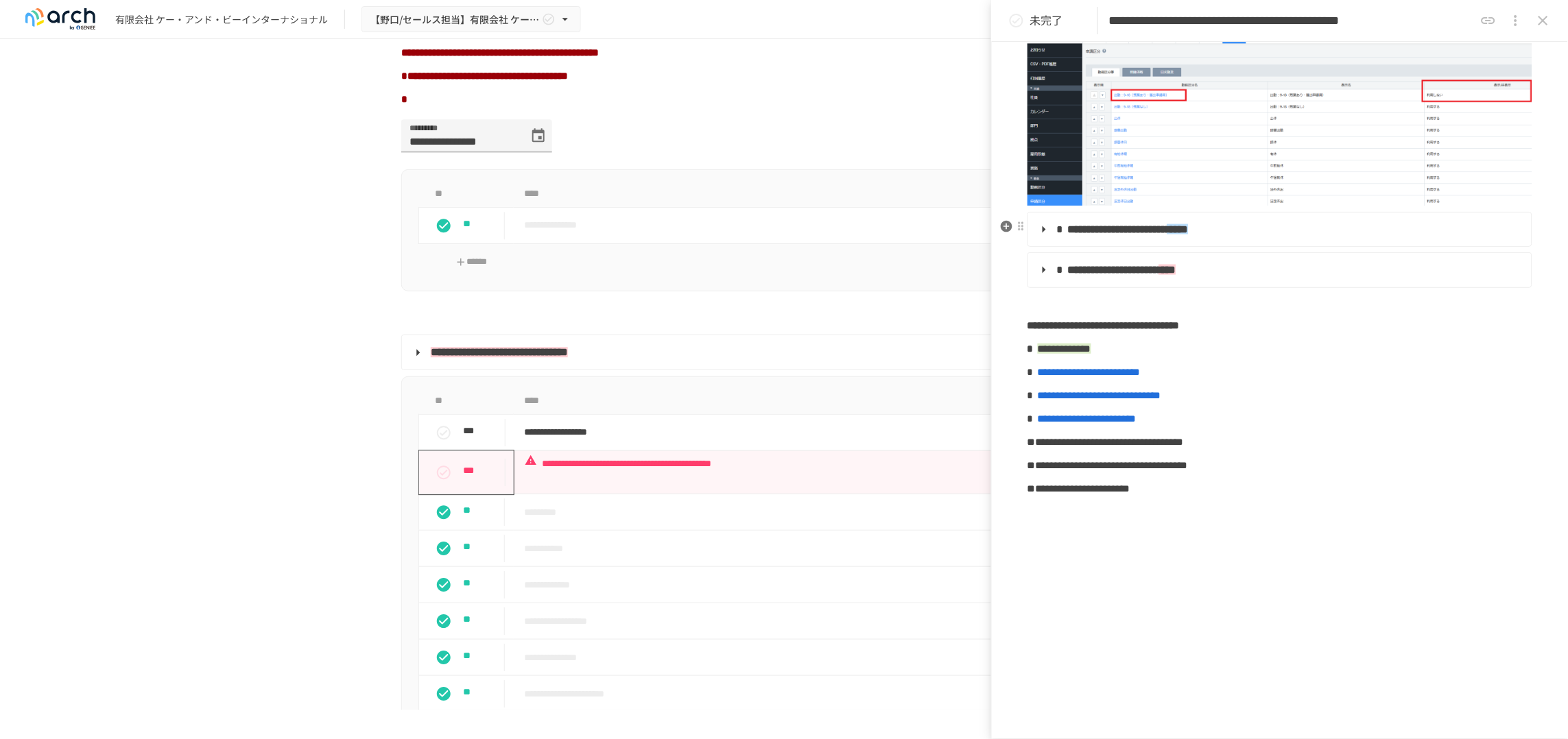 click on "**********" at bounding box center (1279, 230) 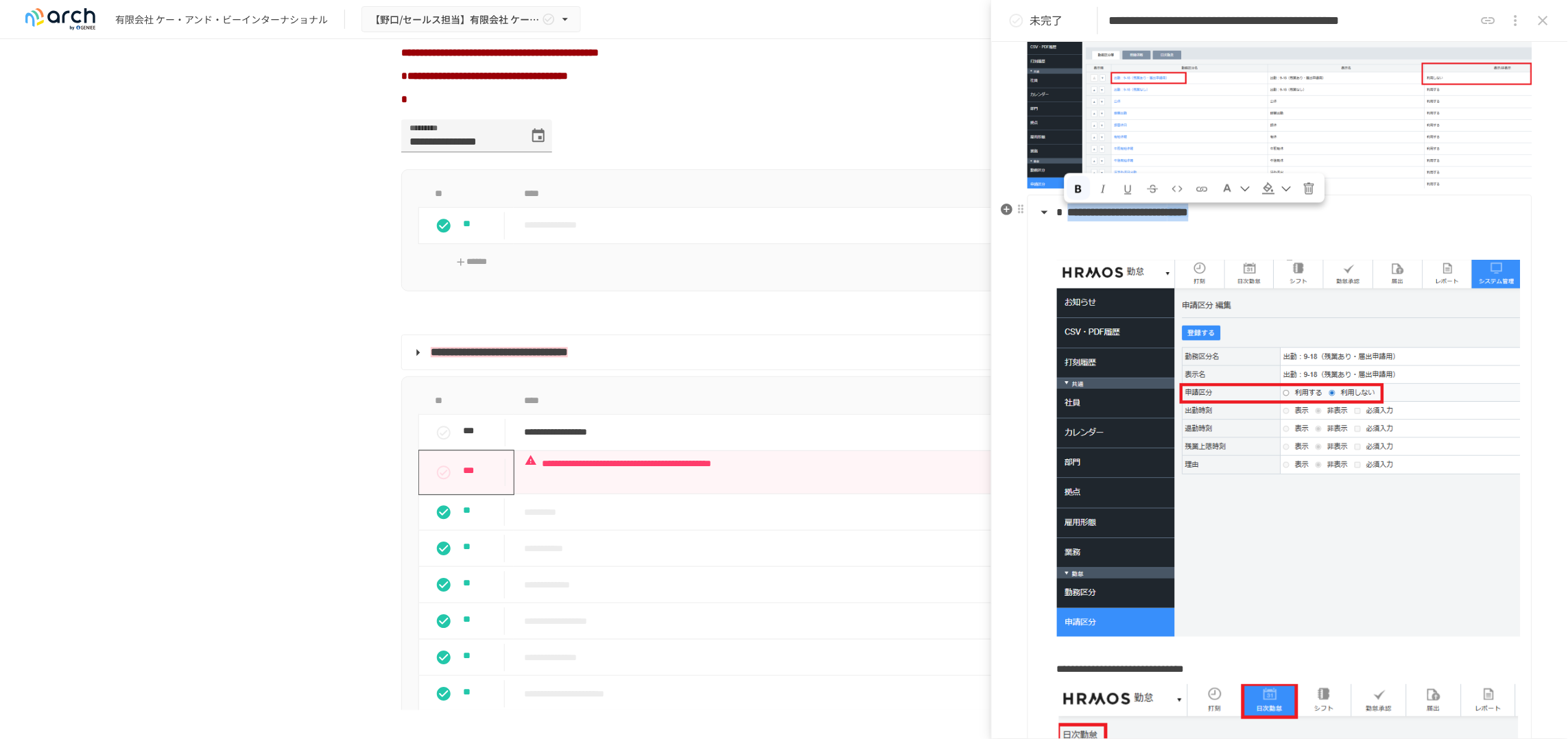 drag, startPoint x: 1397, startPoint y: 226, endPoint x: 1054, endPoint y: 238, distance: 343.2098 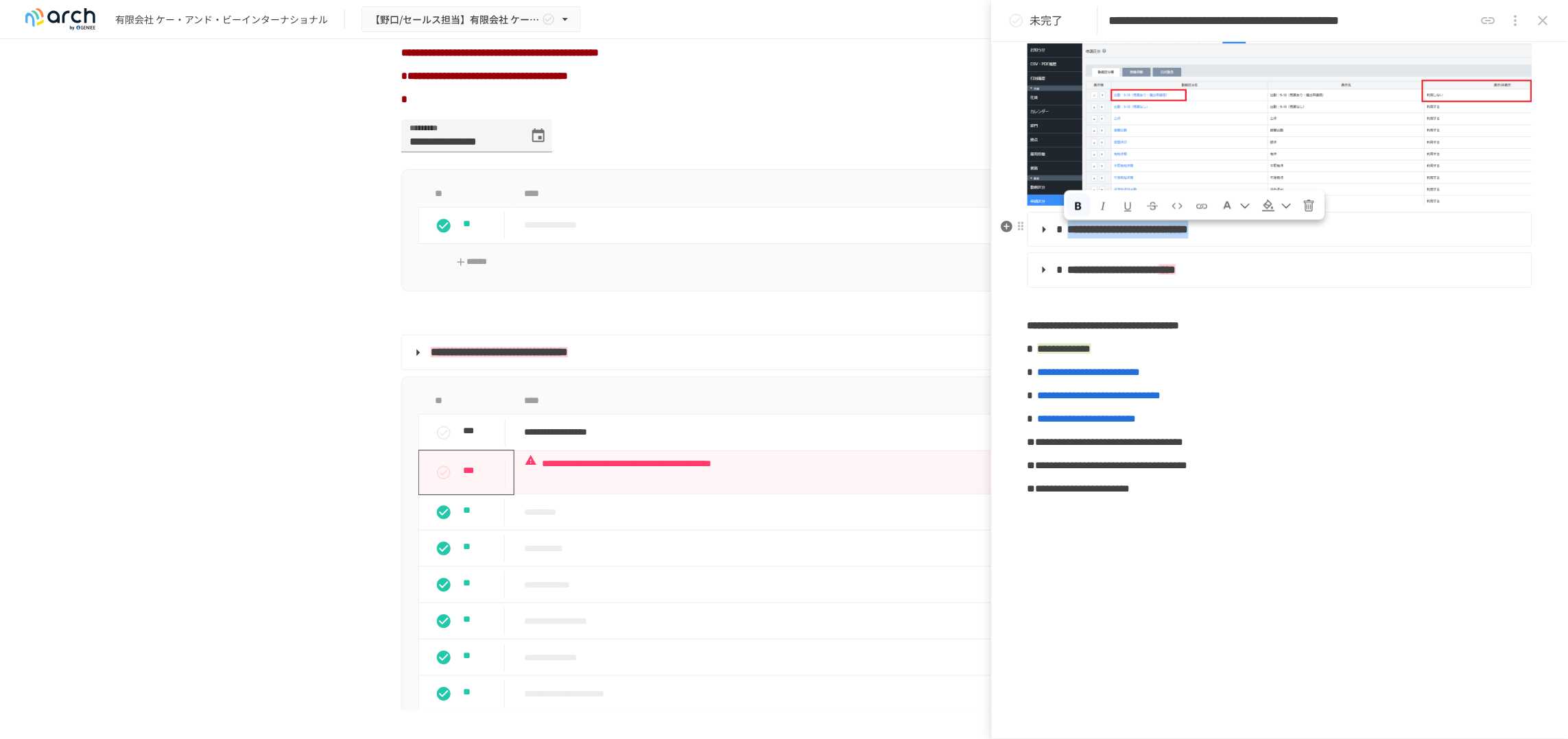 click on "**********" at bounding box center [1279, 230] 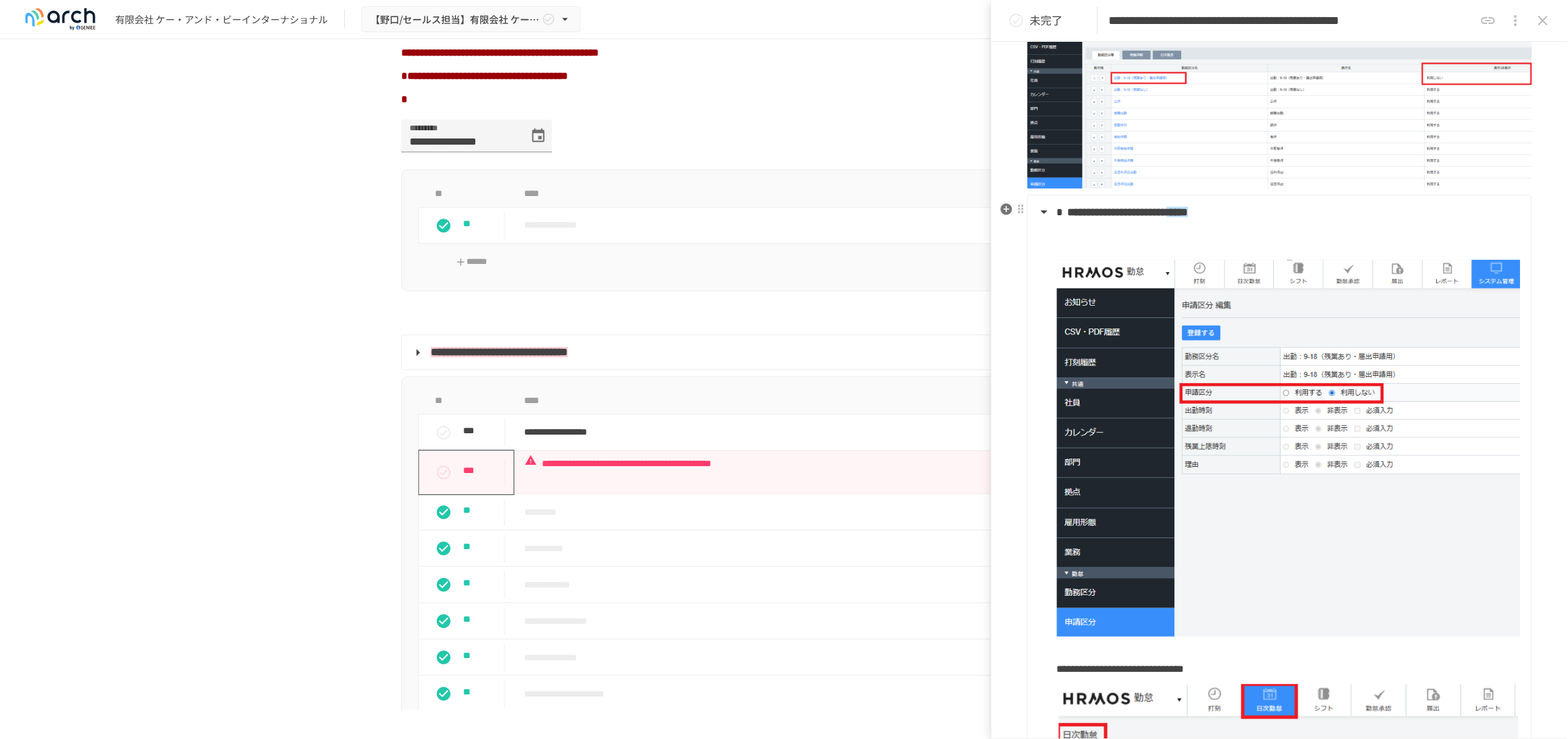 click at bounding box center [1289, 448] 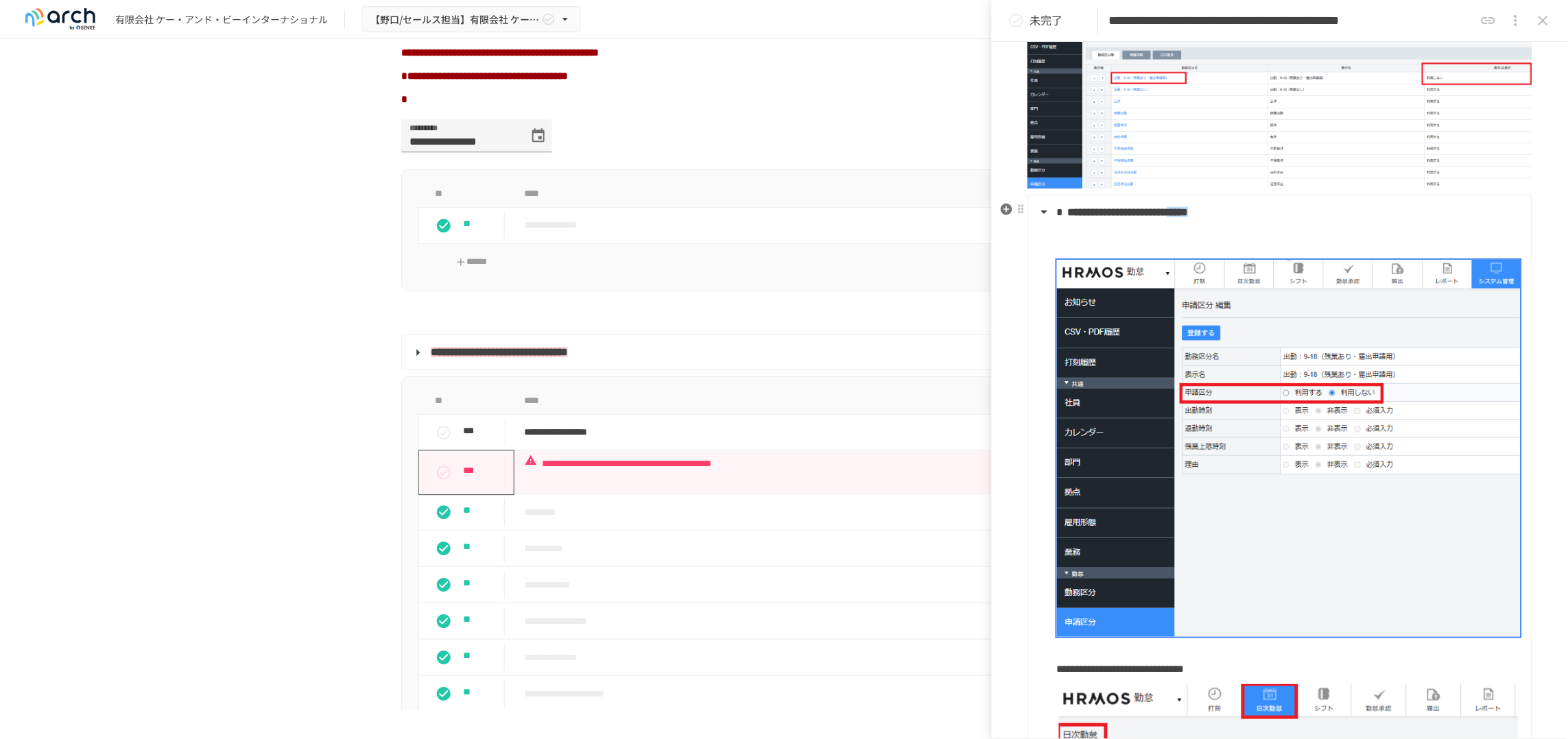 click at bounding box center [1289, 244] 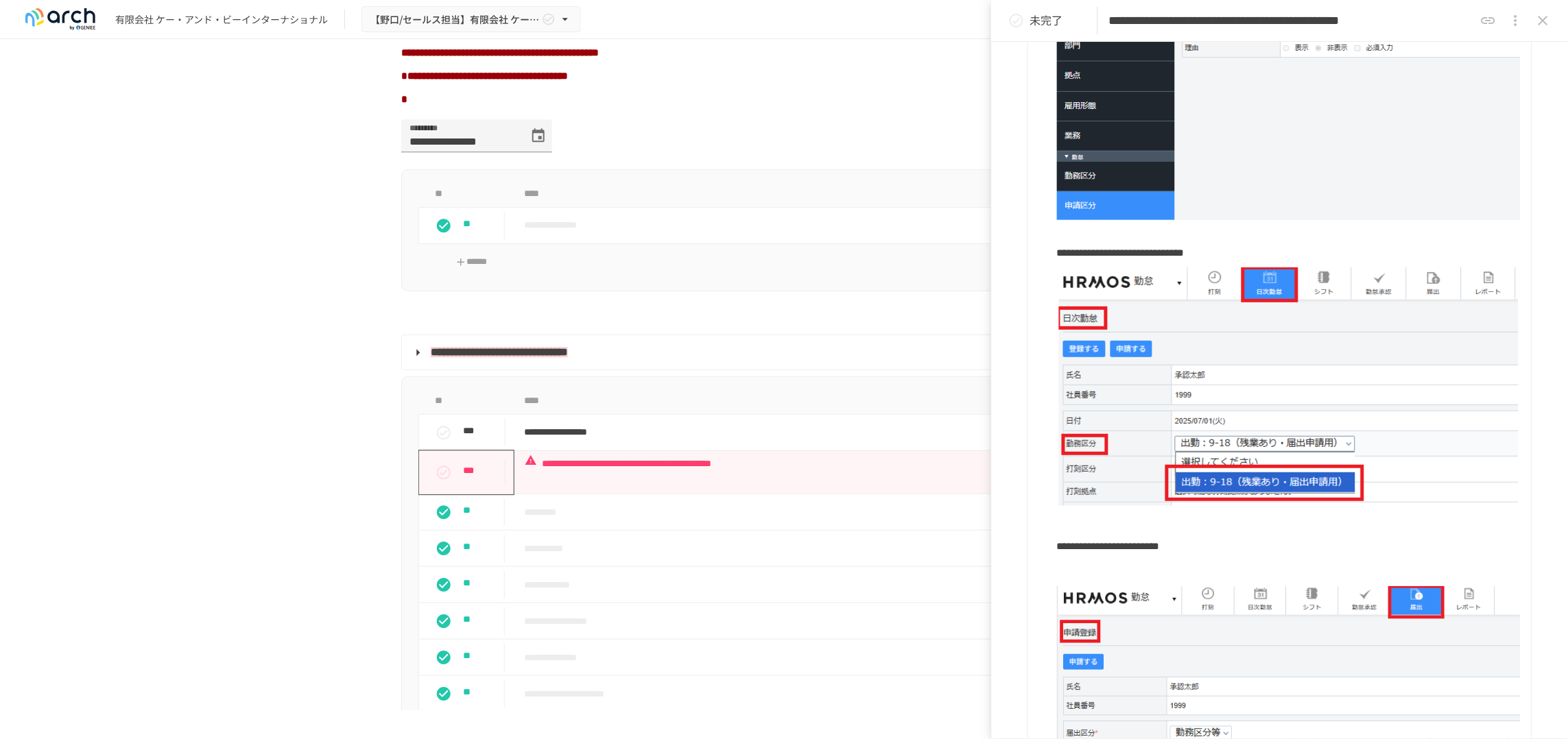scroll, scrollTop: 978, scrollLeft: 0, axis: vertical 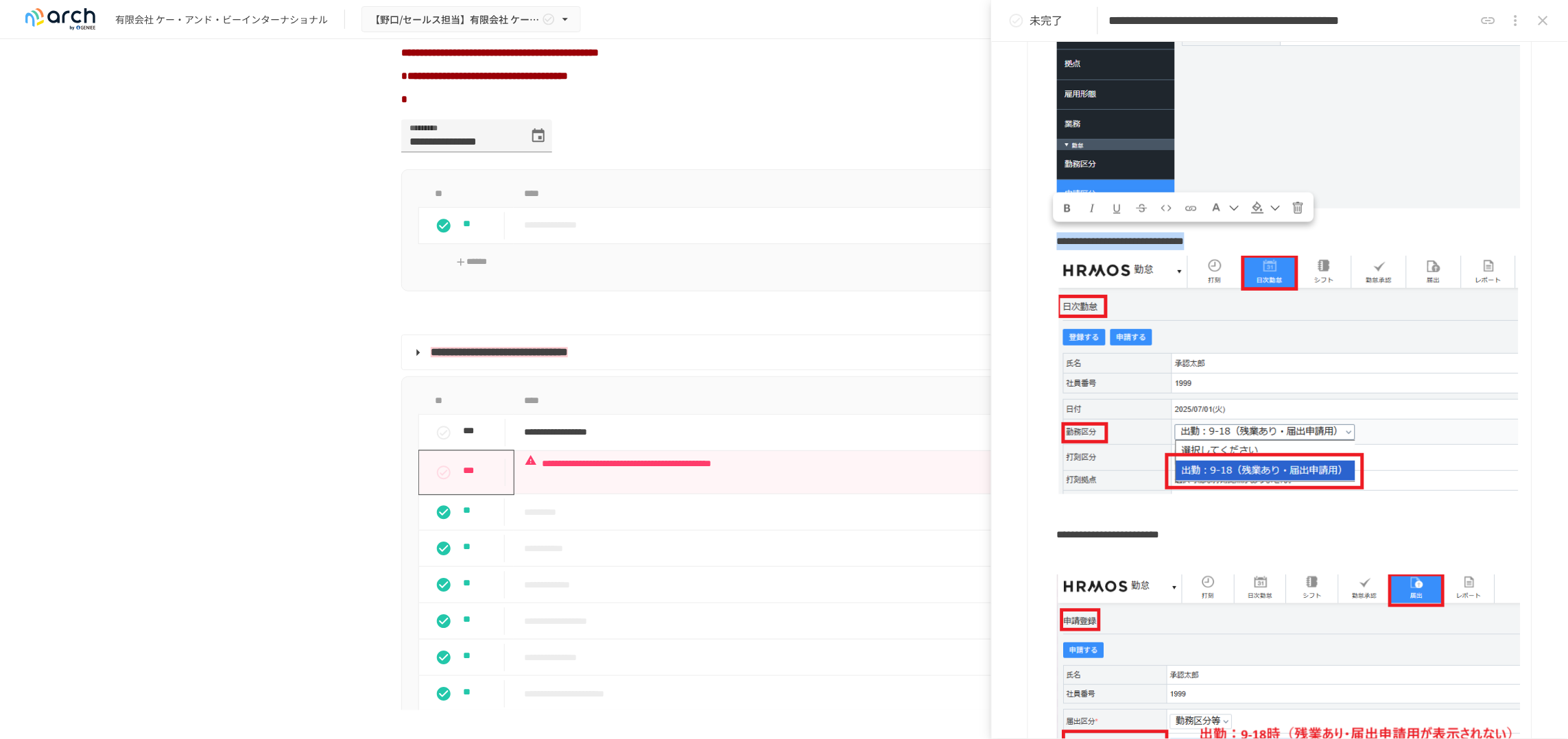drag, startPoint x: 1386, startPoint y: 247, endPoint x: 1052, endPoint y: 256, distance: 334.12124 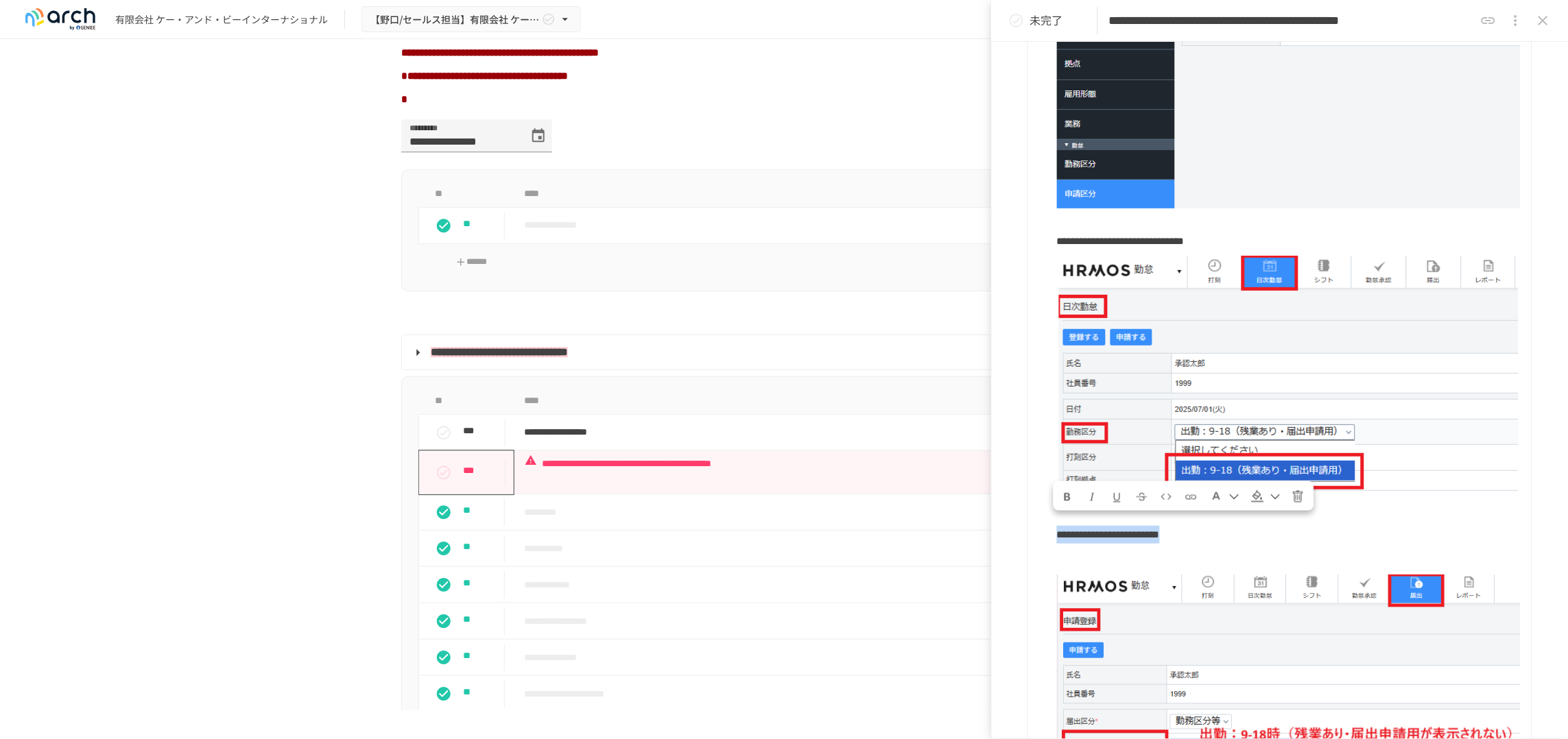 drag, startPoint x: 1323, startPoint y: 538, endPoint x: 1061, endPoint y: 541, distance: 262.01718 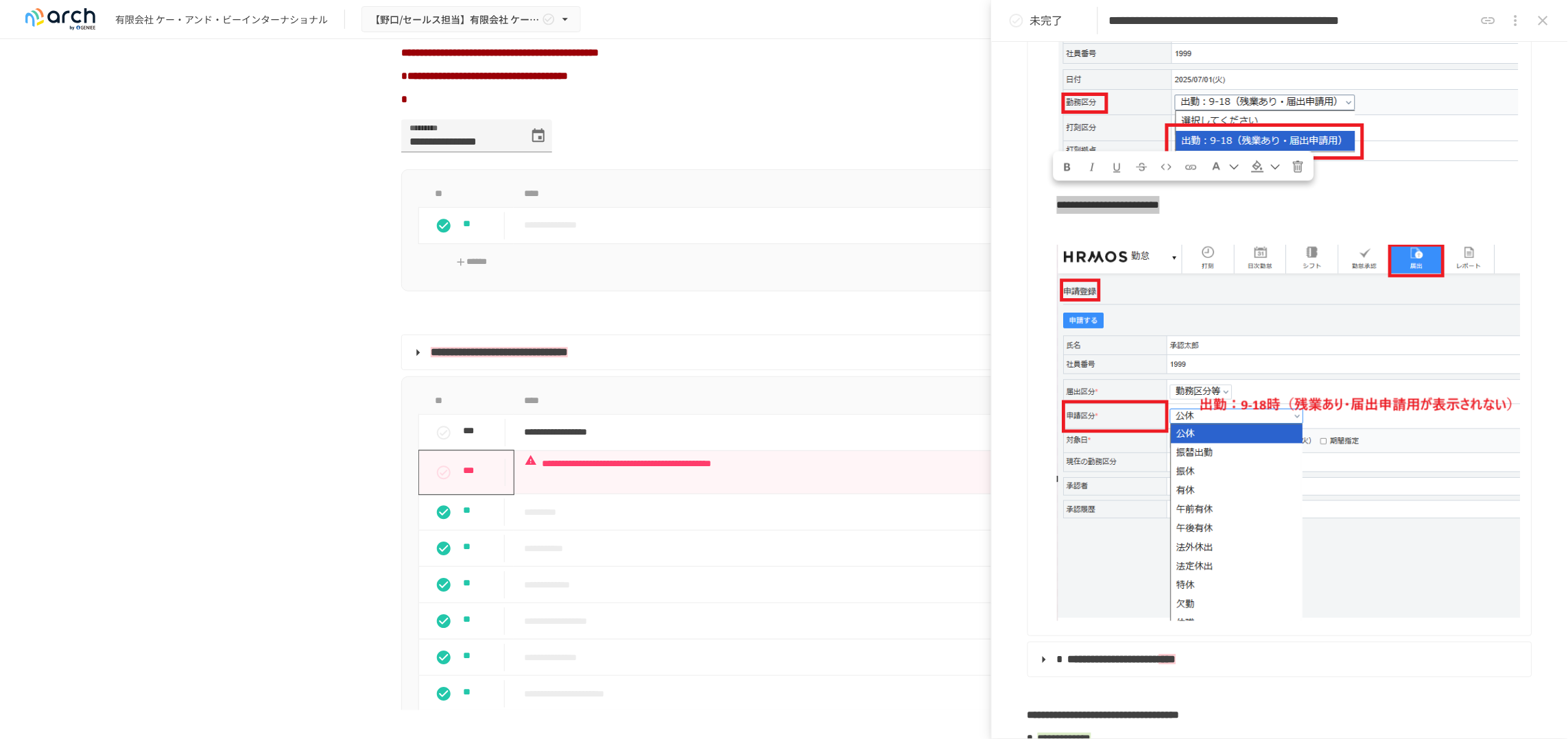 scroll, scrollTop: 1320, scrollLeft: 0, axis: vertical 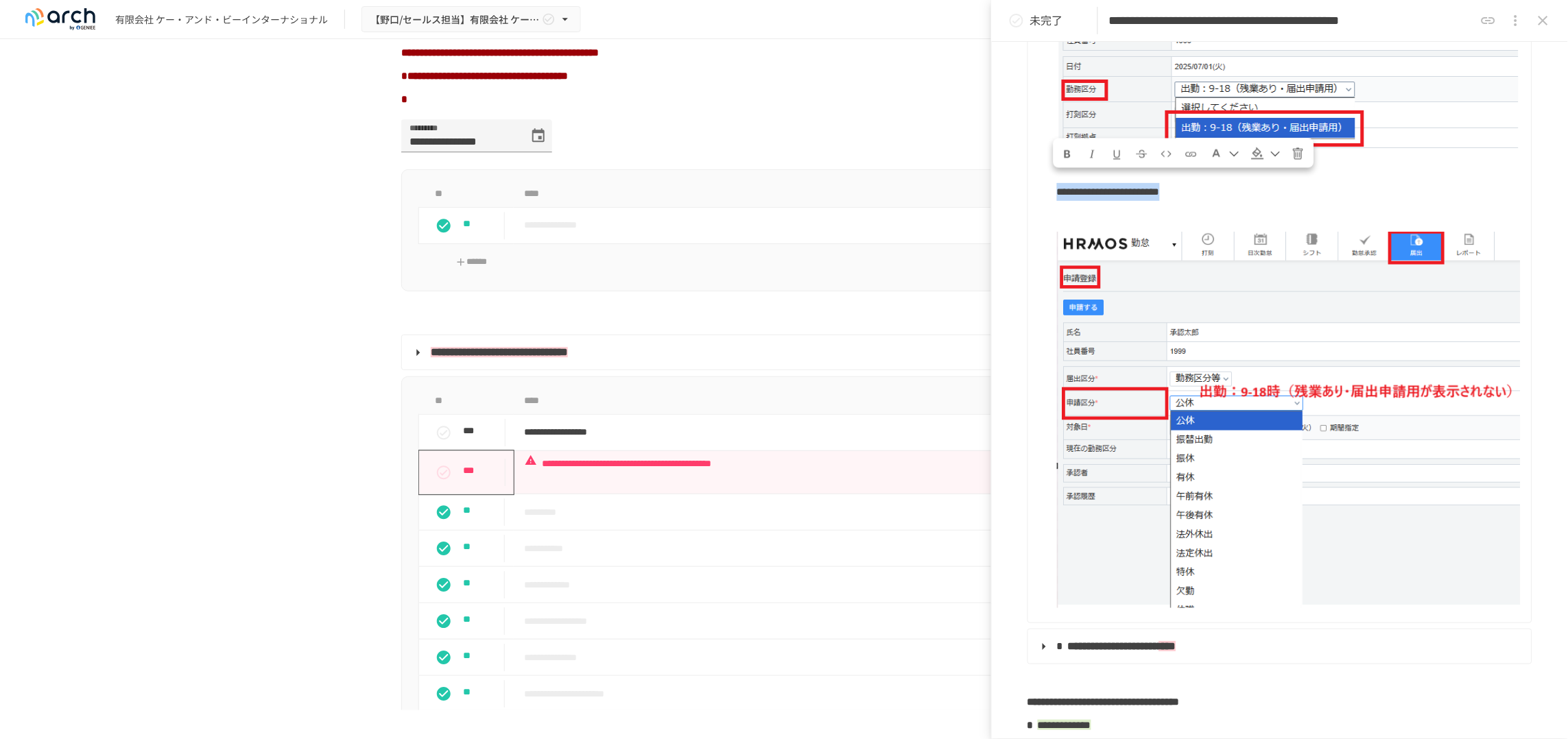 click at bounding box center (1289, 420) 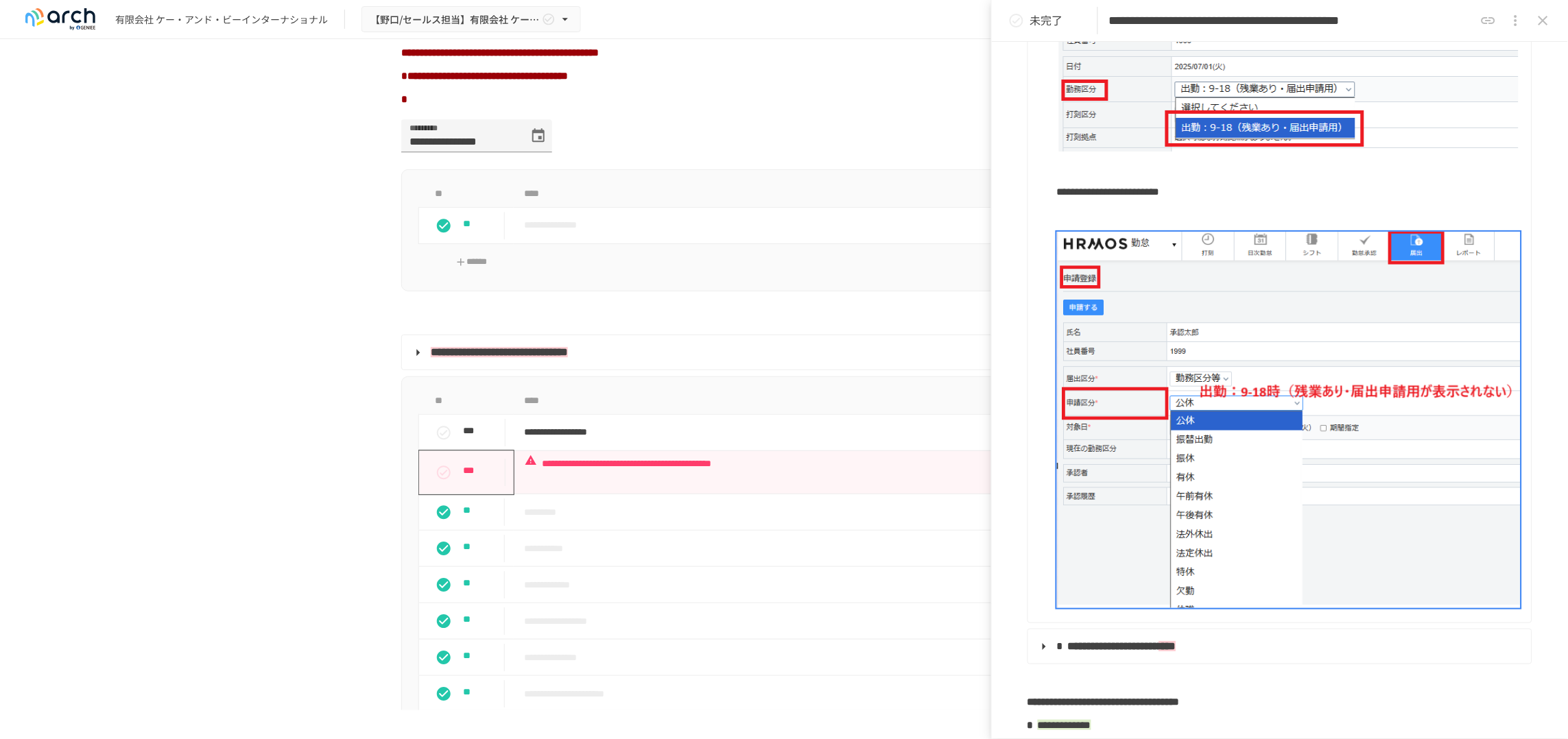 click at bounding box center [1289, 217] 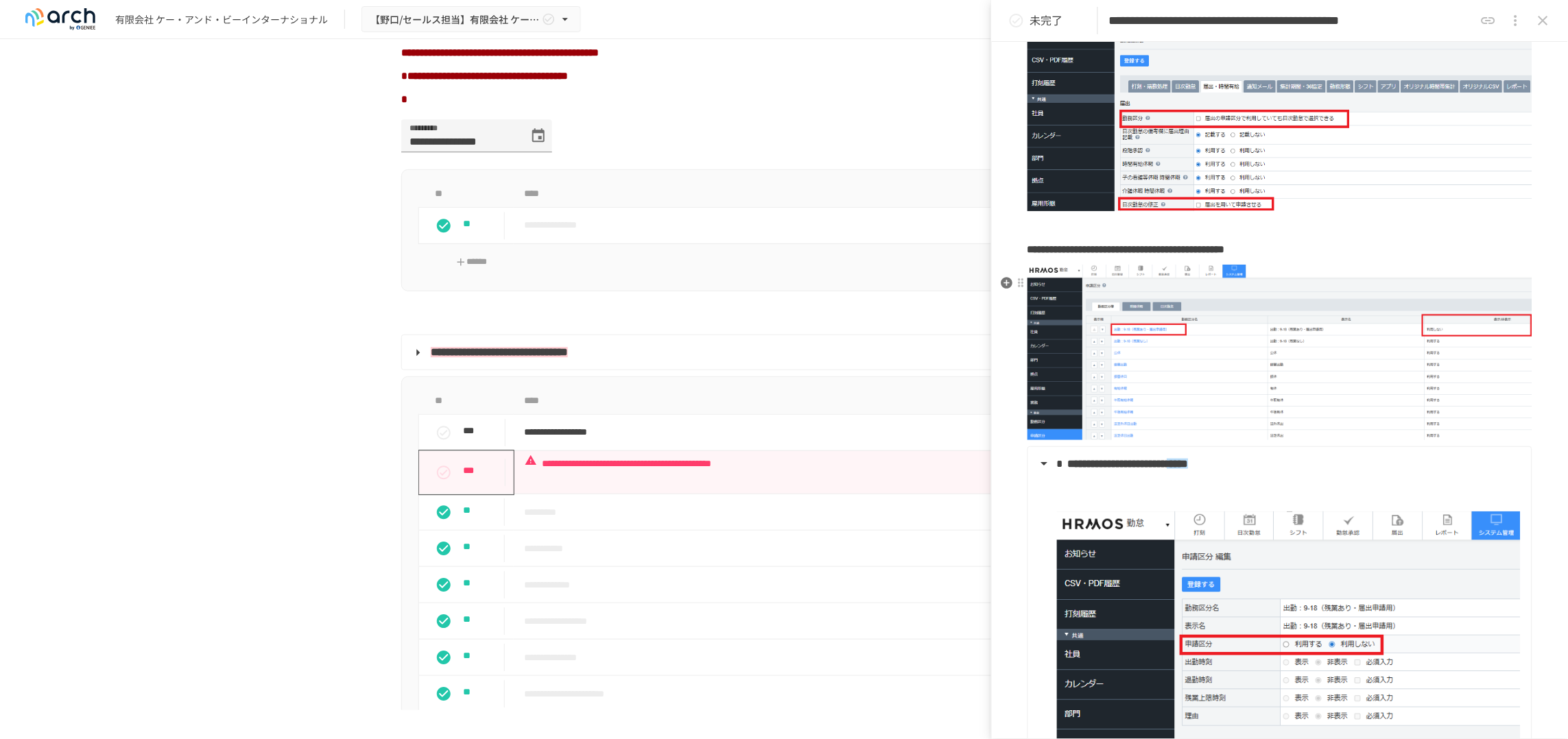 scroll, scrollTop: 292, scrollLeft: 0, axis: vertical 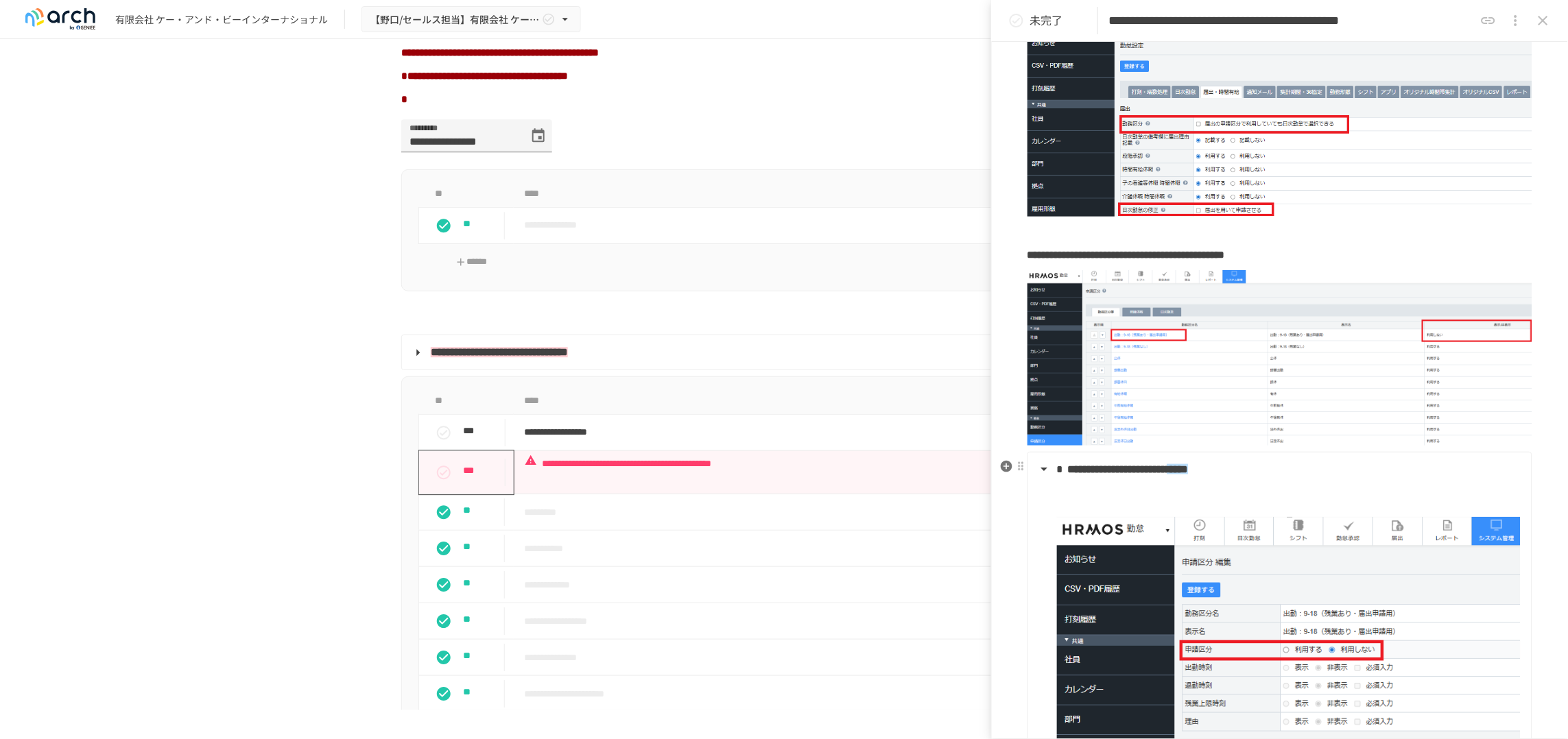 click on "**********" at bounding box center (1279, 470) 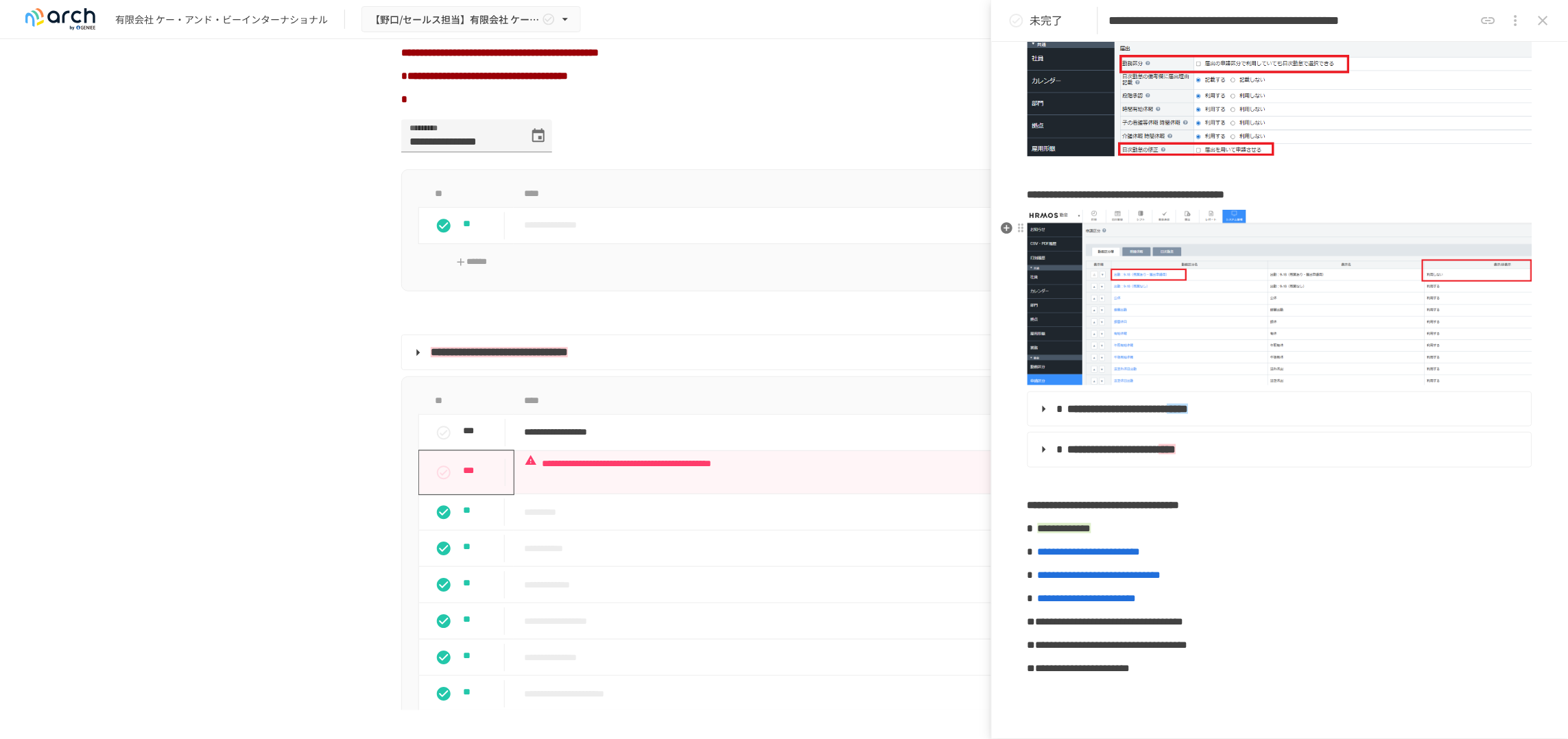 scroll, scrollTop: 549, scrollLeft: 0, axis: vertical 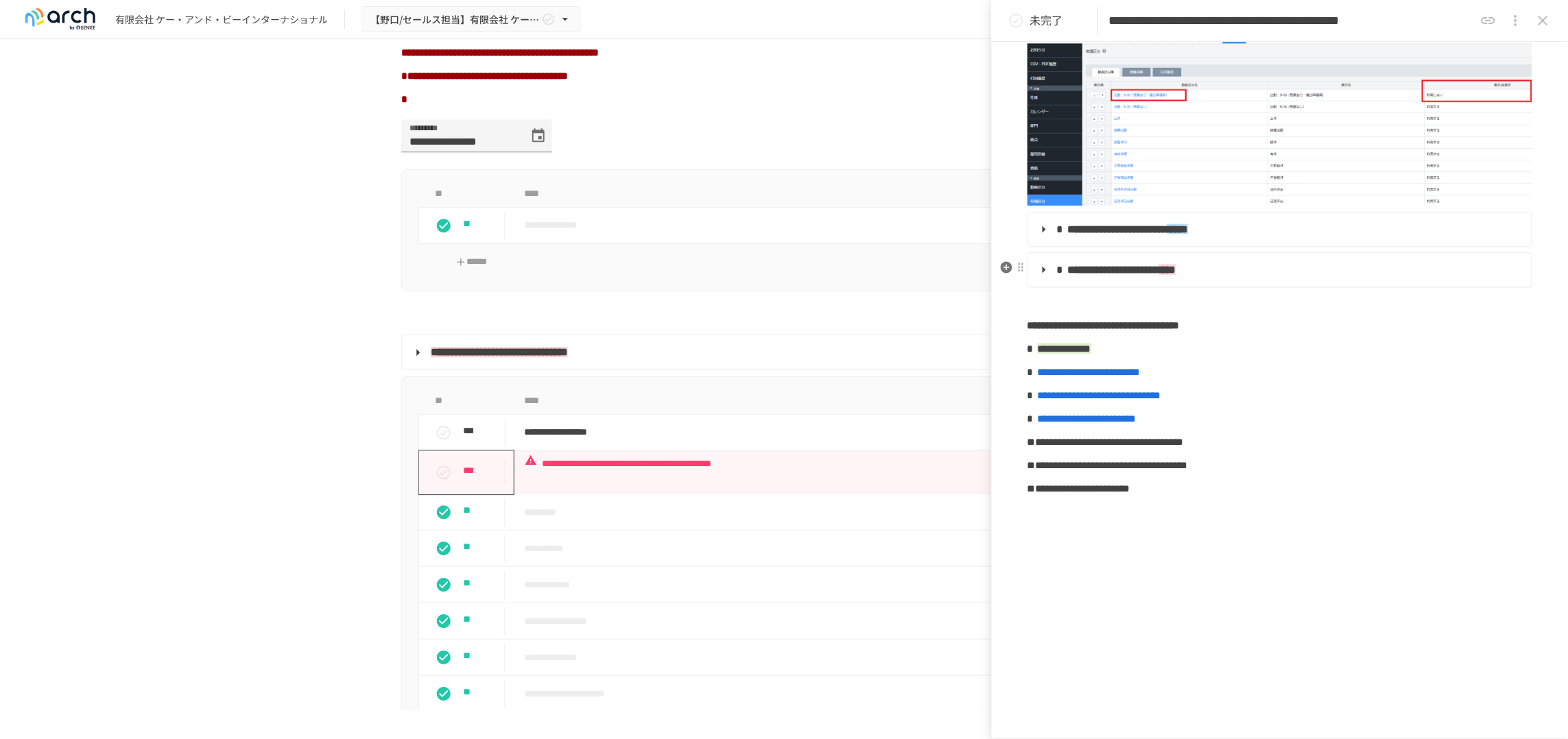 click on "**********" at bounding box center [1279, 270] 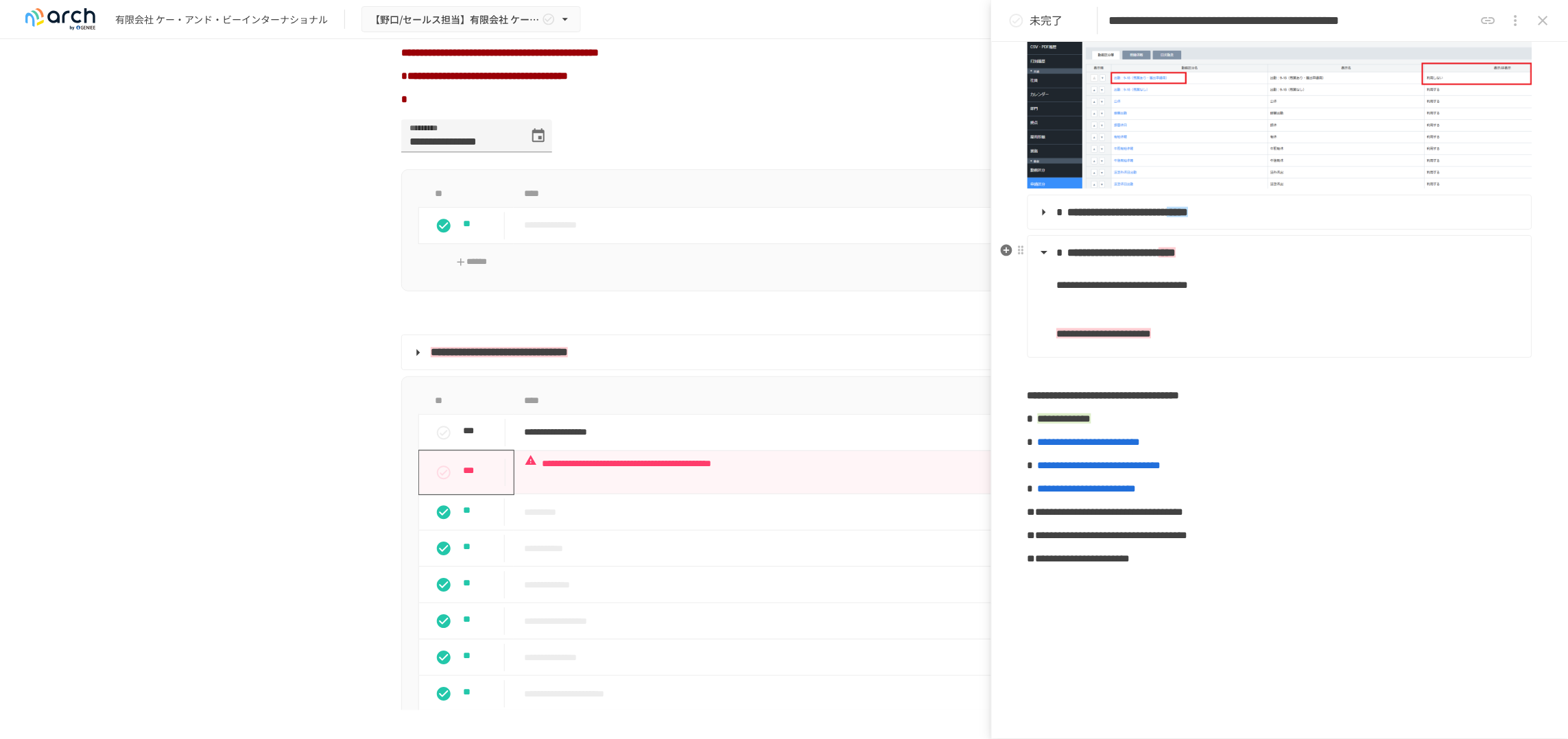 click on "**********" at bounding box center [1279, 253] 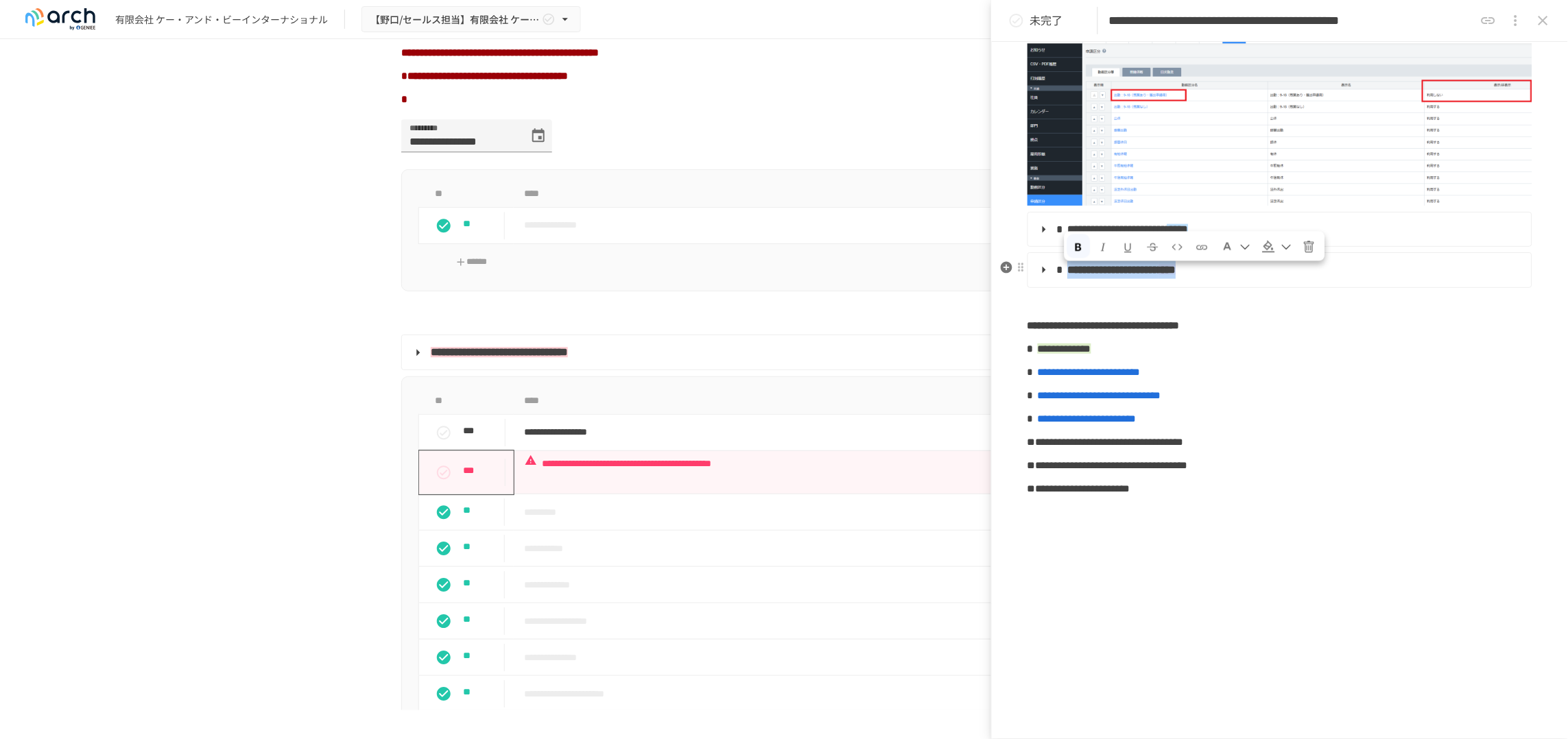 drag, startPoint x: 1359, startPoint y: 265, endPoint x: 1069, endPoint y: 269, distance: 290.02758 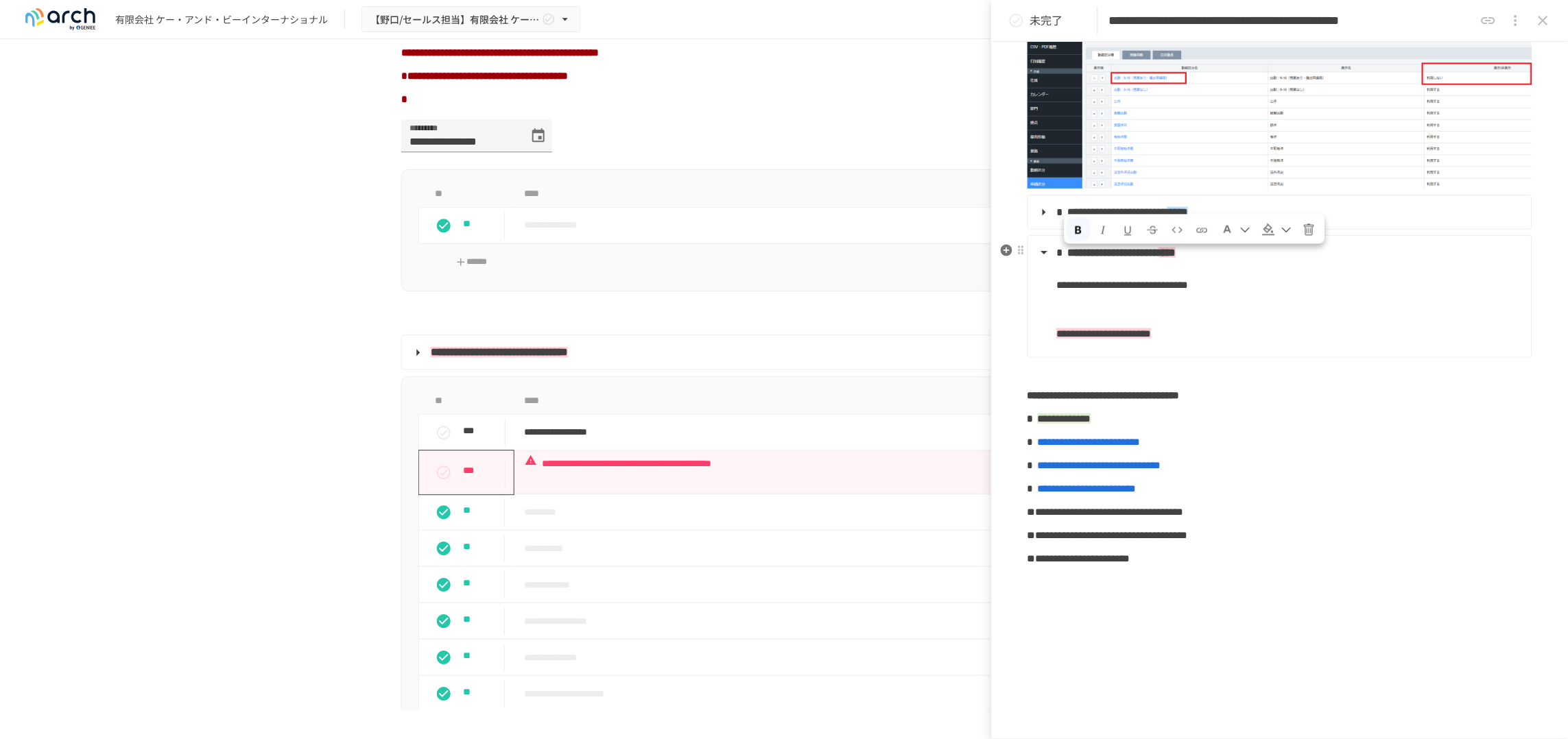 click on "**********" at bounding box center (1279, 302) 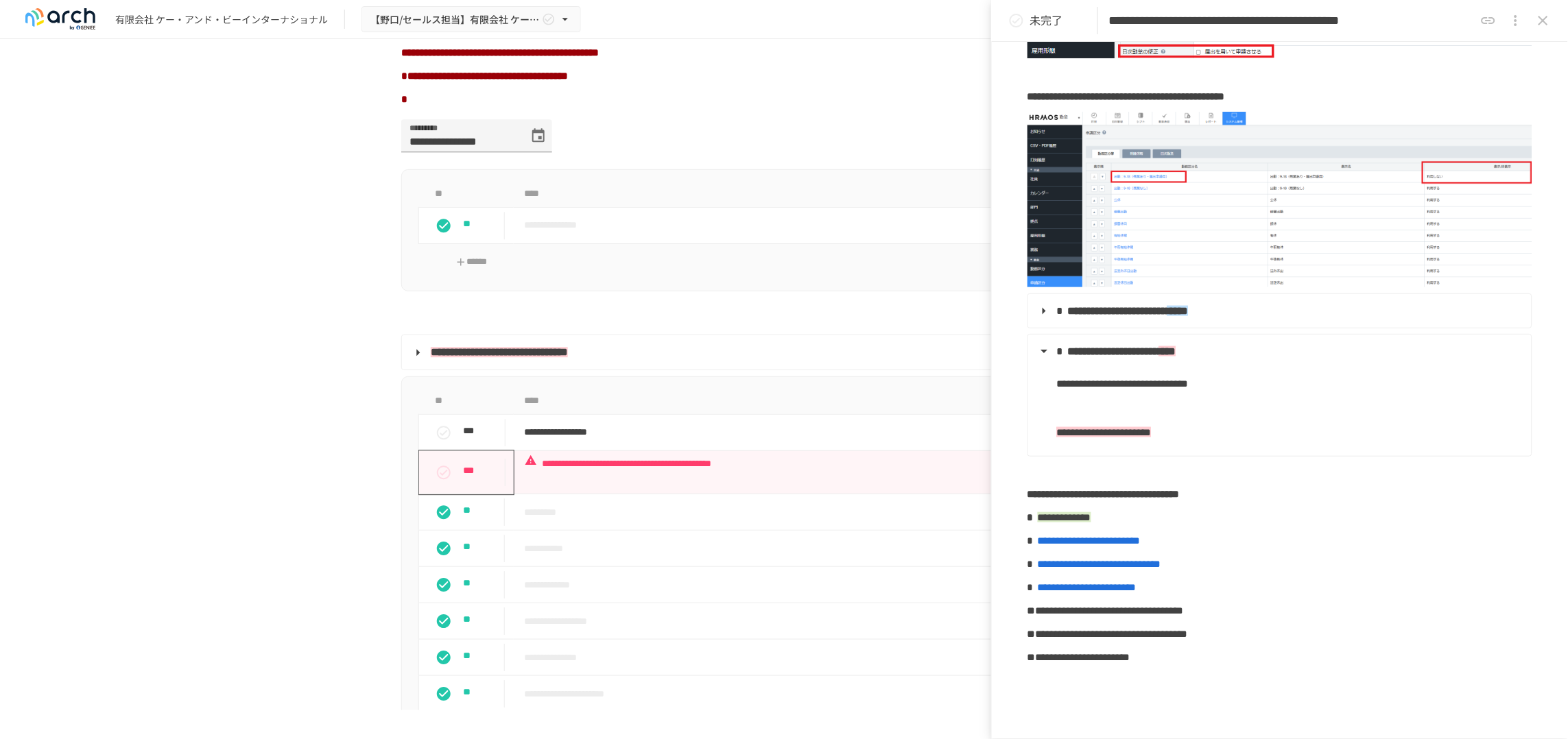 scroll, scrollTop: 473, scrollLeft: 0, axis: vertical 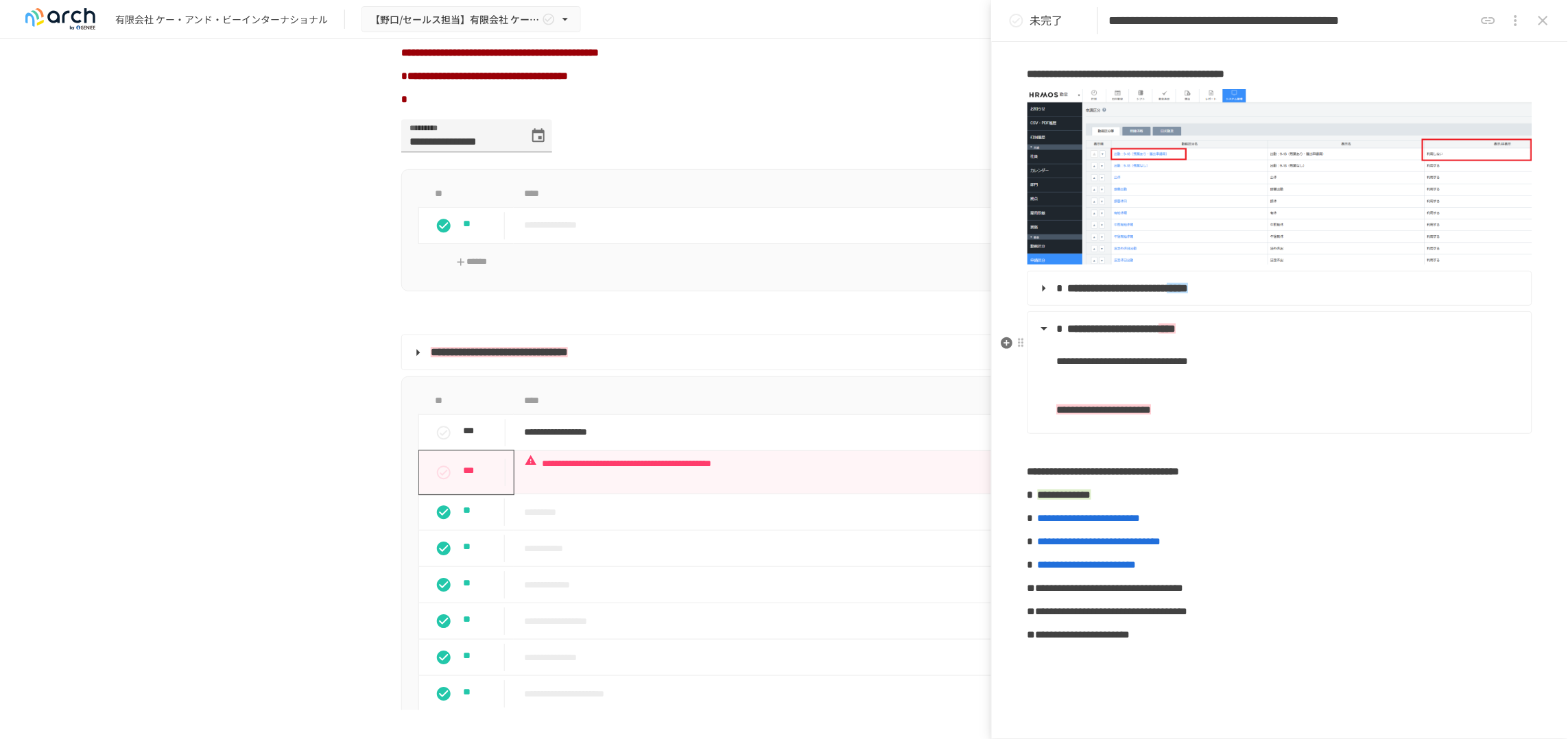 click on "**********" at bounding box center [1289, 361] 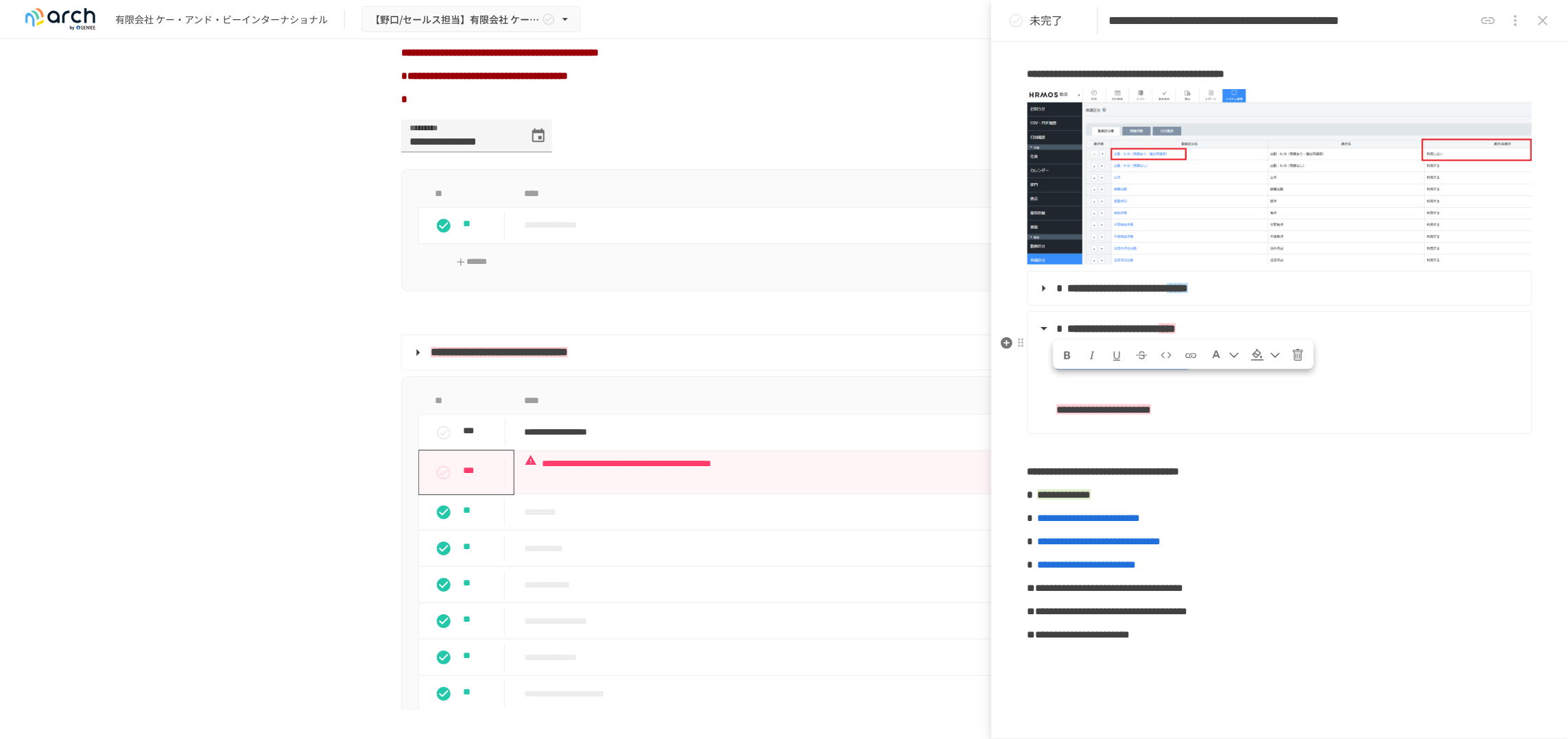 drag, startPoint x: 1394, startPoint y: 398, endPoint x: 1069, endPoint y: 395, distance: 325.01385 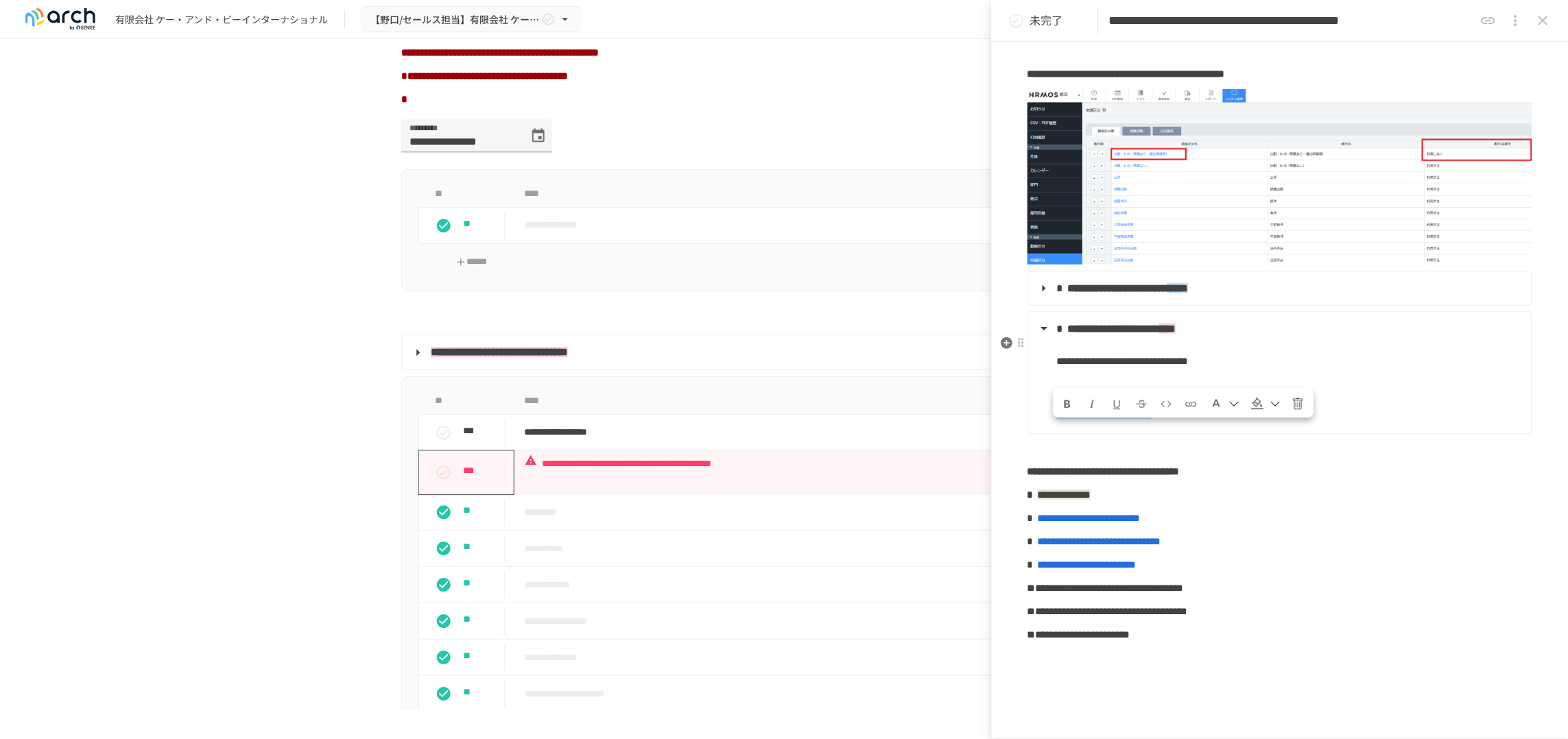 drag, startPoint x: 1315, startPoint y: 448, endPoint x: 1044, endPoint y: 448, distance: 271 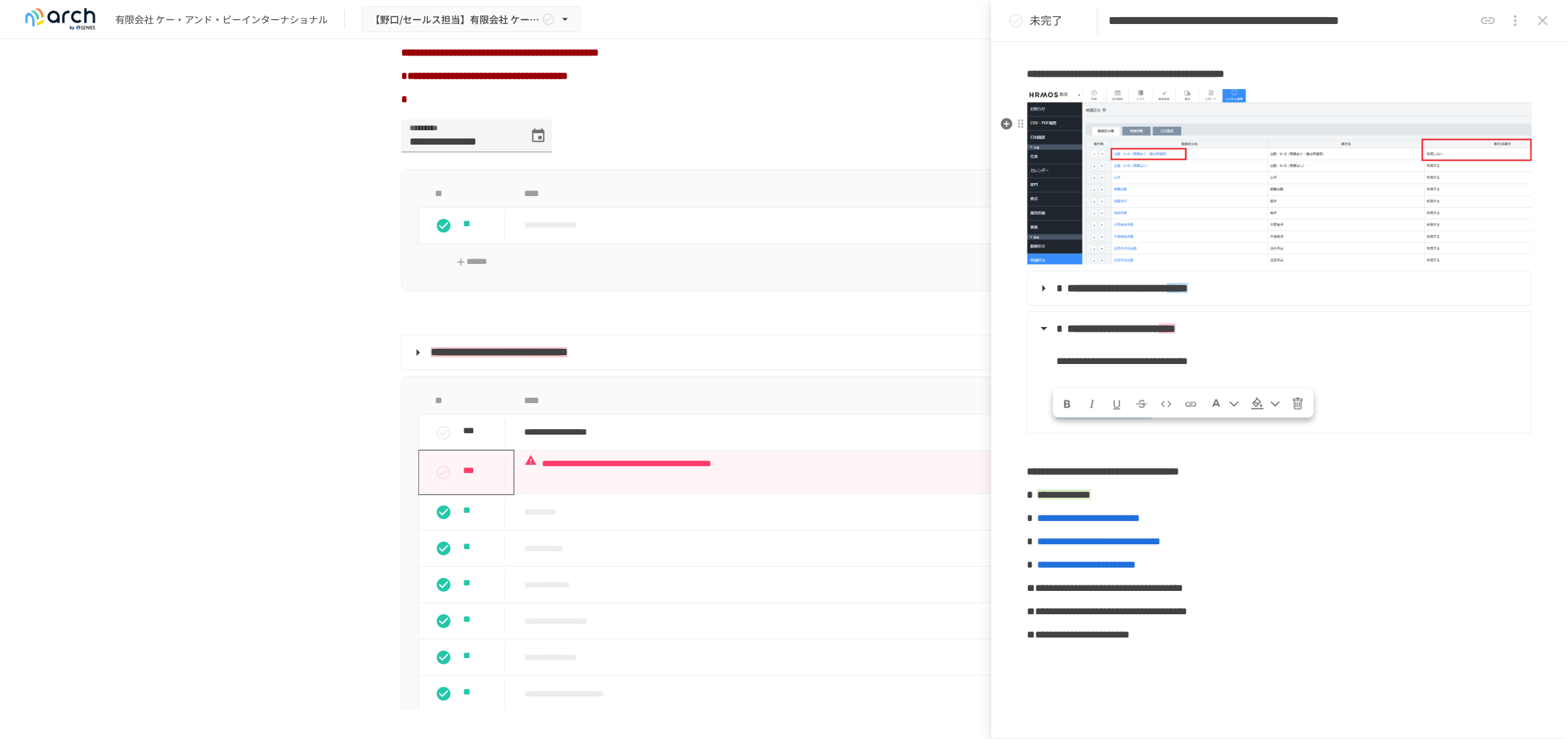 click at bounding box center (1280, 177) 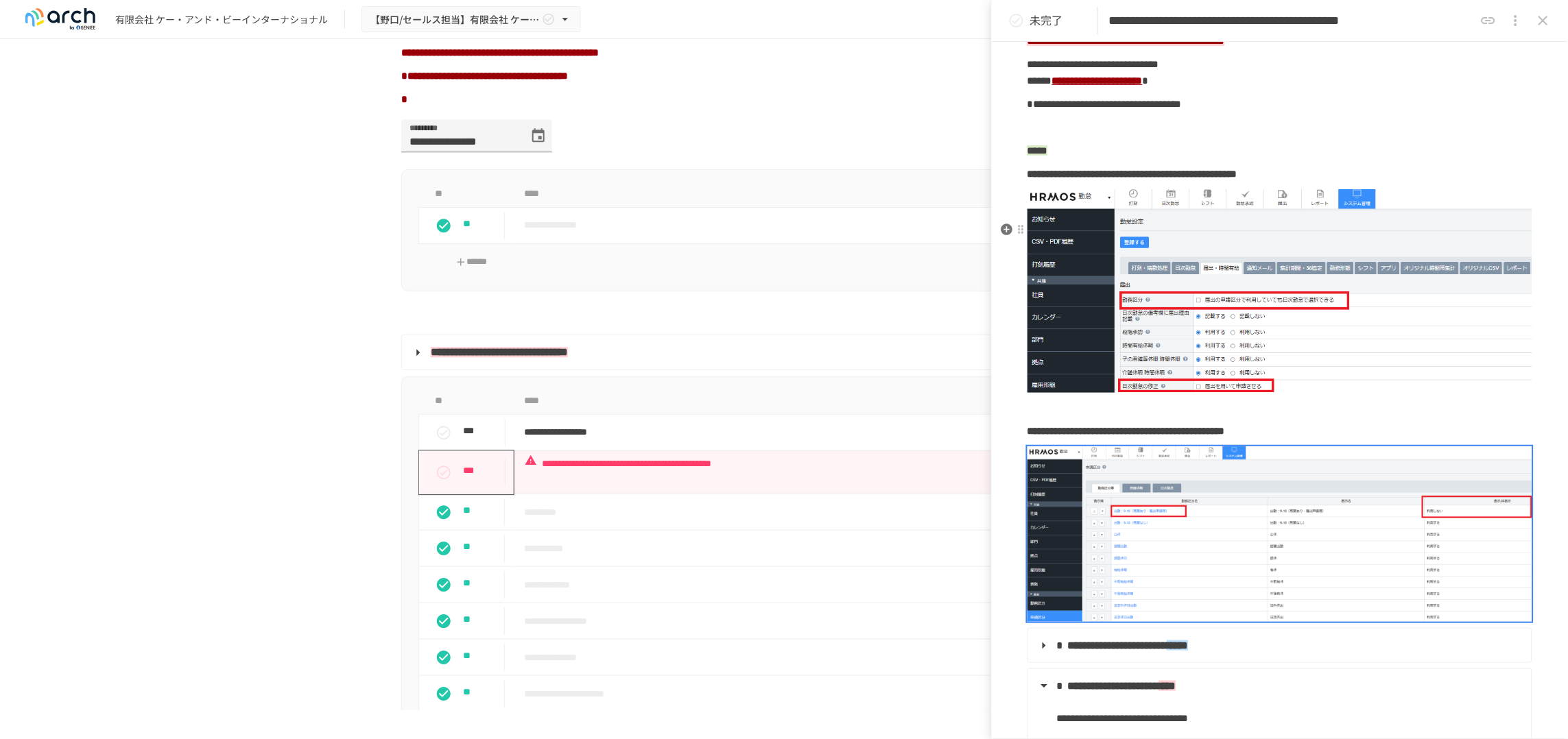 scroll, scrollTop: 86, scrollLeft: 0, axis: vertical 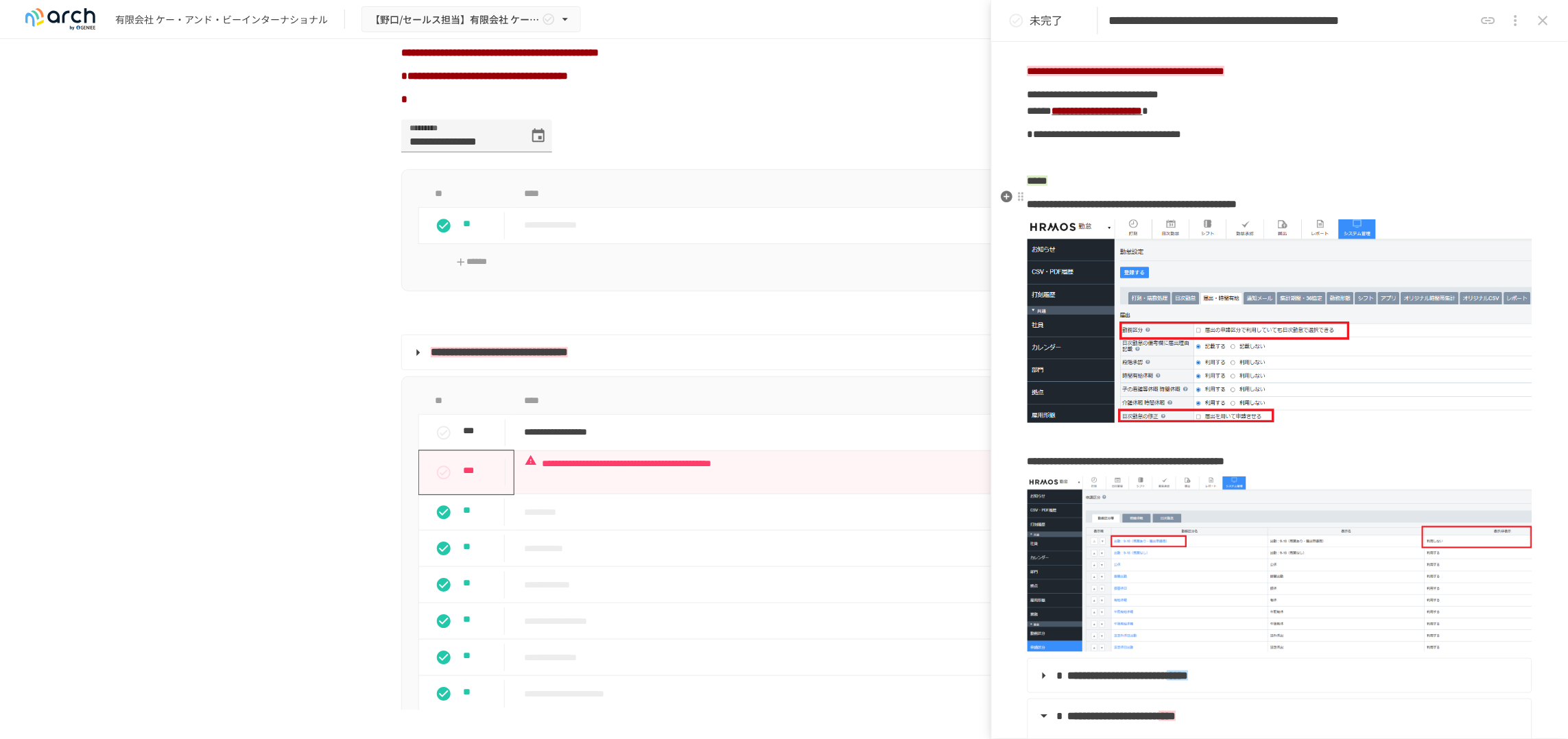 click on "*****" at bounding box center [1280, 181] 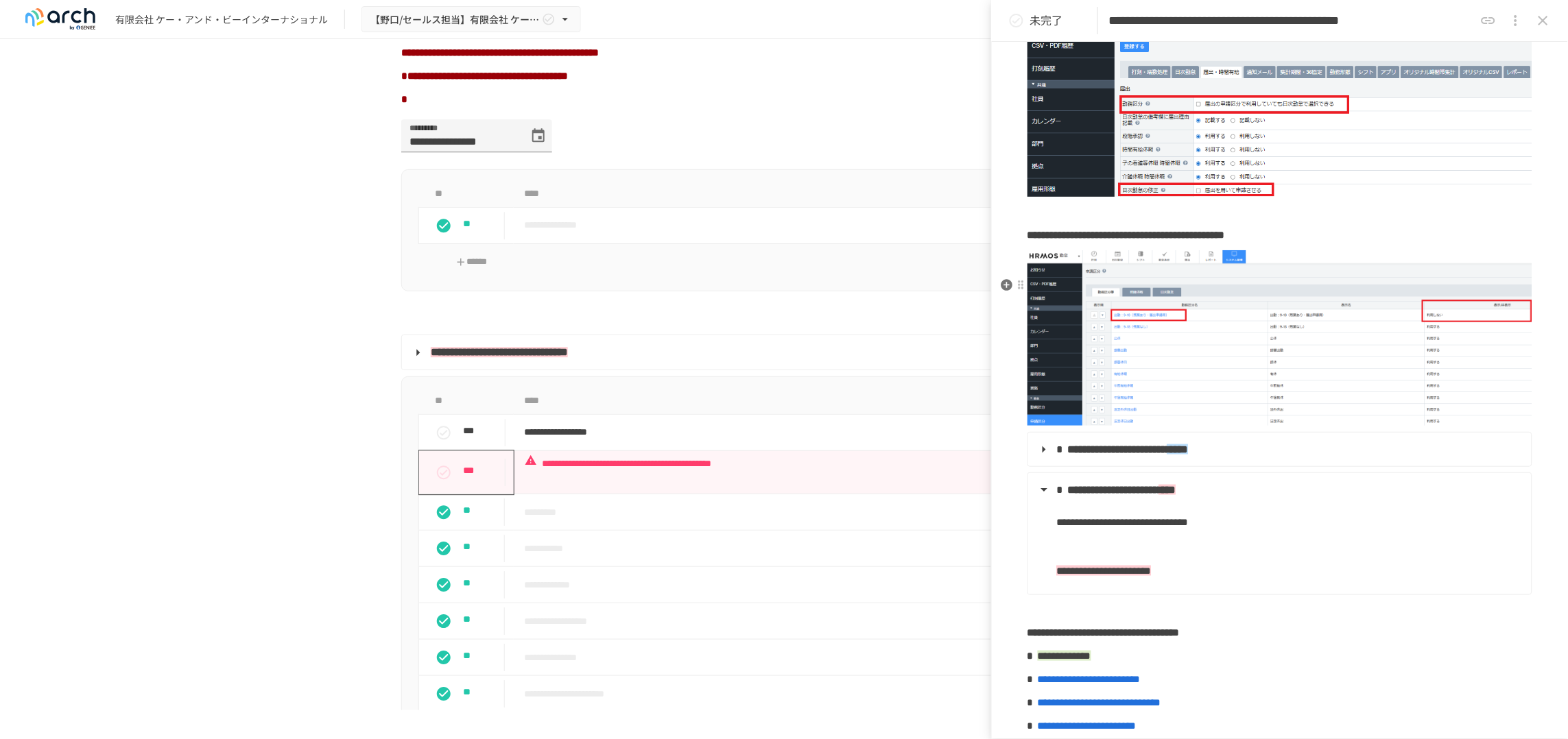 scroll, scrollTop: 343, scrollLeft: 0, axis: vertical 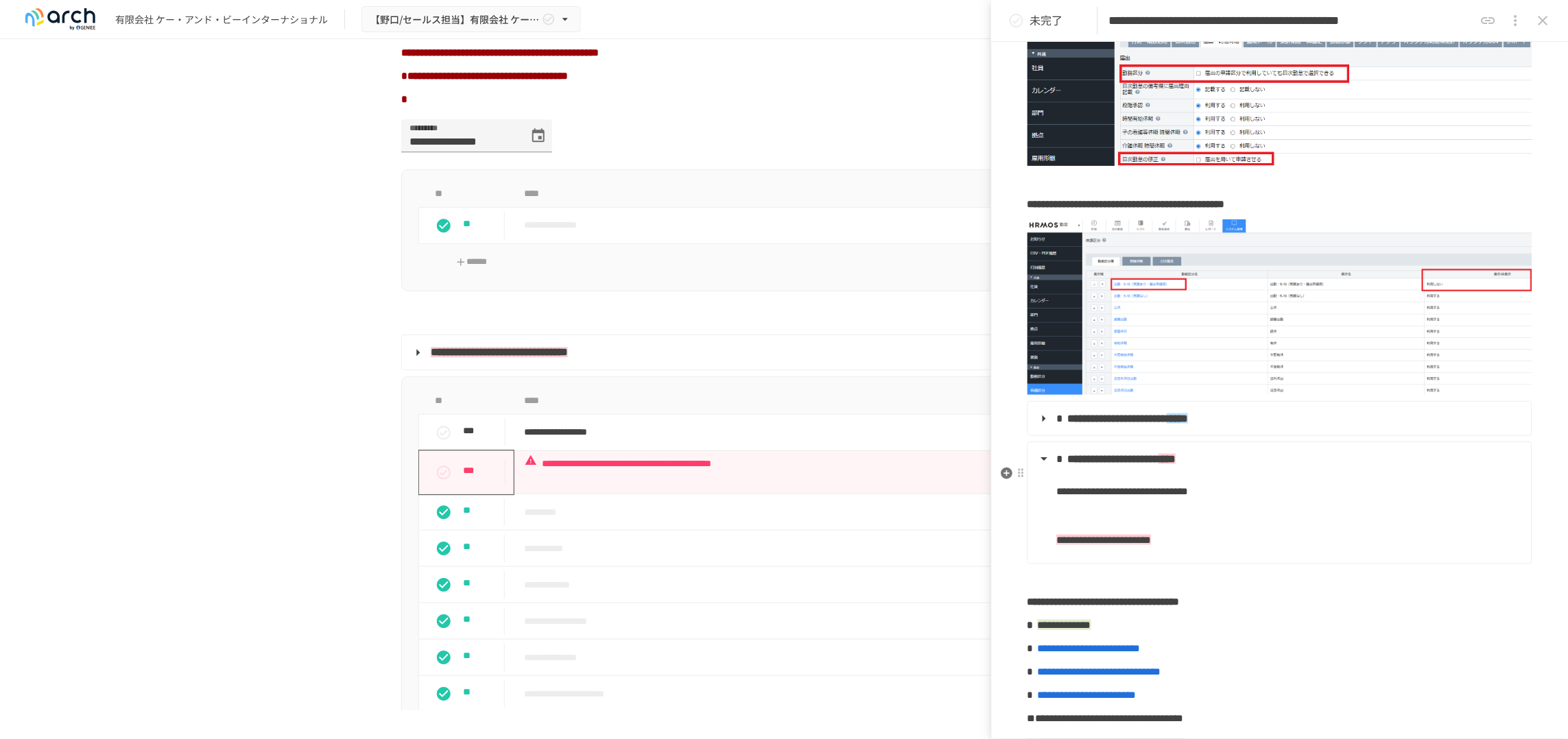 click on "**********" at bounding box center (1279, 459) 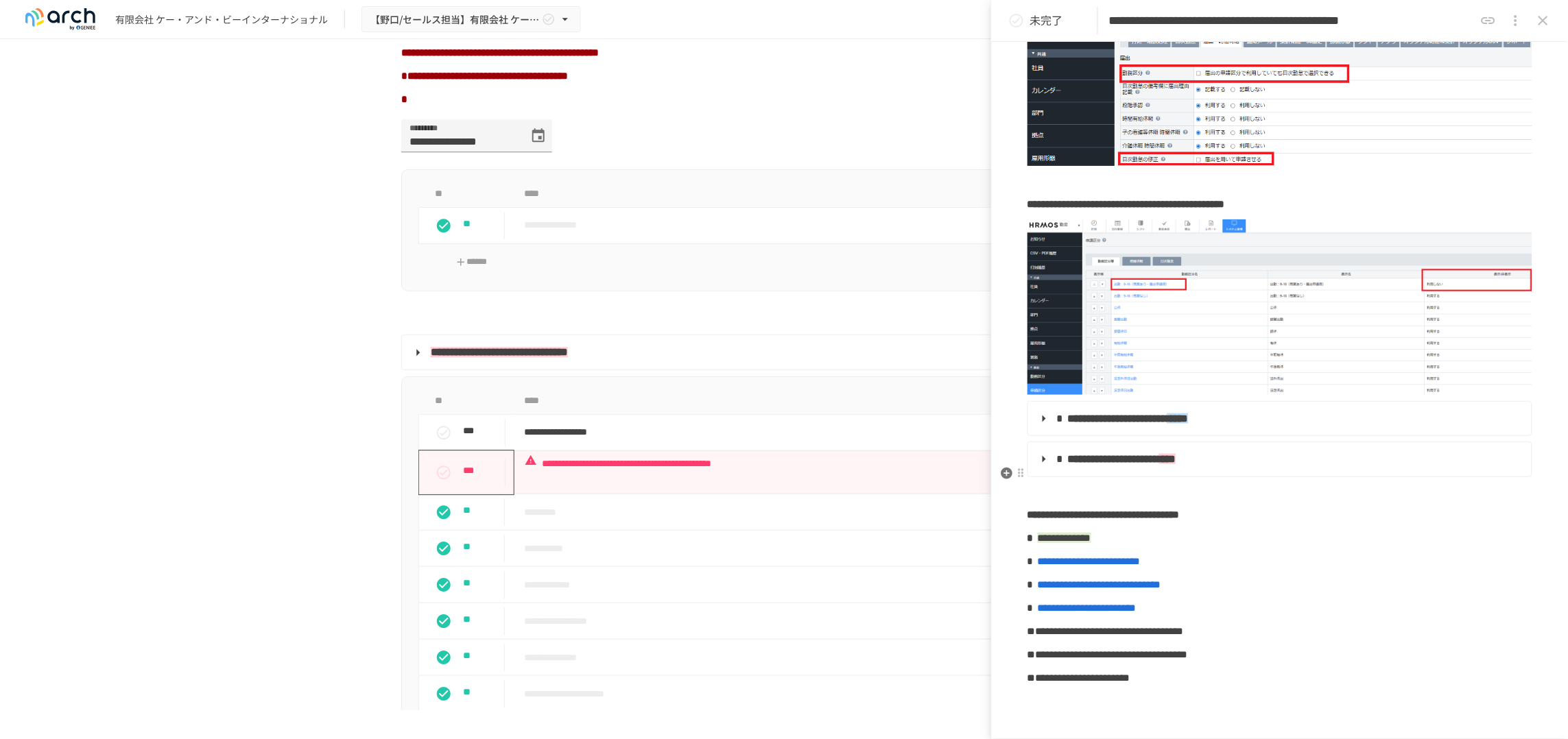 click on "**********" at bounding box center [1279, 459] 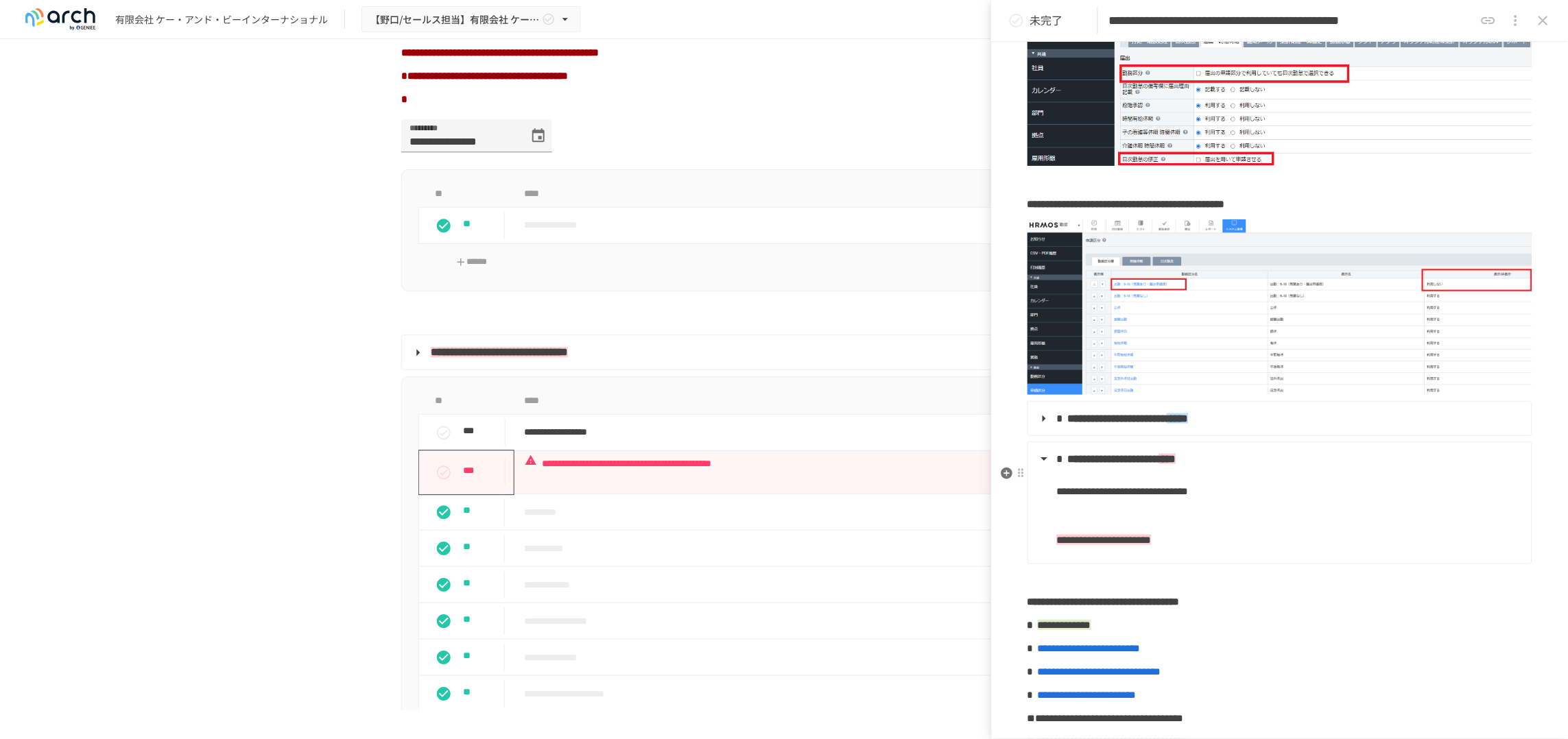 click on "**********" at bounding box center (1123, 491) 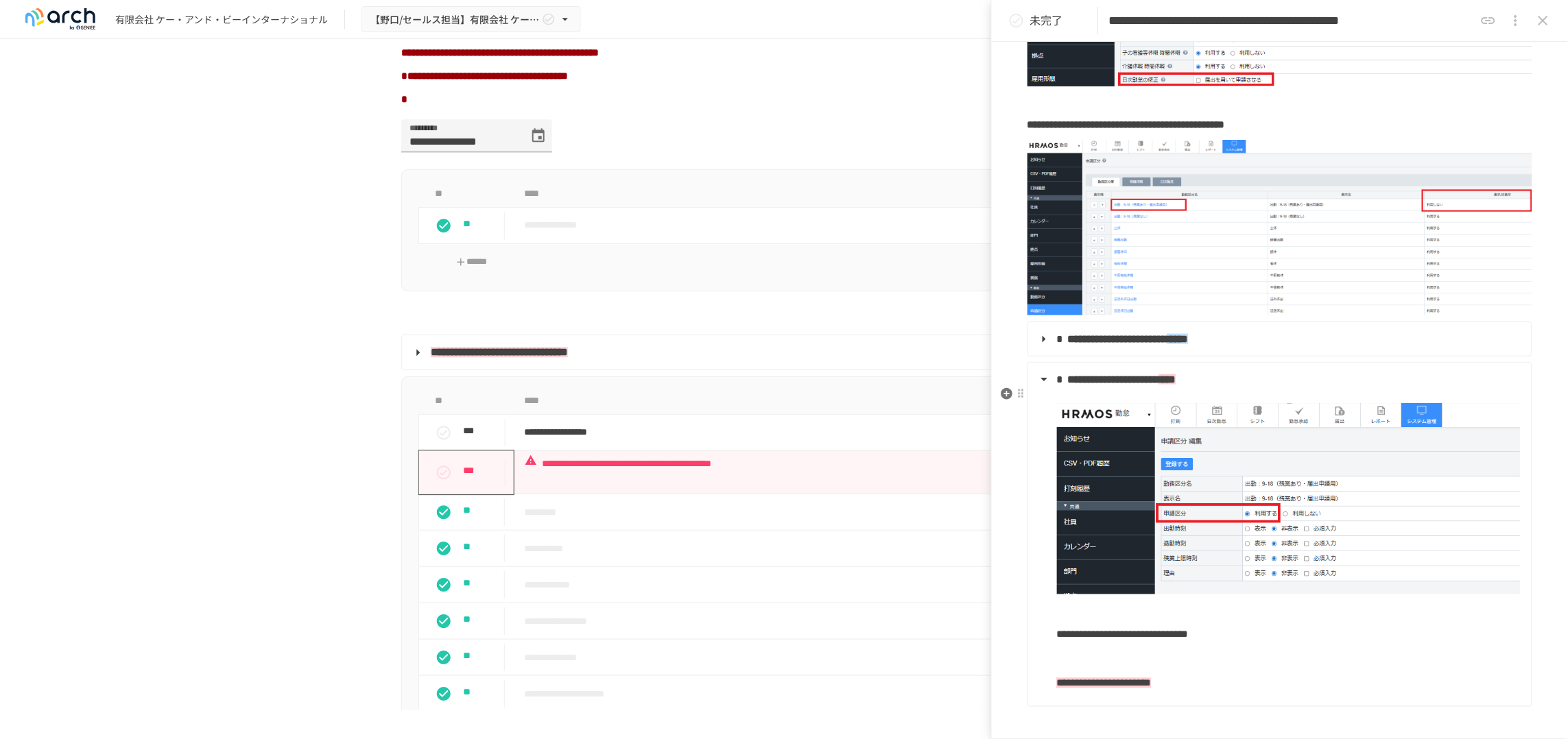 scroll, scrollTop: 514, scrollLeft: 0, axis: vertical 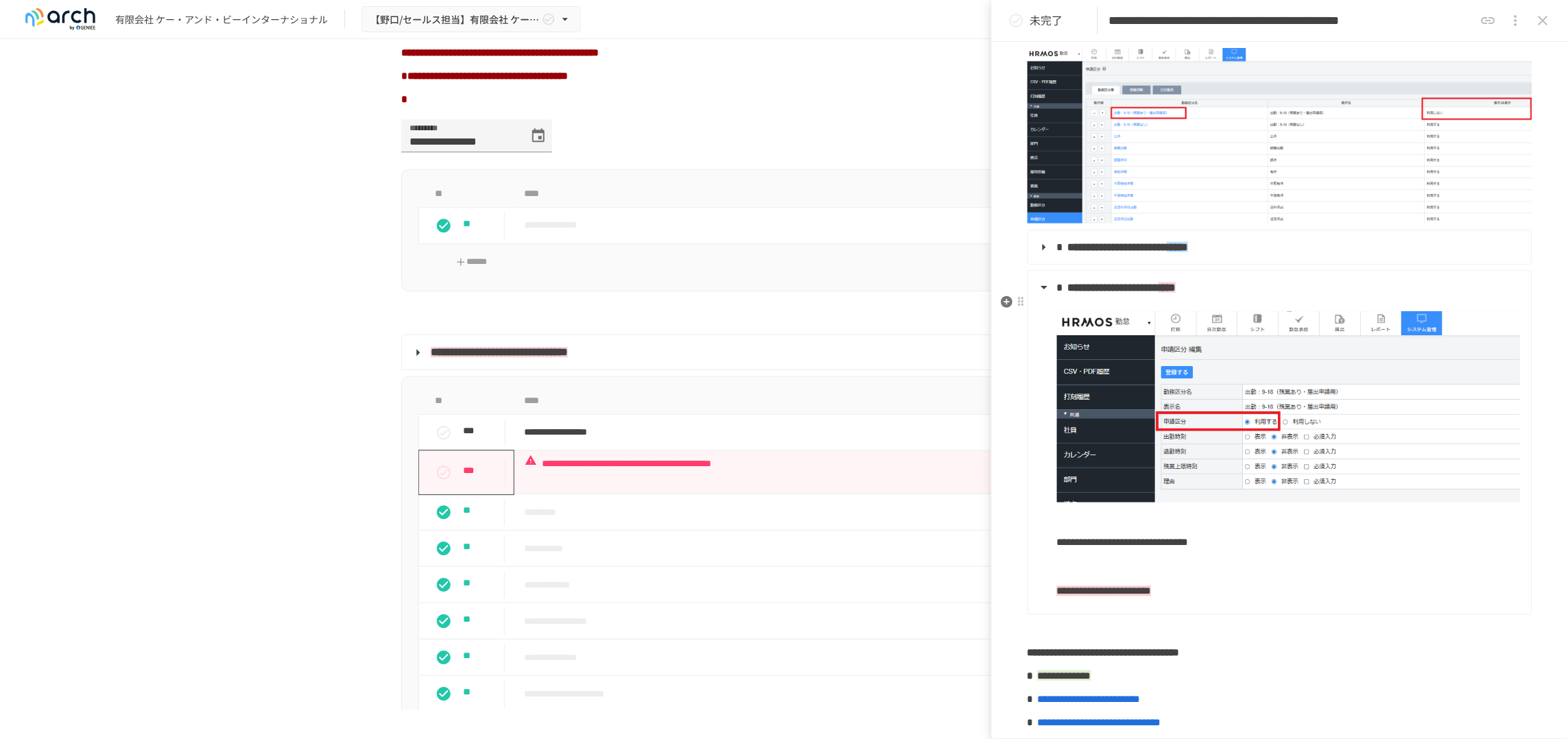 click on "**********" at bounding box center [1123, 542] 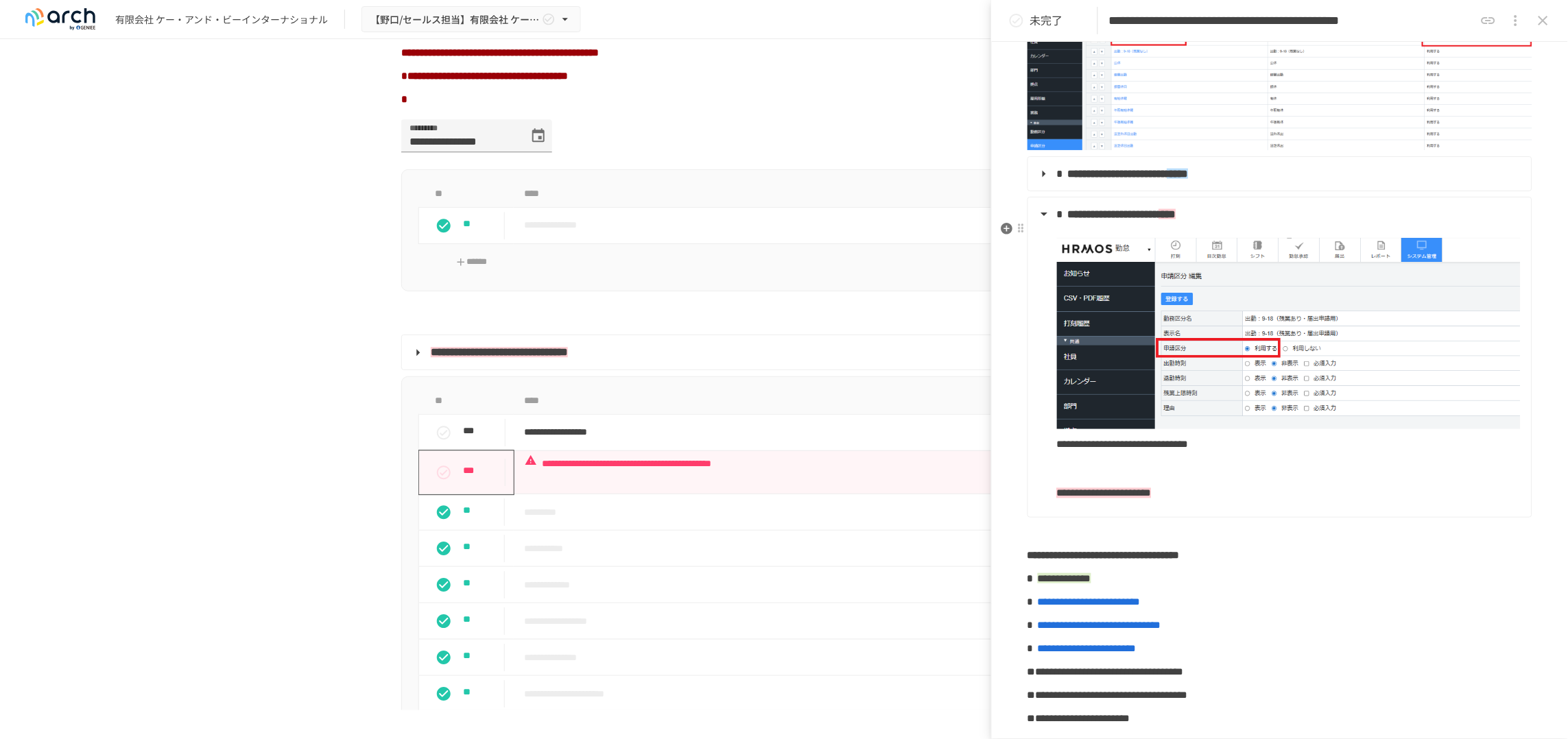 scroll, scrollTop: 686, scrollLeft: 0, axis: vertical 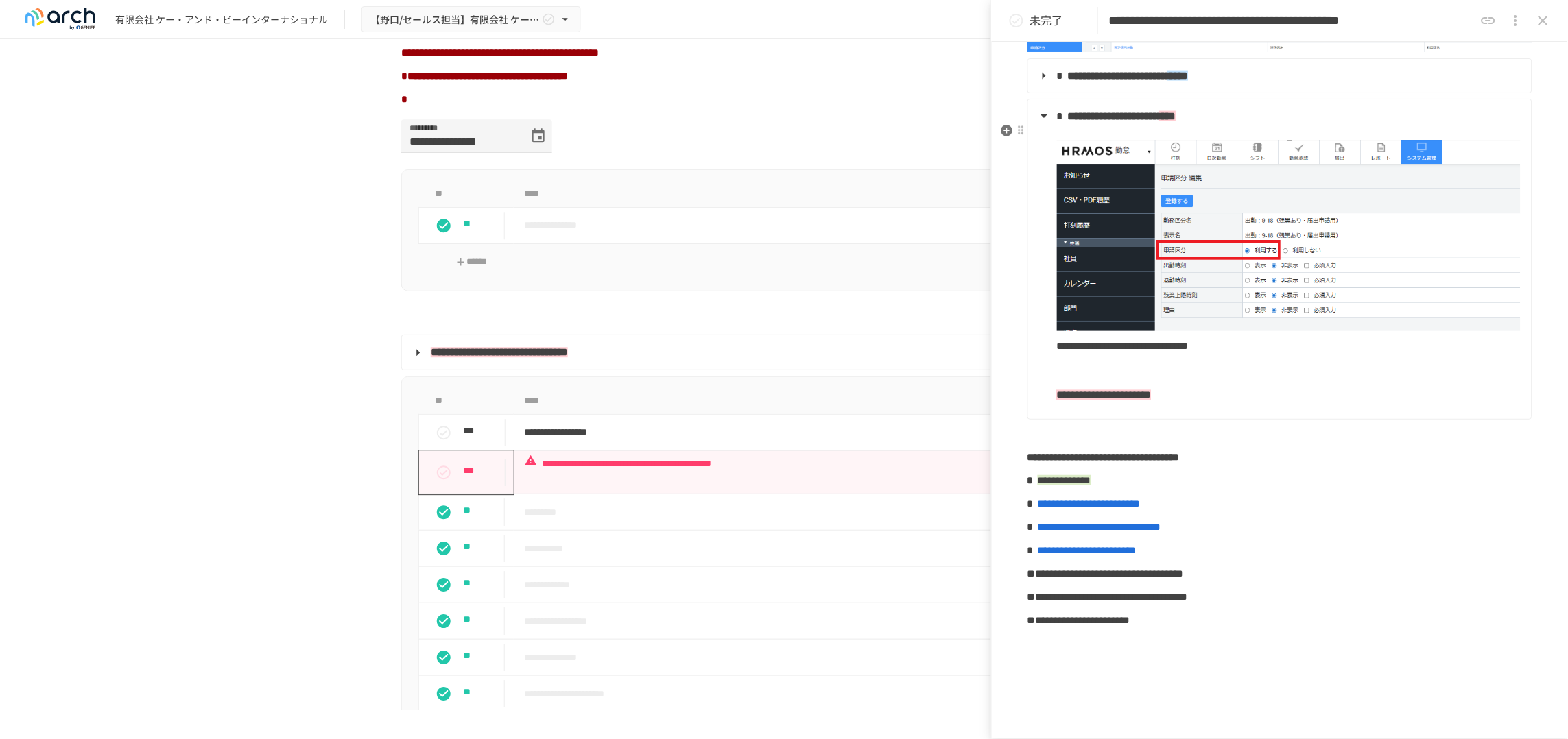 click on "**********" at bounding box center (1289, 396) 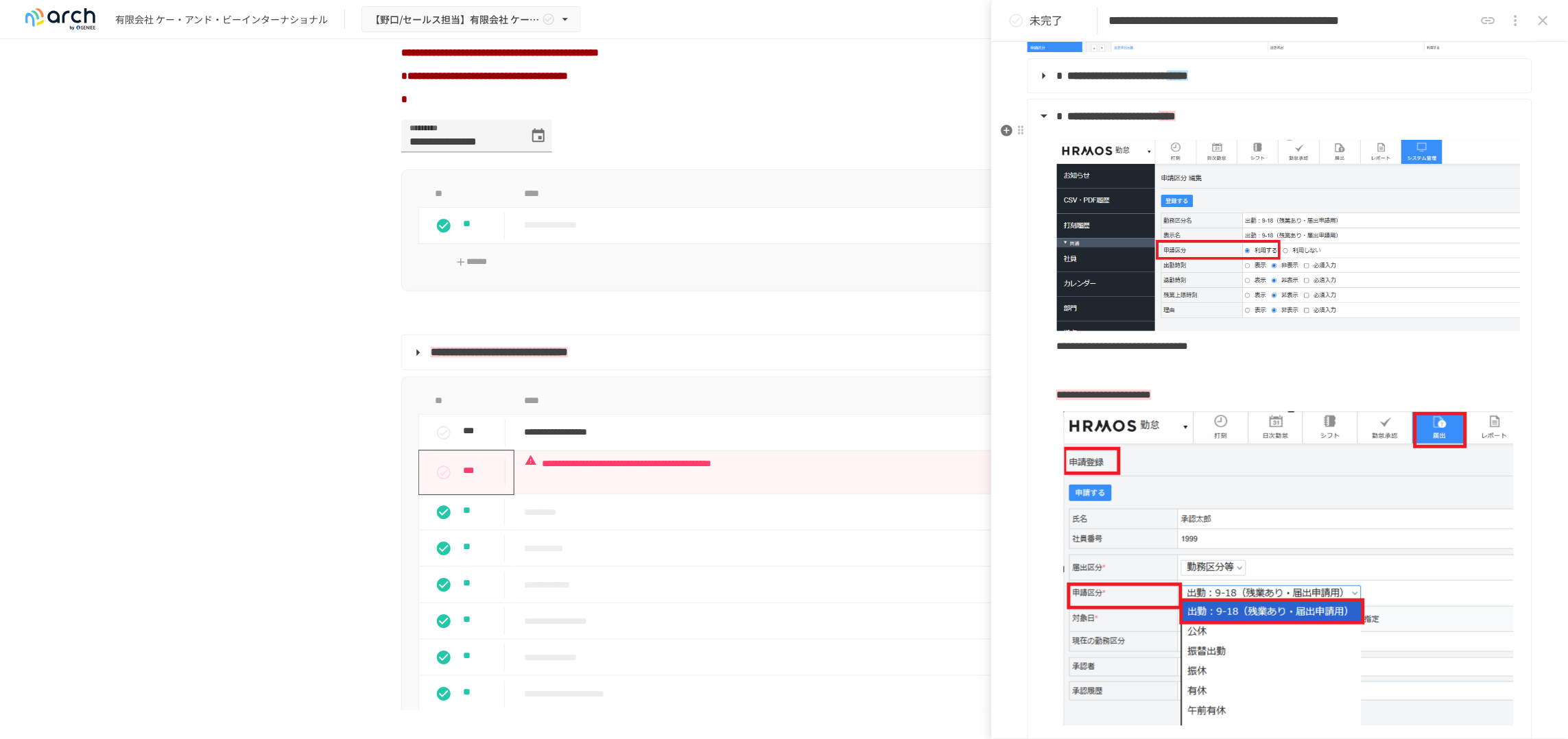 click at bounding box center [1289, 235] 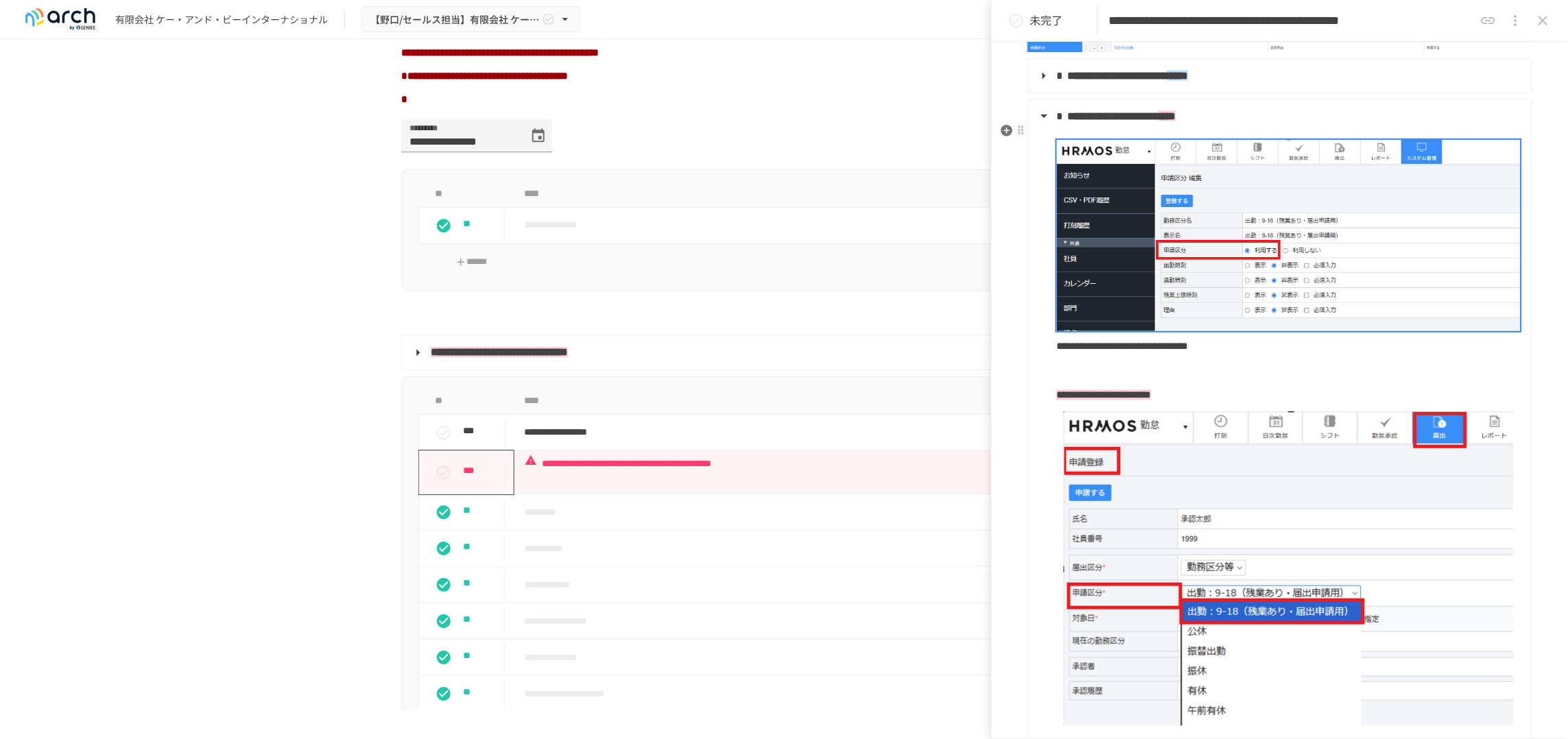 click on "**********" at bounding box center [1289, 347] 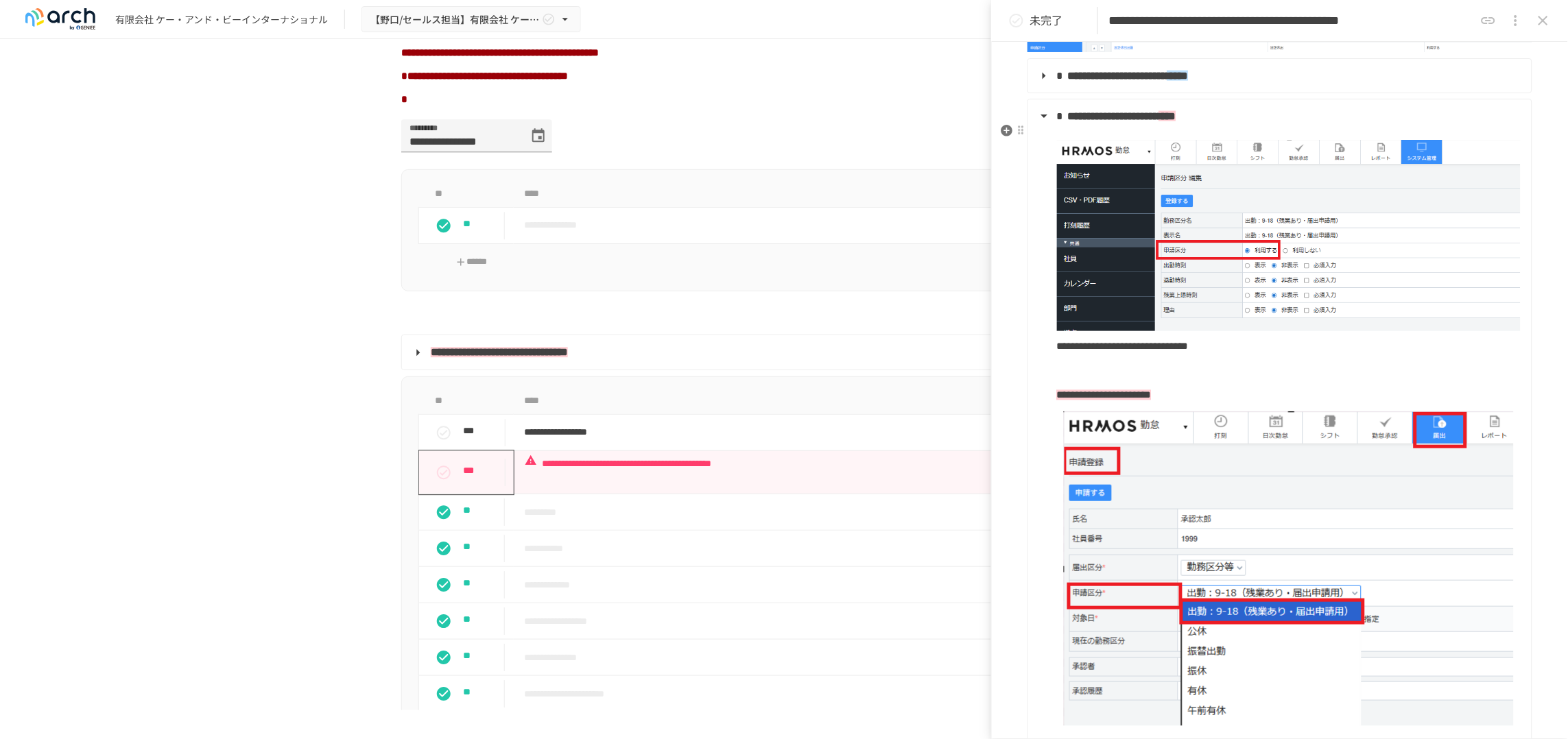 scroll, scrollTop: 857, scrollLeft: 0, axis: vertical 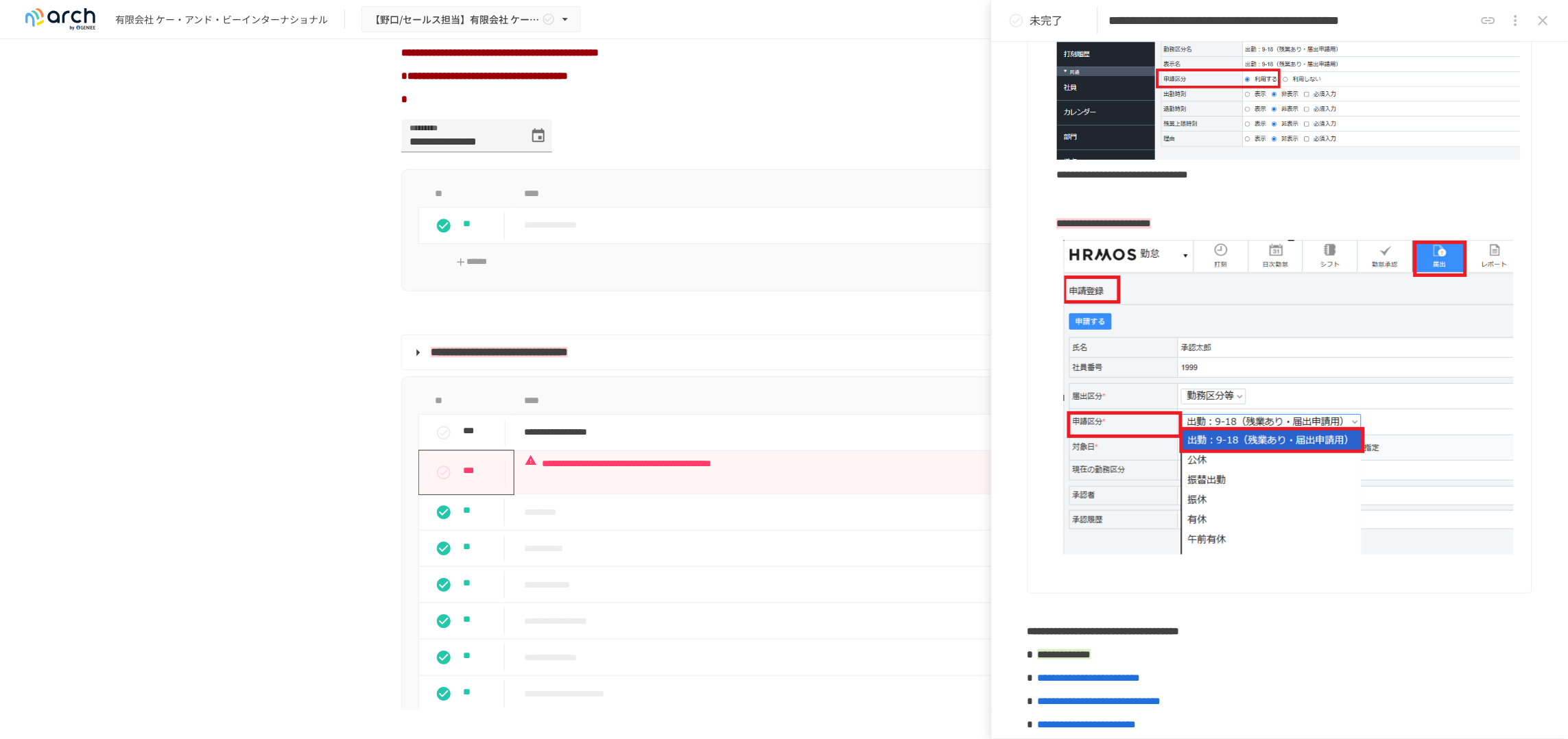 click on "**********" at bounding box center (1289, 224) 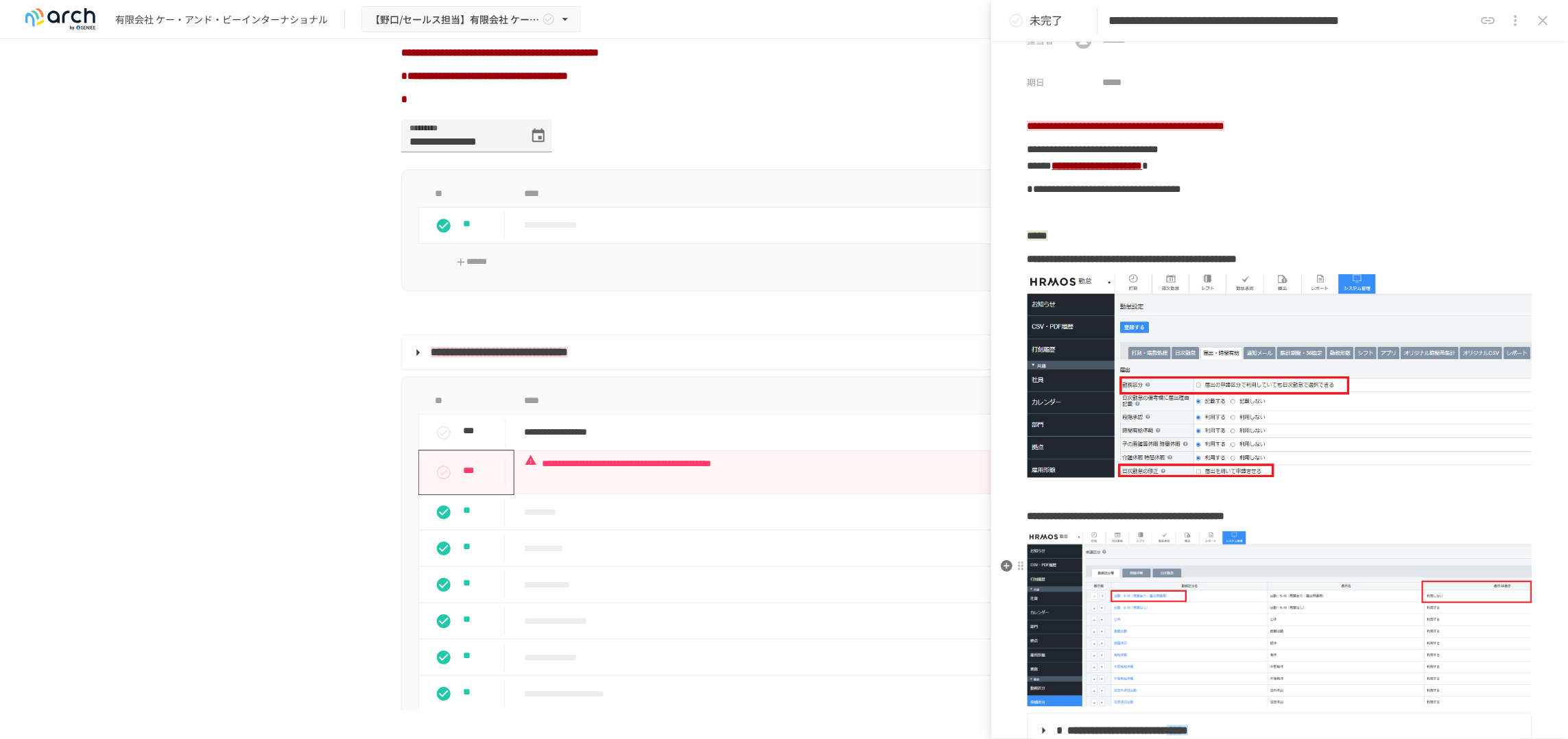 scroll, scrollTop: 0, scrollLeft: 0, axis: both 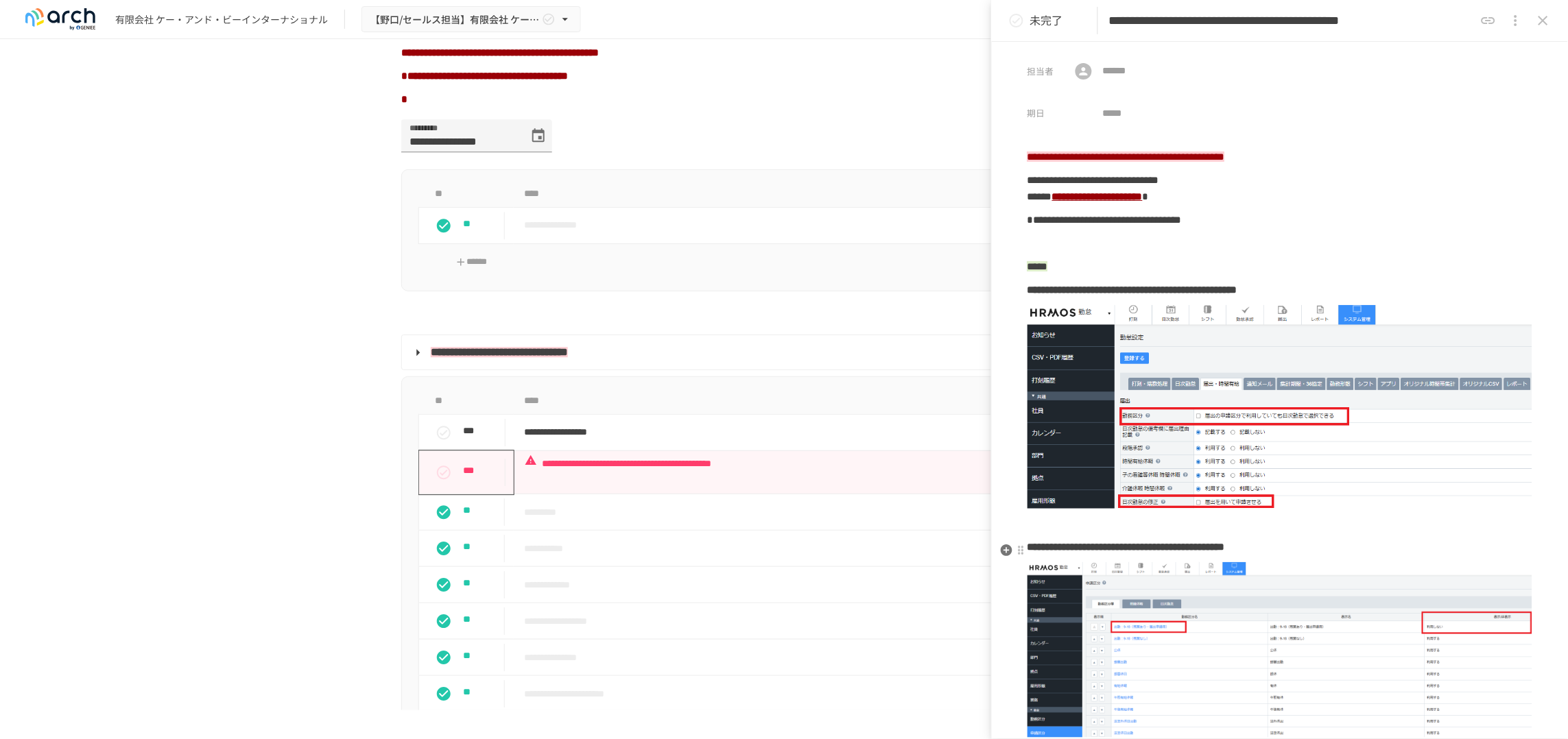 click at bounding box center (1280, 524) 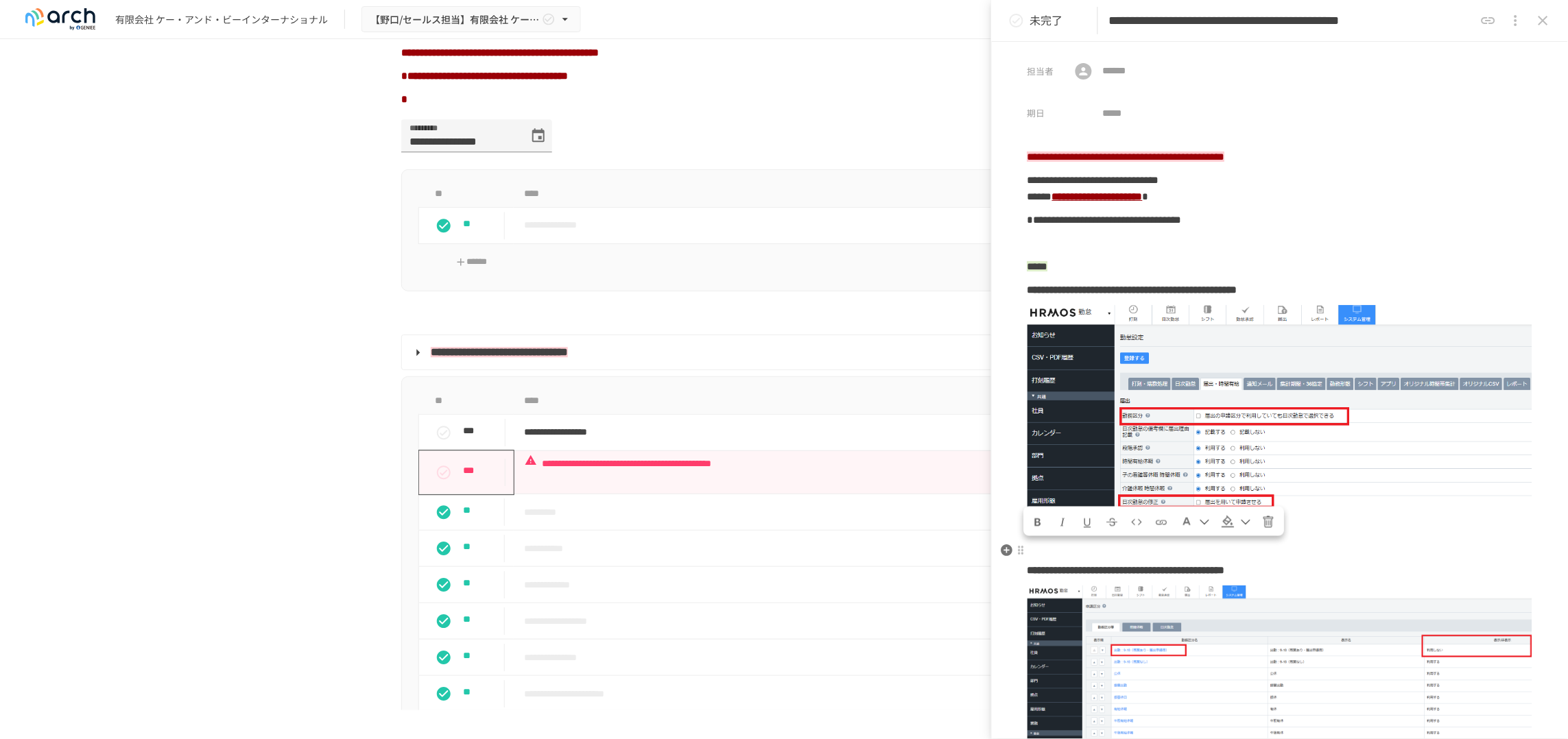 drag, startPoint x: 1202, startPoint y: 564, endPoint x: 1031, endPoint y: 561, distance: 171.02631 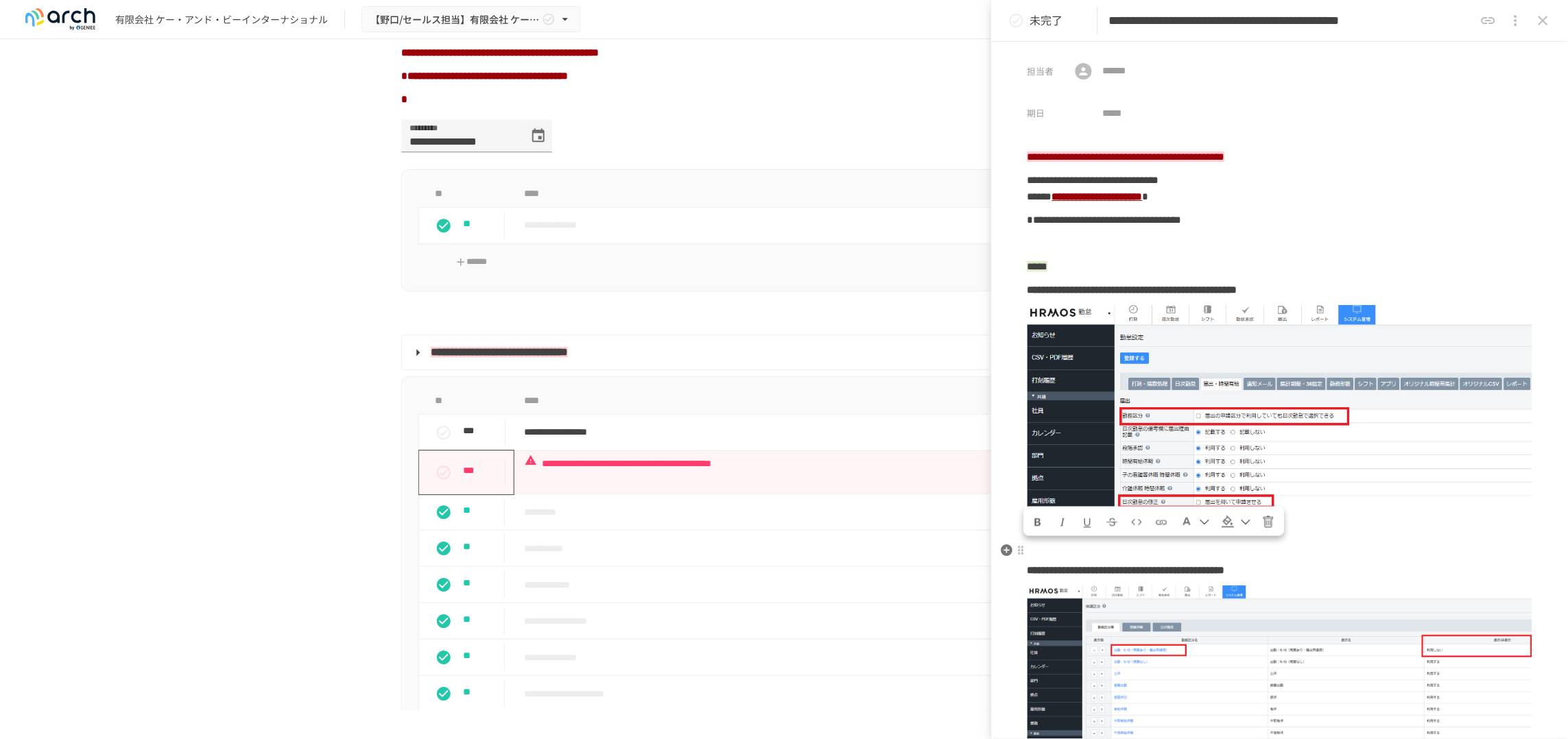 click on "**********" at bounding box center [1280, 524] 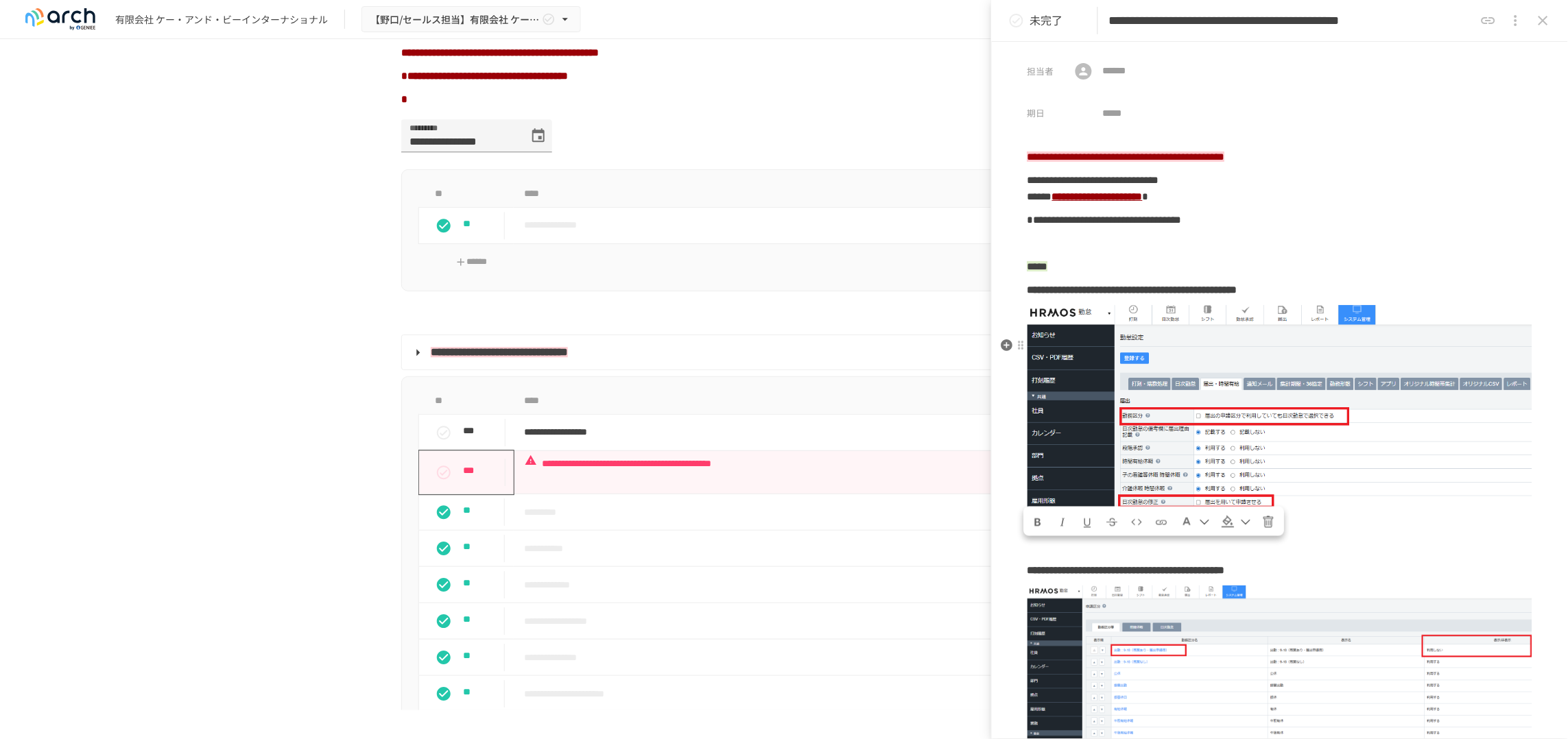 click at bounding box center (1162, 522) 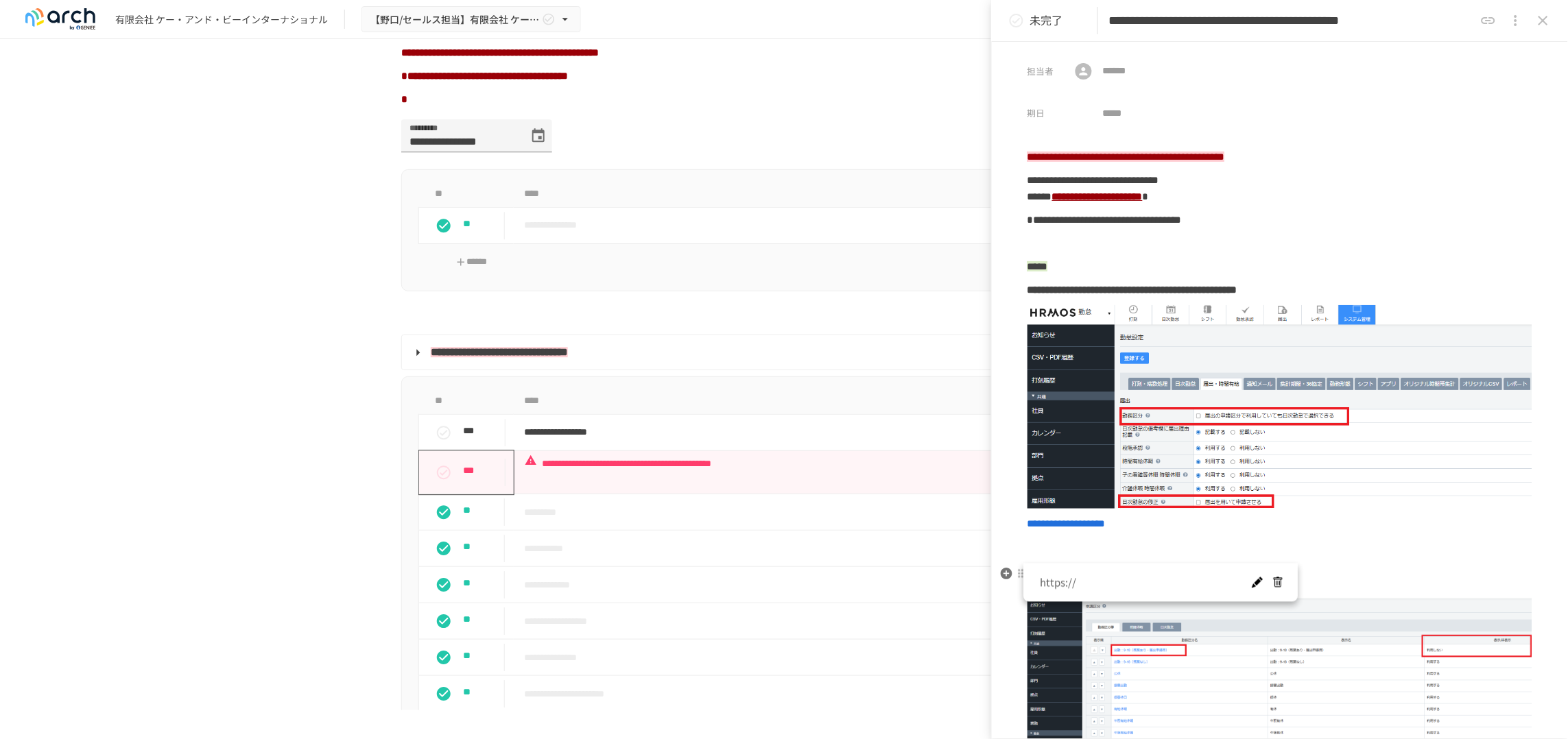click at bounding box center [1257, 583] 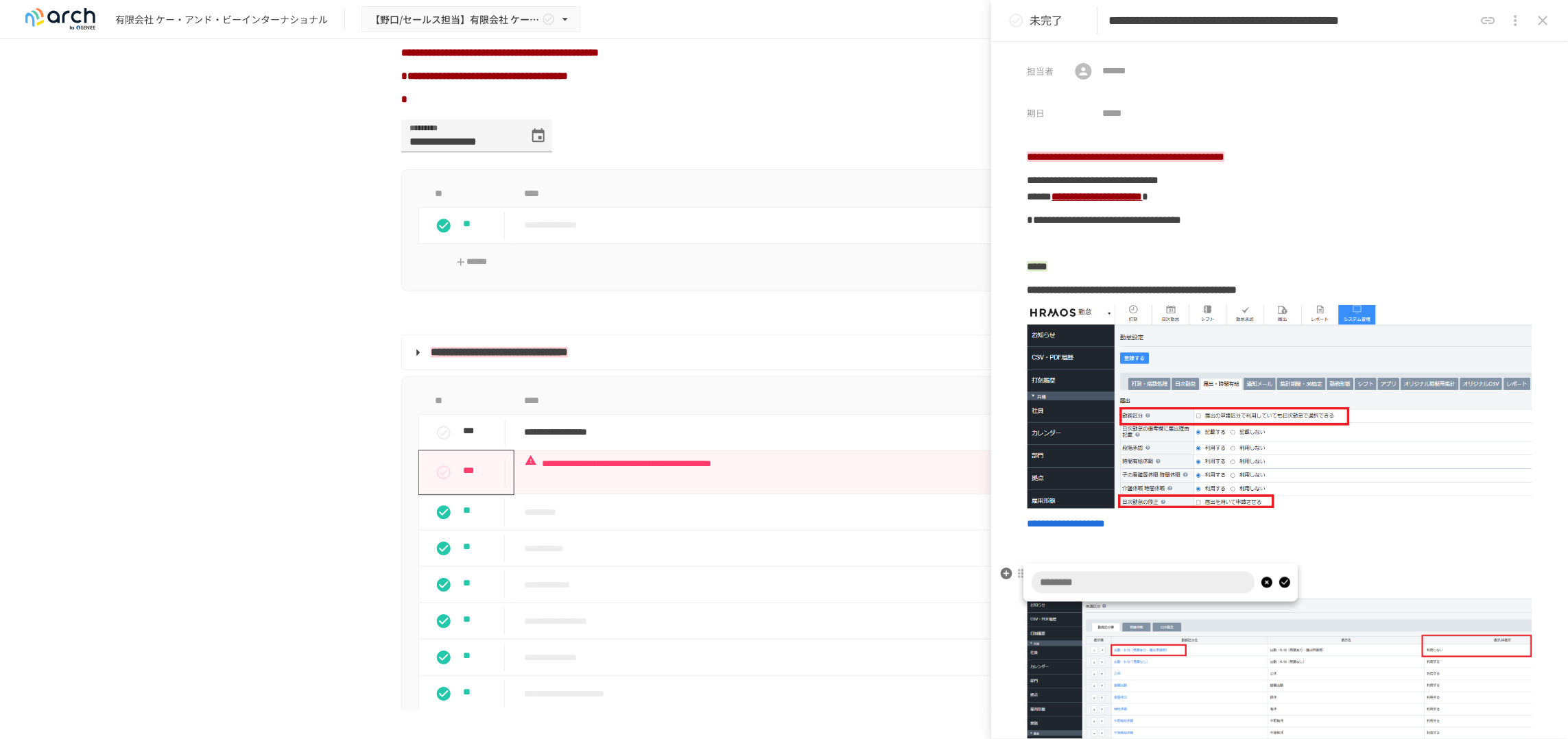 type on "**********" 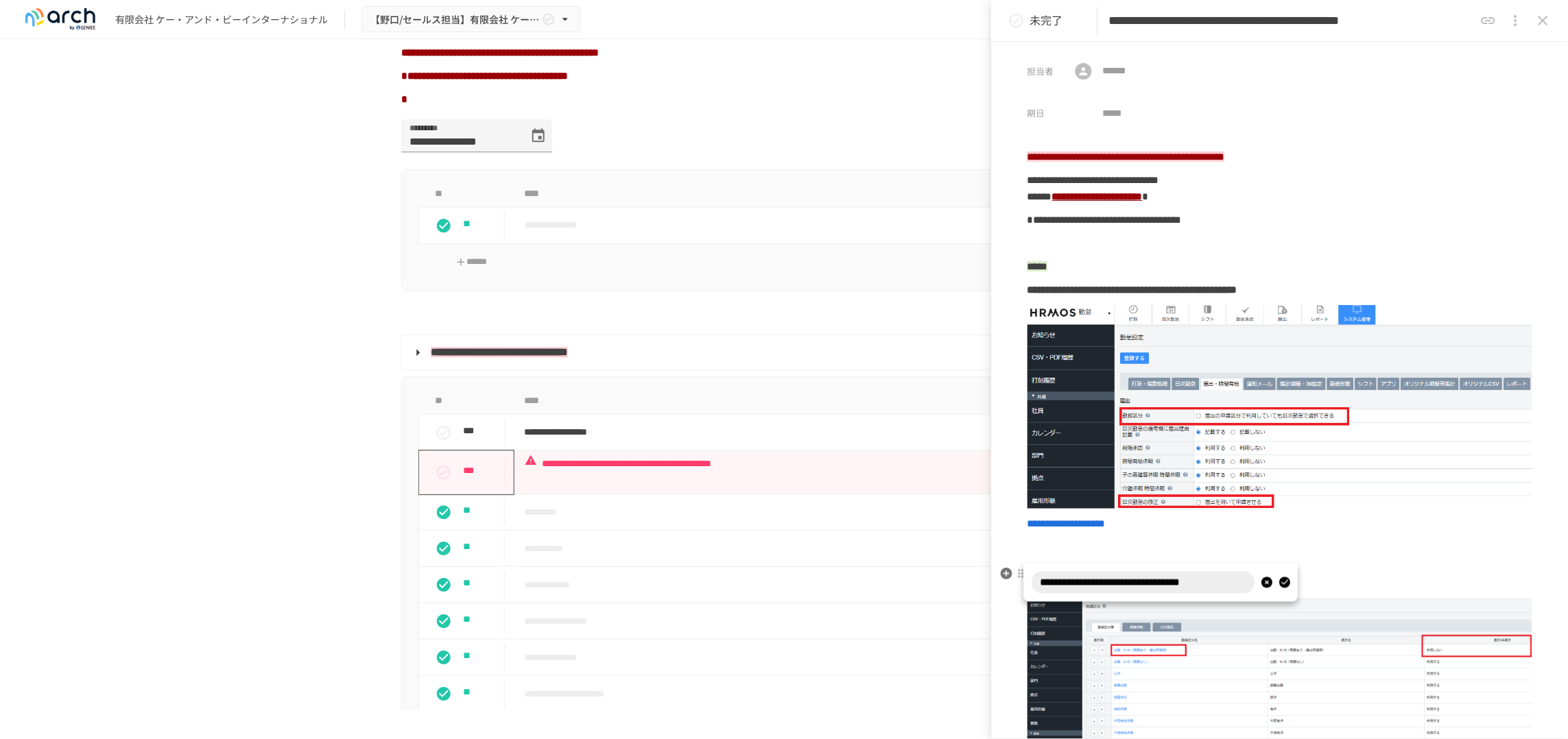 click at bounding box center [1285, 583] 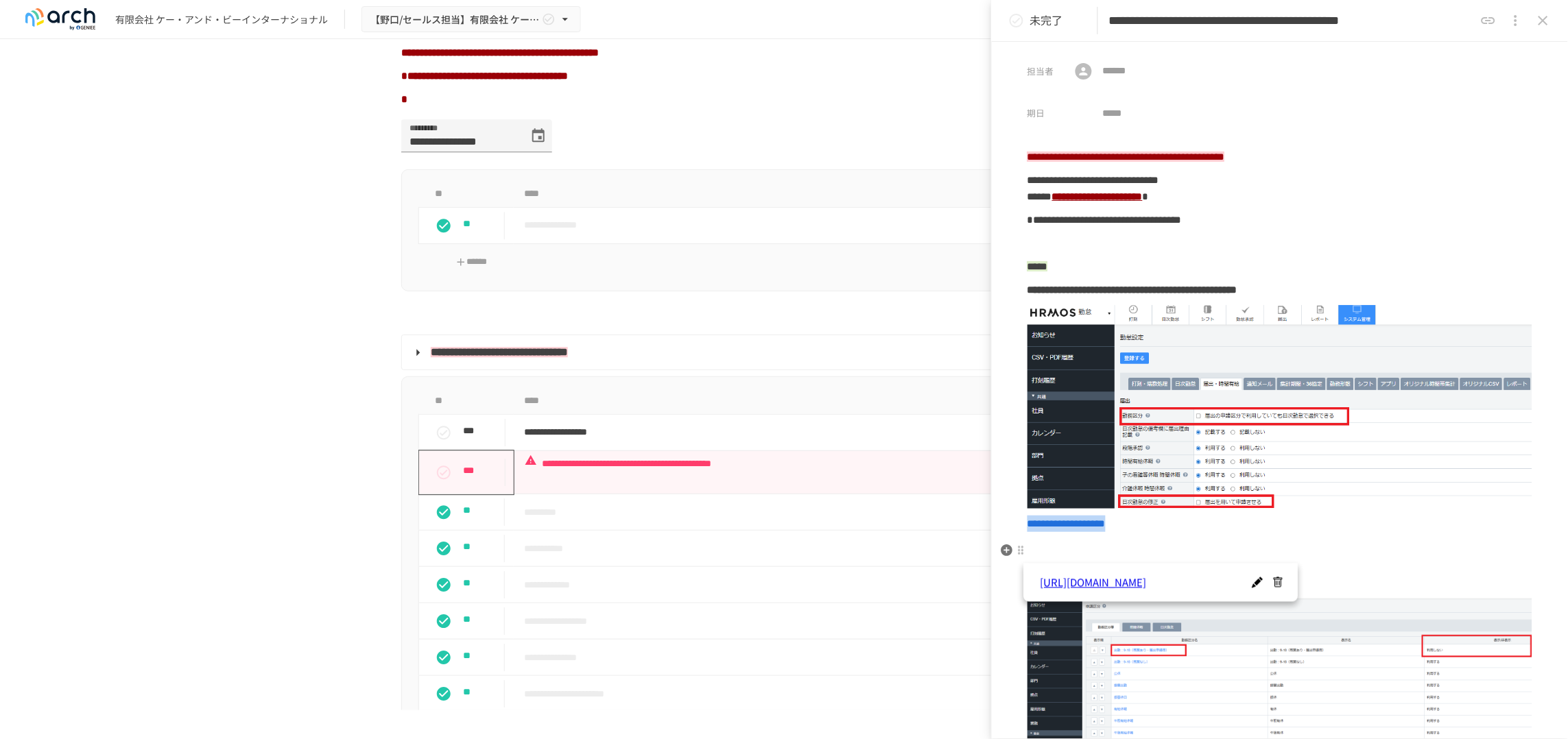click on "**********" at bounding box center [1280, 524] 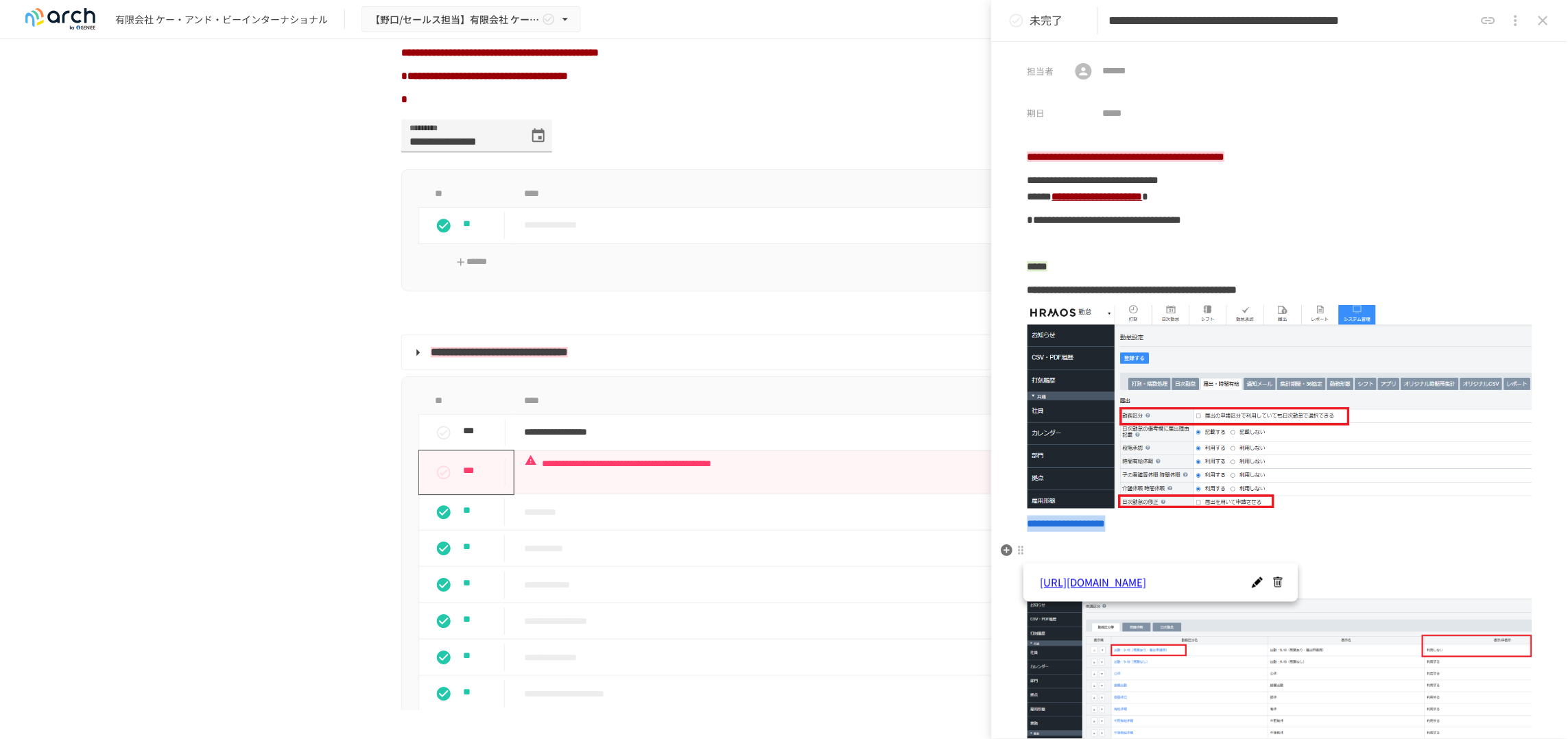 drag, startPoint x: 1236, startPoint y: 559, endPoint x: 1030, endPoint y: 559, distance: 206 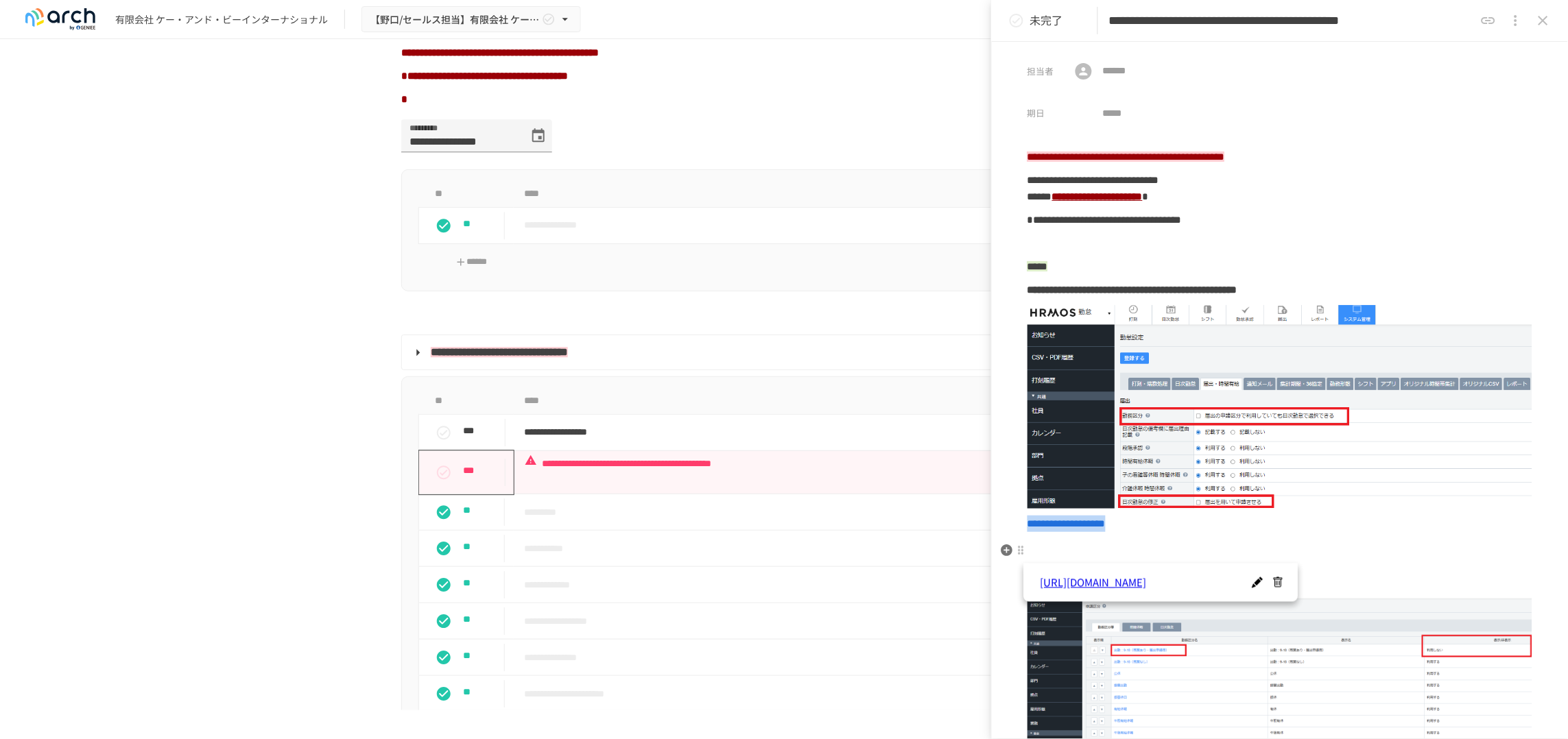 click on "**********" at bounding box center [1280, 524] 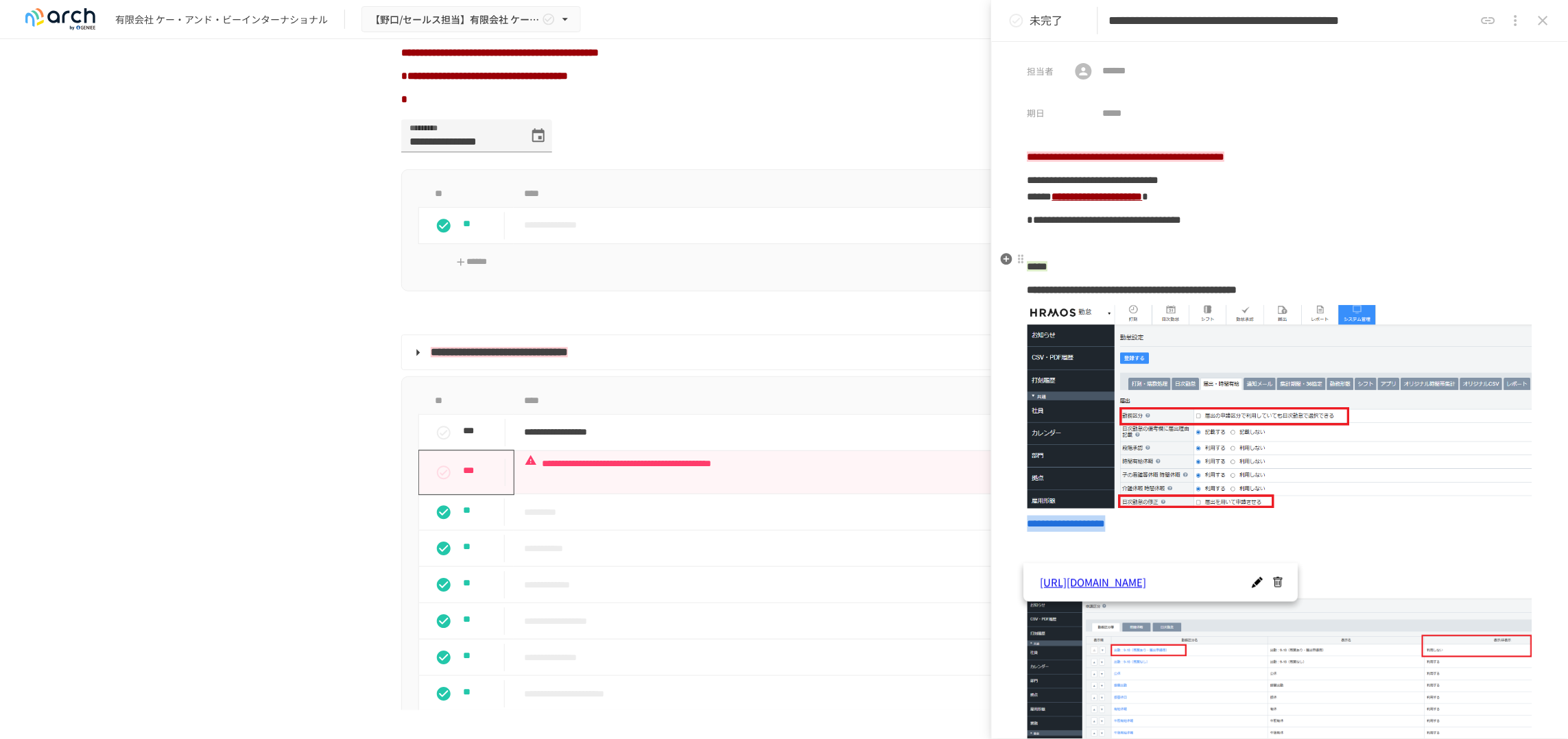 click at bounding box center (1280, 243) 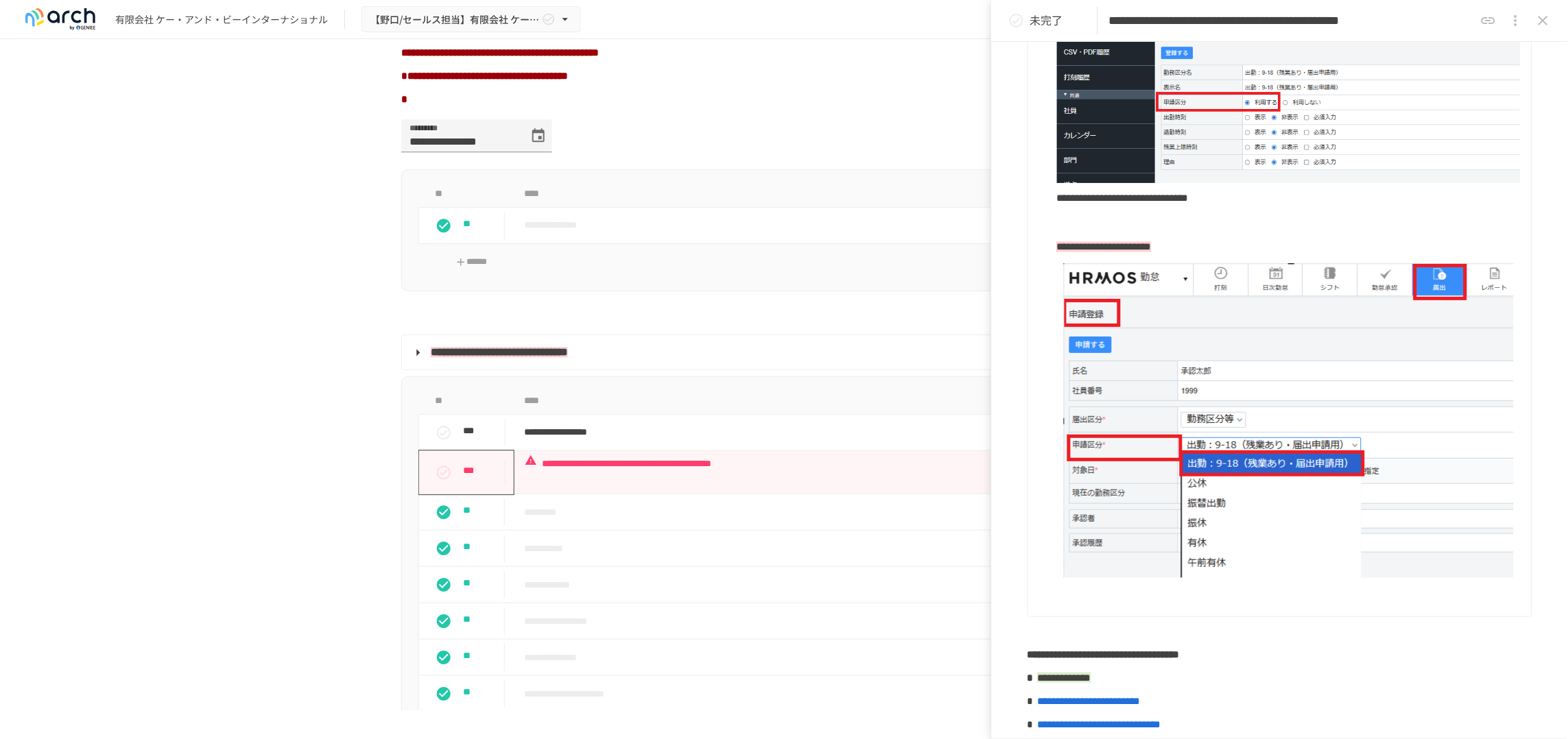 scroll, scrollTop: 1214, scrollLeft: 0, axis: vertical 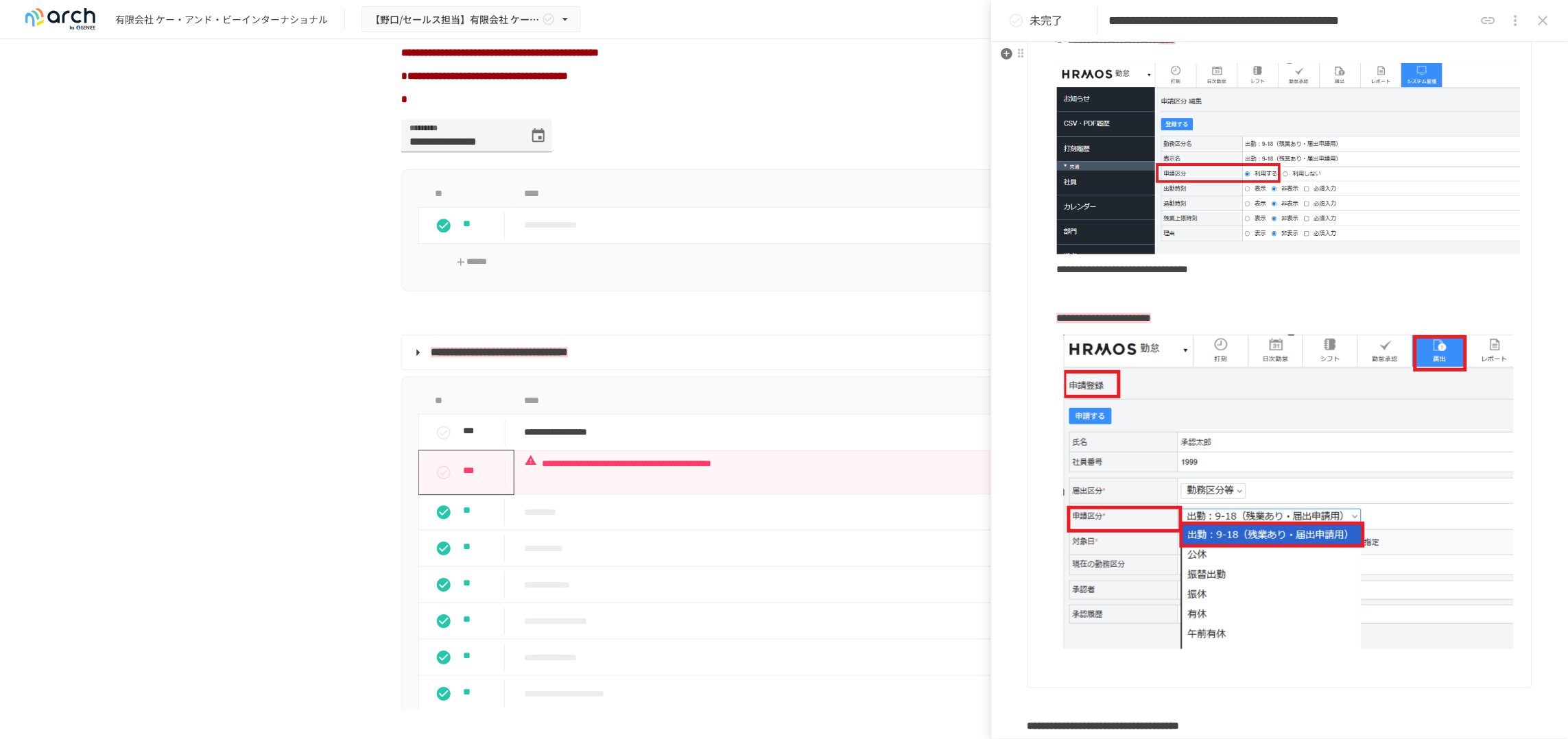 click at bounding box center (1289, 295) 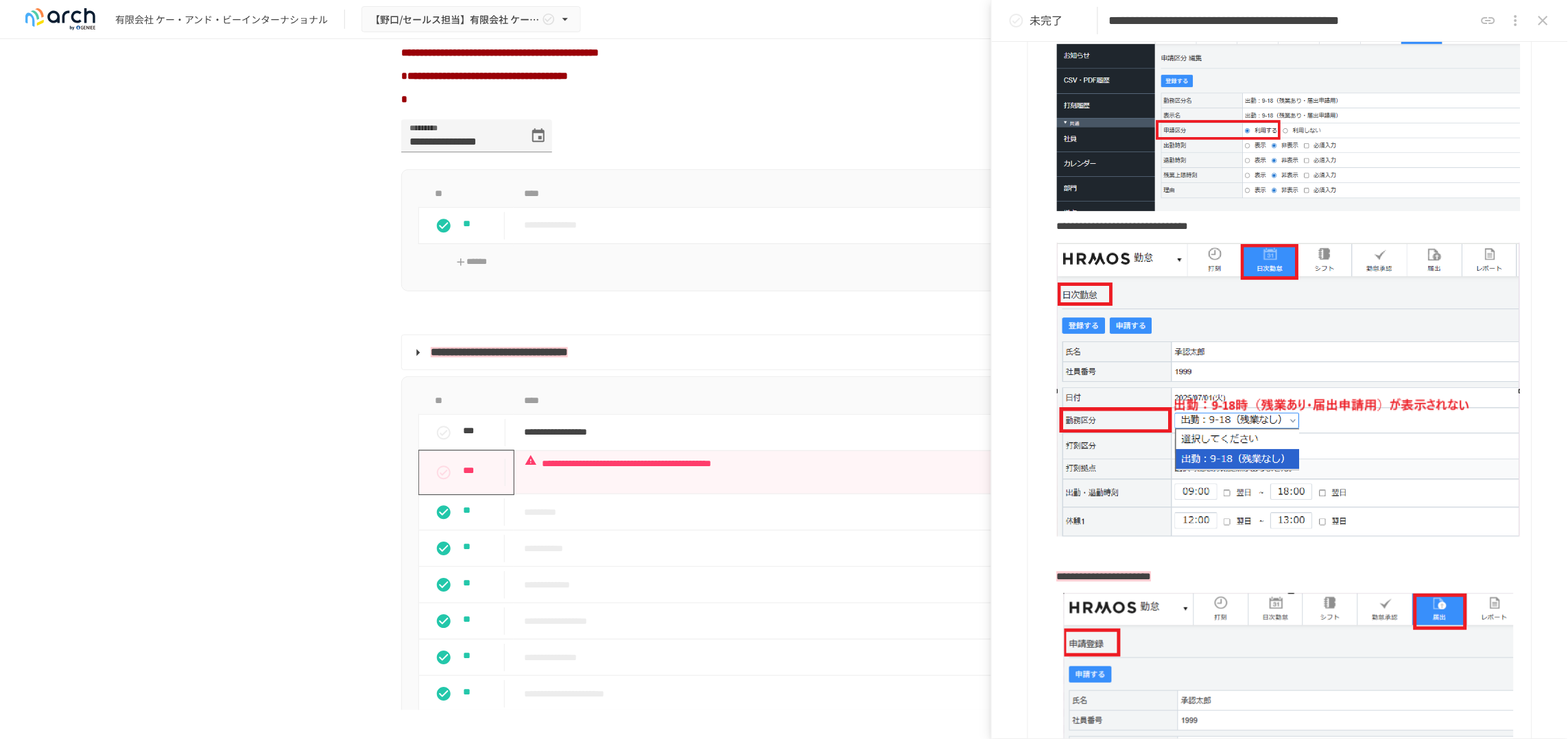 scroll, scrollTop: 871, scrollLeft: 0, axis: vertical 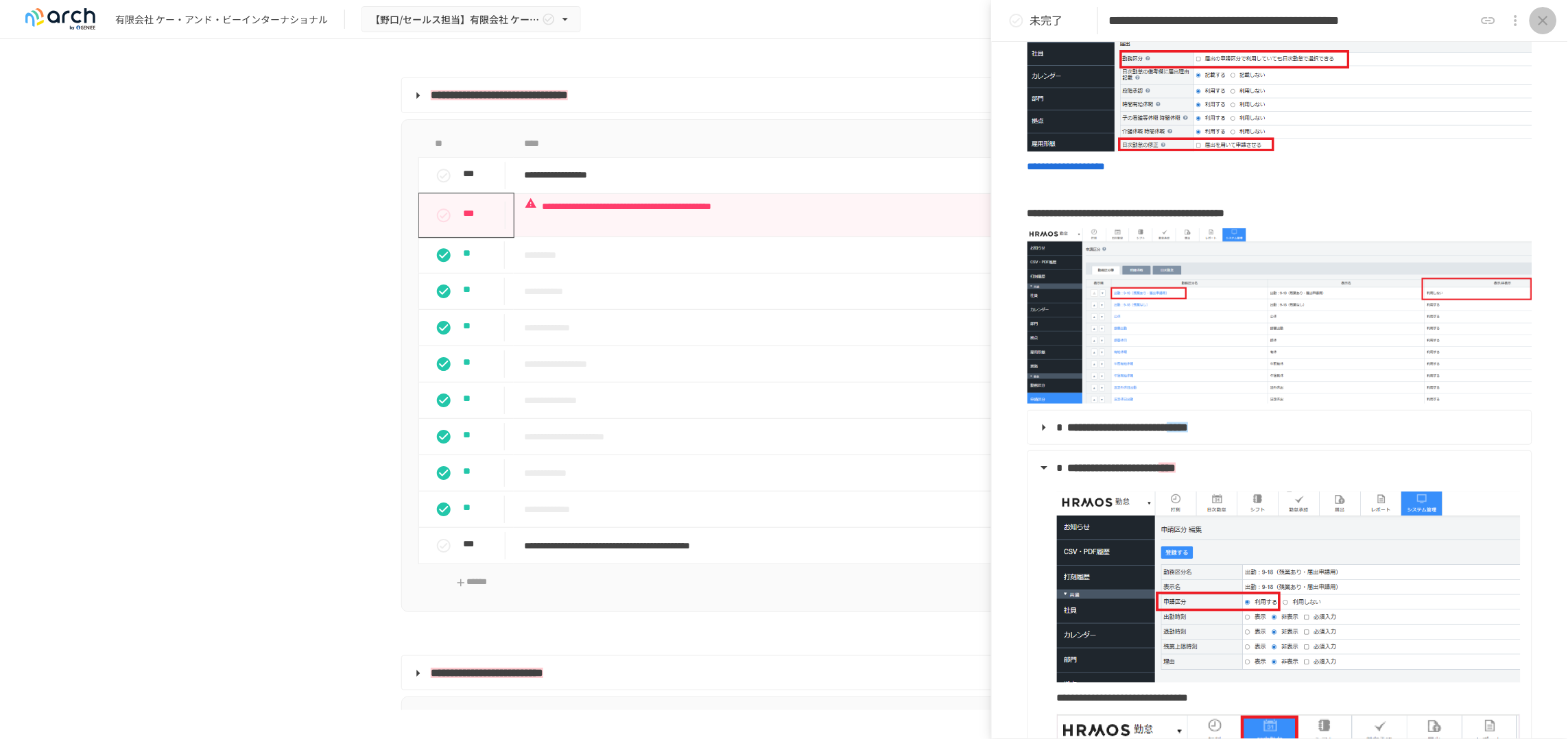 click 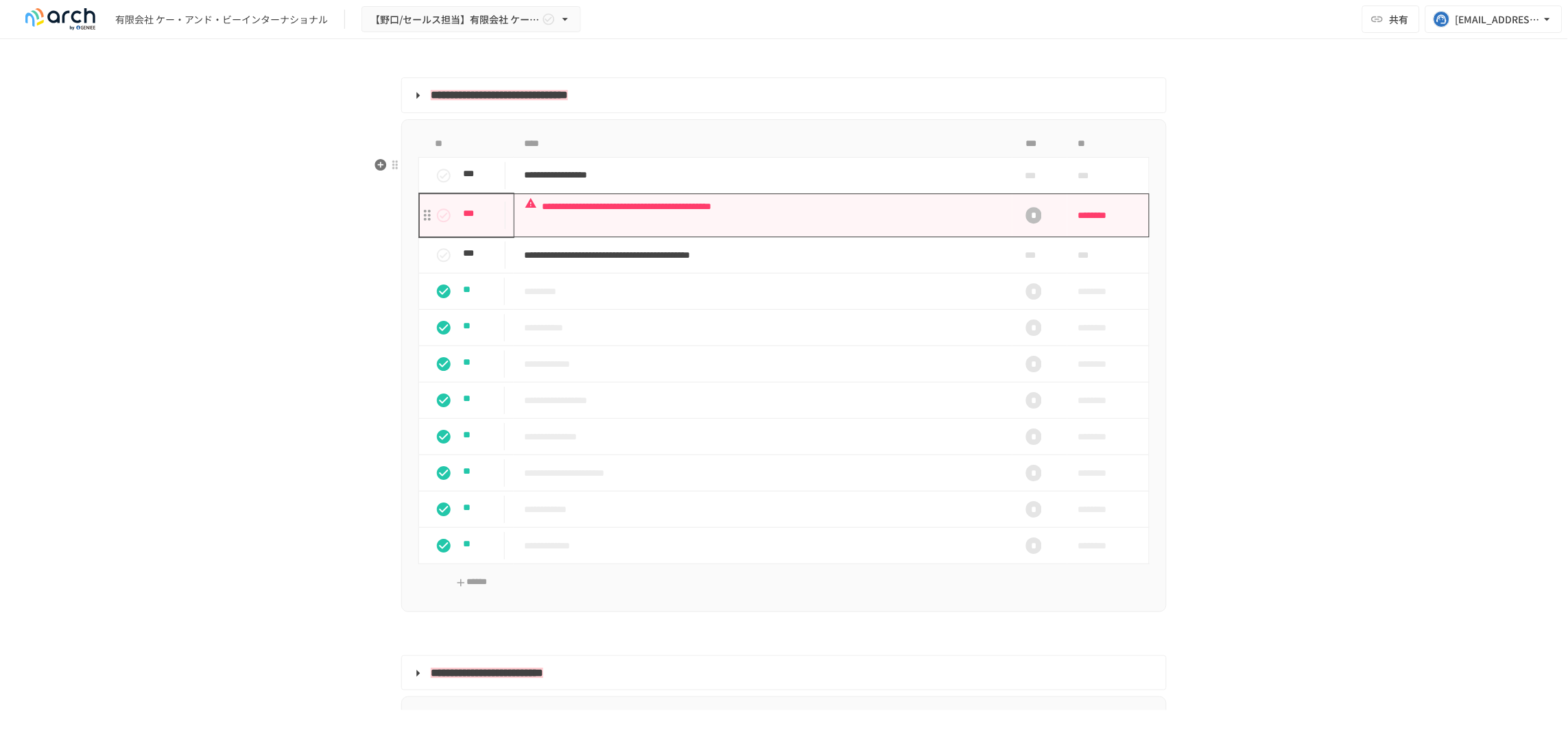 click on "**********" at bounding box center (763, 215) 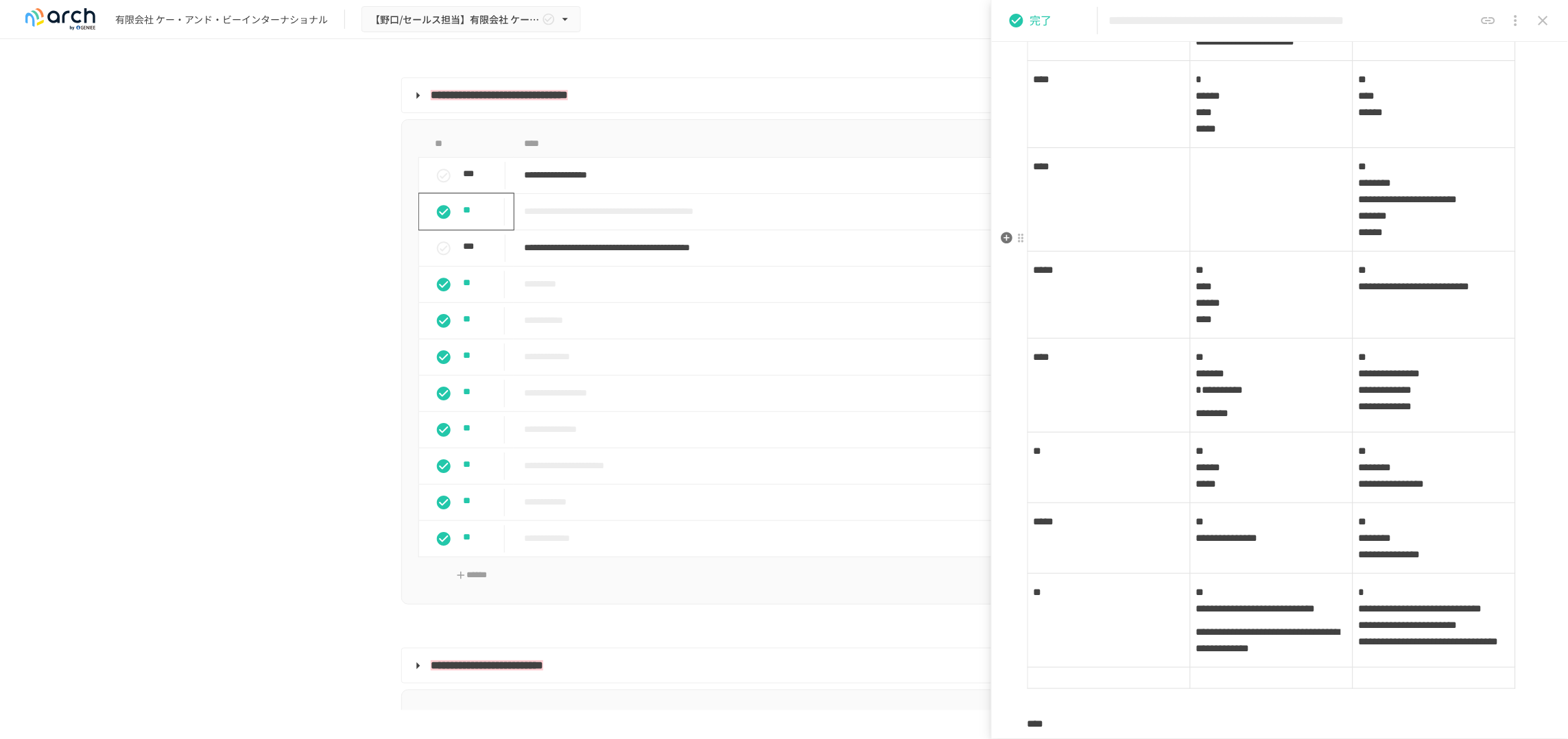 scroll, scrollTop: 428, scrollLeft: 0, axis: vertical 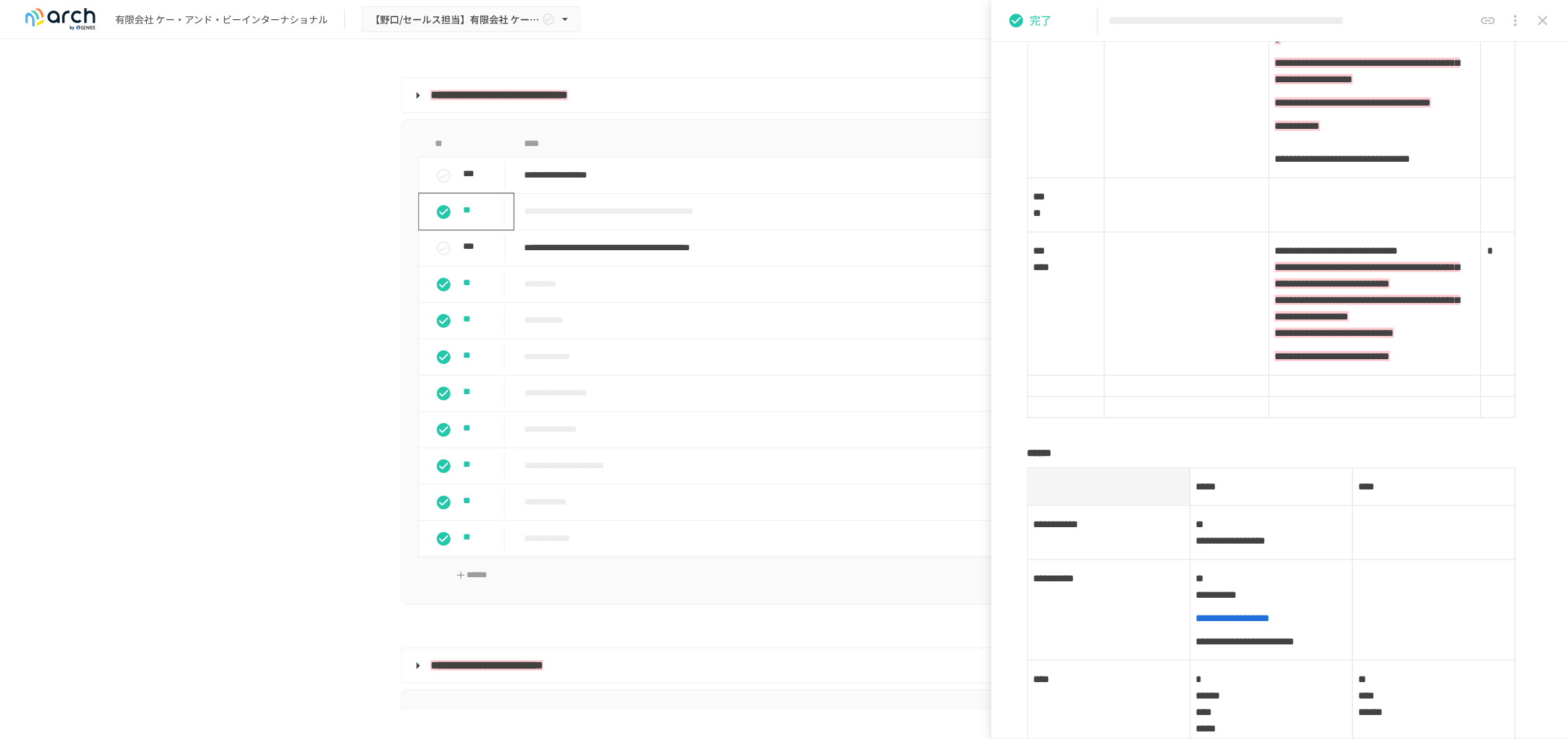 click 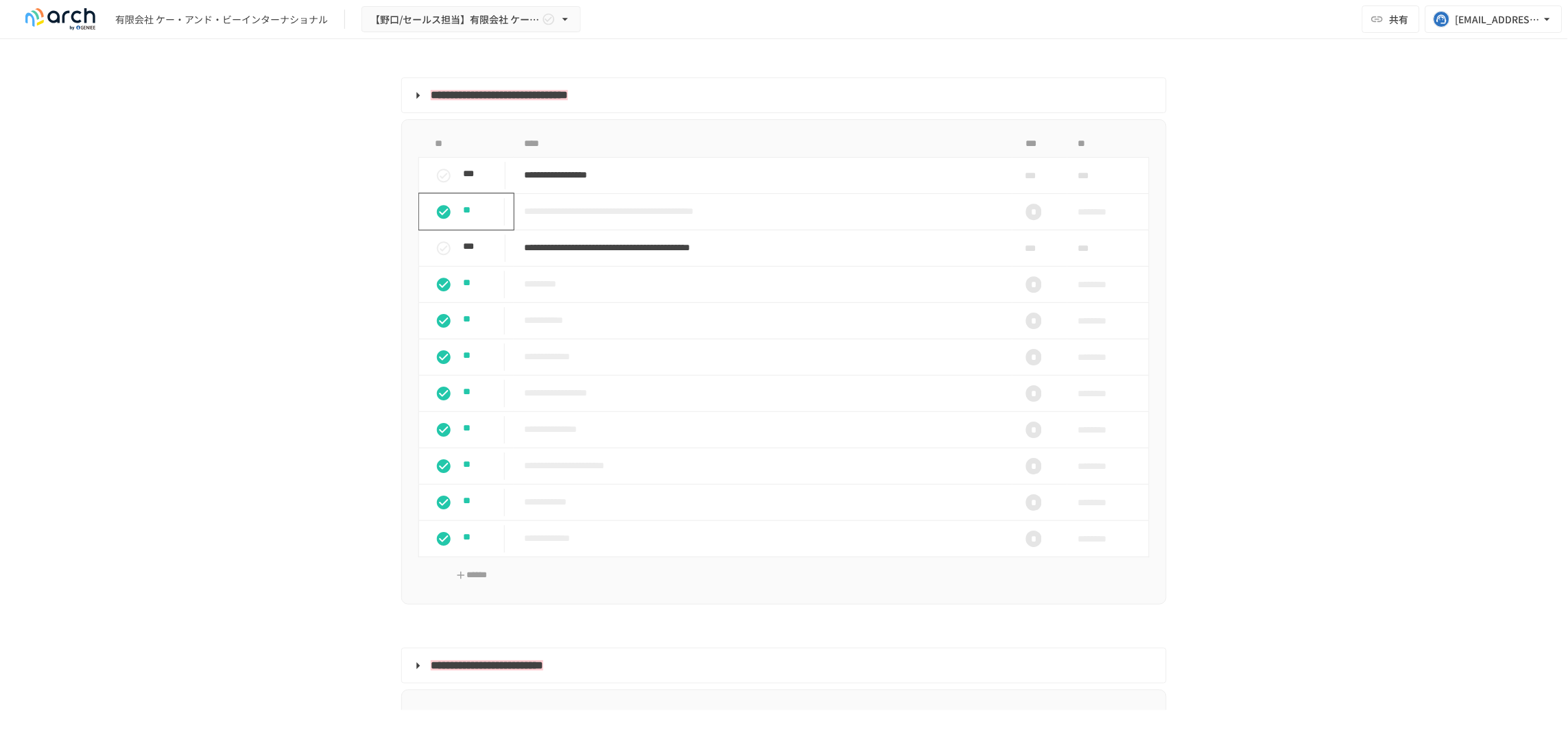 click on "**********" at bounding box center (784, 374) 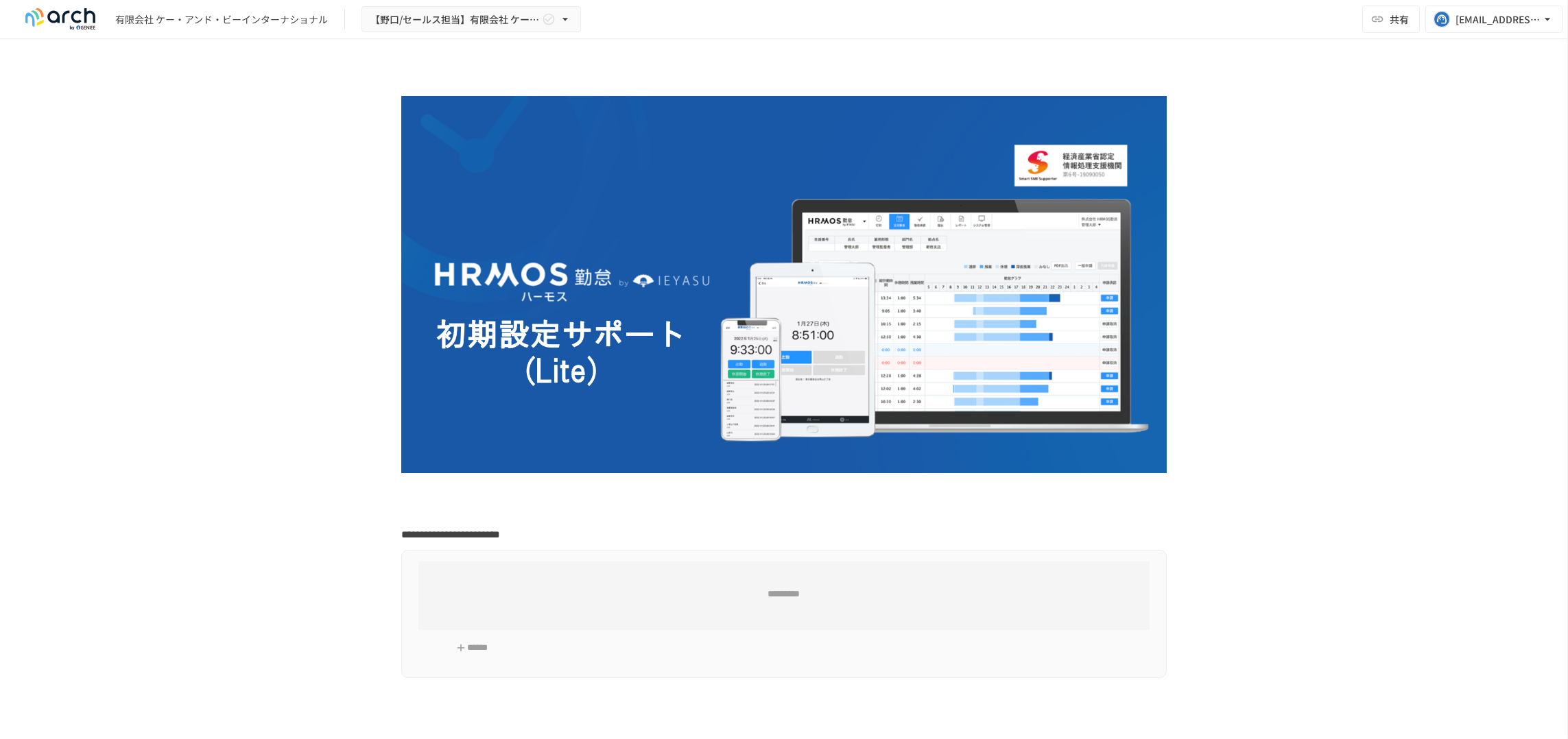 scroll, scrollTop: 0, scrollLeft: 0, axis: both 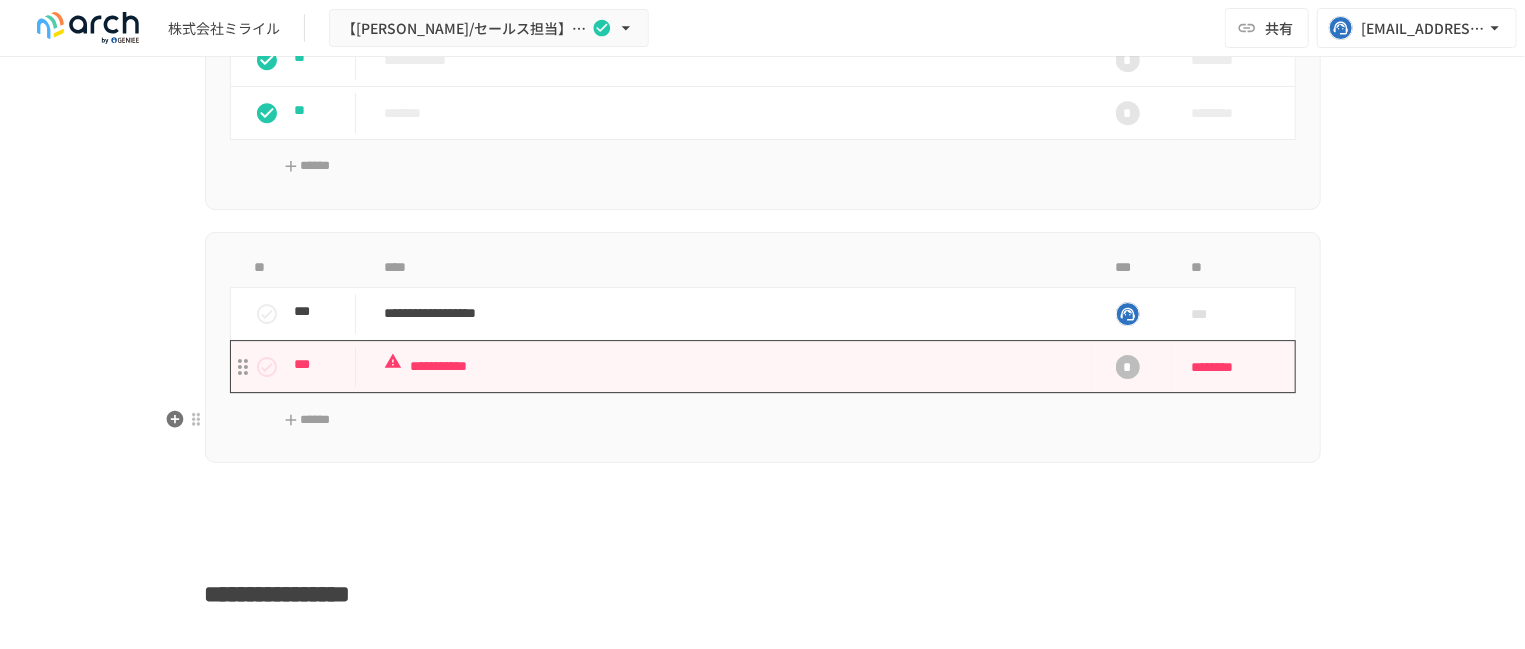 click on "**********" at bounding box center (732, 366) 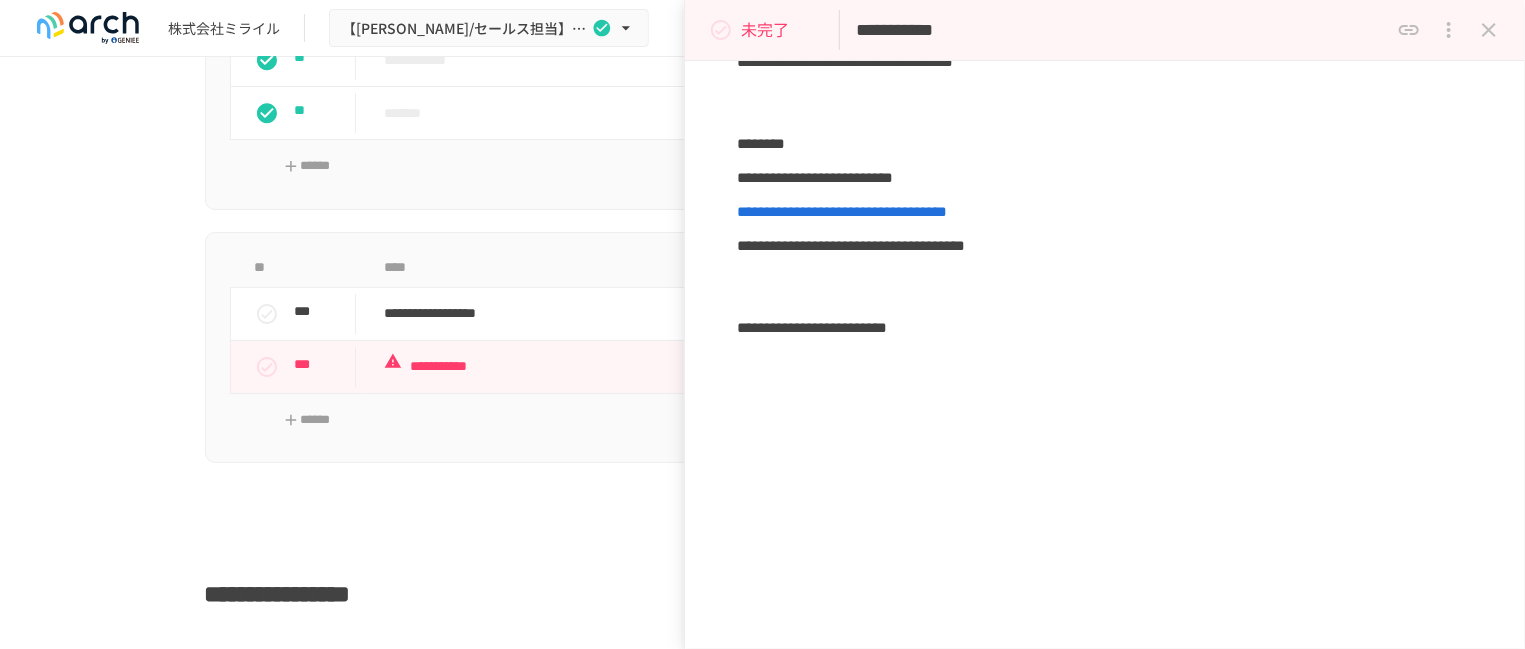 scroll, scrollTop: 0, scrollLeft: 0, axis: both 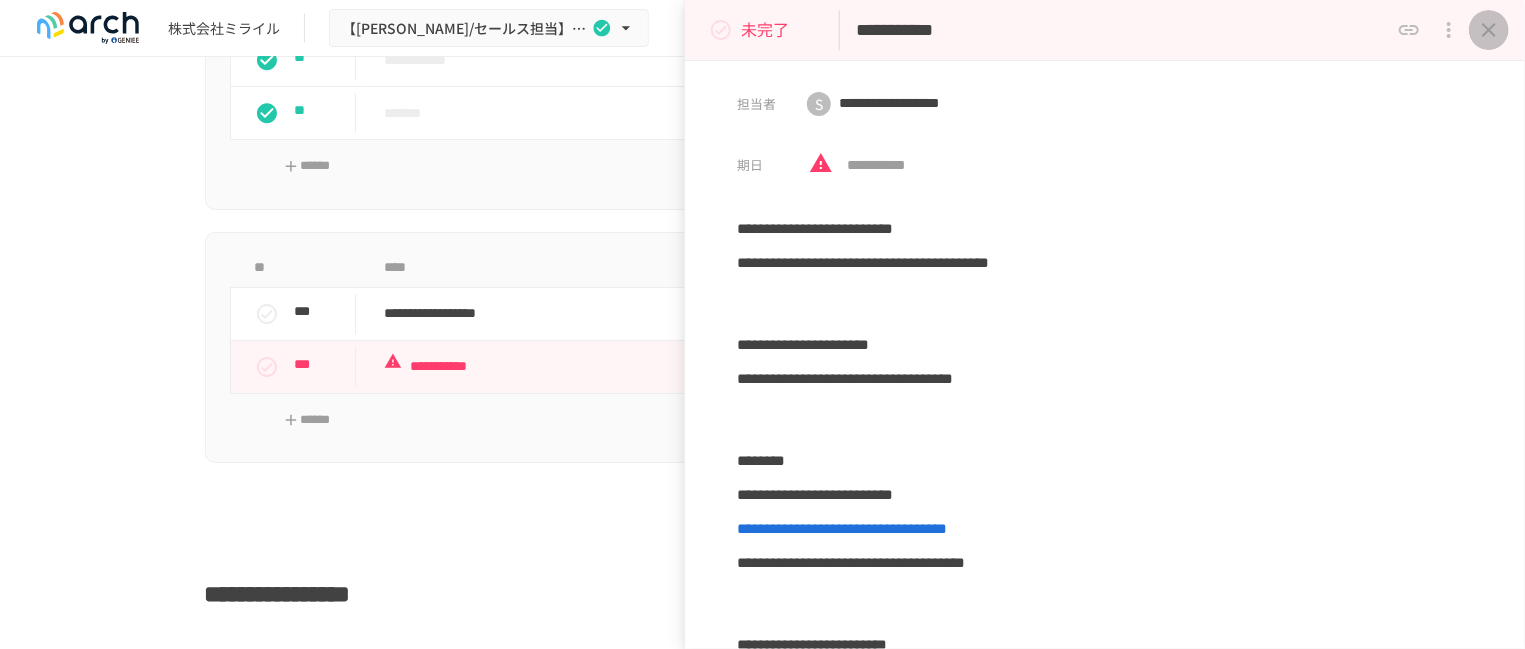 click 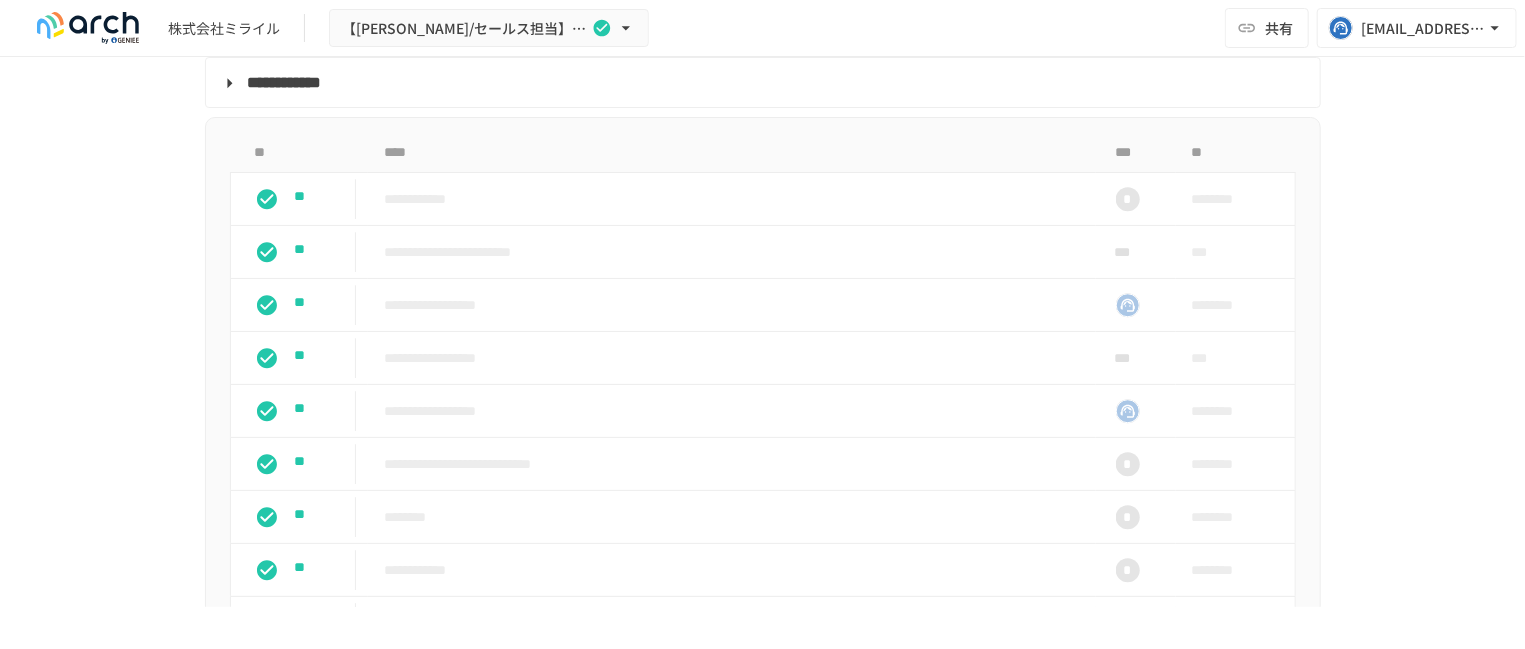 scroll, scrollTop: 2582, scrollLeft: 0, axis: vertical 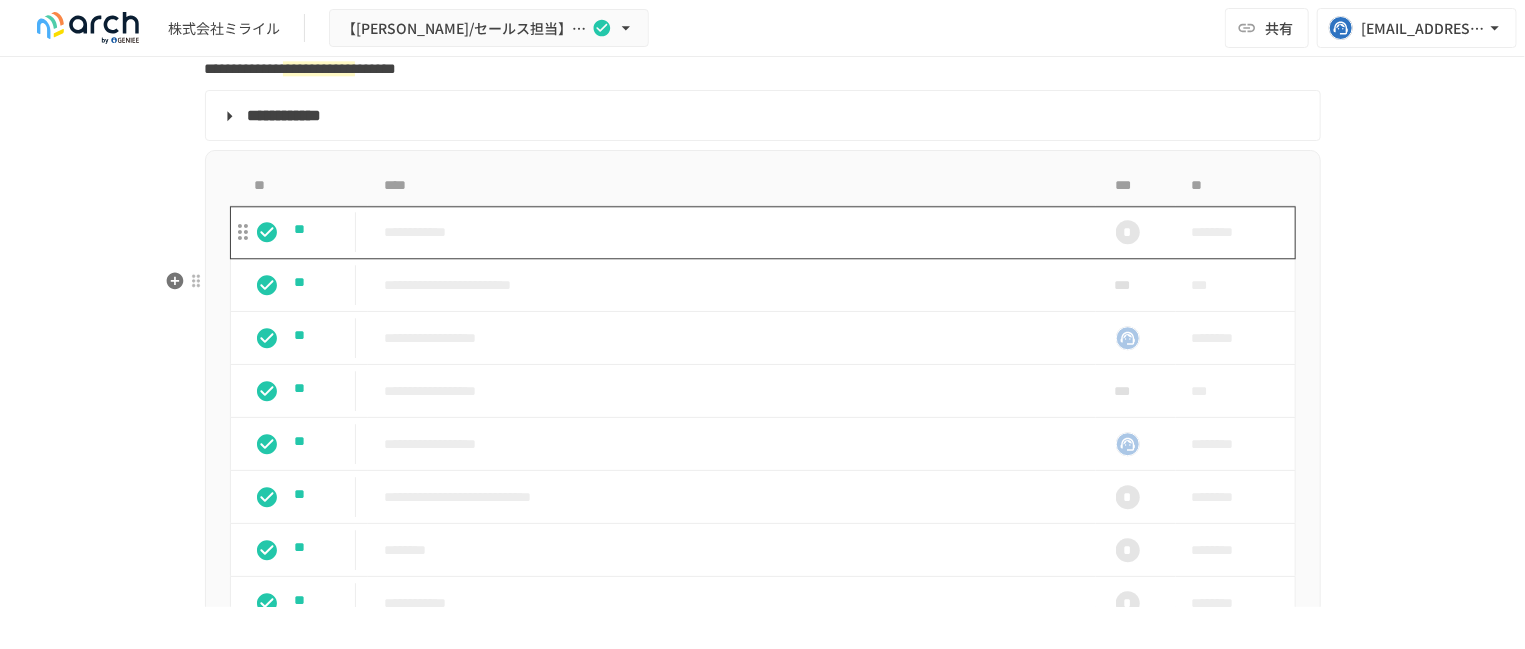 click on "**********" at bounding box center (732, 232) 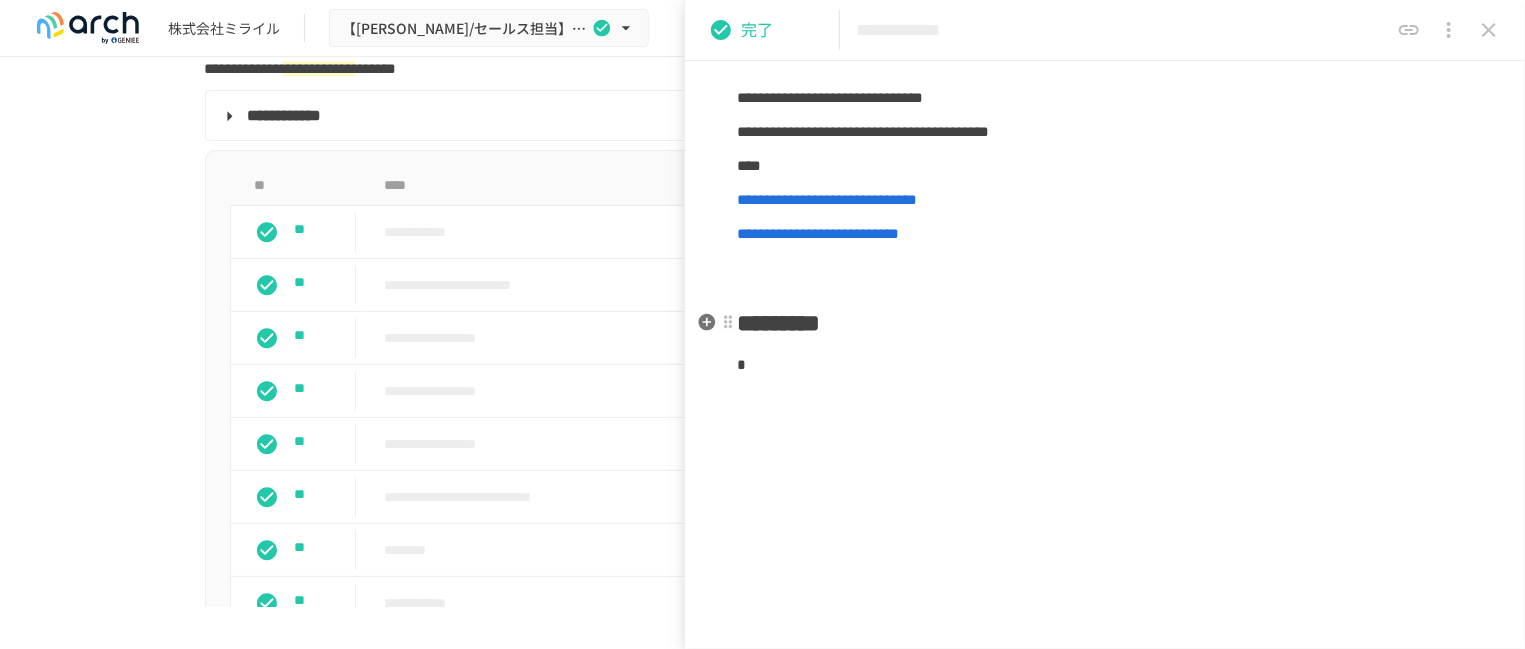 scroll, scrollTop: 319, scrollLeft: 0, axis: vertical 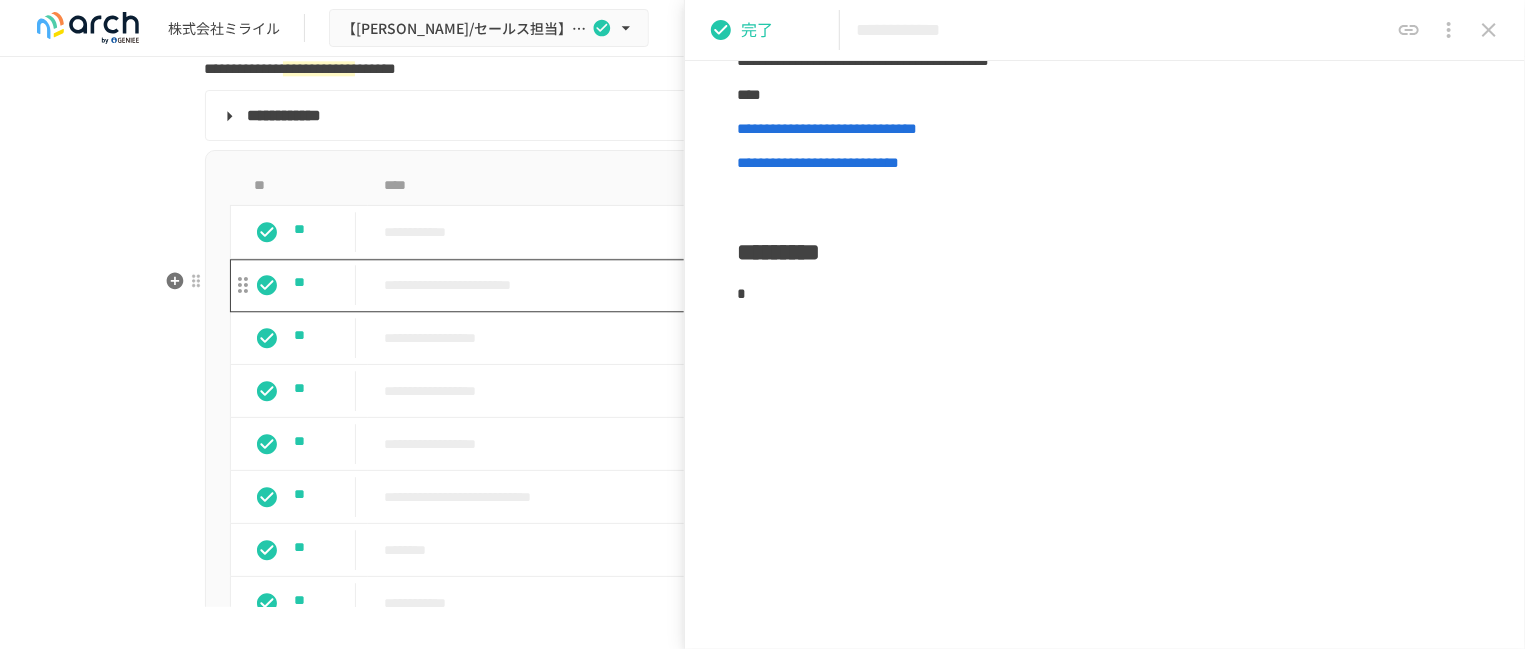 click on "**********" at bounding box center [732, 285] 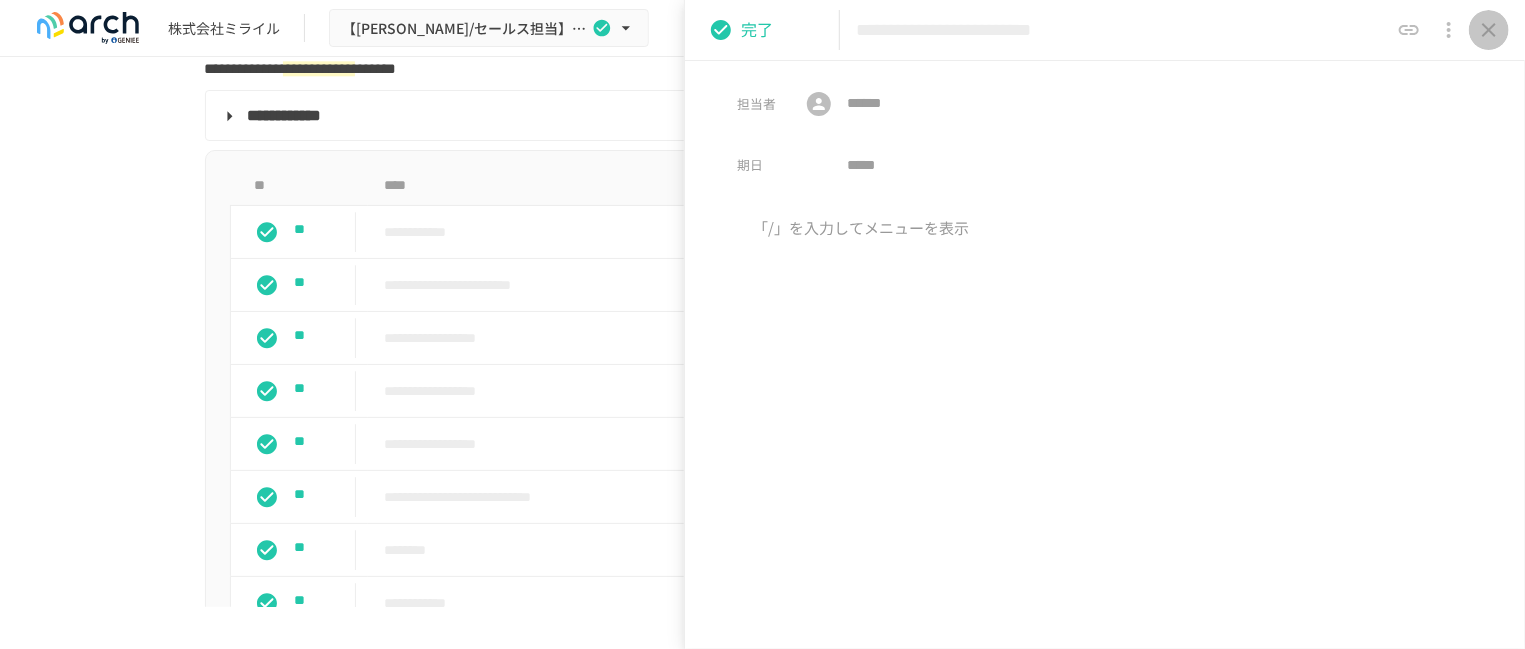 click 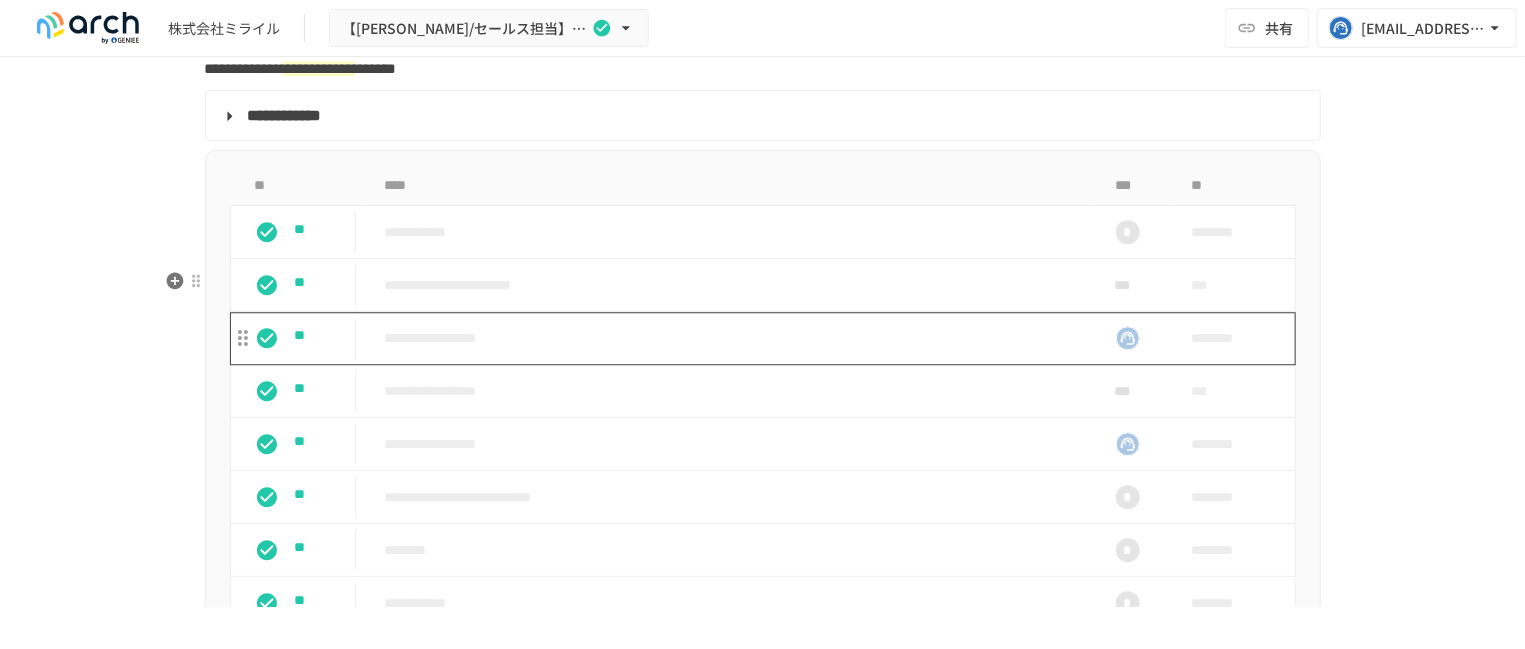 click on "**********" at bounding box center (732, 338) 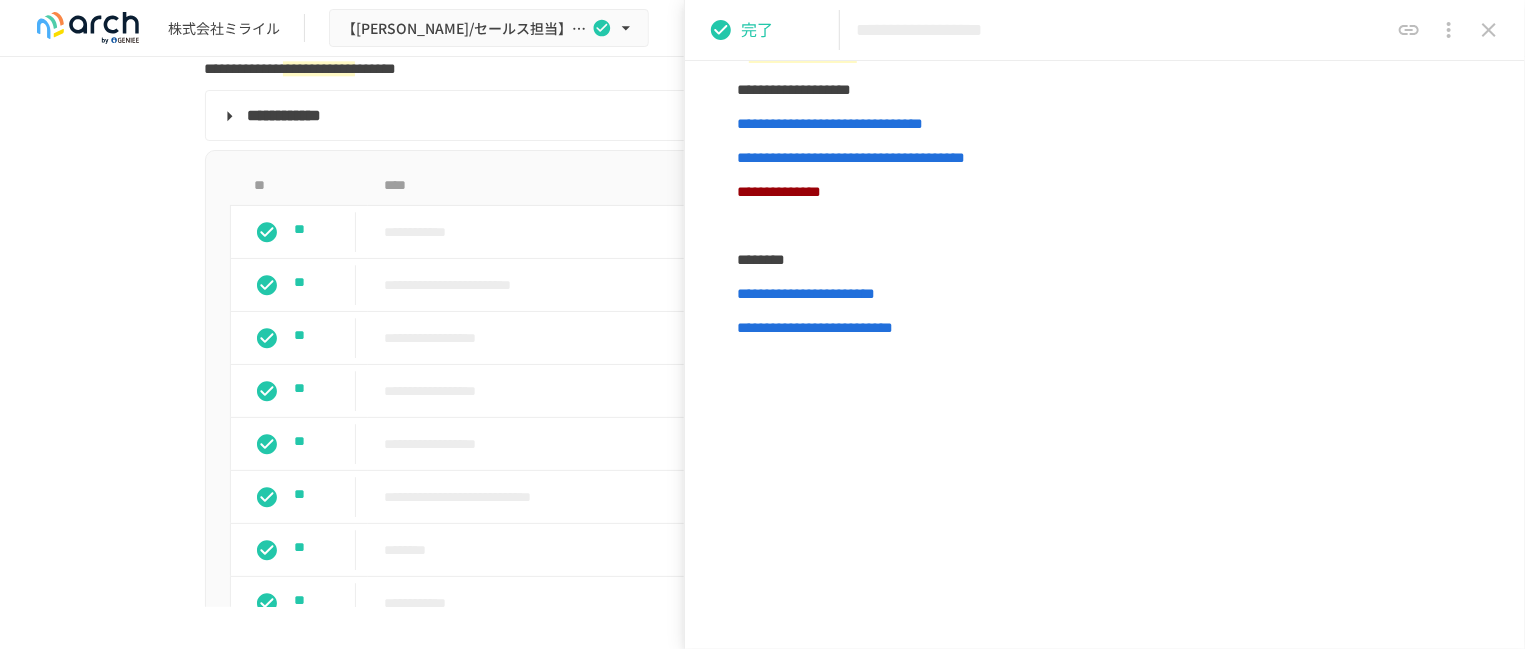scroll, scrollTop: 2665, scrollLeft: 0, axis: vertical 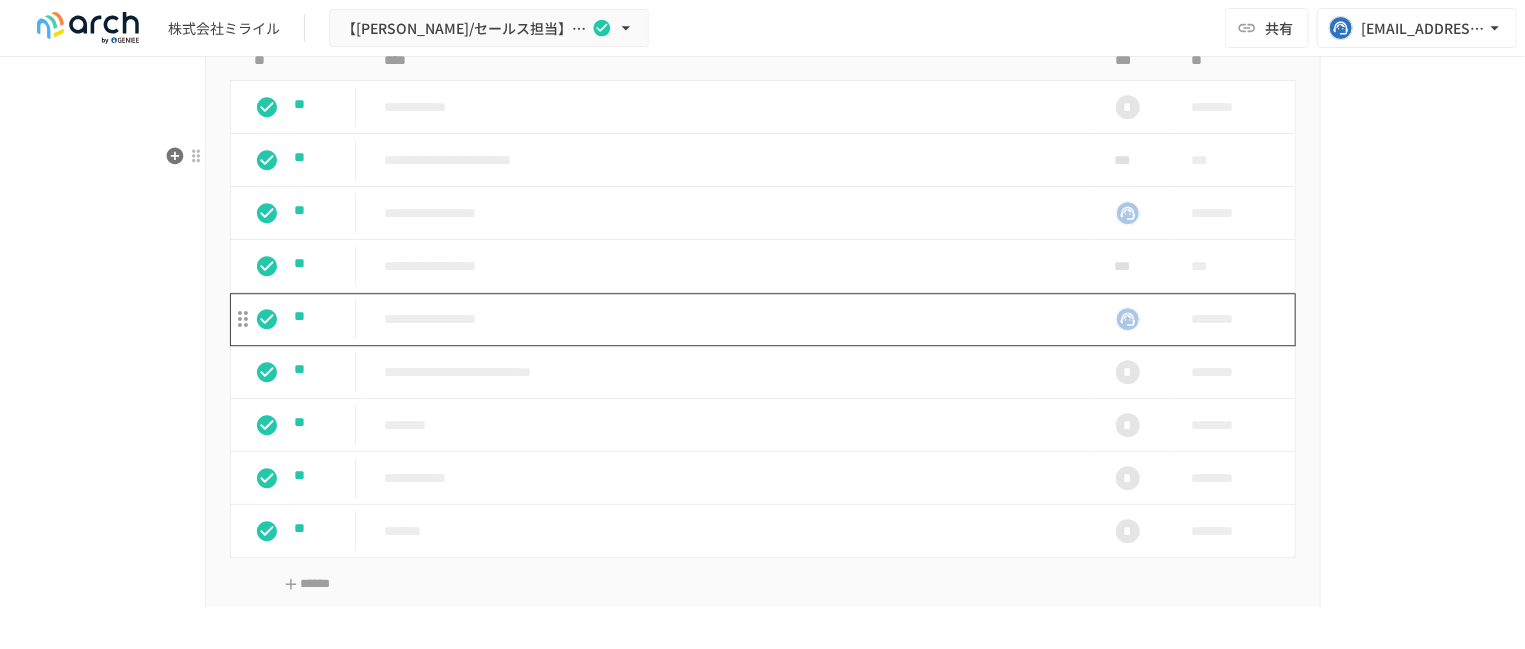 click on "**********" at bounding box center (732, 319) 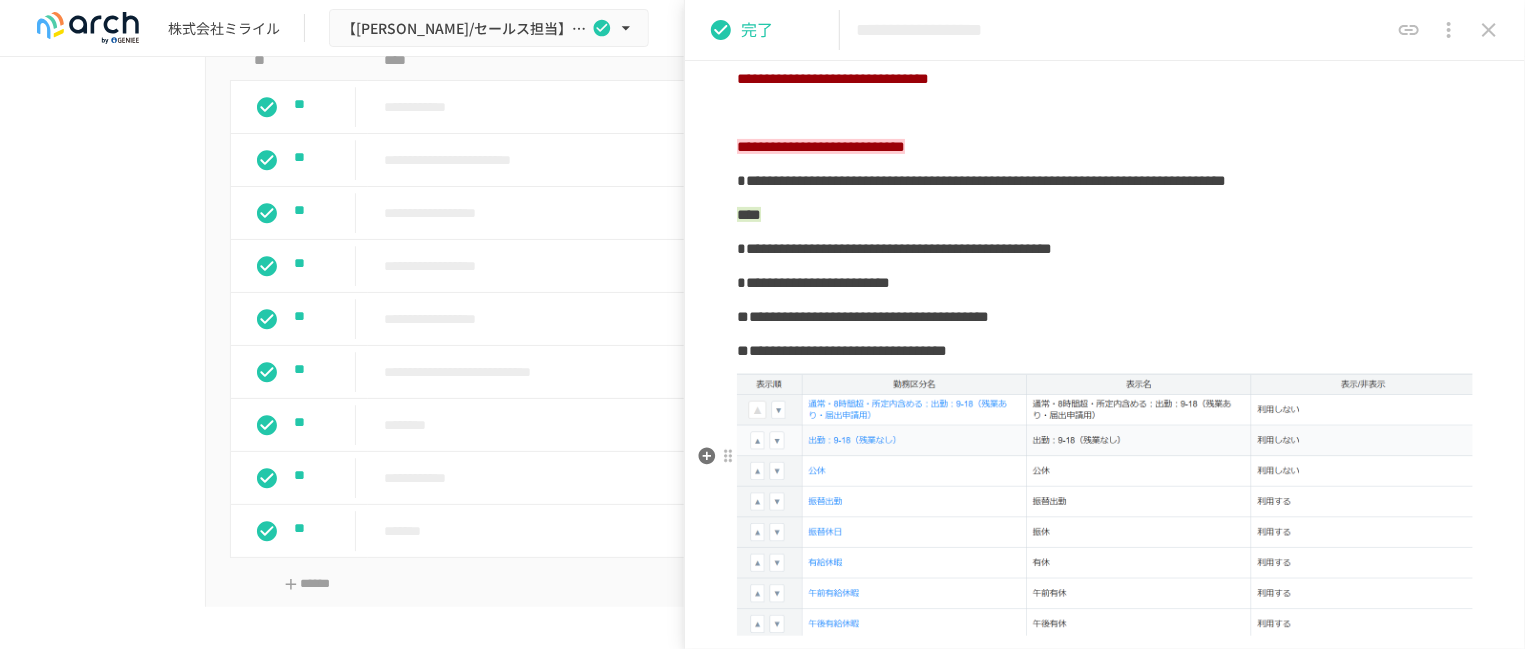 scroll, scrollTop: 250, scrollLeft: 0, axis: vertical 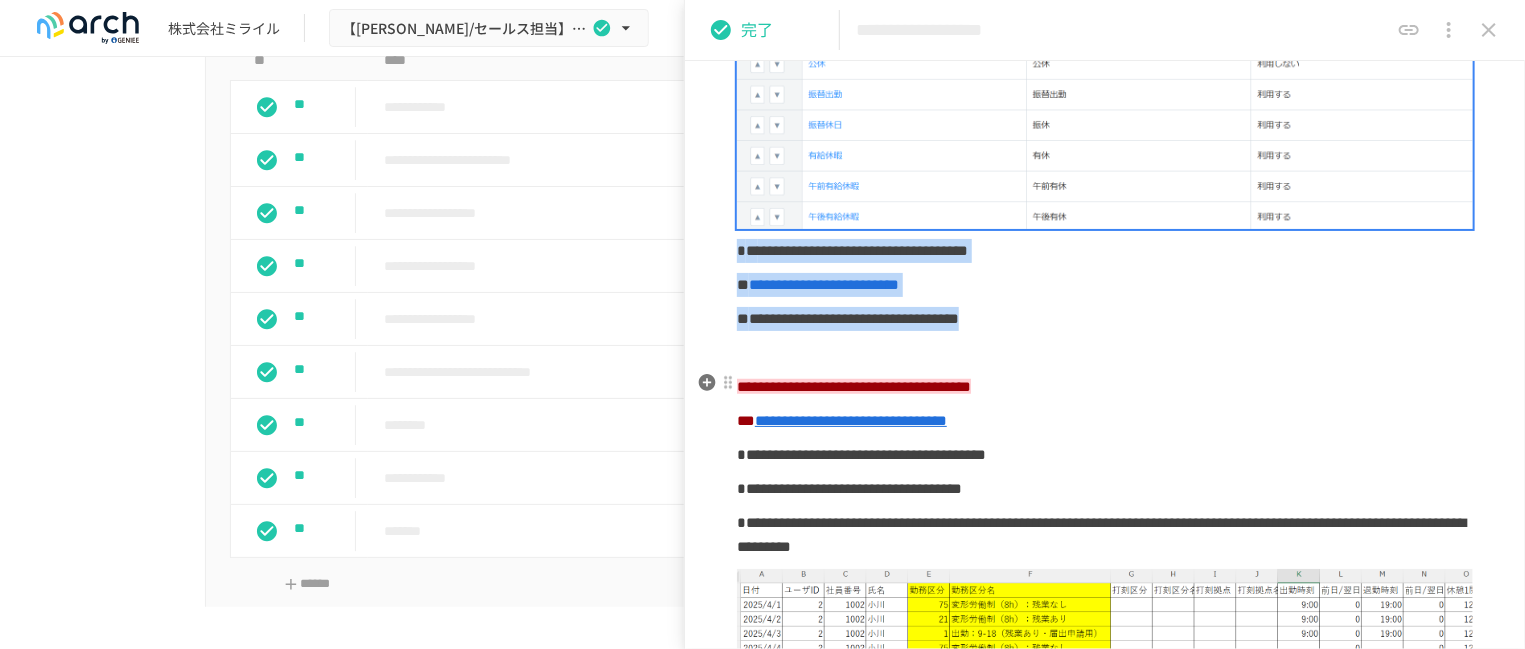 drag, startPoint x: 742, startPoint y: 152, endPoint x: 1310, endPoint y: 390, distance: 615.8474 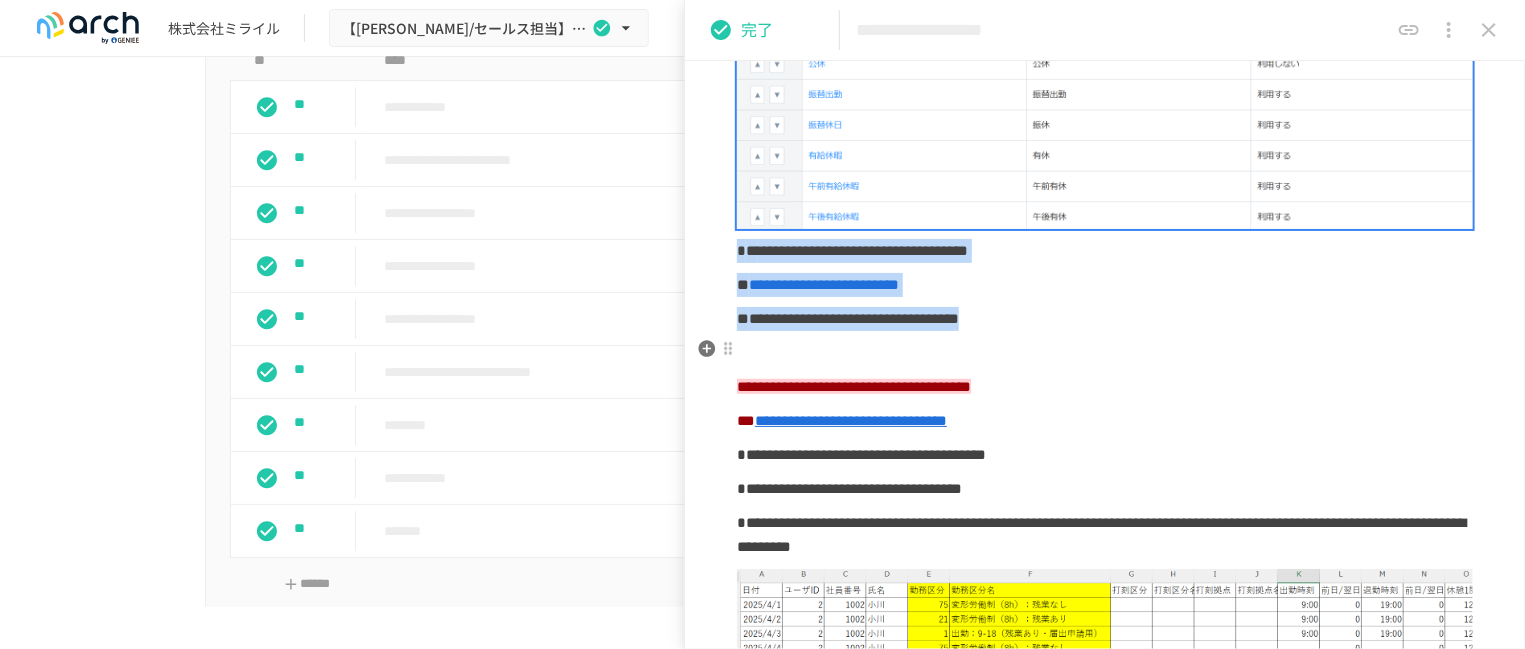 copy on "**********" 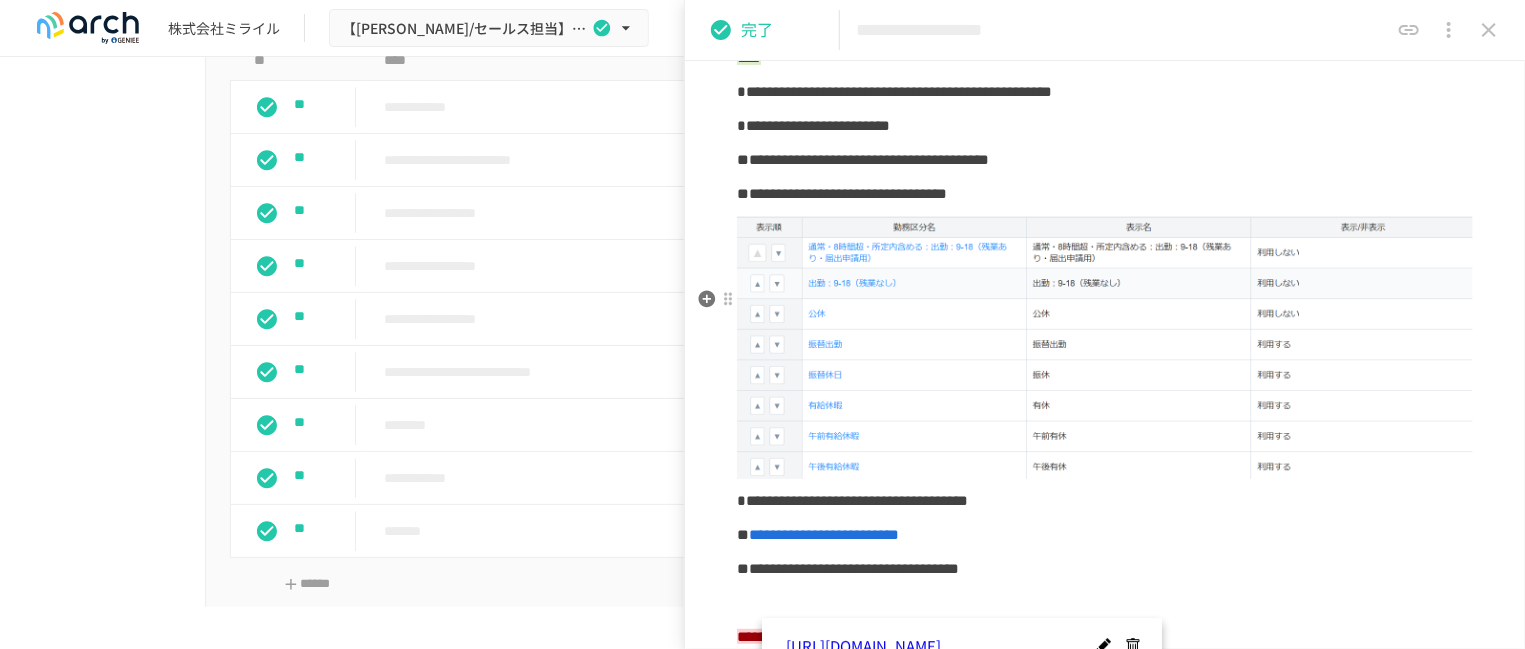 scroll, scrollTop: 500, scrollLeft: 0, axis: vertical 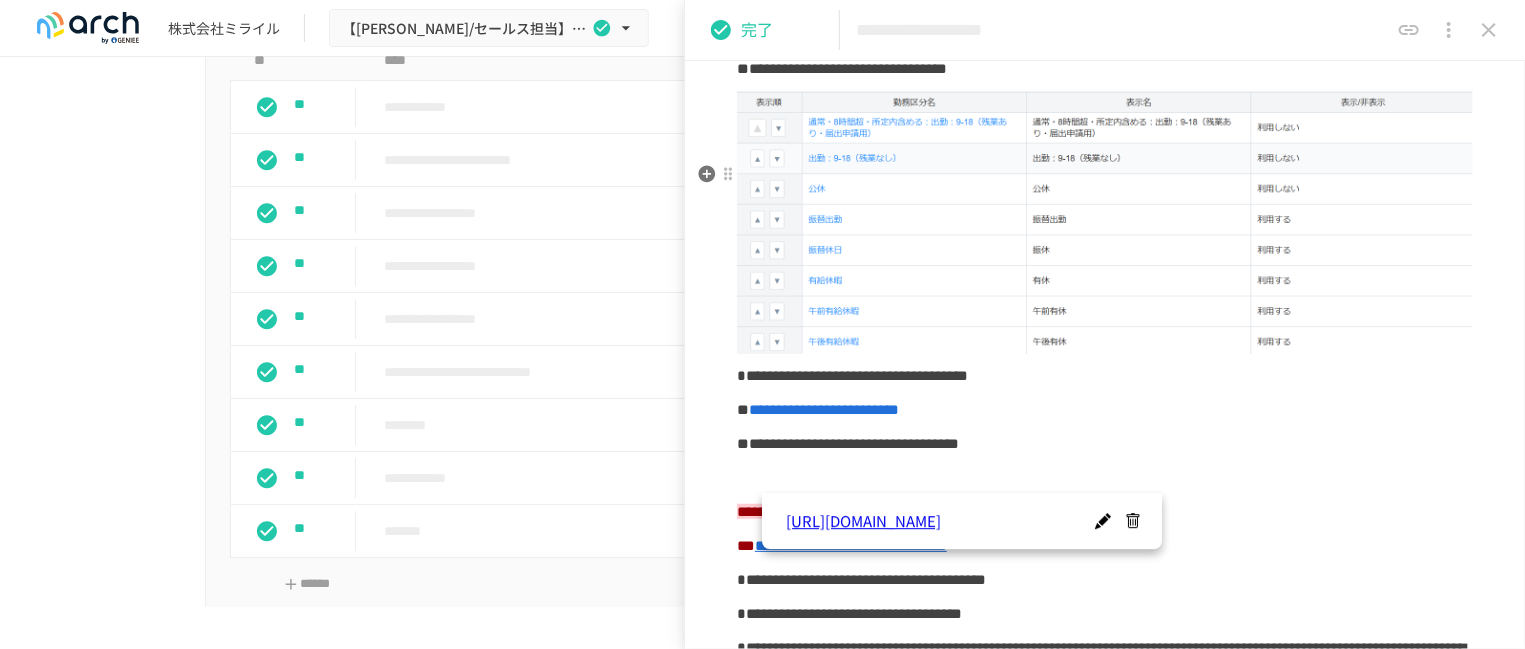 click at bounding box center (1105, 222) 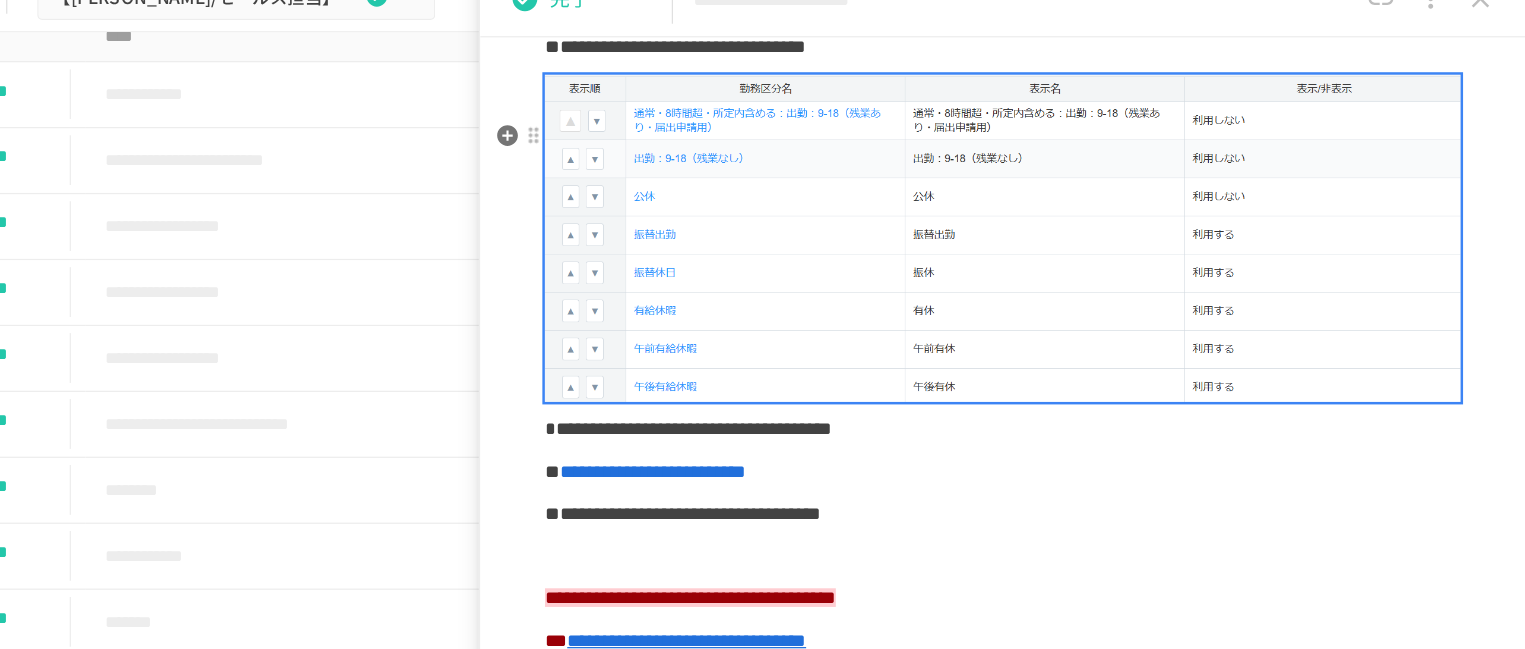 scroll, scrollTop: 0, scrollLeft: 0, axis: both 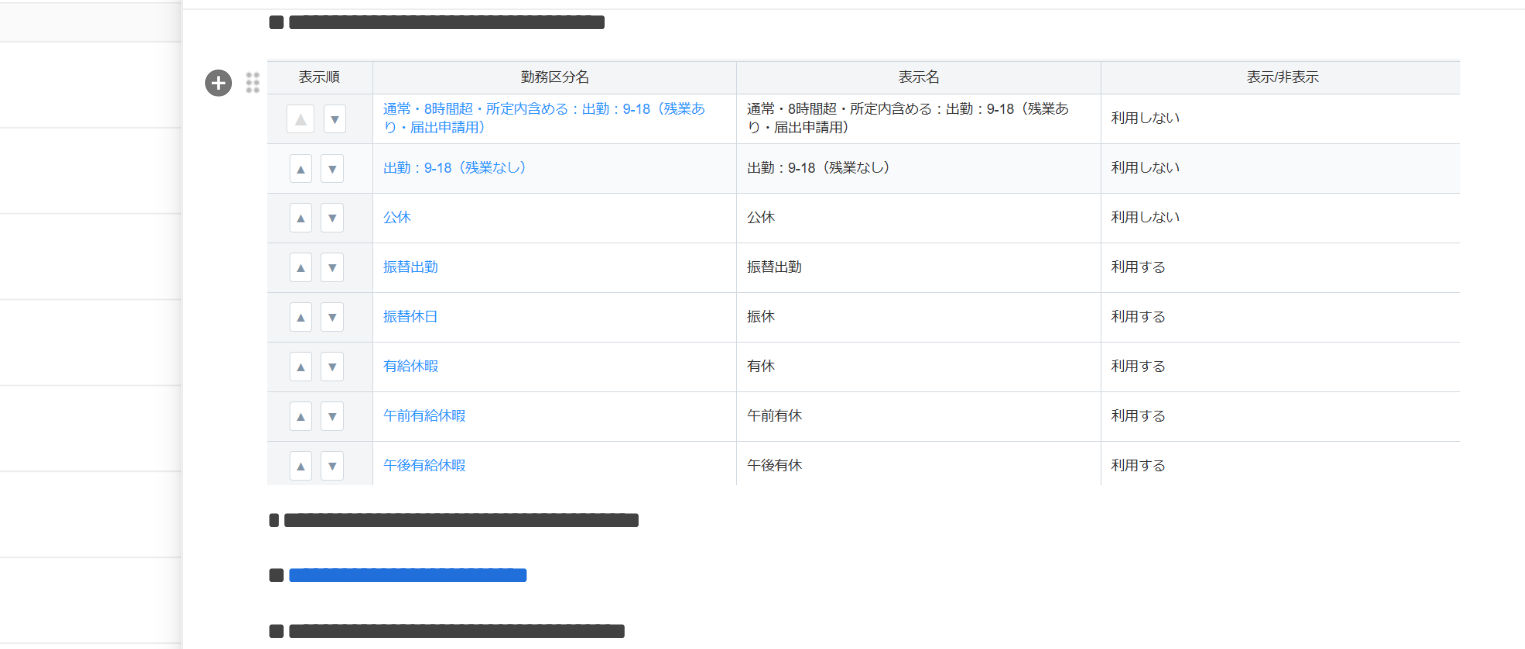 click on "**********" at bounding box center (1105, 1861) 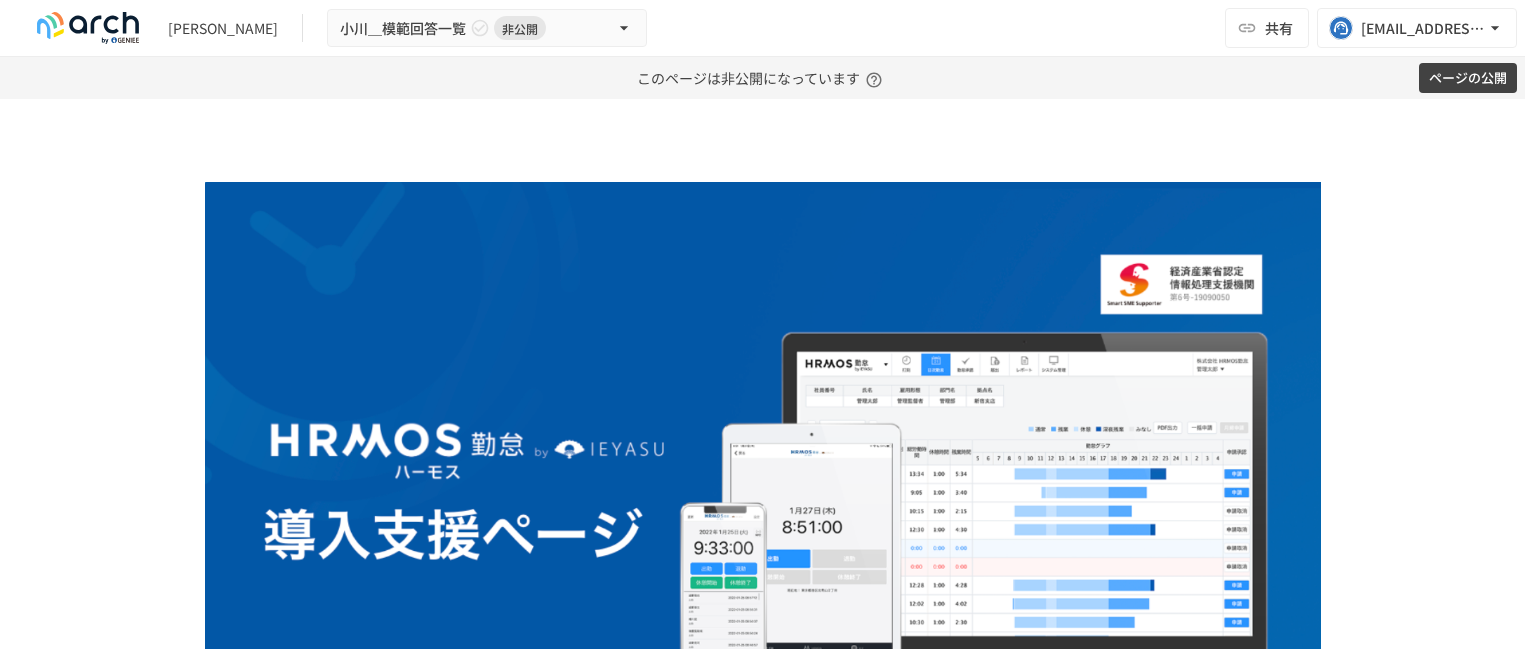 scroll, scrollTop: 0, scrollLeft: 0, axis: both 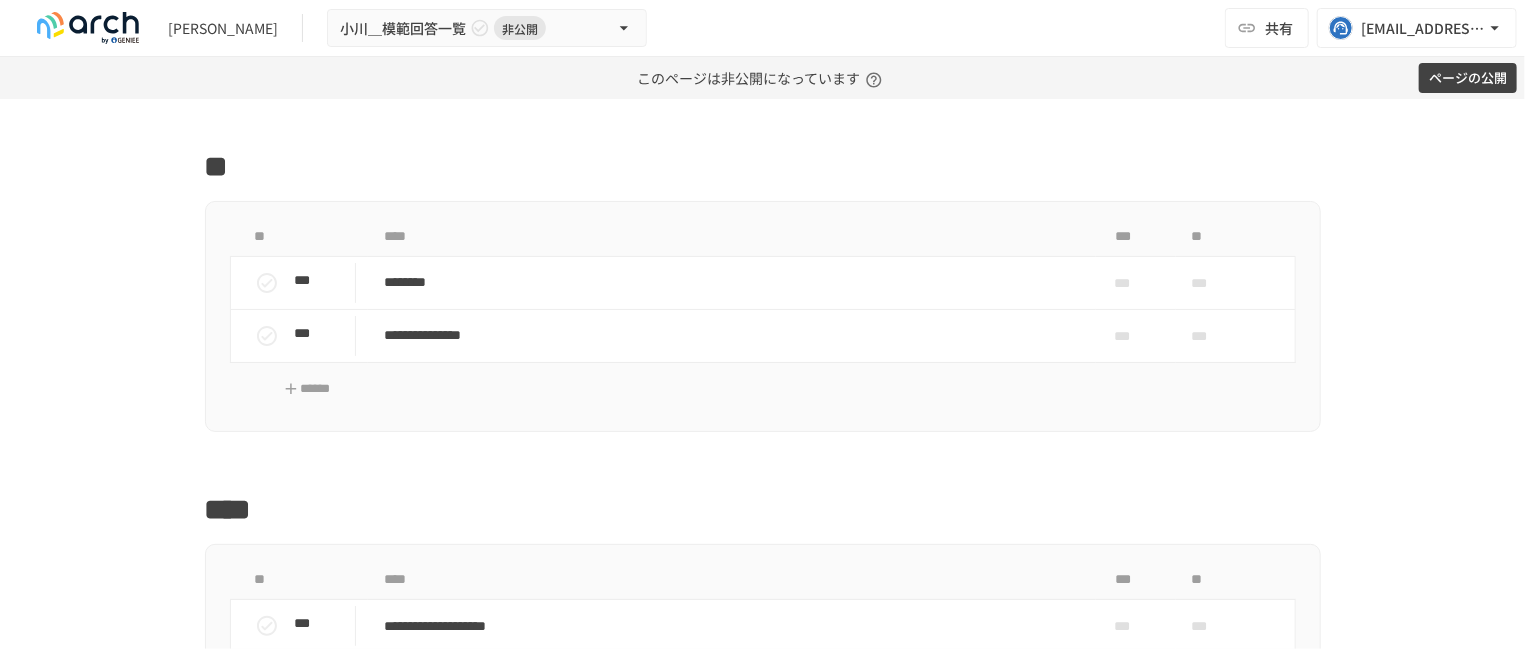 click on "******" at bounding box center (307, 45) 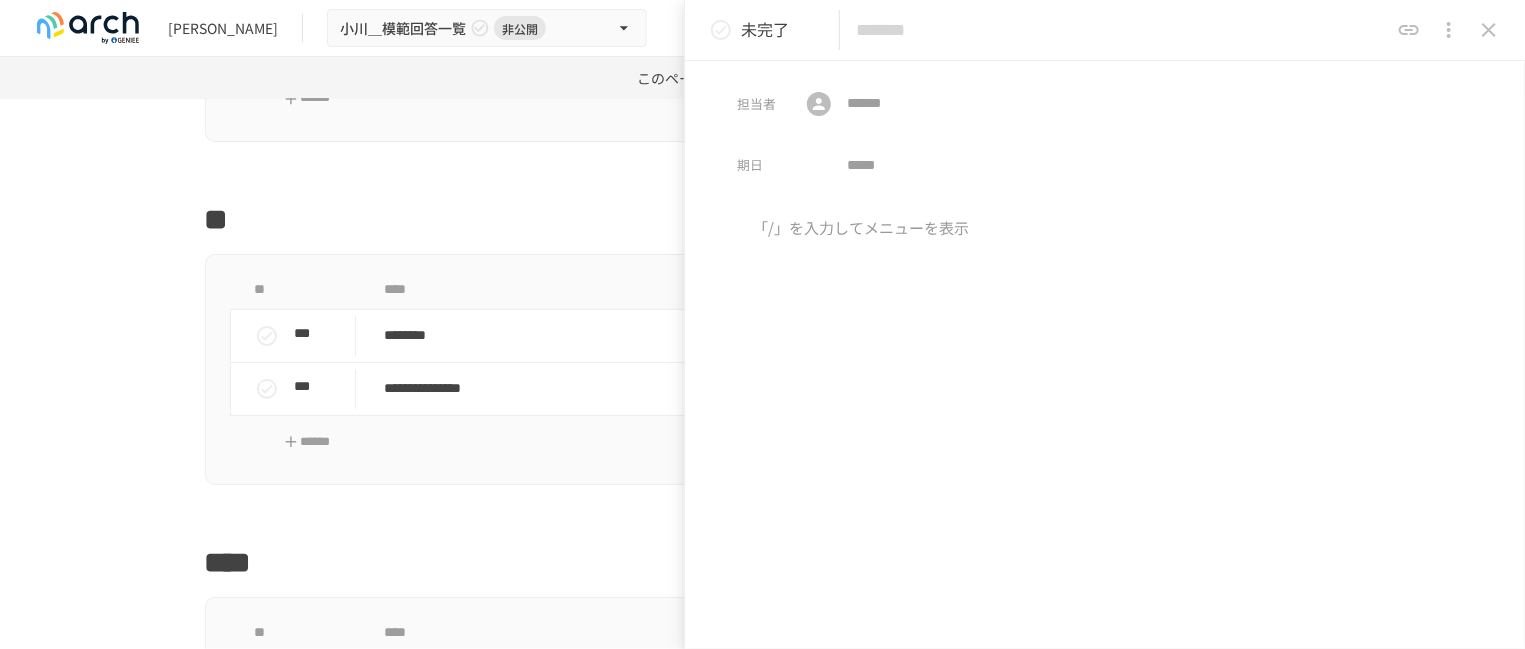 paste on "**********" 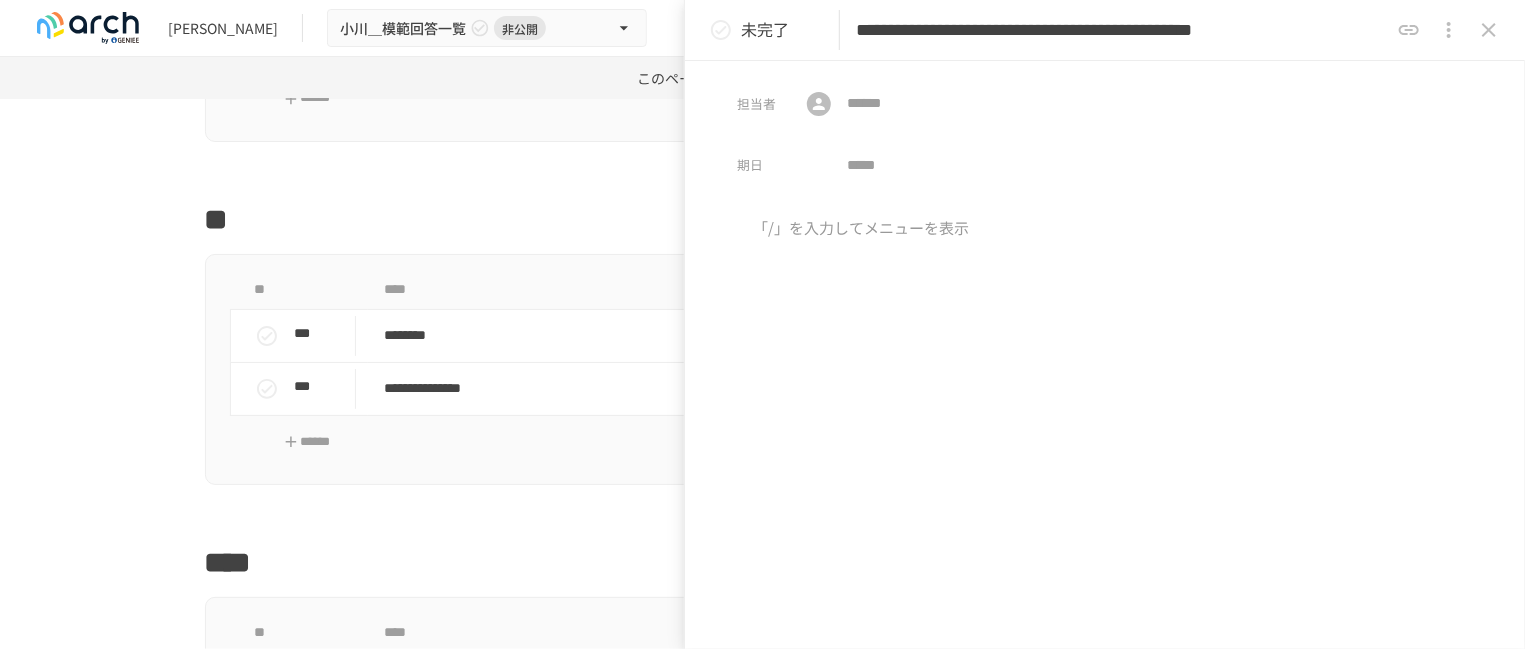 scroll, scrollTop: 0, scrollLeft: 316, axis: horizontal 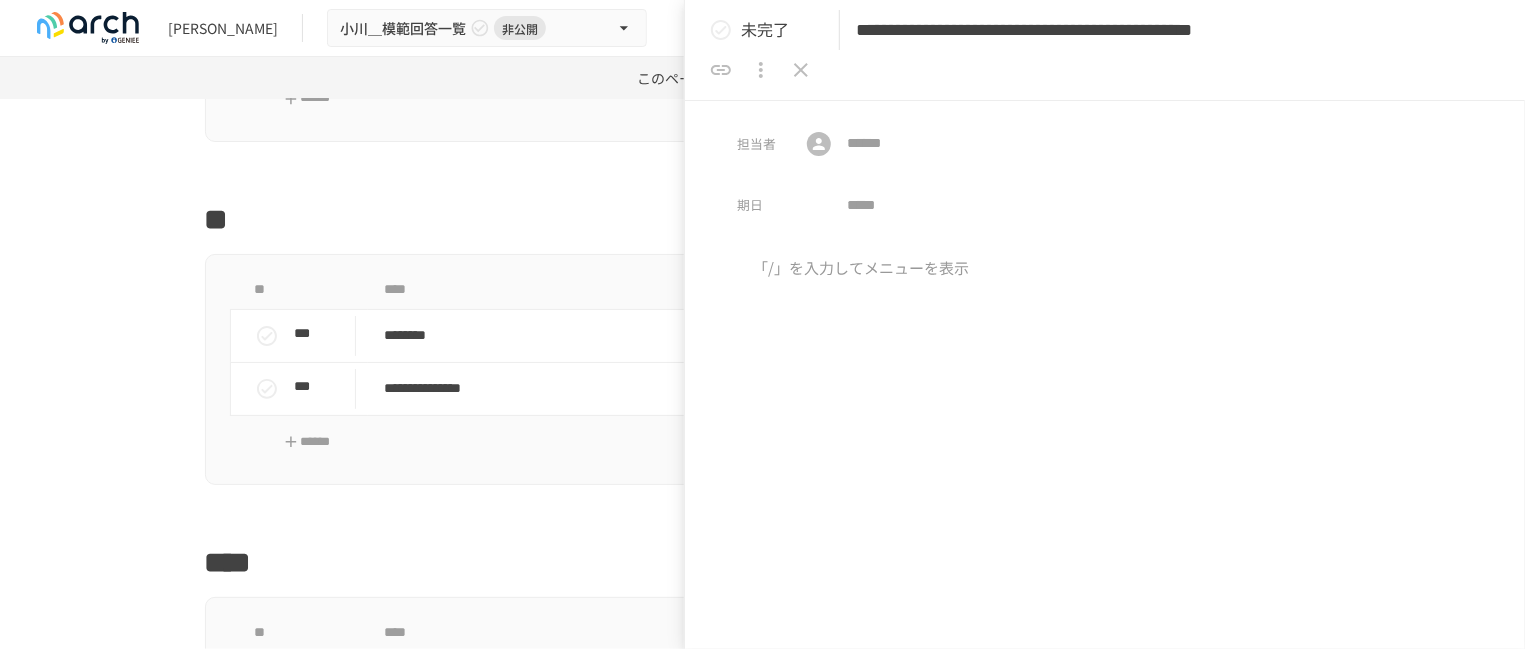 type on "**********" 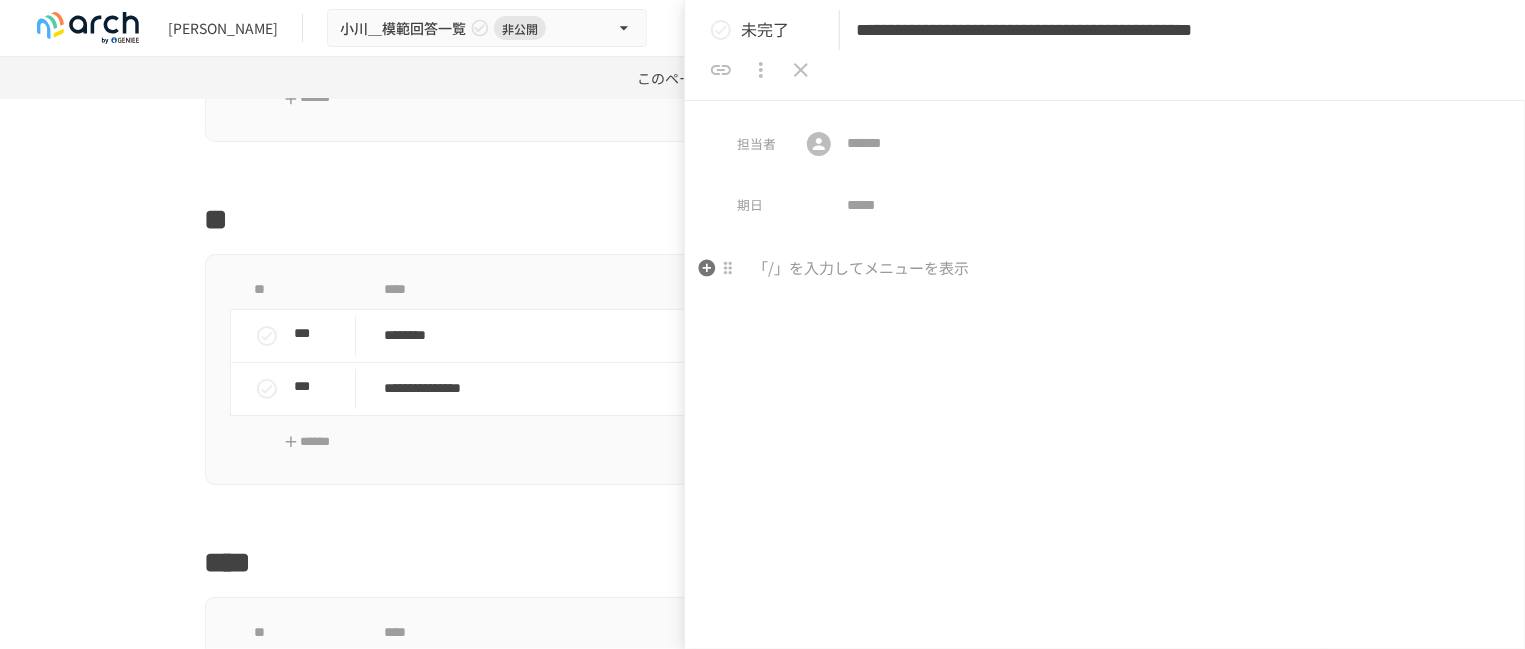 click at bounding box center [1105, 269] 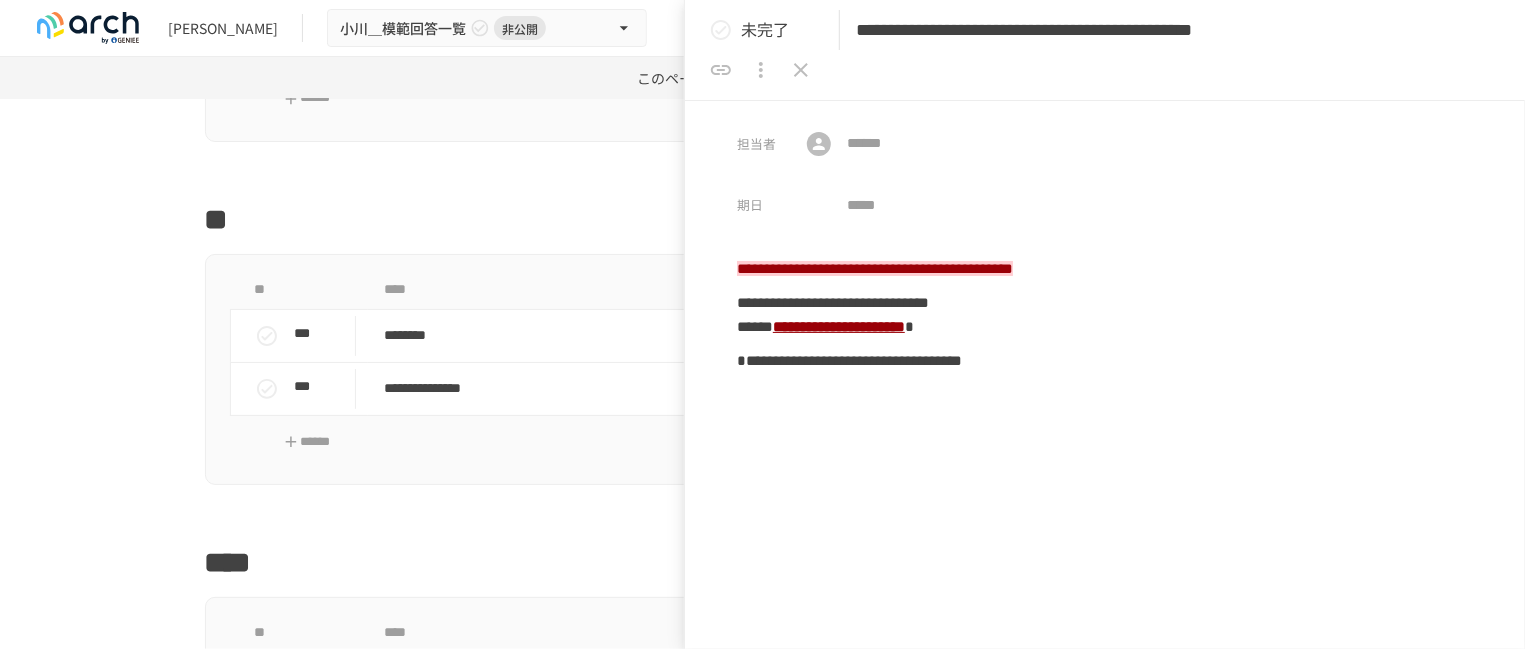 click on "**********" at bounding box center (1105, 486) 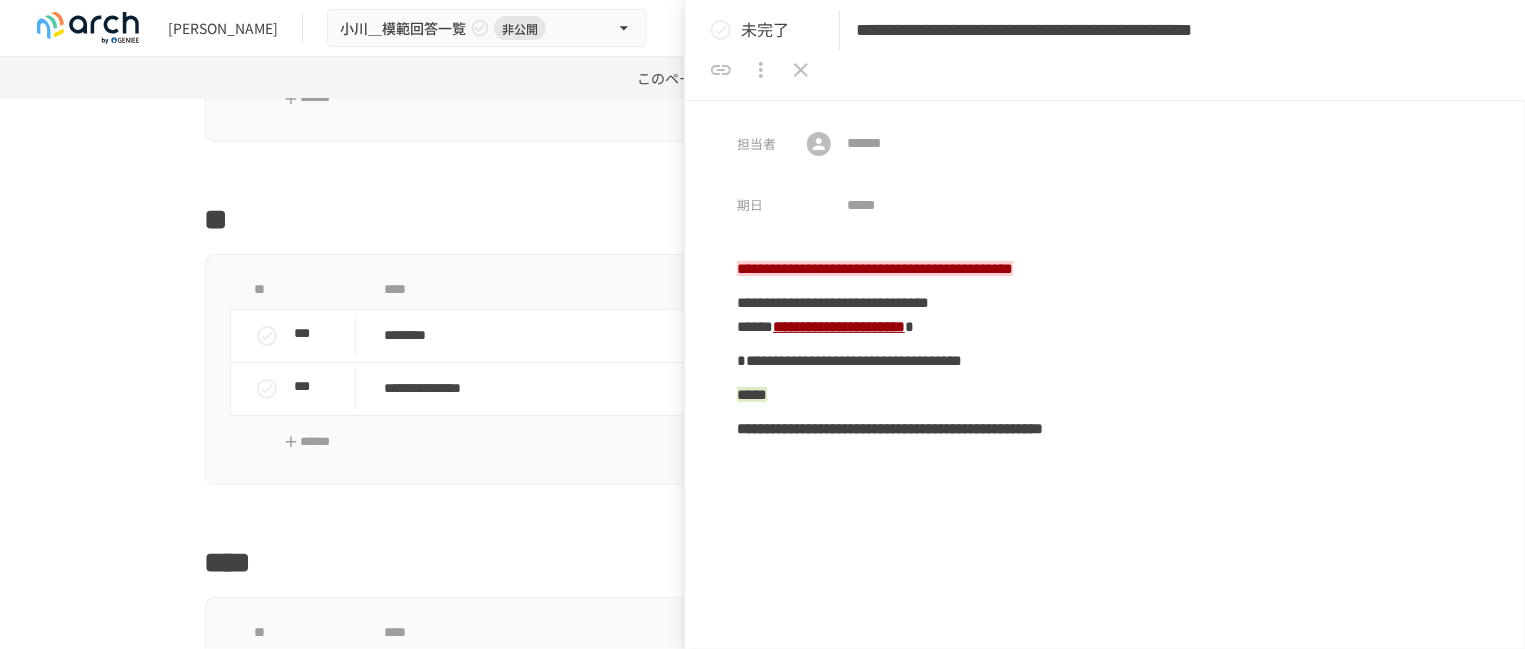 click on "**********" at bounding box center (1105, 503) 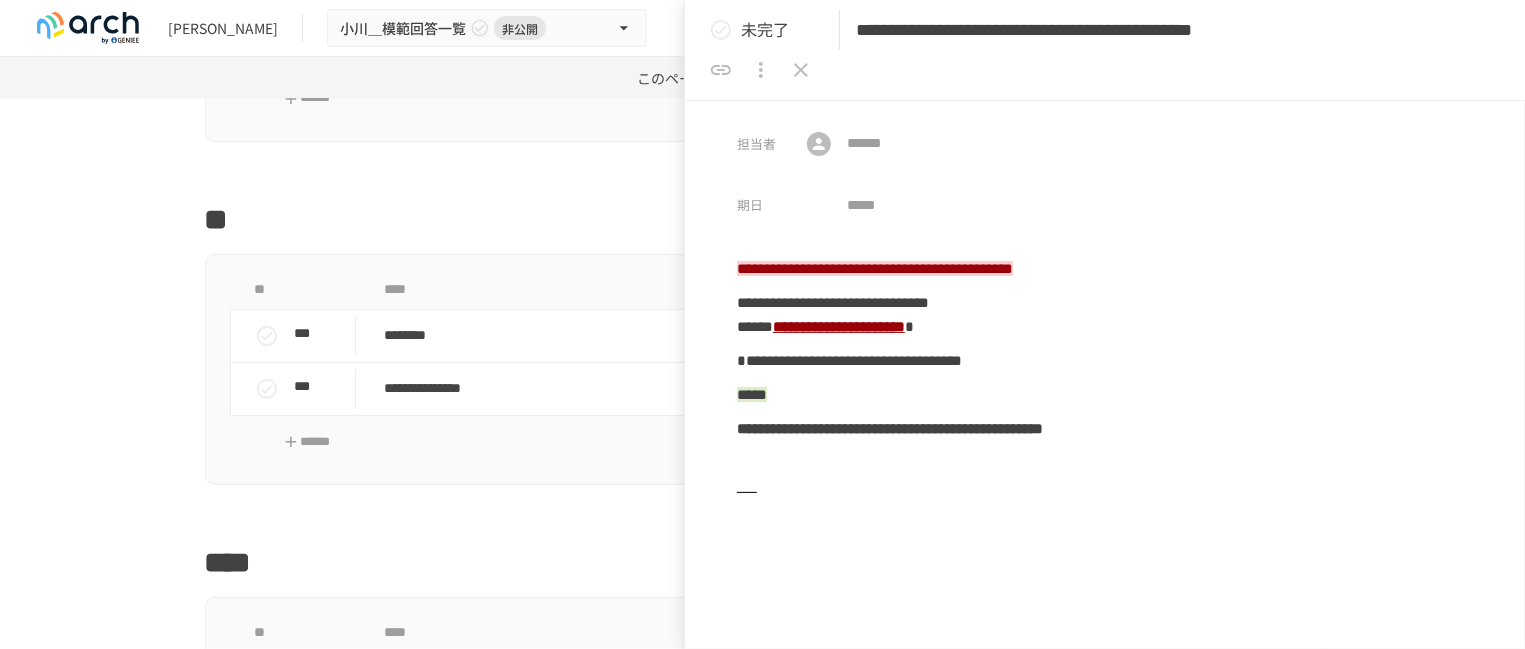 click on "**********" at bounding box center (1105, 525) 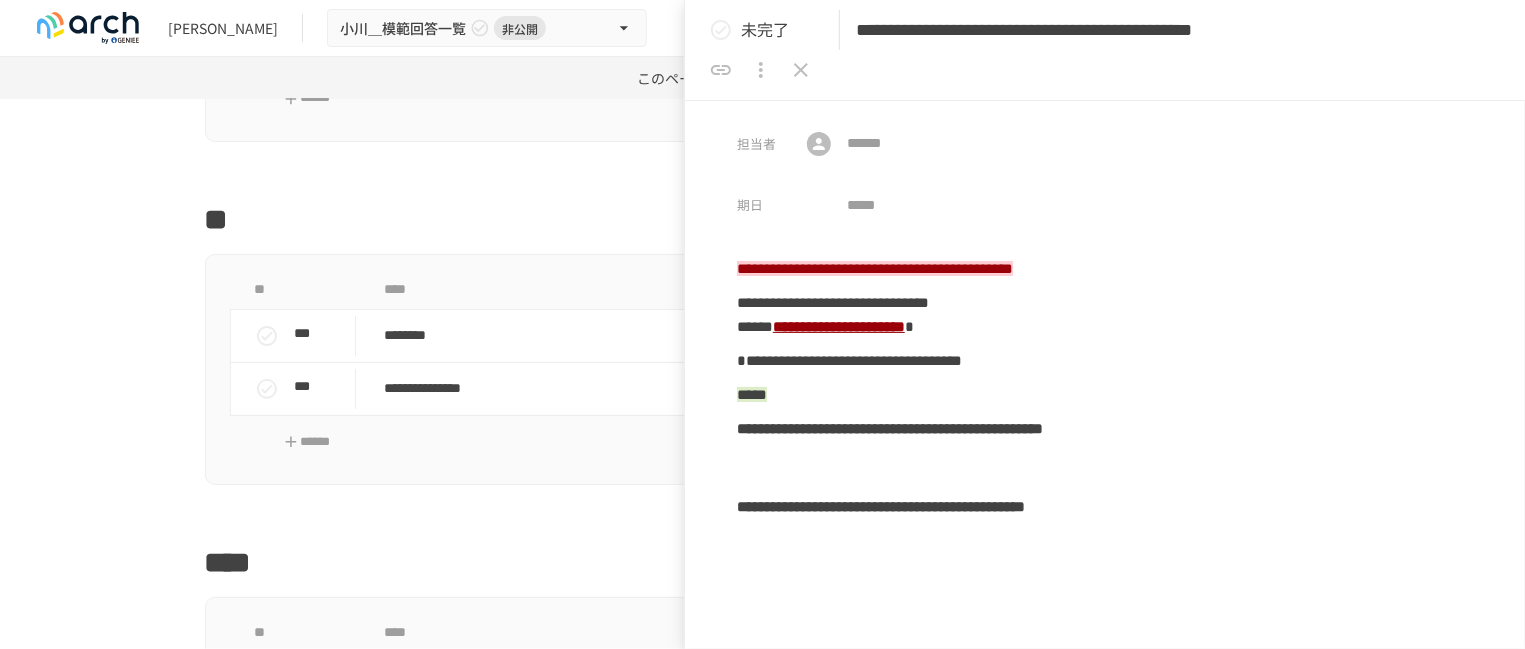 click on "**********" at bounding box center (1105, 542) 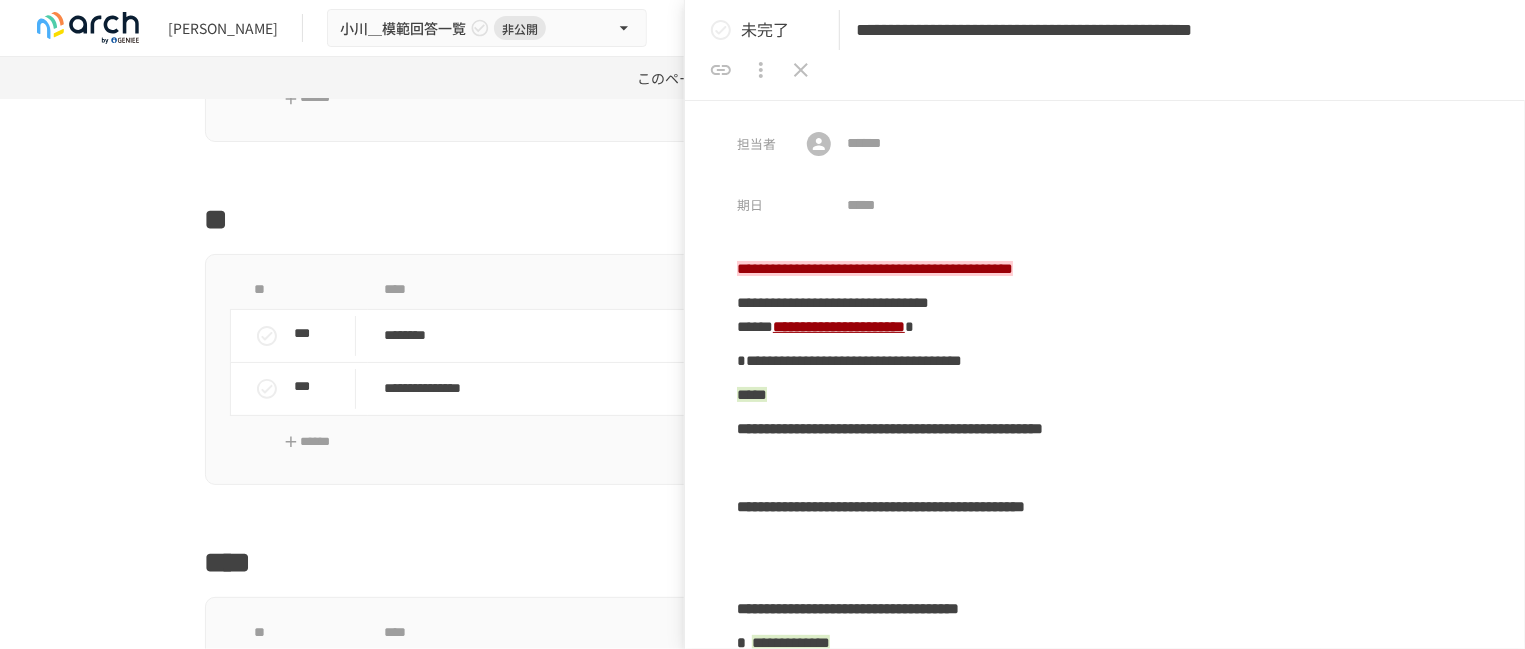scroll, scrollTop: 242, scrollLeft: 0, axis: vertical 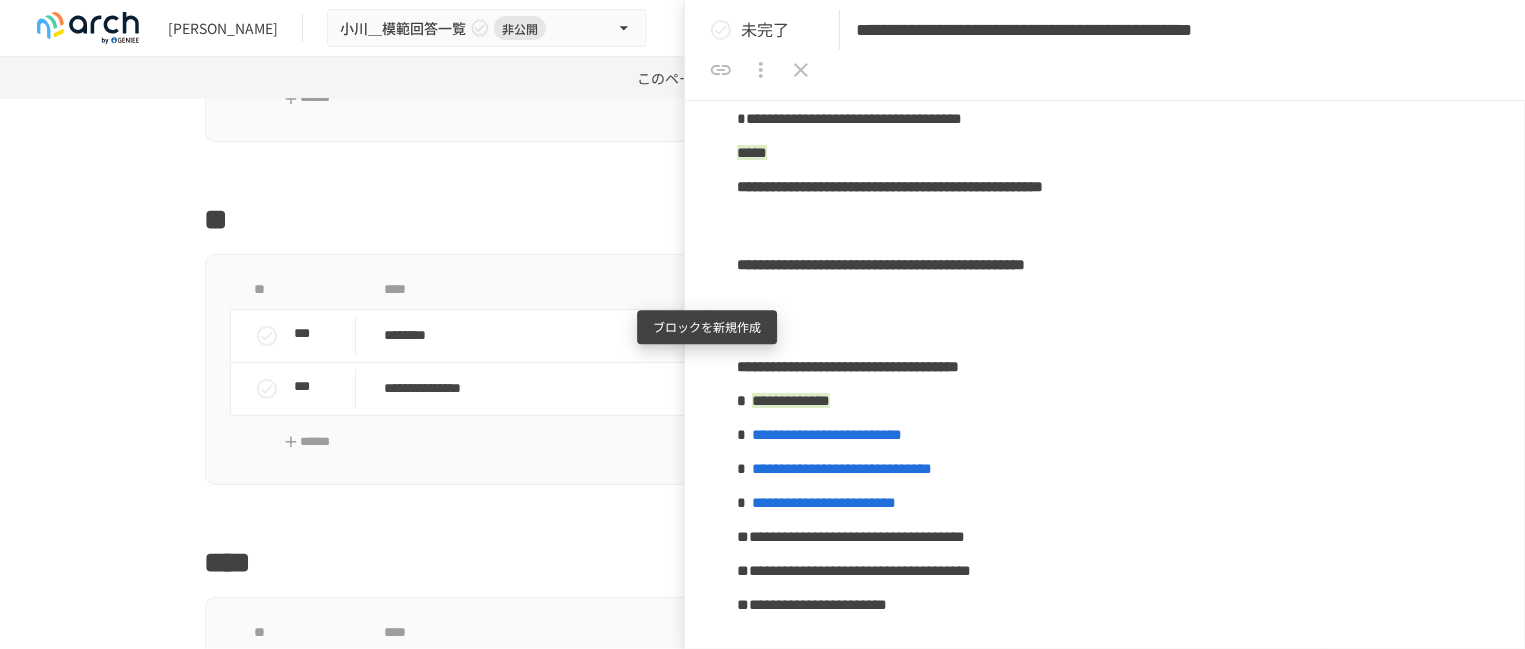 click 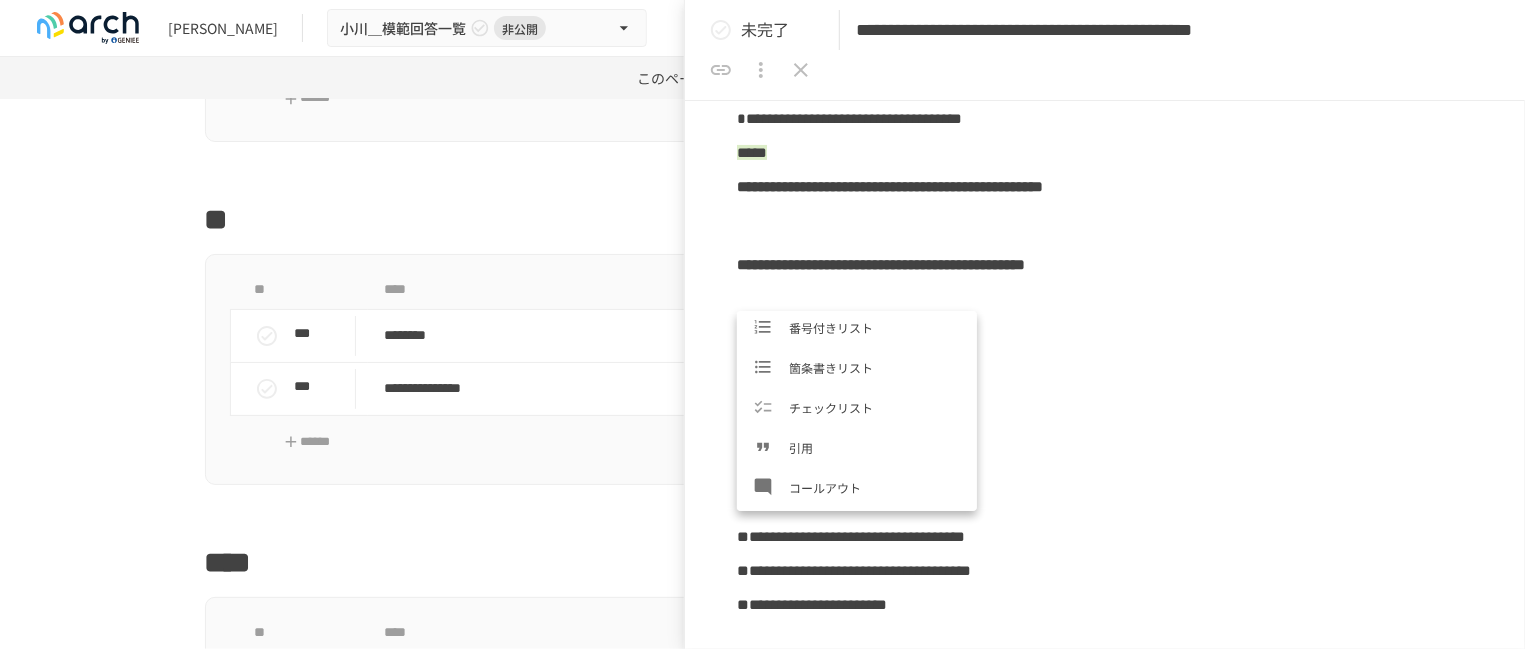 scroll, scrollTop: 375, scrollLeft: 0, axis: vertical 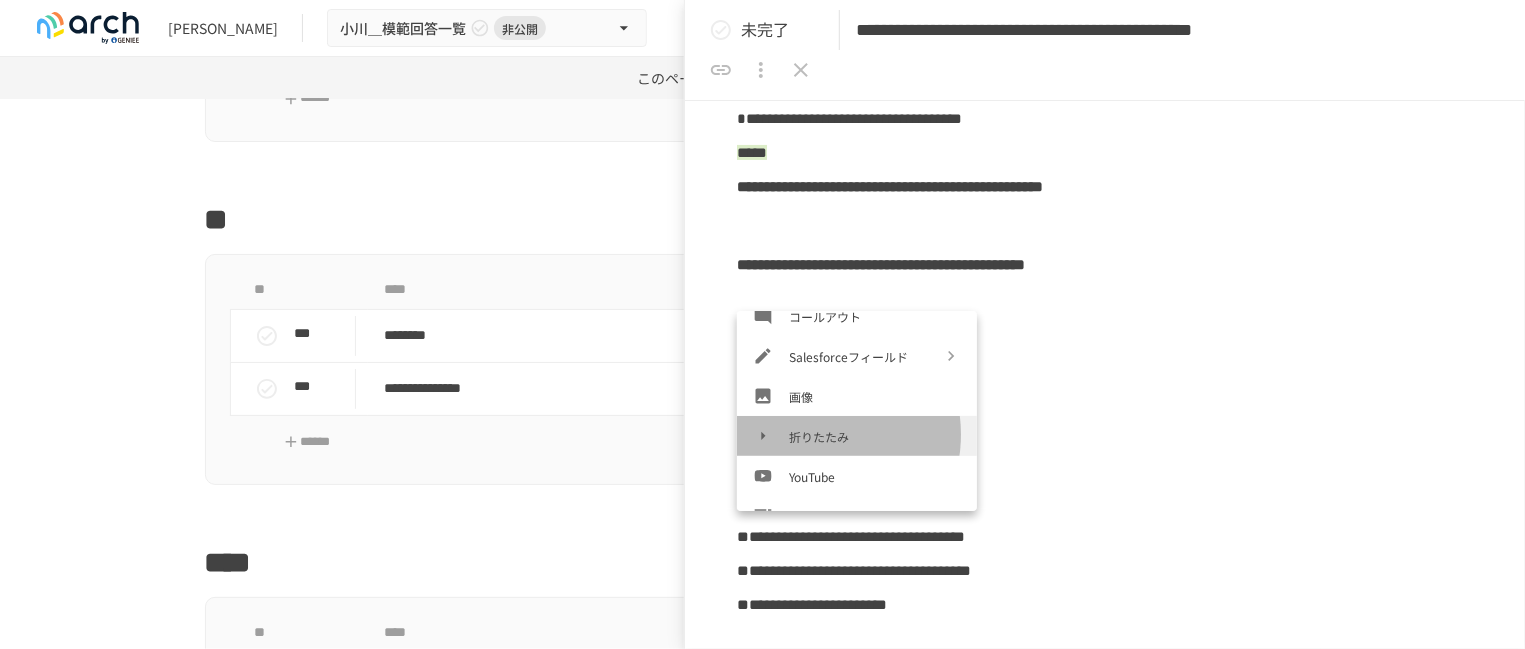 click on "折りたたみ" at bounding box center [875, 436] 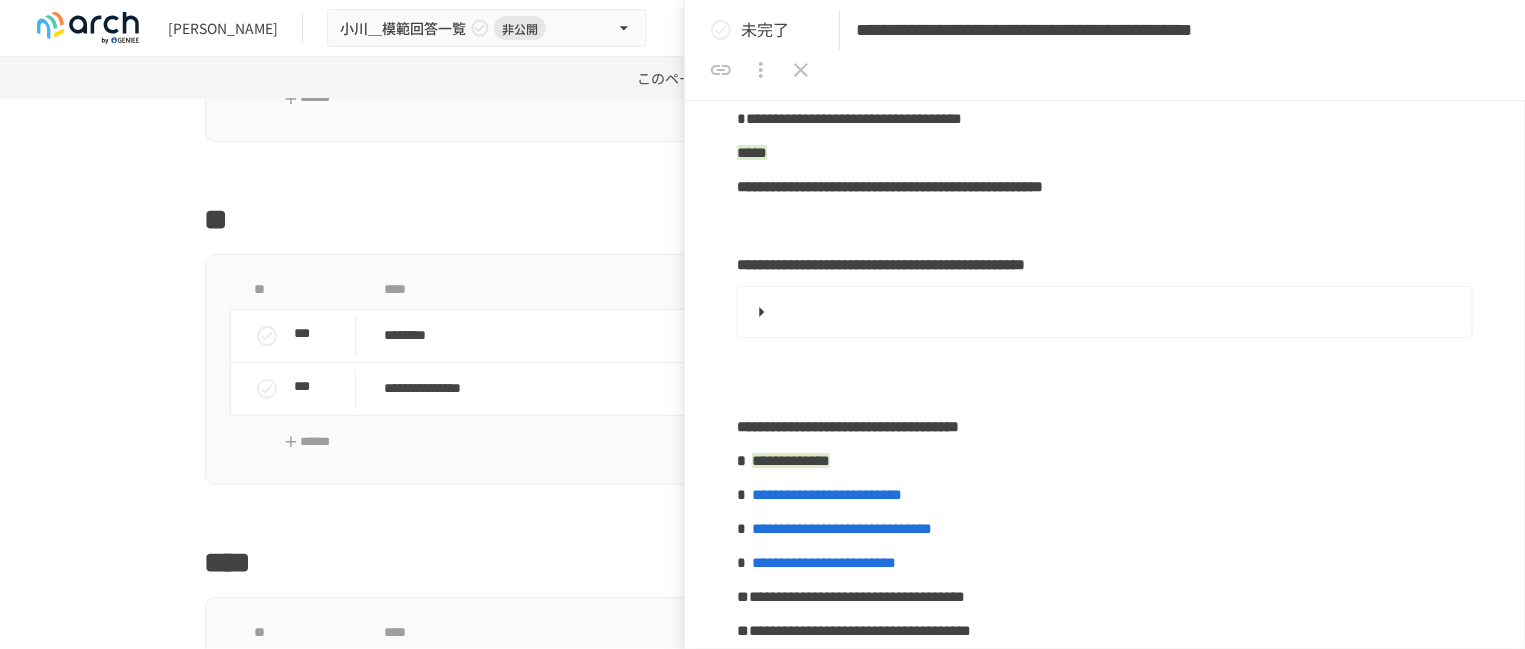 type 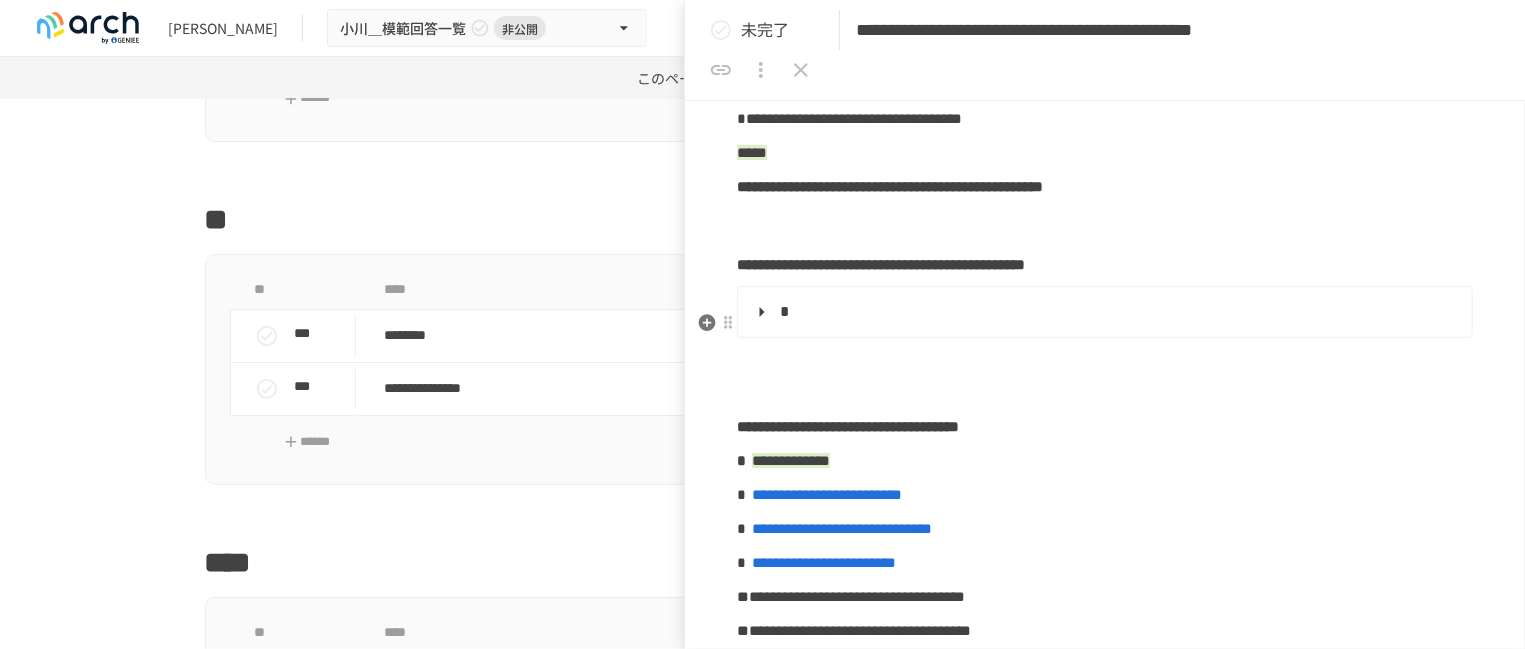 click at bounding box center (1103, 312) 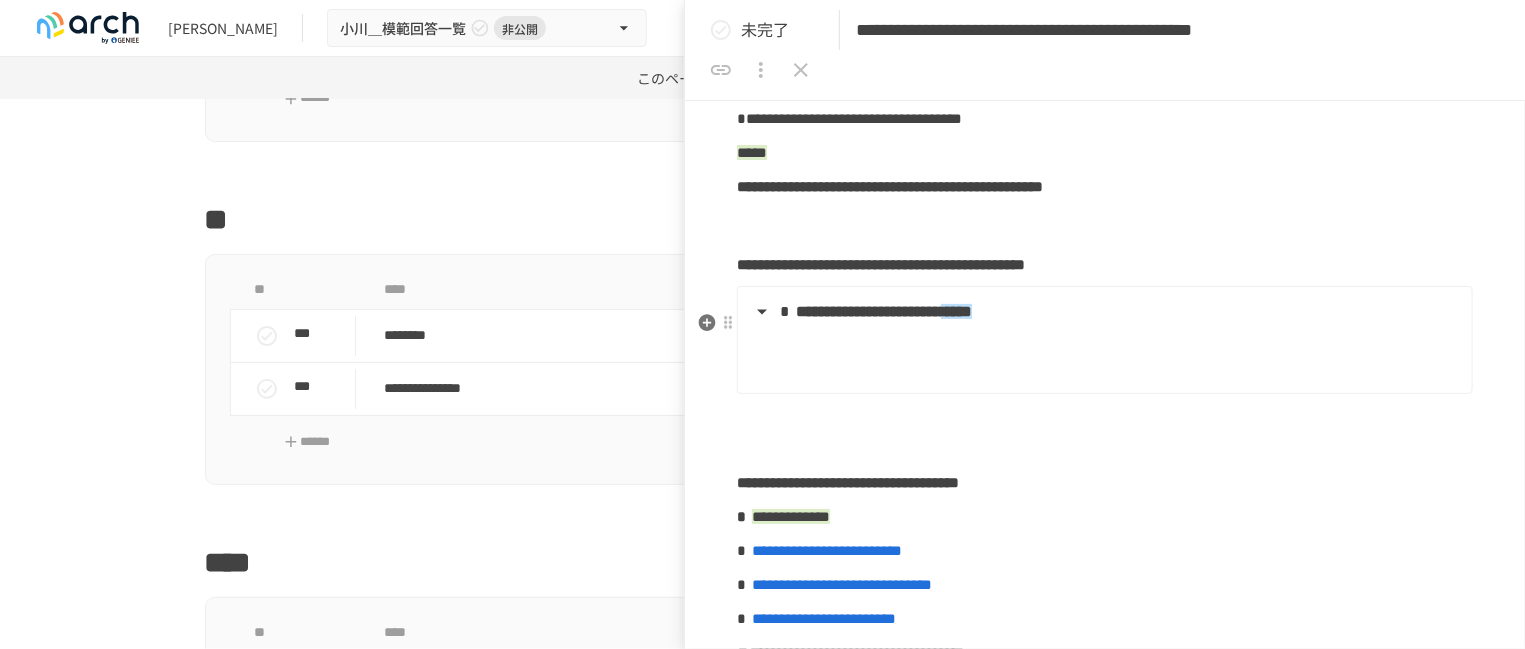 click at bounding box center [1118, 359] 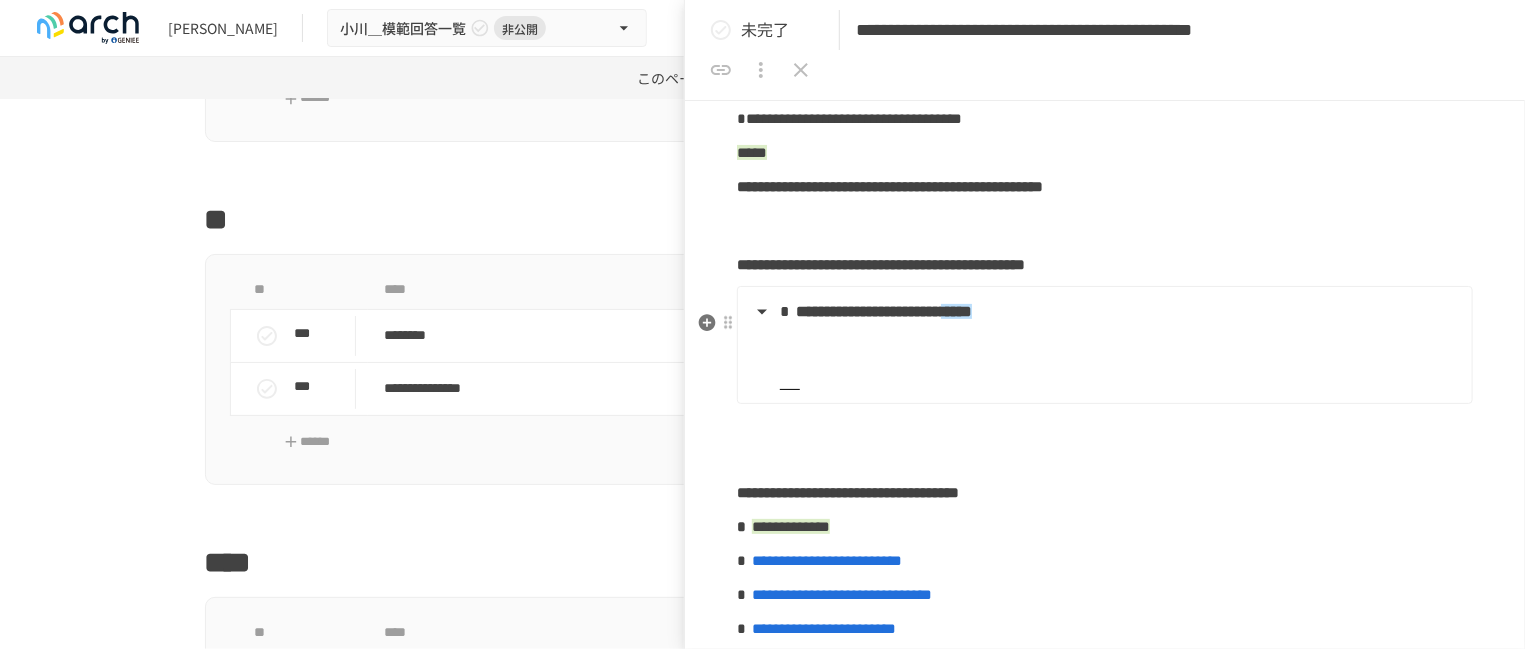 click at bounding box center [1118, 382] 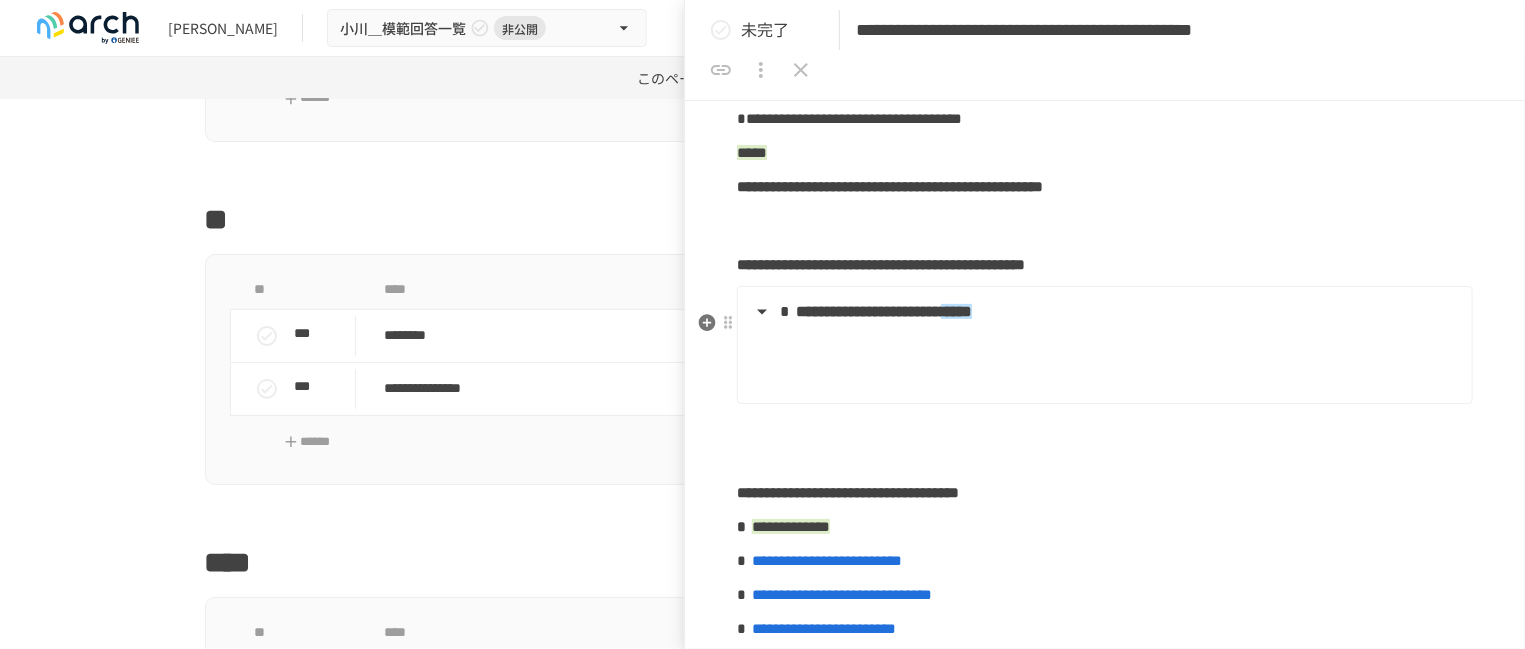 click at bounding box center [1118, 359] 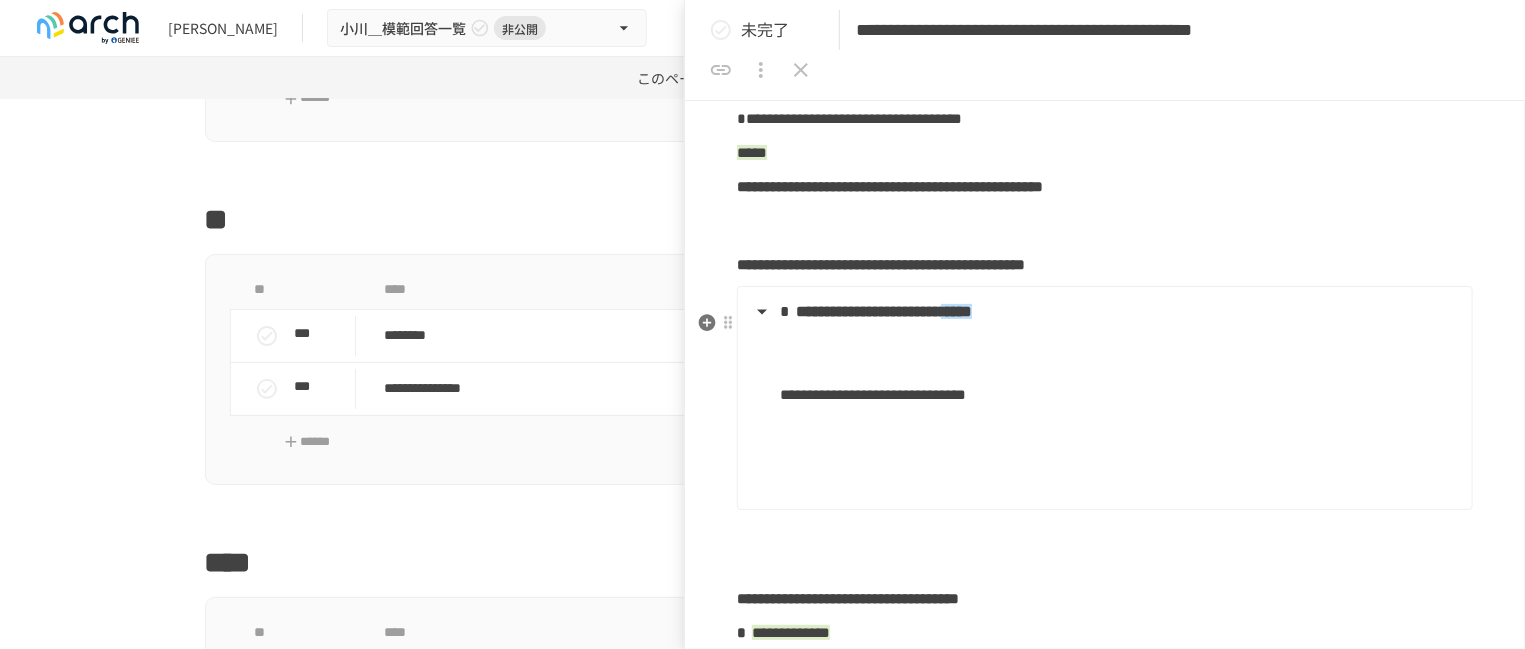 click at bounding box center (1118, 466) 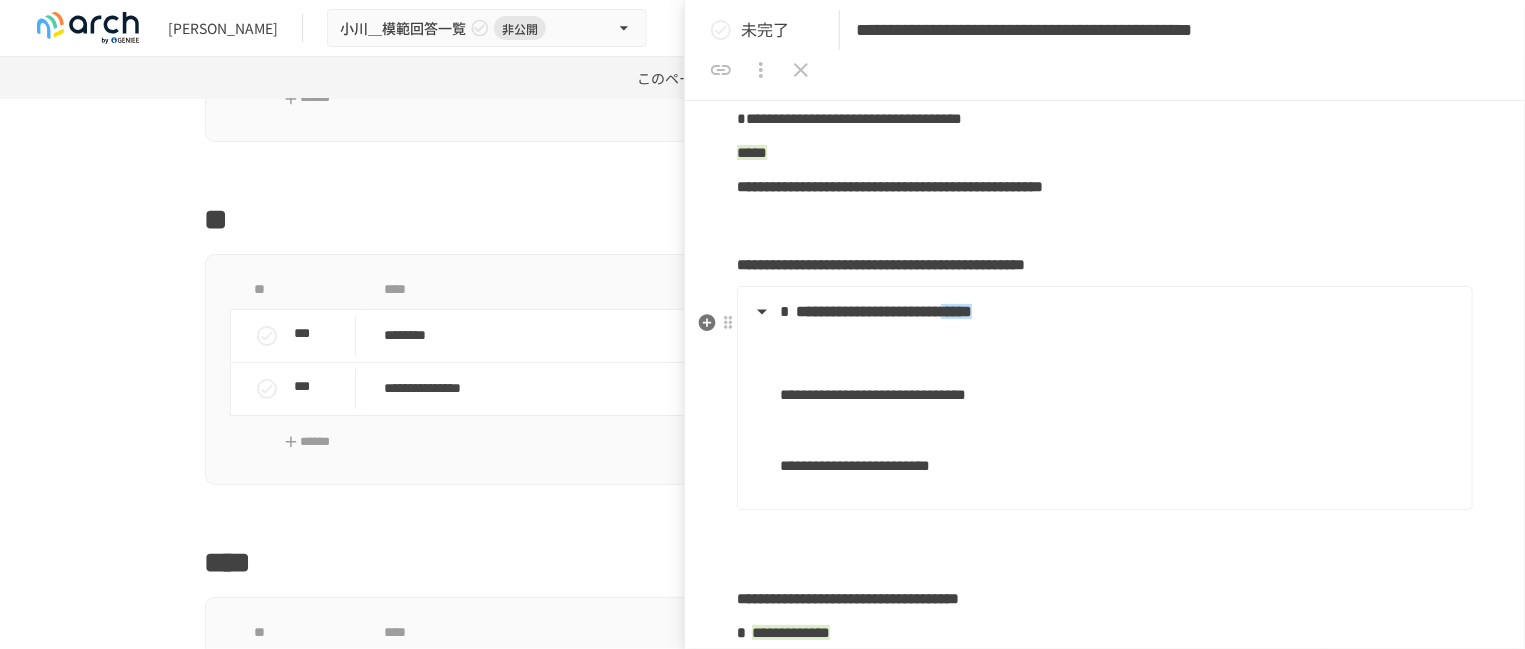 click on "**********" at bounding box center (1103, 407) 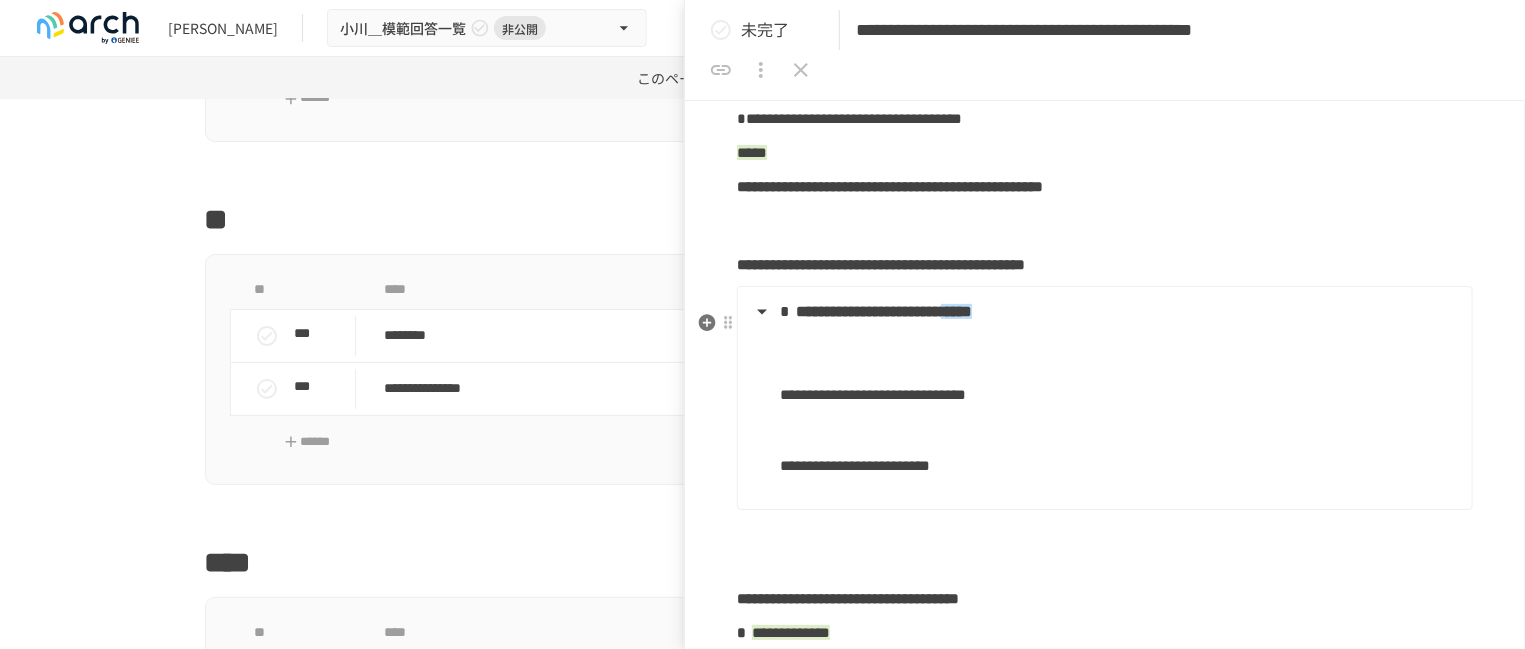 click on "**********" at bounding box center [1118, 466] 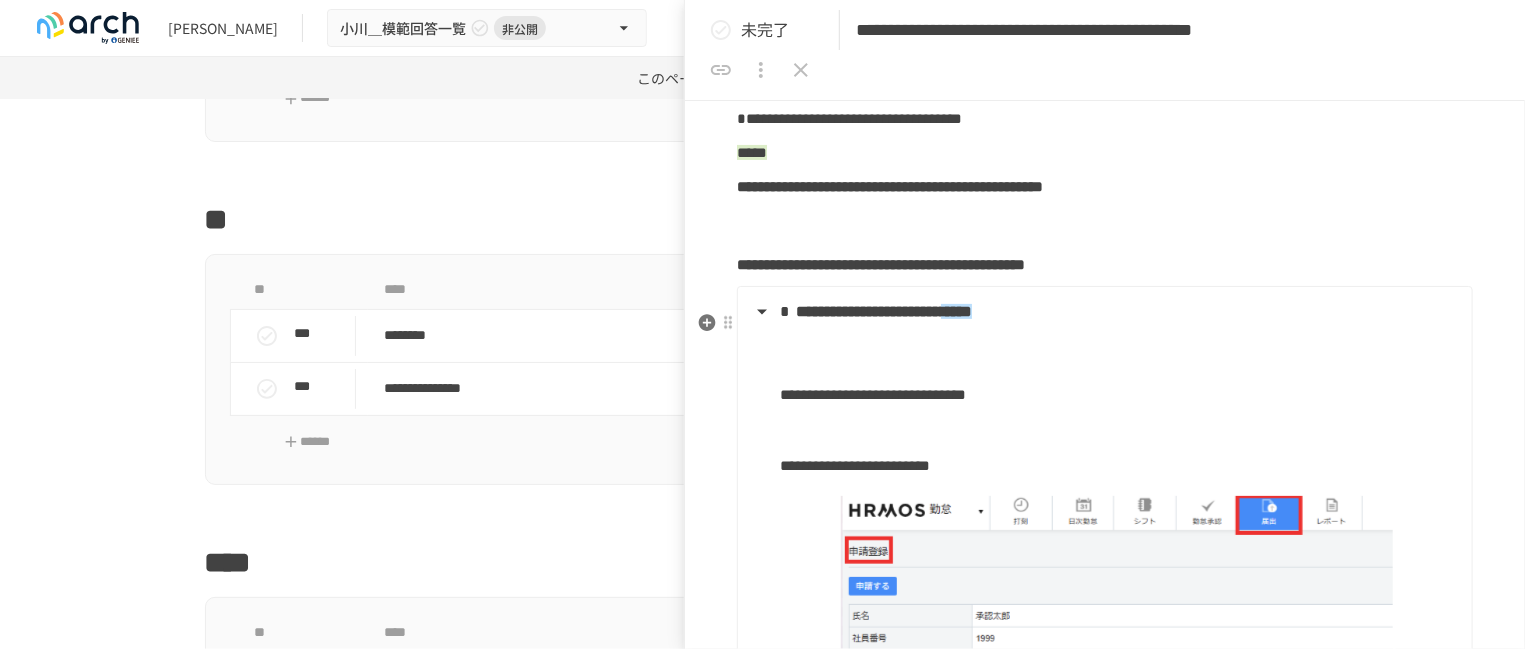 click at bounding box center [1118, 430] 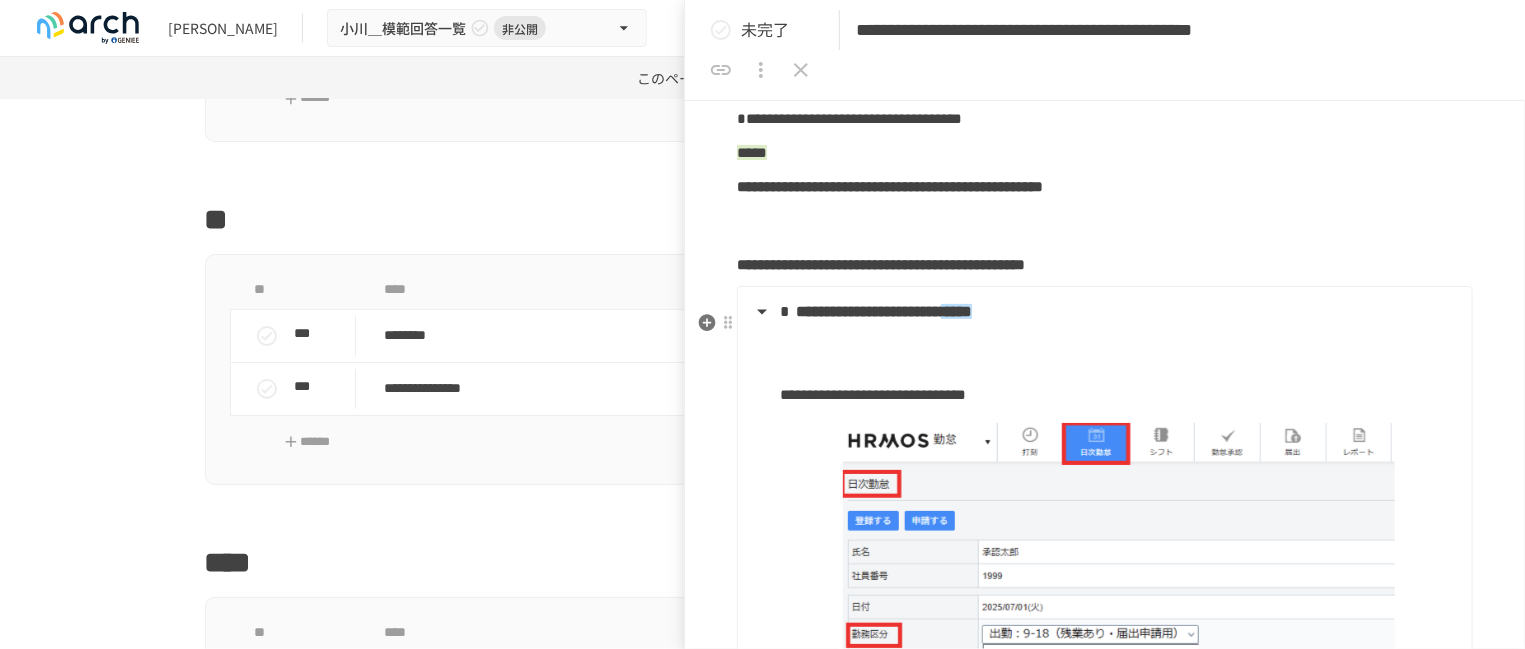 click on "**********" at bounding box center (1103, 810) 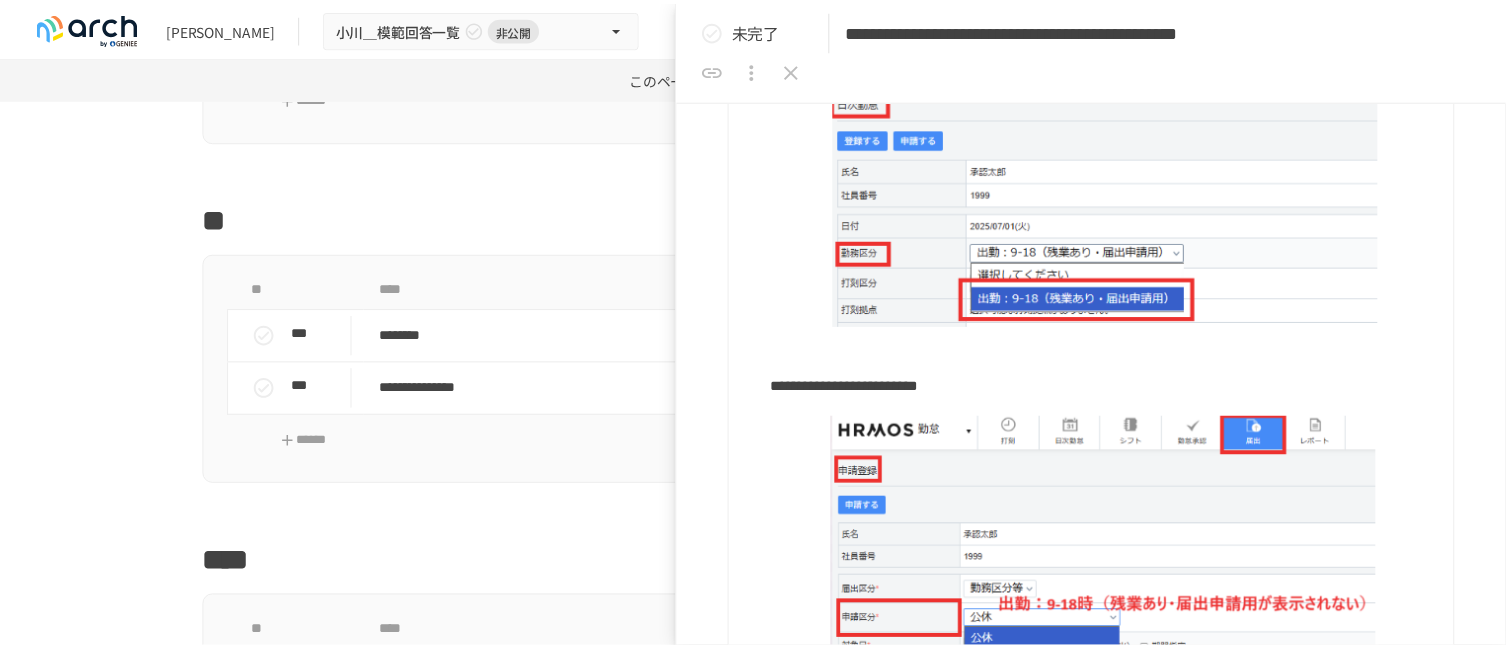 scroll, scrollTop: 1617, scrollLeft: 0, axis: vertical 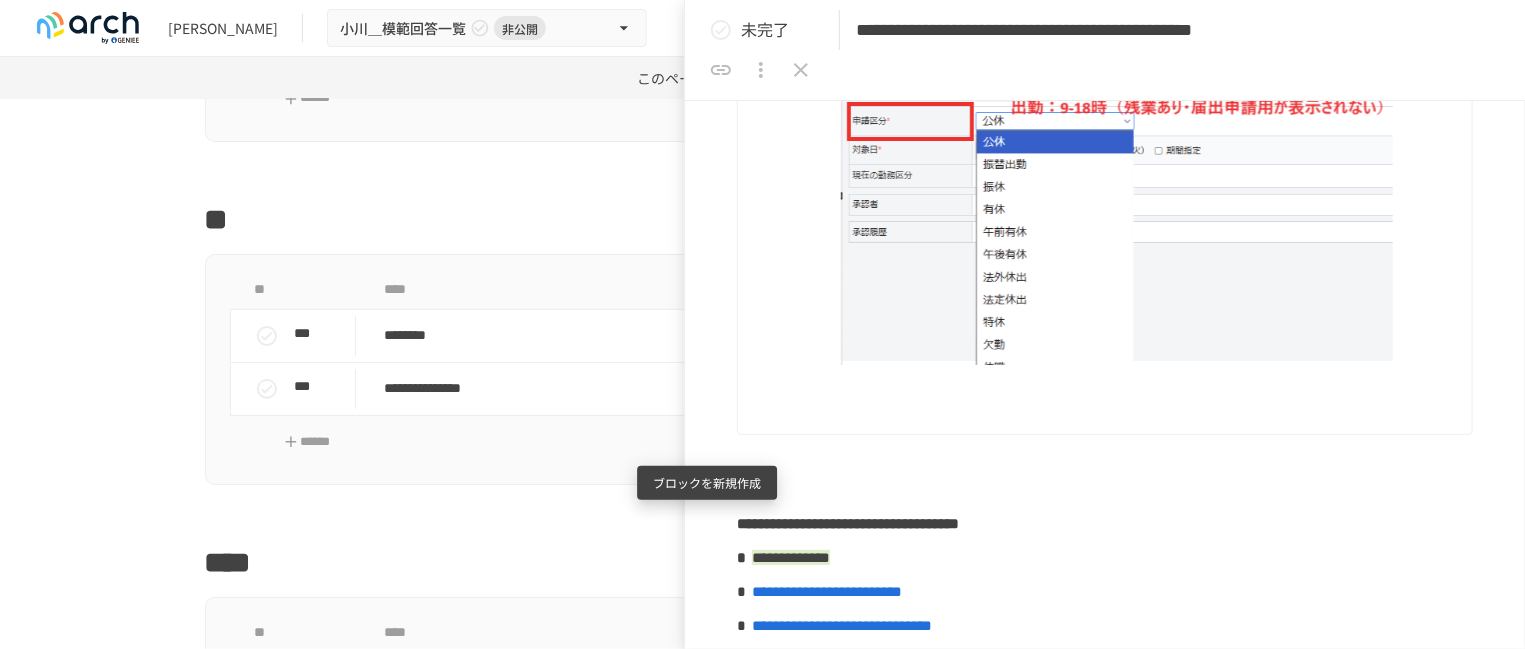 click 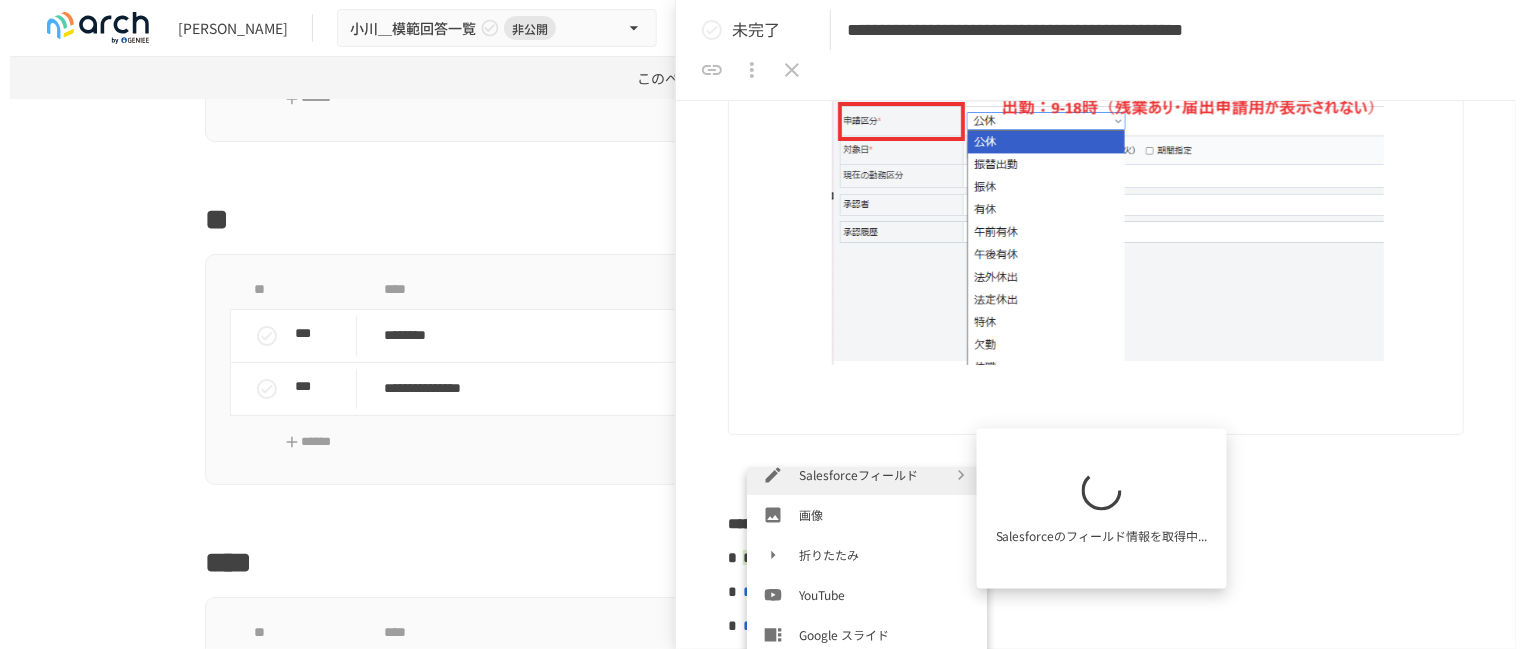 scroll, scrollTop: 375, scrollLeft: 0, axis: vertical 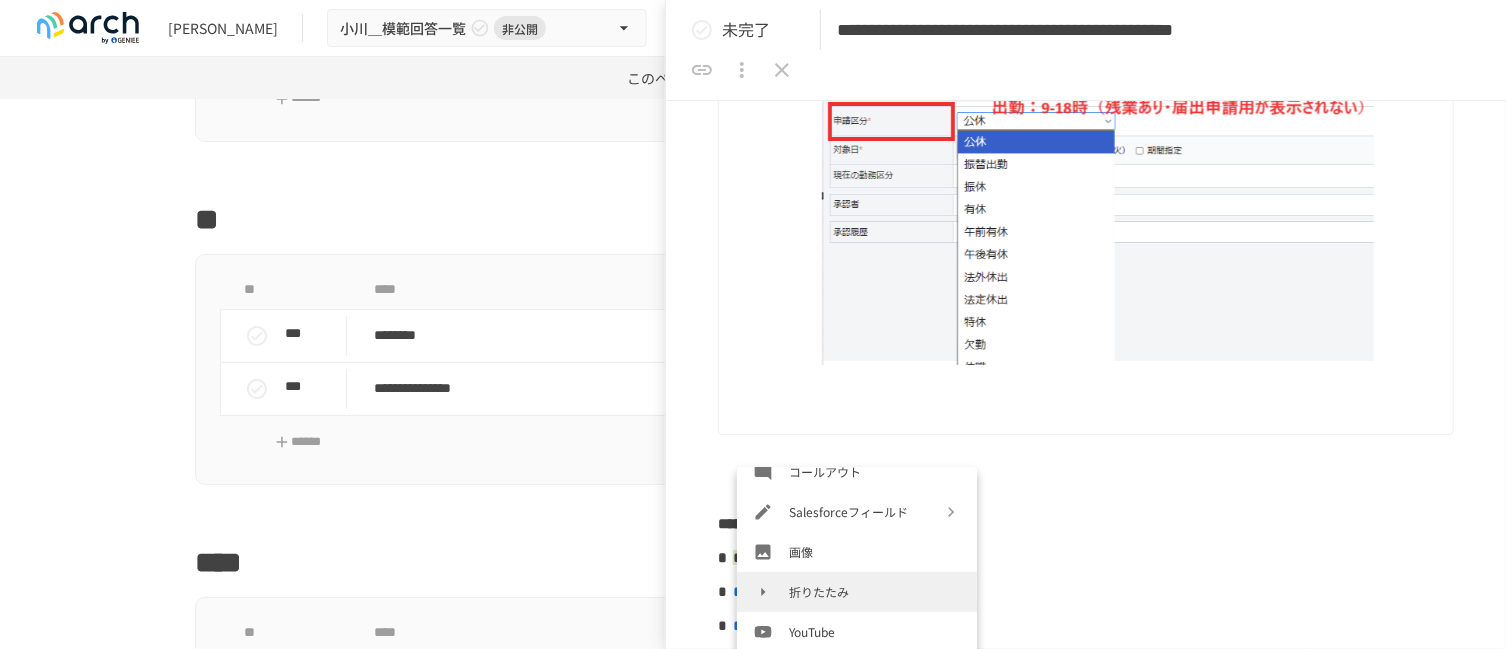 click at bounding box center (771, 592) 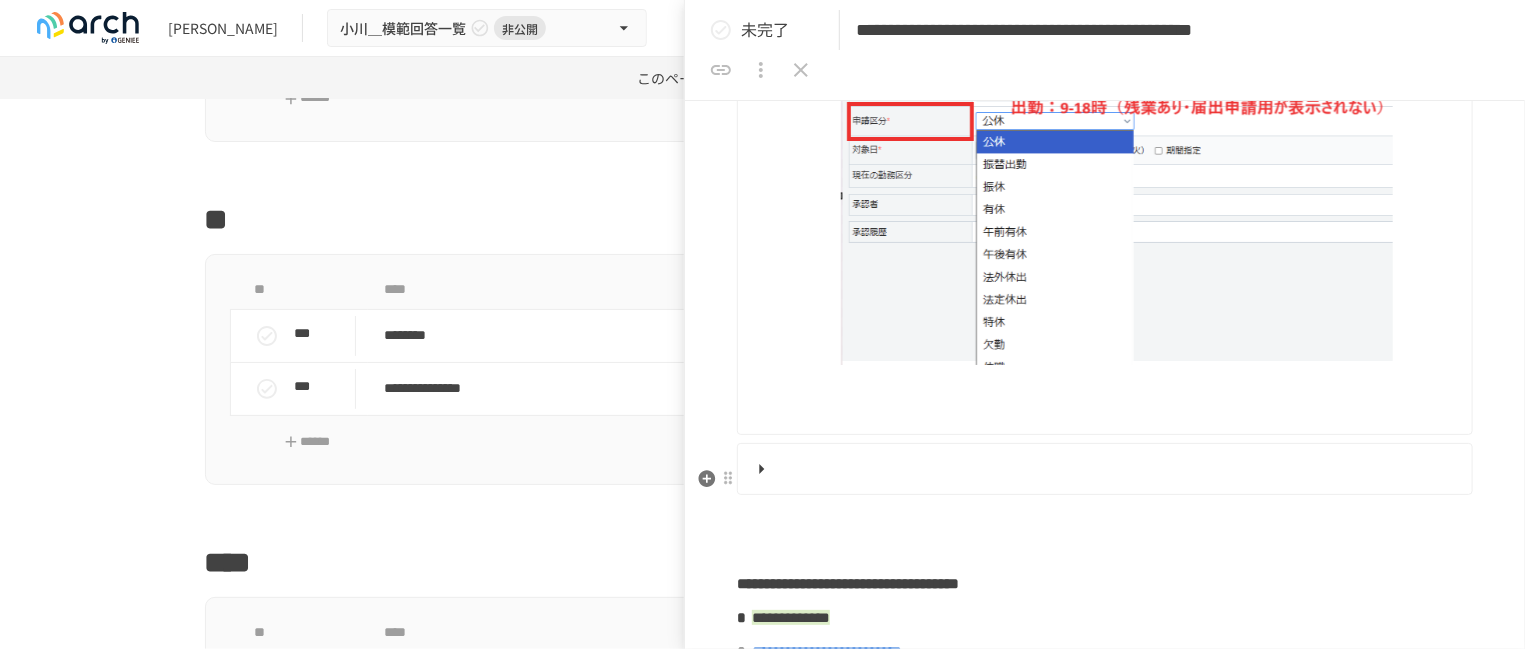 click at bounding box center (1103, 469) 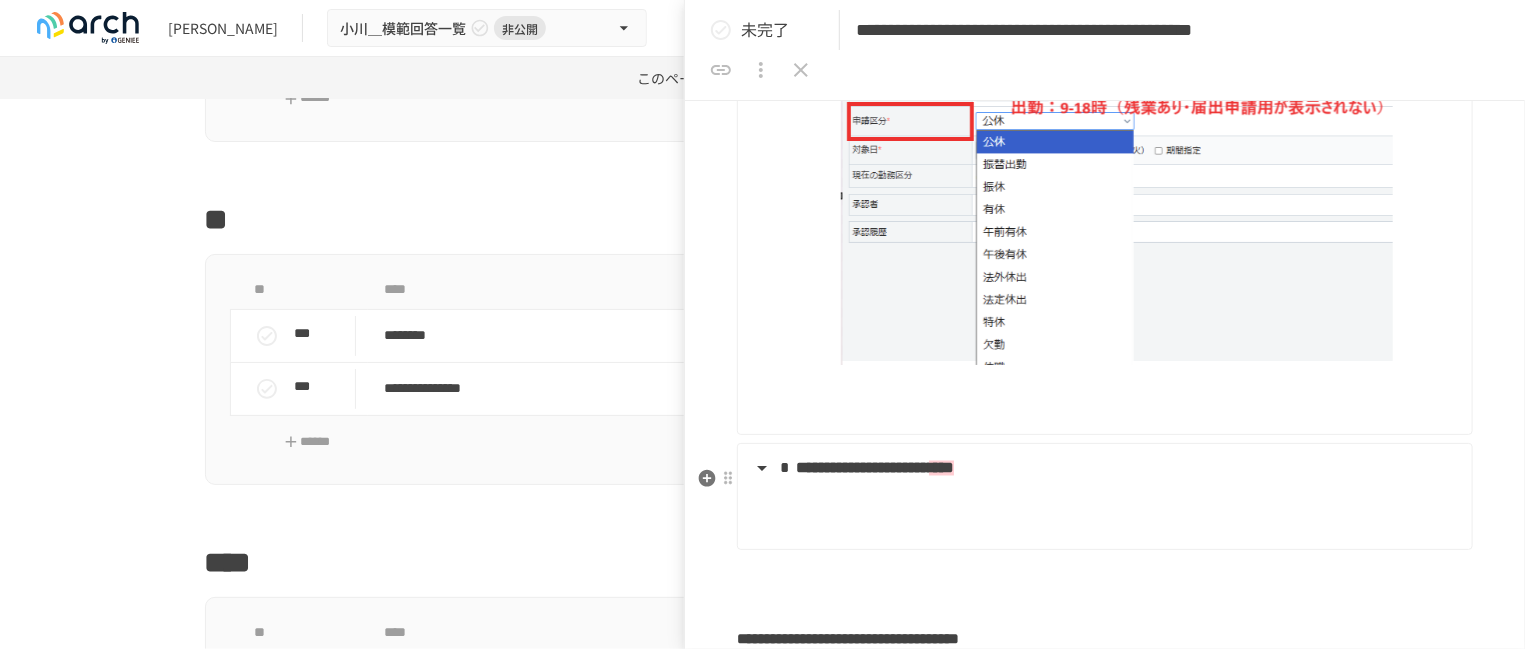 click at bounding box center [1118, 516] 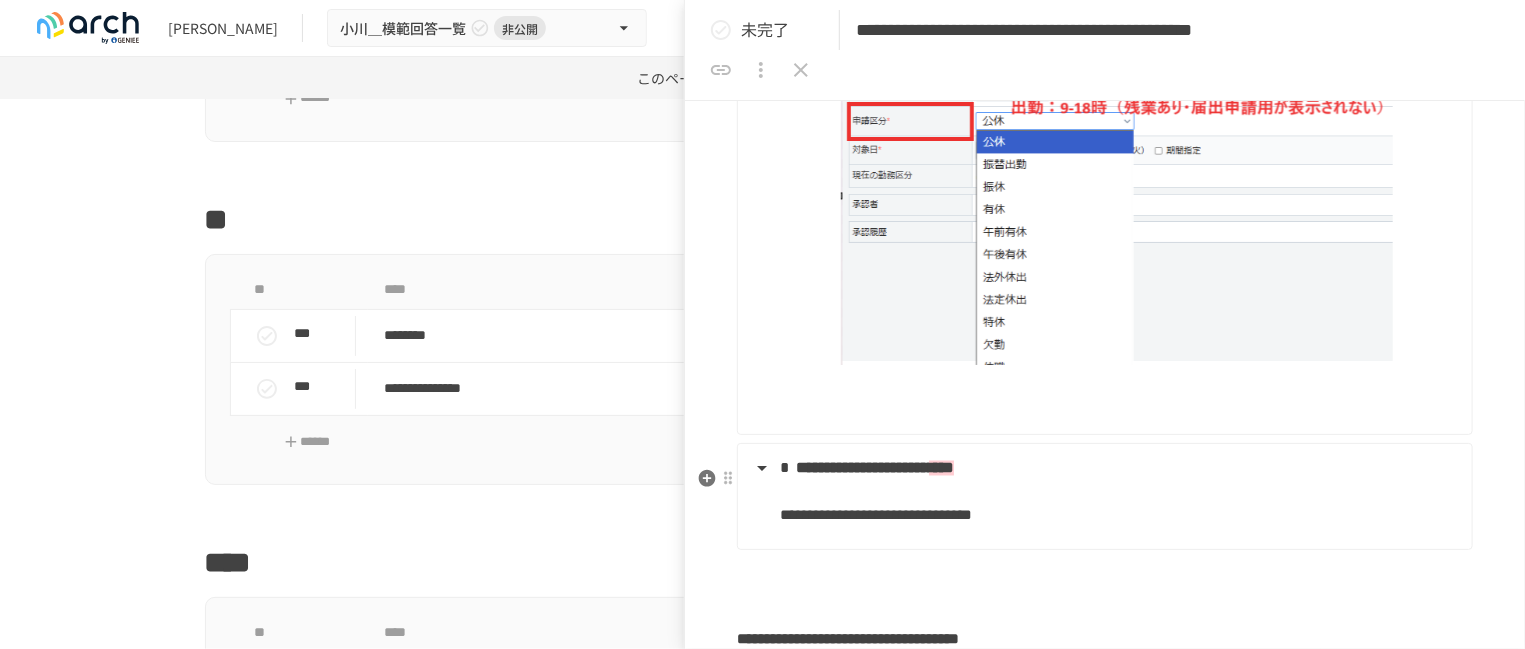 click on "**********" at bounding box center [1118, 516] 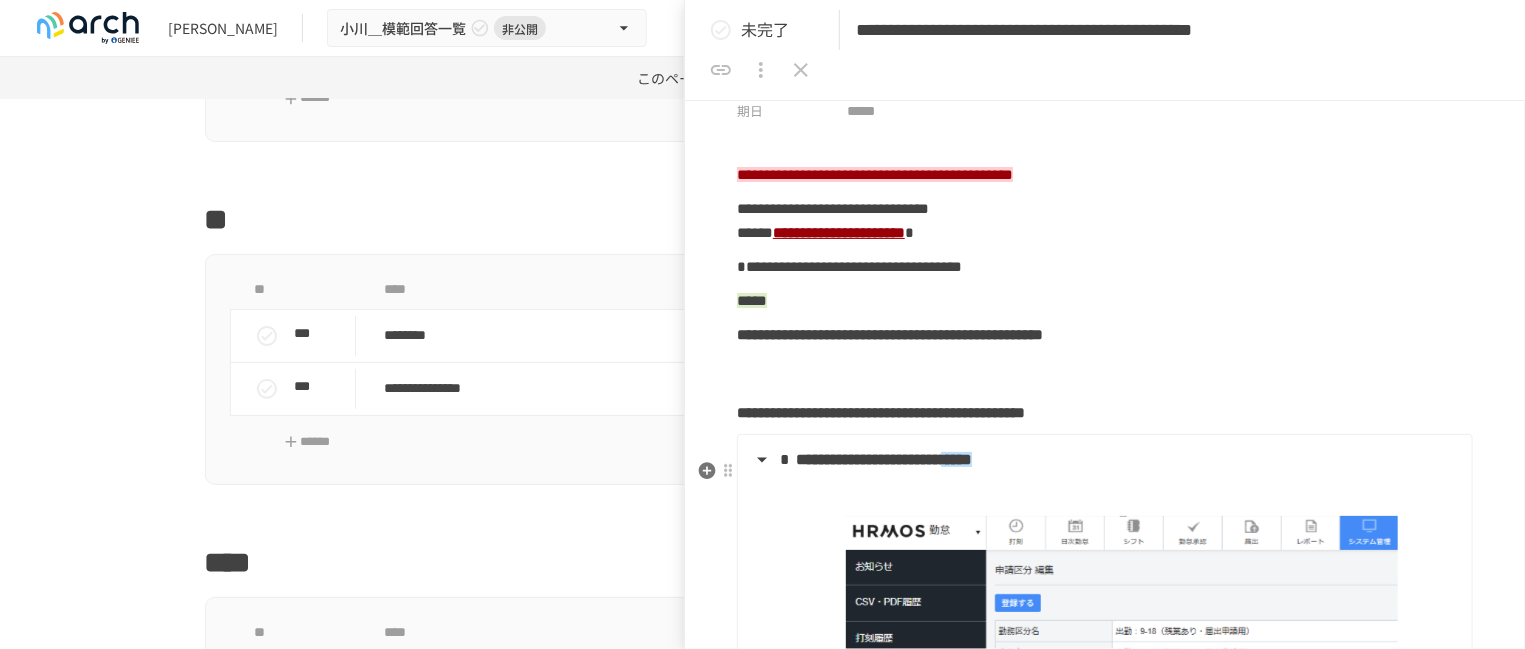scroll, scrollTop: 0, scrollLeft: 0, axis: both 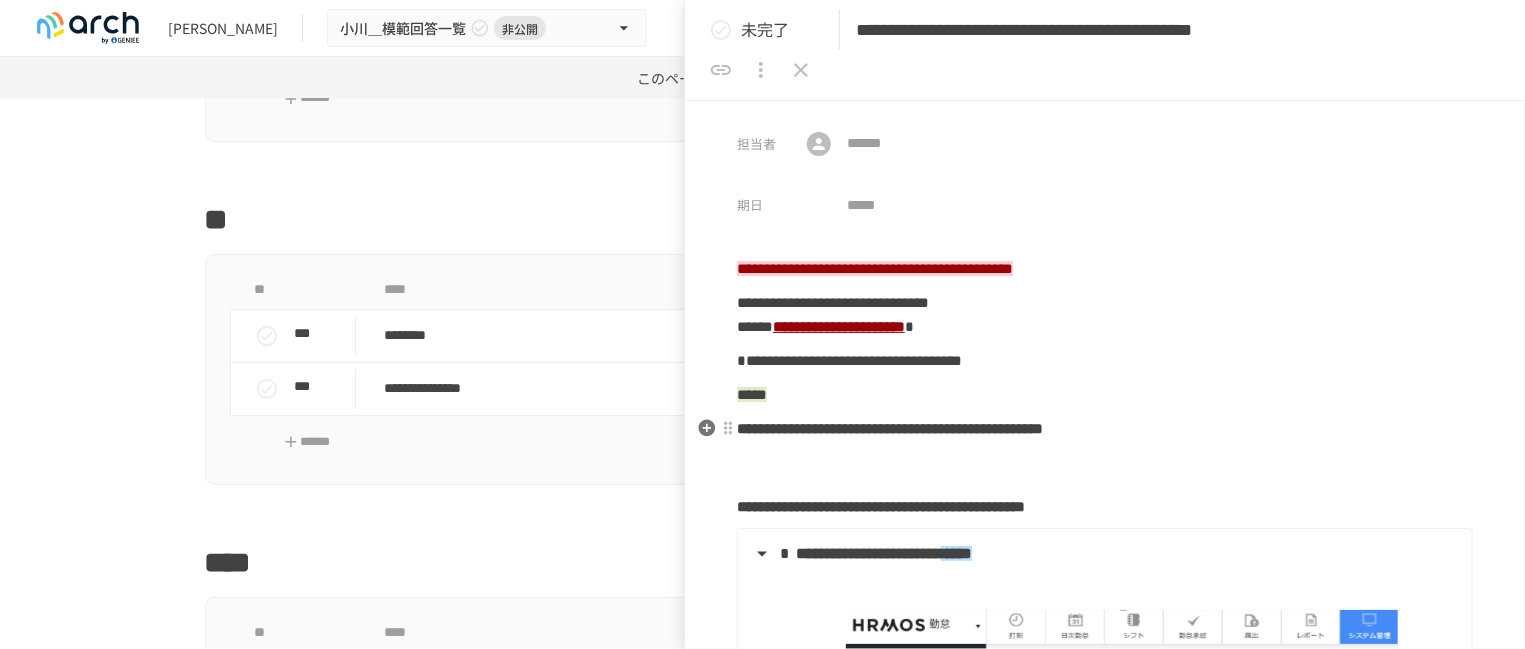 click on "**********" at bounding box center (1105, 429) 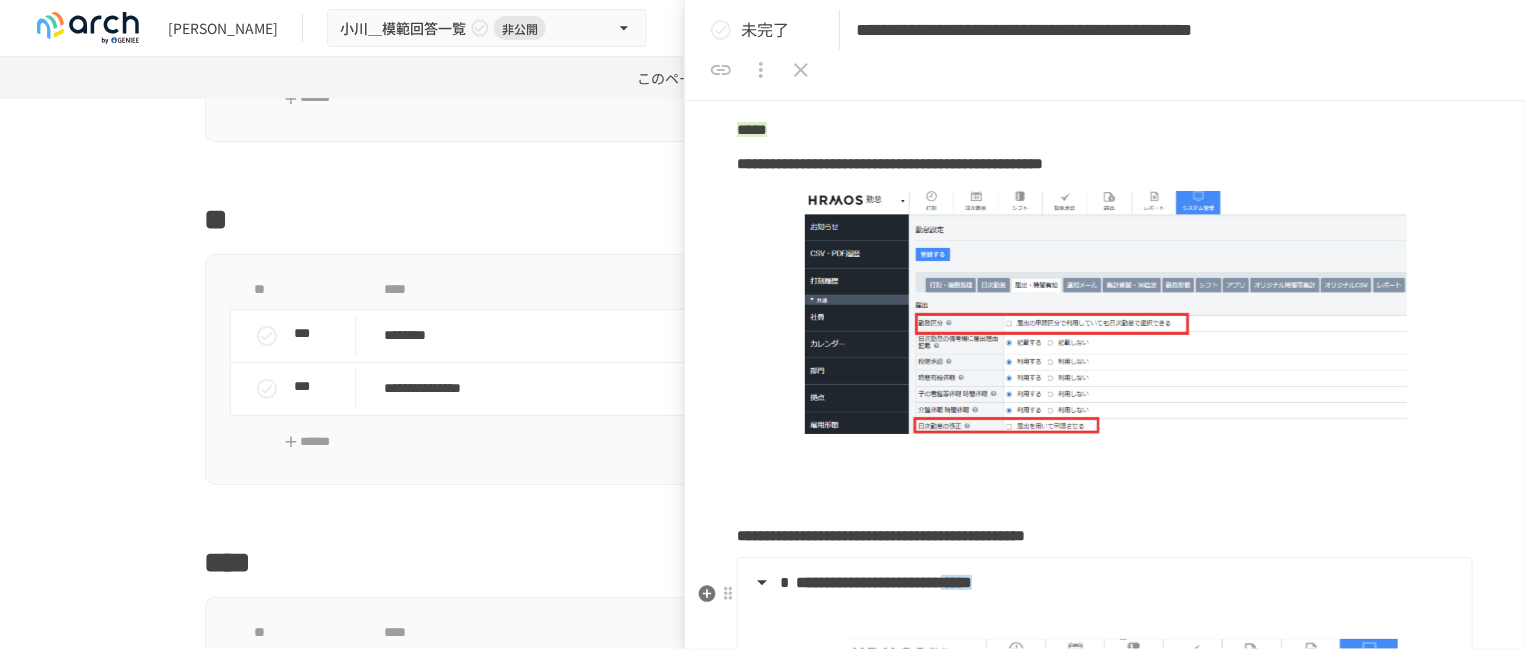 scroll, scrollTop: 500, scrollLeft: 0, axis: vertical 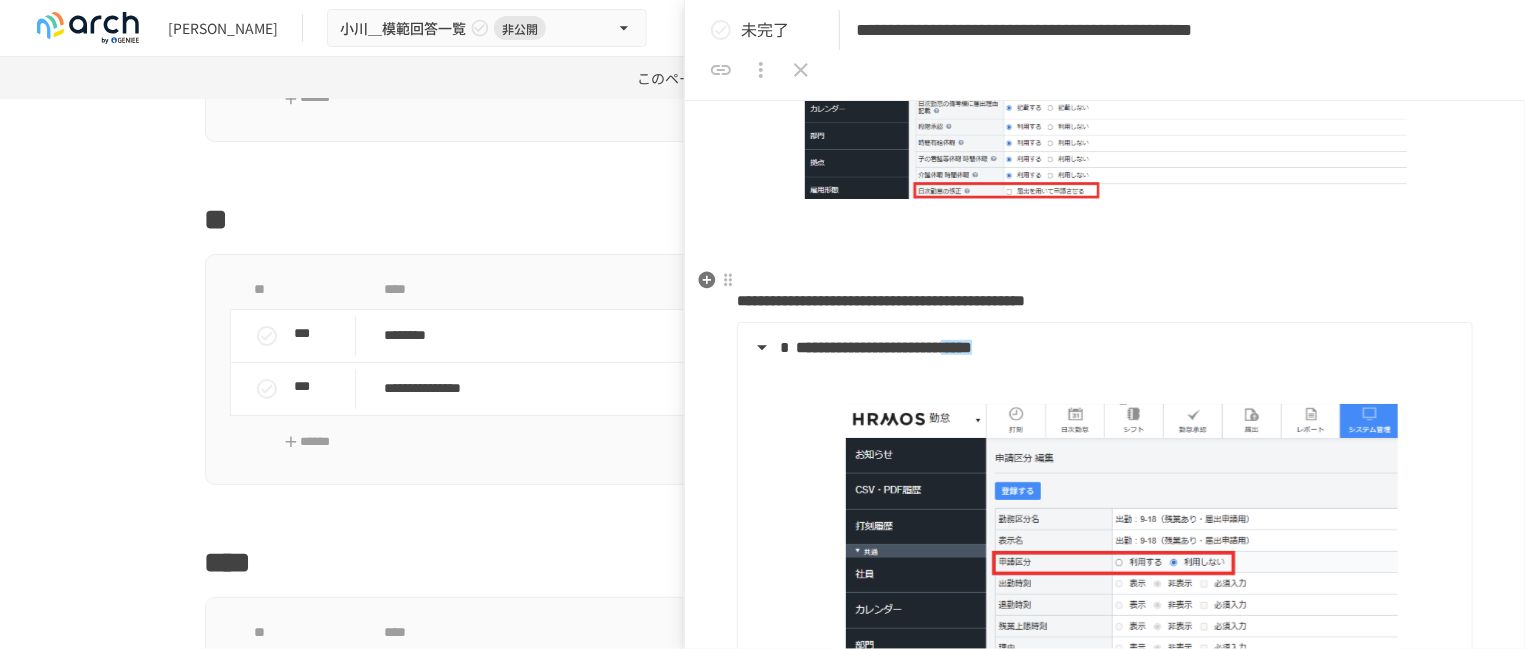 click at bounding box center [1105, 257] 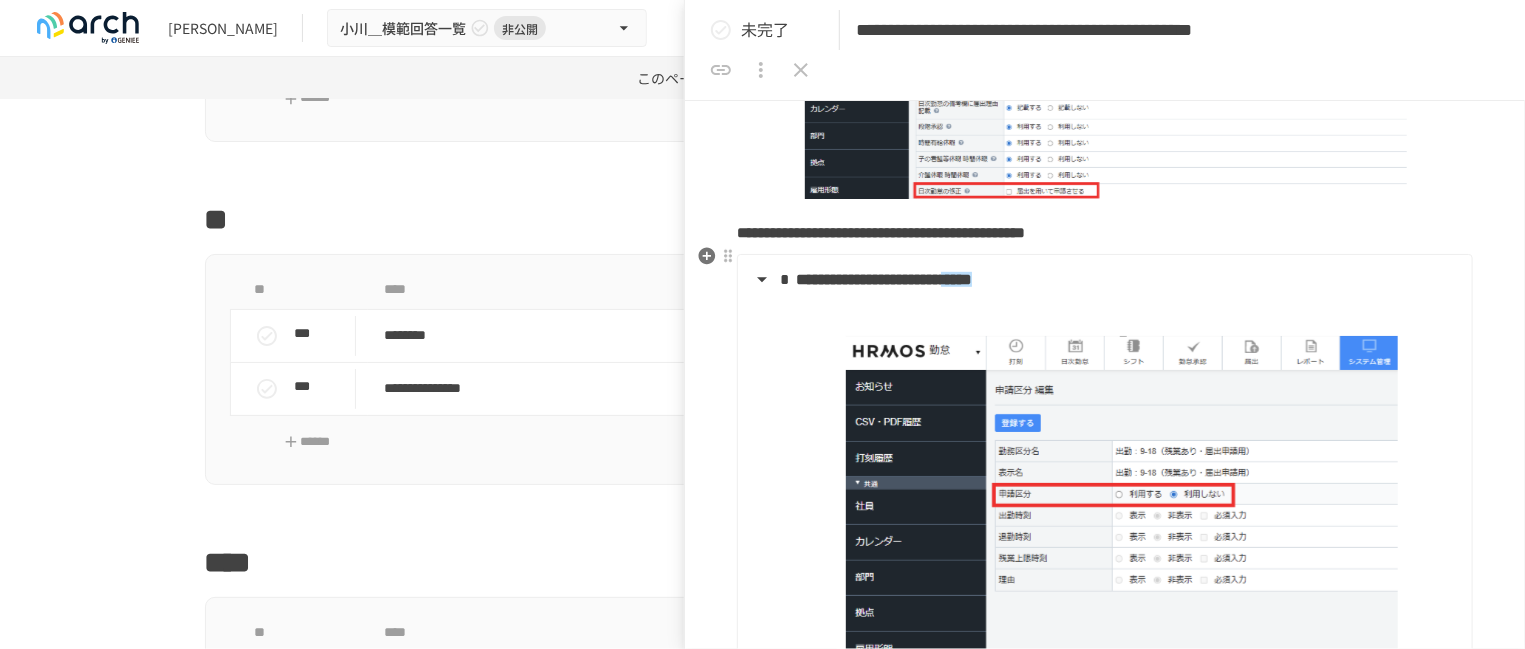 click on "**********" at bounding box center (1105, 1047) 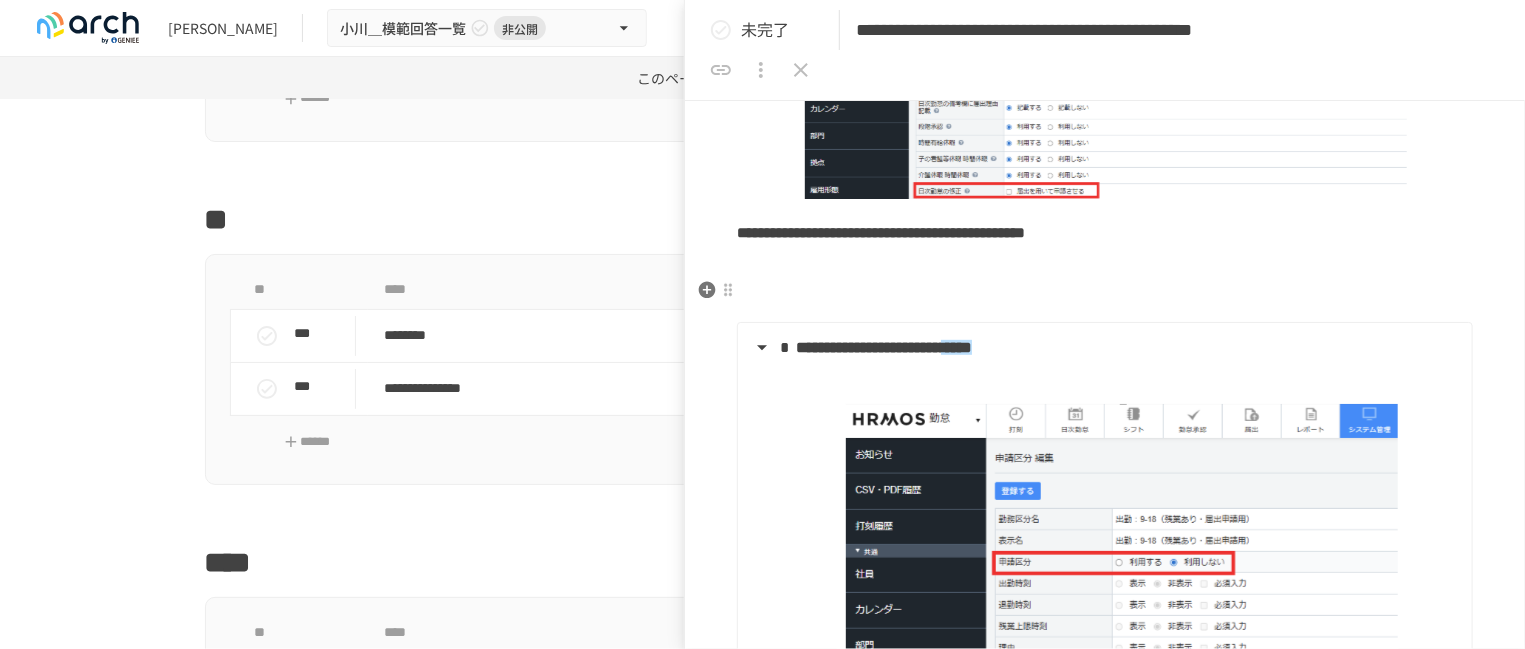 click at bounding box center (1105, 267) 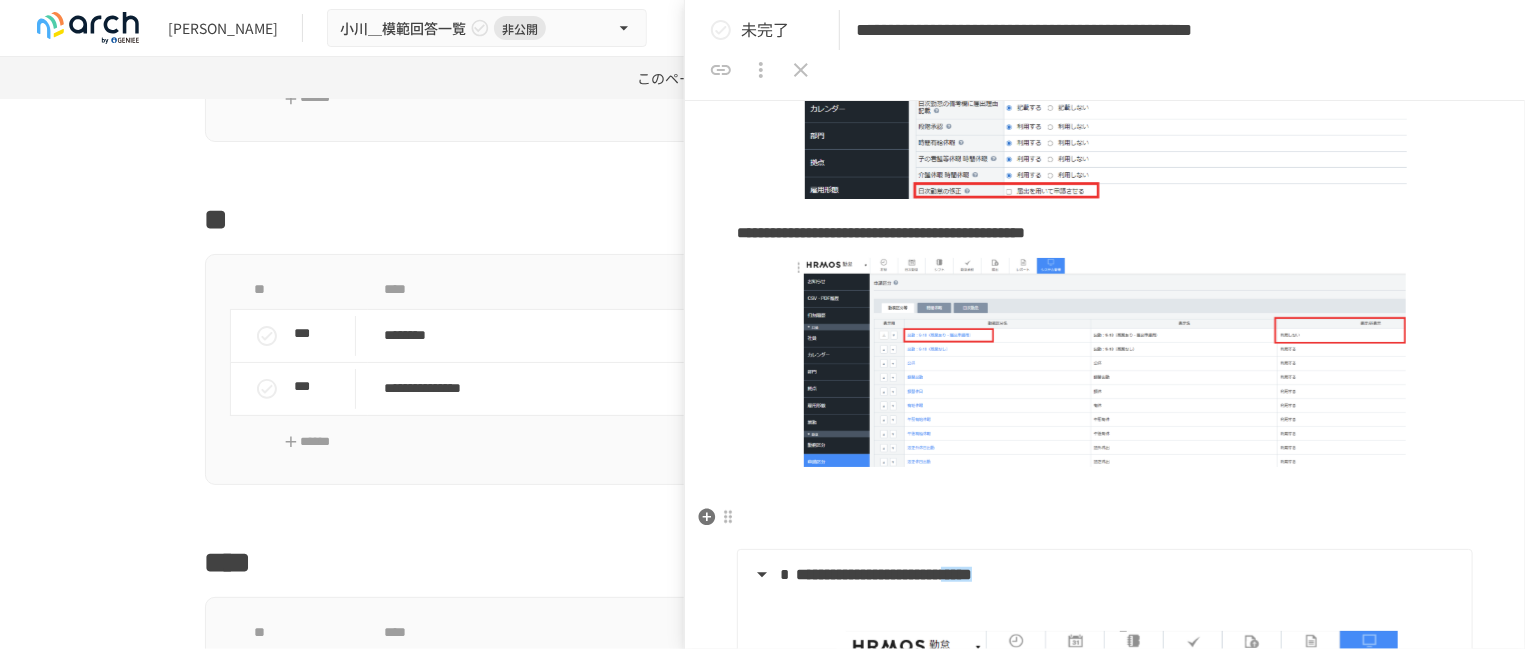 click on "**********" at bounding box center [1105, 1194] 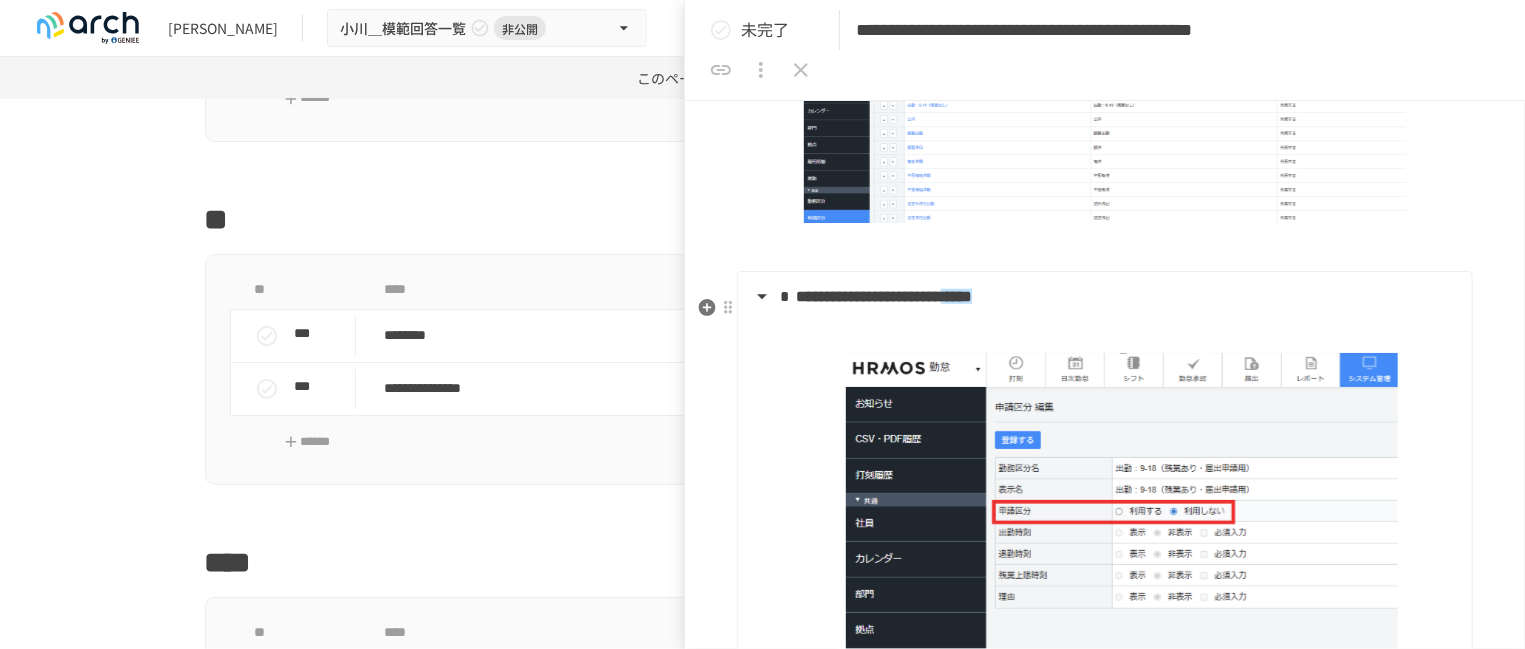 scroll, scrollTop: 750, scrollLeft: 0, axis: vertical 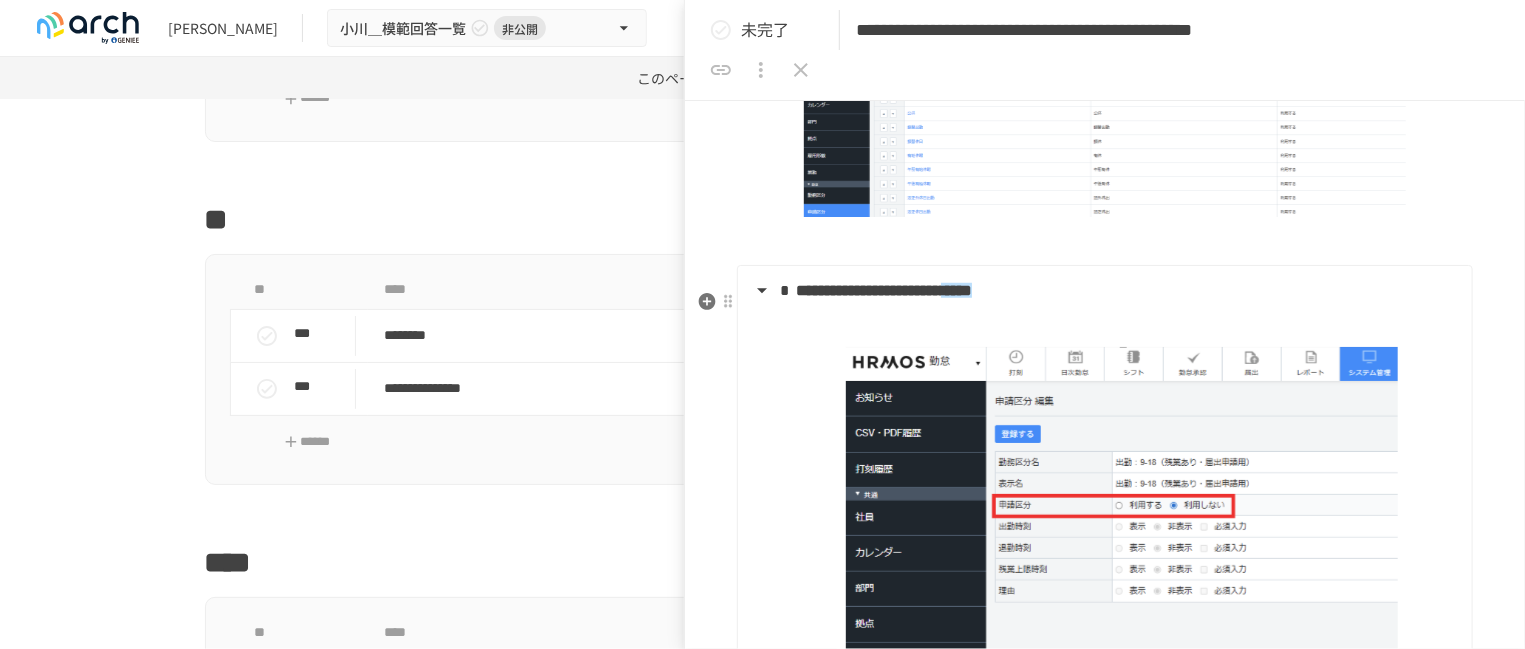 click on "**********" at bounding box center [1103, 291] 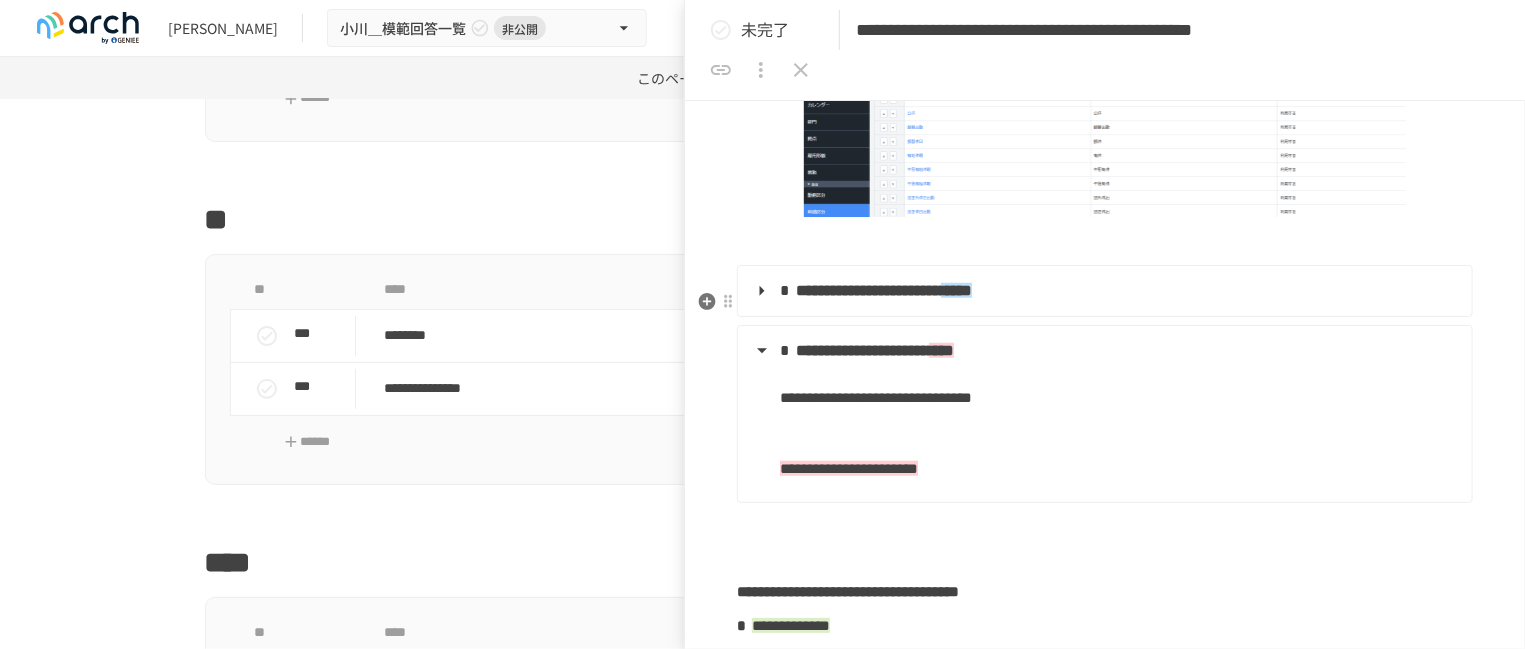 click on "**********" at bounding box center (1103, 291) 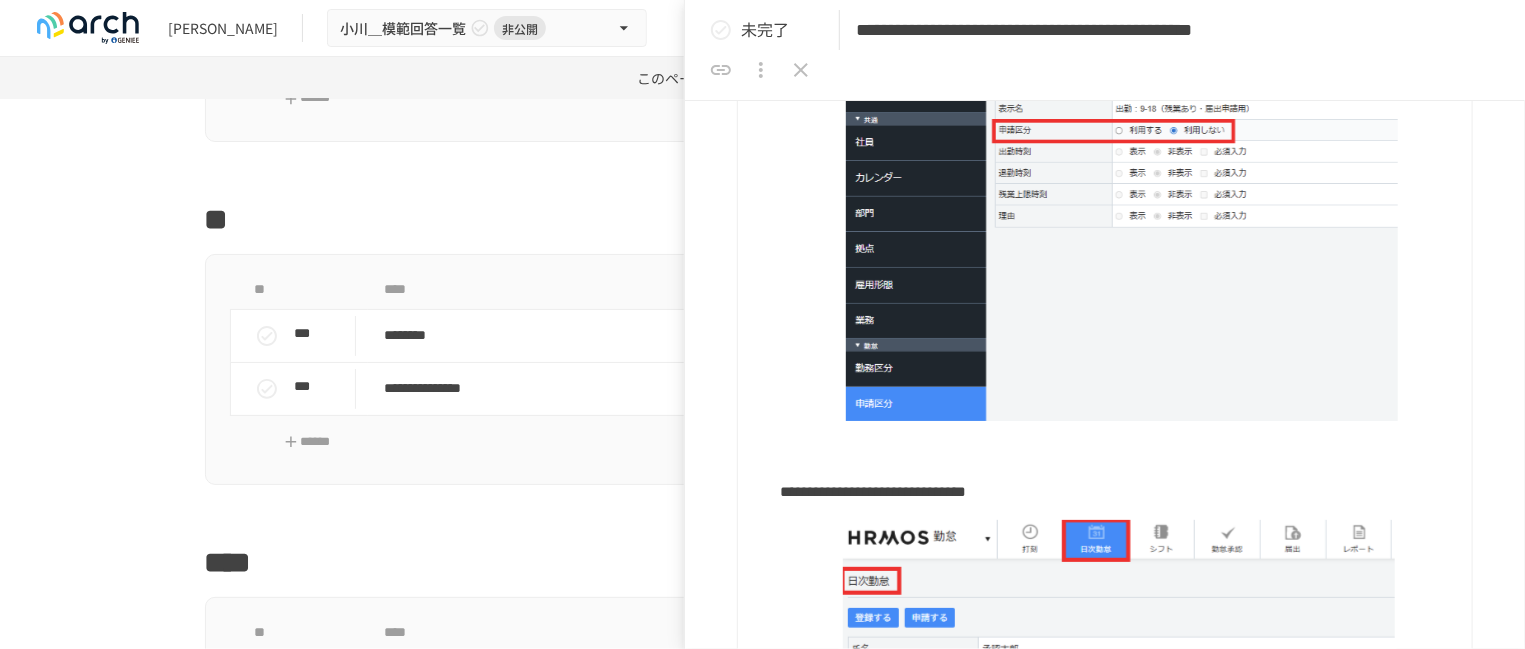 scroll, scrollTop: 625, scrollLeft: 0, axis: vertical 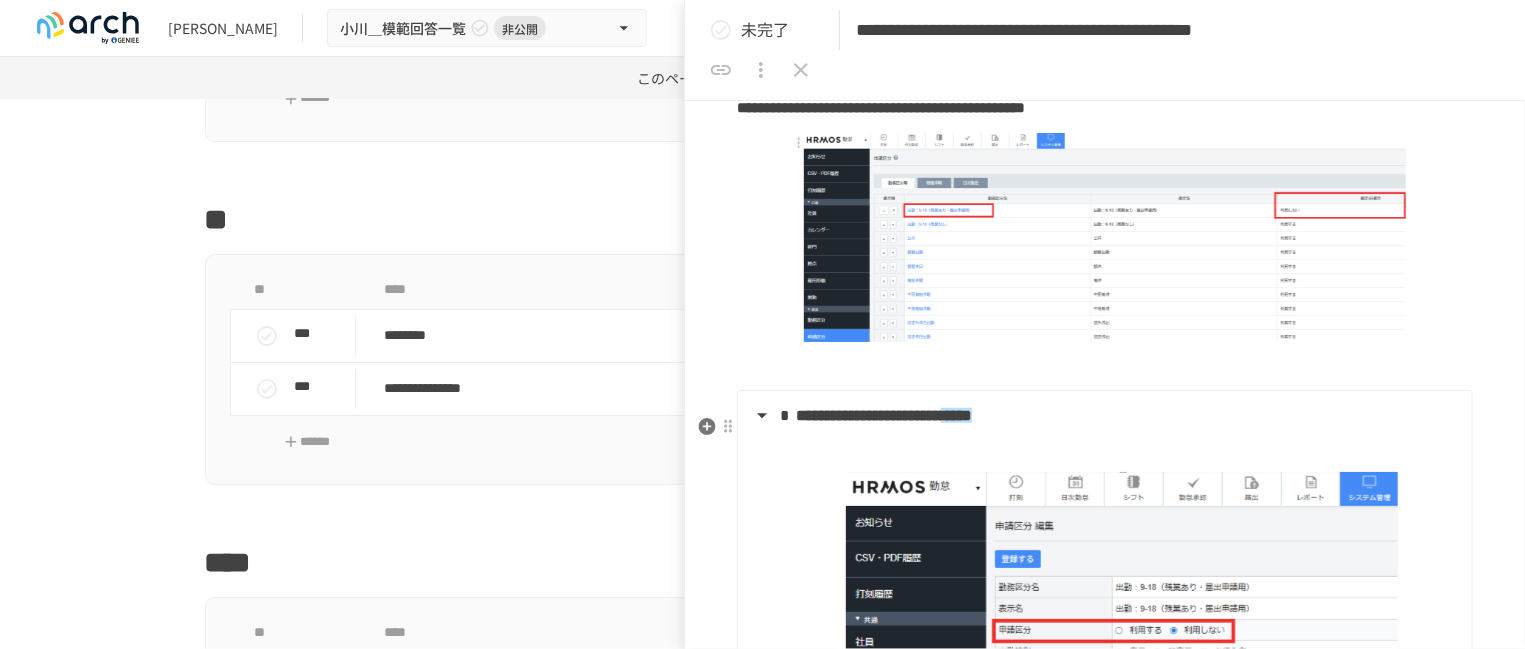 click on "**********" at bounding box center (1103, 416) 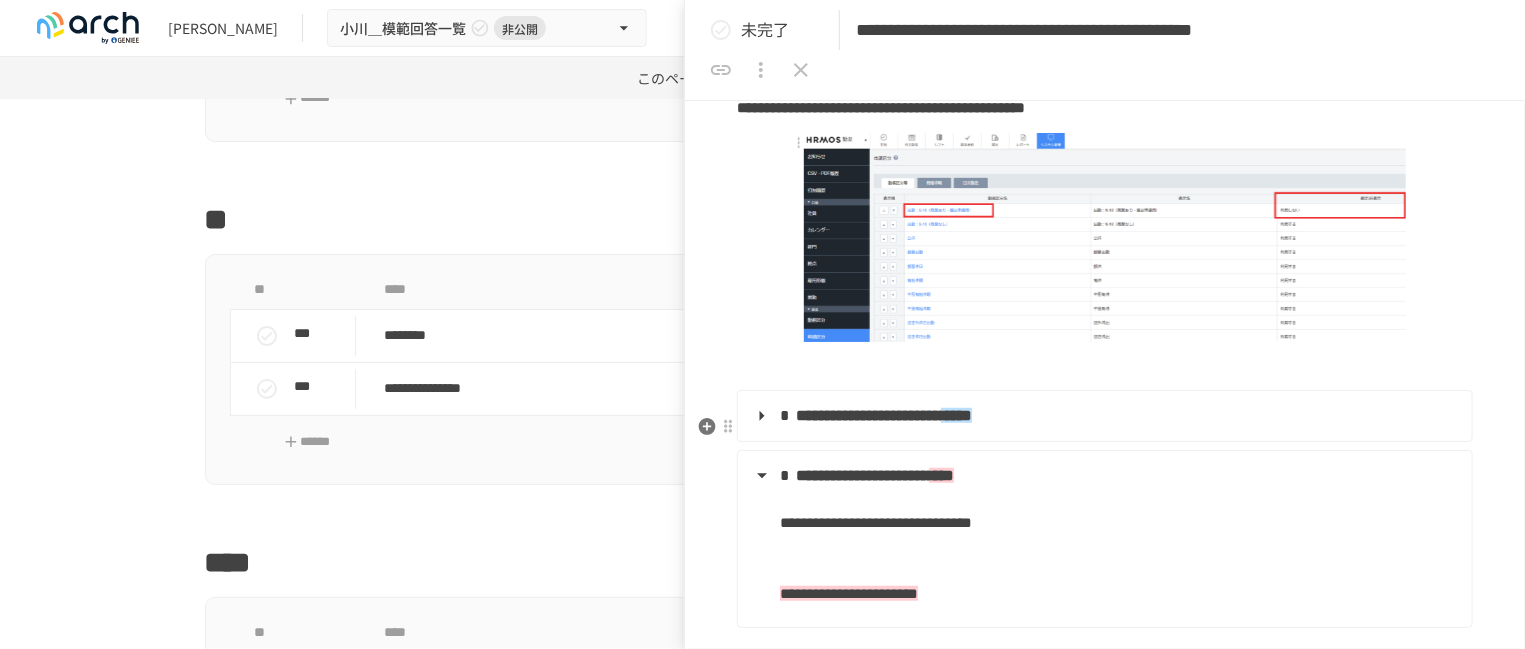 scroll, scrollTop: 875, scrollLeft: 0, axis: vertical 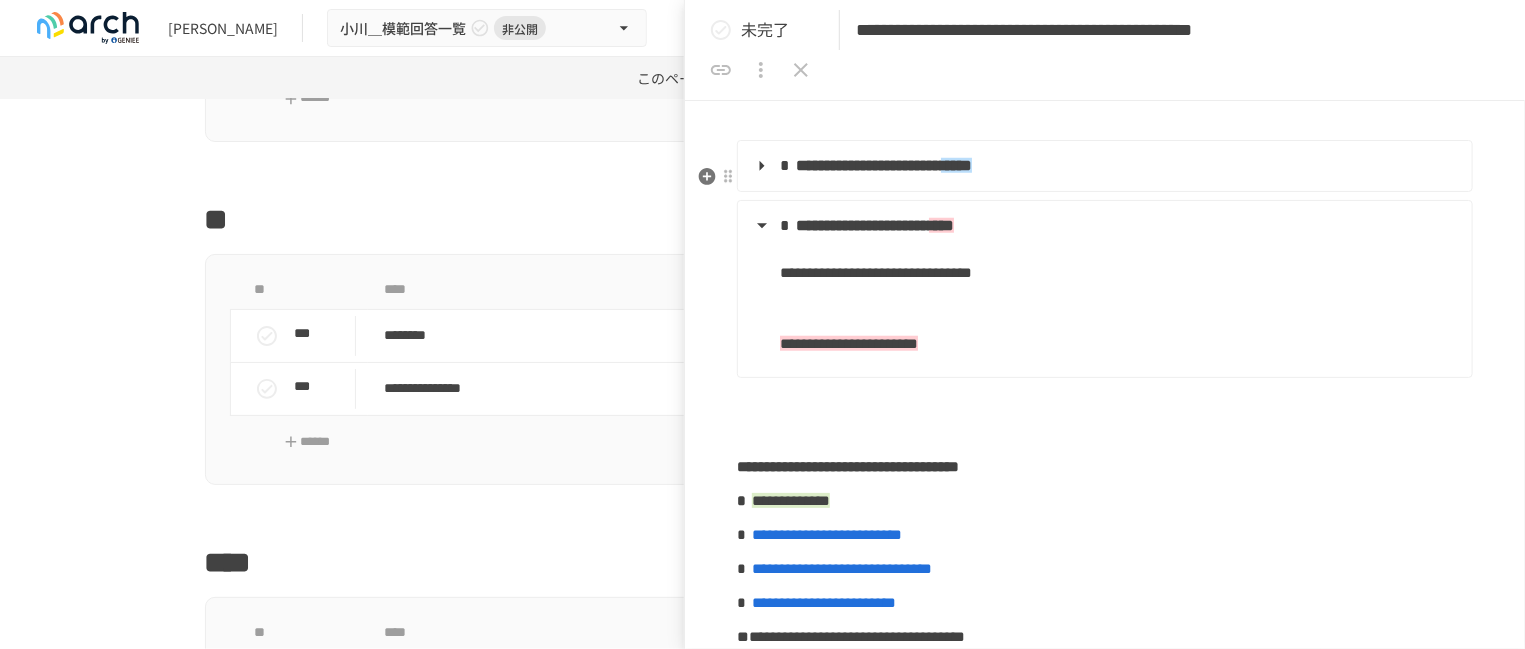 click on "**********" at bounding box center [1103, 166] 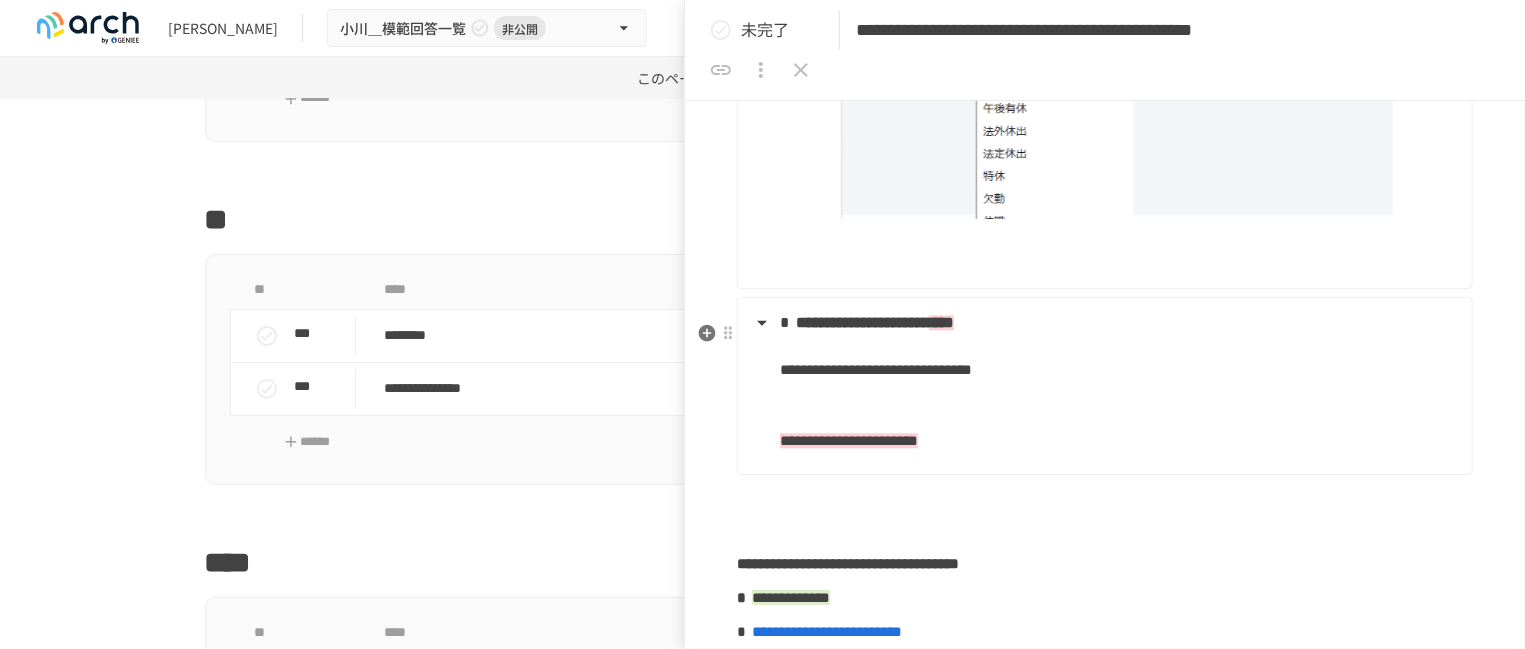 scroll, scrollTop: 2500, scrollLeft: 0, axis: vertical 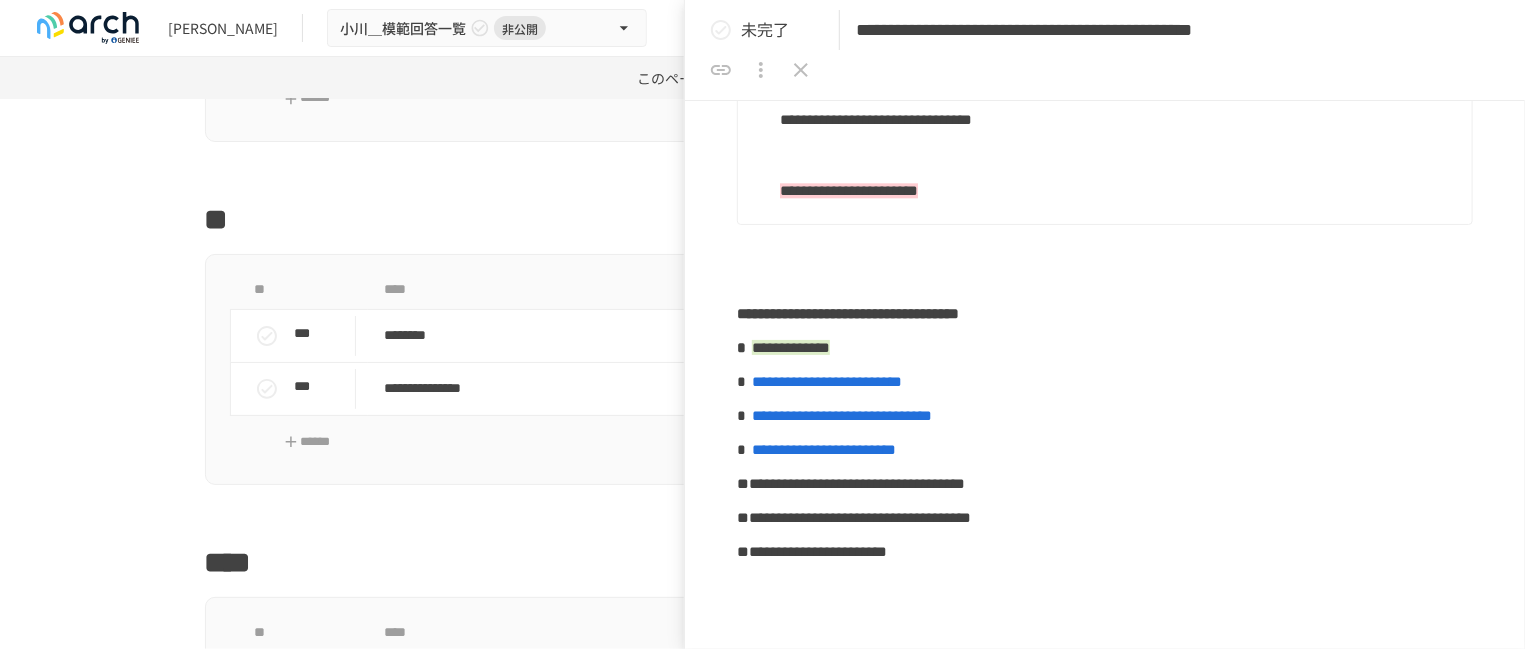 click on "**********" at bounding box center (1103, 145) 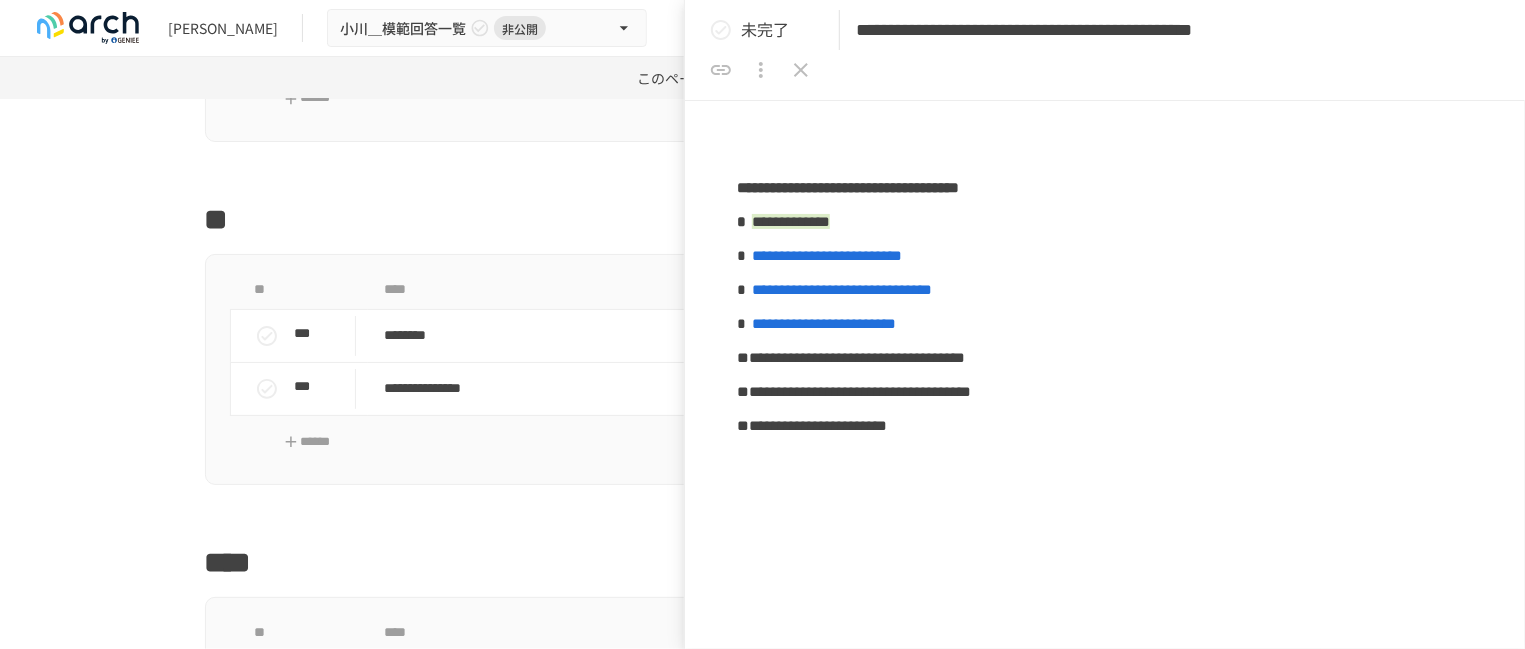 click on "**********" at bounding box center [1103, 73] 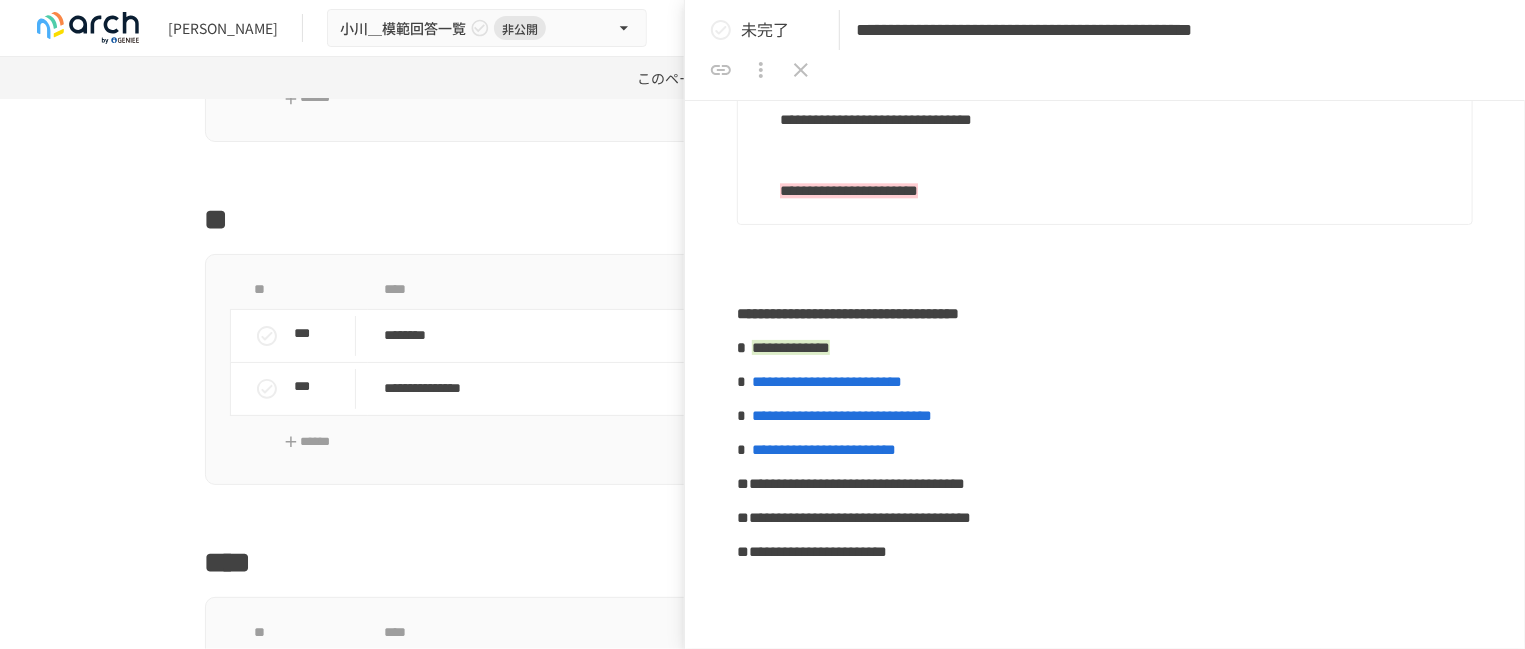 click on "**********" at bounding box center [1103, 145] 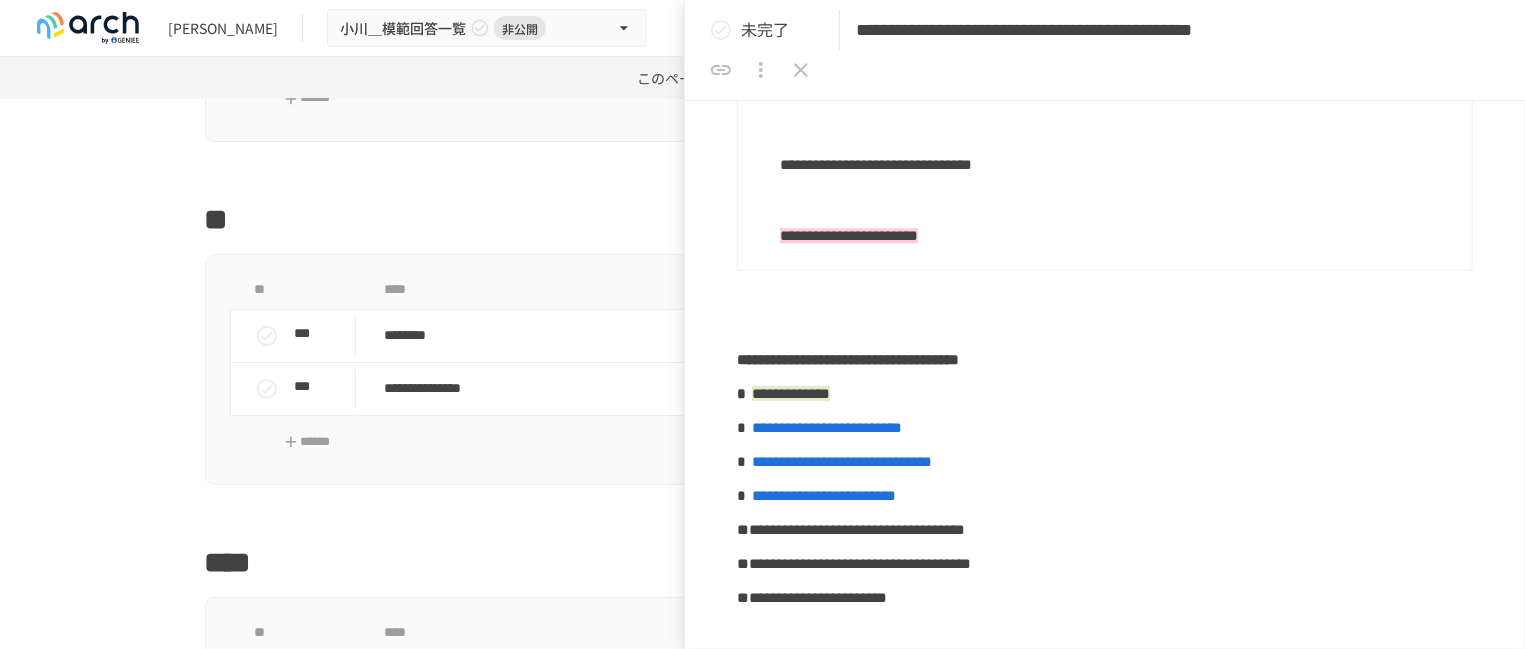 click at bounding box center [1118, 120] 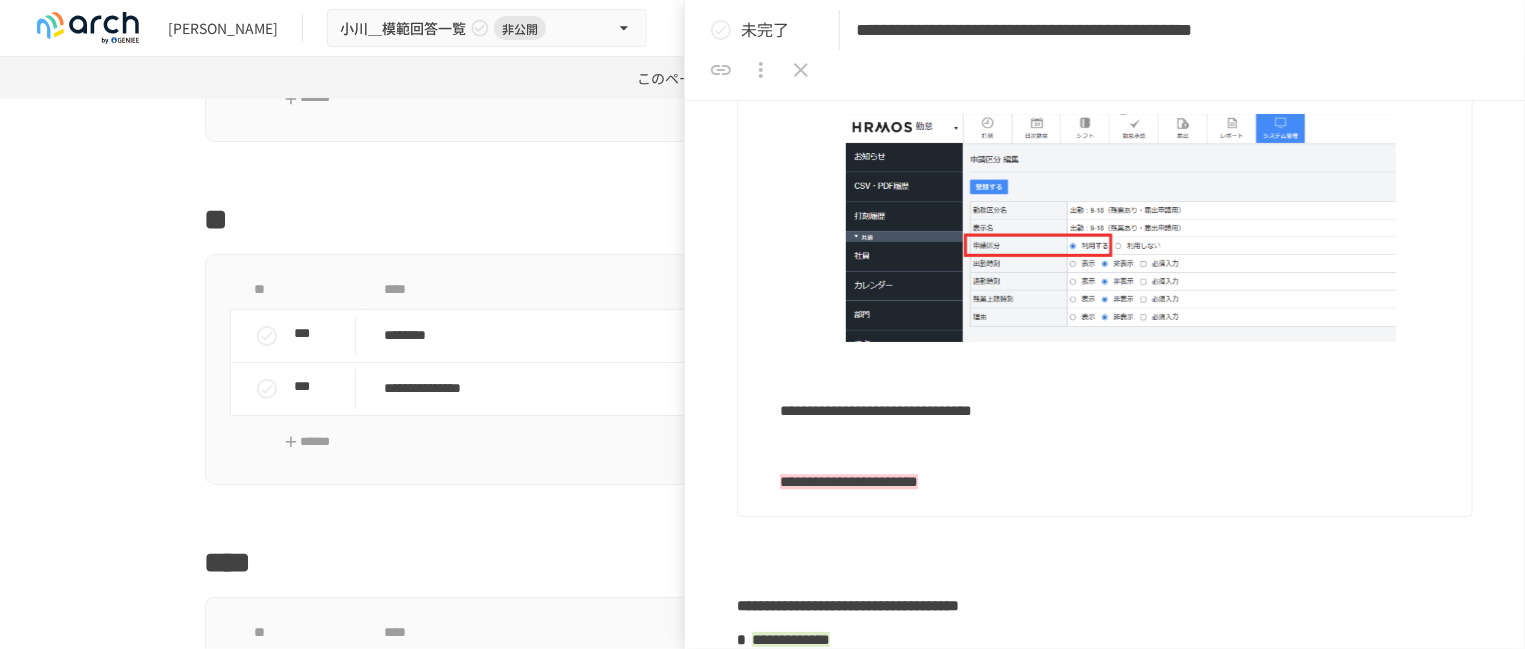 click on "**********" at bounding box center (1118, 482) 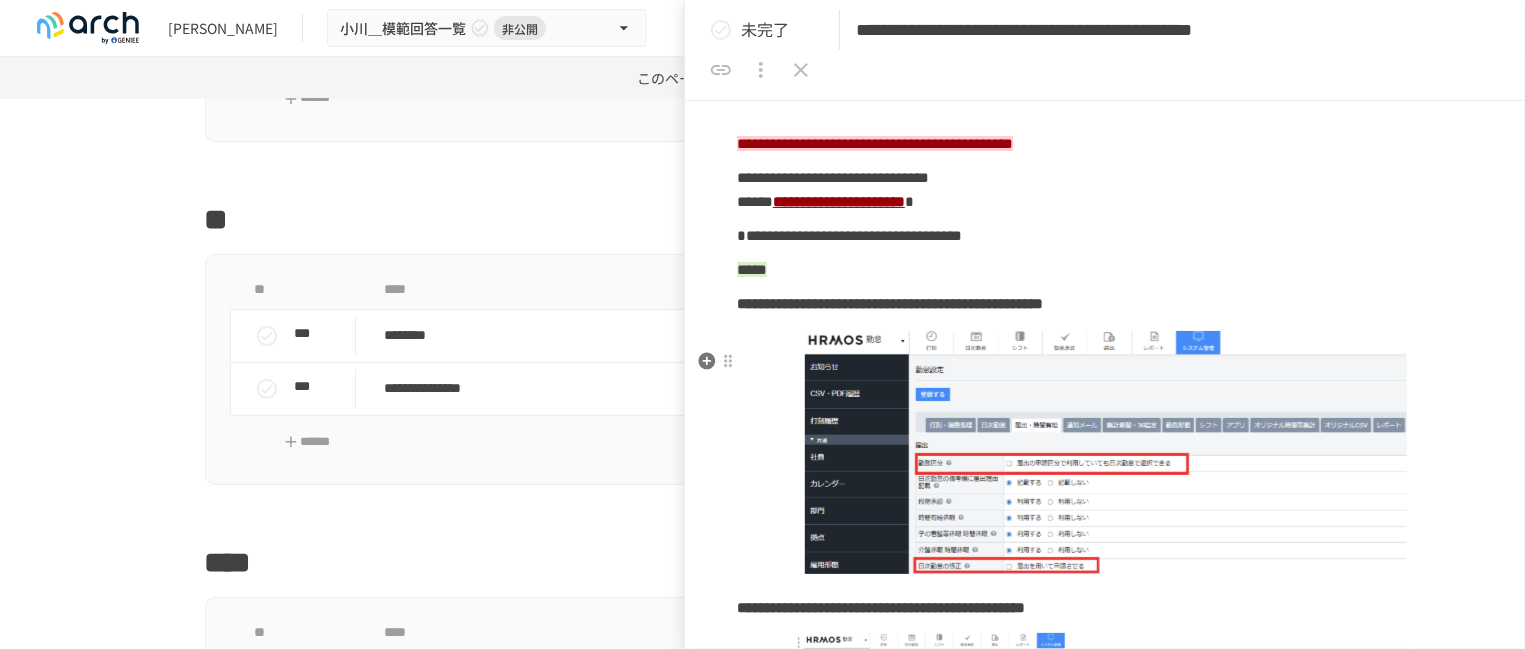 scroll, scrollTop: 250, scrollLeft: 0, axis: vertical 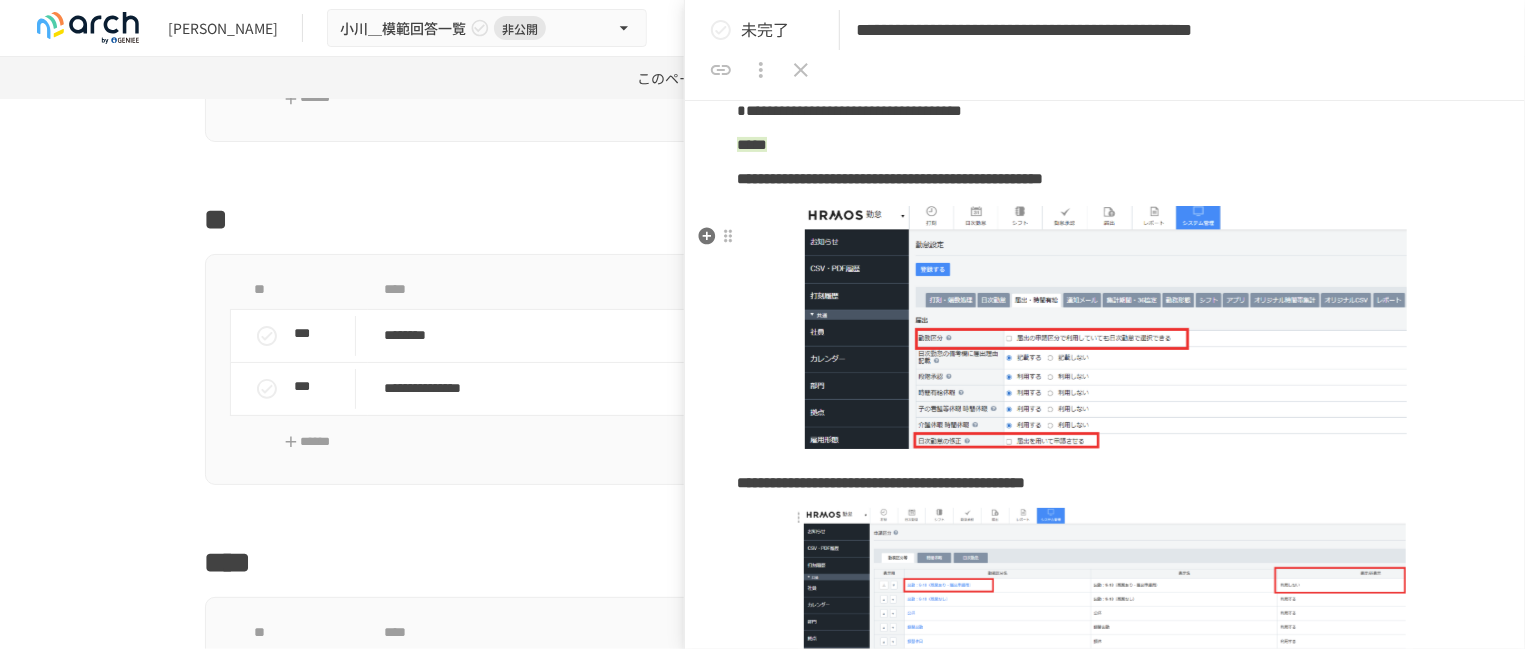 click on "**********" at bounding box center (1105, 1793) 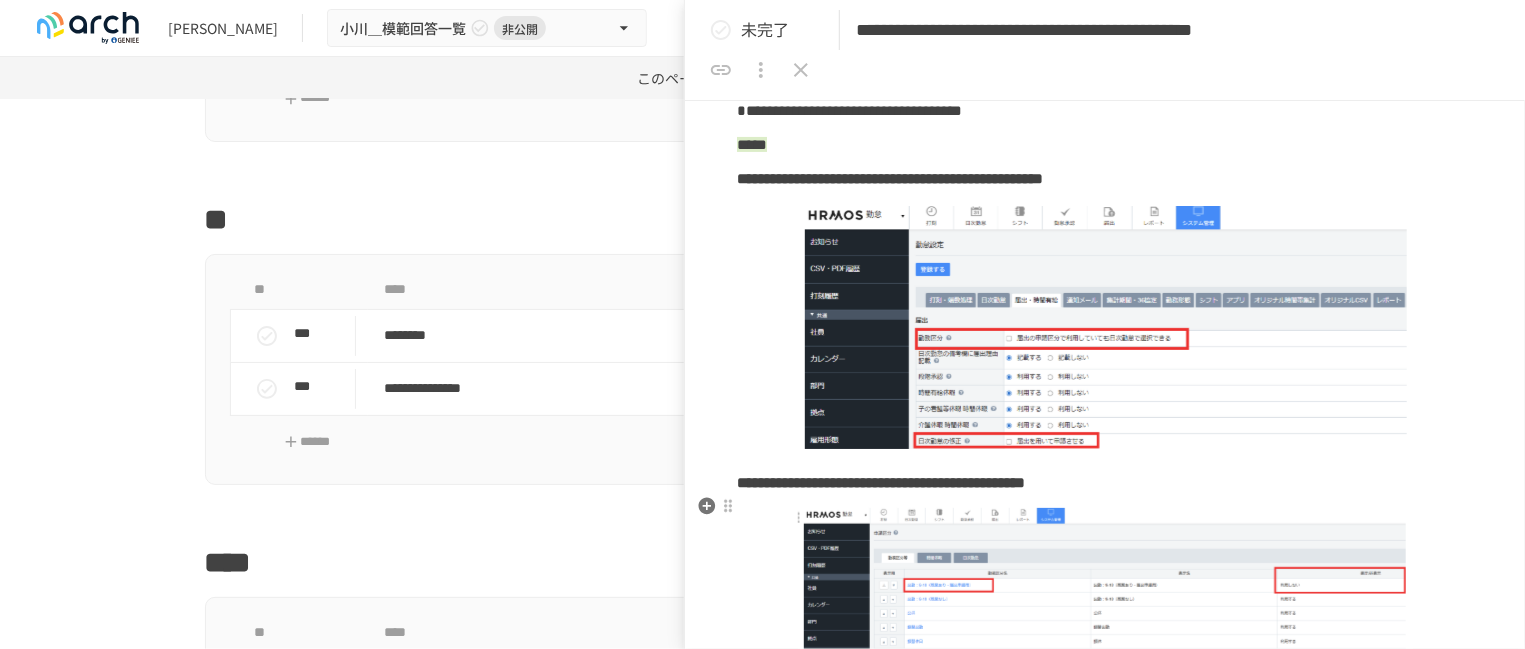 click on "**********" at bounding box center (881, 482) 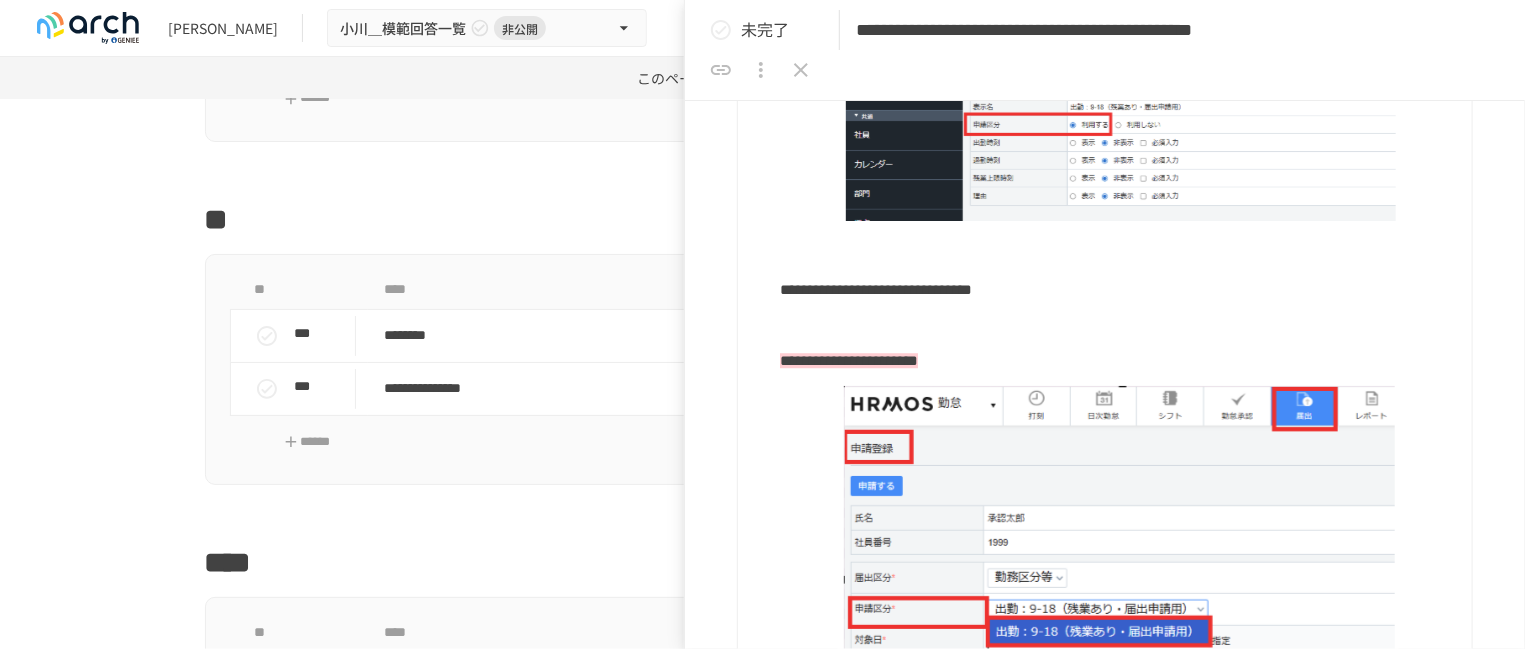scroll, scrollTop: 2750, scrollLeft: 0, axis: vertical 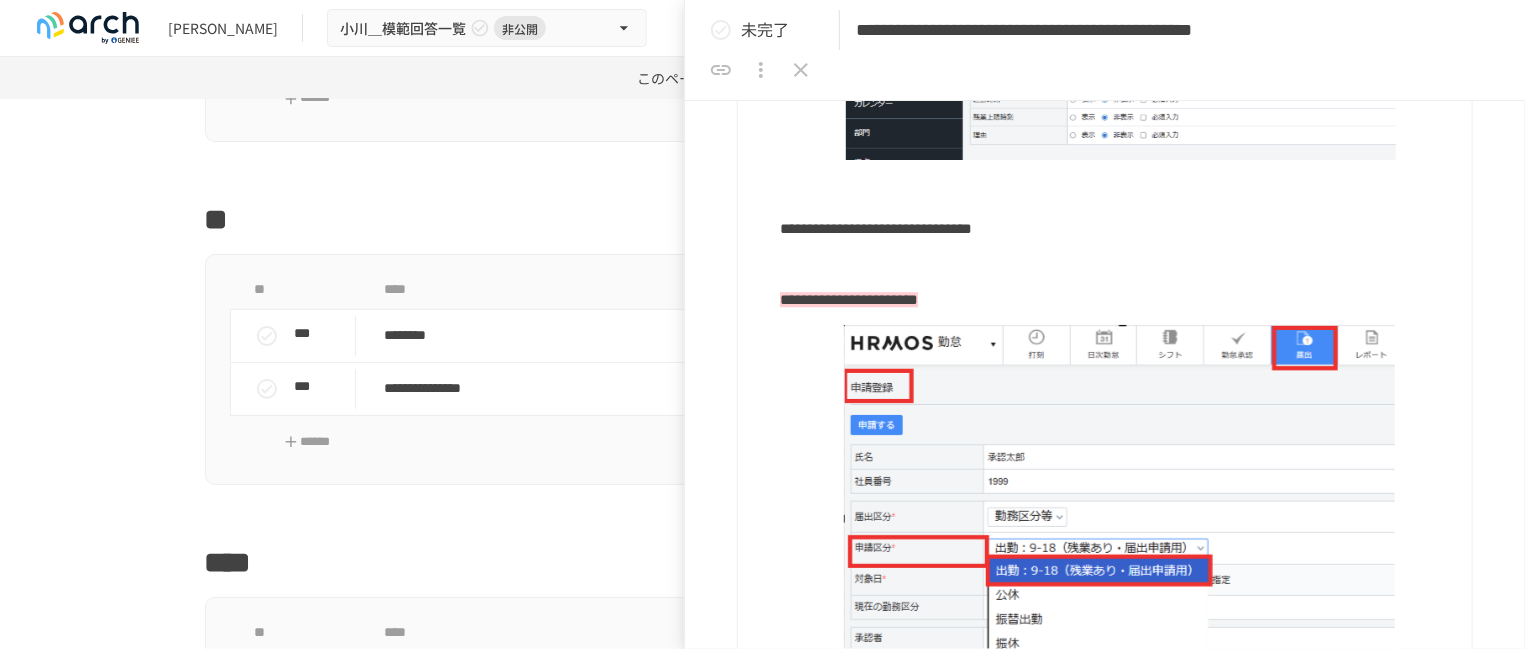 click at bounding box center (1118, 265) 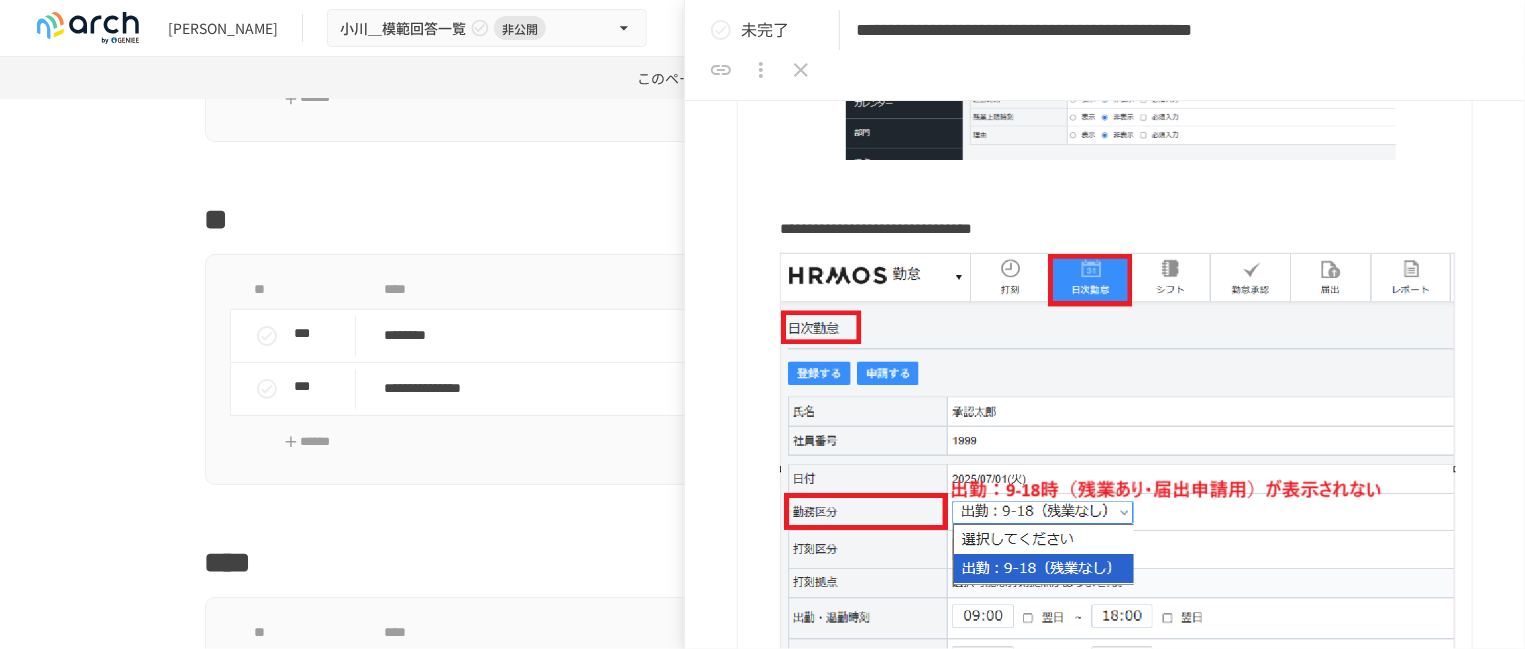 scroll, scrollTop: 2125, scrollLeft: 0, axis: vertical 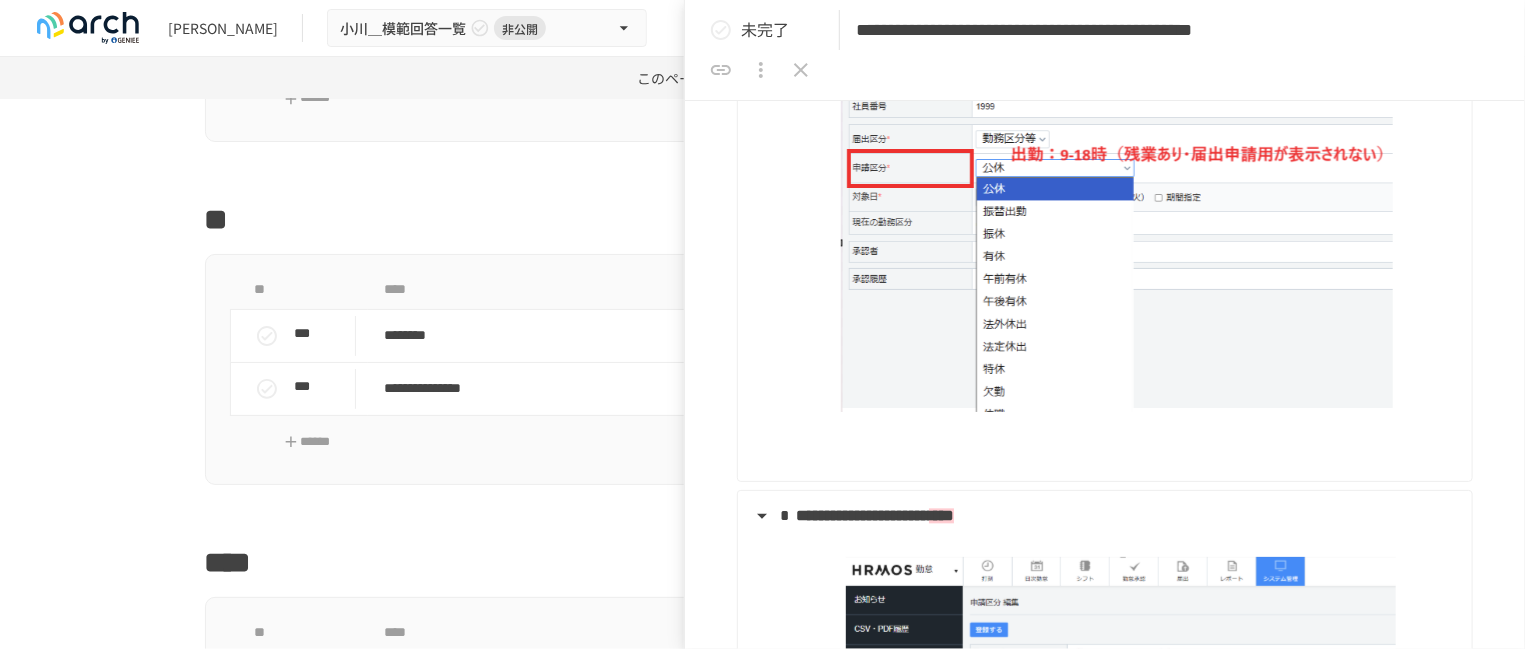click 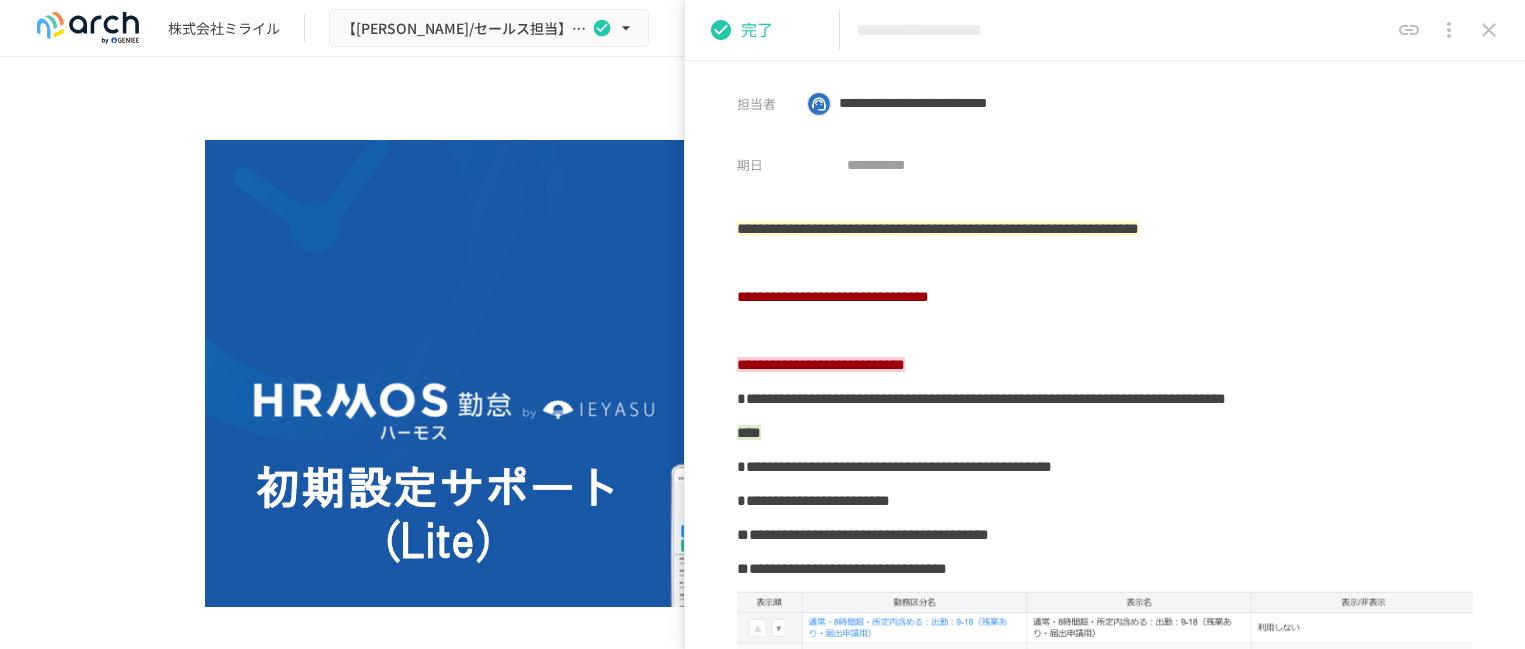 scroll, scrollTop: 0, scrollLeft: 0, axis: both 